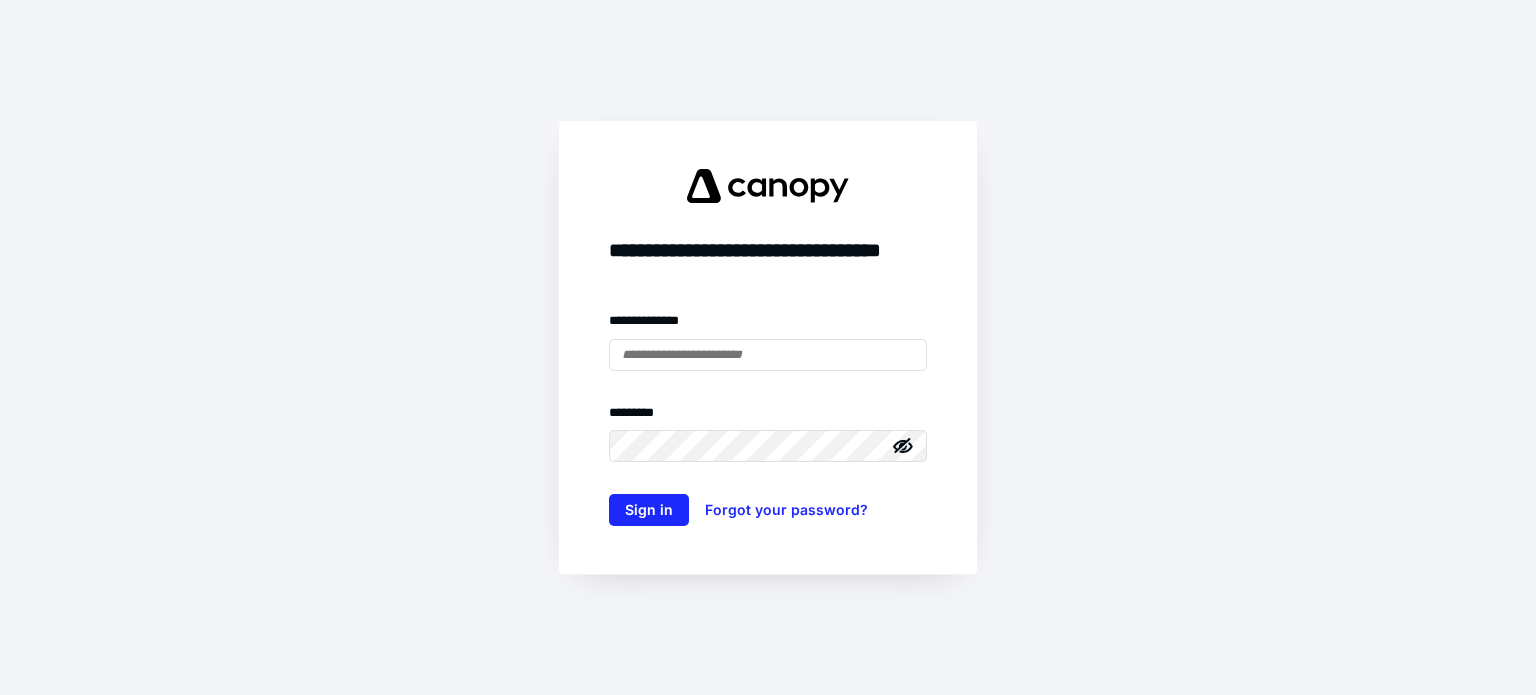 scroll, scrollTop: 0, scrollLeft: 0, axis: both 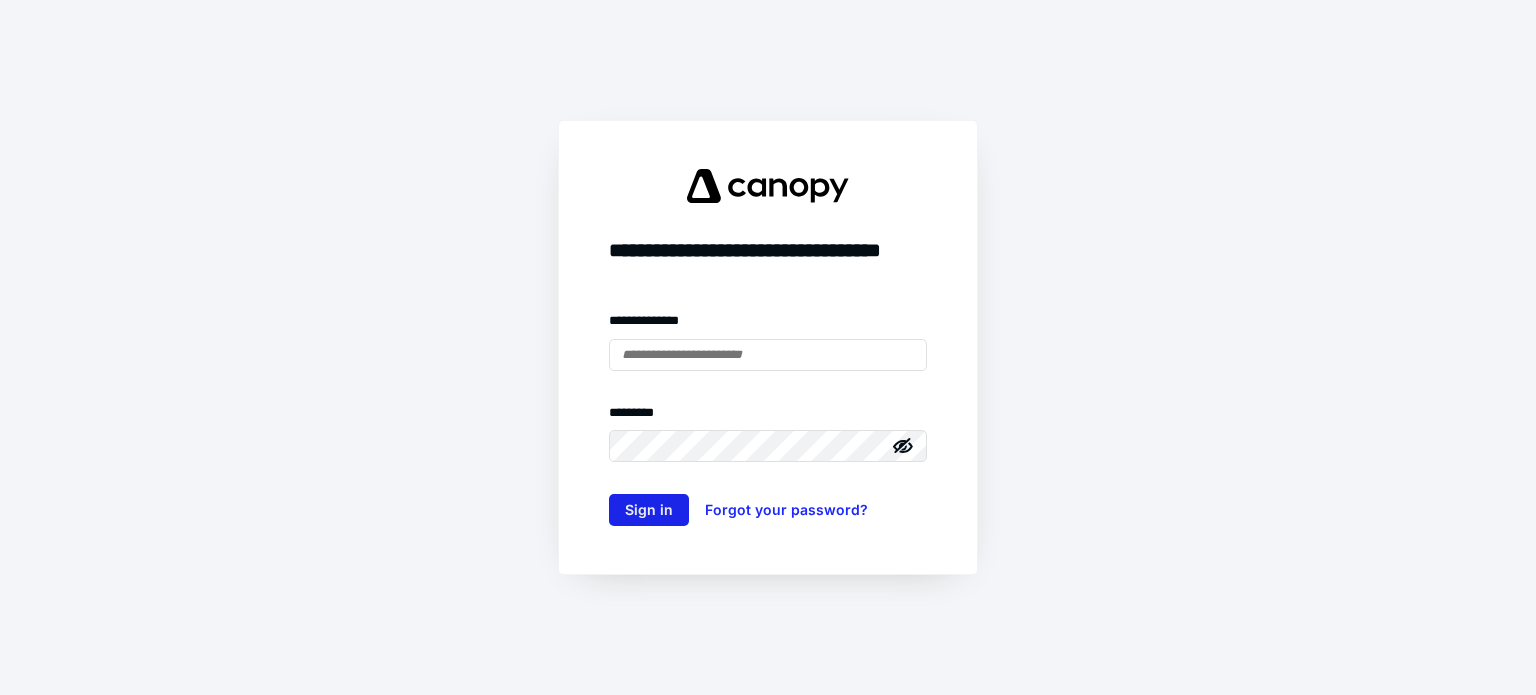 type on "**********" 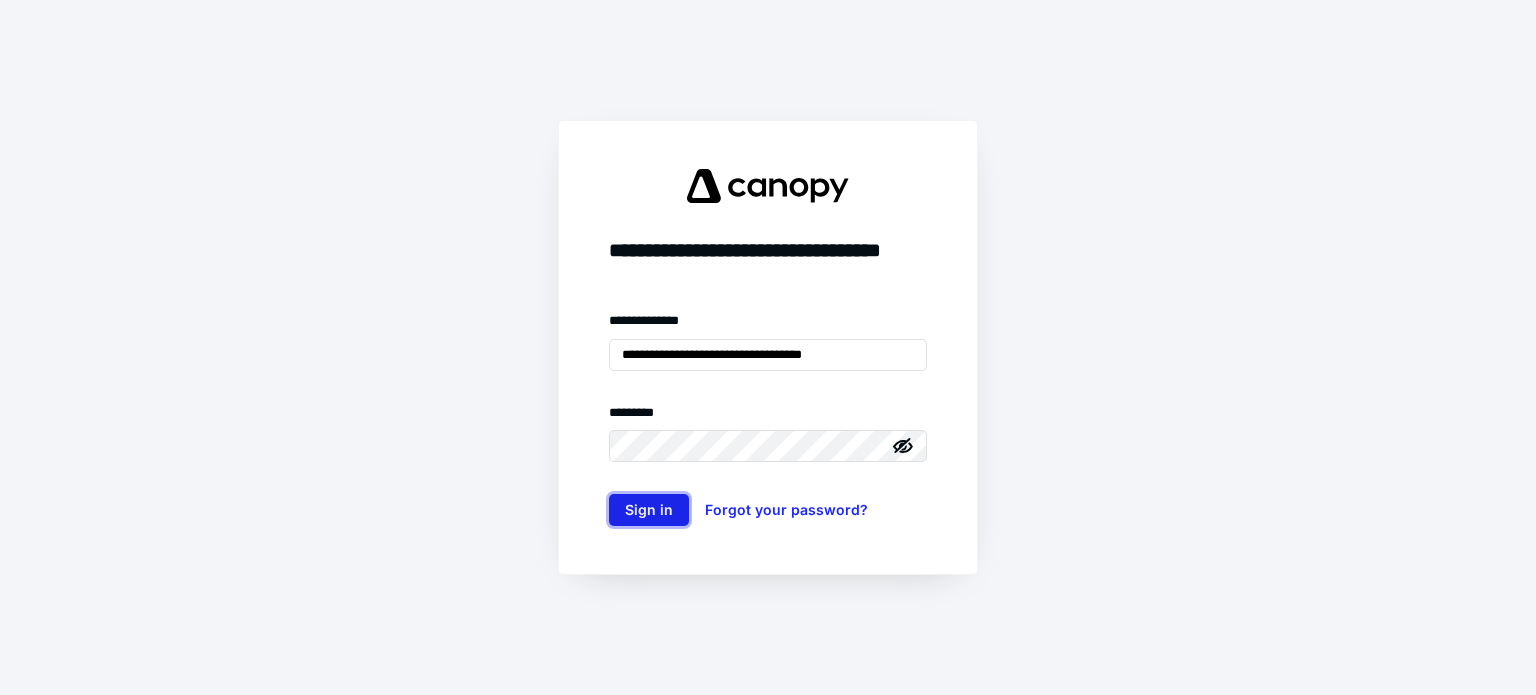 click on "Sign in" at bounding box center [649, 510] 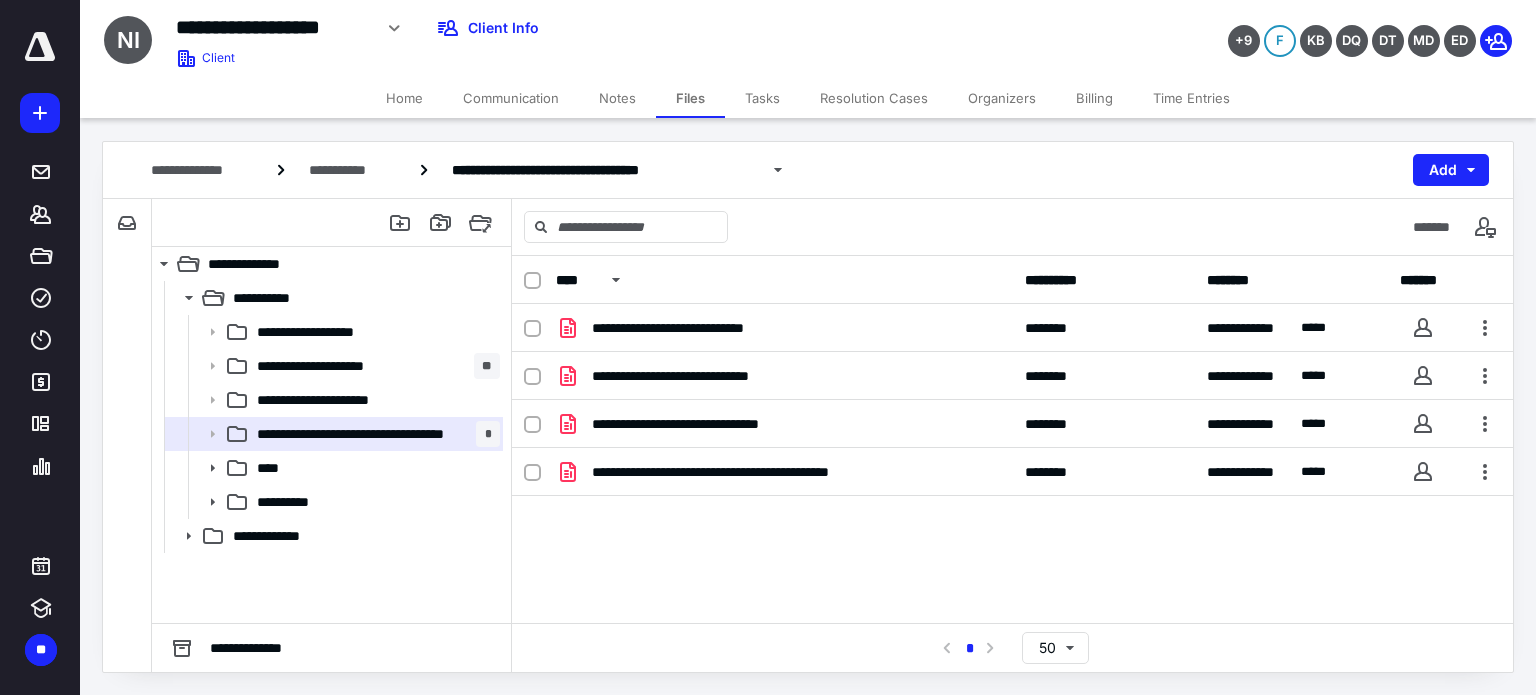 scroll, scrollTop: 0, scrollLeft: 0, axis: both 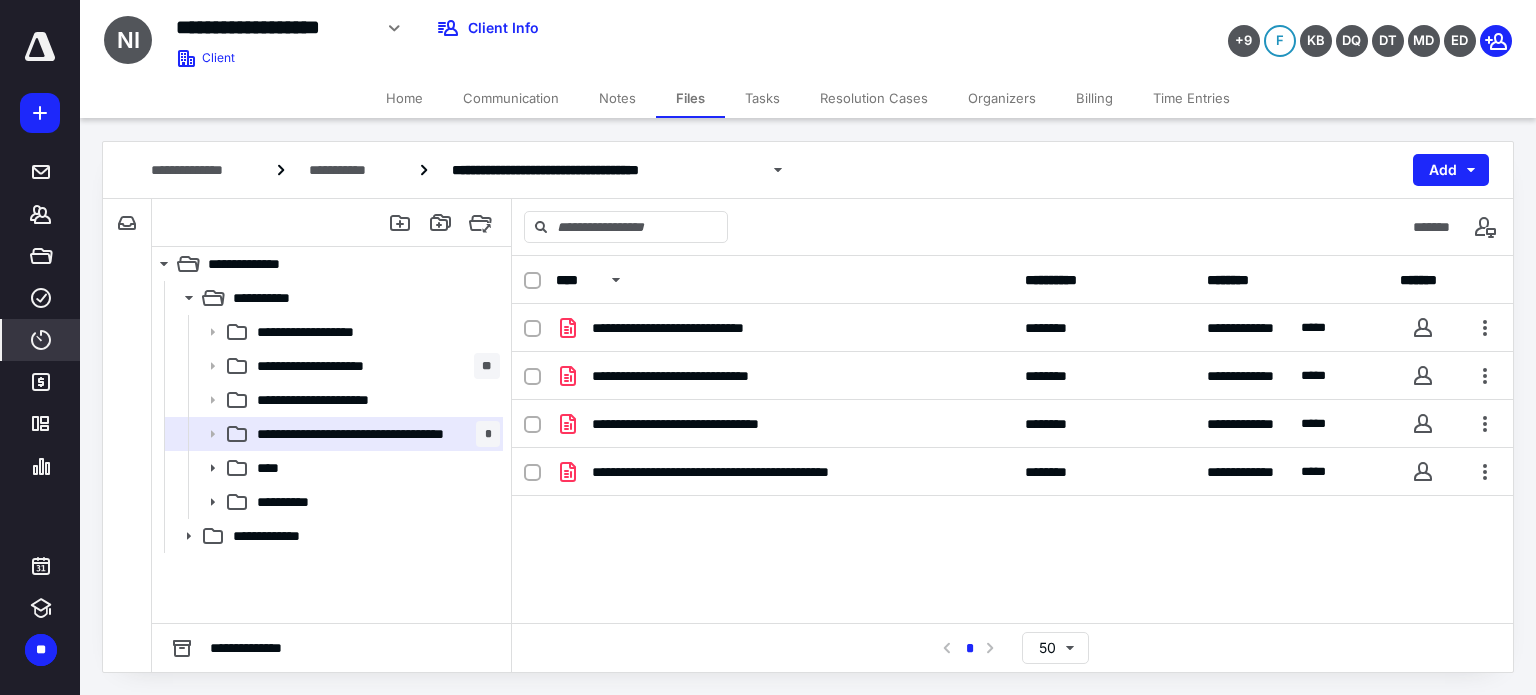click 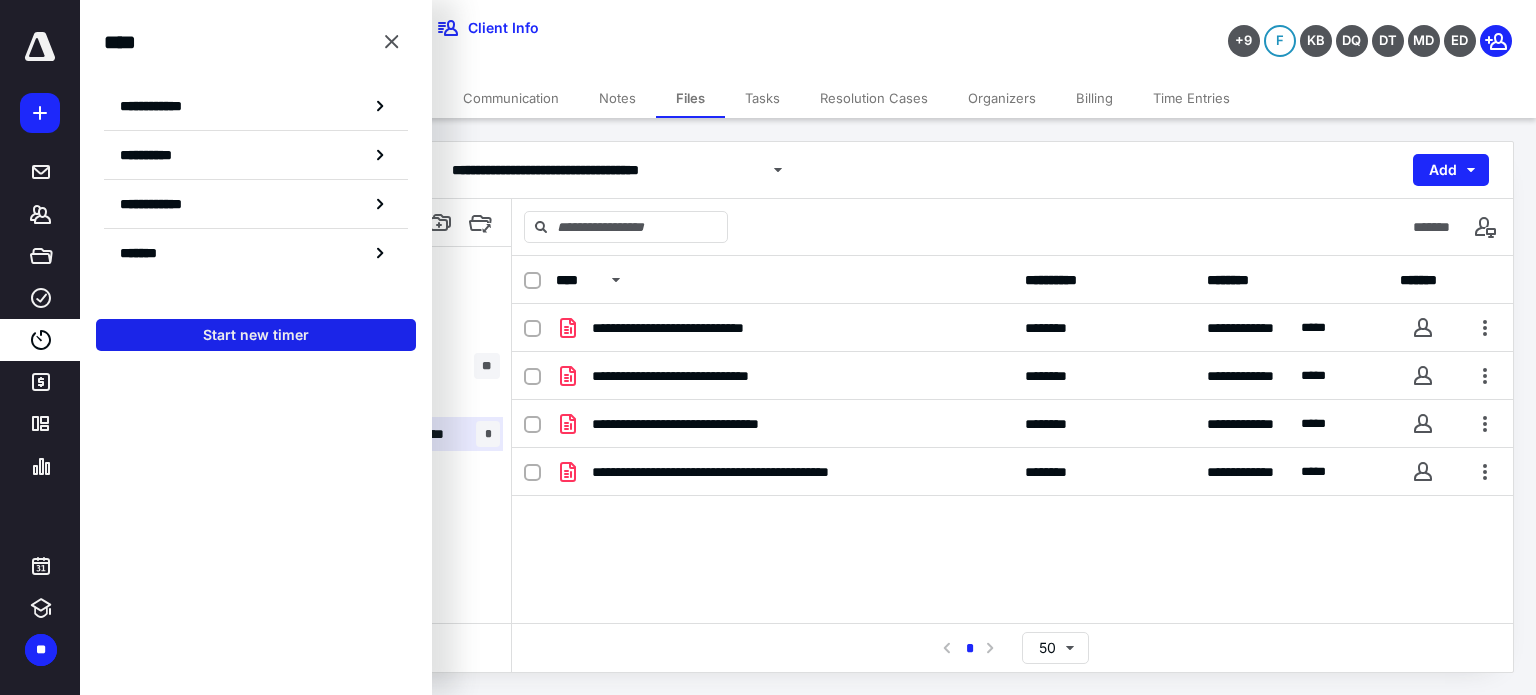 click on "Start new timer" at bounding box center [256, 335] 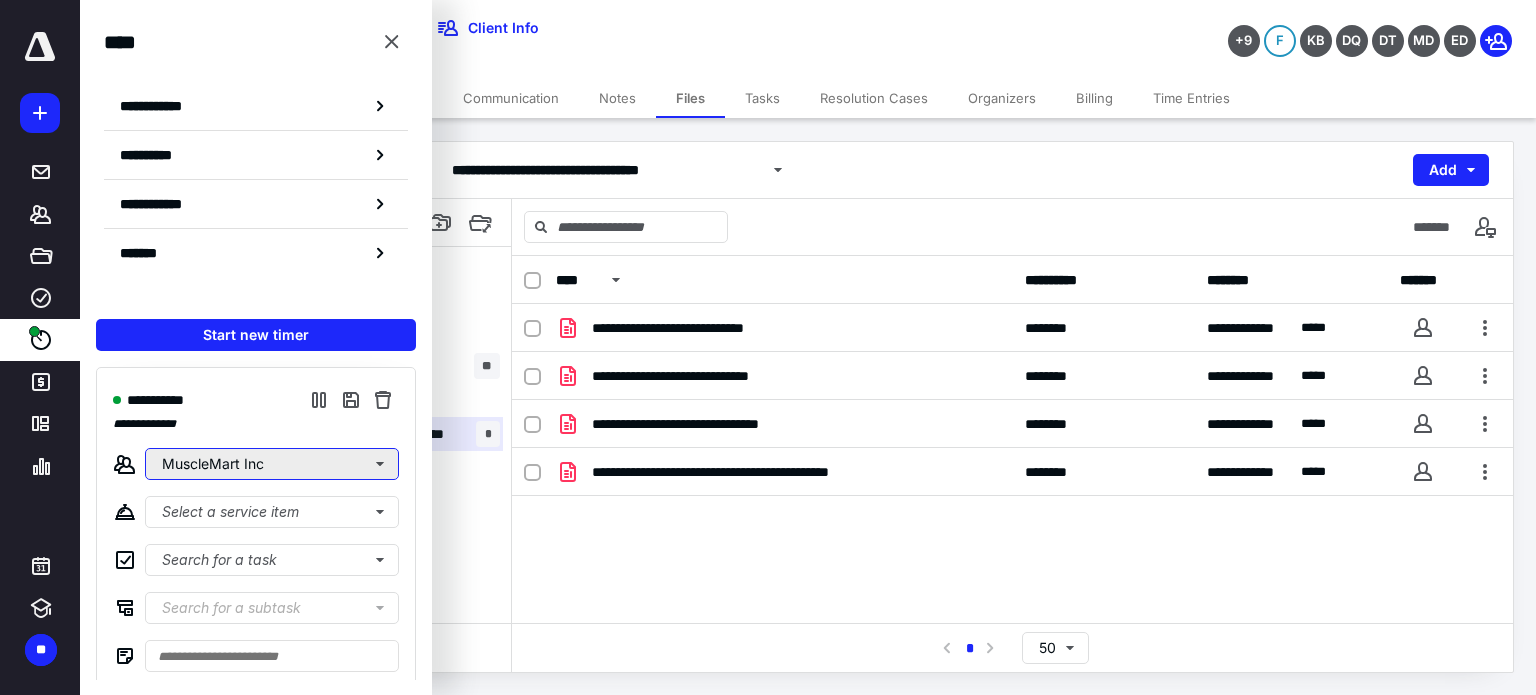 click on "MuscleMart Inc" at bounding box center [272, 464] 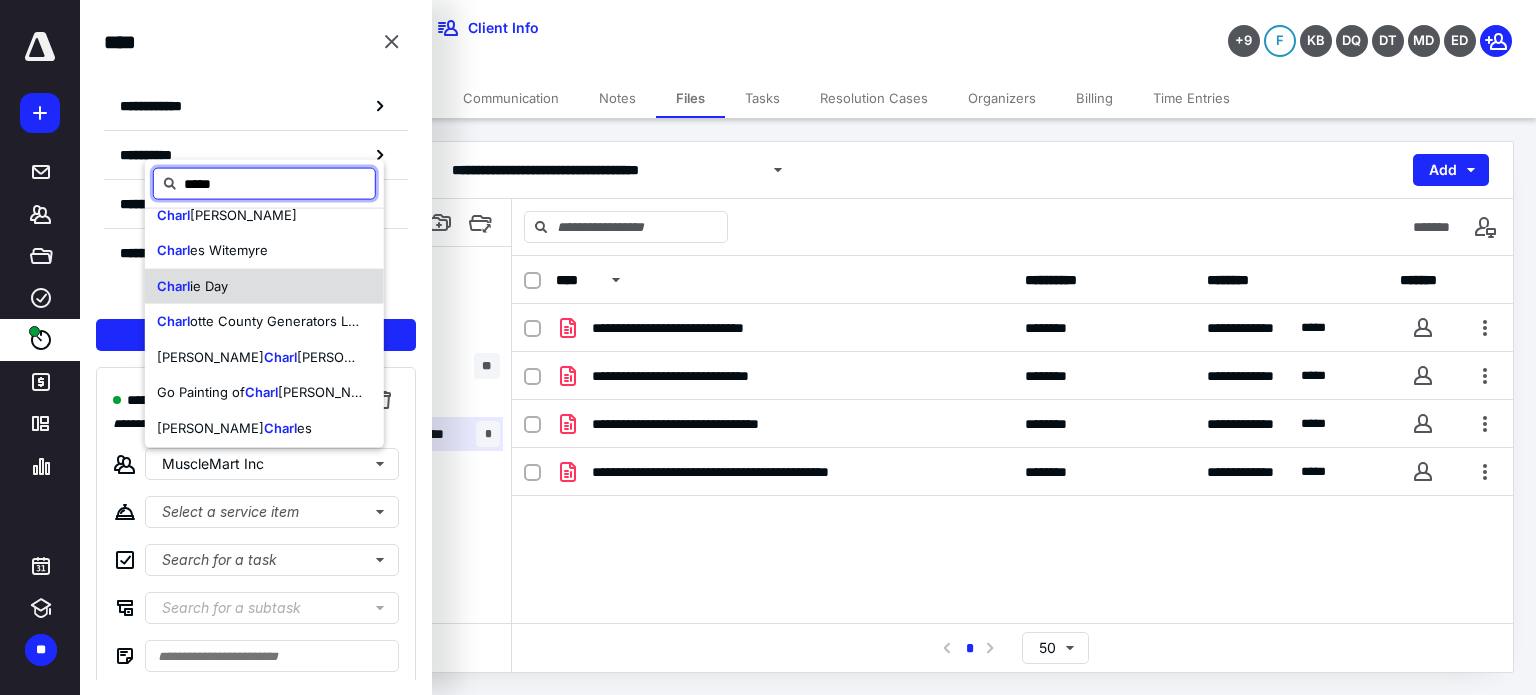 scroll, scrollTop: 300, scrollLeft: 0, axis: vertical 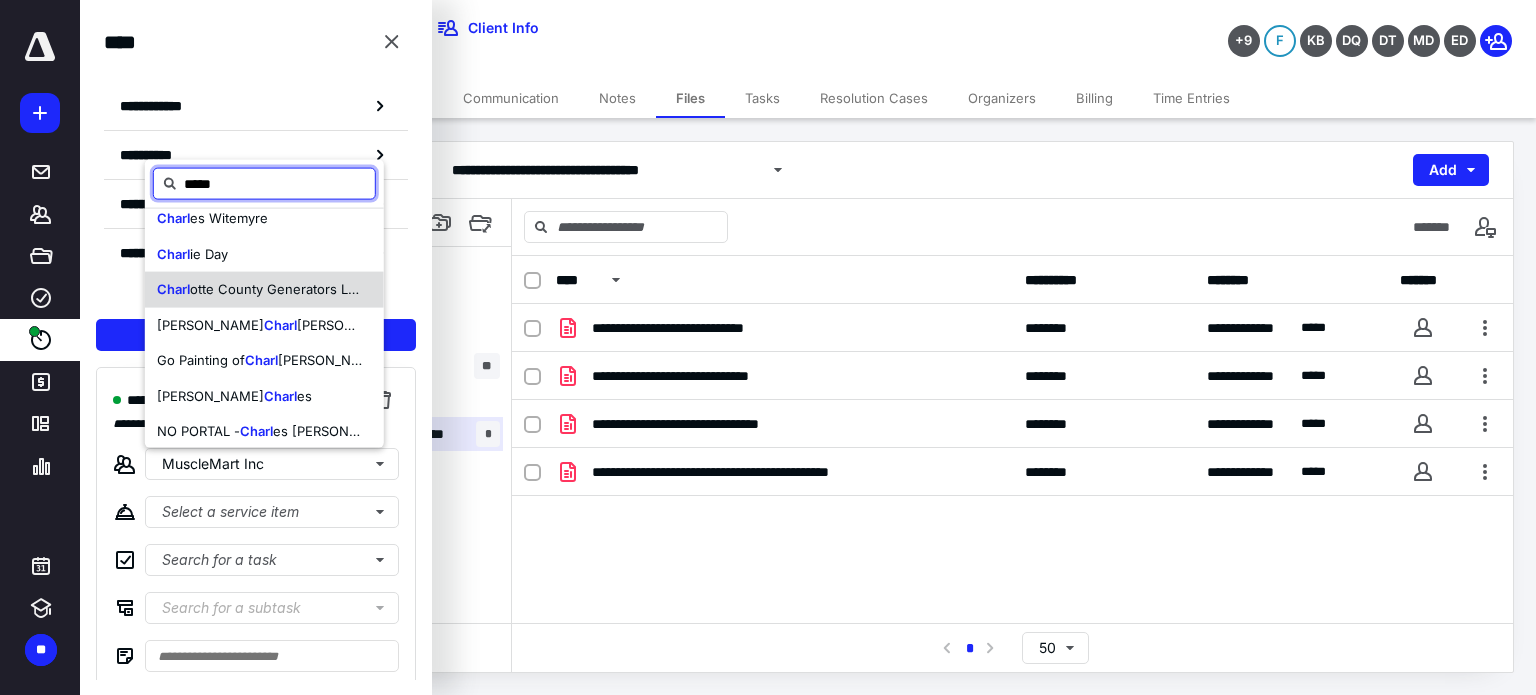 click on "otte County Generators LLC" at bounding box center [277, 289] 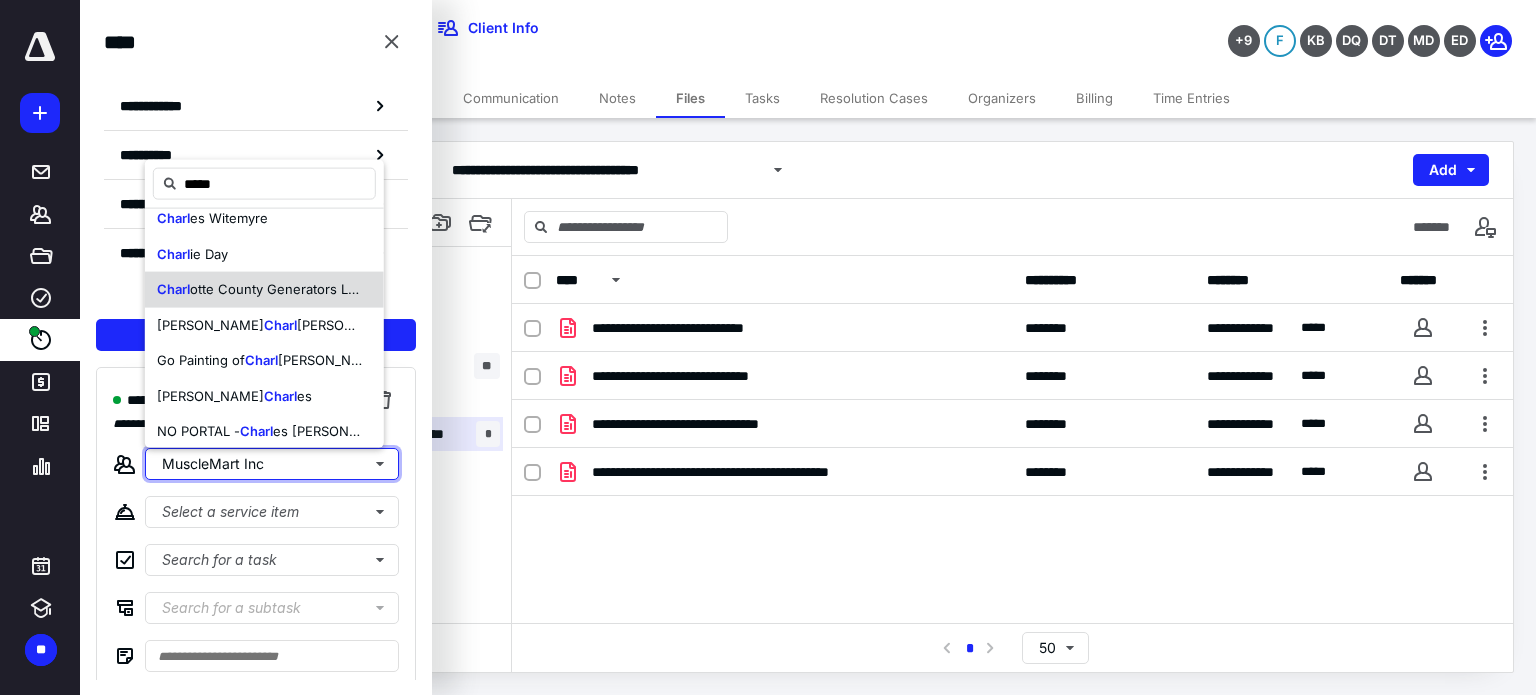 type 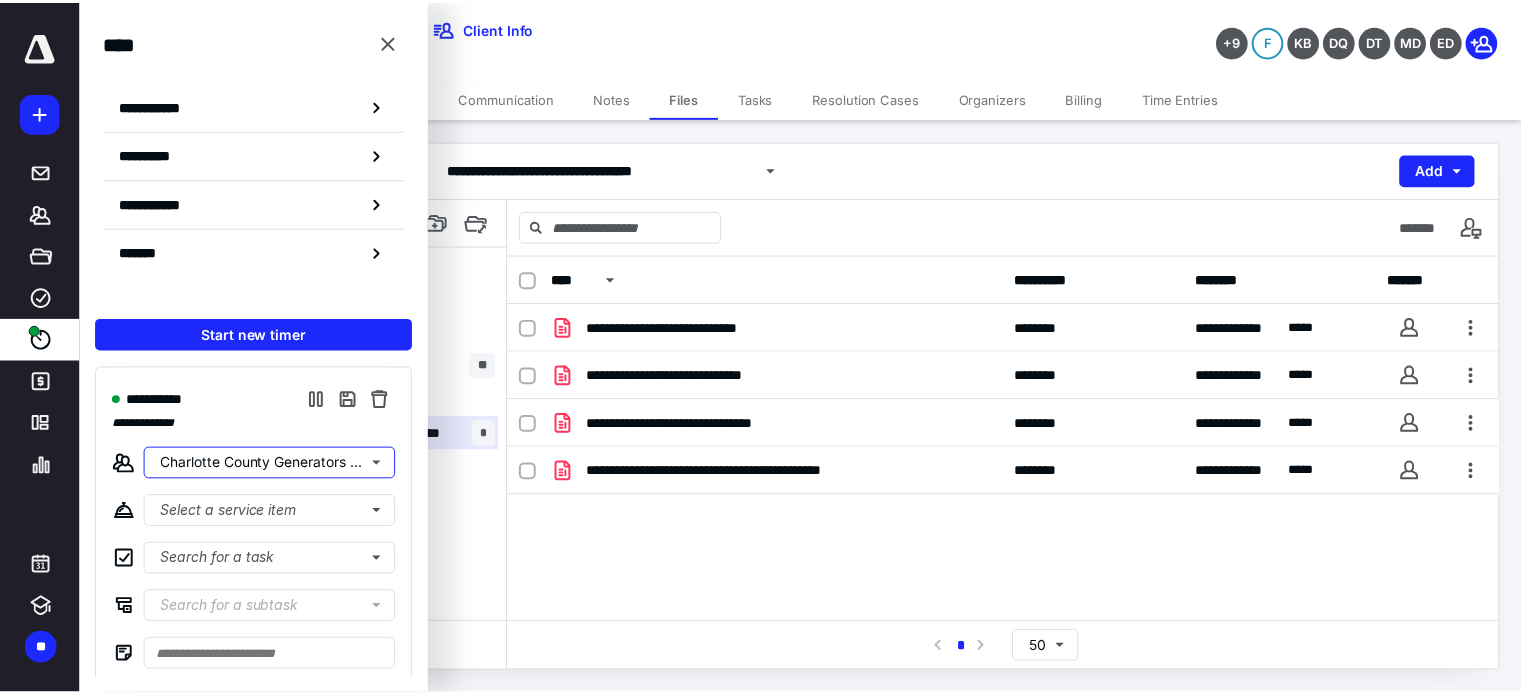 scroll, scrollTop: 0, scrollLeft: 0, axis: both 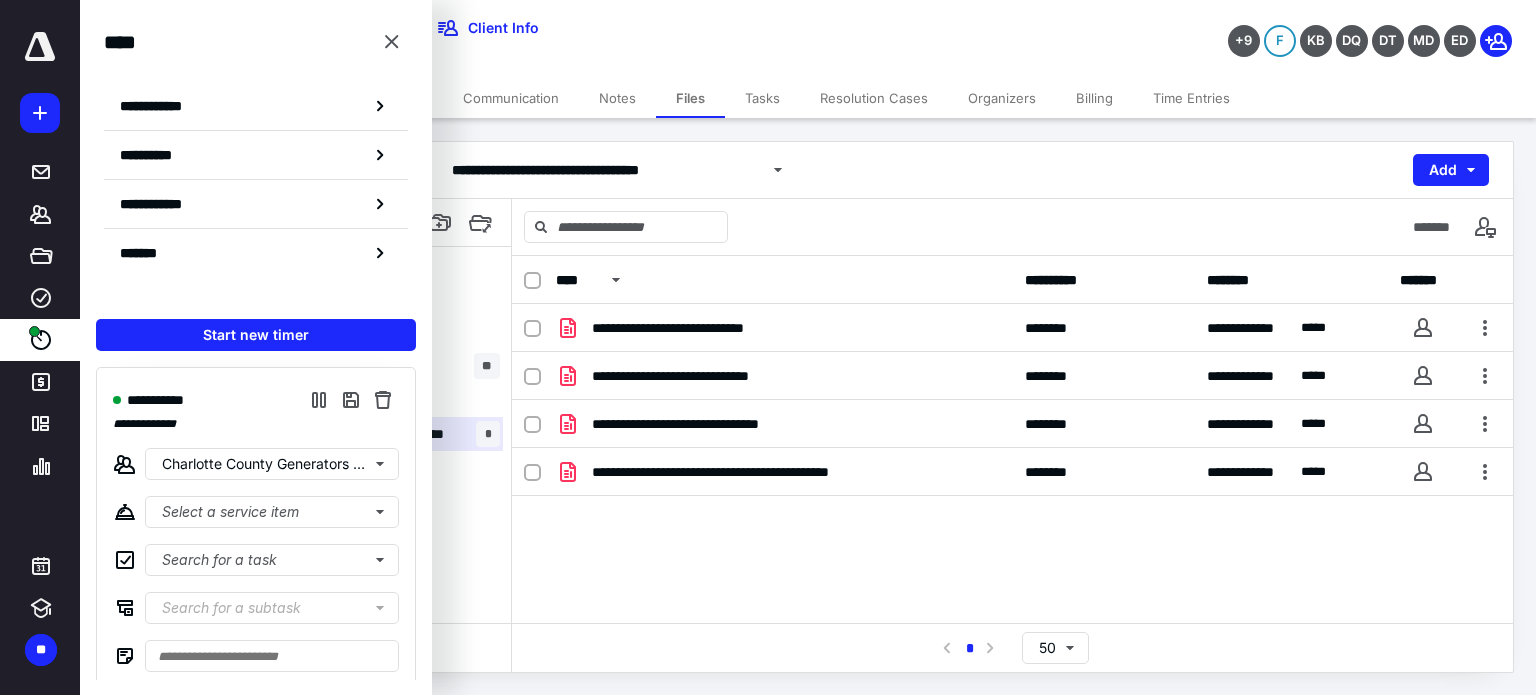 click on "**********" at bounding box center (1012, 454) 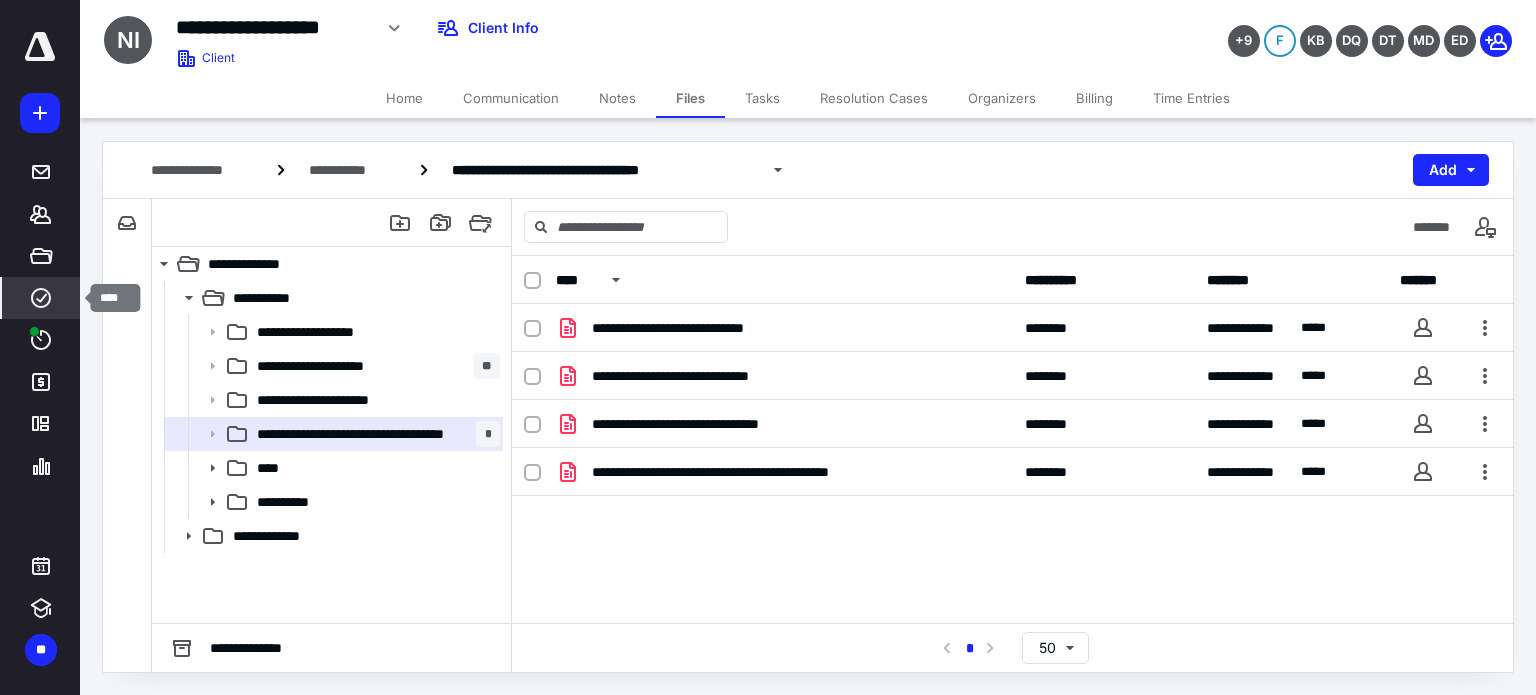 click 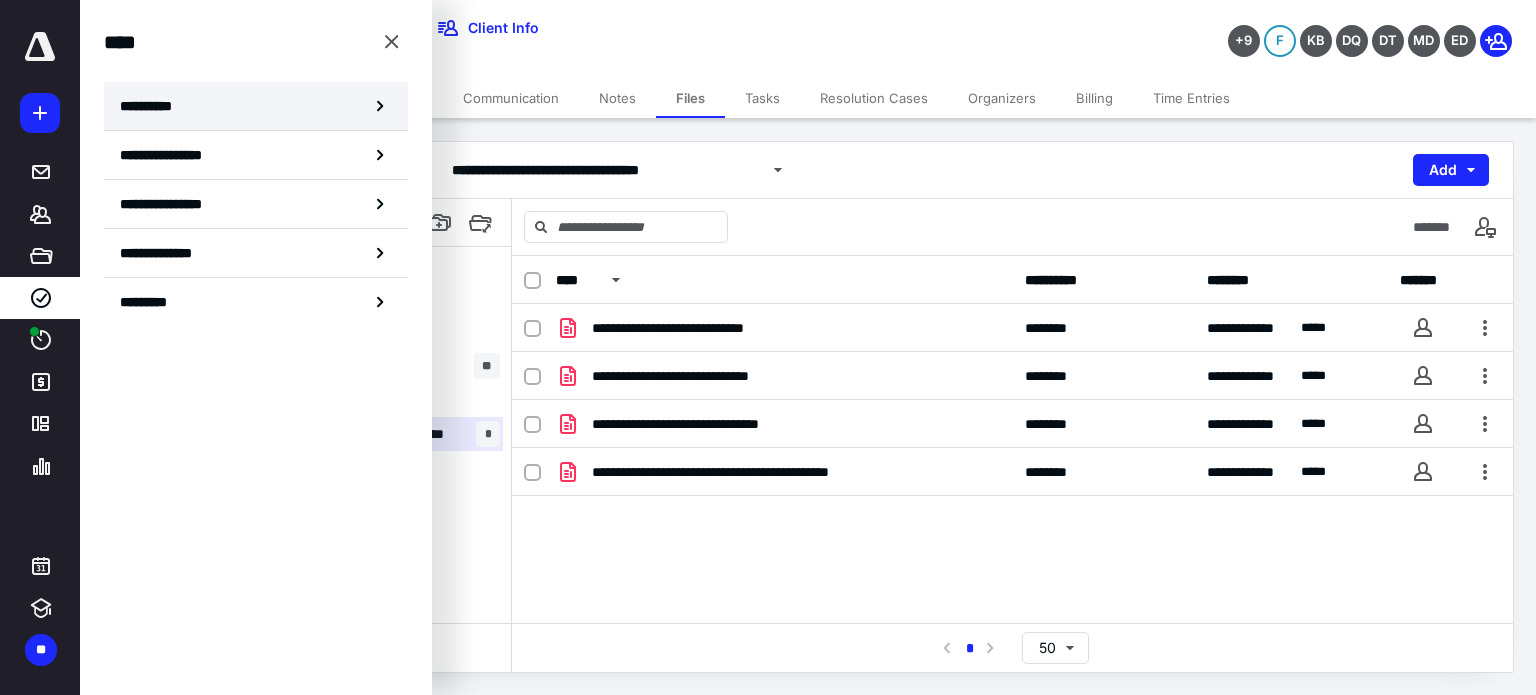 click on "**********" at bounding box center [153, 106] 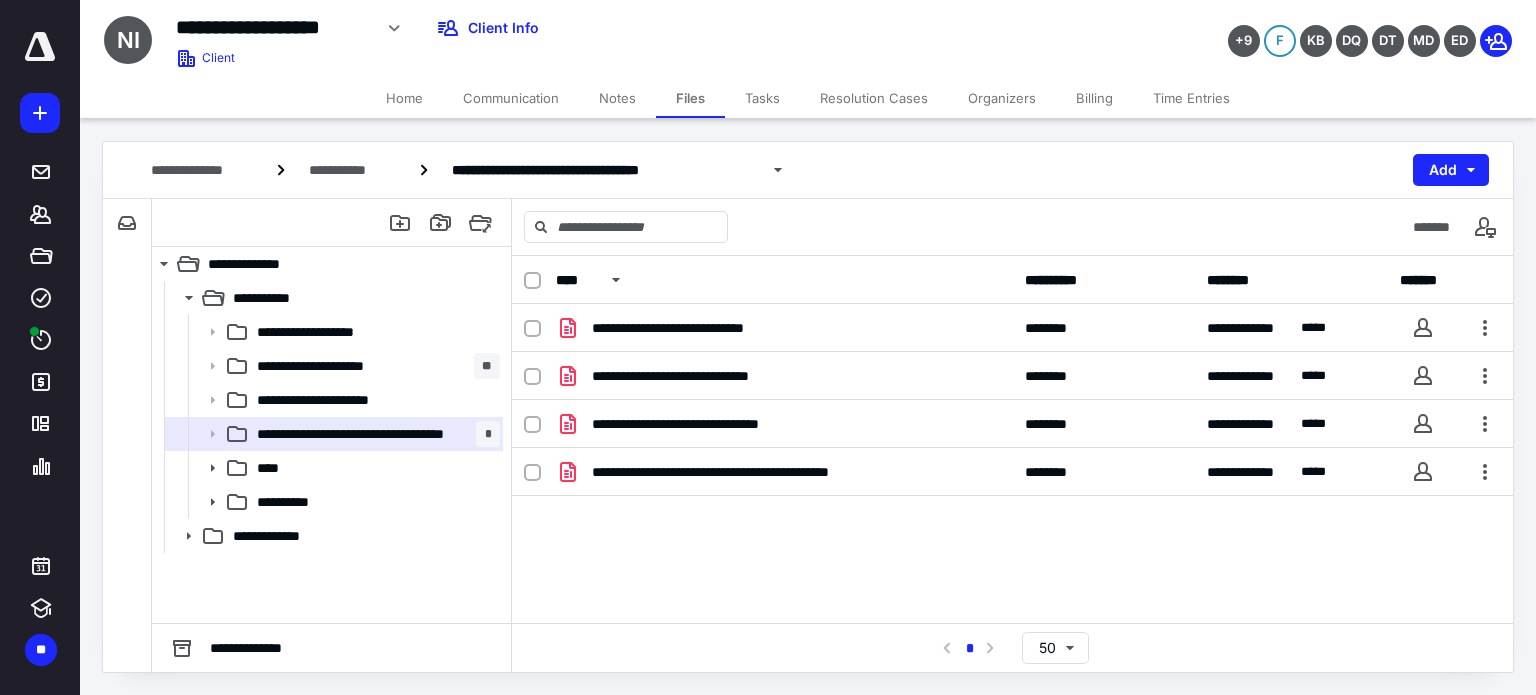 click on "Tasks" at bounding box center (762, 98) 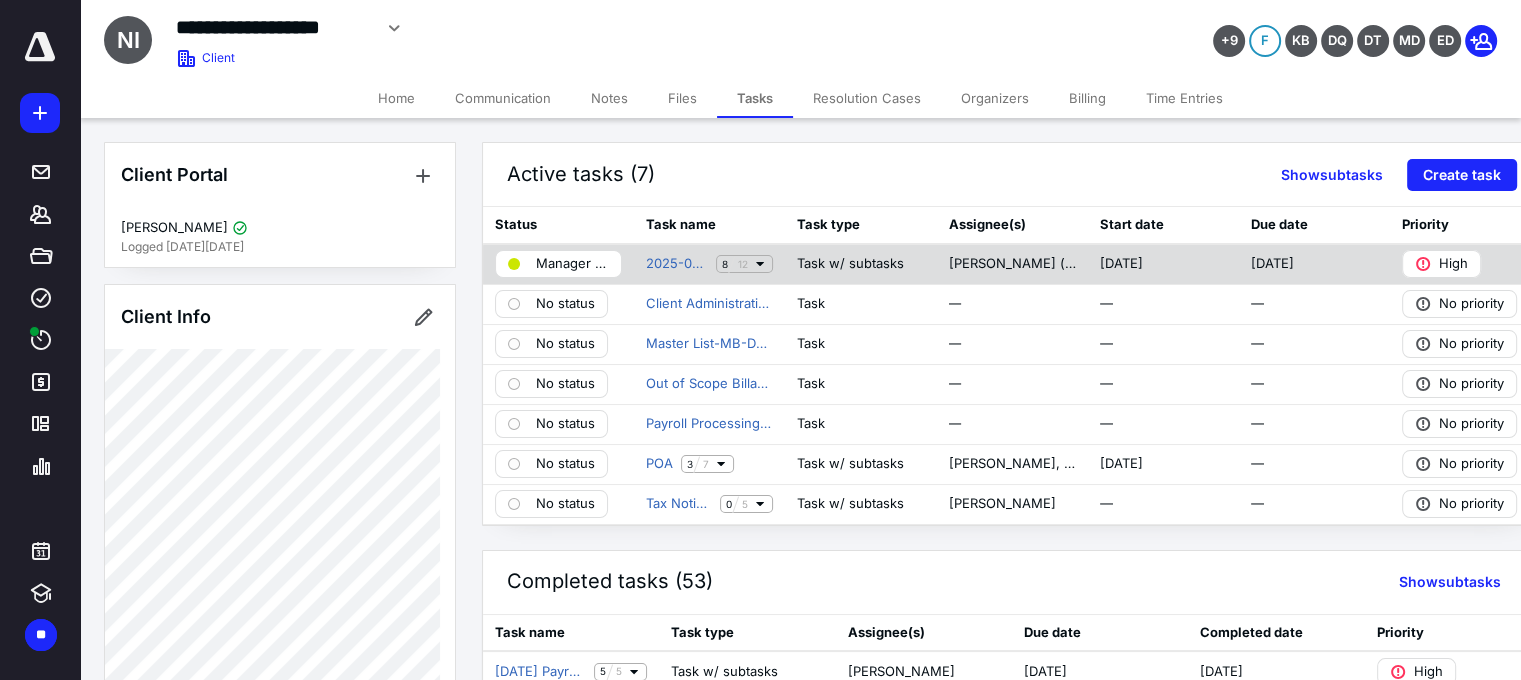 click on "Manager Review" at bounding box center (572, 264) 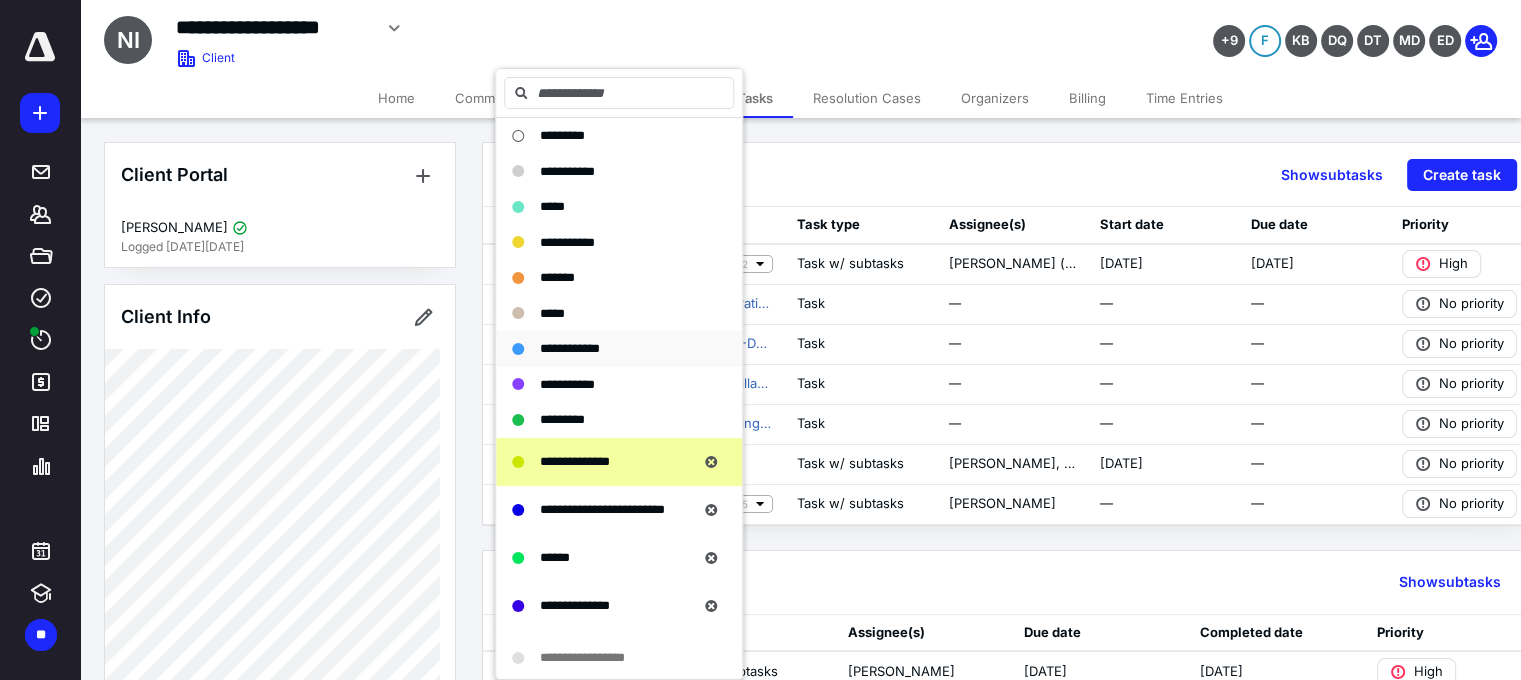 click on "**********" at bounding box center (570, 348) 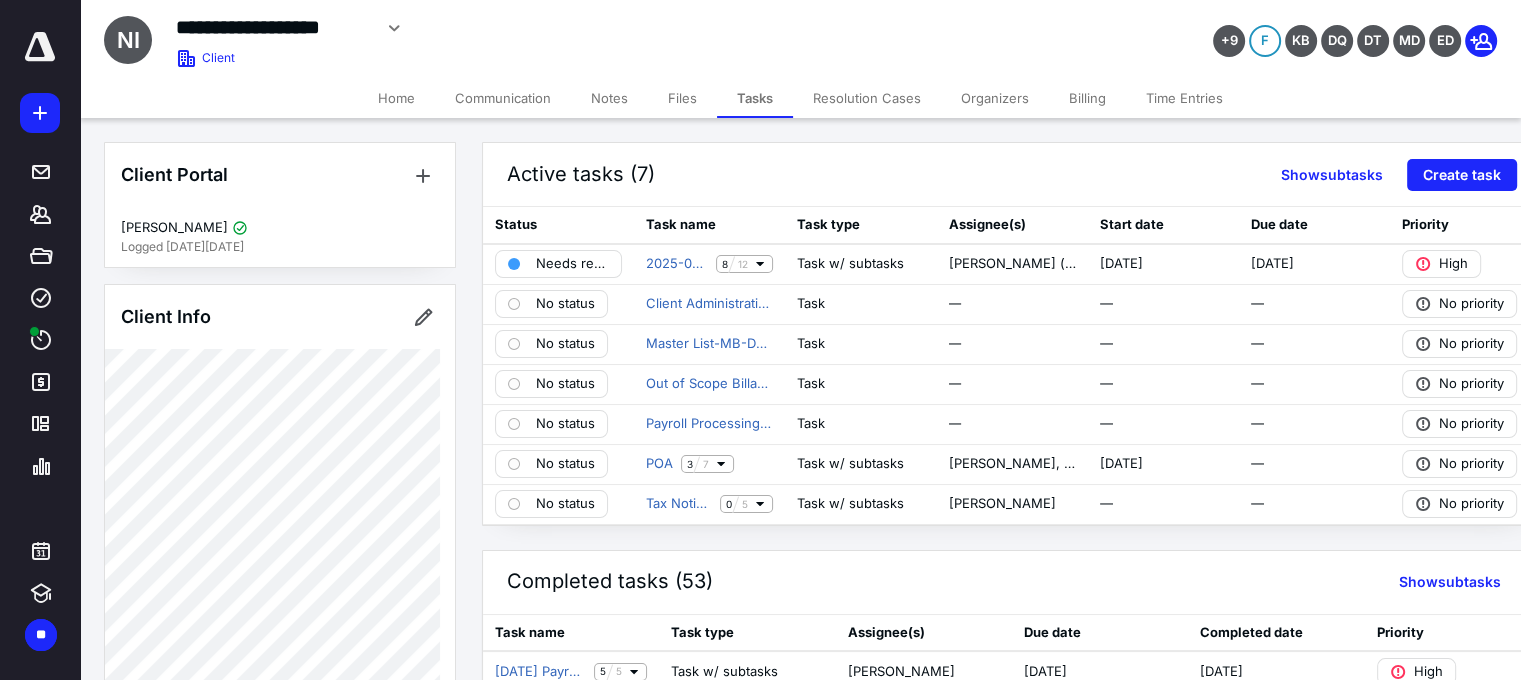 click on "Active   tasks   (7) Show  subtasks Create task" at bounding box center (1012, 175) 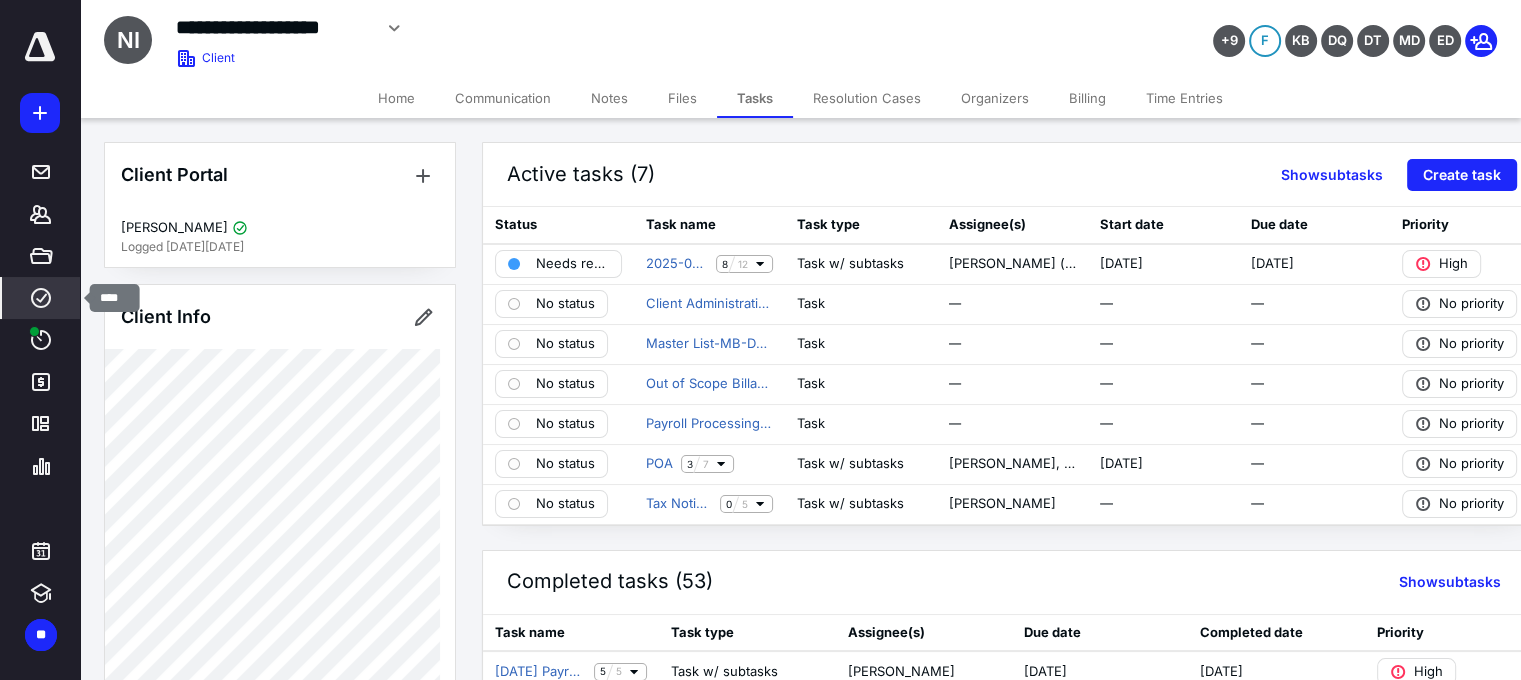 click on "****" at bounding box center (41, 298) 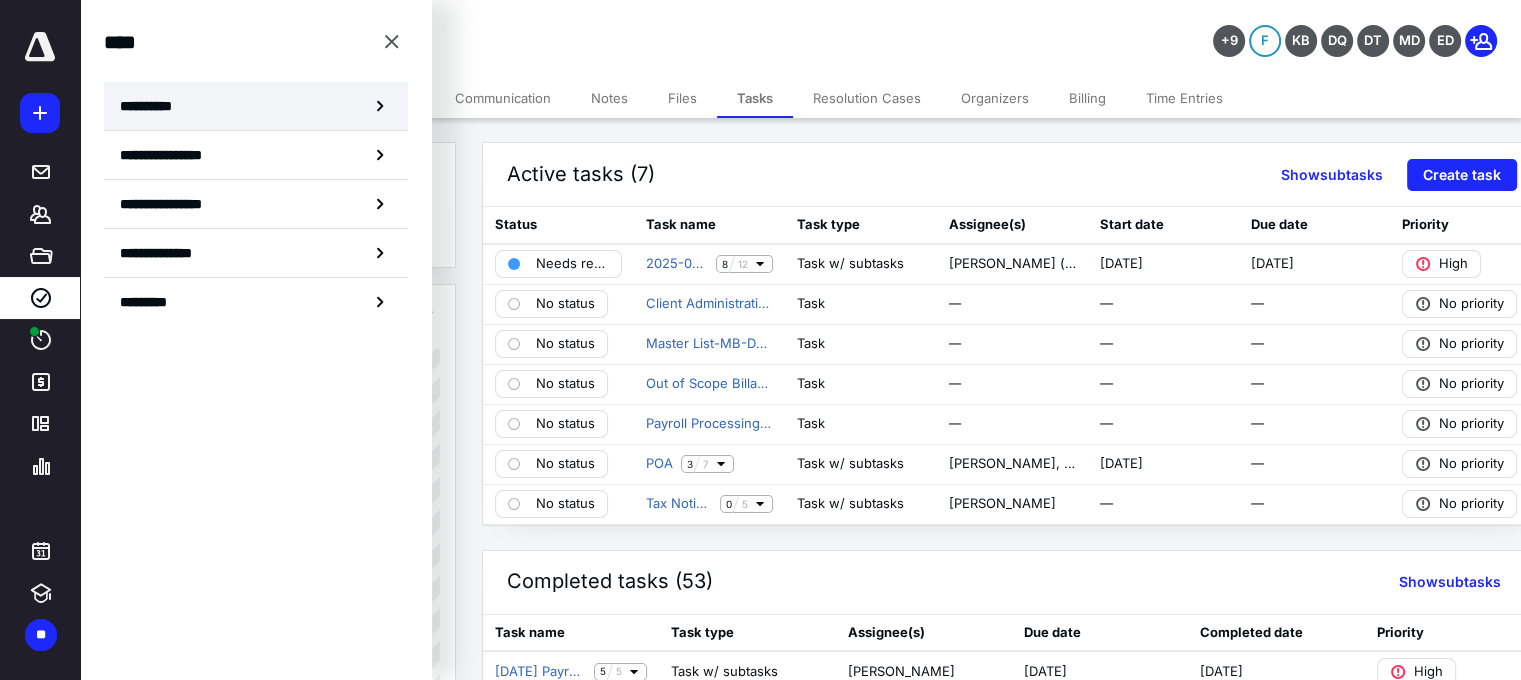 click on "**********" at bounding box center (256, 106) 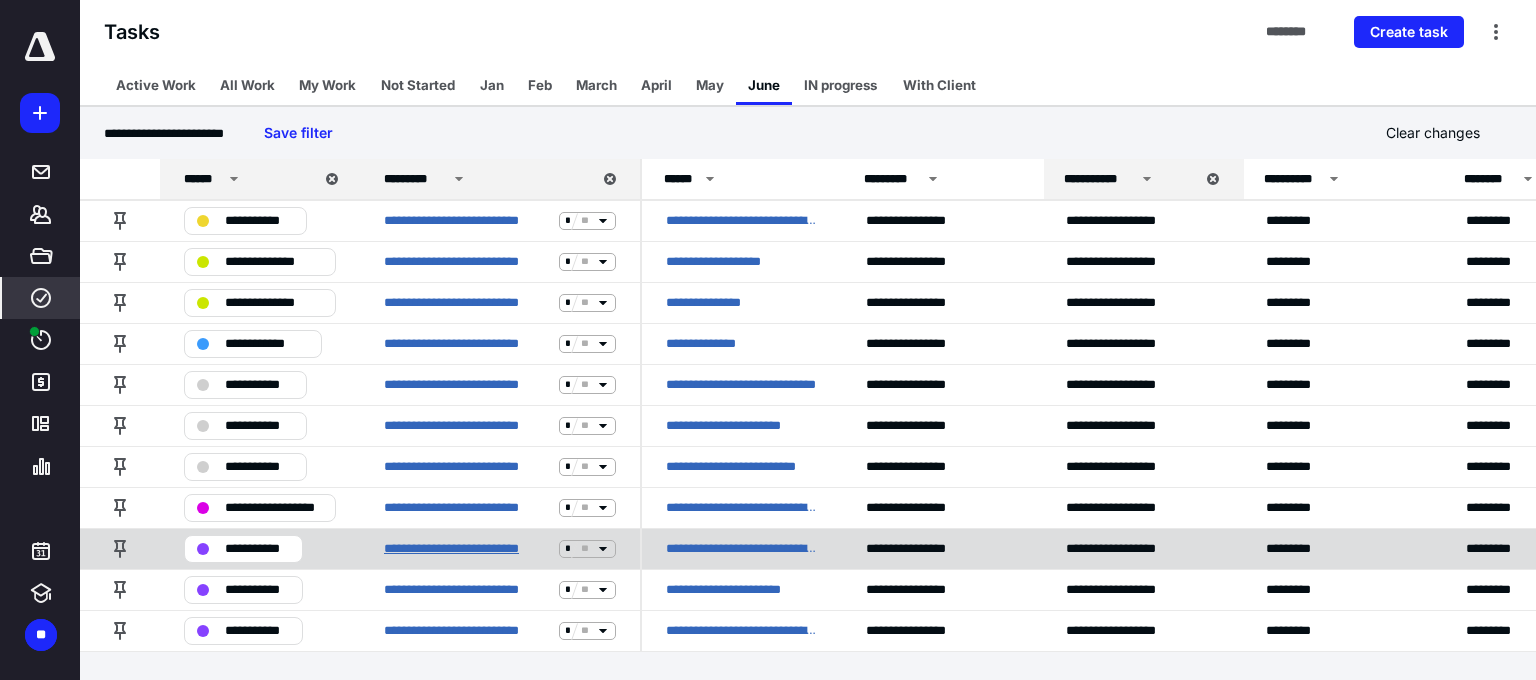 click on "**********" at bounding box center (467, 549) 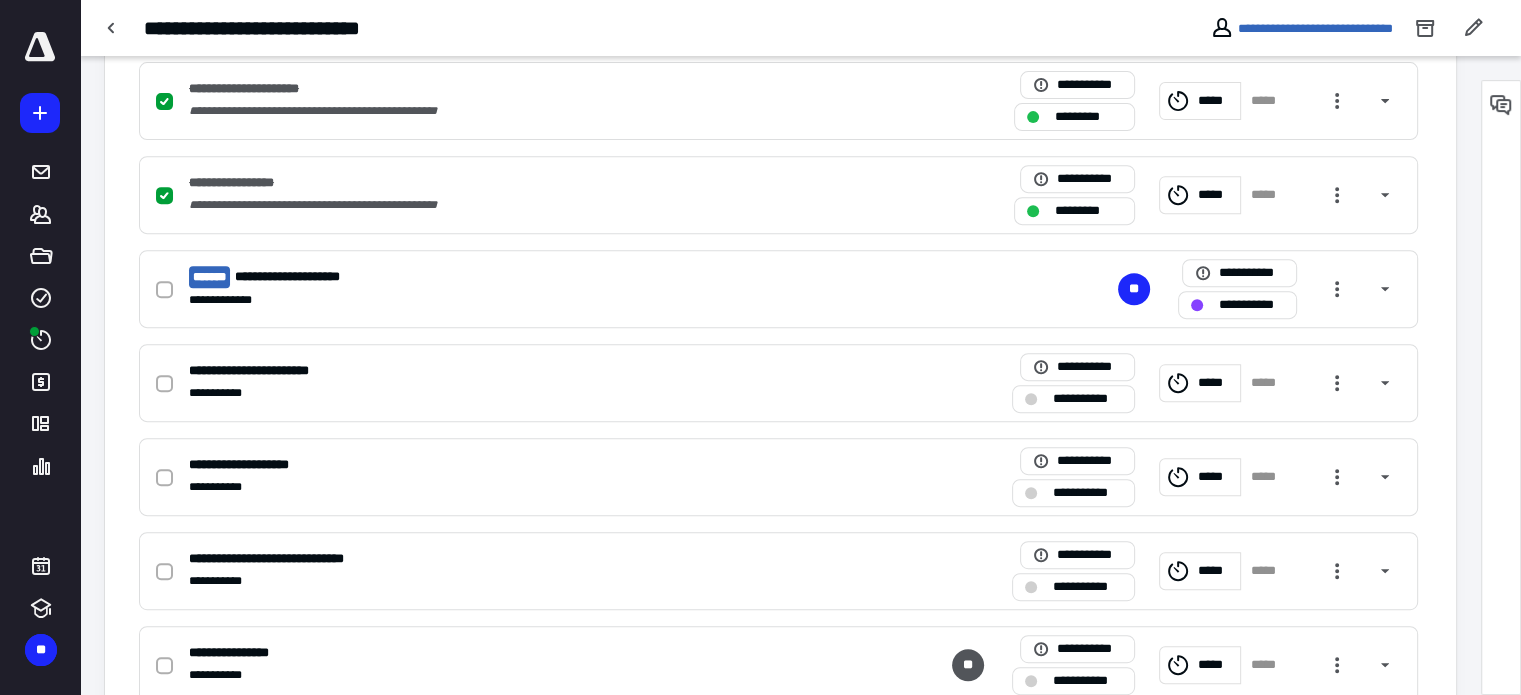 scroll, scrollTop: 800, scrollLeft: 0, axis: vertical 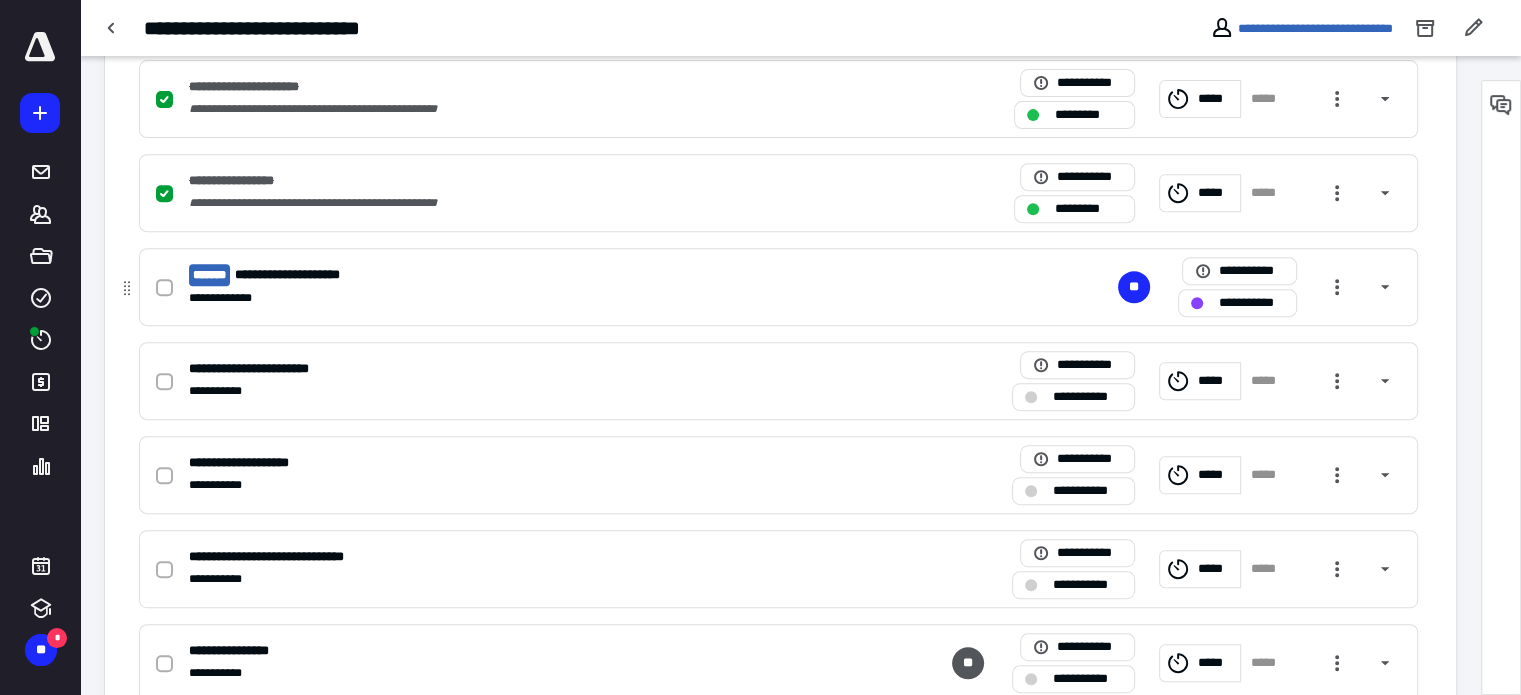 click at bounding box center (164, 288) 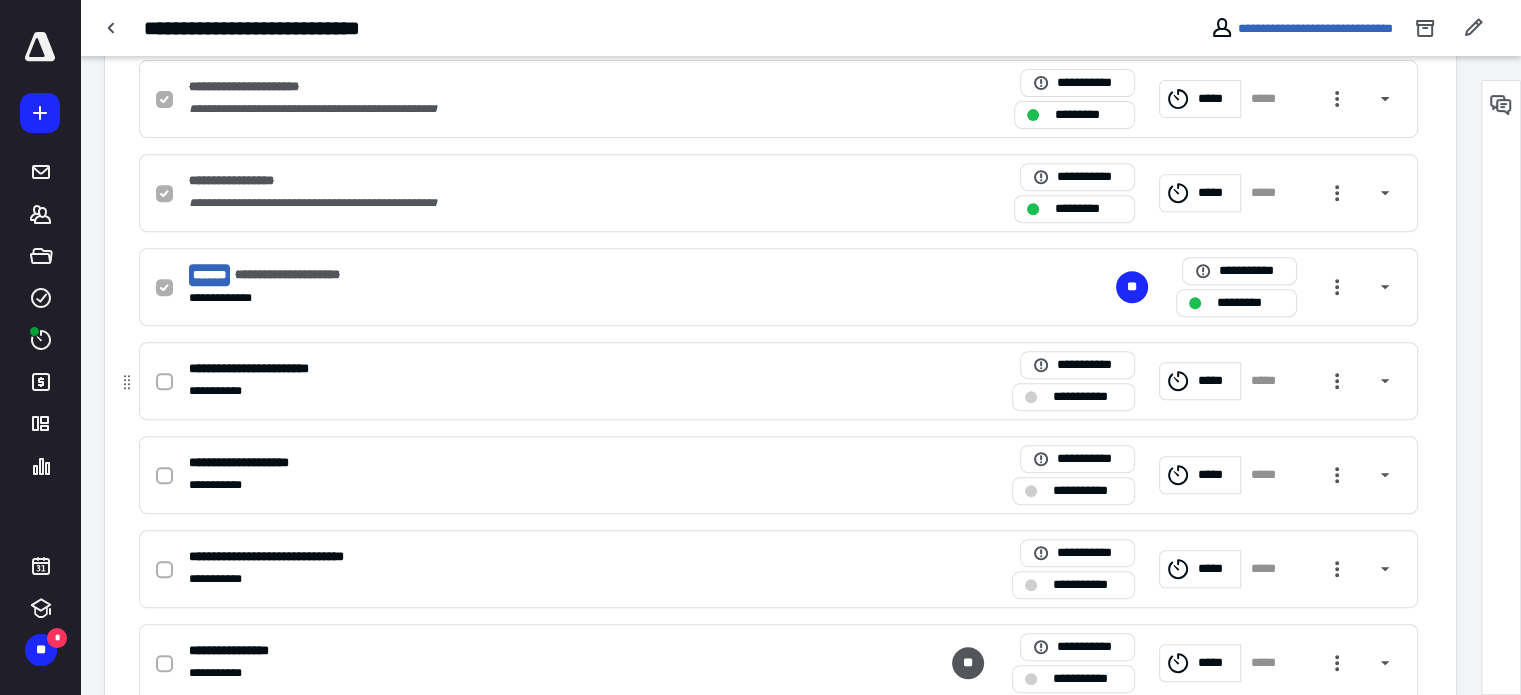 click 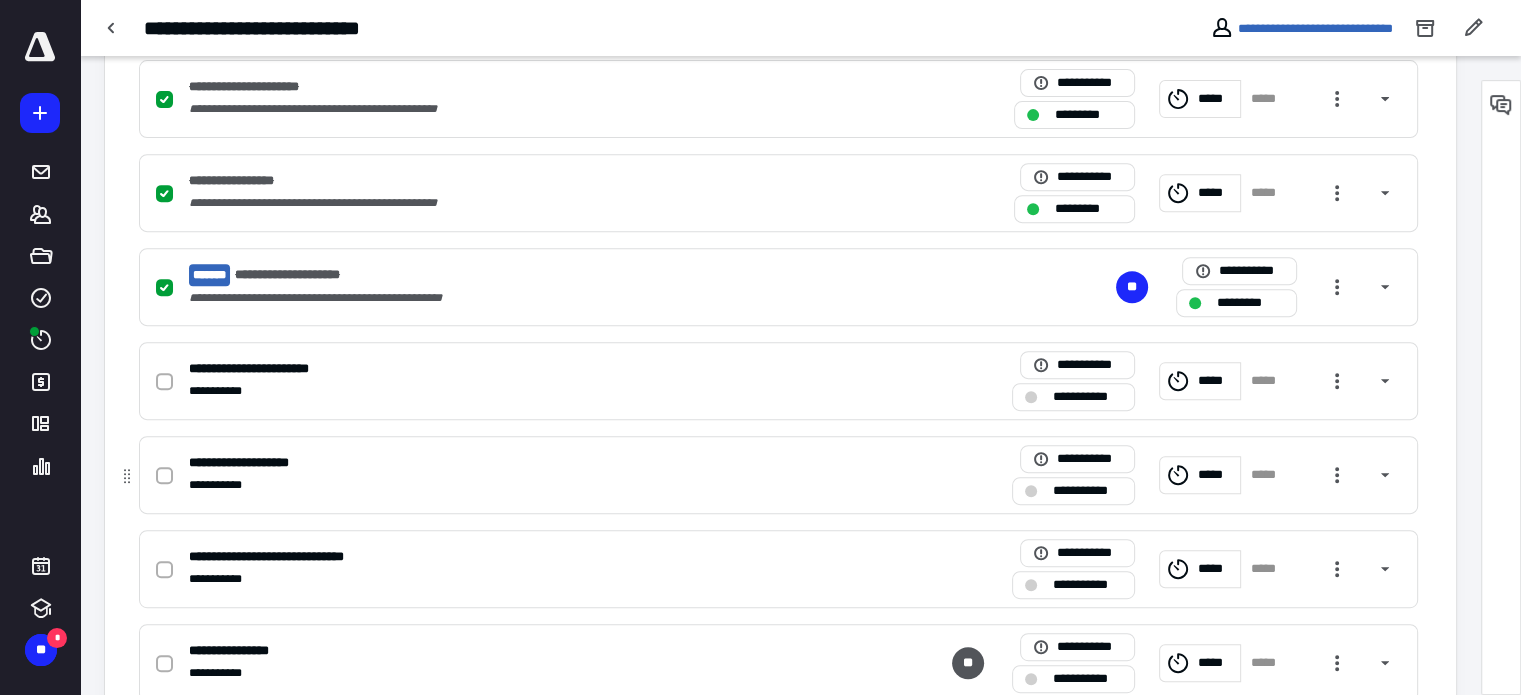 click 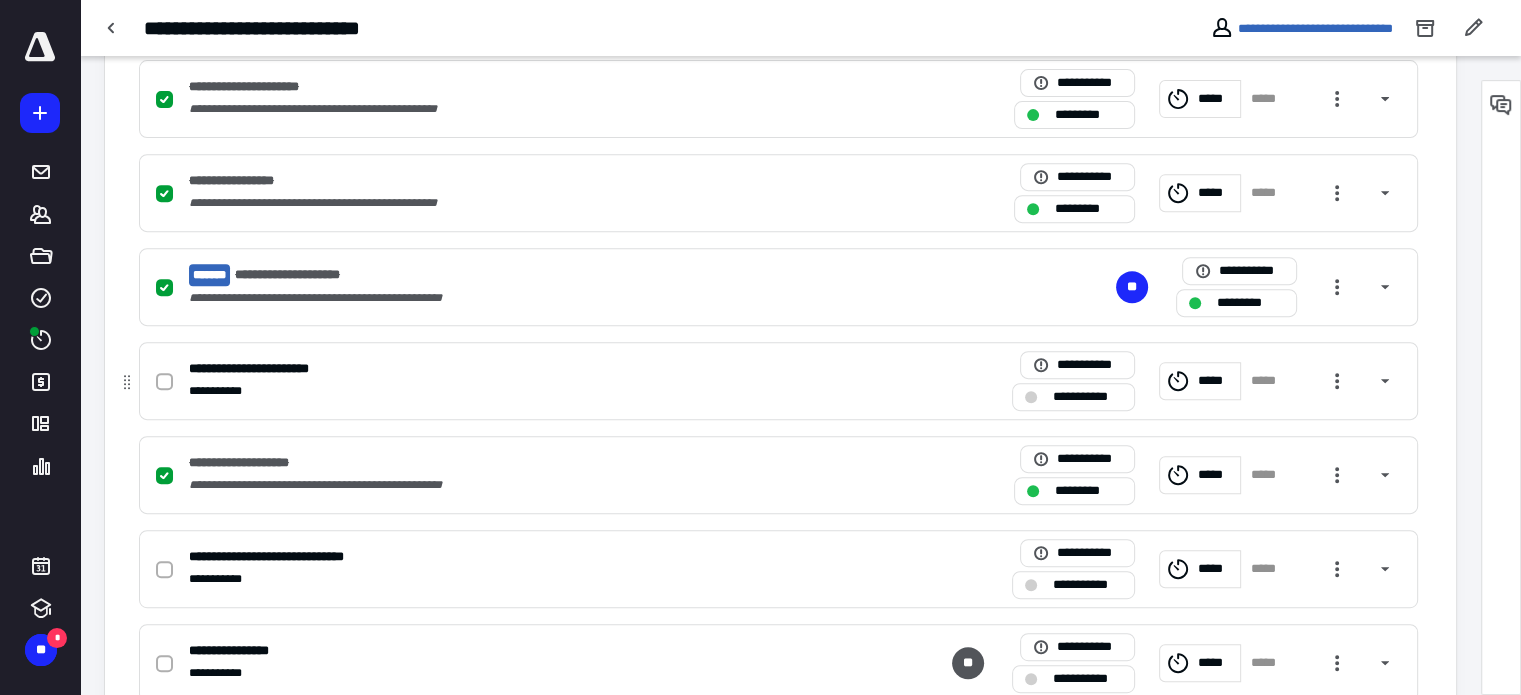 click 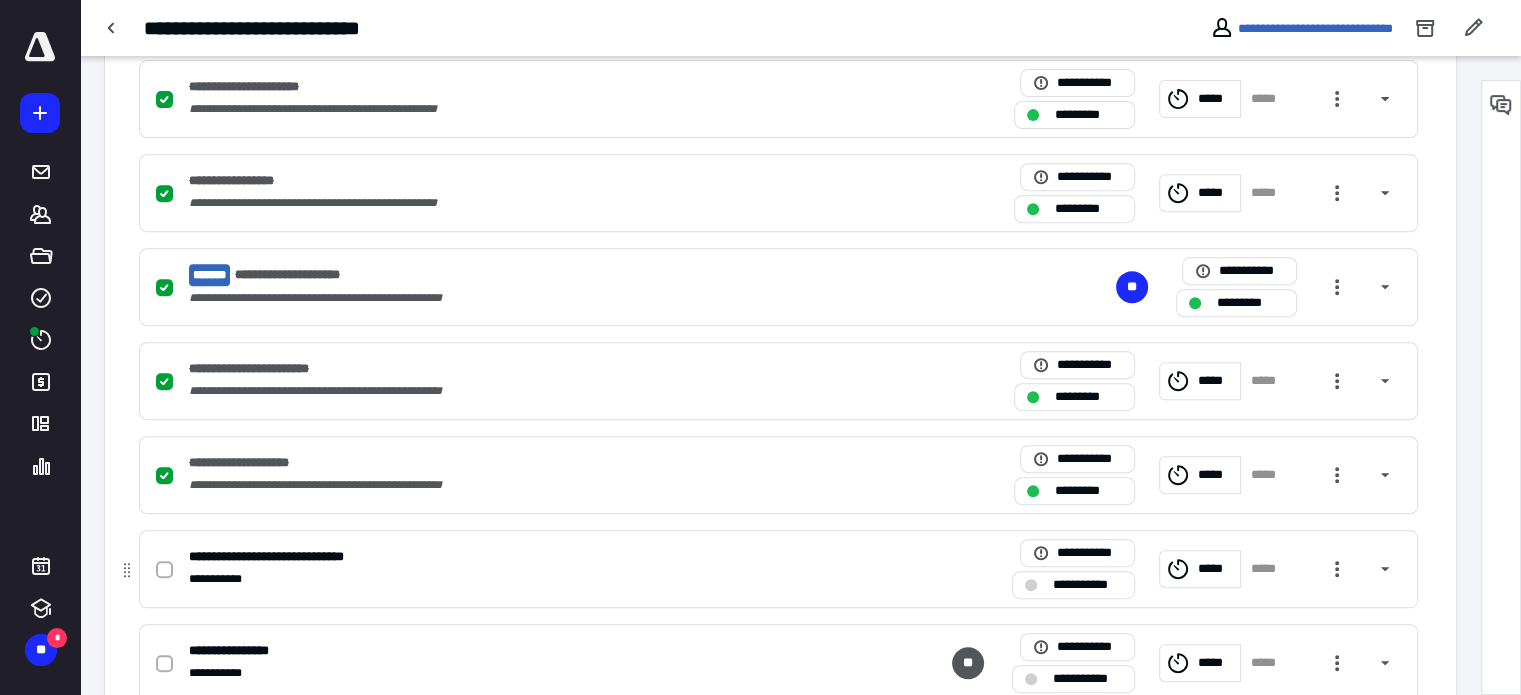 click 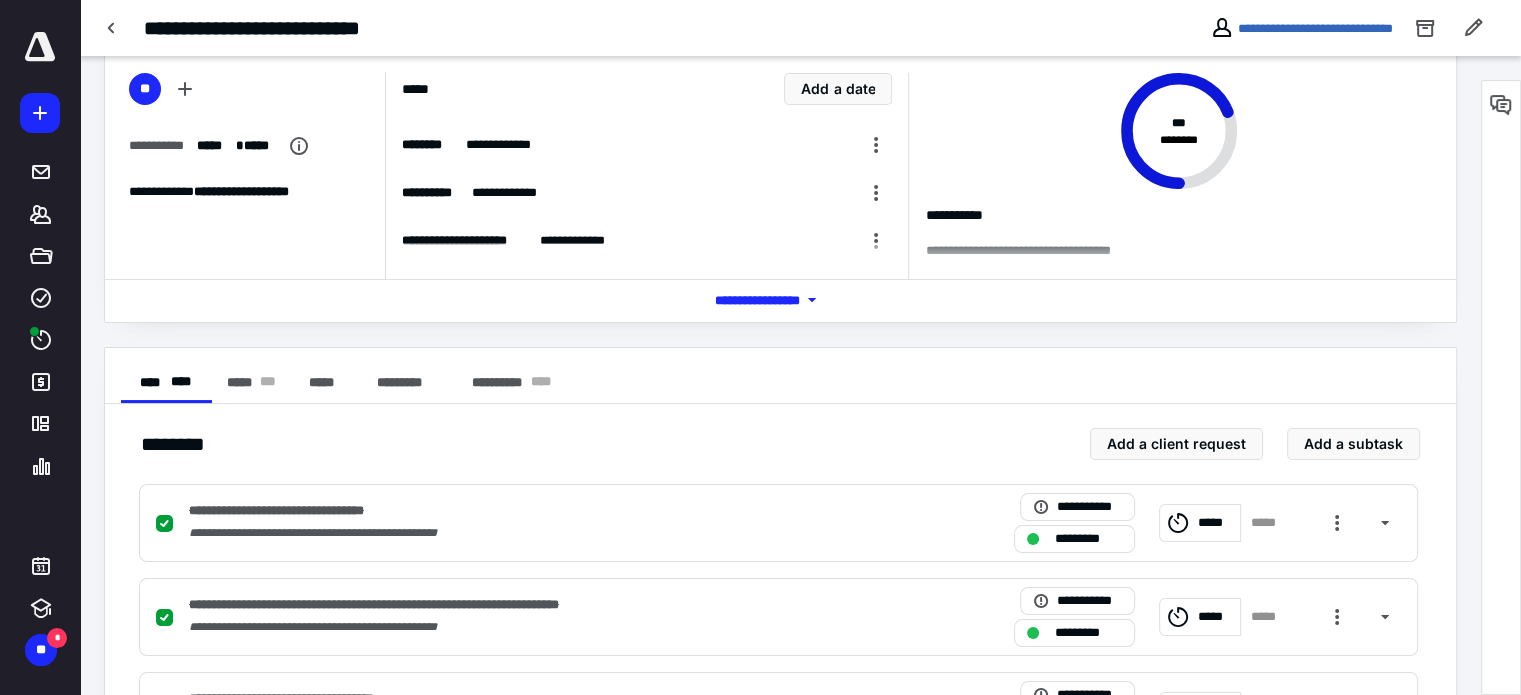scroll, scrollTop: 0, scrollLeft: 0, axis: both 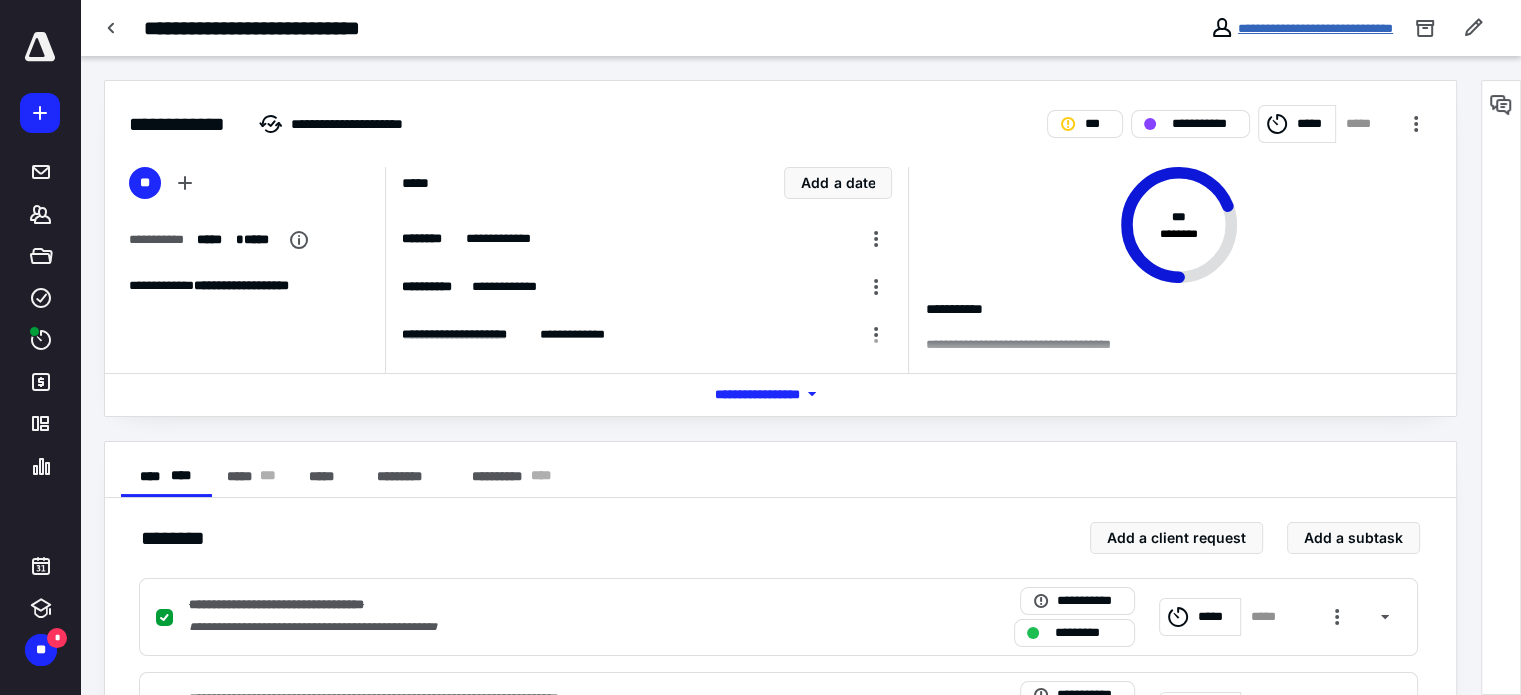 click on "**********" at bounding box center (1315, 28) 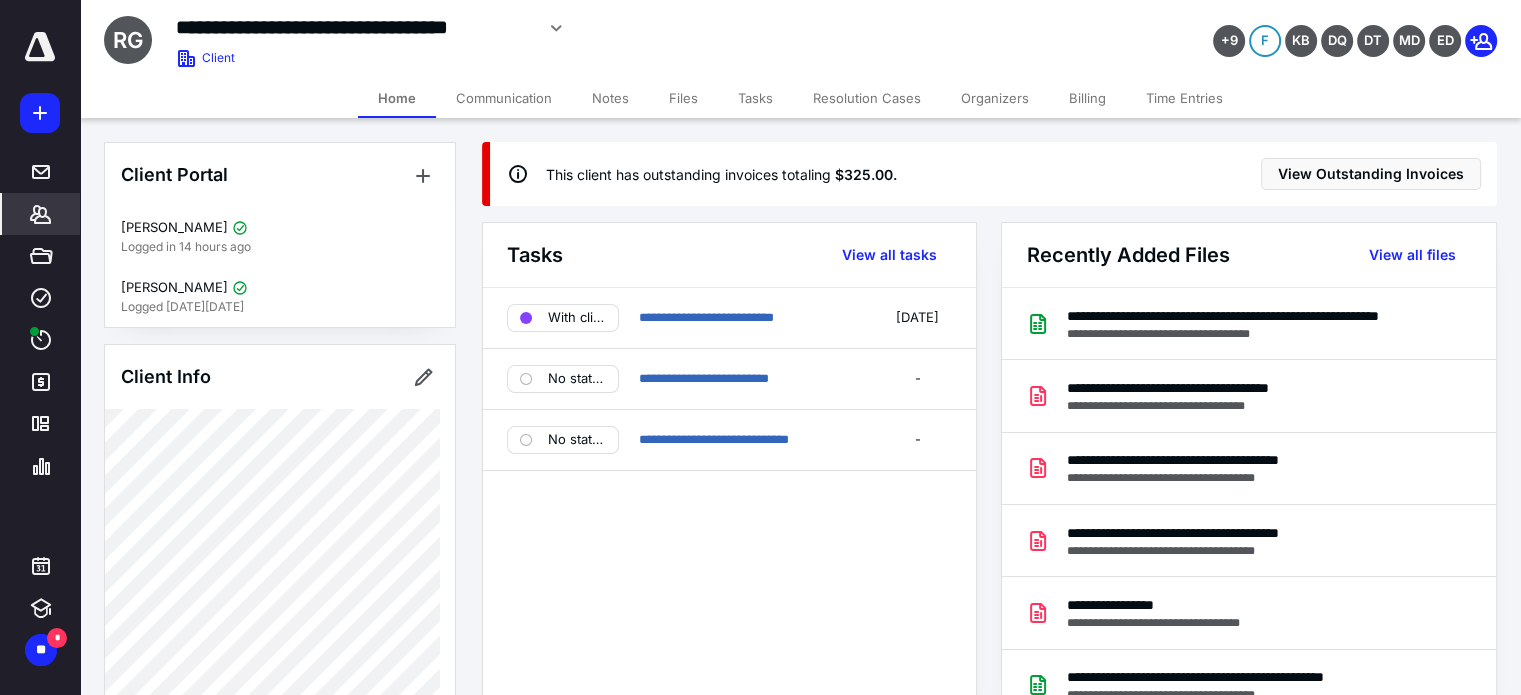 click on "Files" at bounding box center (683, 98) 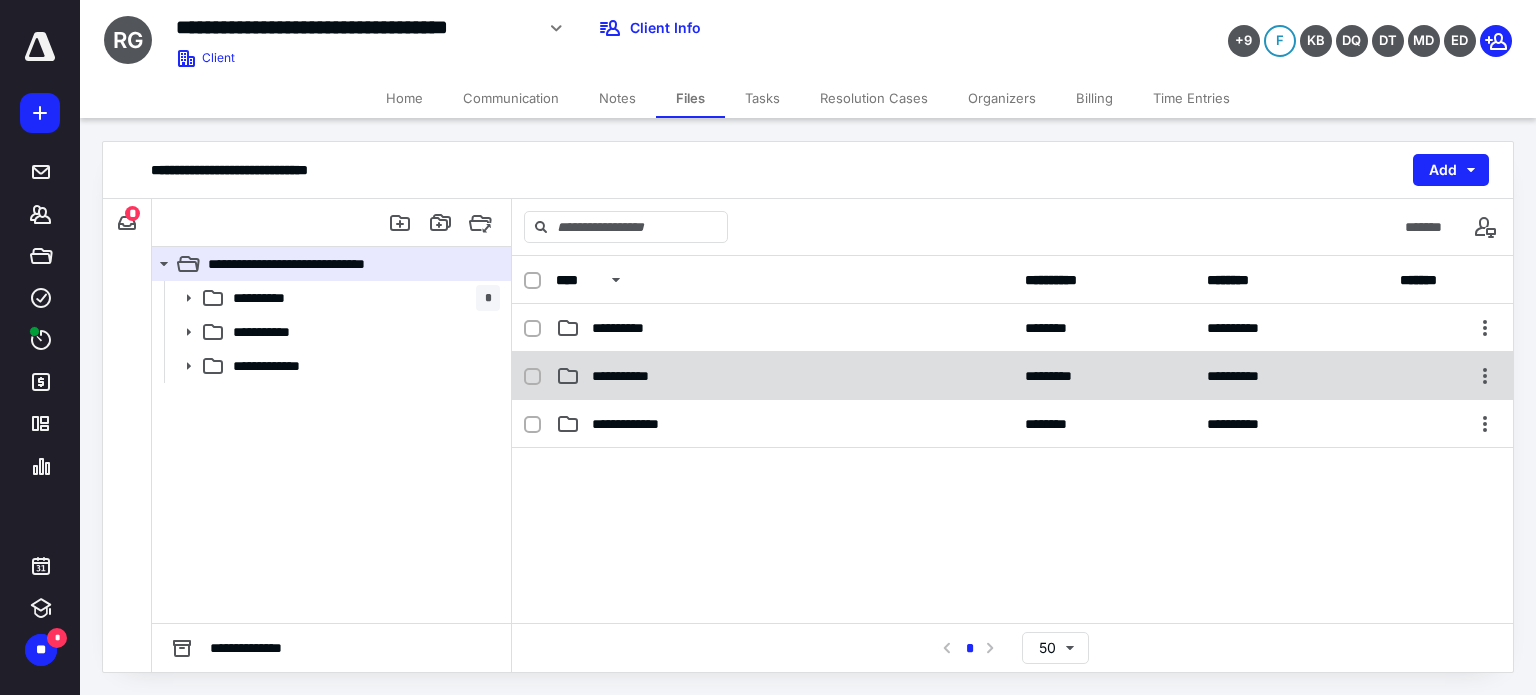 click on "**********" at bounding box center [635, 376] 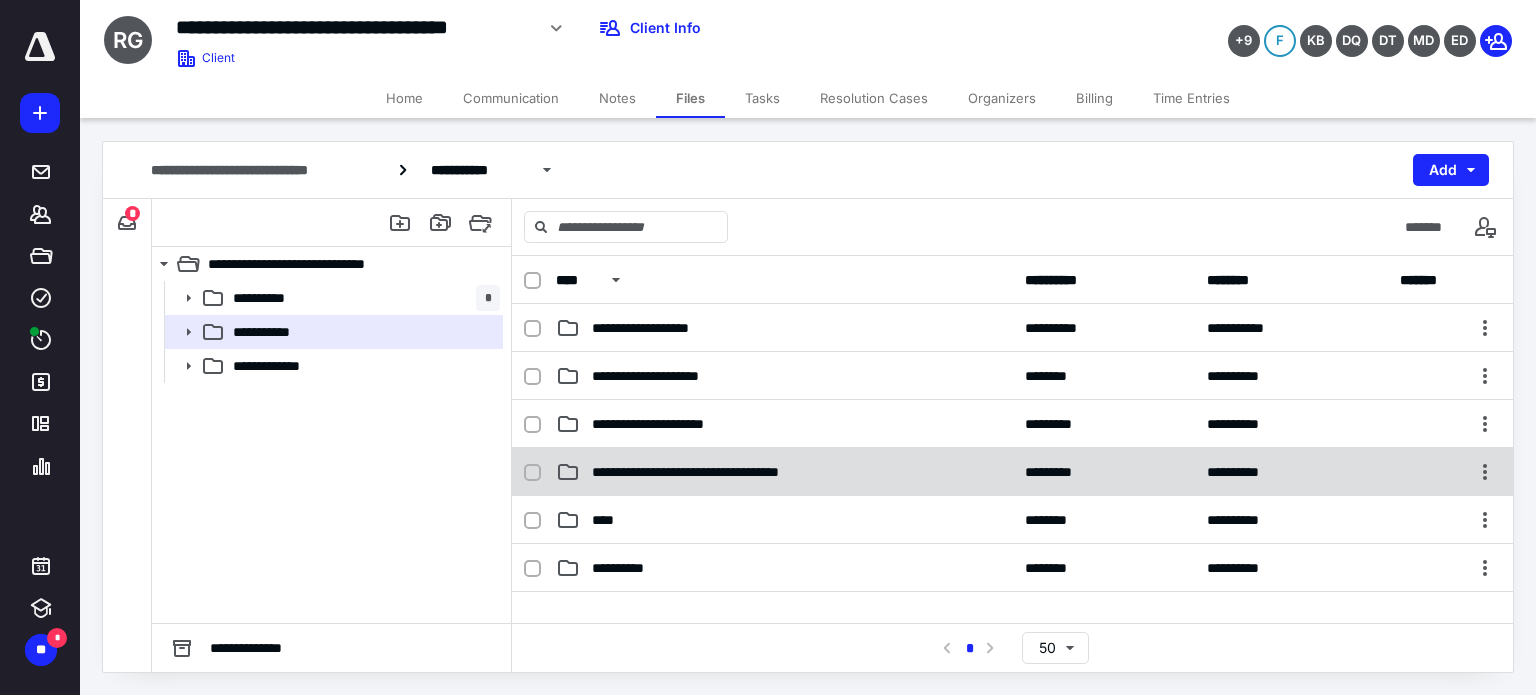 click on "**********" at bounding box center (1012, 472) 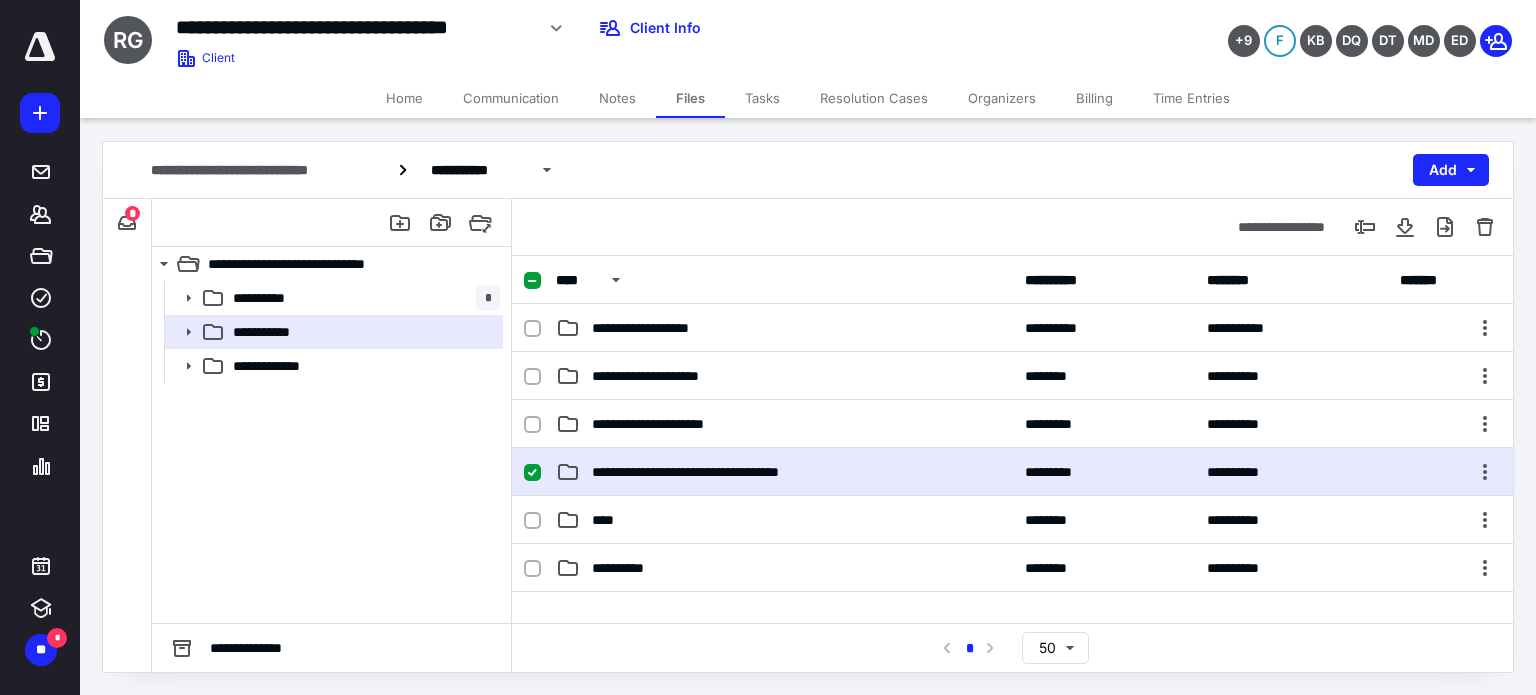 click on "**********" at bounding box center [1012, 472] 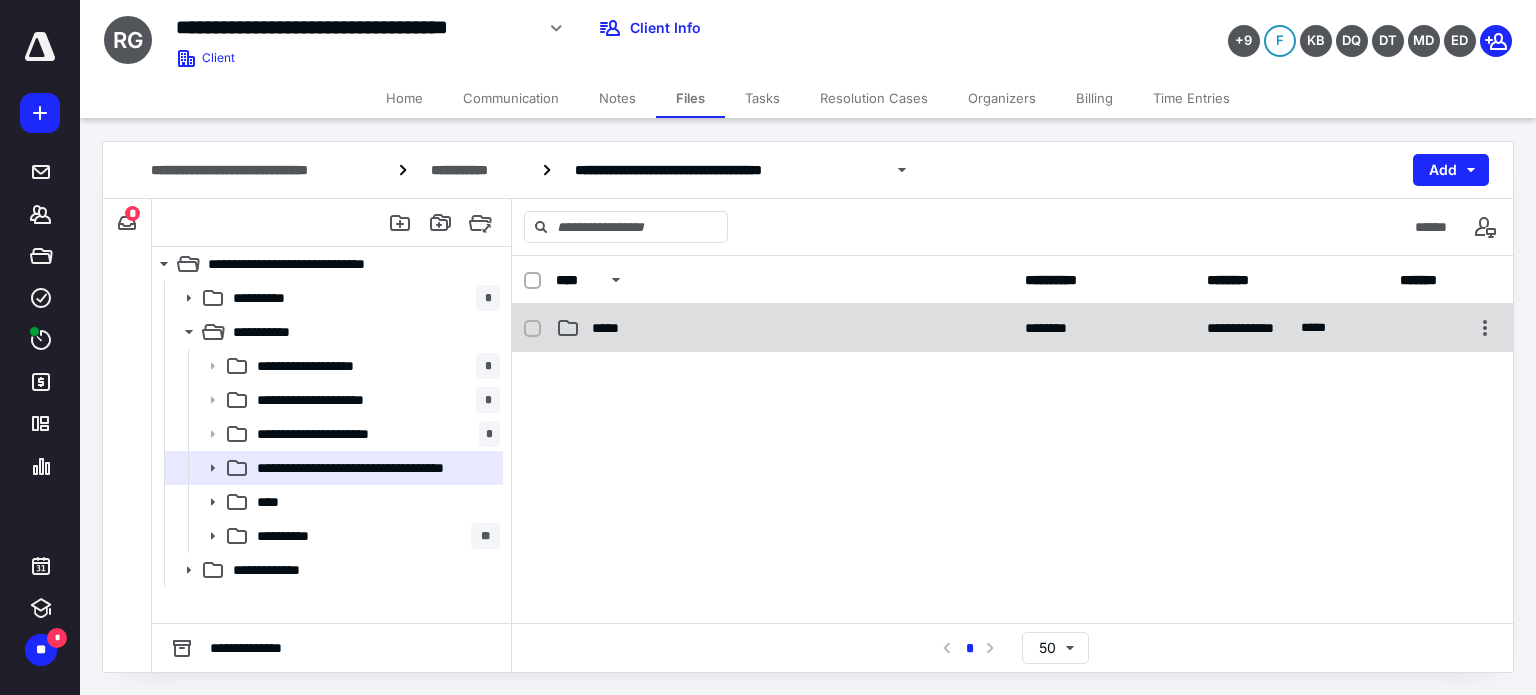 click on "*****" at bounding box center (784, 328) 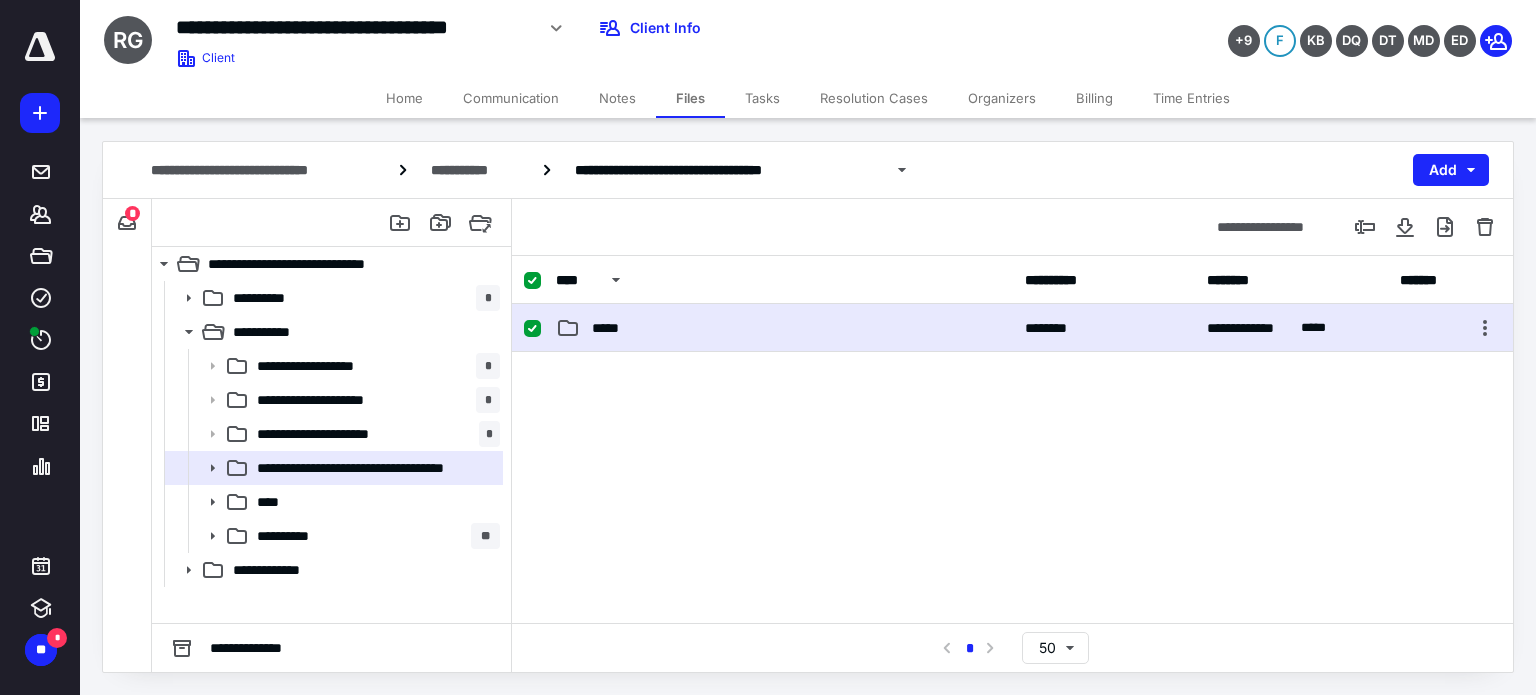 click on "*****" at bounding box center [784, 328] 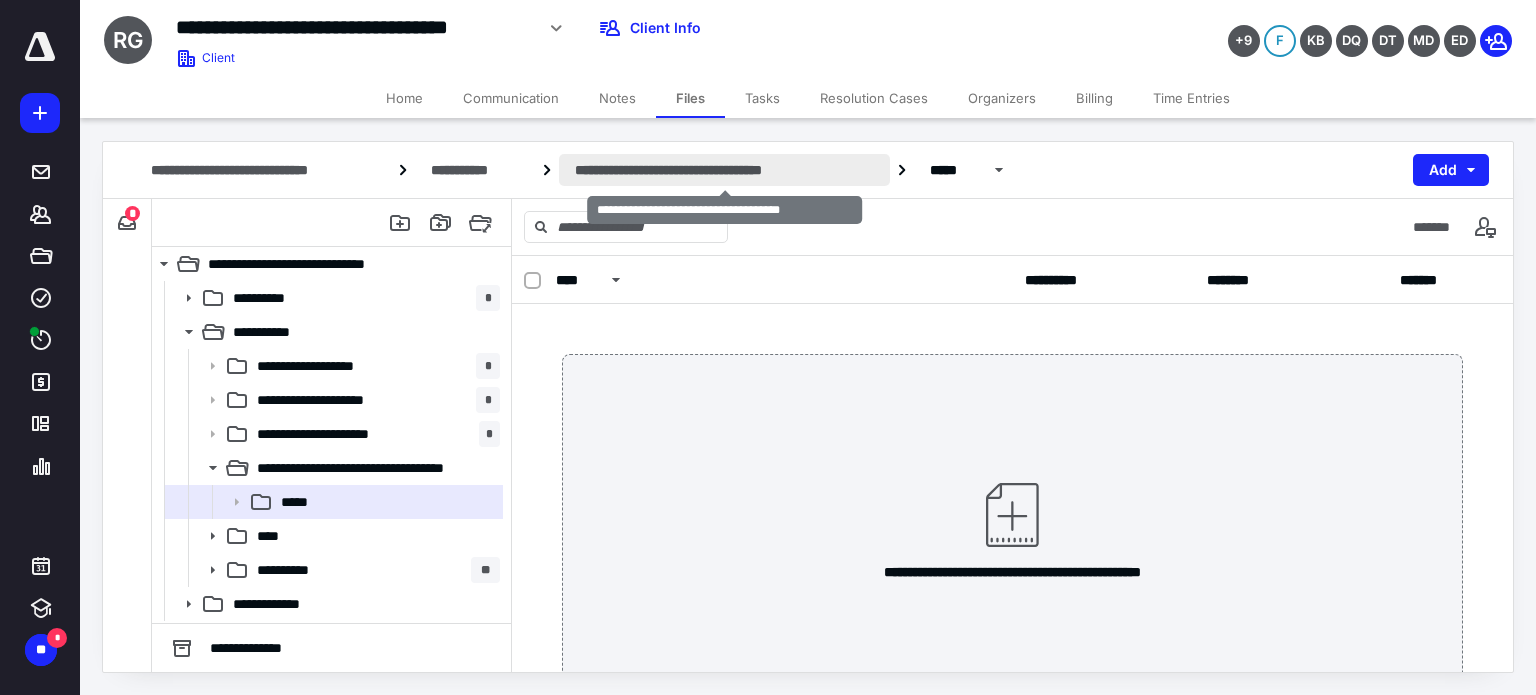 click on "**********" at bounding box center (724, 170) 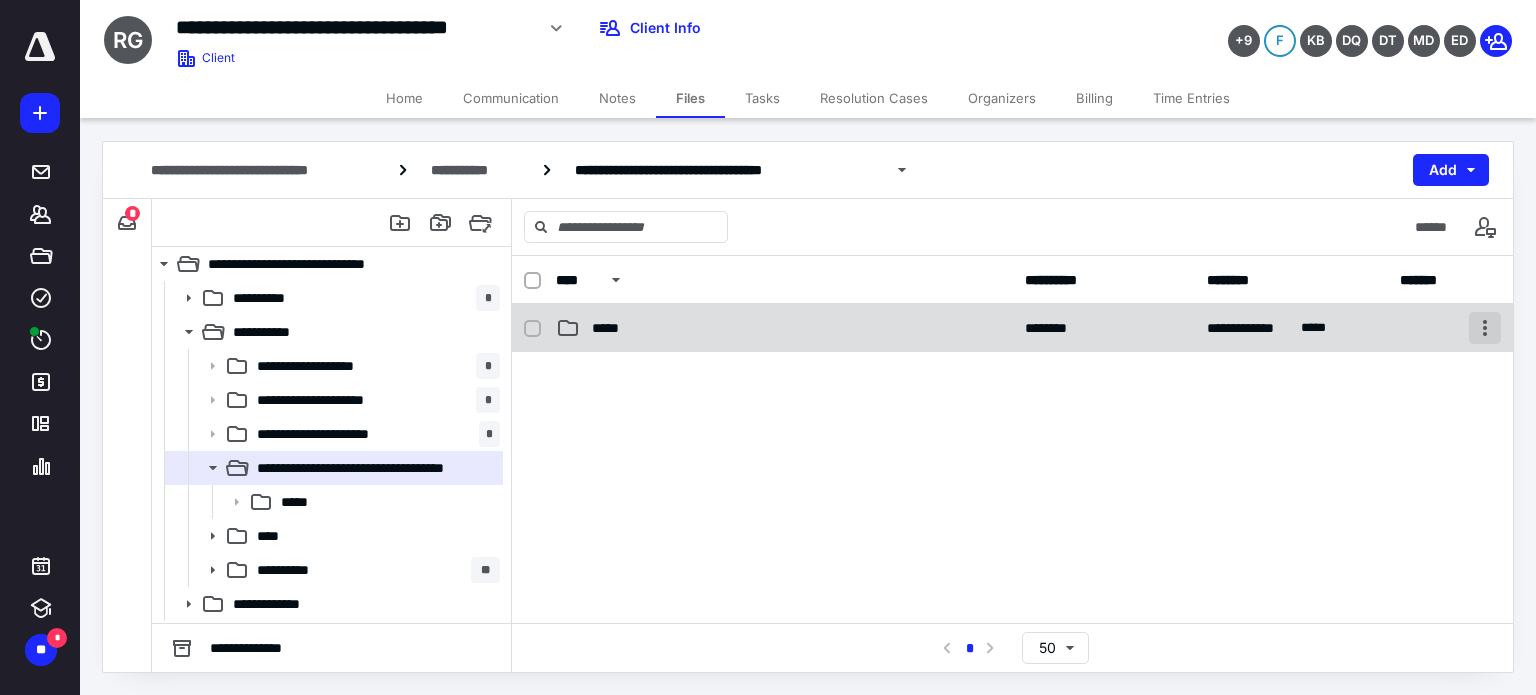 click at bounding box center [1485, 328] 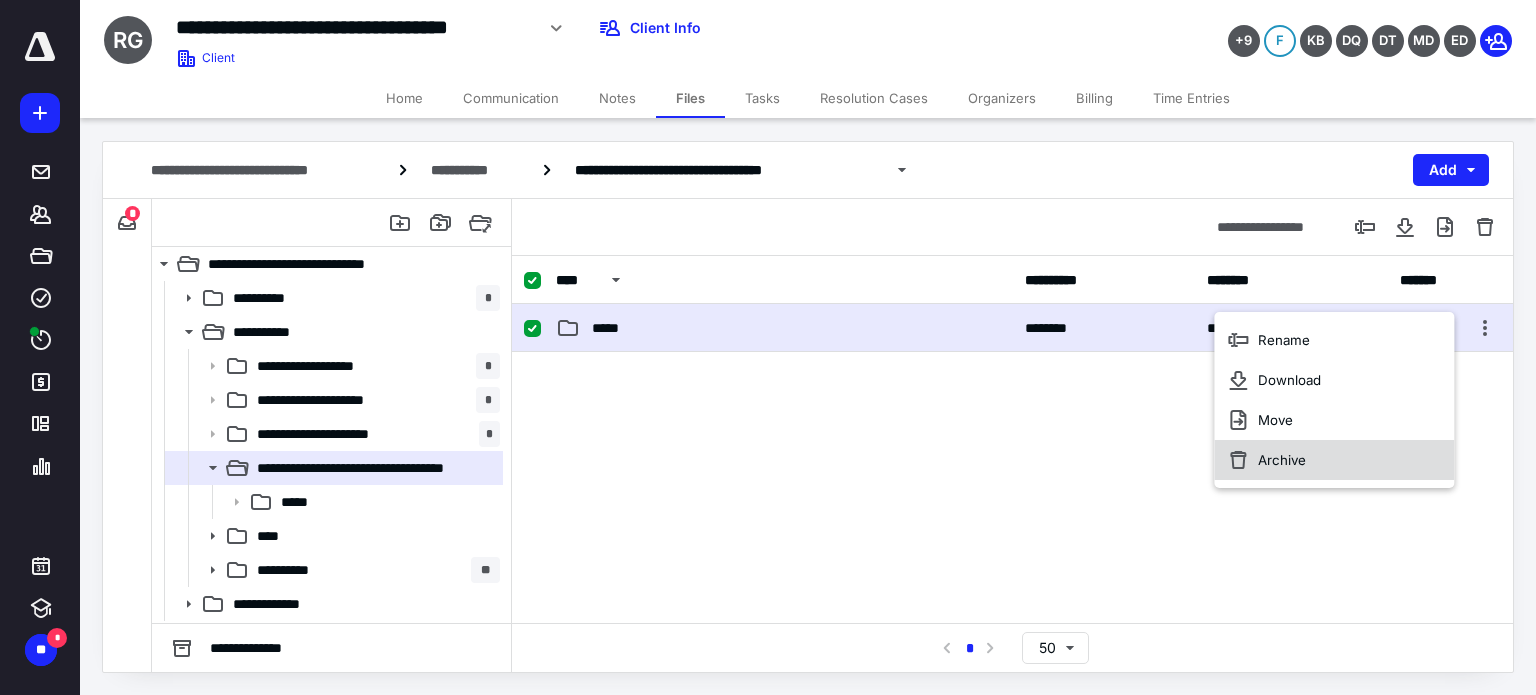 click on "Archive" at bounding box center [1282, 460] 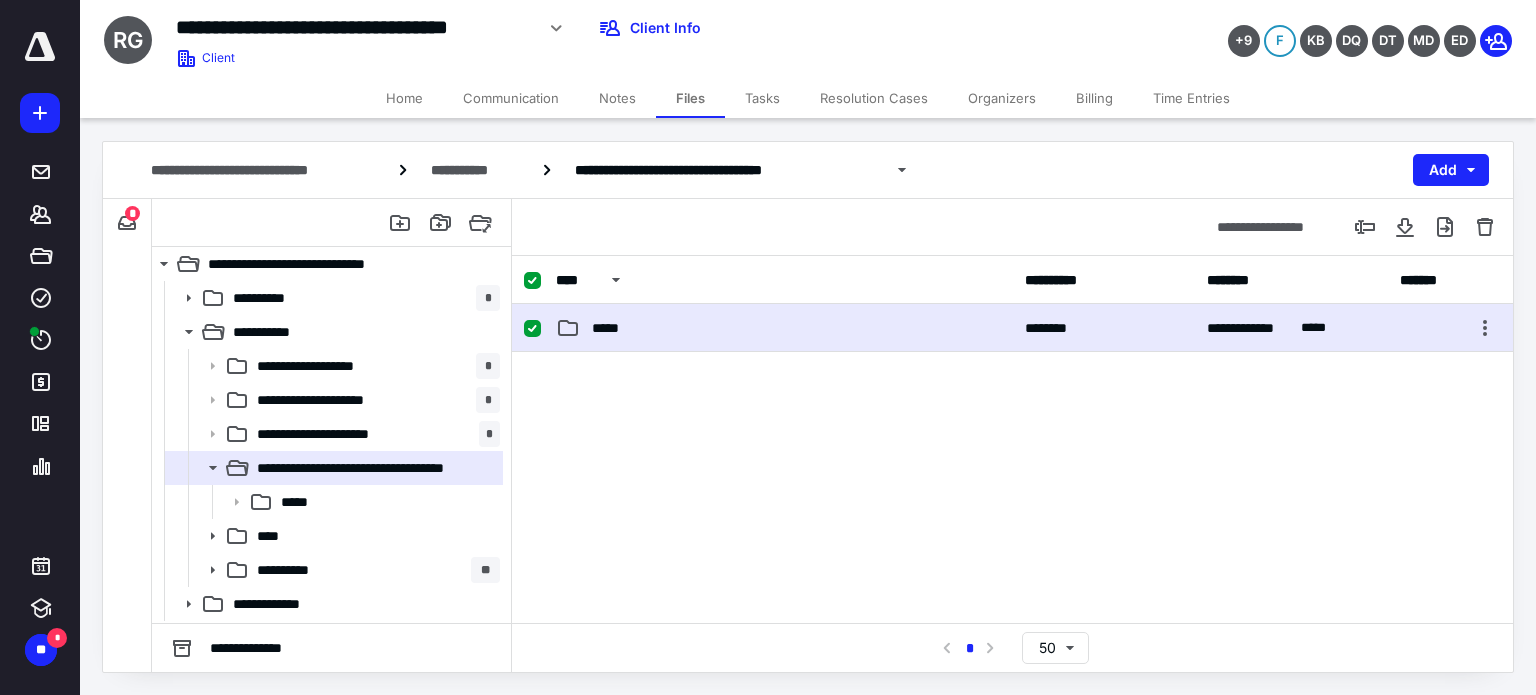 checkbox on "false" 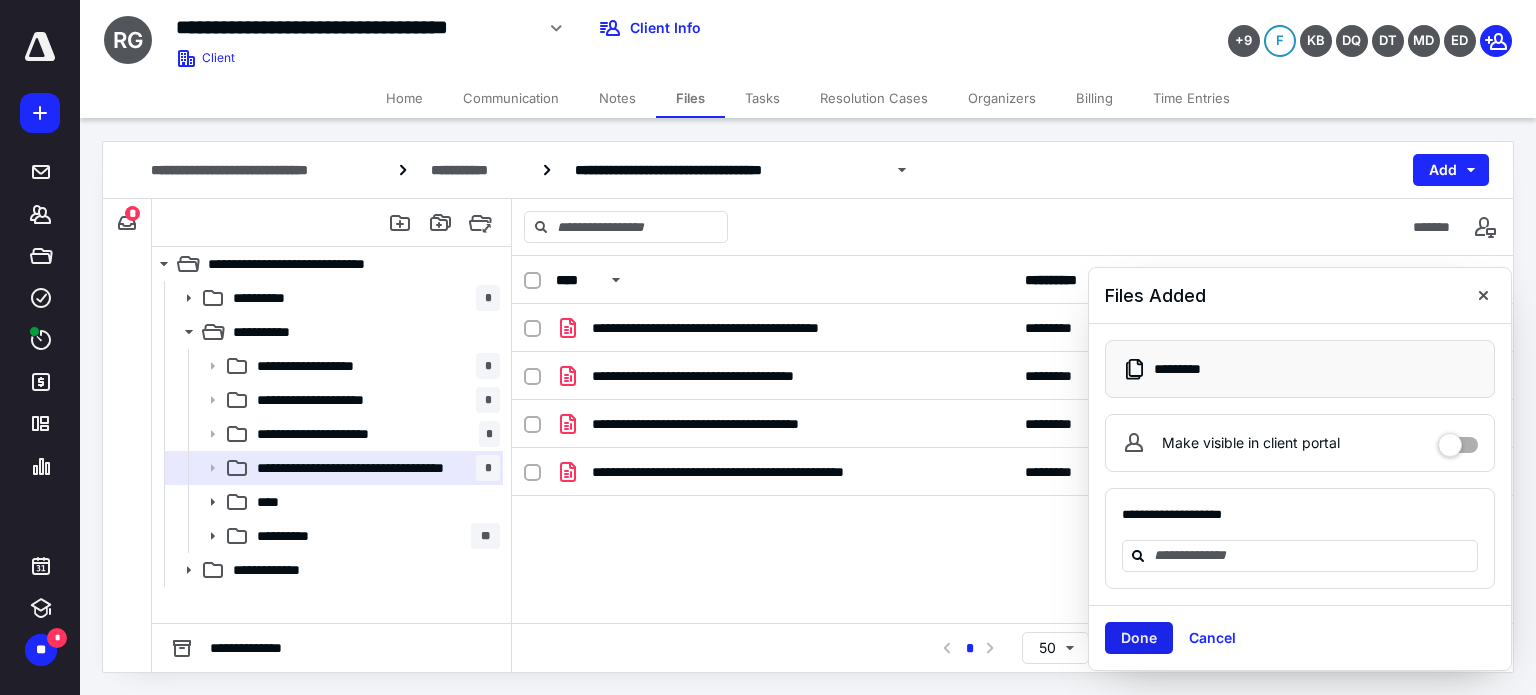 click on "Done" at bounding box center (1139, 638) 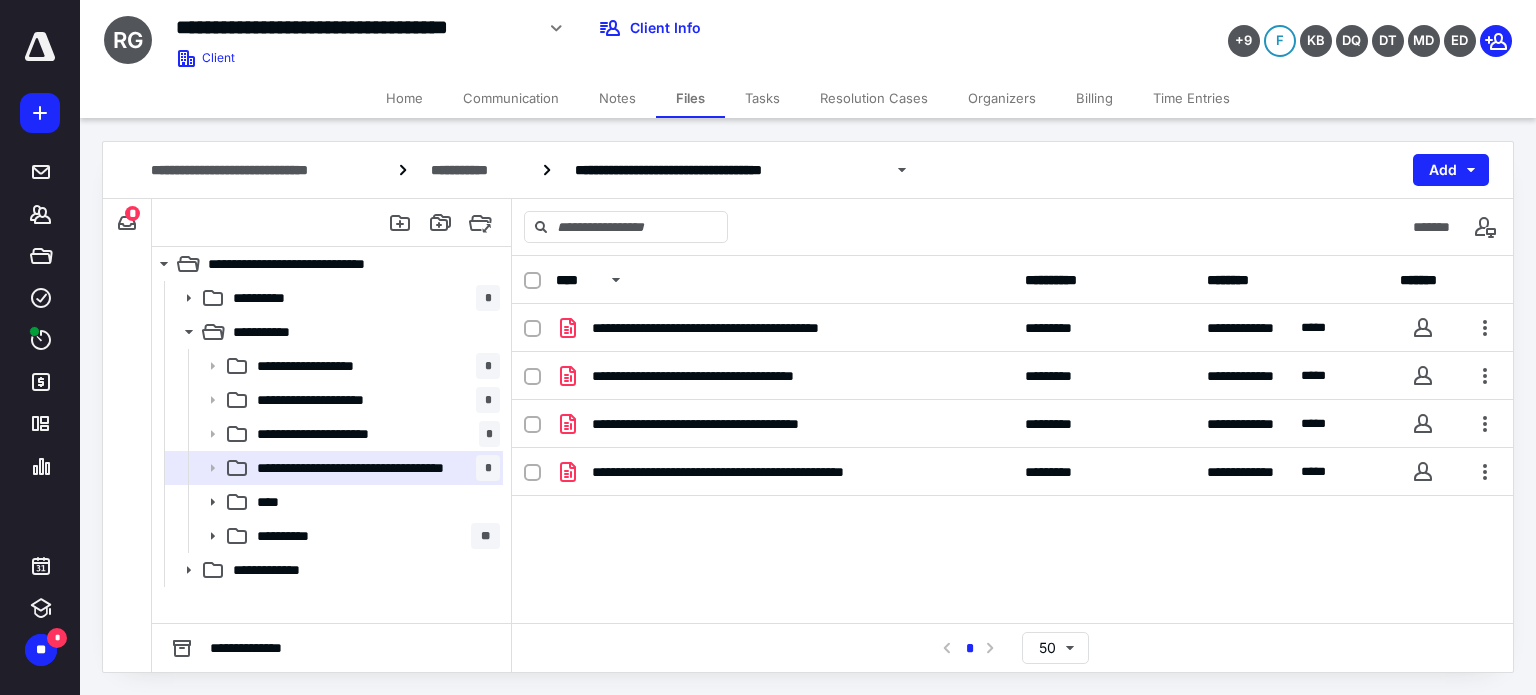 click on "Tasks" at bounding box center [762, 98] 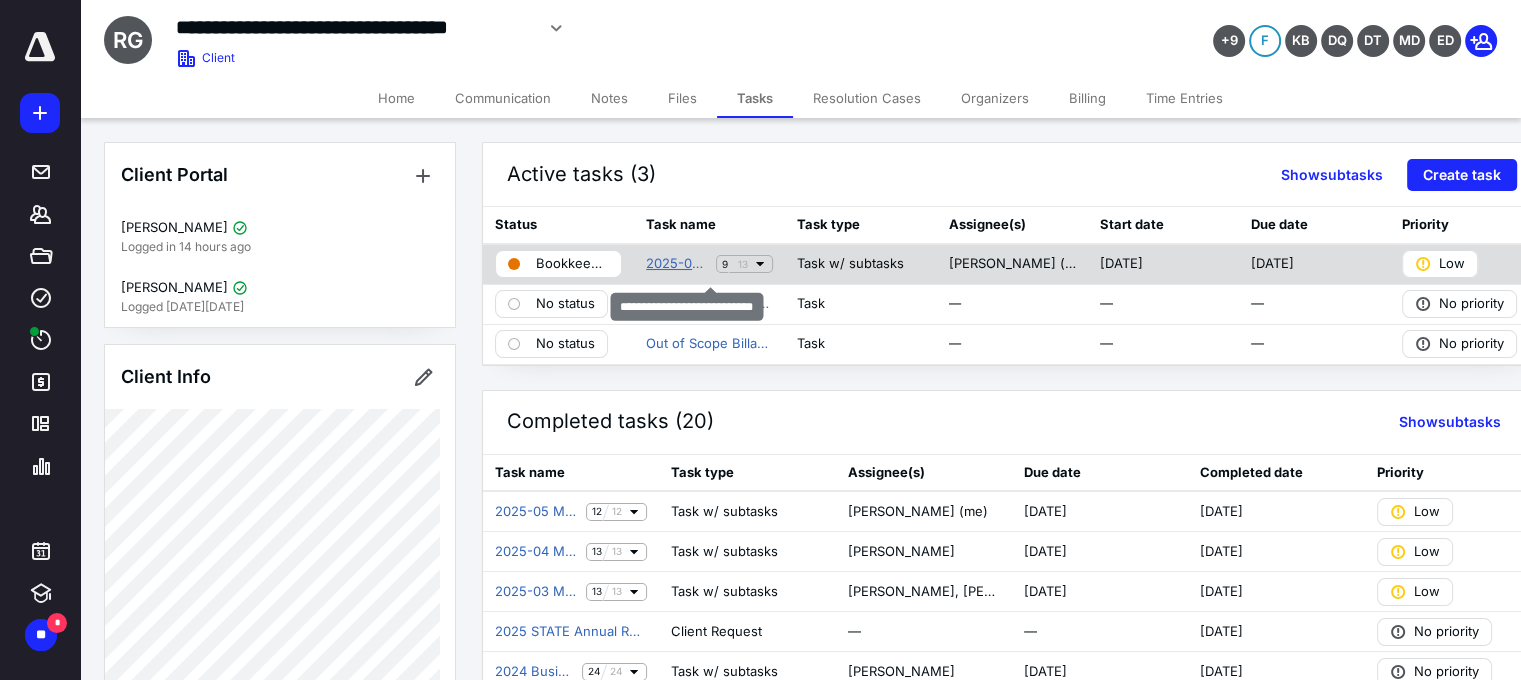 click on "2025-06 Monthly Bookkeeping" at bounding box center (677, 264) 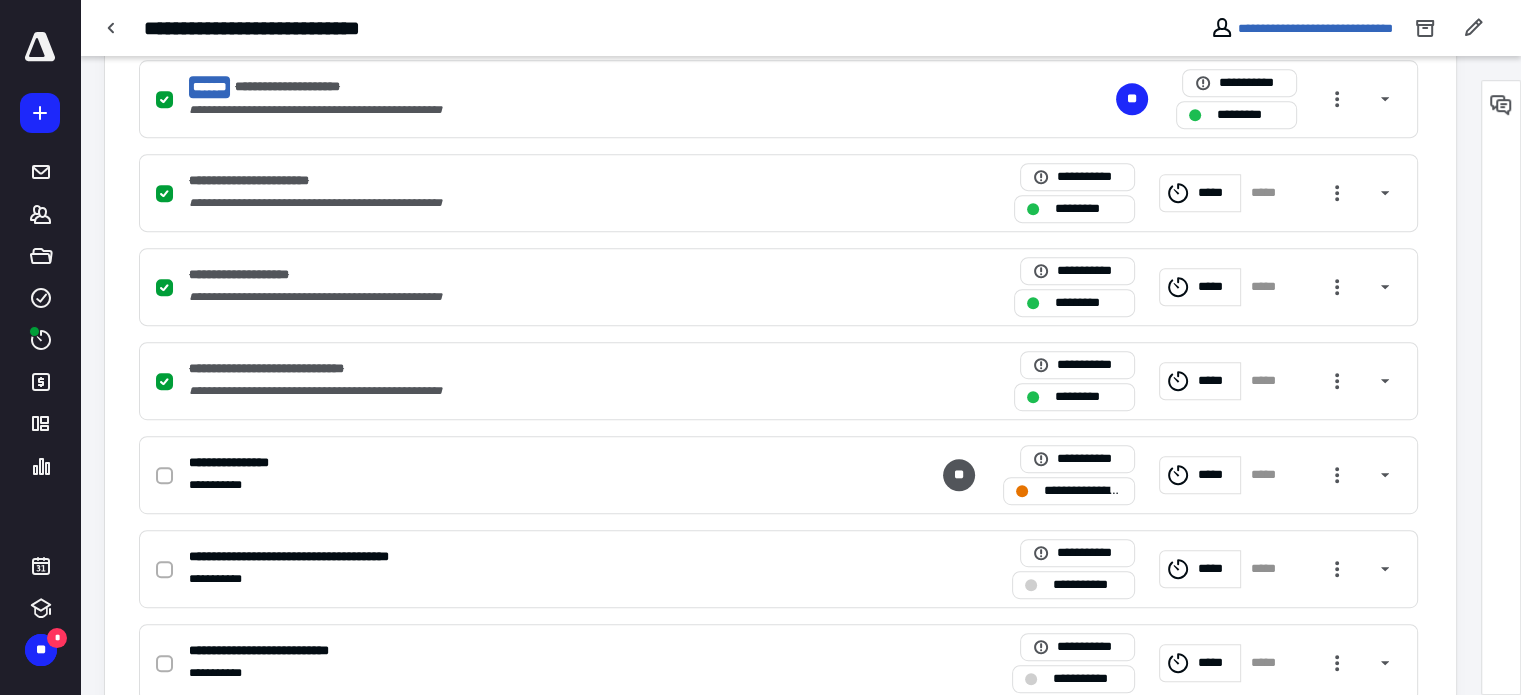 scroll, scrollTop: 1137, scrollLeft: 0, axis: vertical 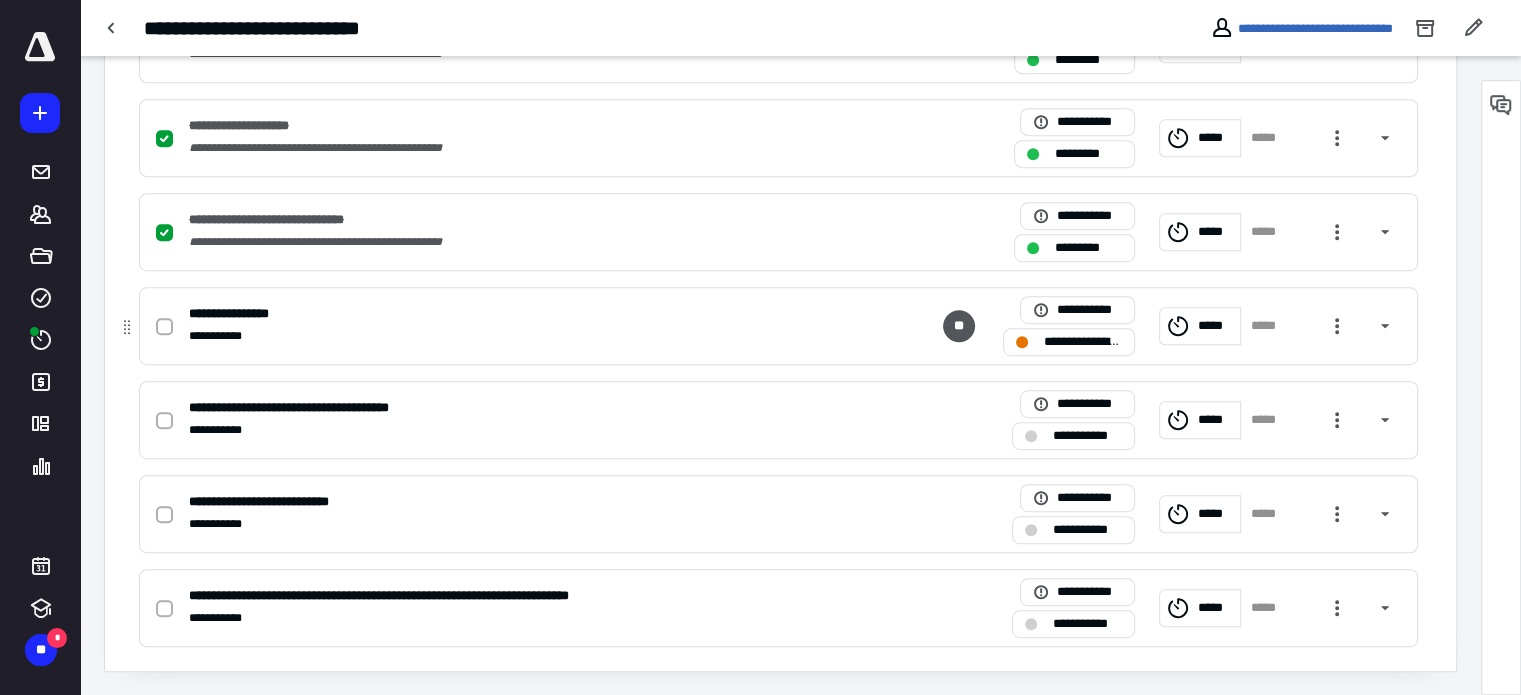 click on "**********" at bounding box center [1083, 342] 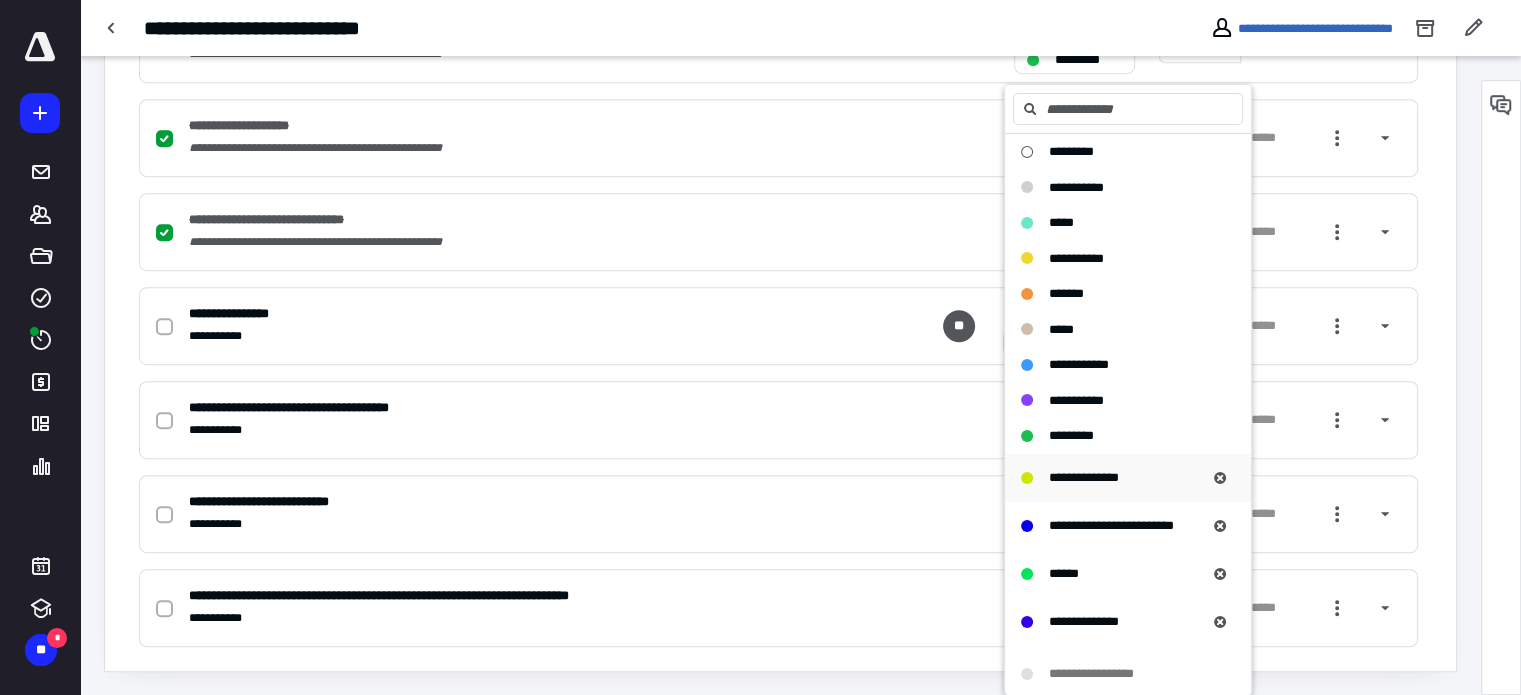 click on "**********" at bounding box center [1084, 477] 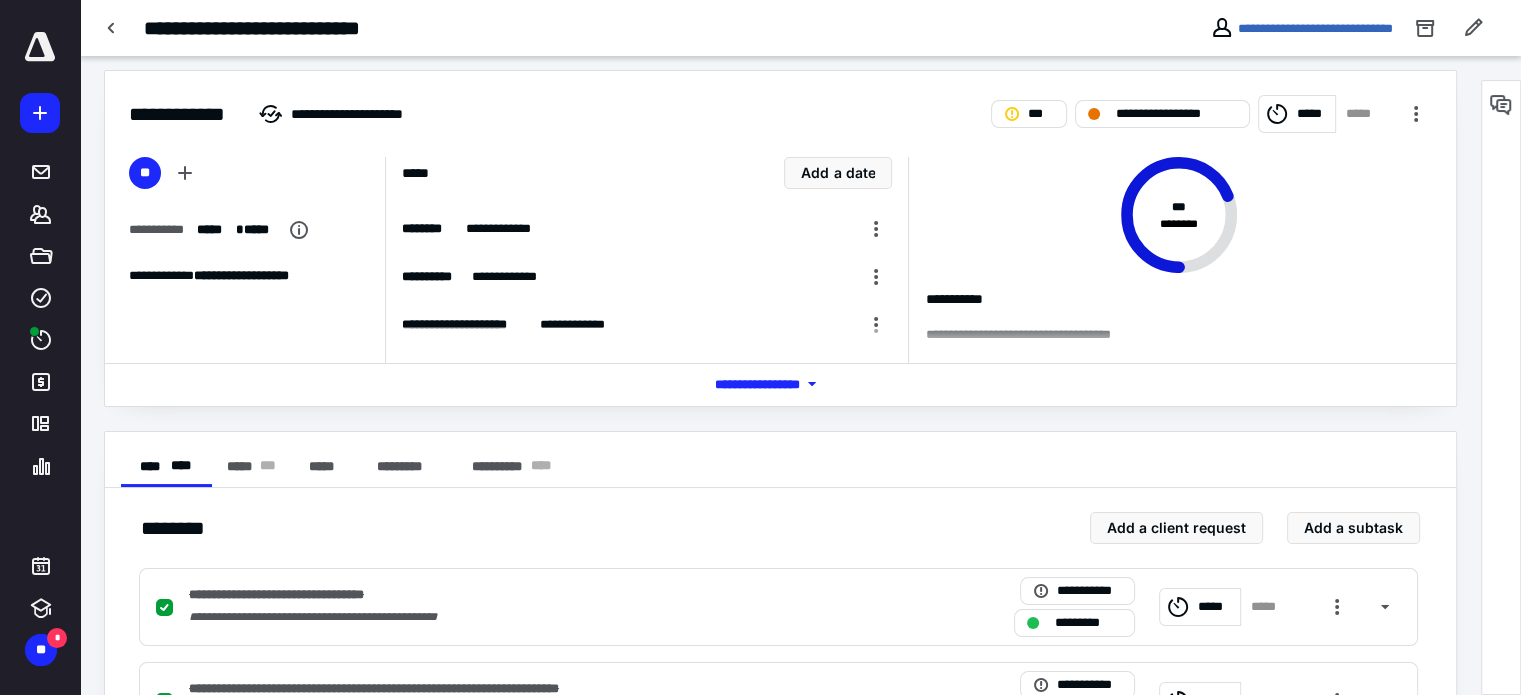scroll, scrollTop: 0, scrollLeft: 0, axis: both 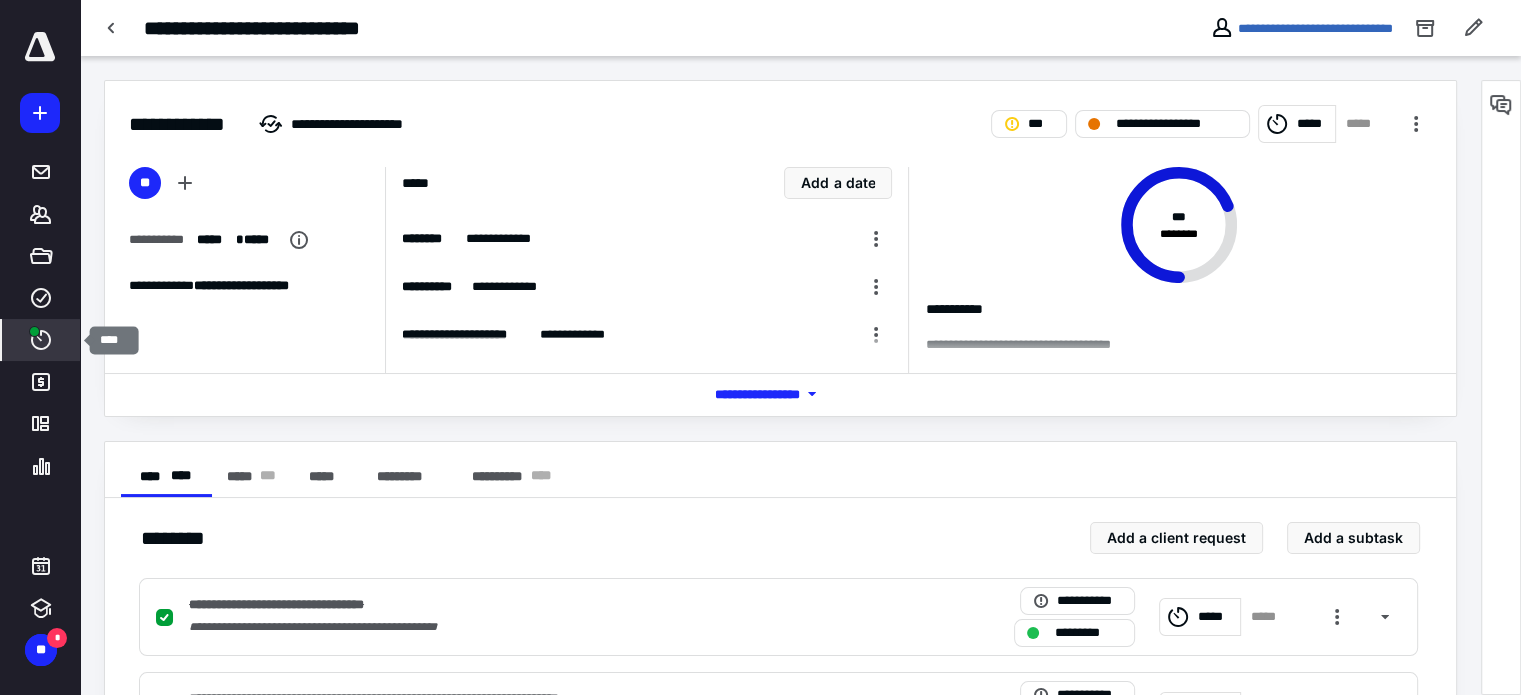 click on "****" at bounding box center (41, 340) 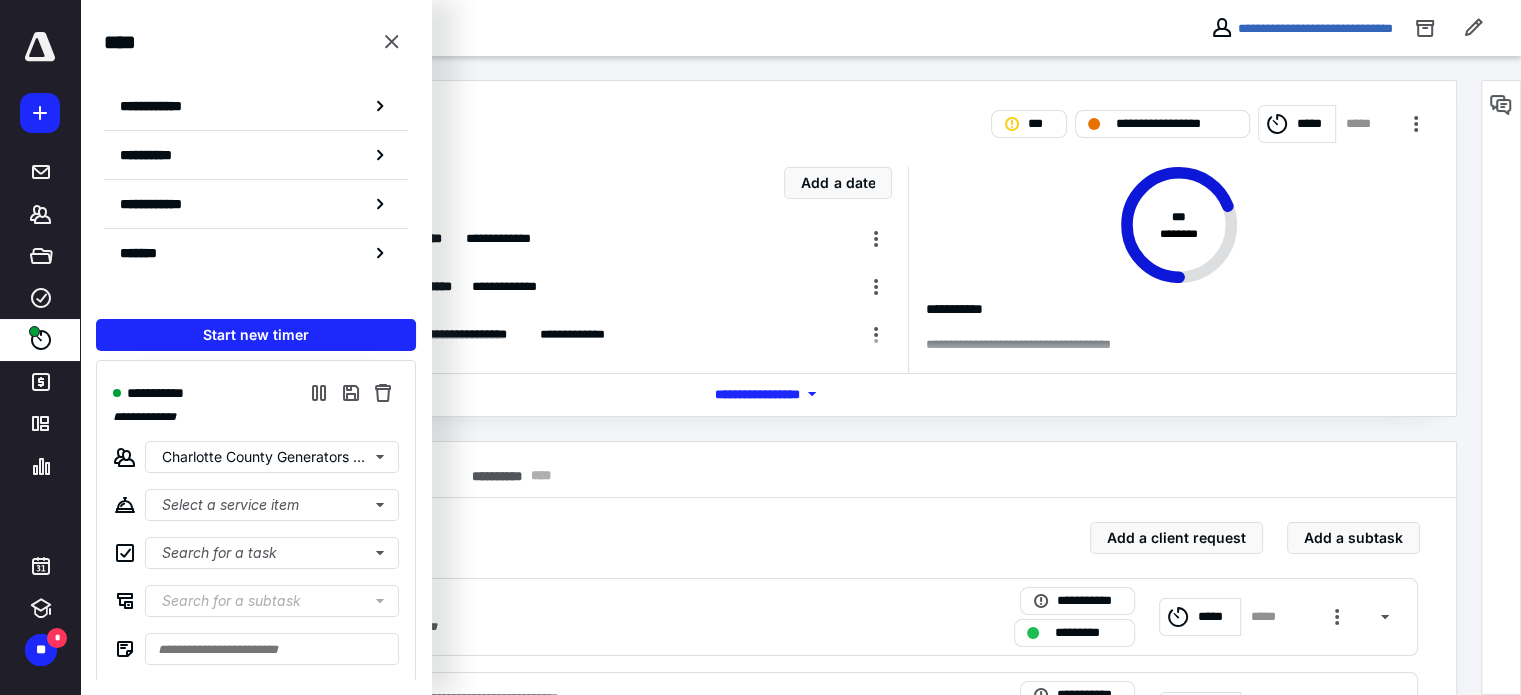 scroll, scrollTop: 8, scrollLeft: 0, axis: vertical 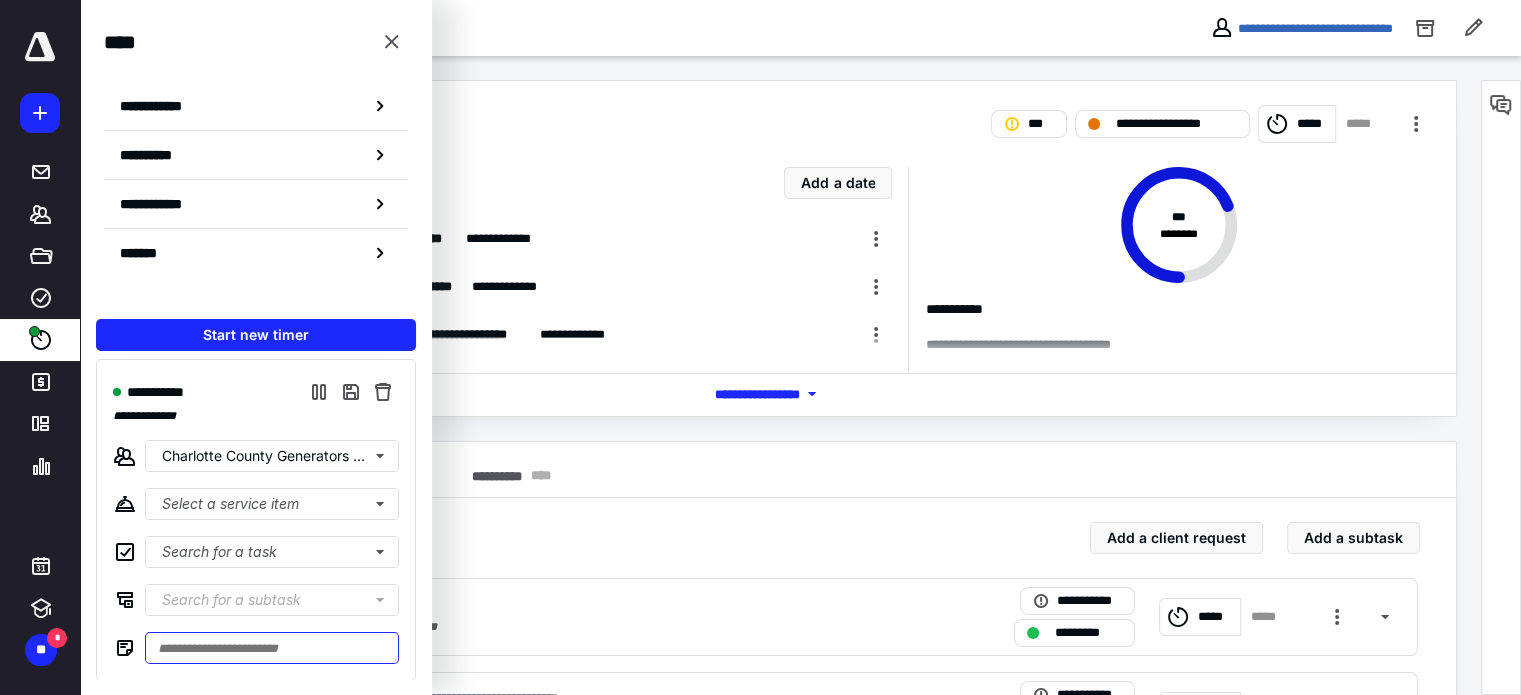 click at bounding box center (272, 648) 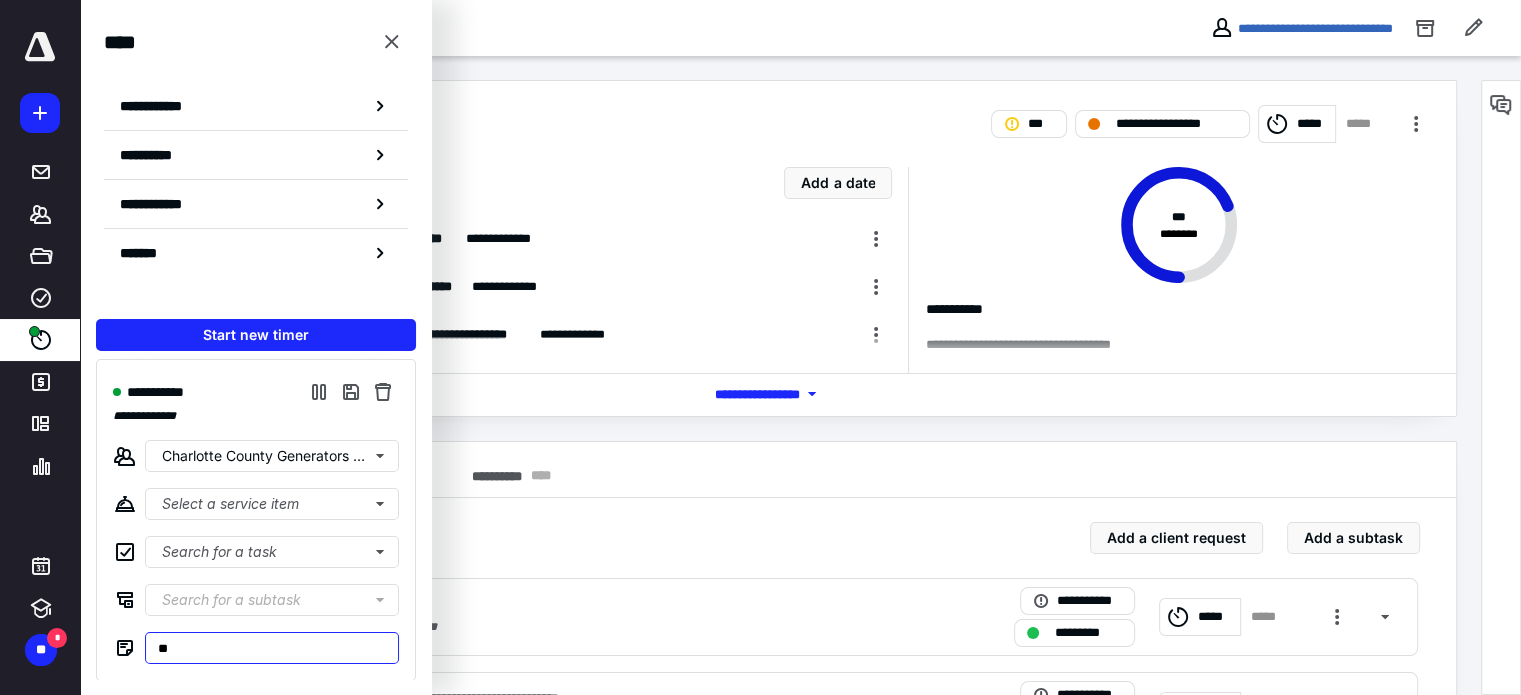 type on "*" 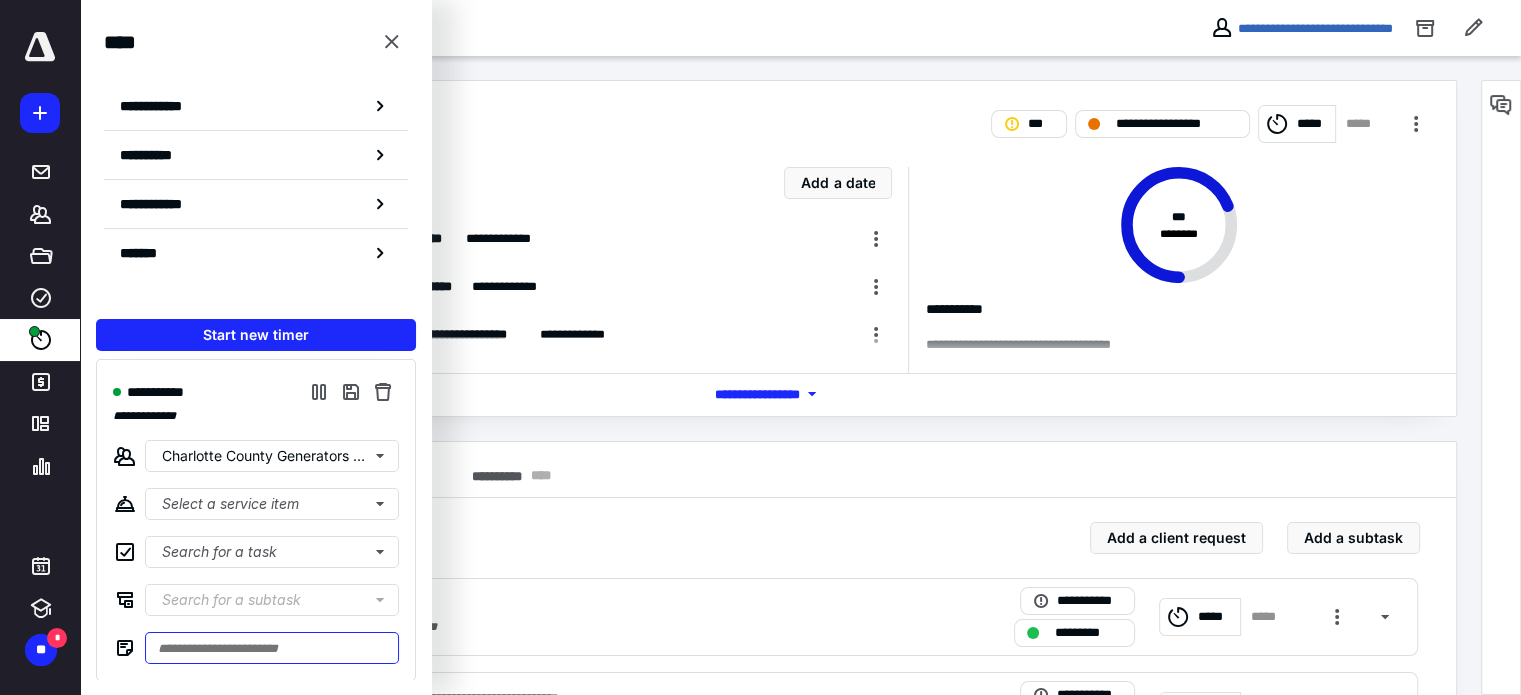 type on "*" 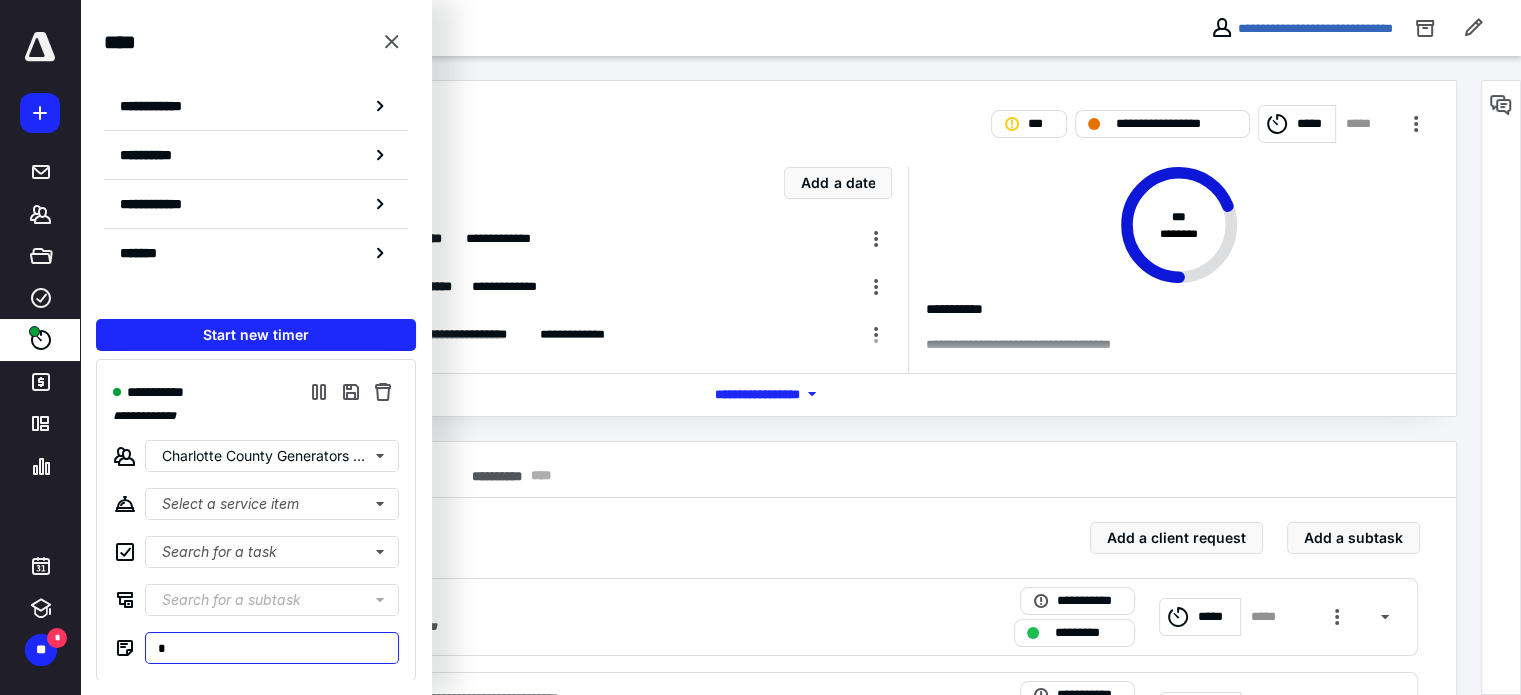 type 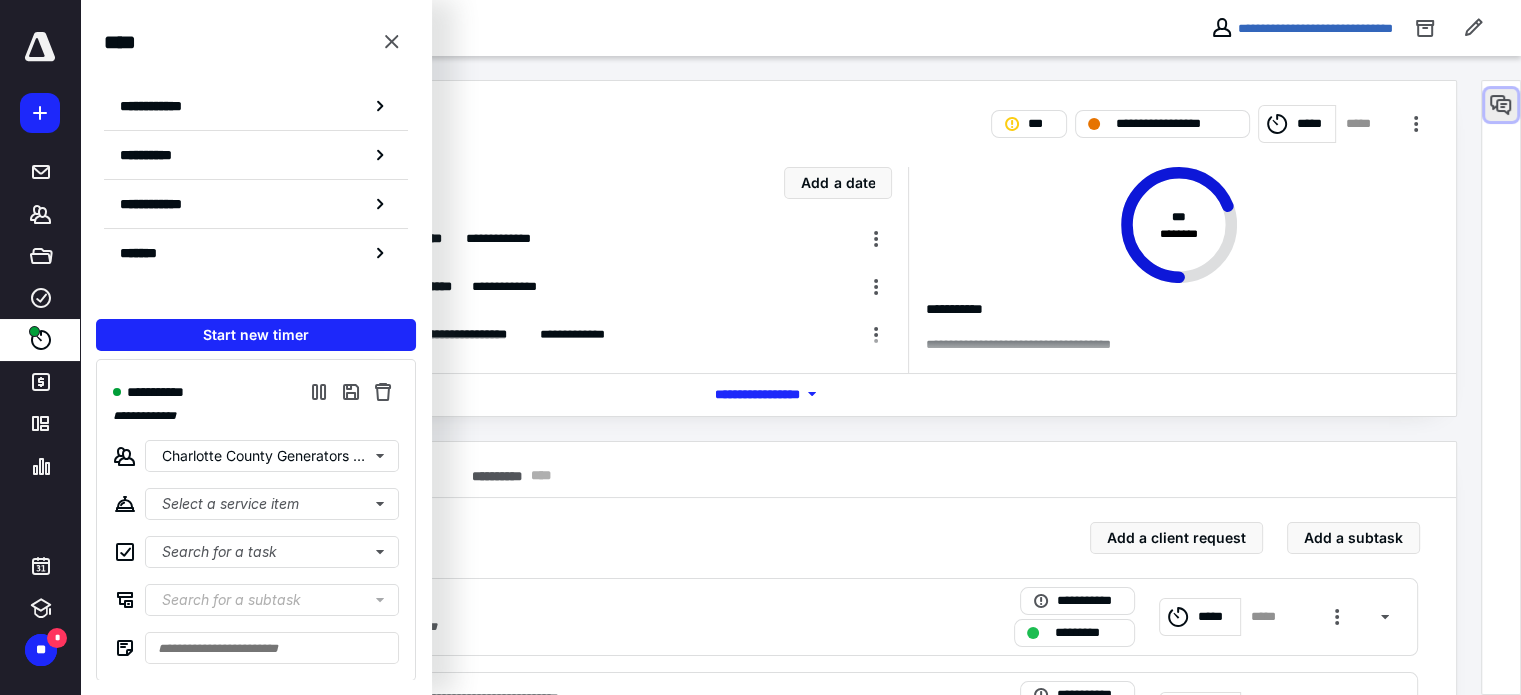 click at bounding box center (1501, 105) 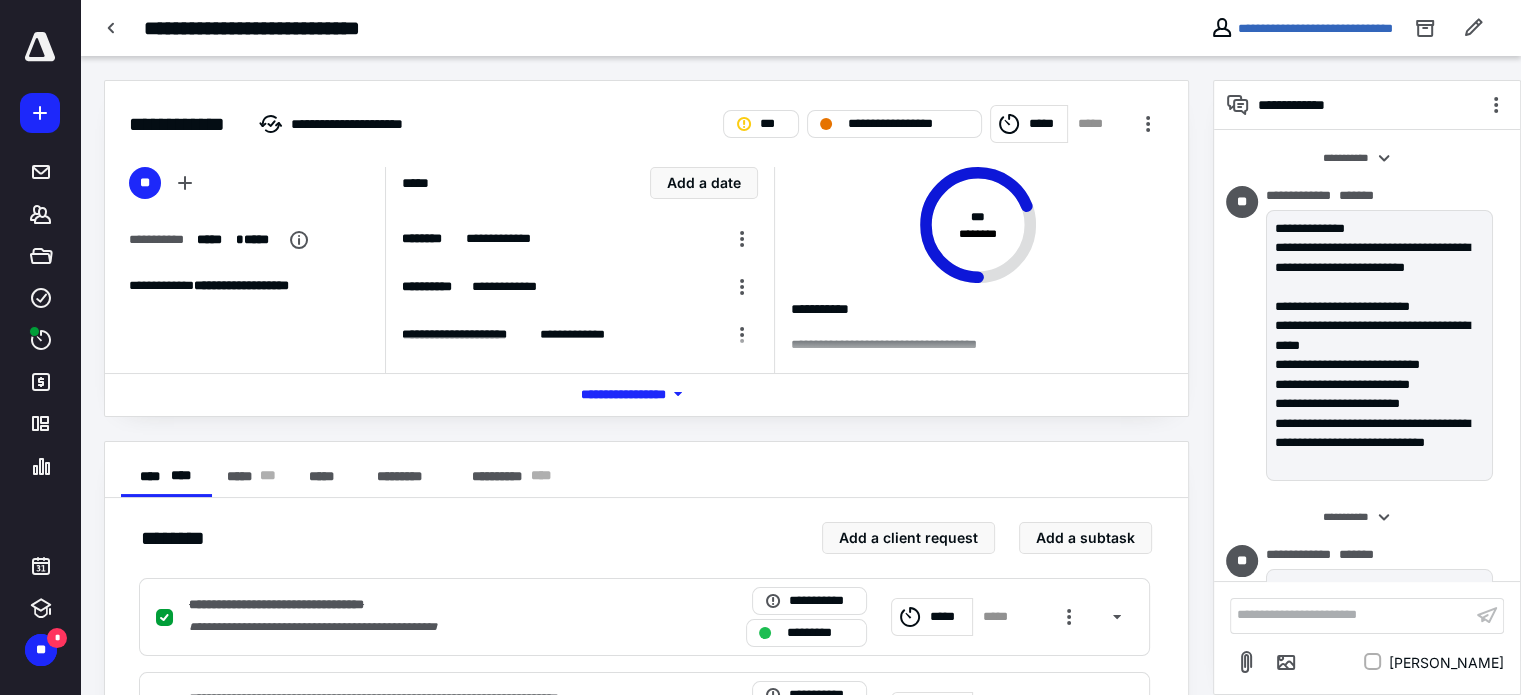 scroll, scrollTop: 256, scrollLeft: 0, axis: vertical 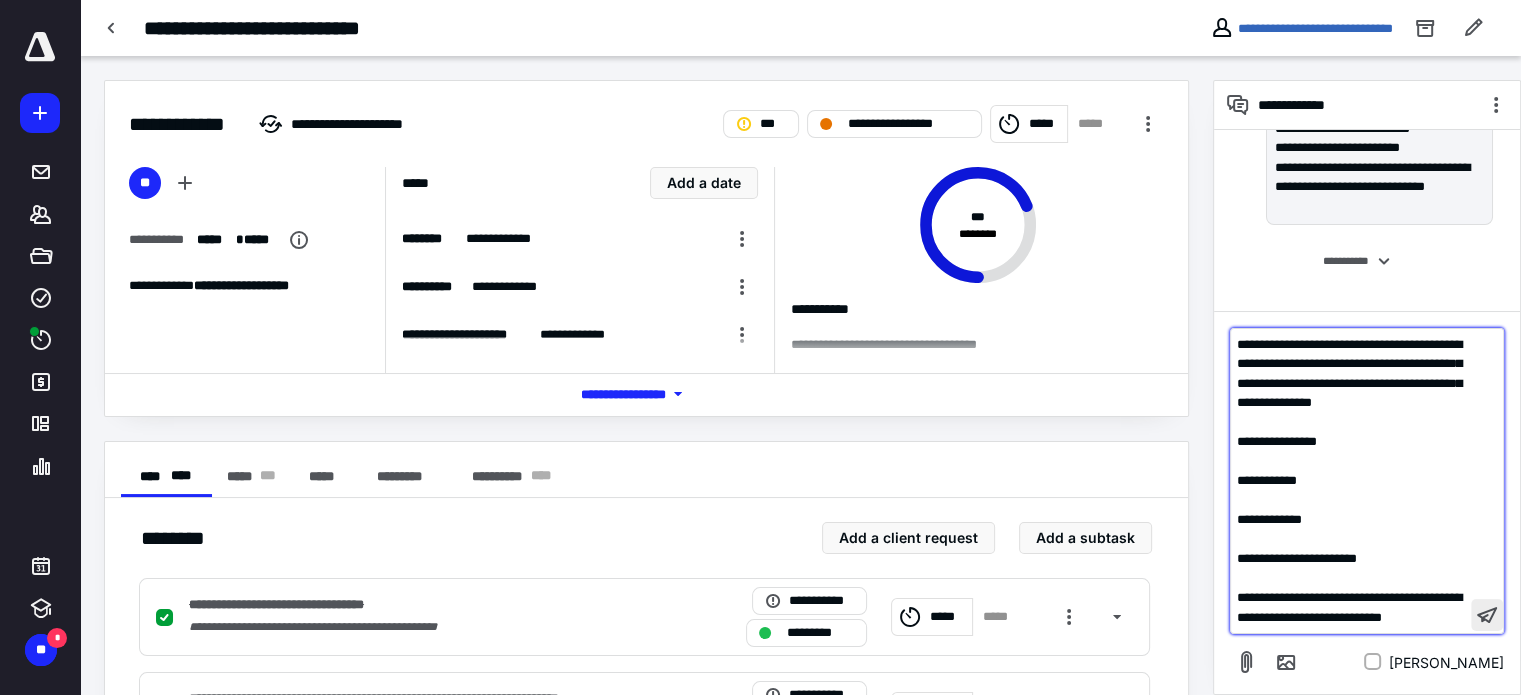 click at bounding box center (1487, 615) 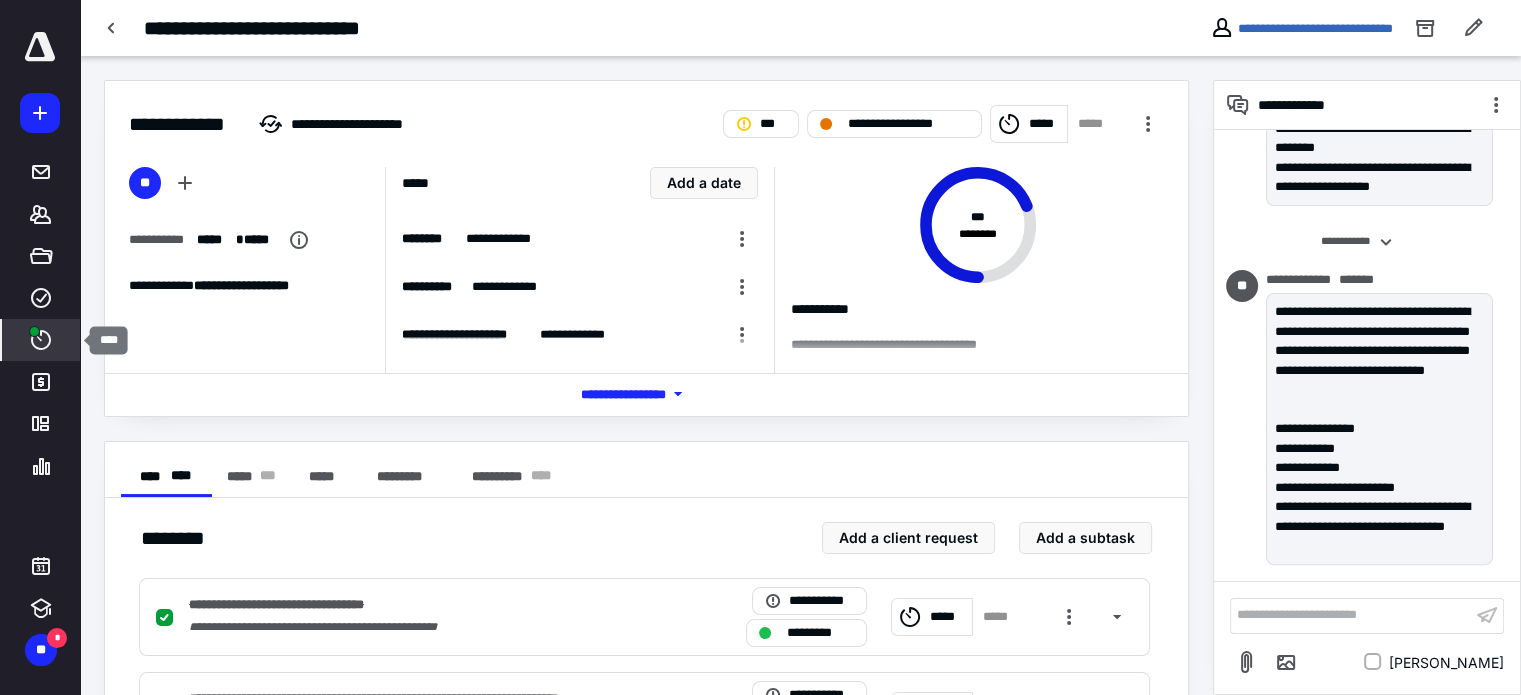 click 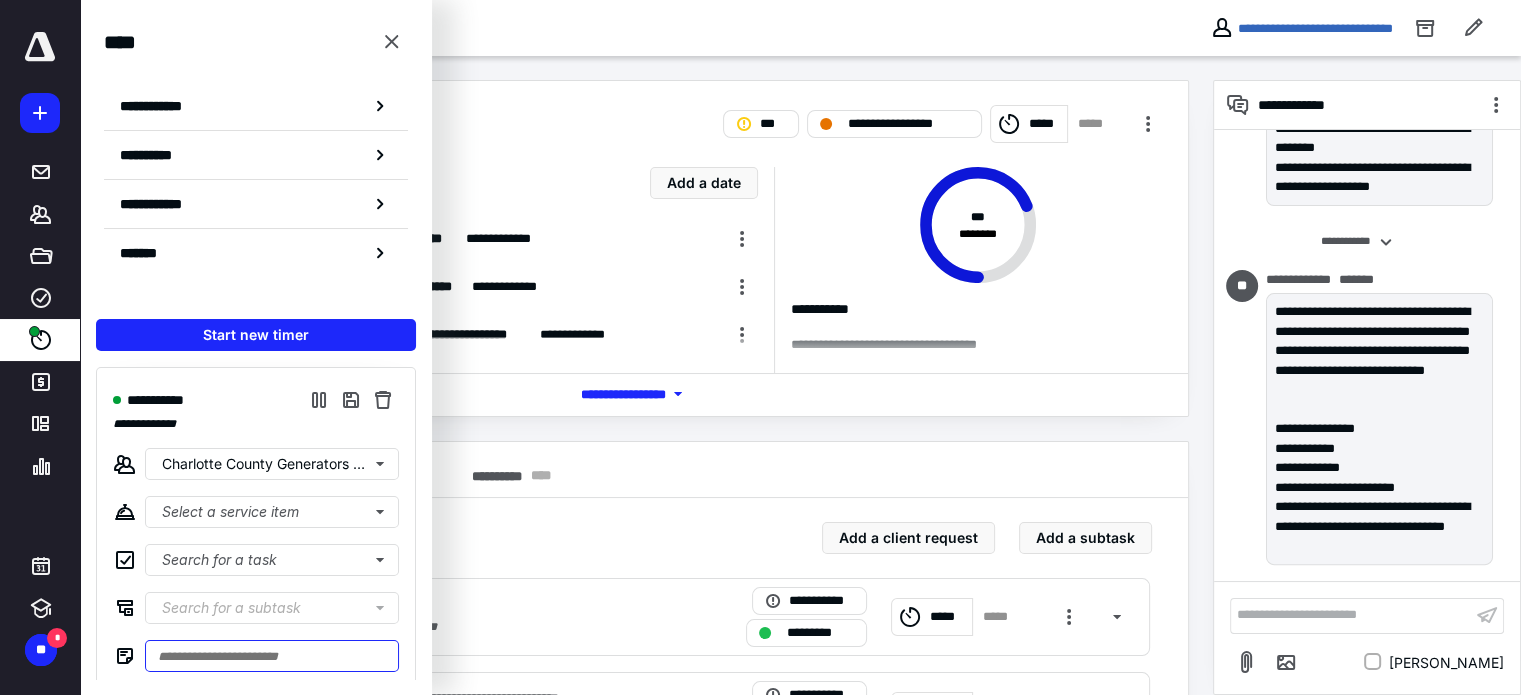 paste on "**********" 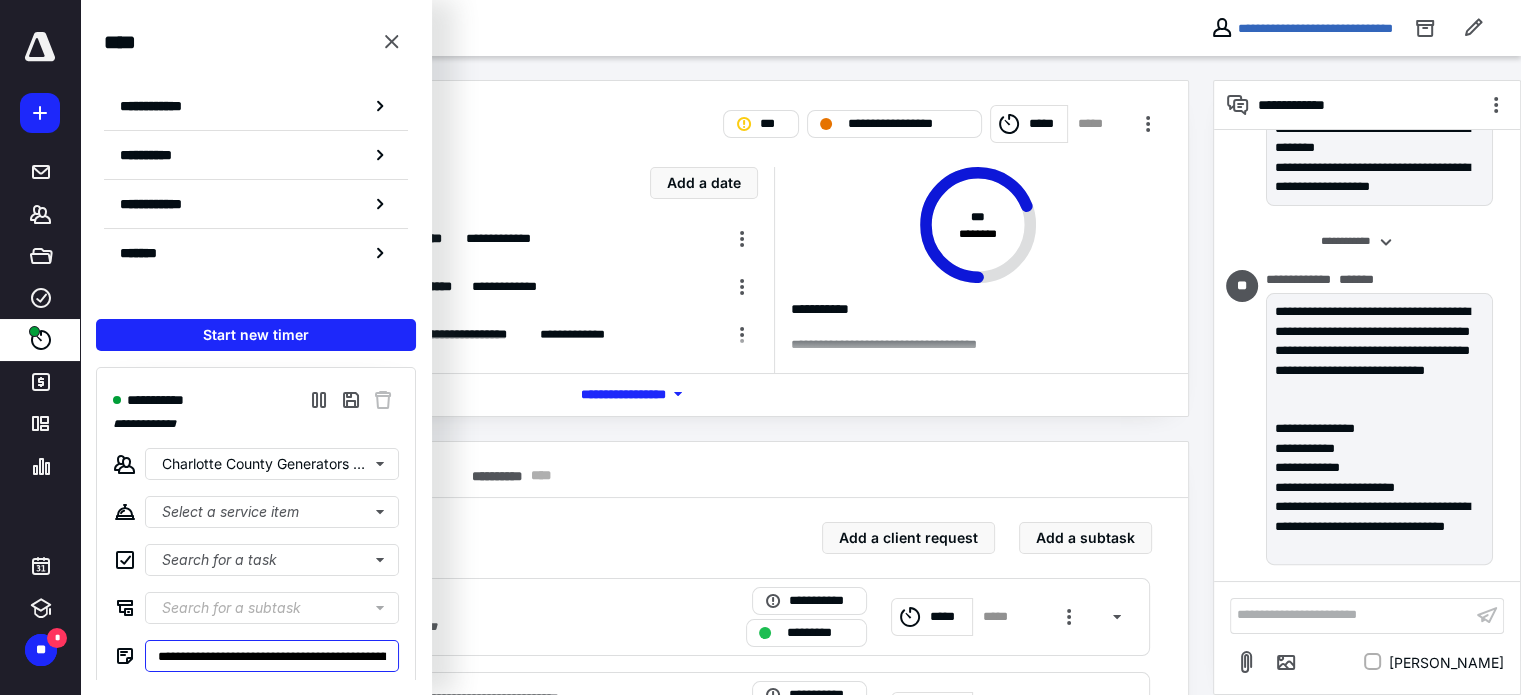 scroll, scrollTop: 0, scrollLeft: 1625, axis: horizontal 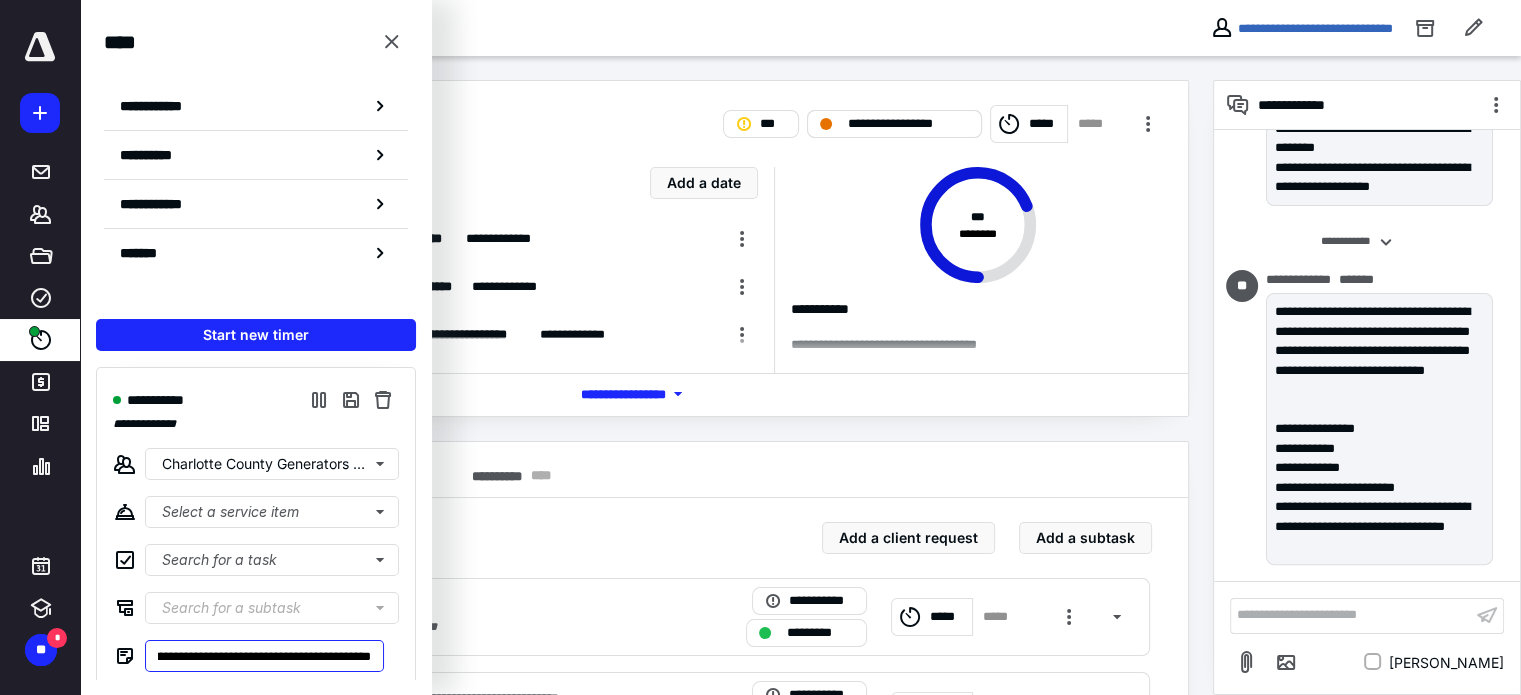 type on "**********" 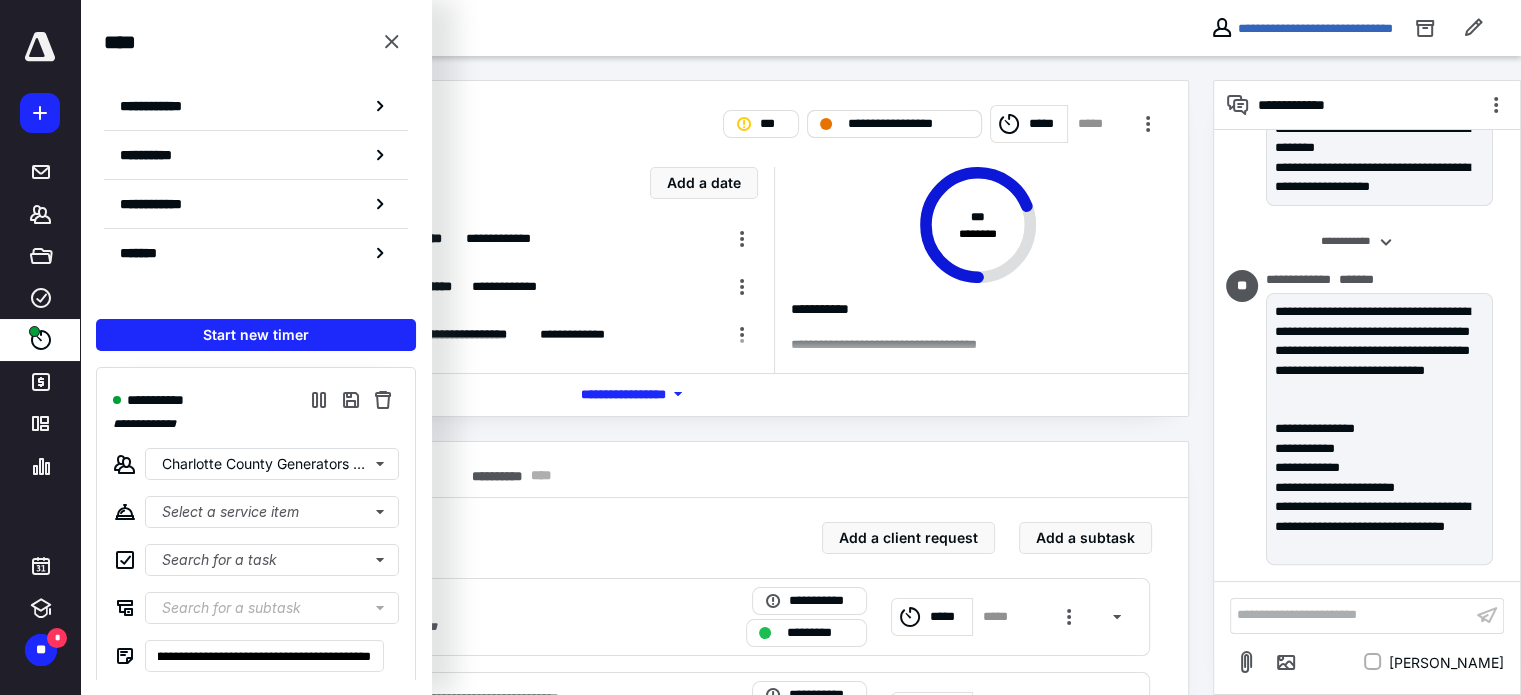 click on "**********" at bounding box center [908, 124] 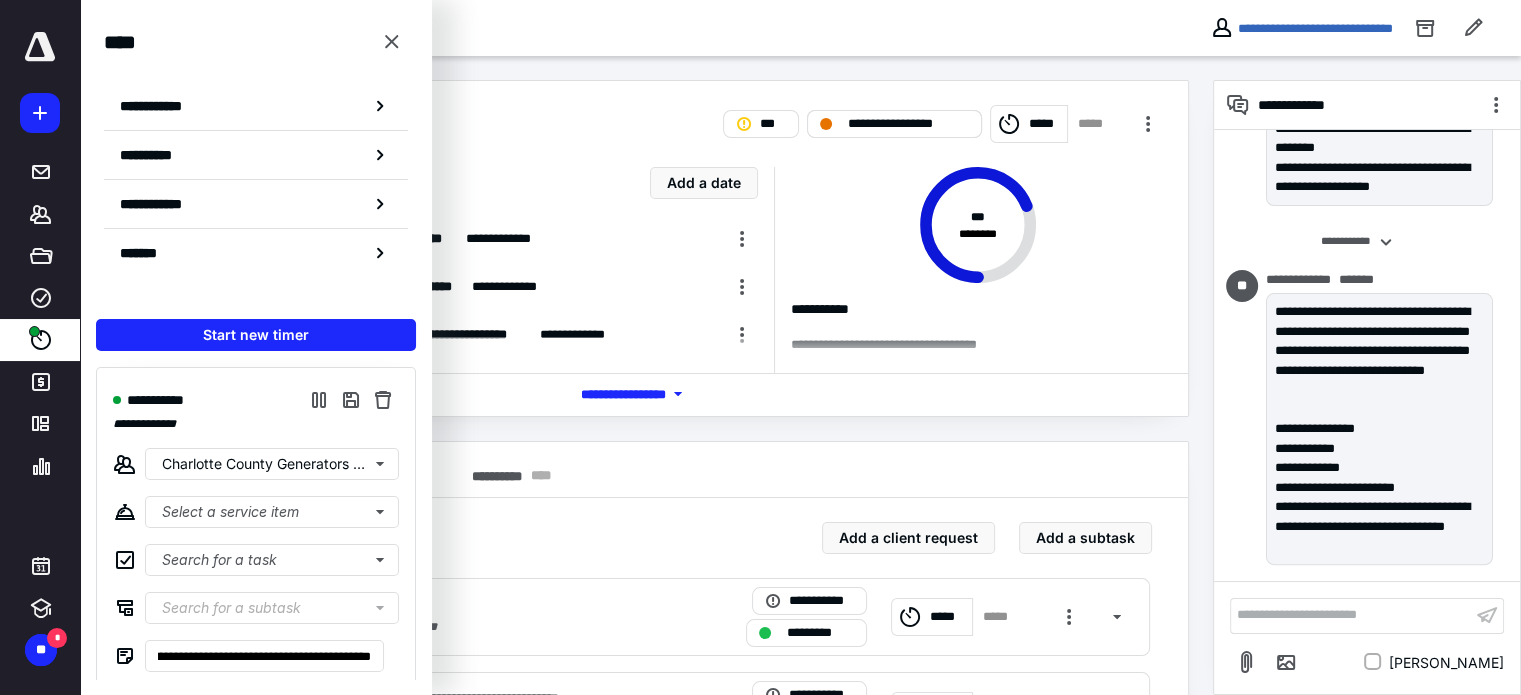 scroll, scrollTop: 0, scrollLeft: 0, axis: both 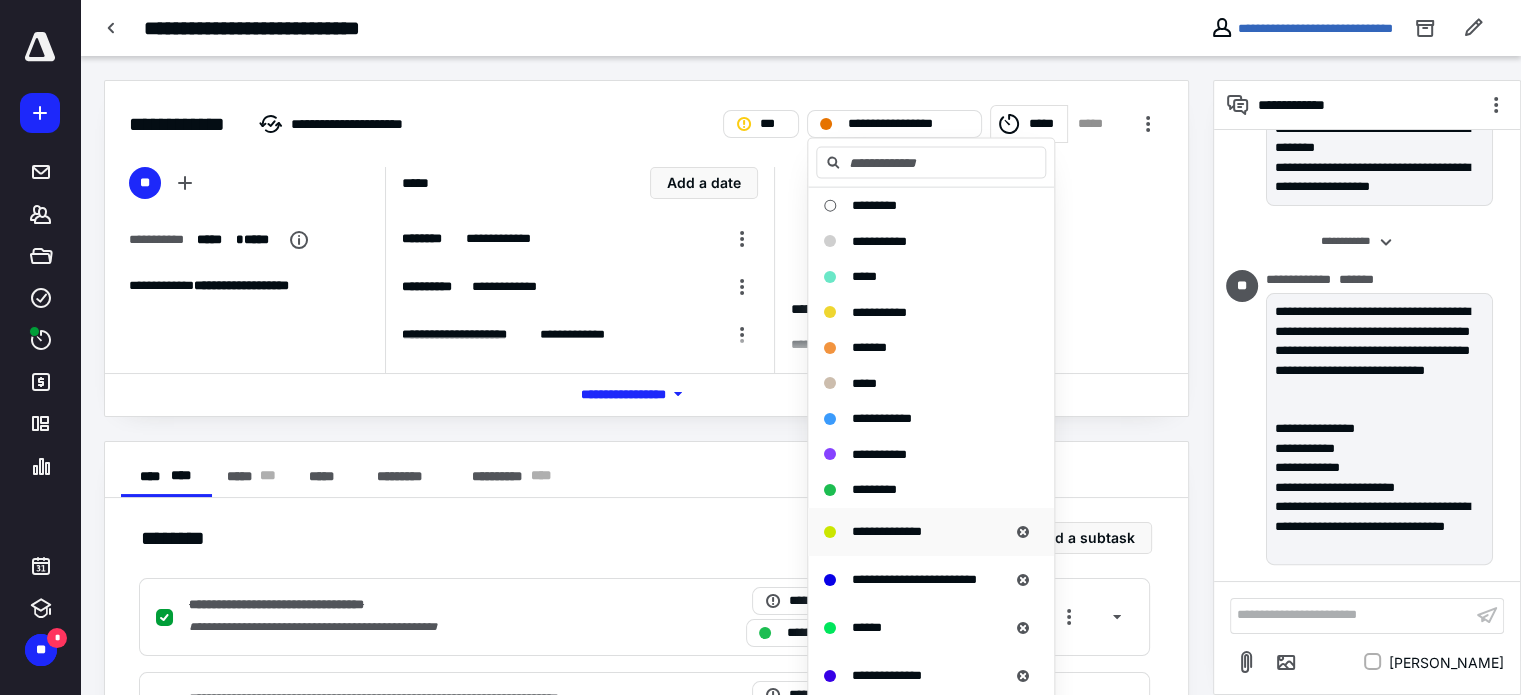 click on "**********" at bounding box center (887, 530) 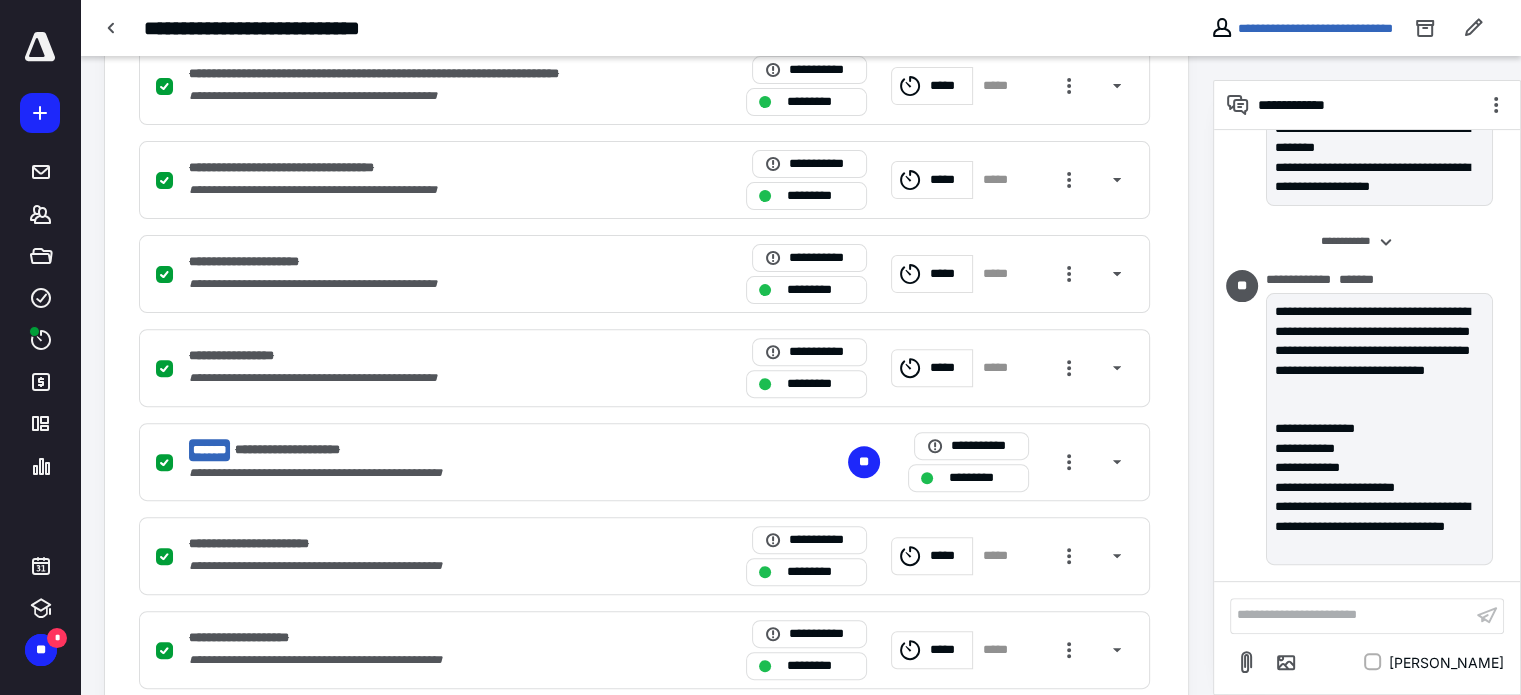 scroll, scrollTop: 600, scrollLeft: 0, axis: vertical 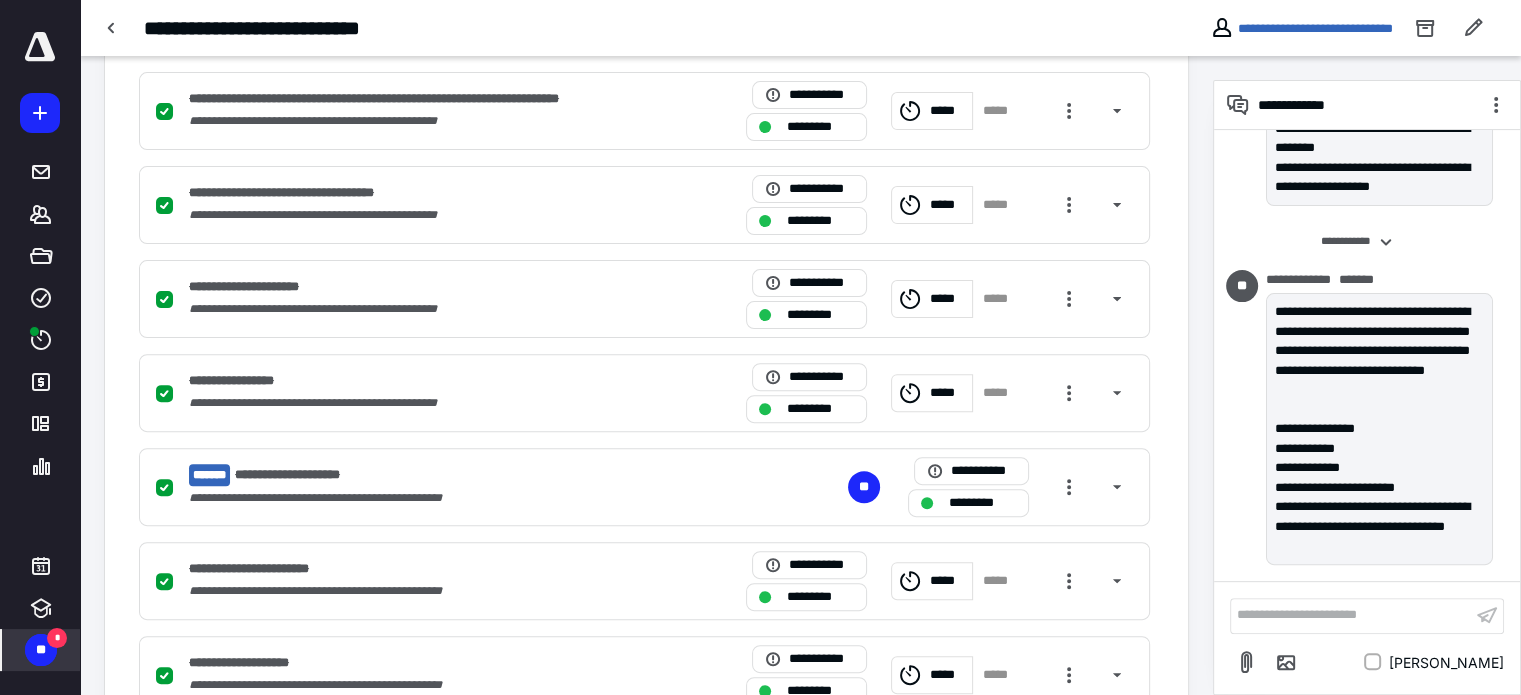 click on "**" at bounding box center (41, 650) 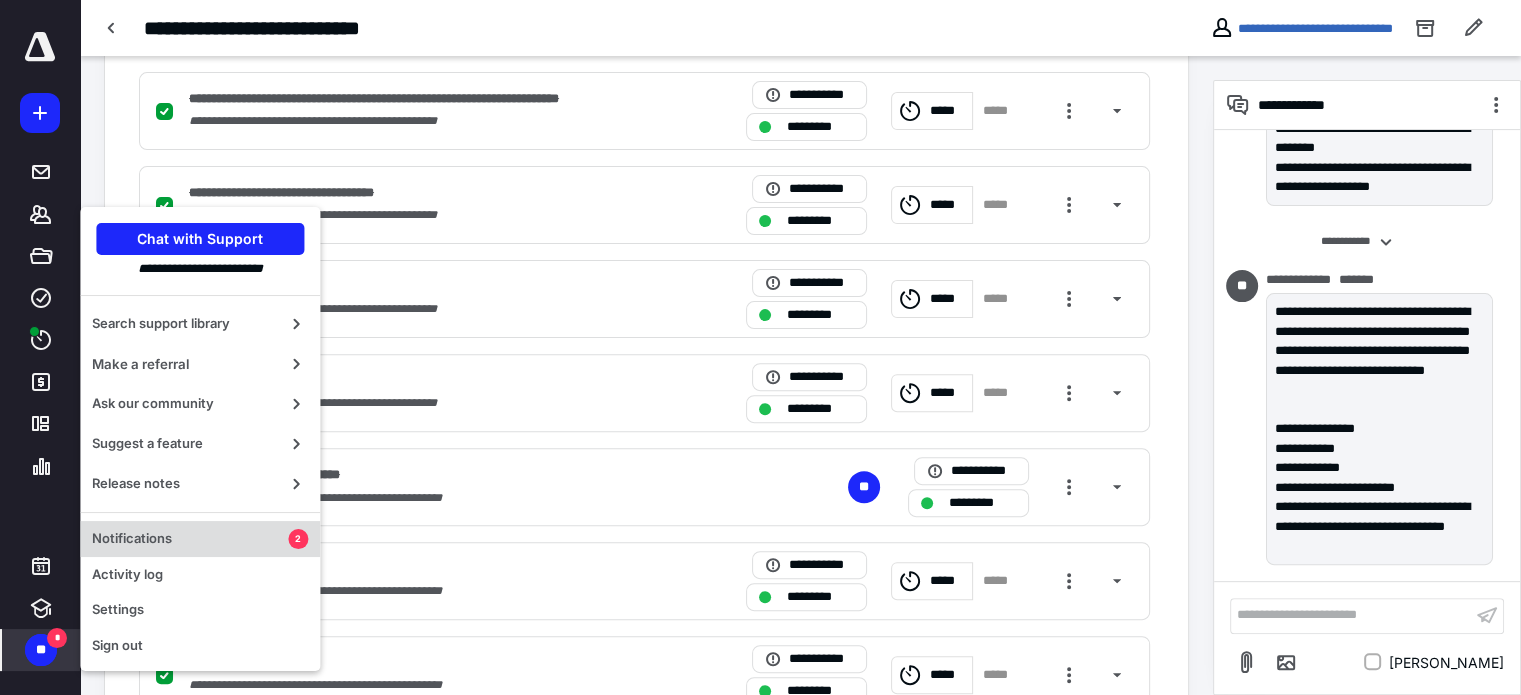 click on "Notifications" at bounding box center [190, 539] 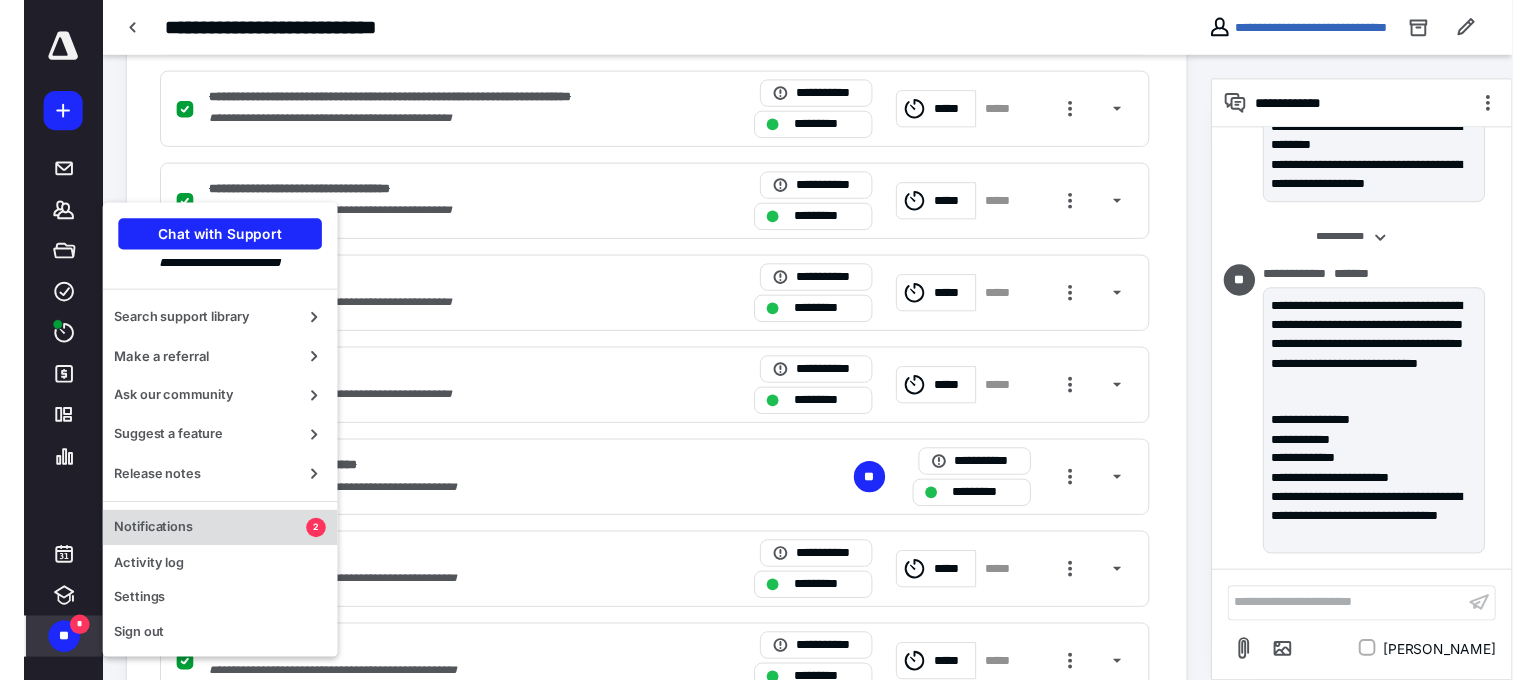 scroll, scrollTop: 0, scrollLeft: 0, axis: both 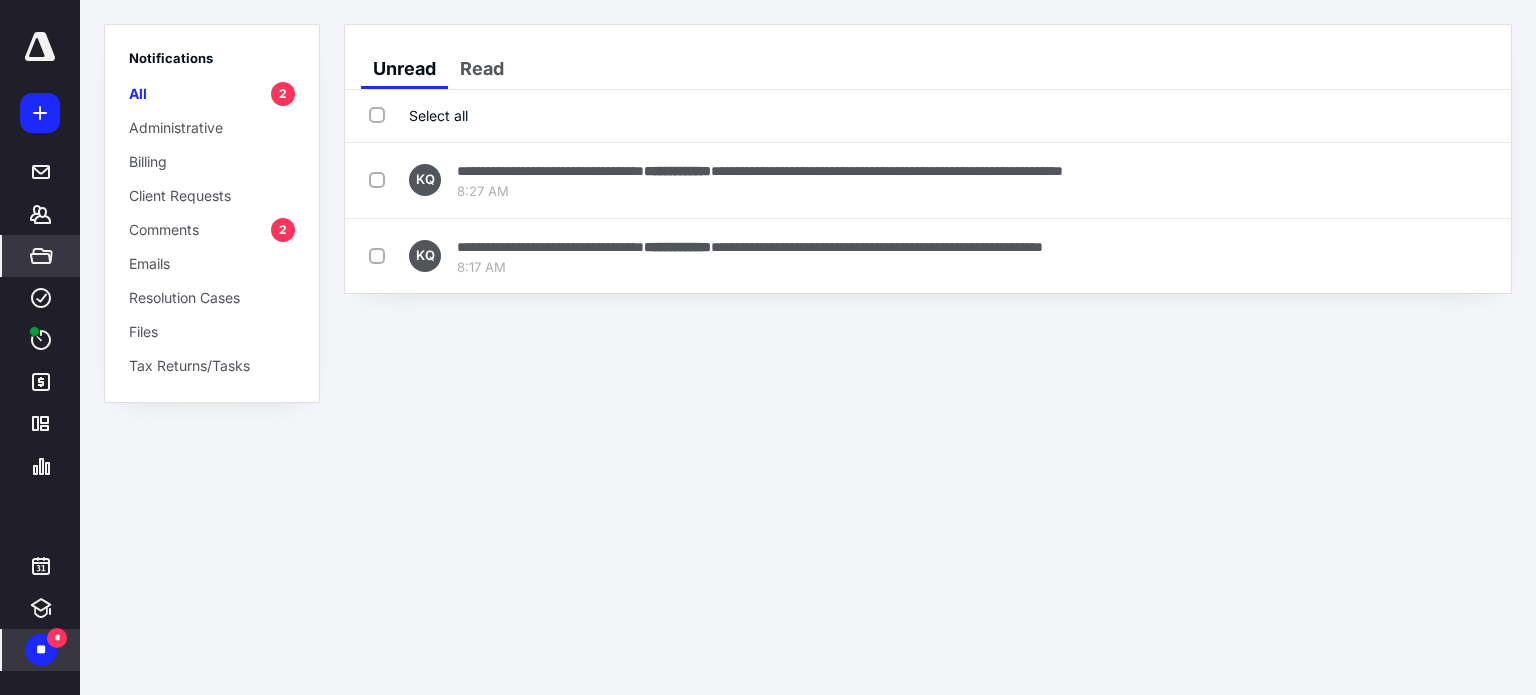 click 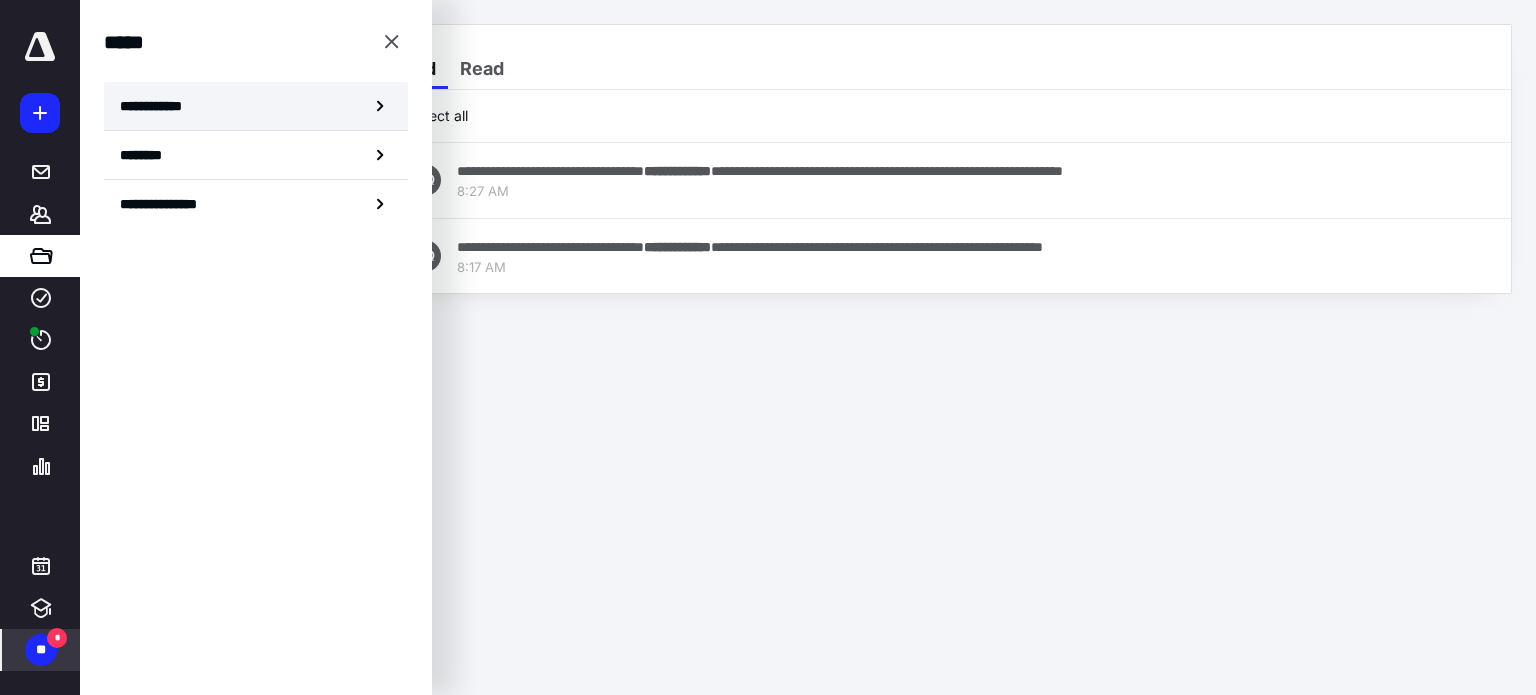 click on "**********" at bounding box center (157, 106) 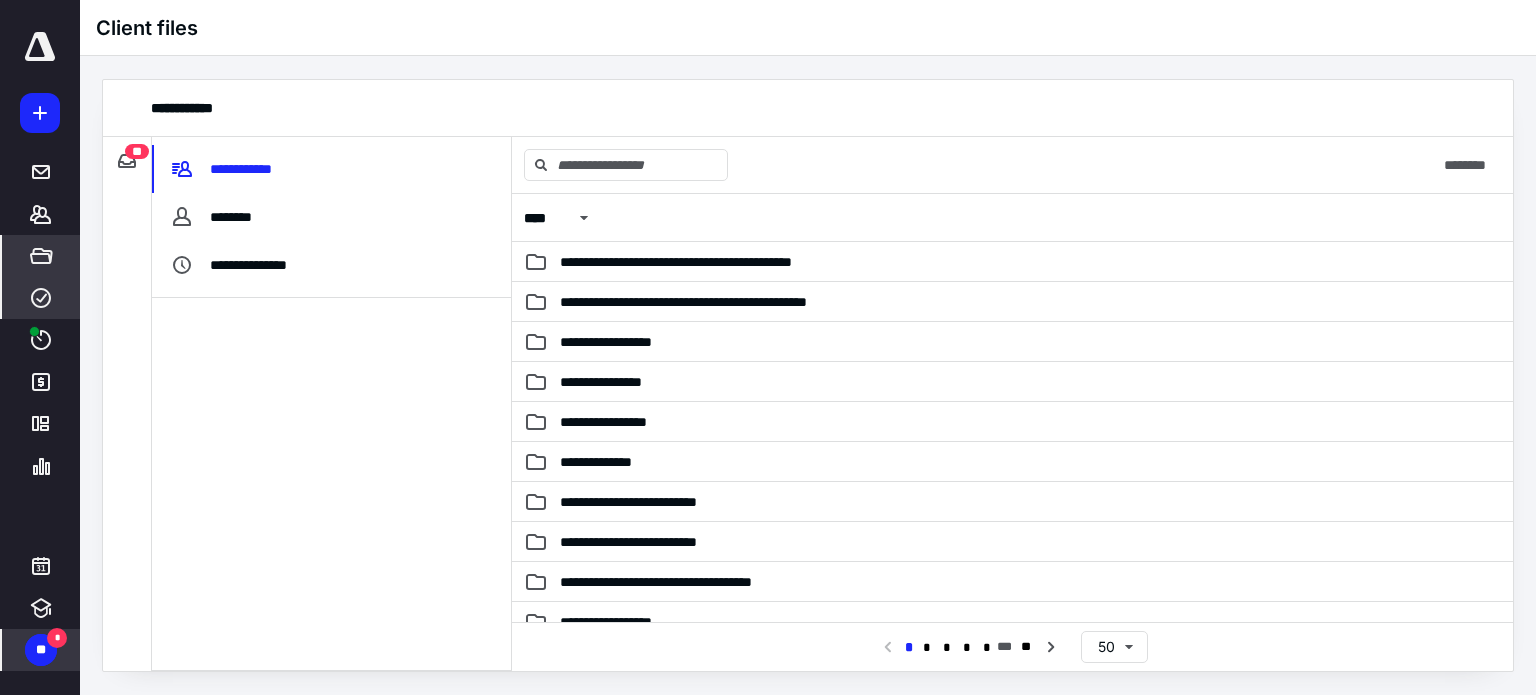click 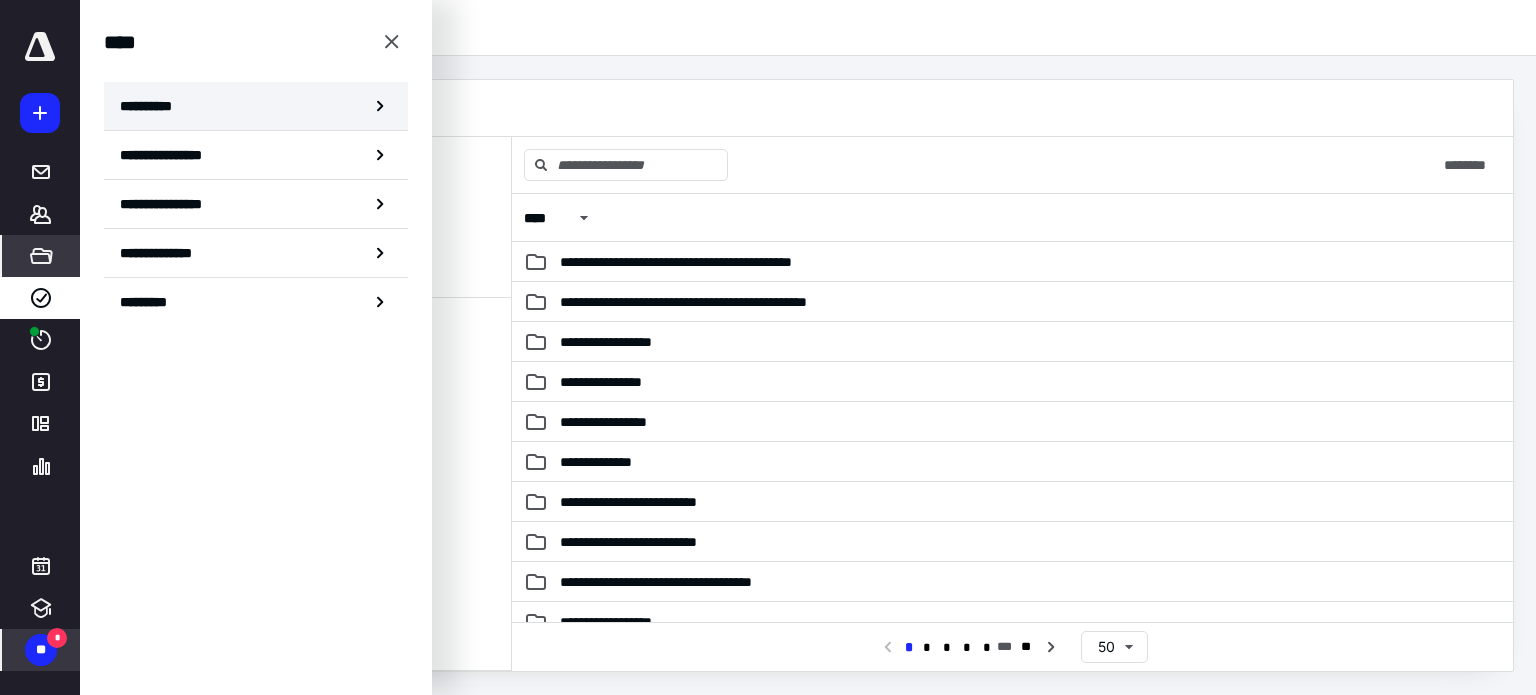 click on "**********" at bounding box center (153, 106) 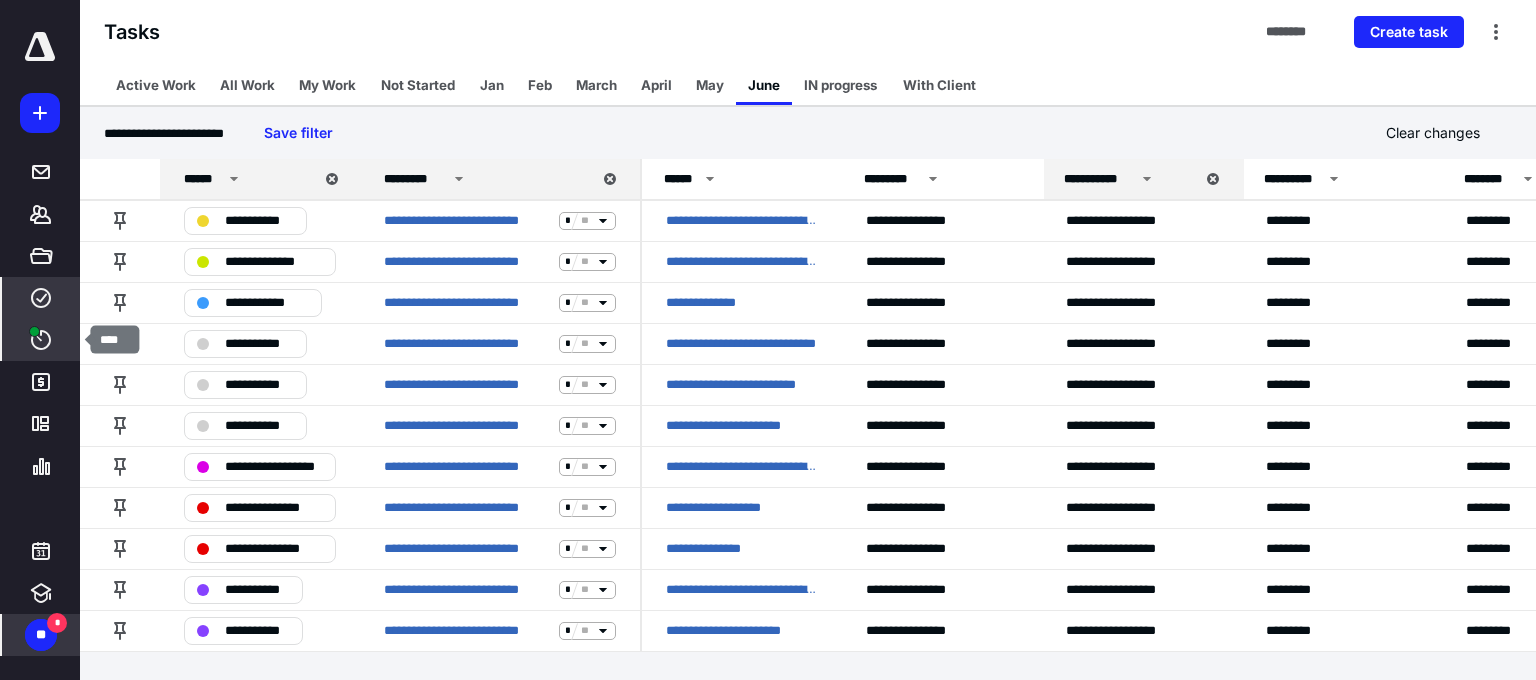 click 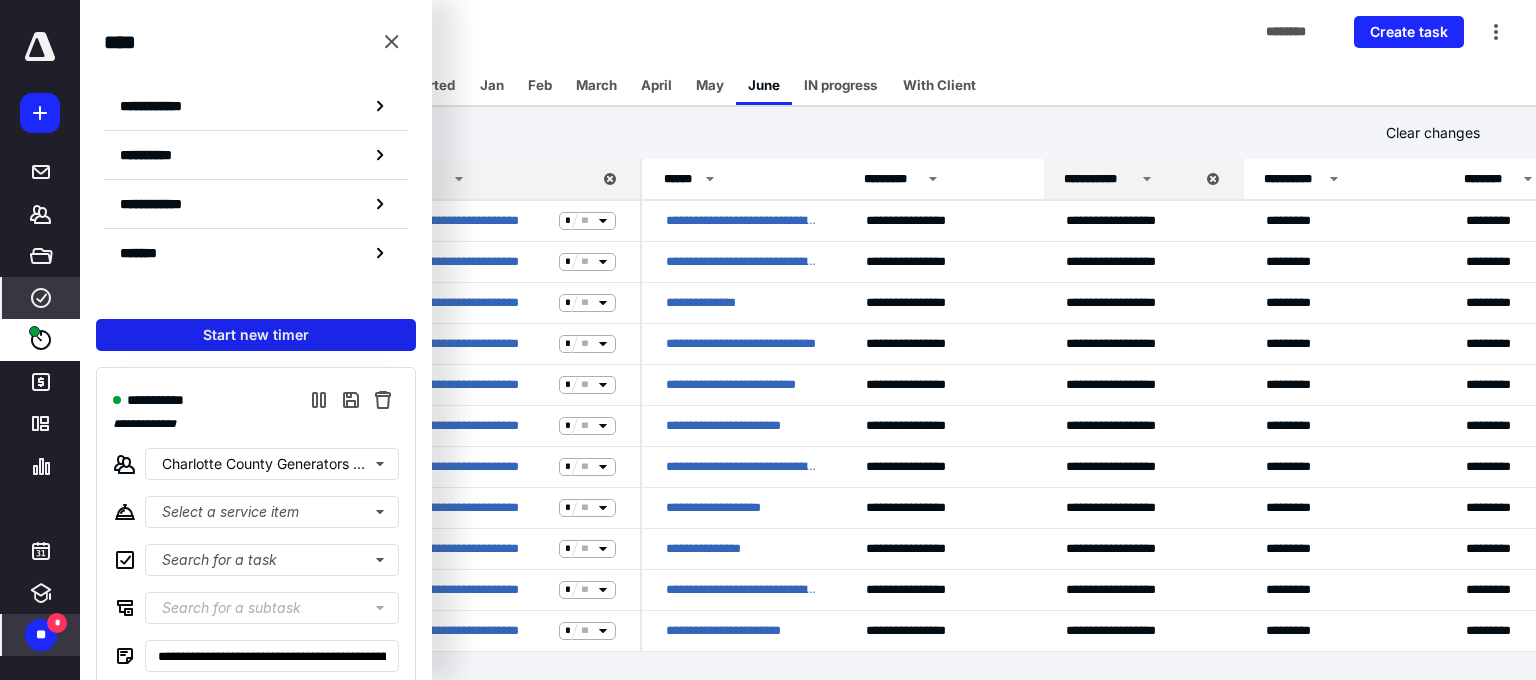 click on "Start new timer" at bounding box center [256, 335] 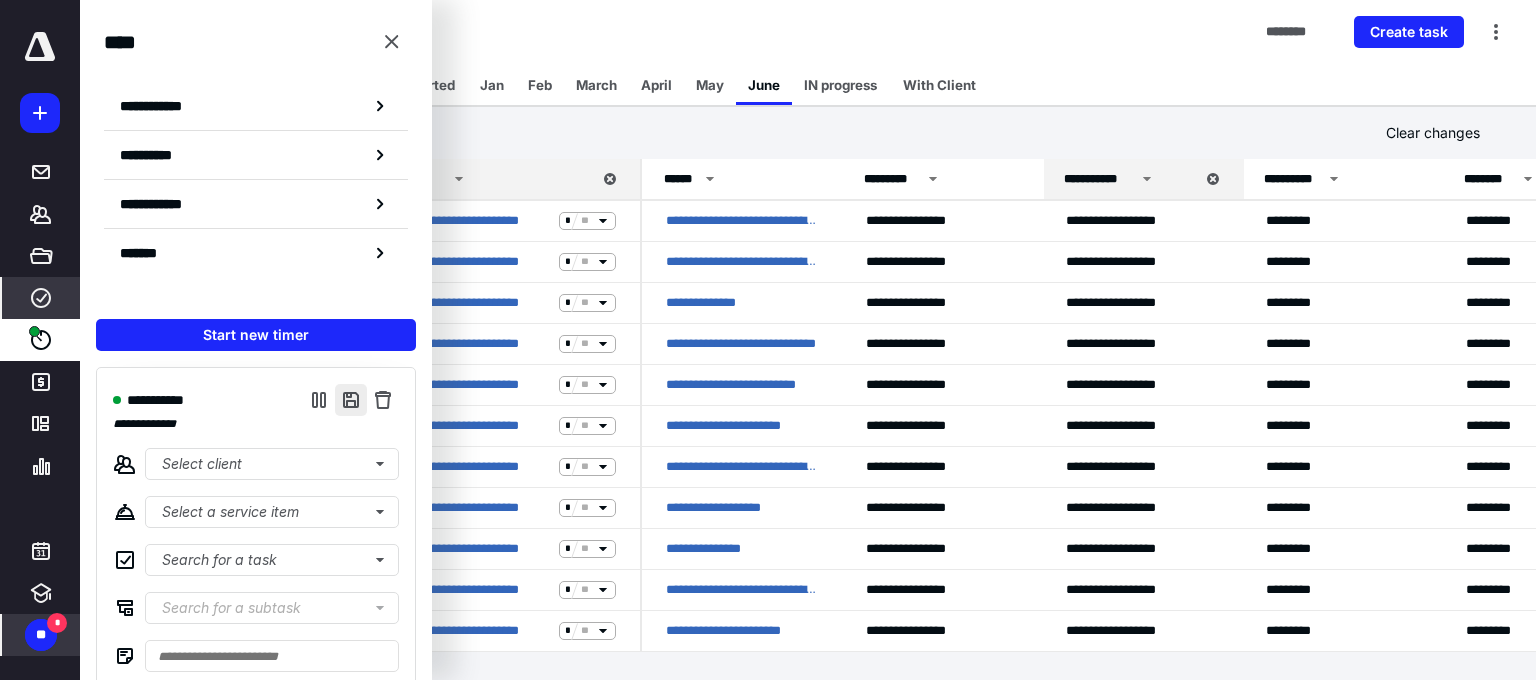 click at bounding box center [351, 400] 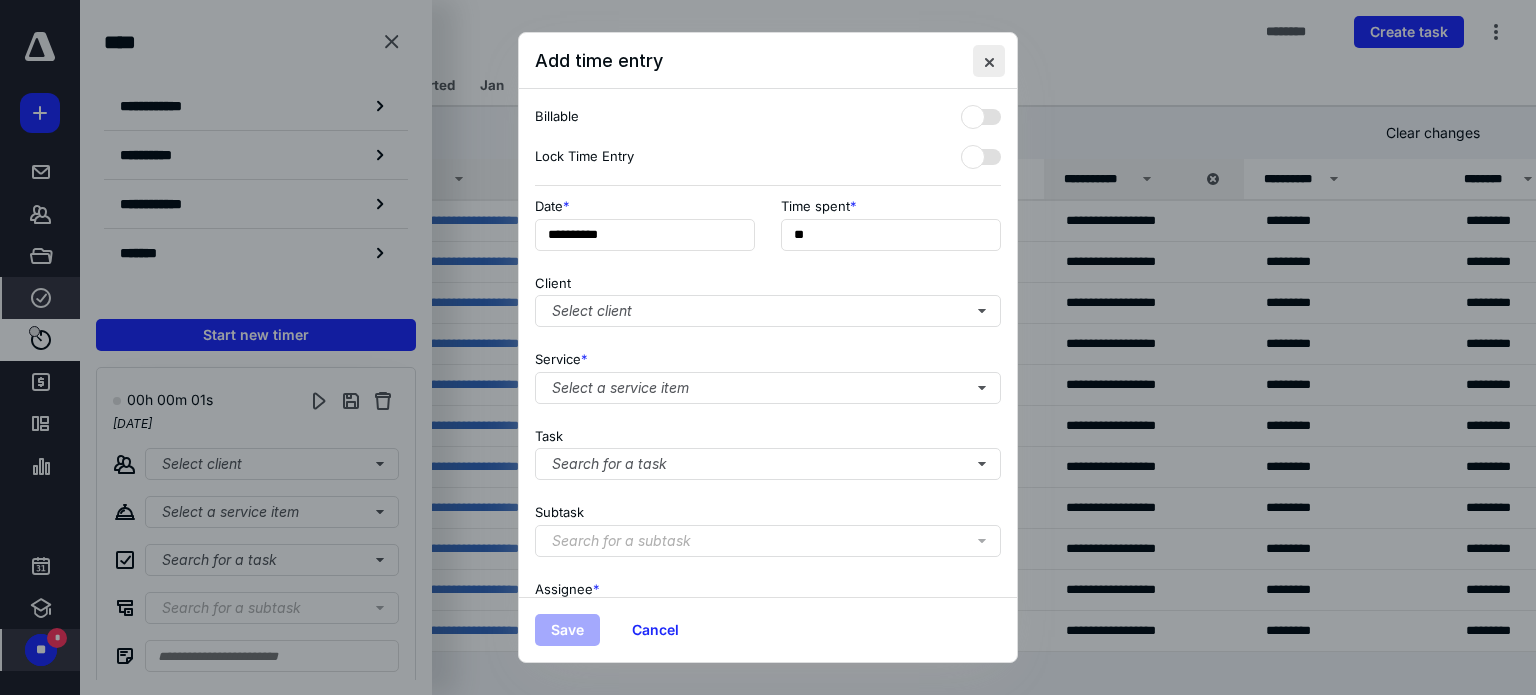 click at bounding box center [989, 61] 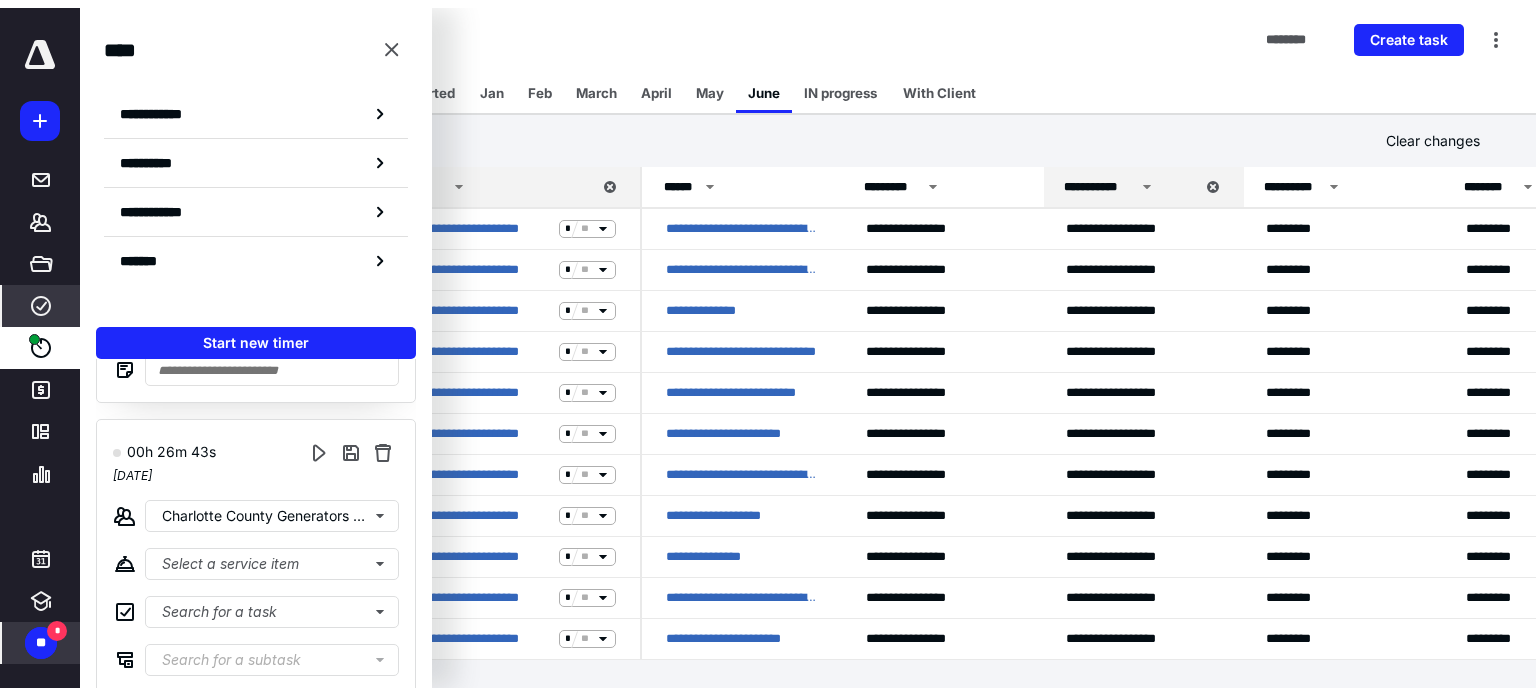scroll, scrollTop: 346, scrollLeft: 0, axis: vertical 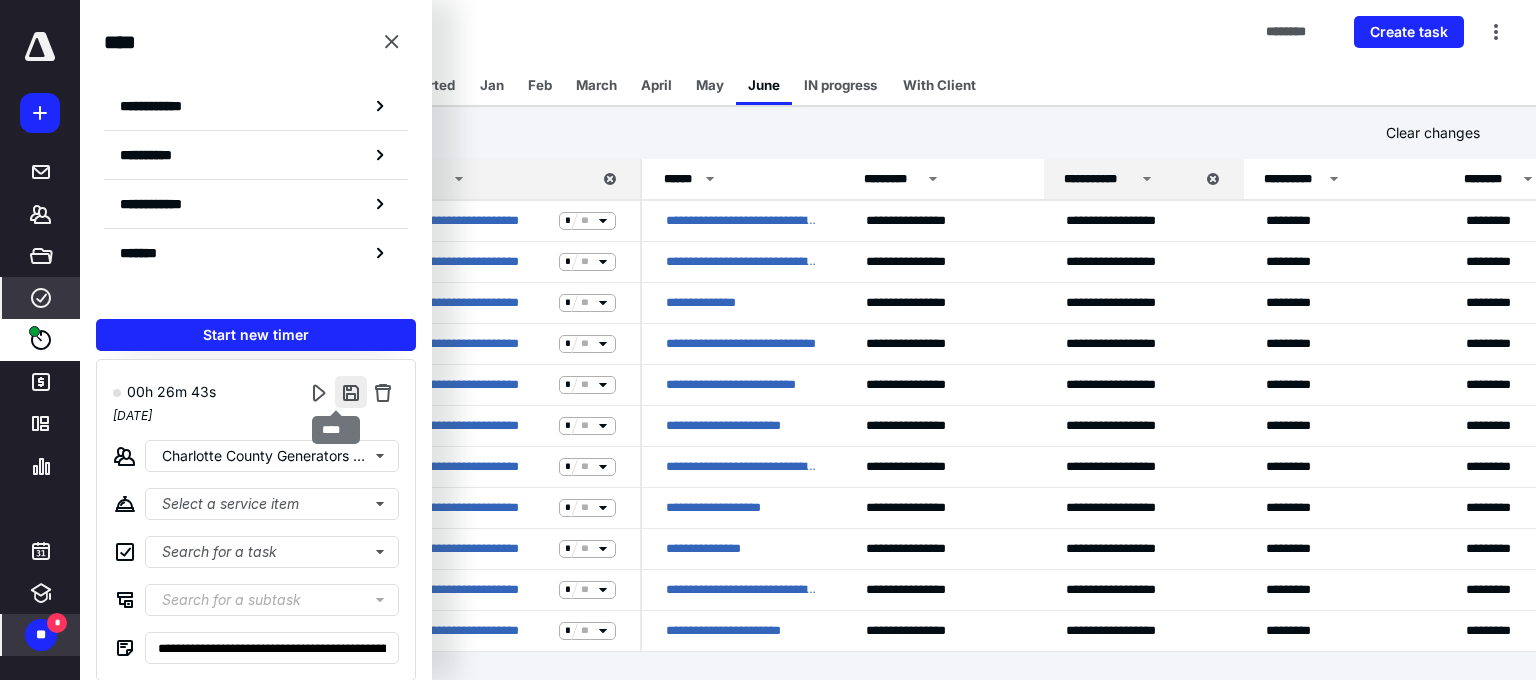 click at bounding box center [351, 392] 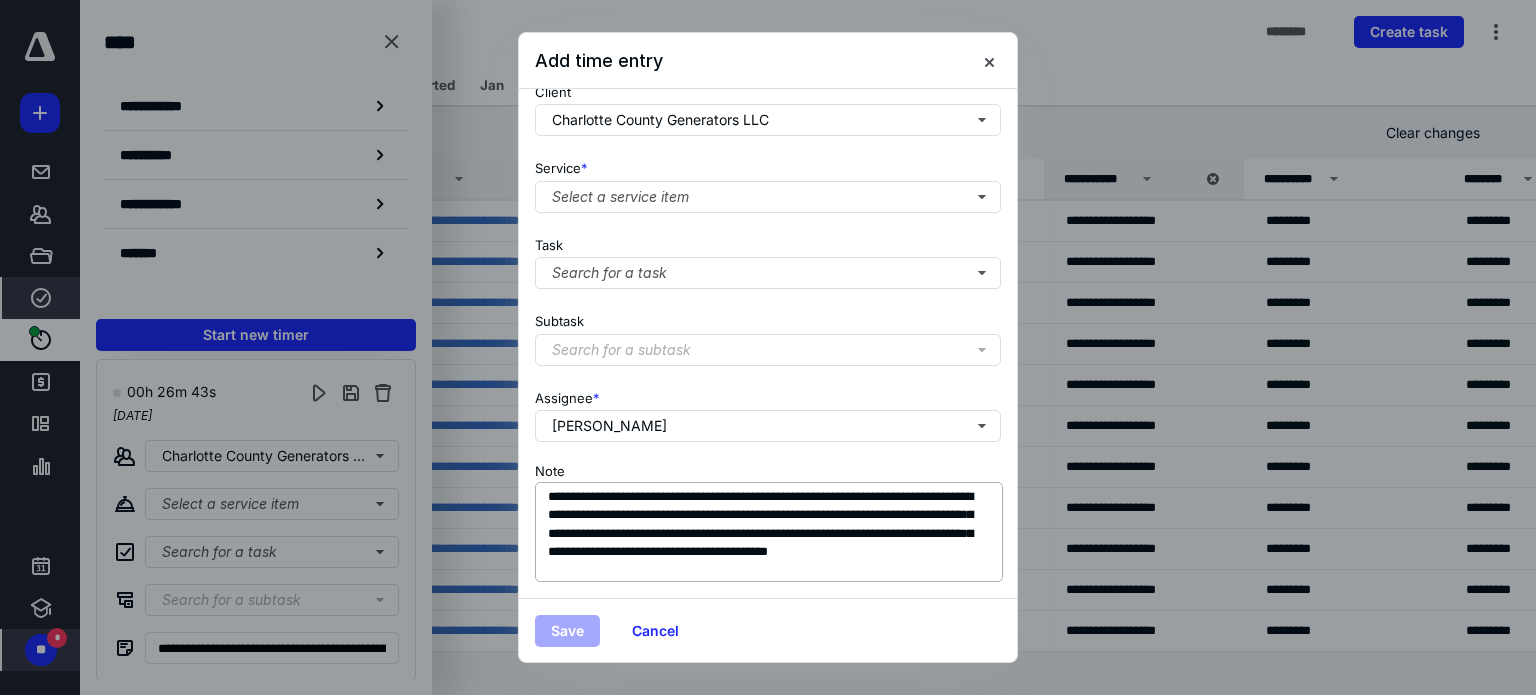 scroll, scrollTop: 5, scrollLeft: 0, axis: vertical 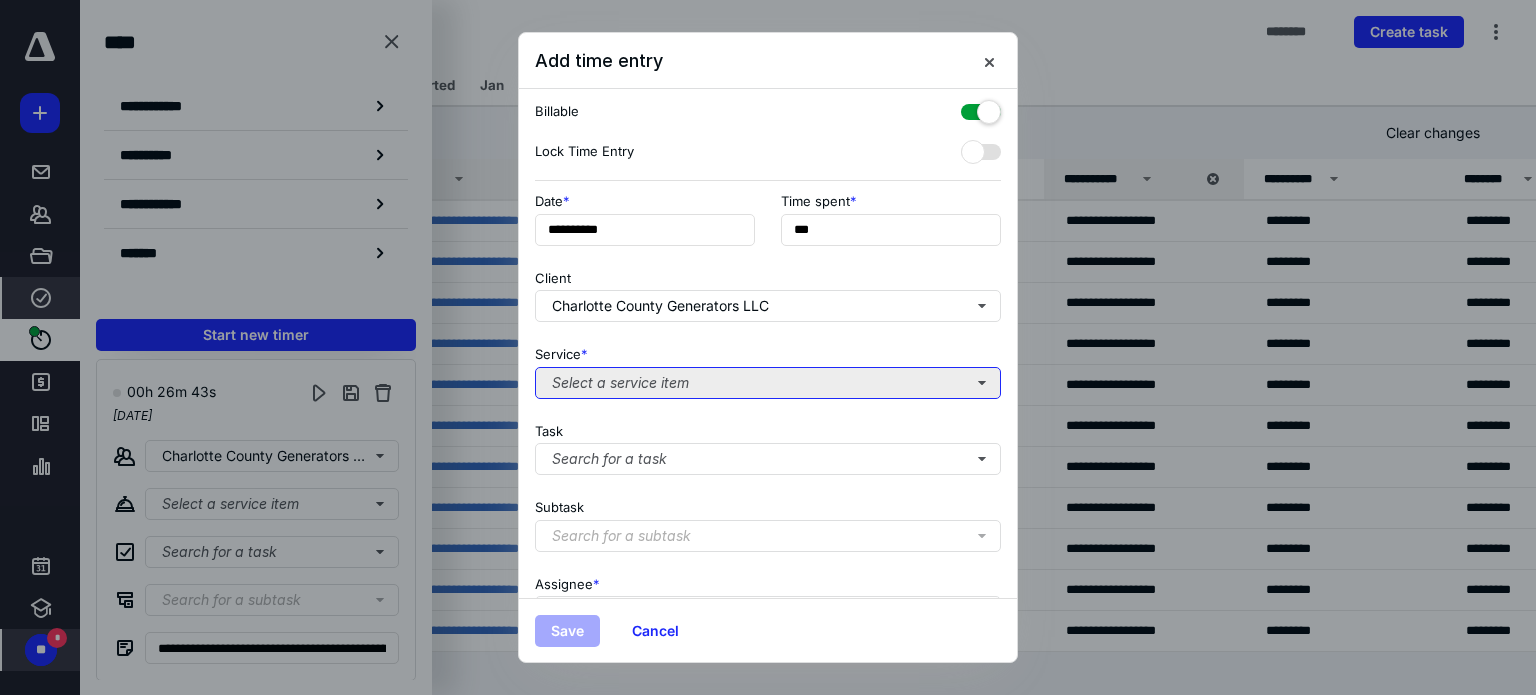 click on "Select a service item" at bounding box center (768, 383) 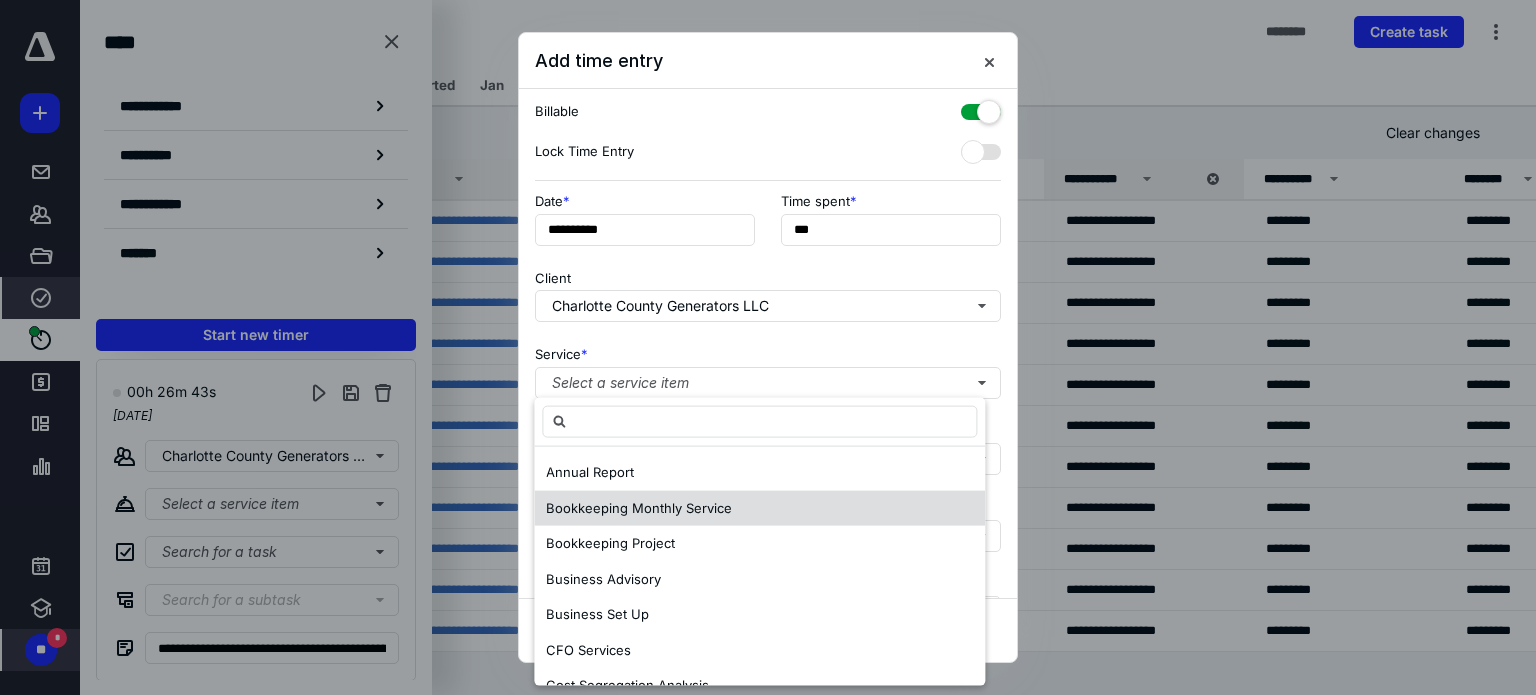 click on "Bookkeeping Monthly Service" at bounding box center [639, 507] 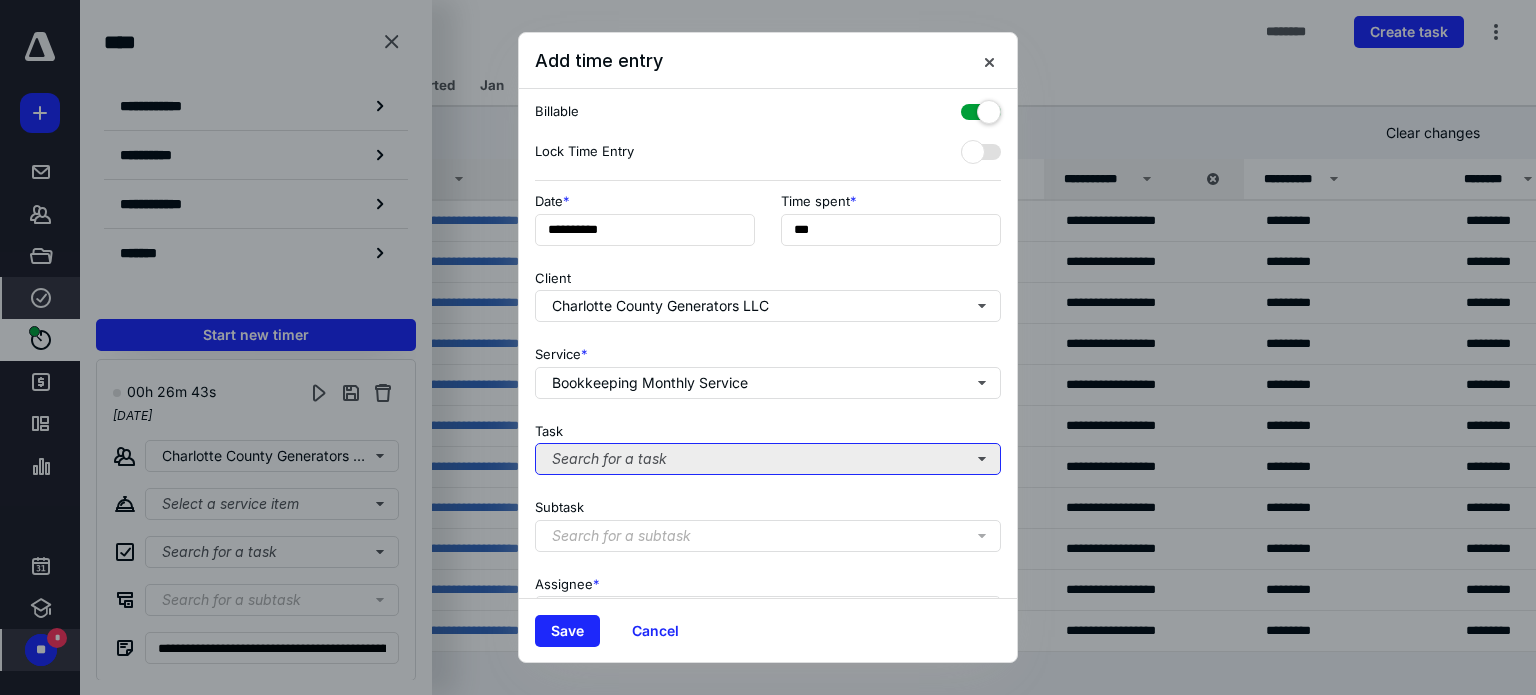 click on "Search for a task" at bounding box center (768, 459) 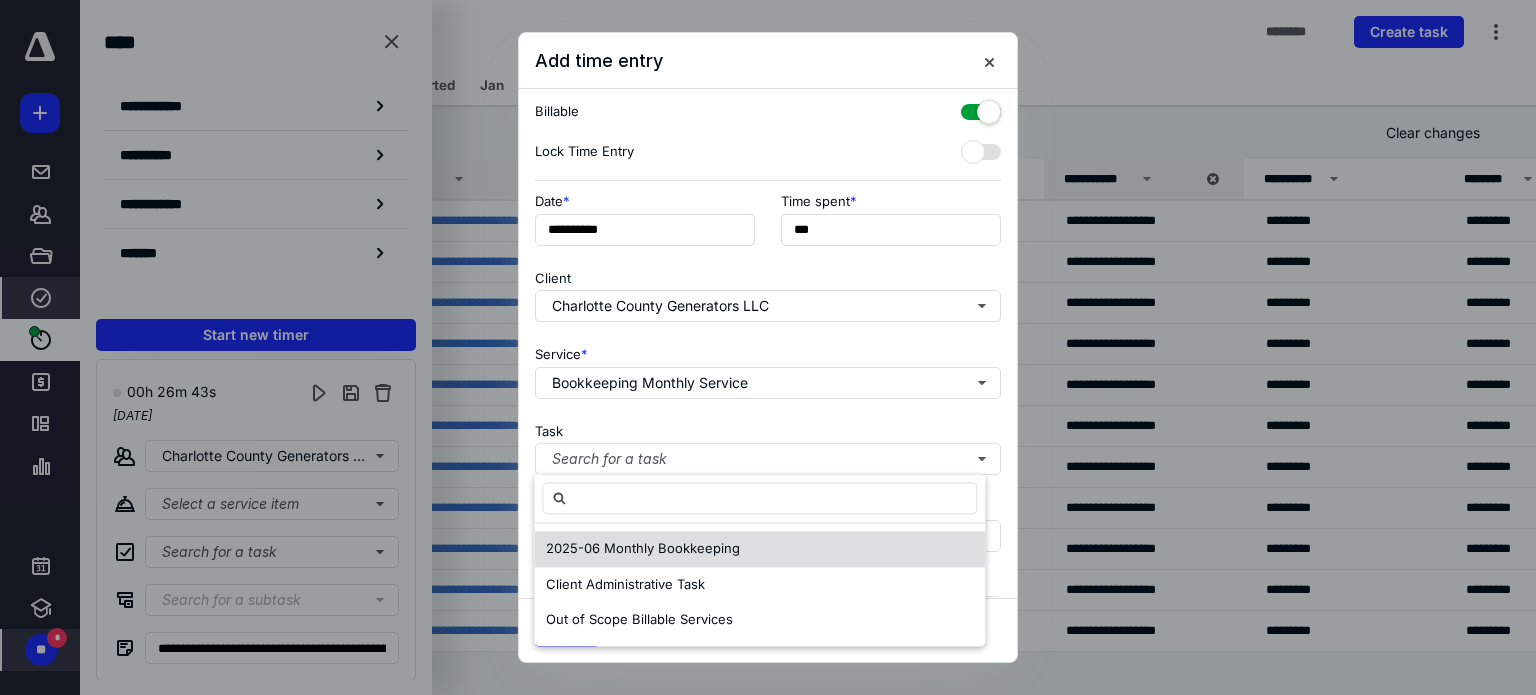 click on "2025-06 Monthly Bookkeeping" at bounding box center [643, 548] 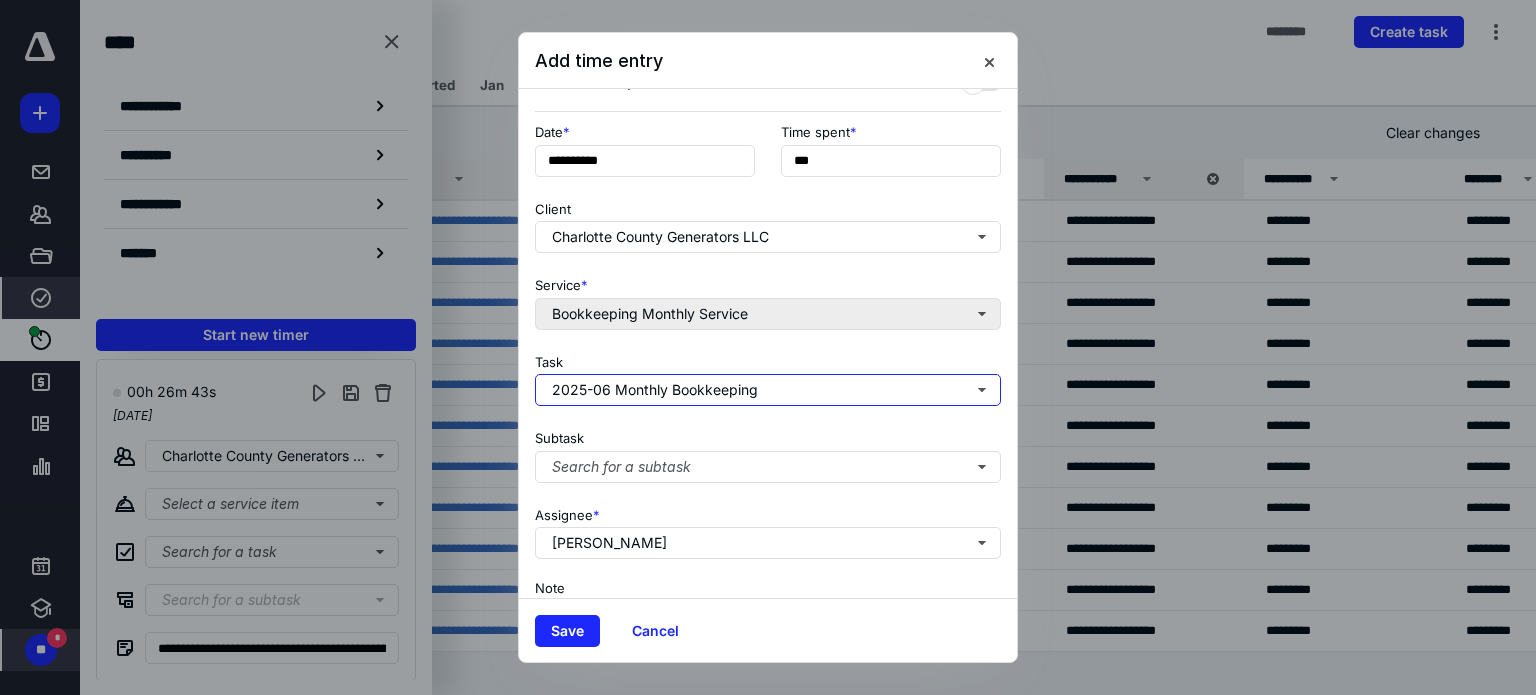 scroll, scrollTop: 205, scrollLeft: 0, axis: vertical 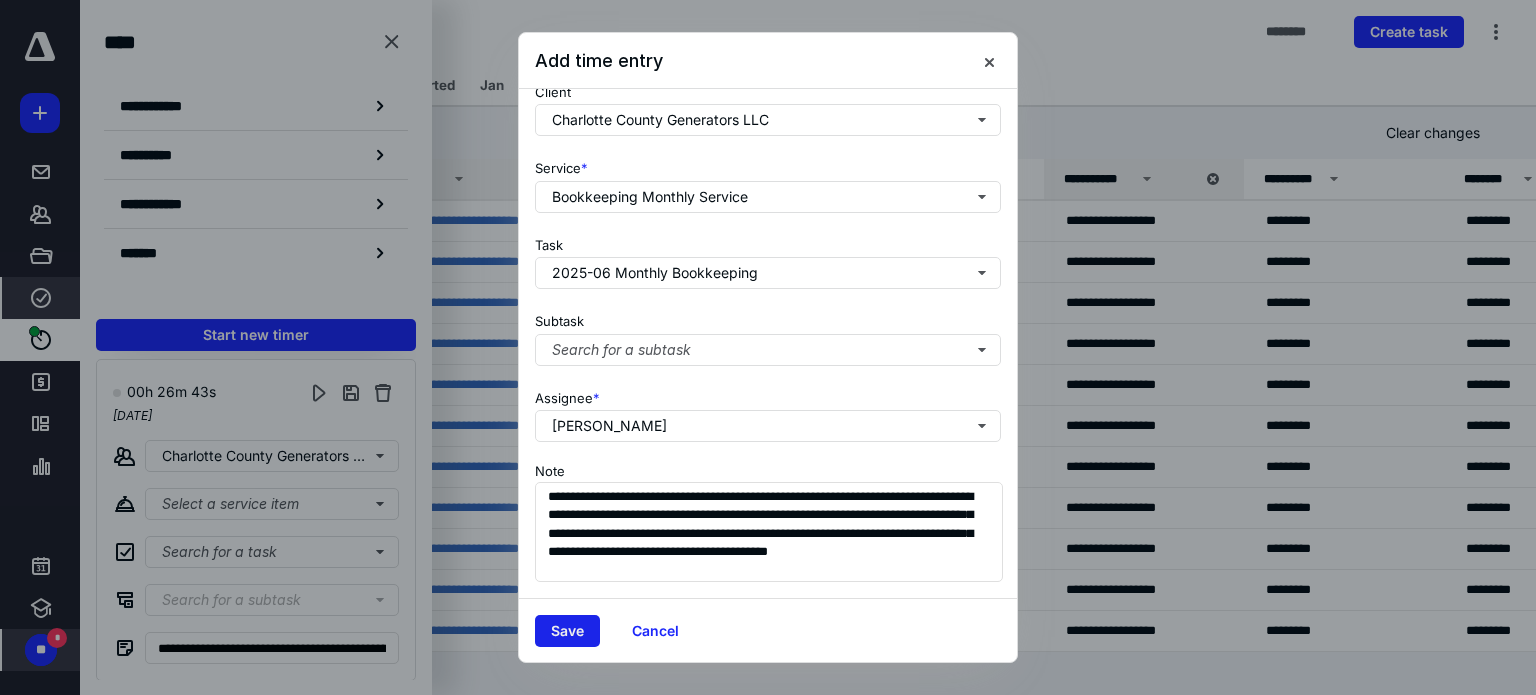 click on "Save" at bounding box center [567, 631] 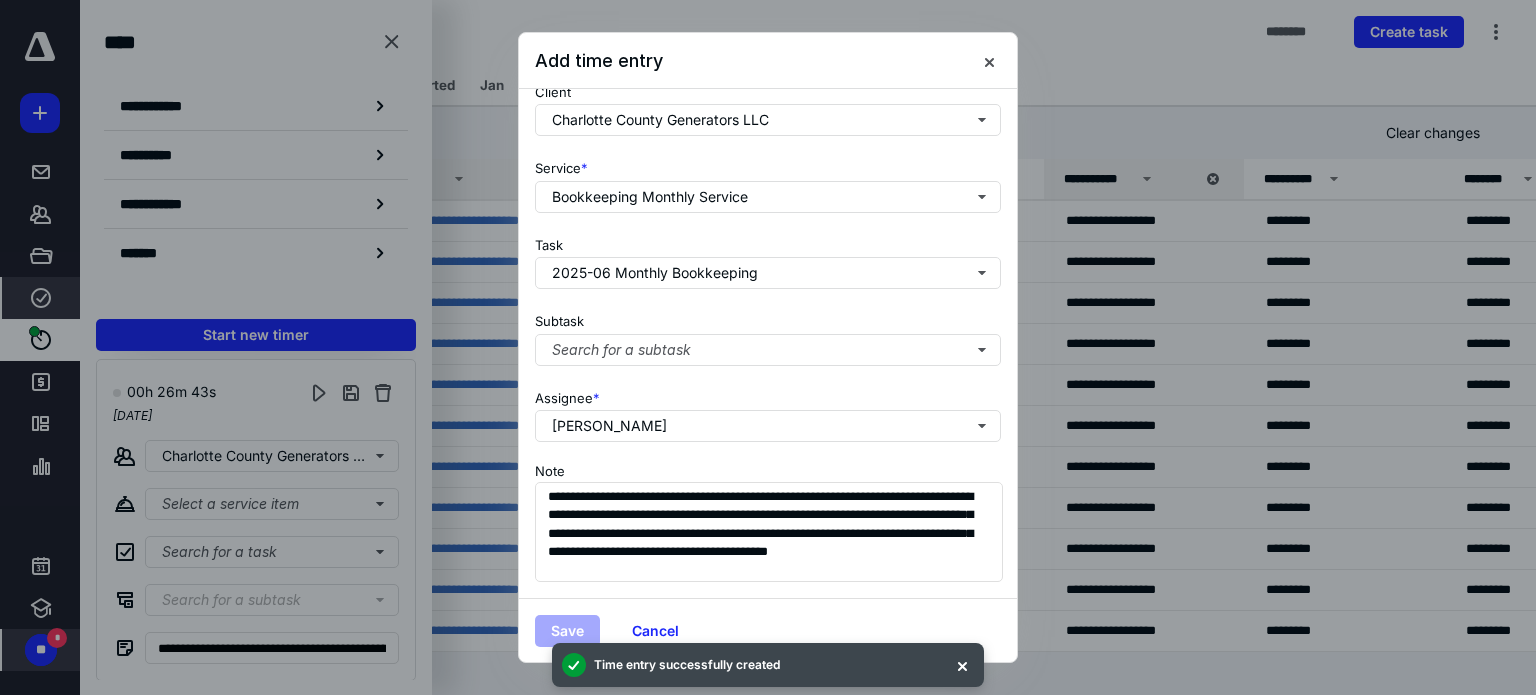 scroll, scrollTop: 8, scrollLeft: 0, axis: vertical 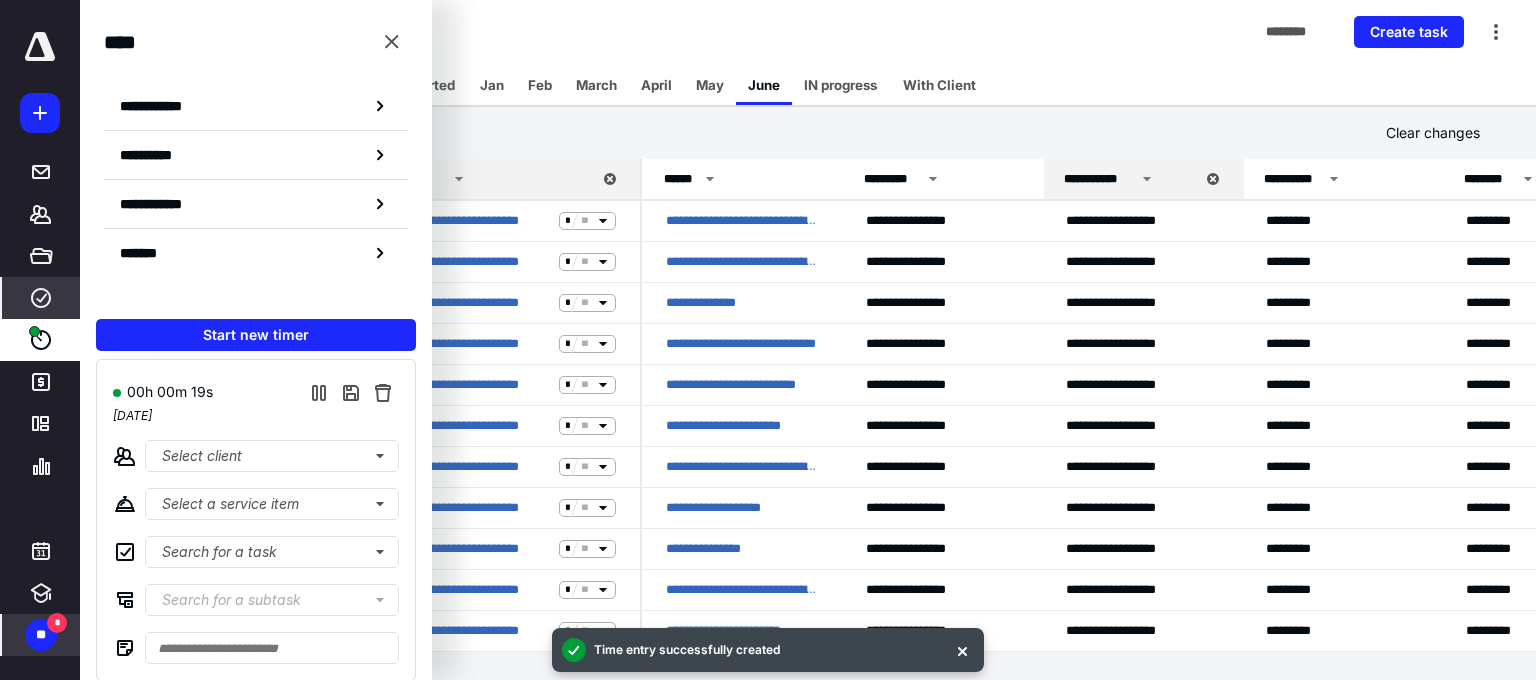 click on "**" at bounding box center [41, 635] 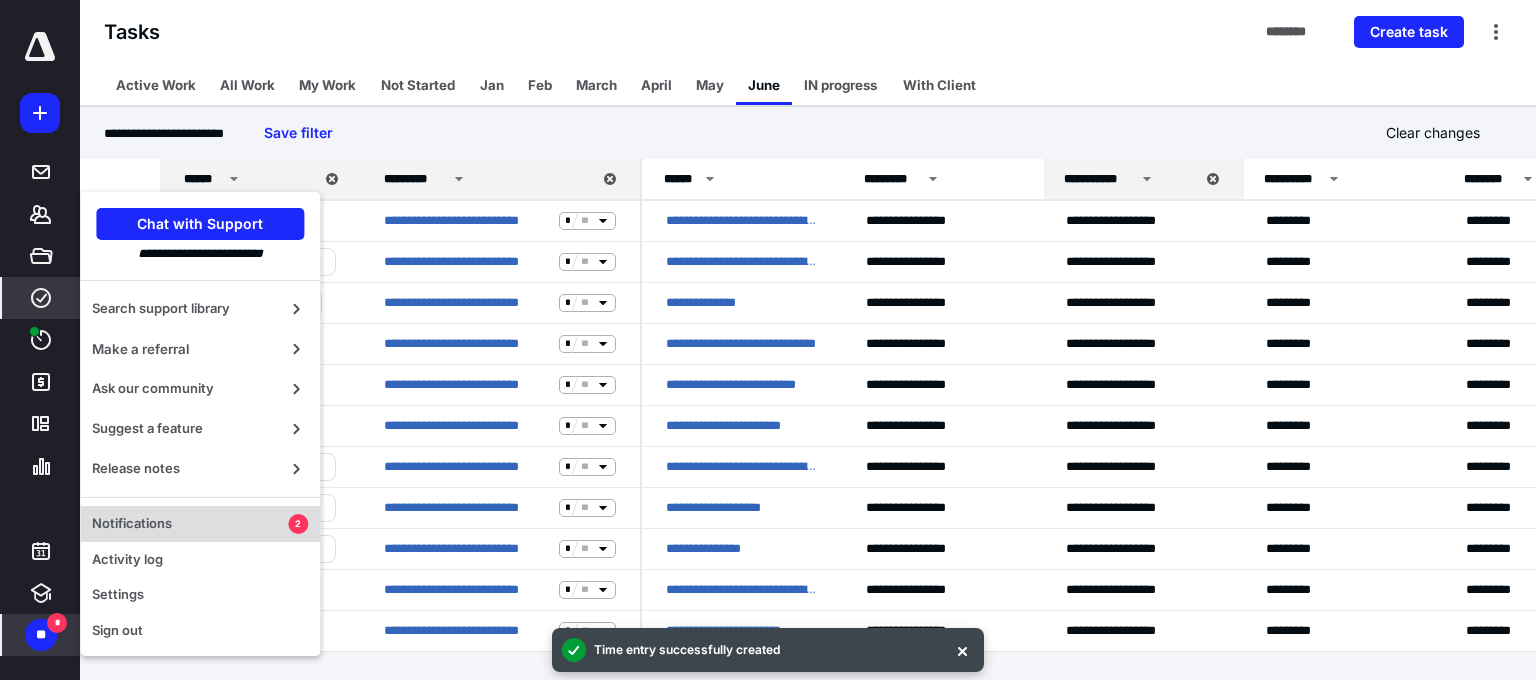 click on "Notifications" at bounding box center [190, 524] 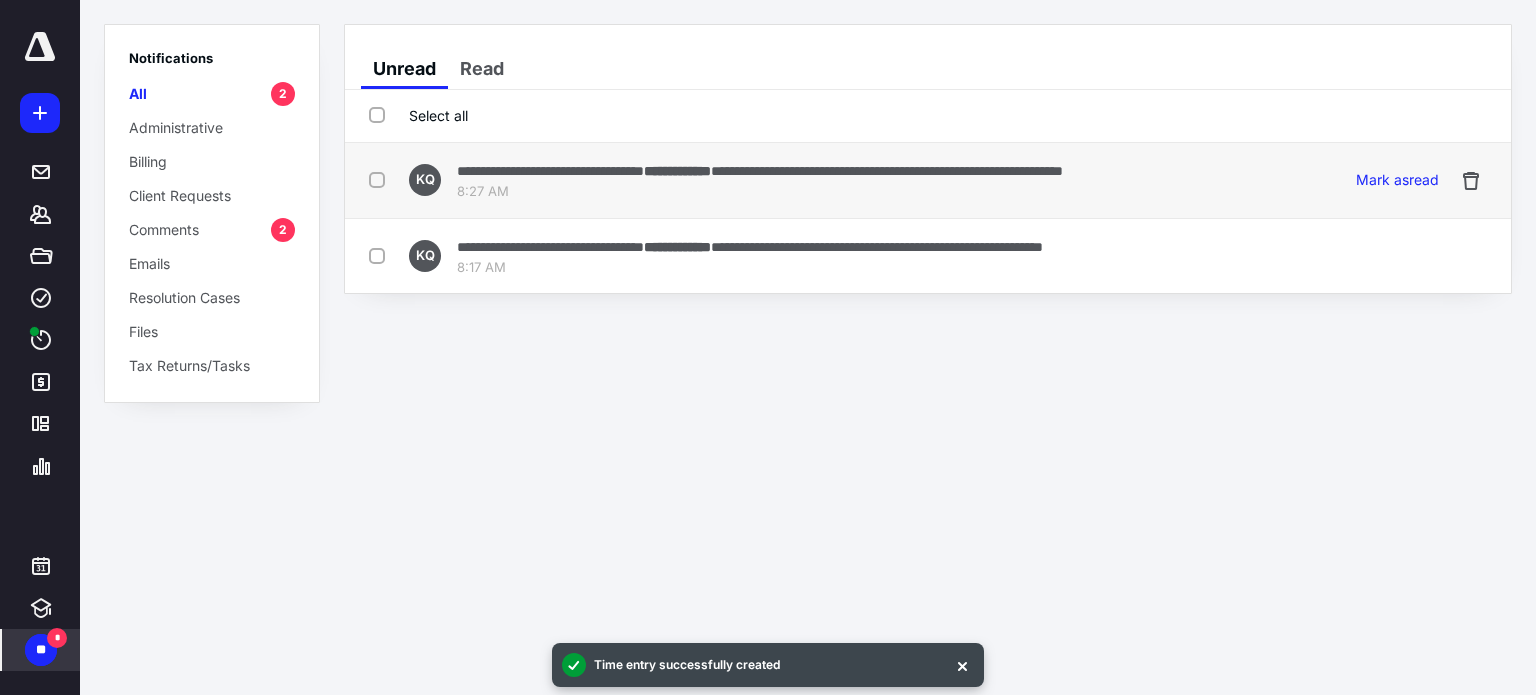 click on "**********" at bounding box center [887, 171] 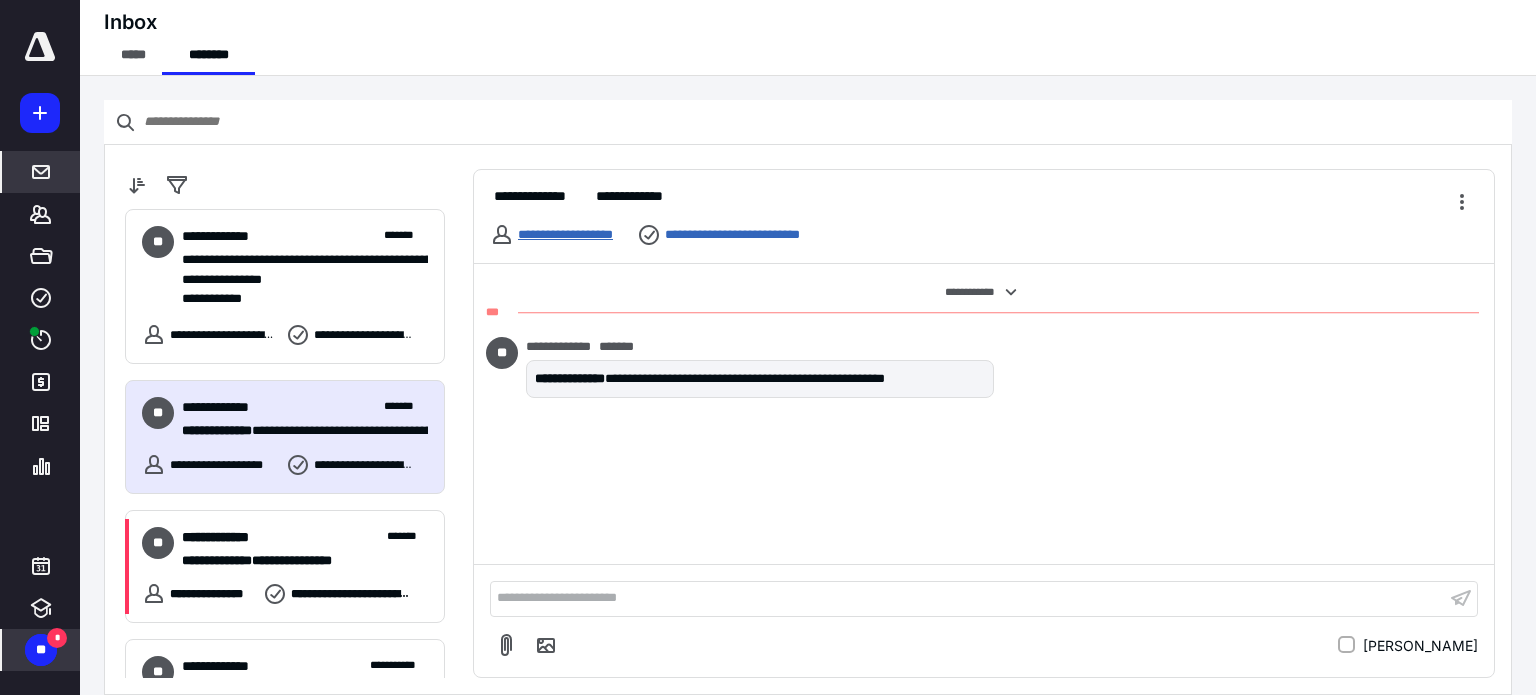 click on "**********" at bounding box center [565, 234] 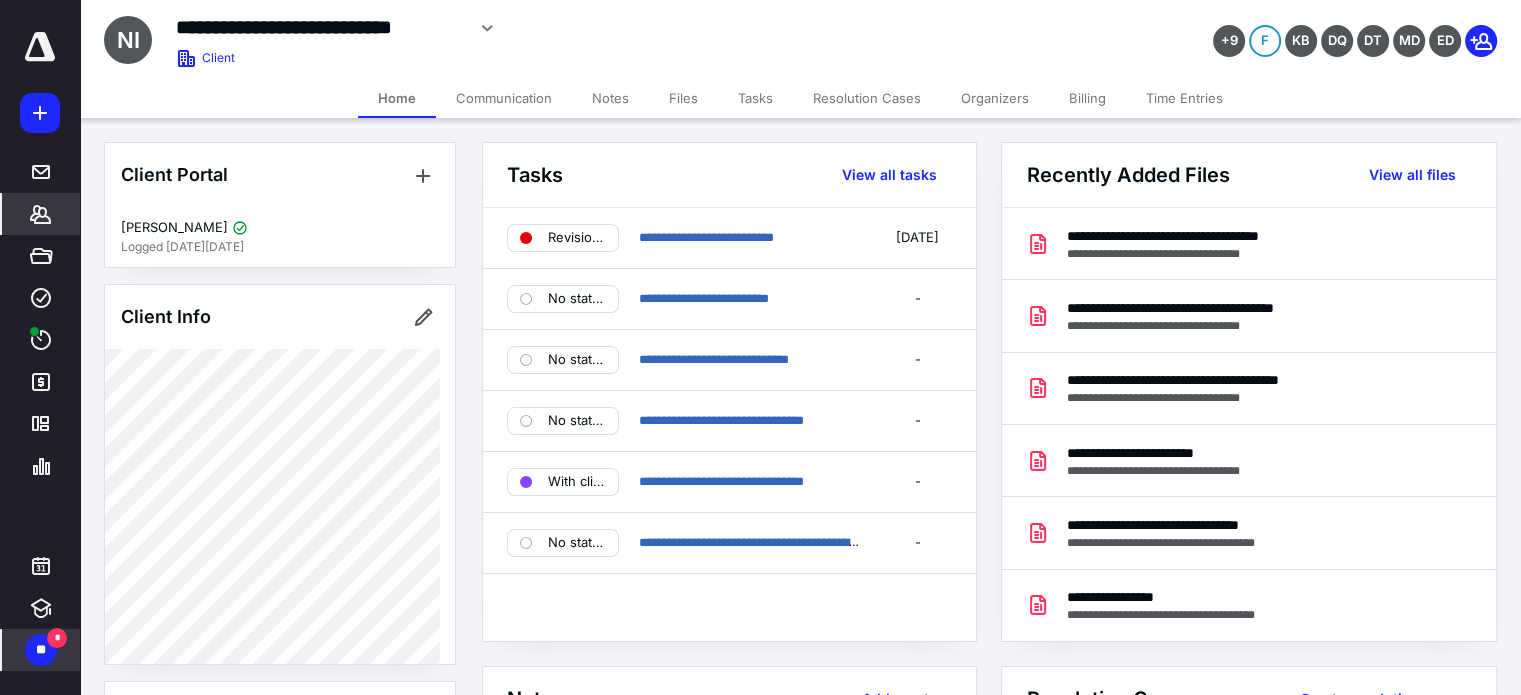 click on "Files" at bounding box center [683, 98] 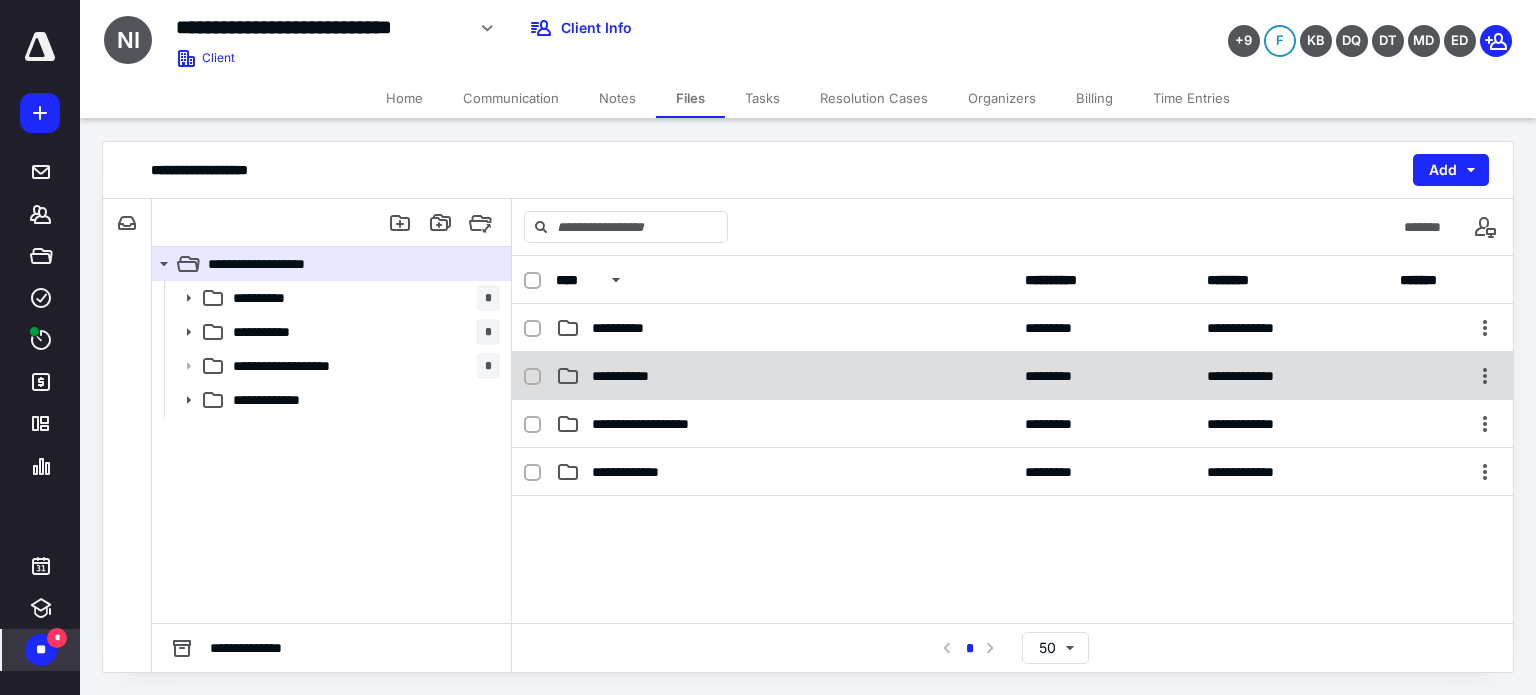 click on "**********" at bounding box center (635, 376) 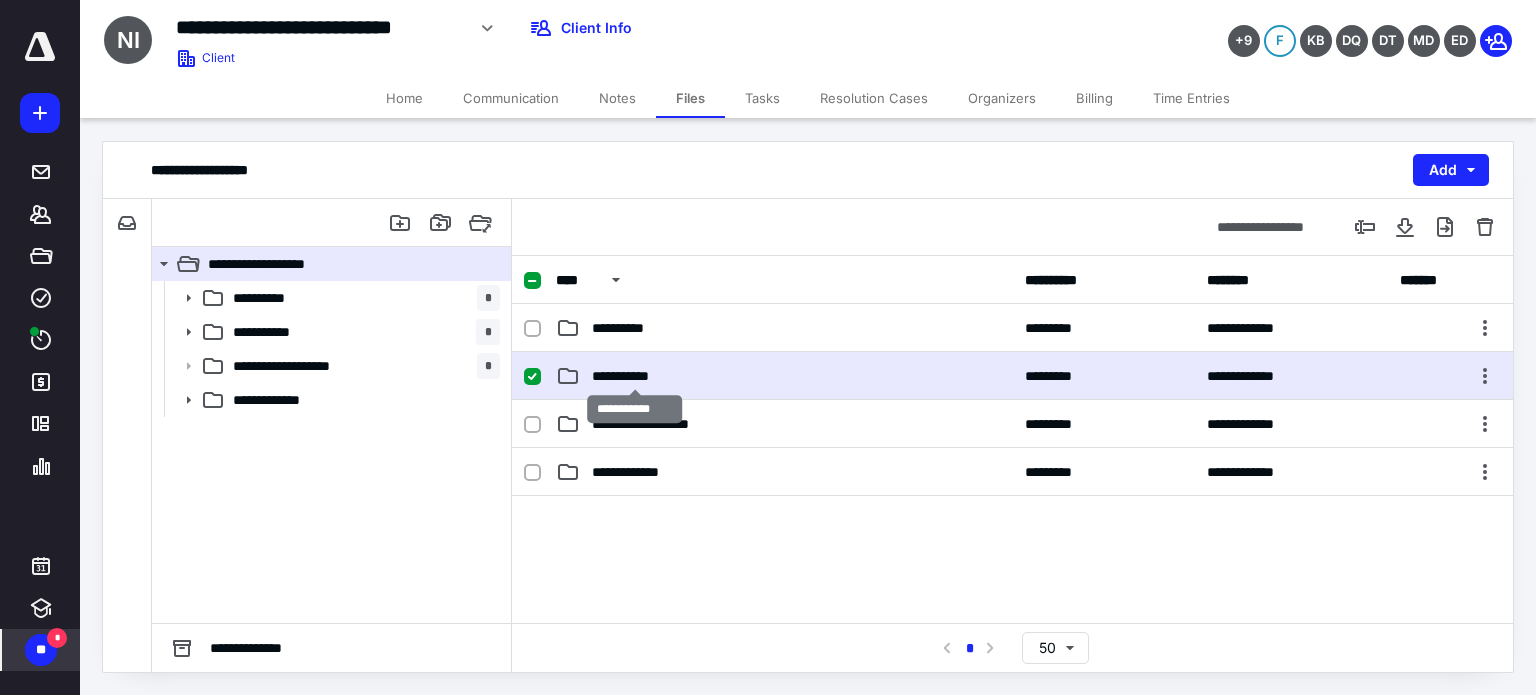click on "**********" at bounding box center [635, 376] 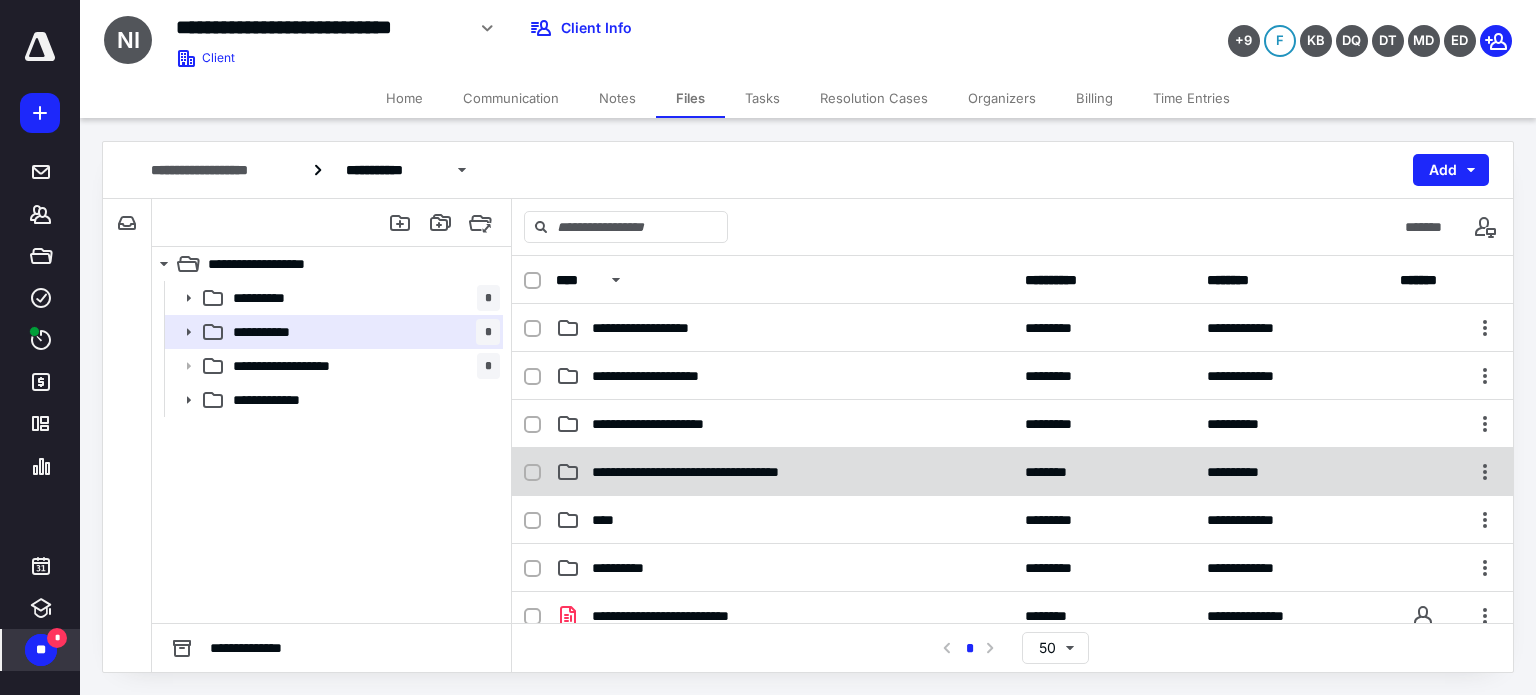 click on "**********" at bounding box center (740, 472) 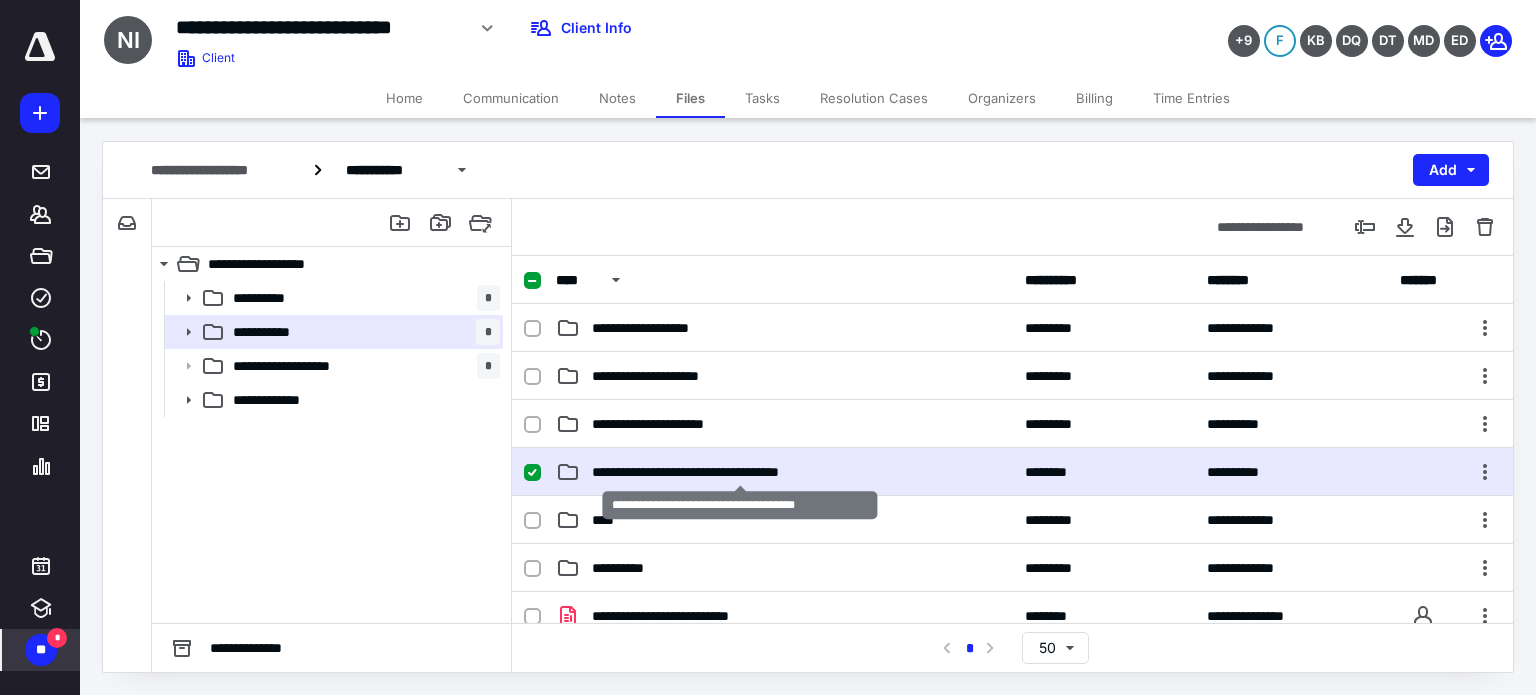 click on "**********" at bounding box center (740, 472) 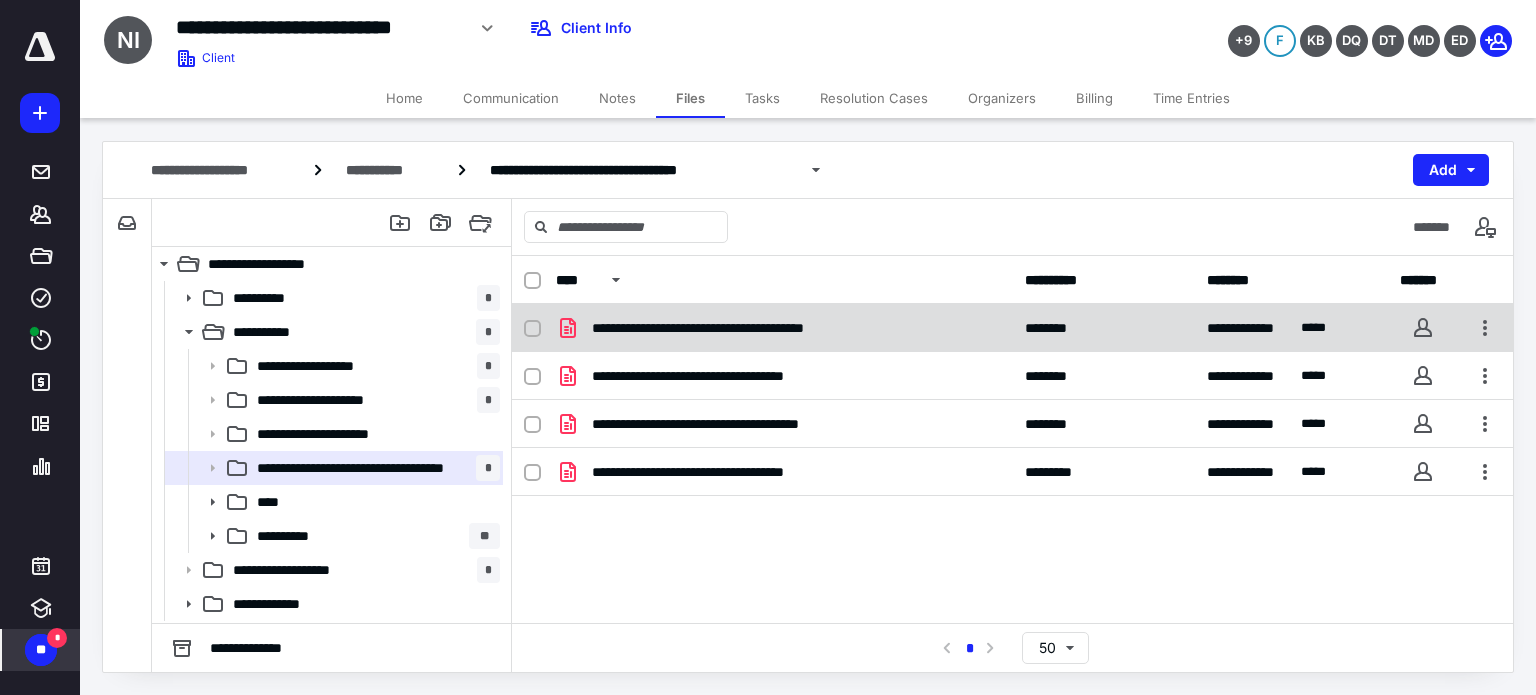 click on "**********" at bounding box center [743, 328] 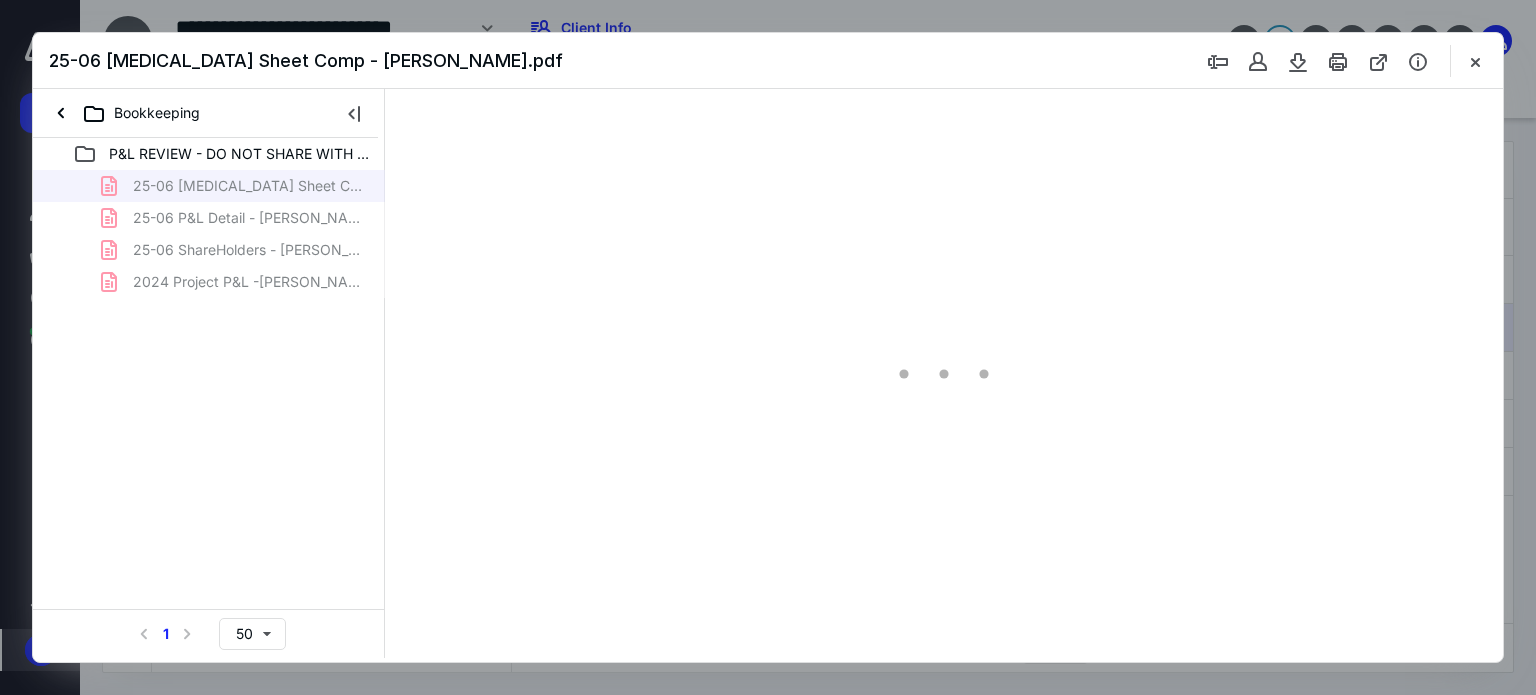 scroll, scrollTop: 0, scrollLeft: 0, axis: both 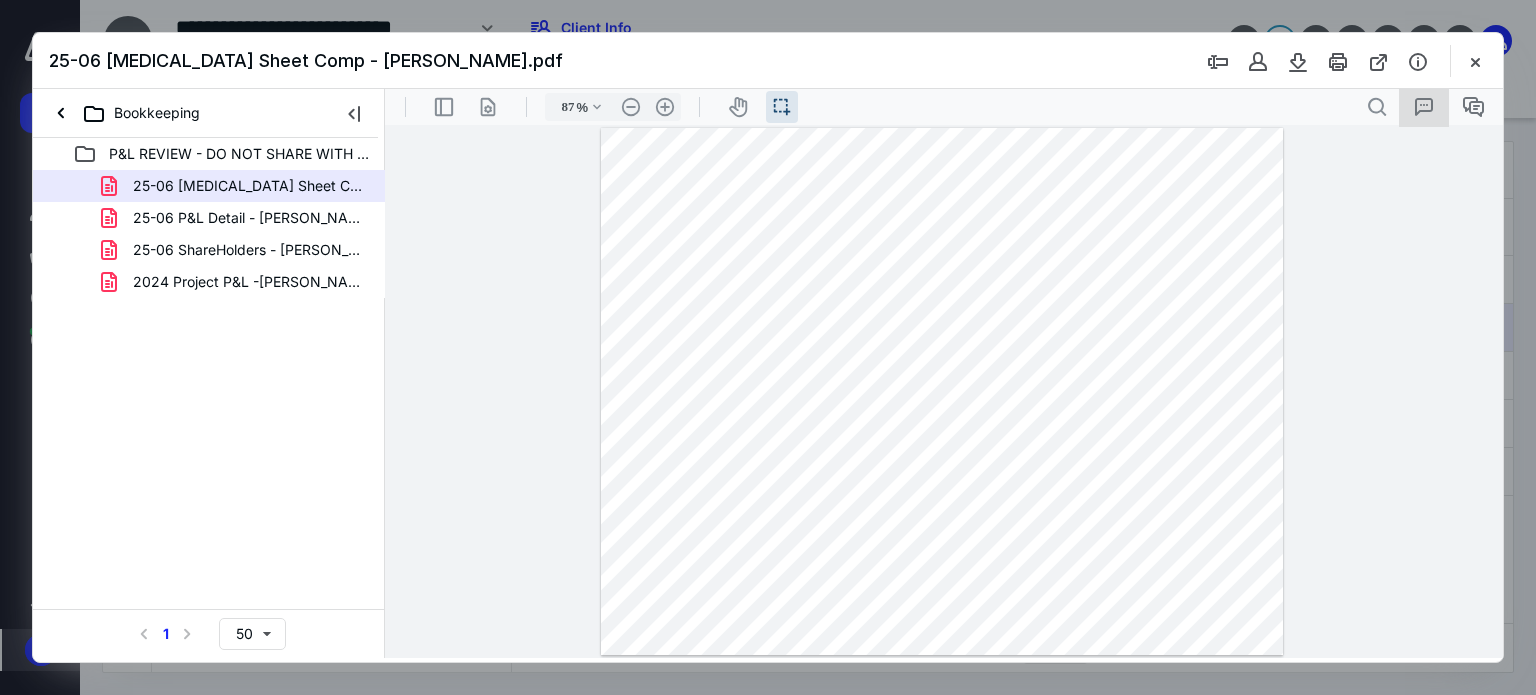 click 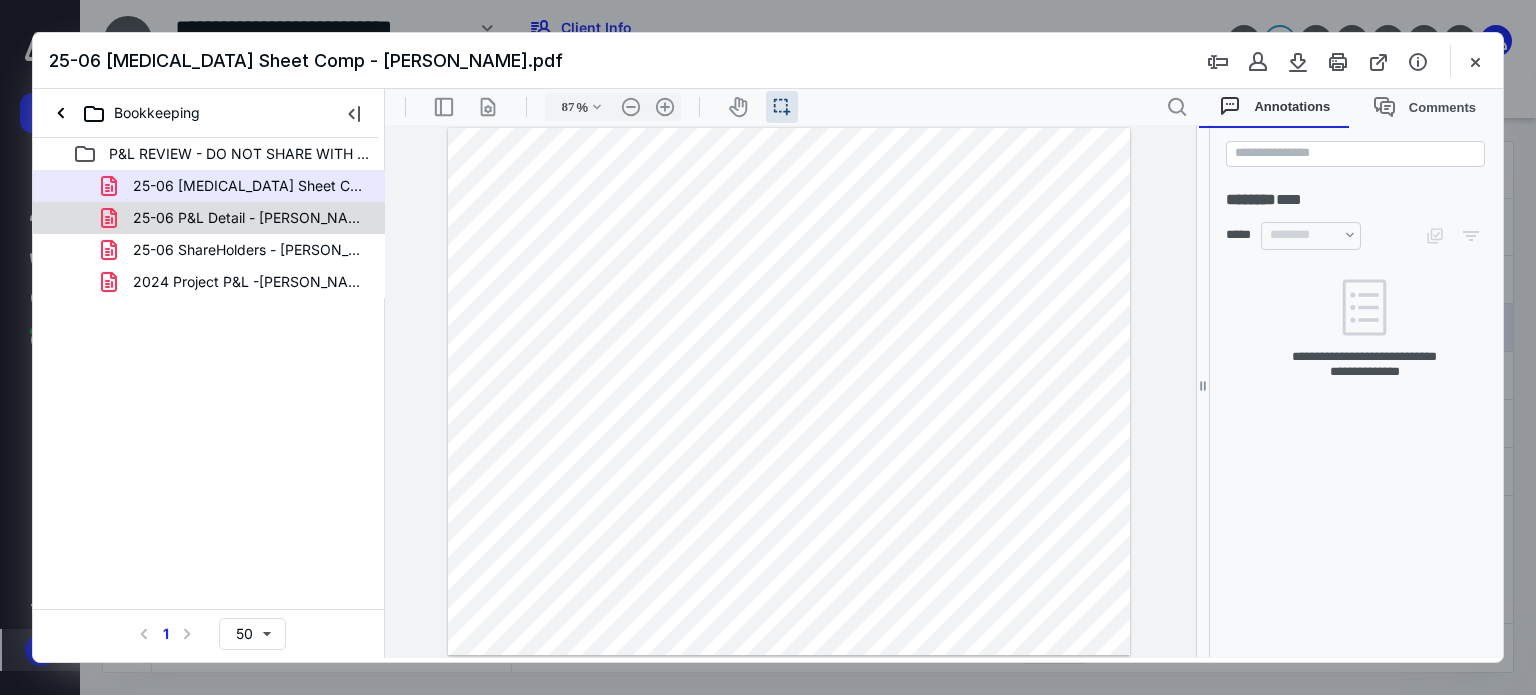 click on "25-06 P&L Detail - [PERSON_NAME].pdf" at bounding box center (249, 218) 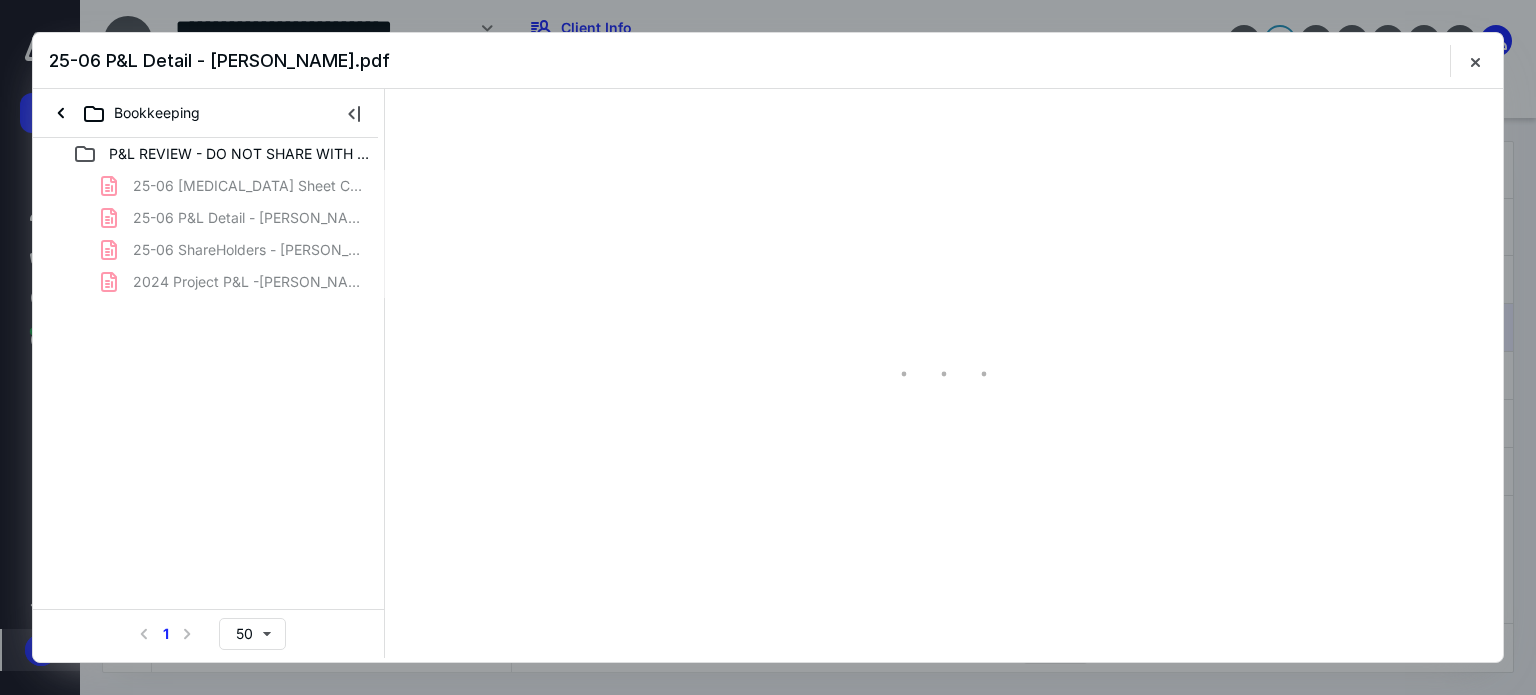 click on "25-06 [MEDICAL_DATA] Sheet Comp - [PERSON_NAME].pdf 25-06 P&L Detail - [PERSON_NAME].pdf 25-06 ShareHolders -  [PERSON_NAME].pdf 2024 Project P&L  -[PERSON_NAME].pdf" at bounding box center [209, 234] 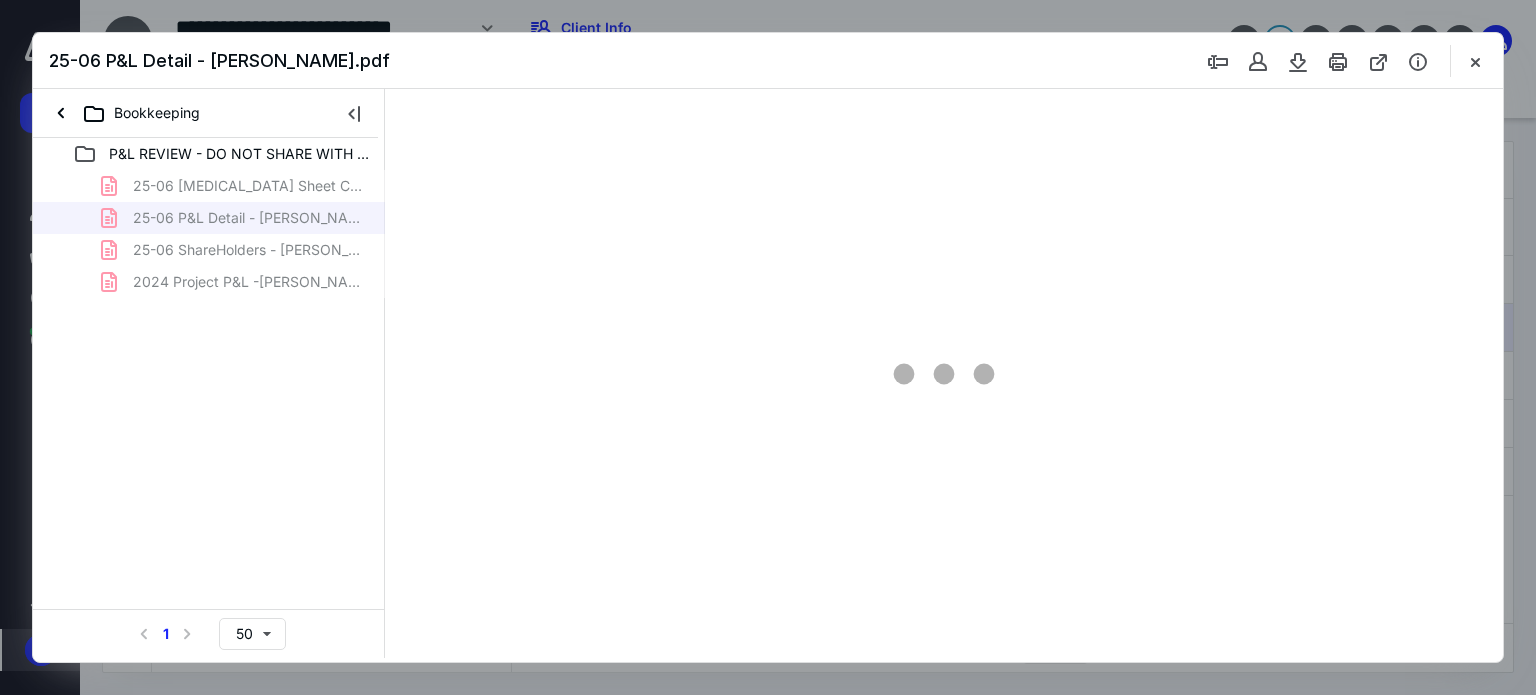 type on "87" 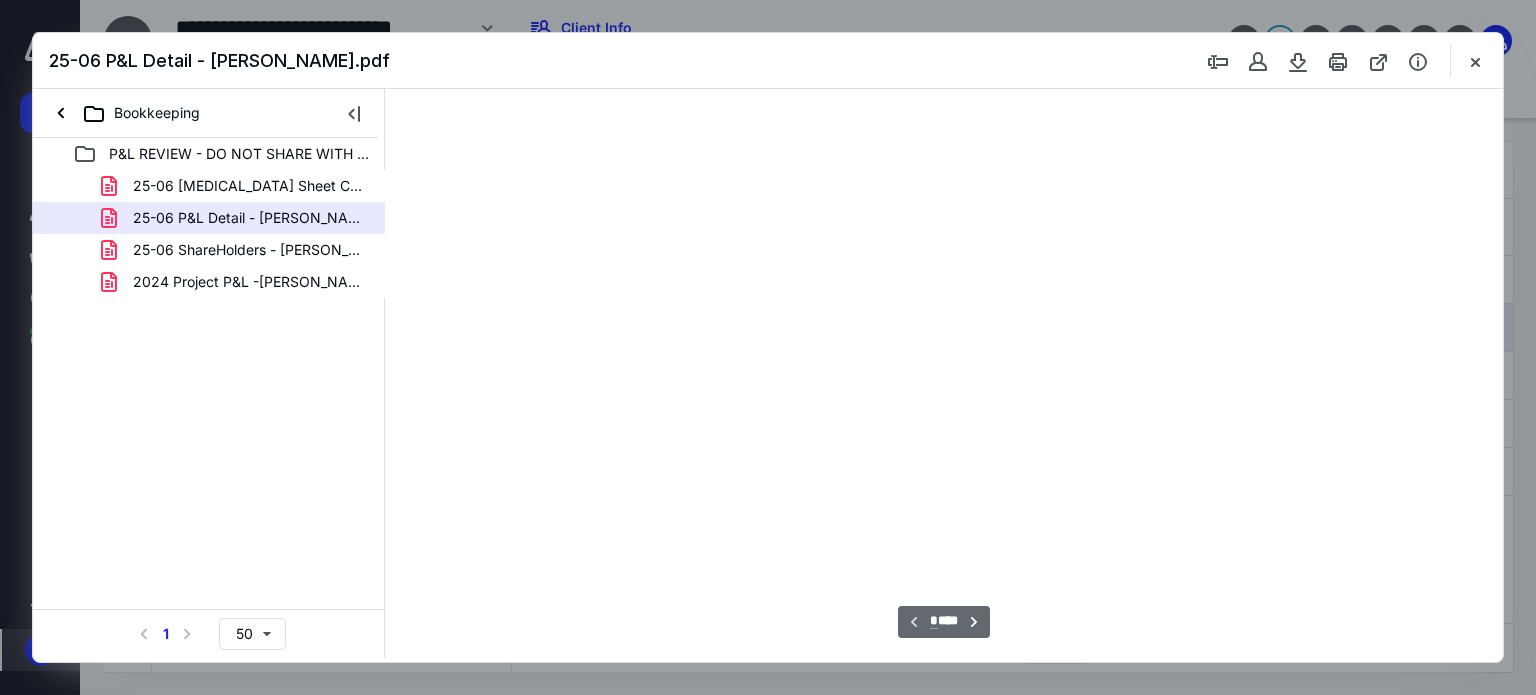 scroll, scrollTop: 39, scrollLeft: 0, axis: vertical 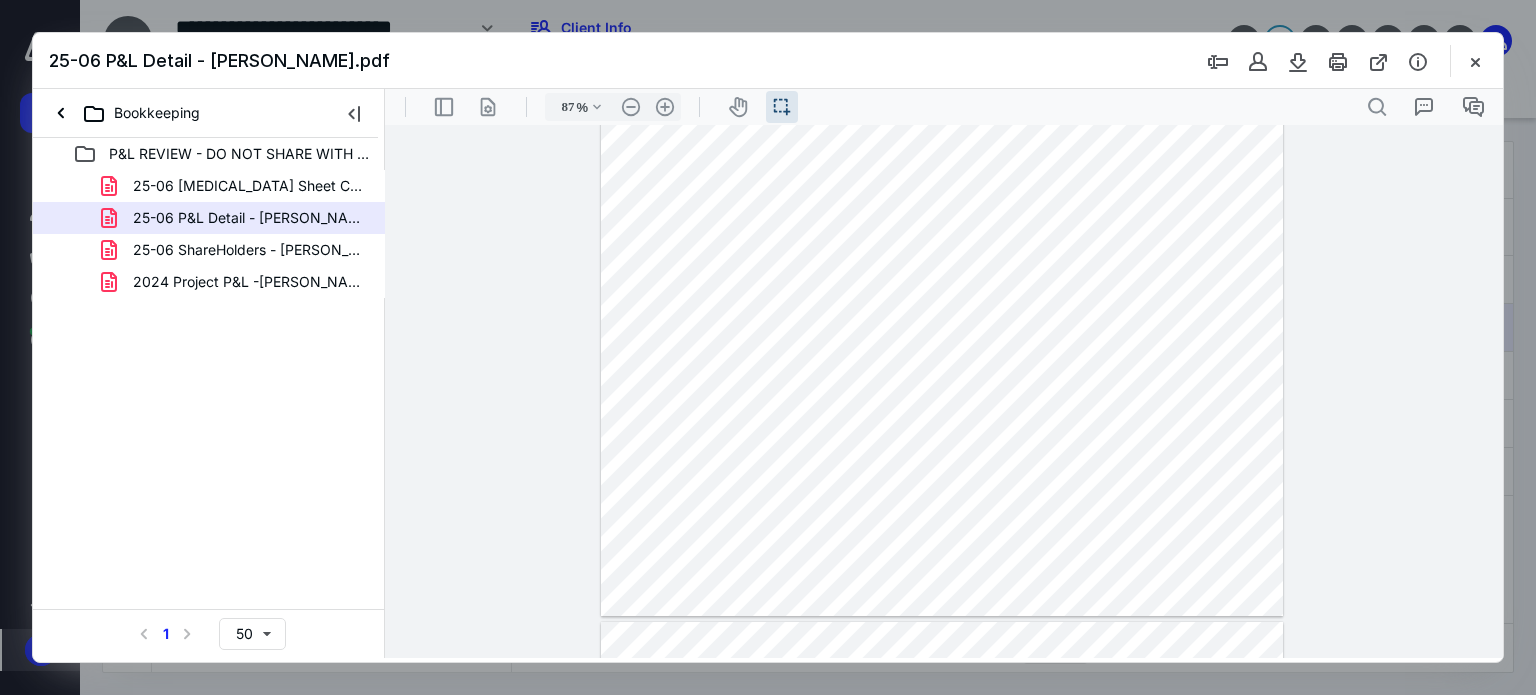 click at bounding box center [942, 352] 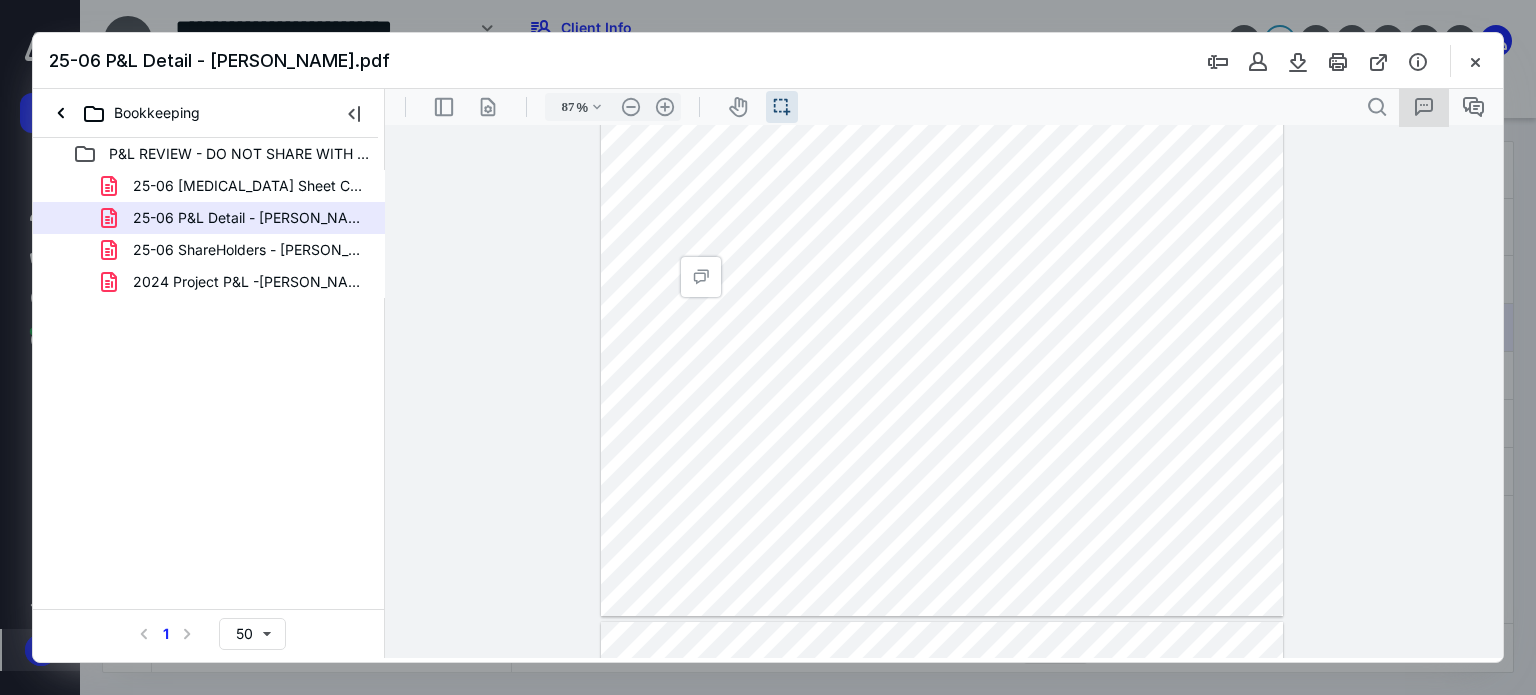 click at bounding box center (1424, 107) 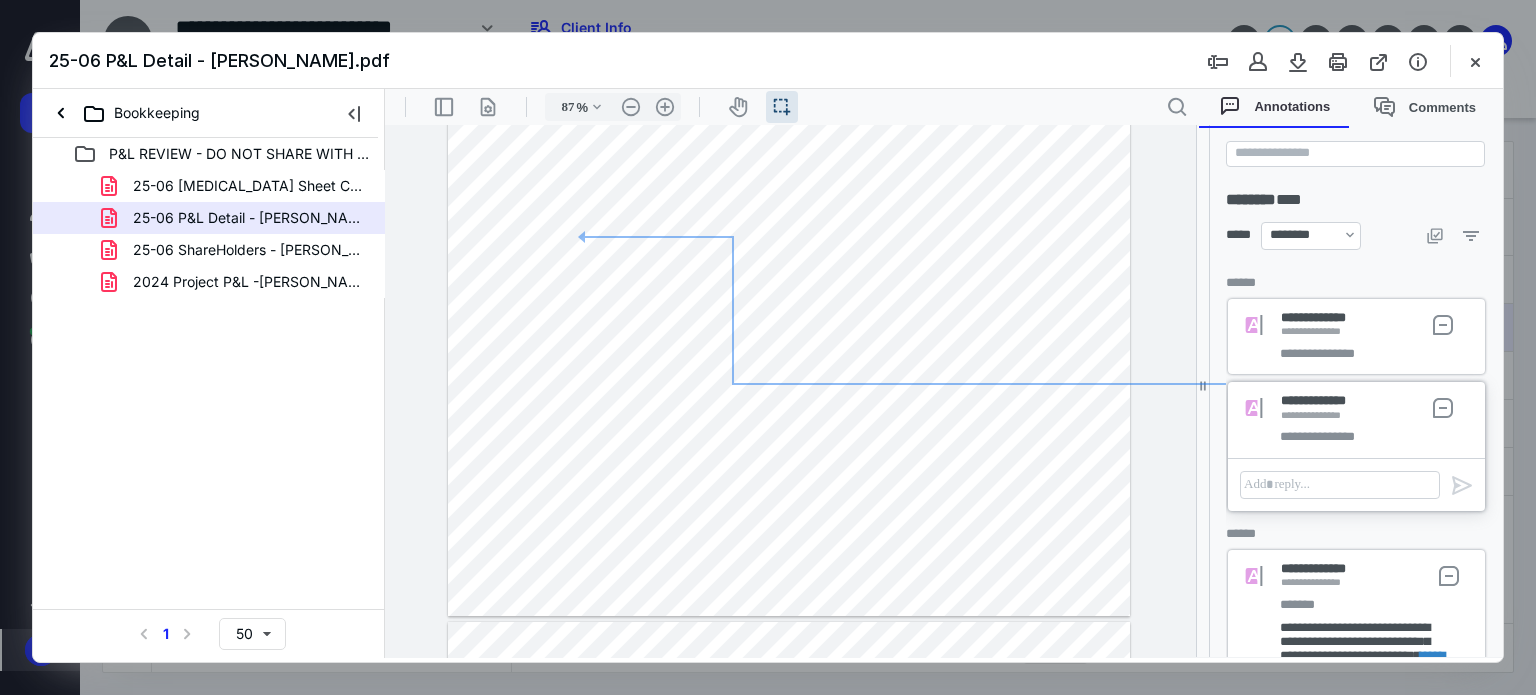 click on "**********" at bounding box center [1353, 350] 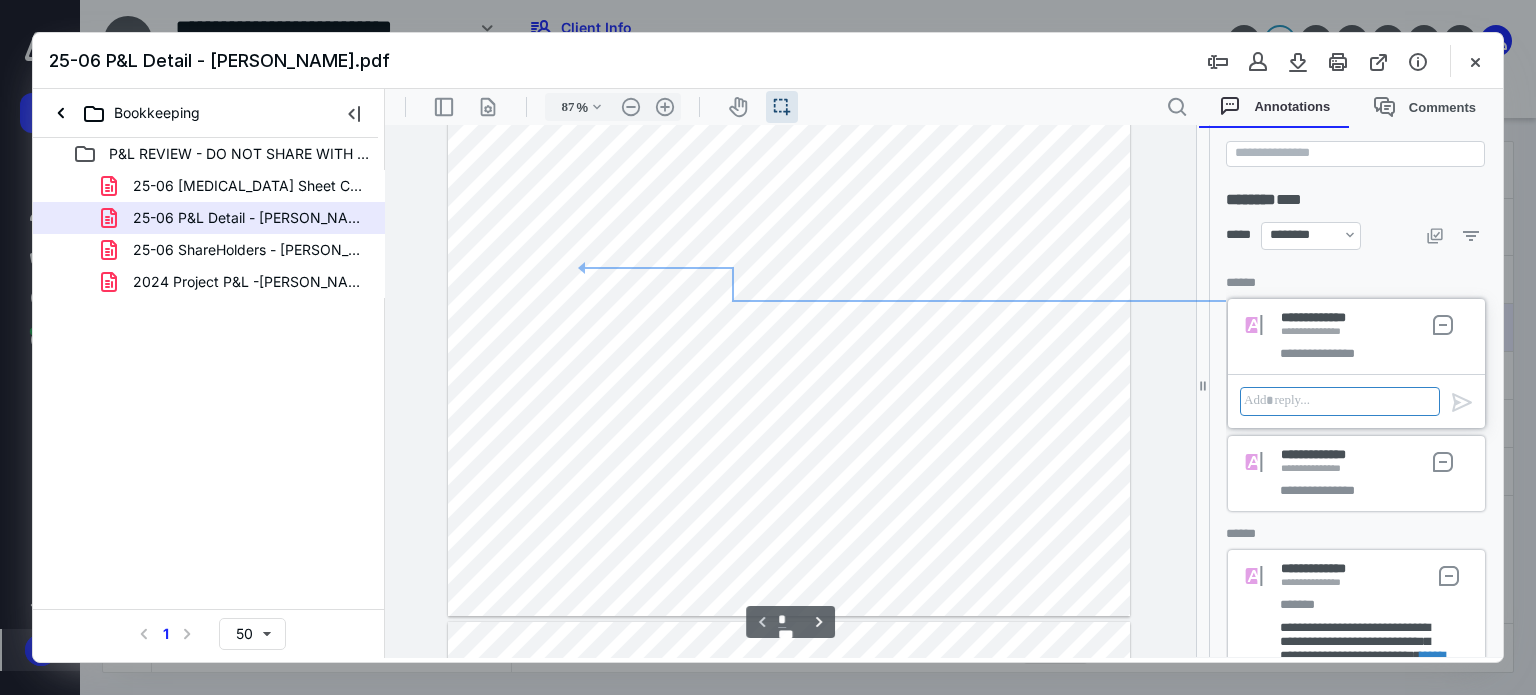 scroll, scrollTop: 0, scrollLeft: 0, axis: both 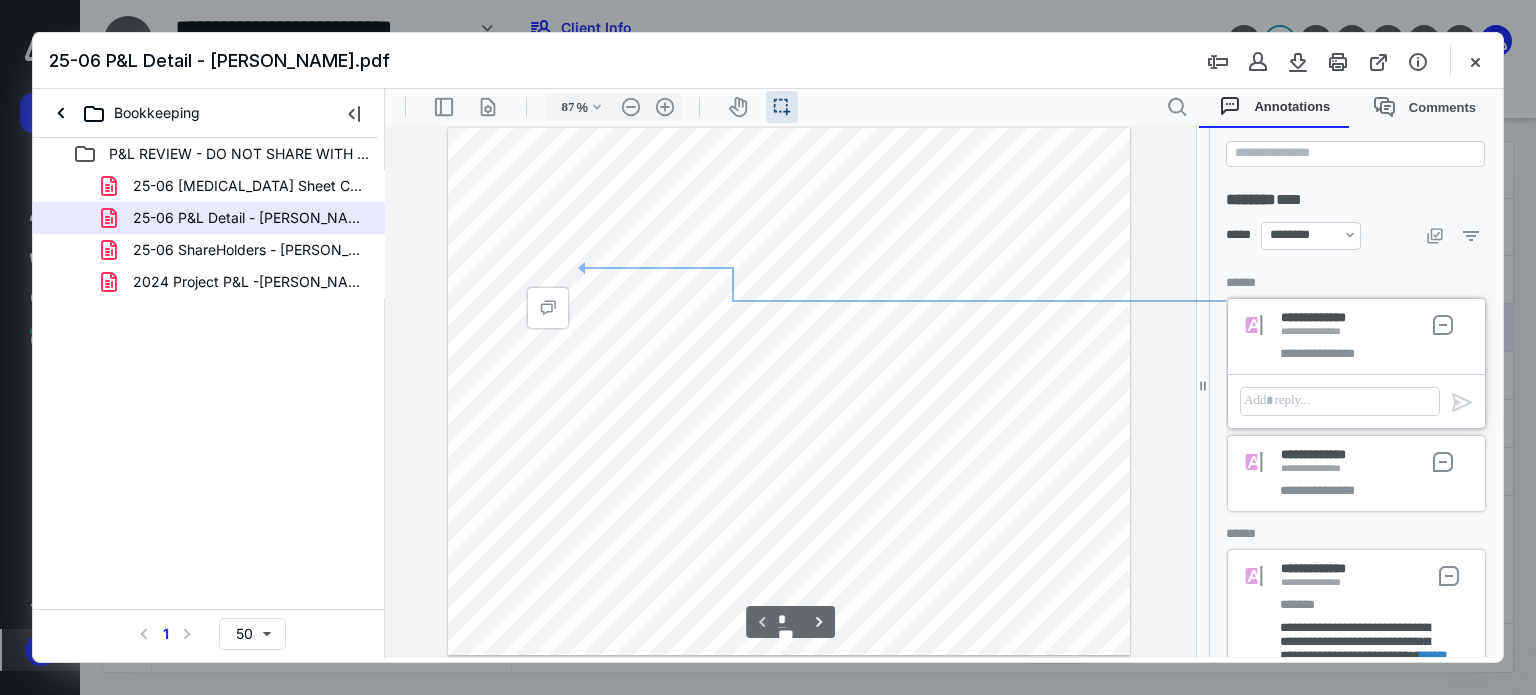 click on "**********" at bounding box center [1315, 469] 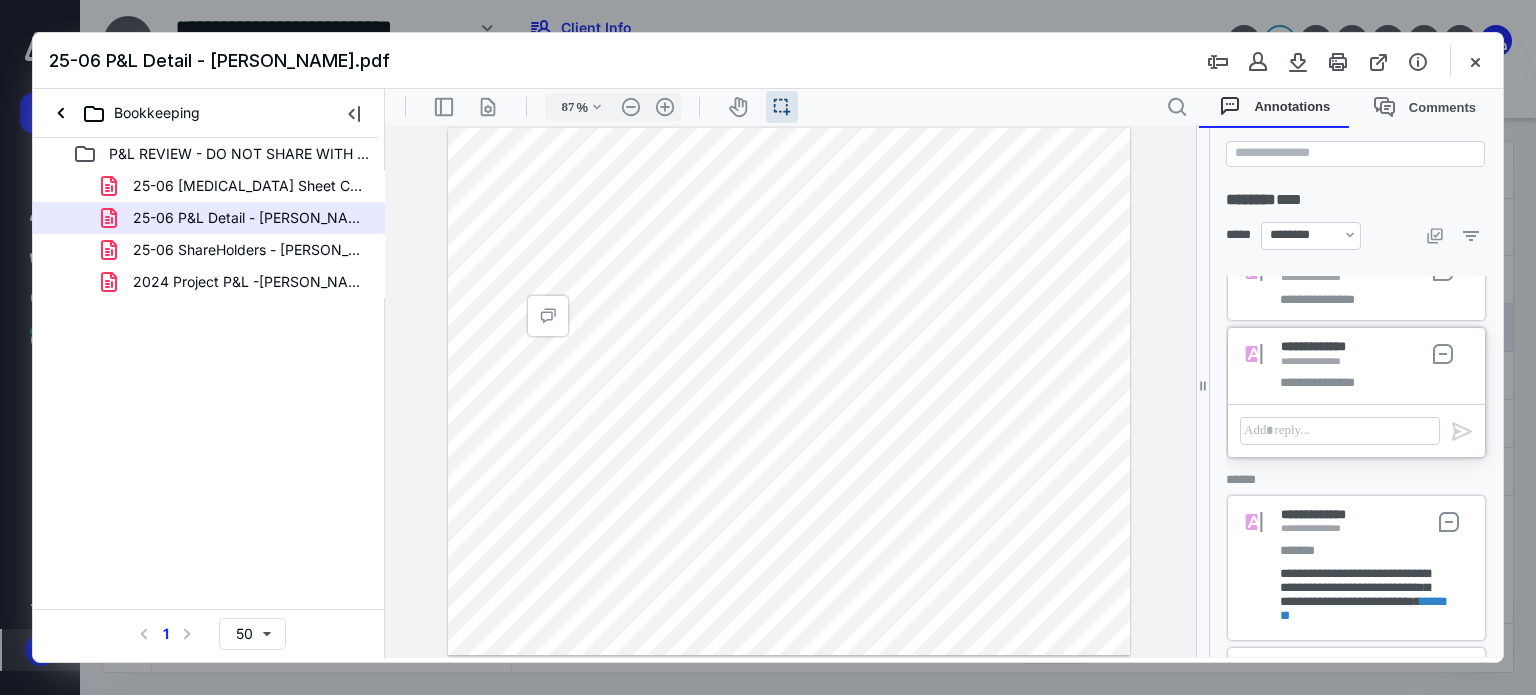 scroll, scrollTop: 175, scrollLeft: 0, axis: vertical 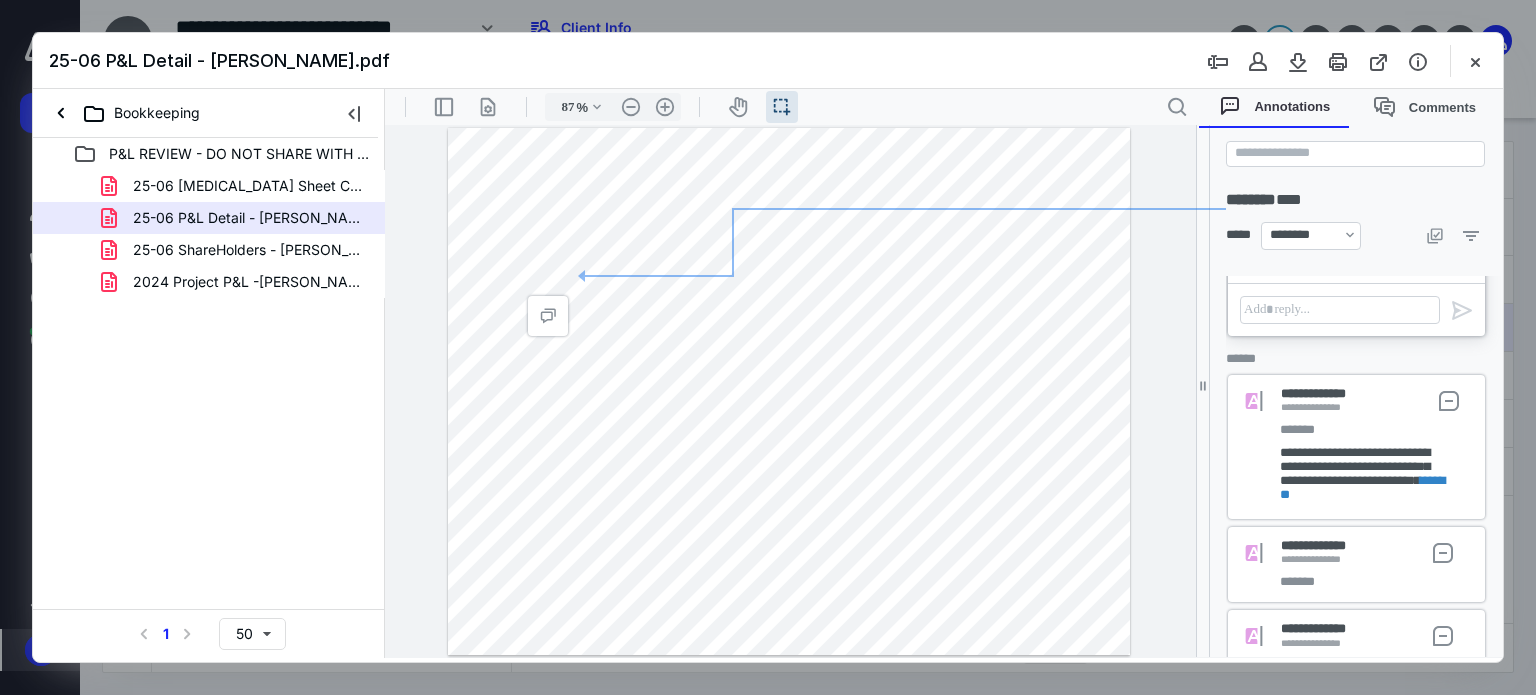 click on "**********" at bounding box center (1355, 466) 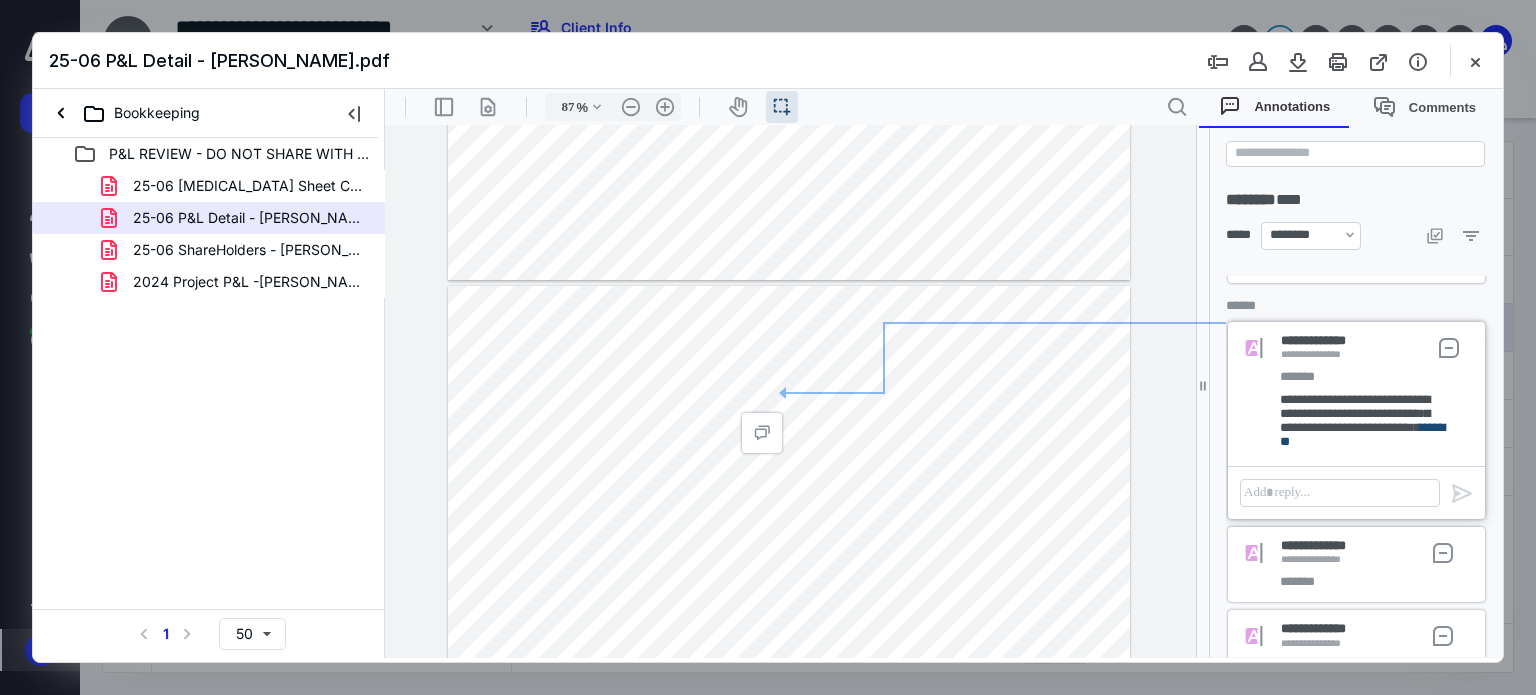 click on "*******" at bounding box center [1362, 434] 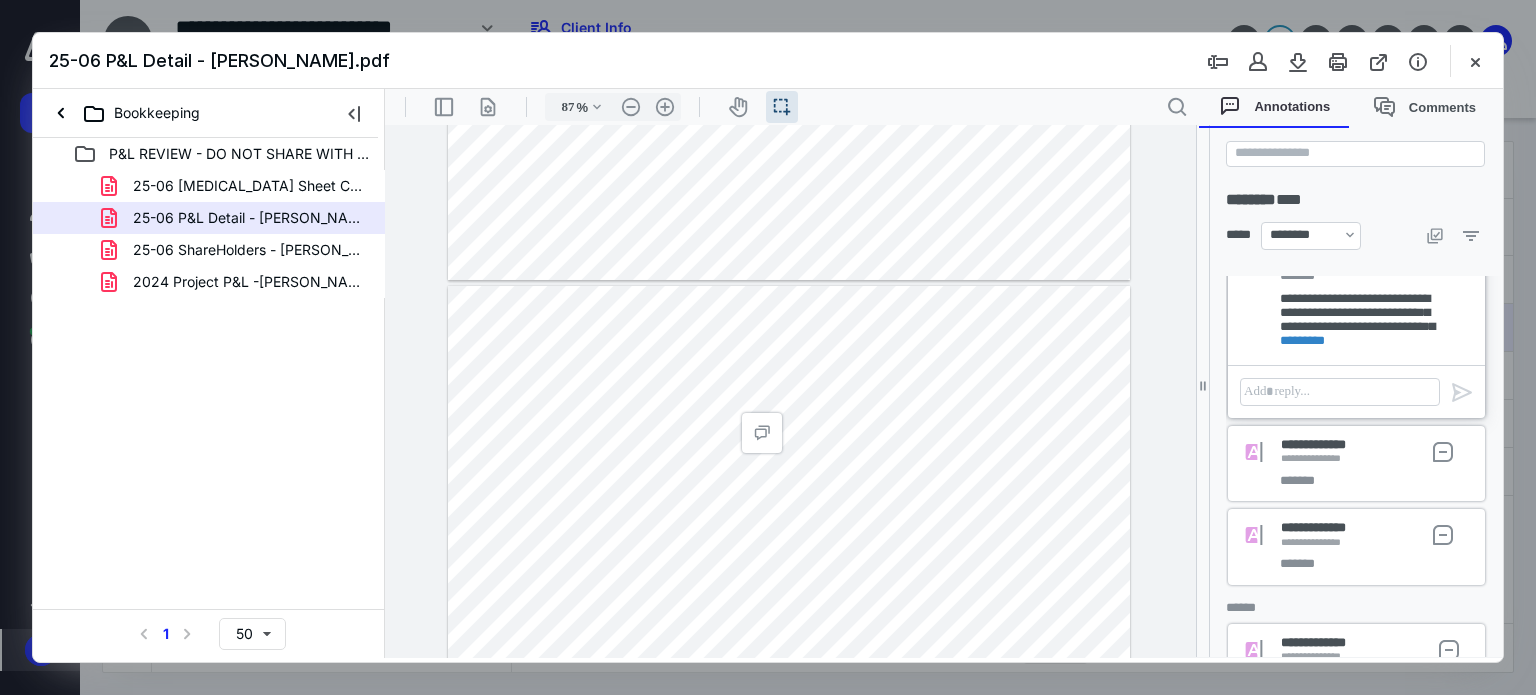 scroll, scrollTop: 375, scrollLeft: 0, axis: vertical 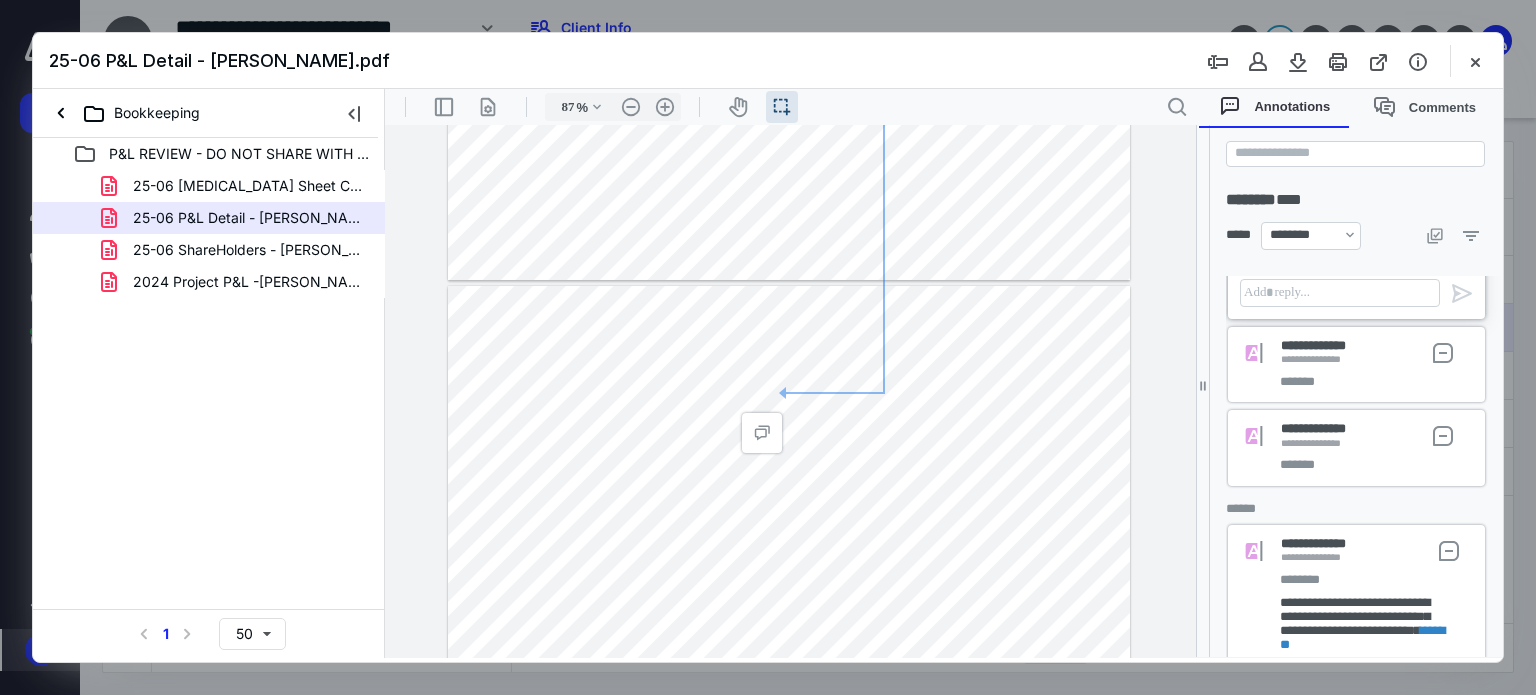 click on "**********" at bounding box center [1315, 360] 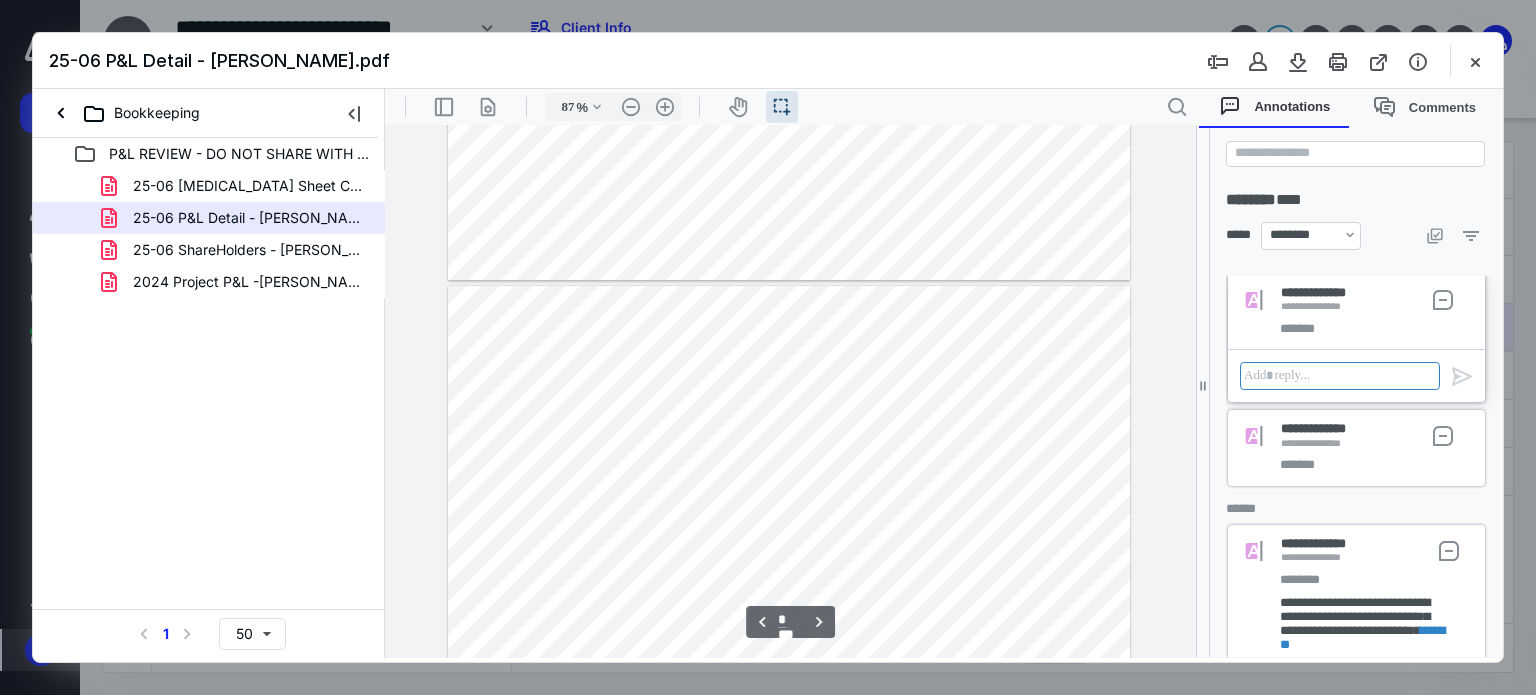 scroll, scrollTop: 383, scrollLeft: 0, axis: vertical 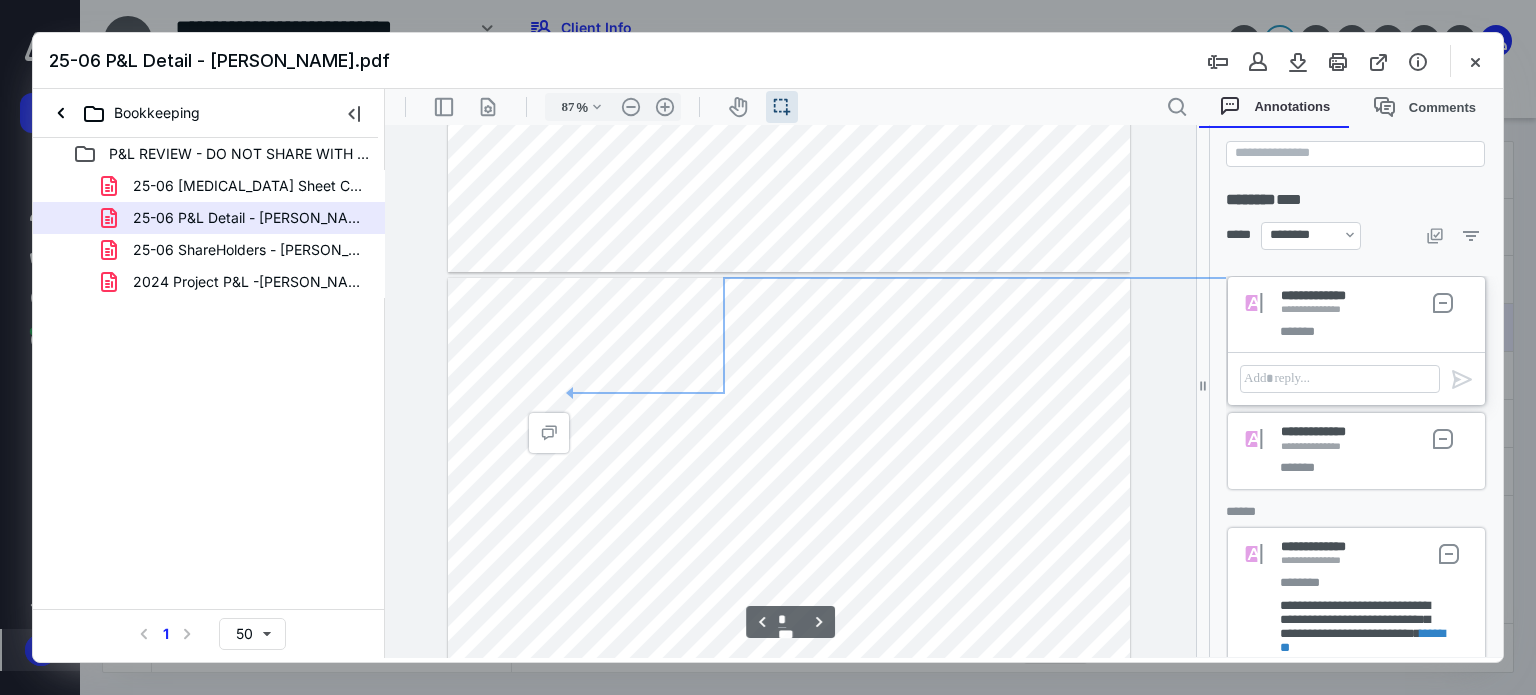 click on "**********" at bounding box center (1315, 447) 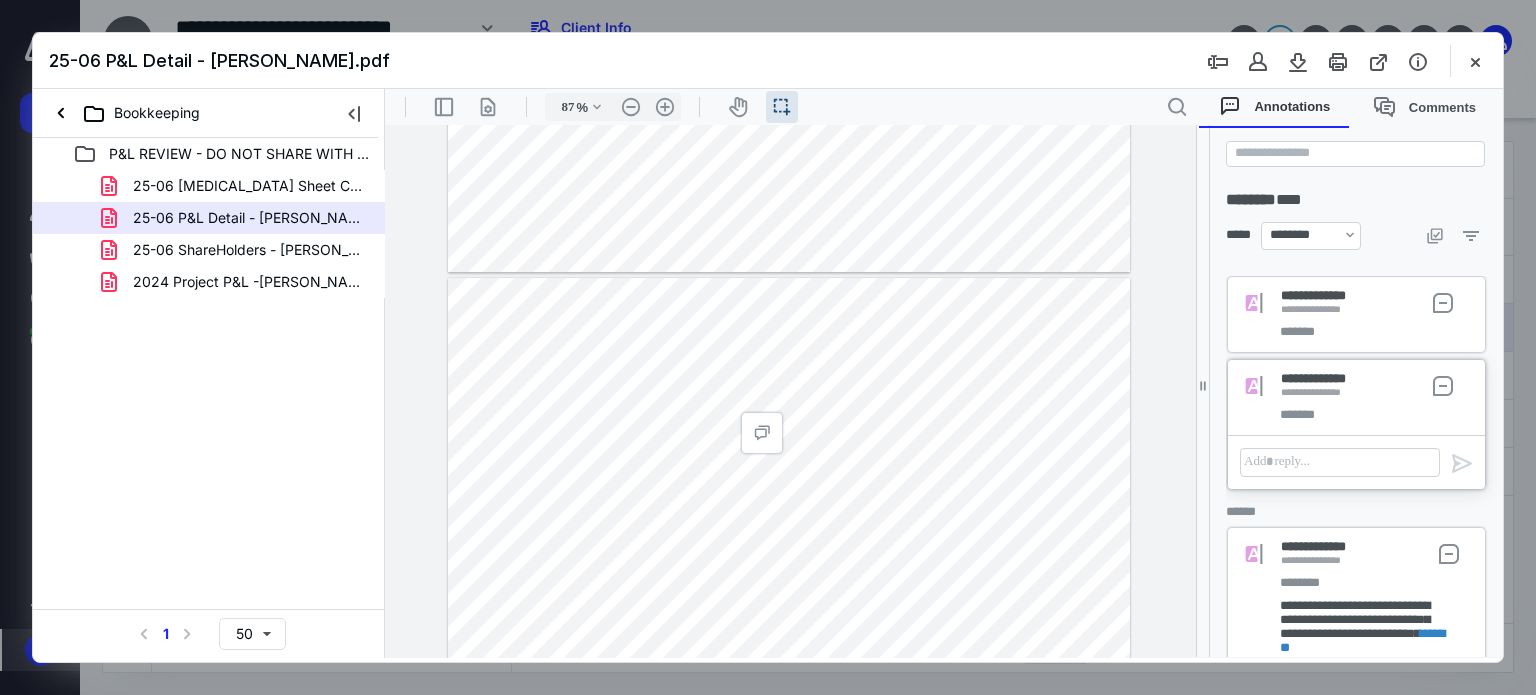 scroll, scrollTop: 394, scrollLeft: 0, axis: vertical 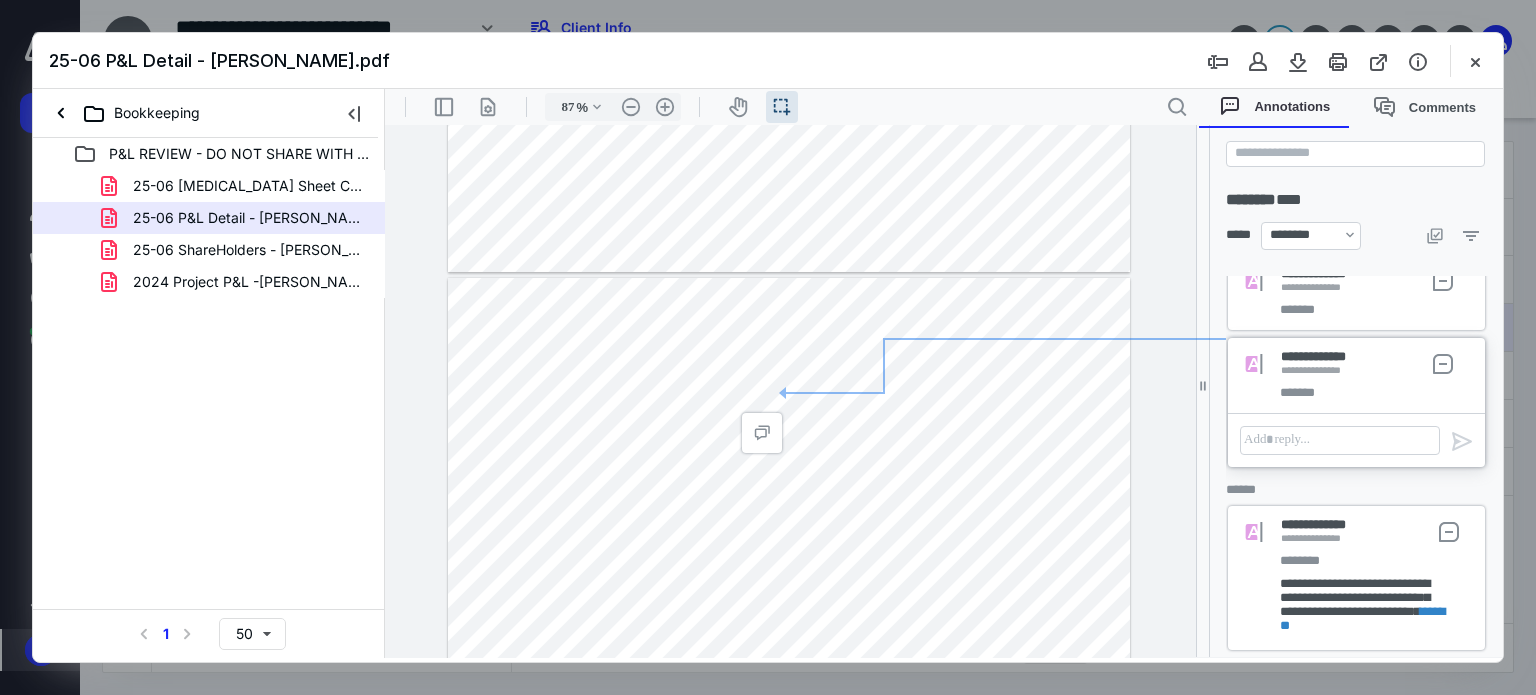 click on "**********" at bounding box center (1356, 578) 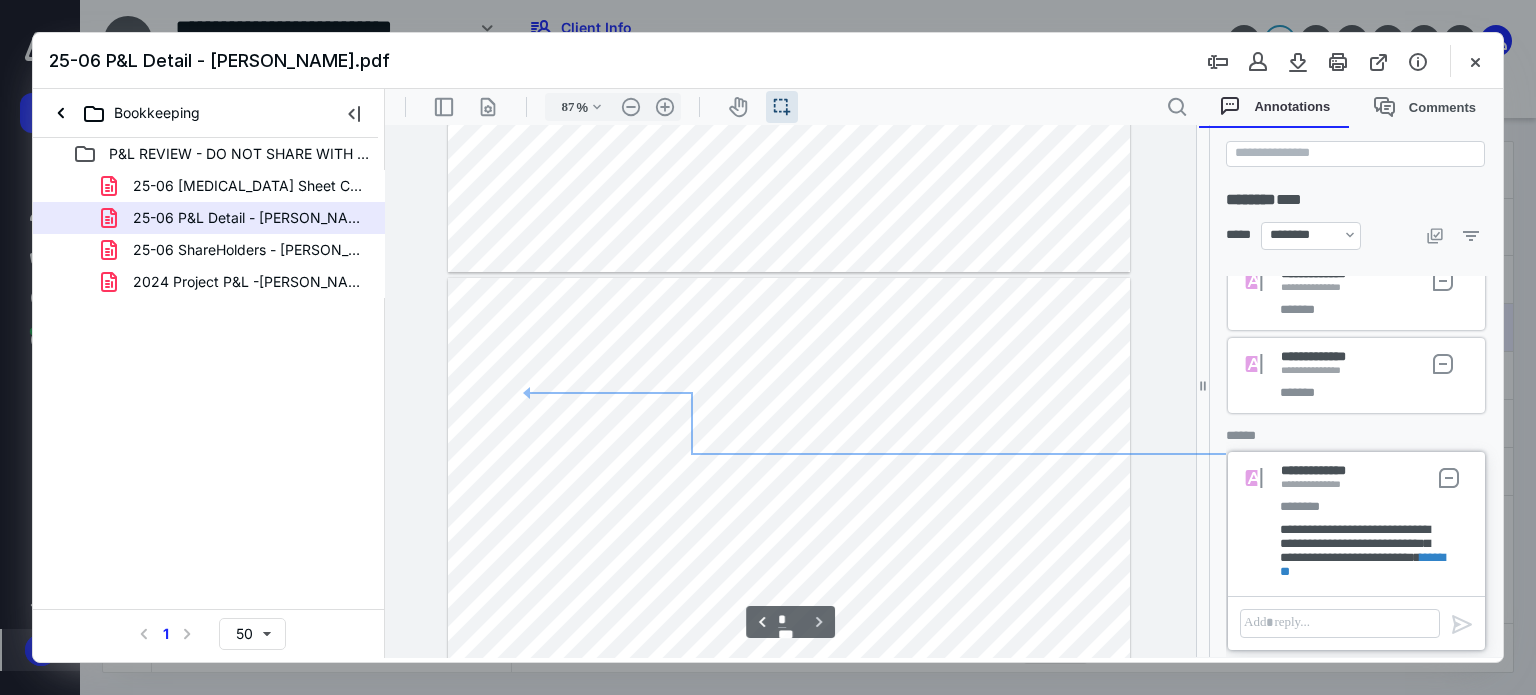 scroll, scrollTop: 1420, scrollLeft: 0, axis: vertical 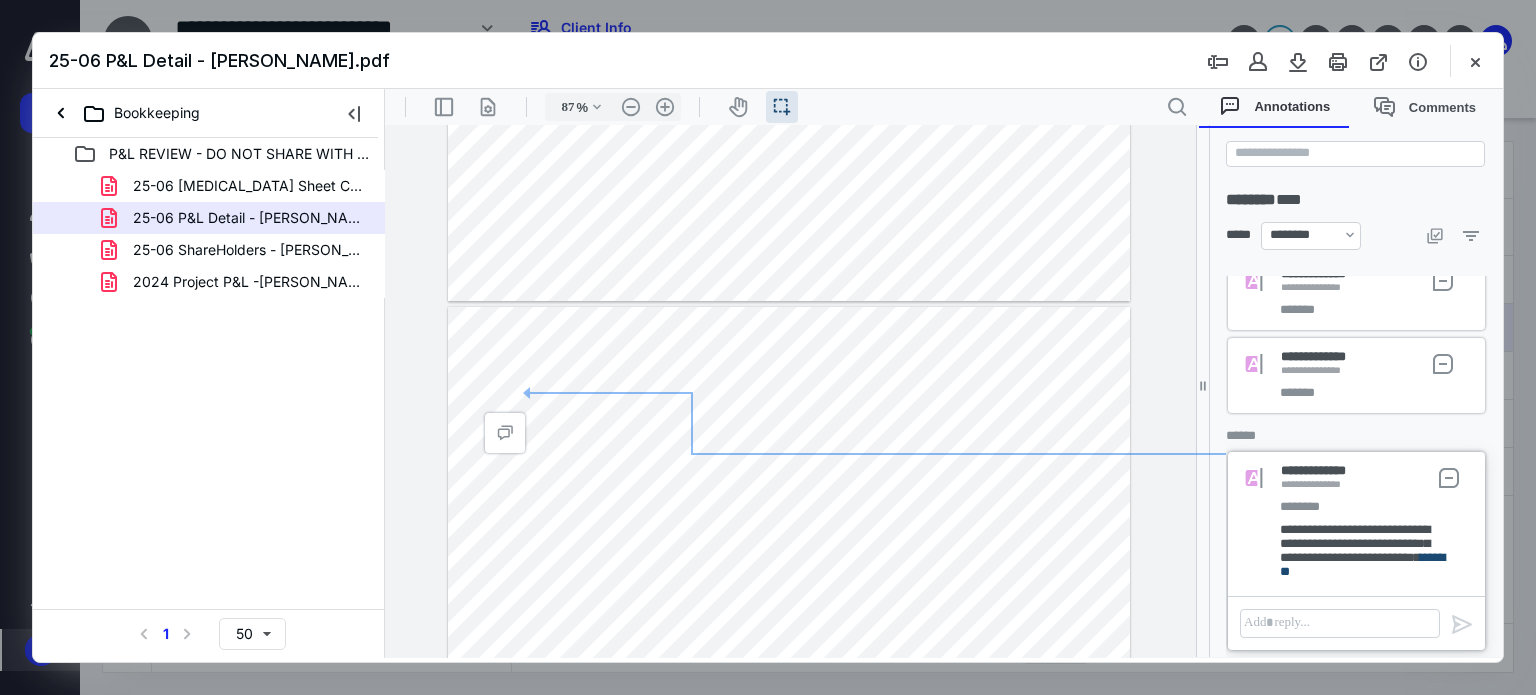 click on "*******" at bounding box center [1362, 564] 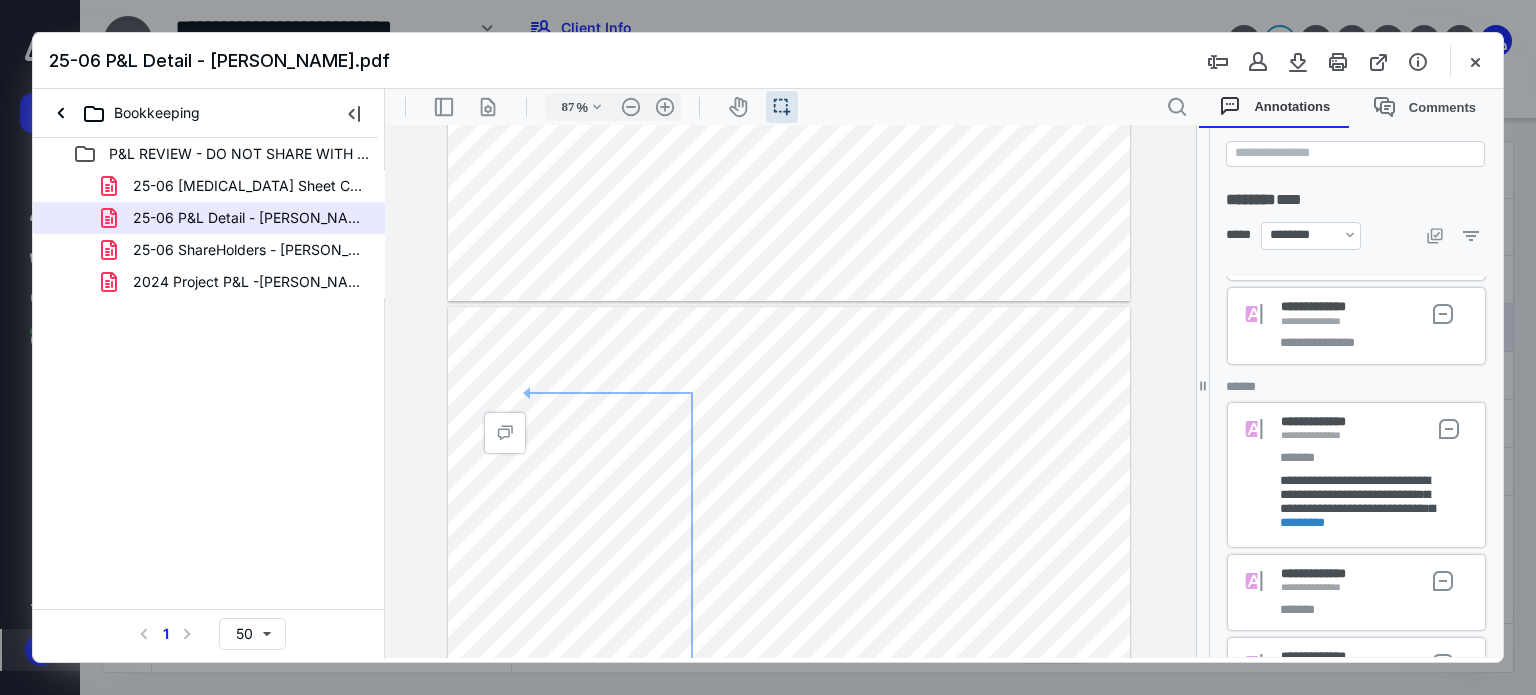 scroll, scrollTop: 0, scrollLeft: 0, axis: both 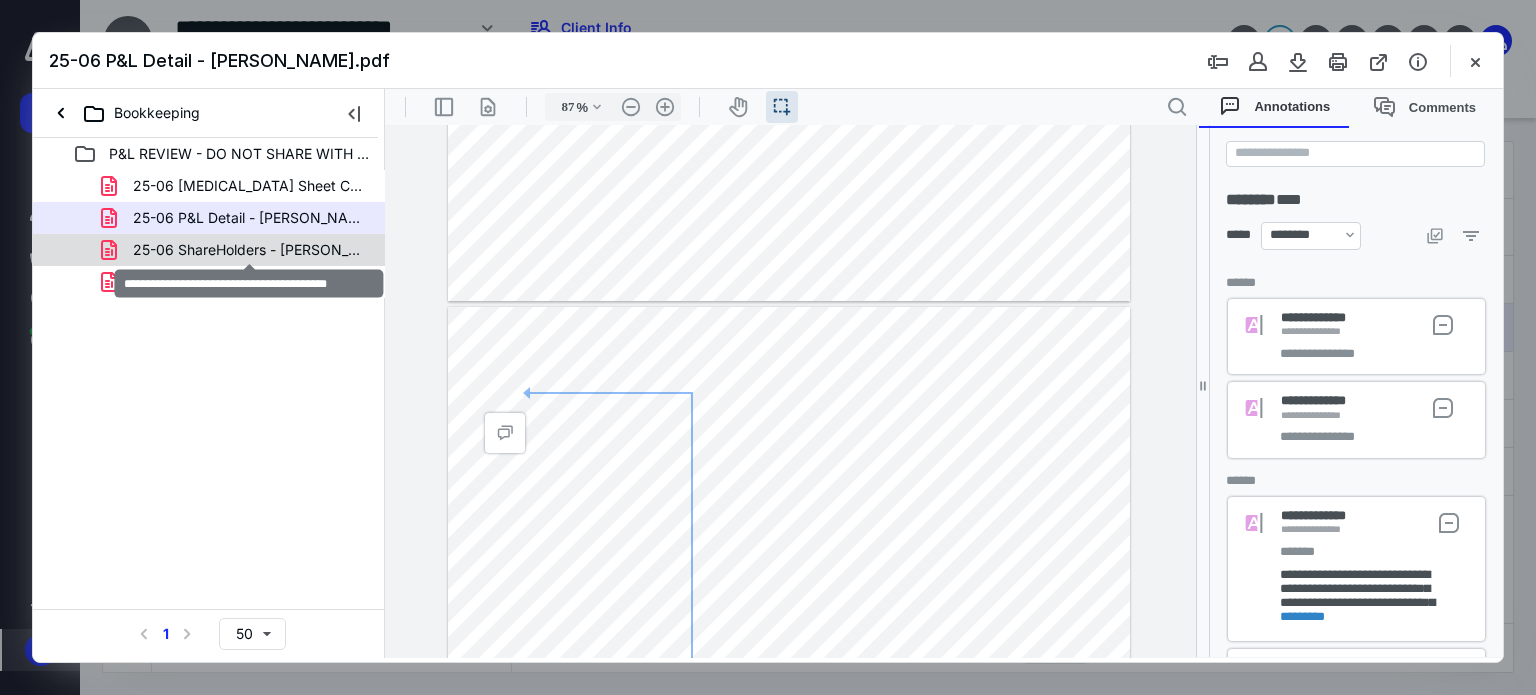 click on "25-06 ShareHolders -  [PERSON_NAME].pdf" at bounding box center (249, 250) 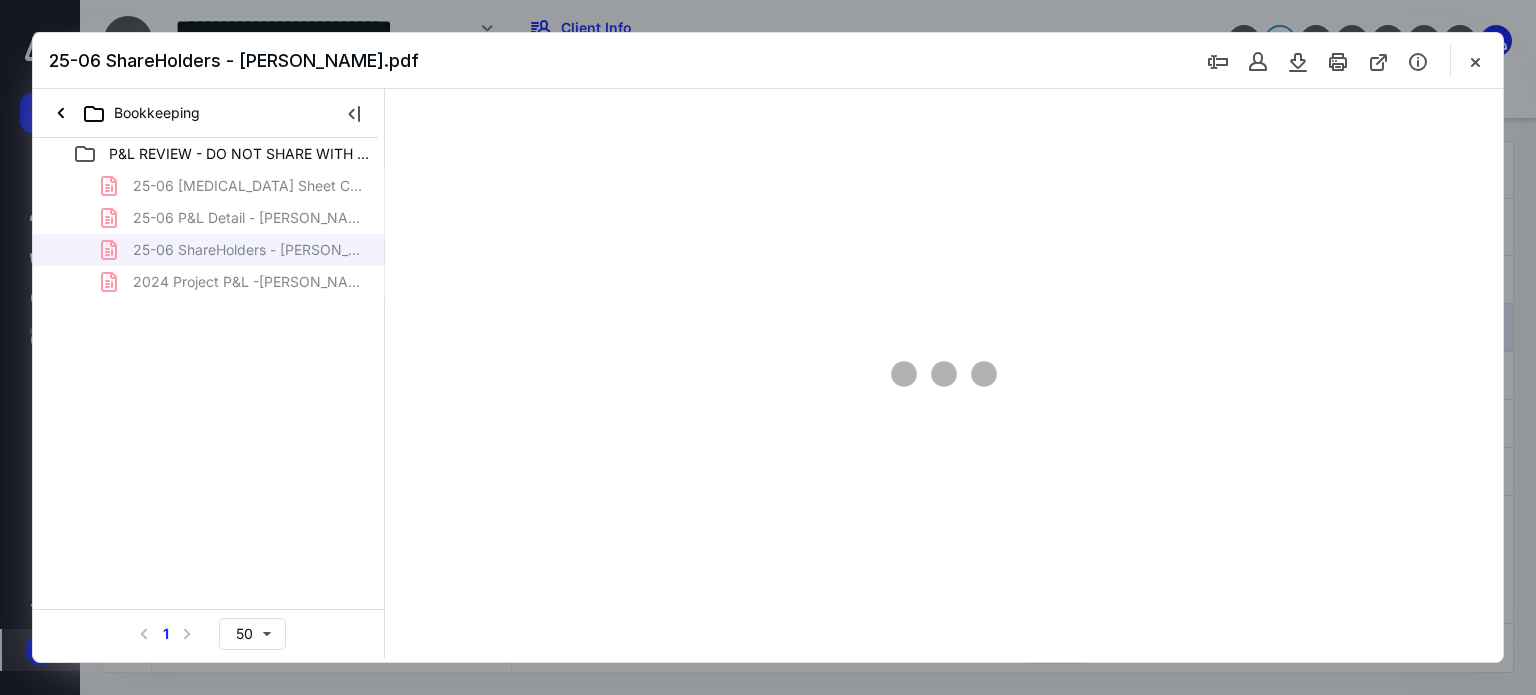 scroll, scrollTop: 39, scrollLeft: 0, axis: vertical 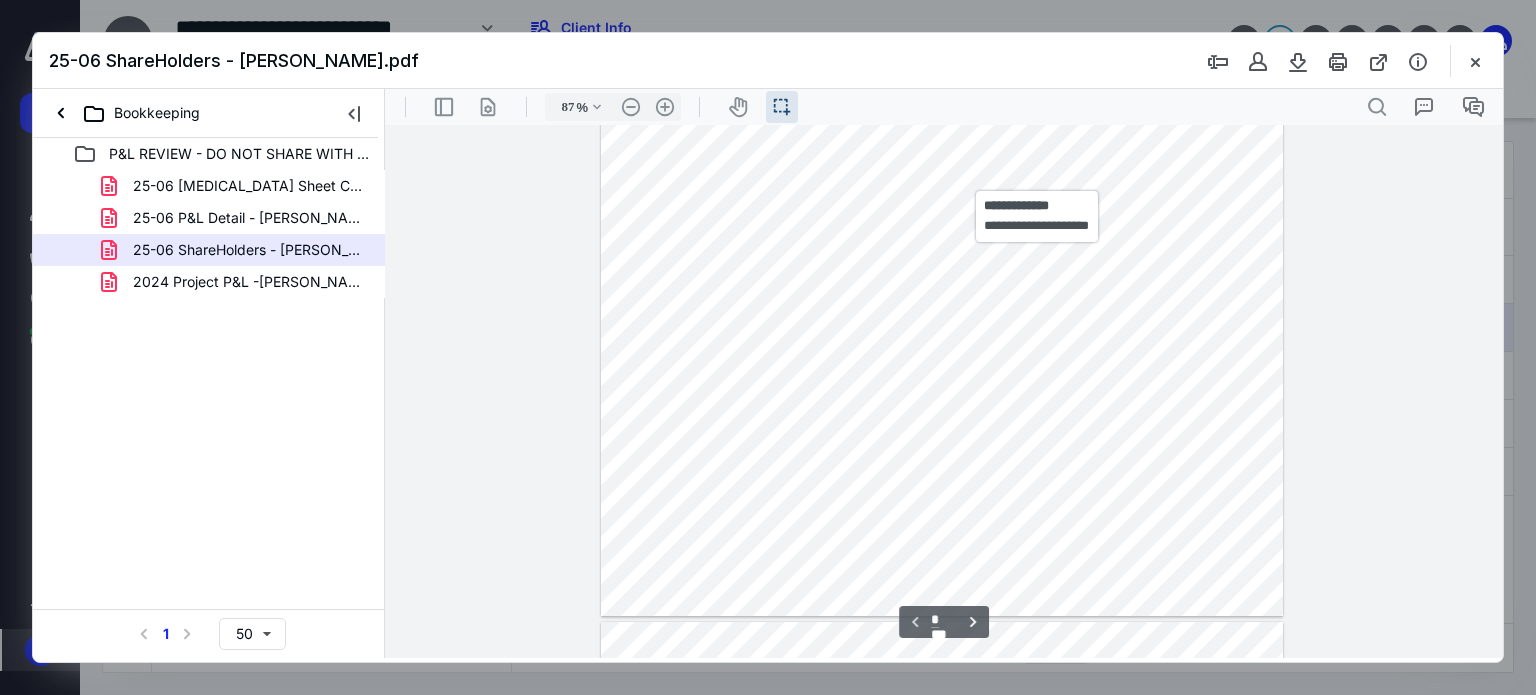 click at bounding box center [942, 352] 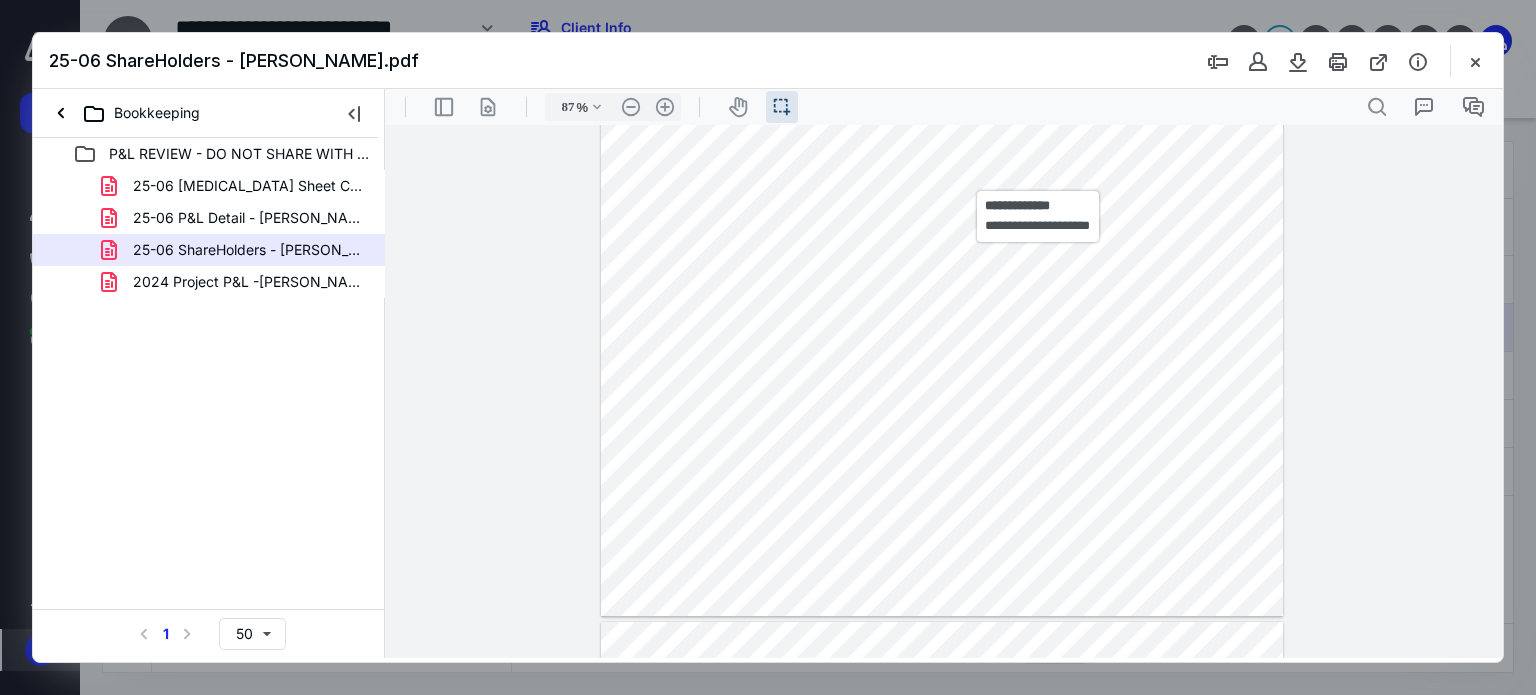 click at bounding box center [942, 352] 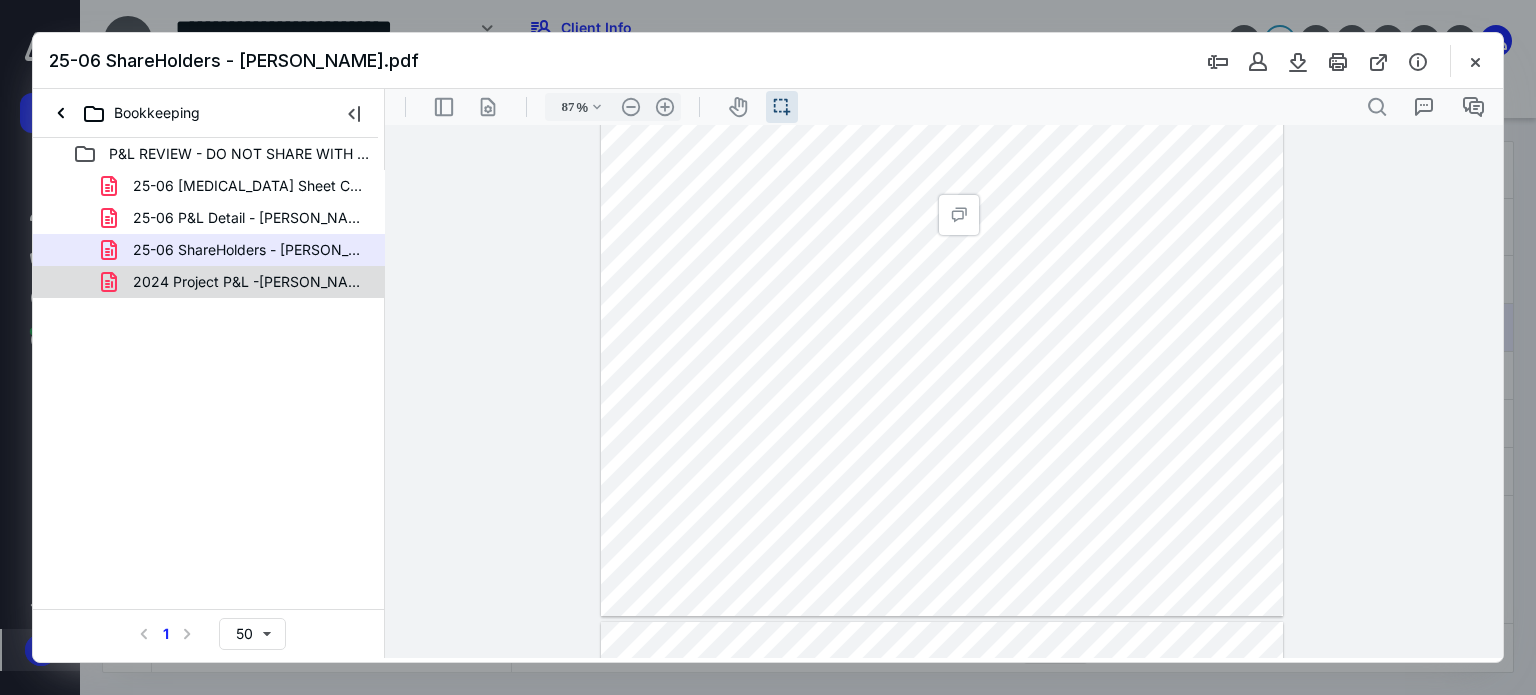 click on "2024 Project P&L  -[PERSON_NAME].pdf" at bounding box center (249, 282) 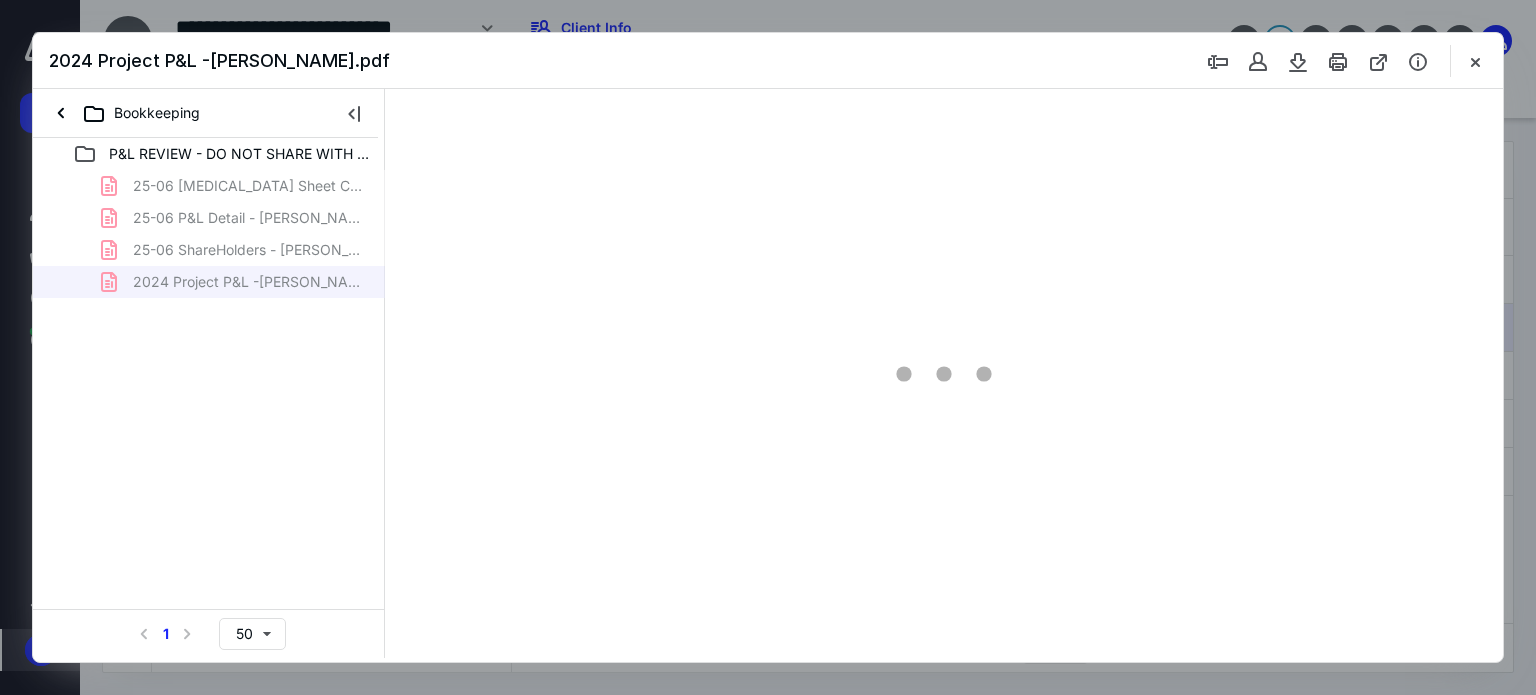 type on "87" 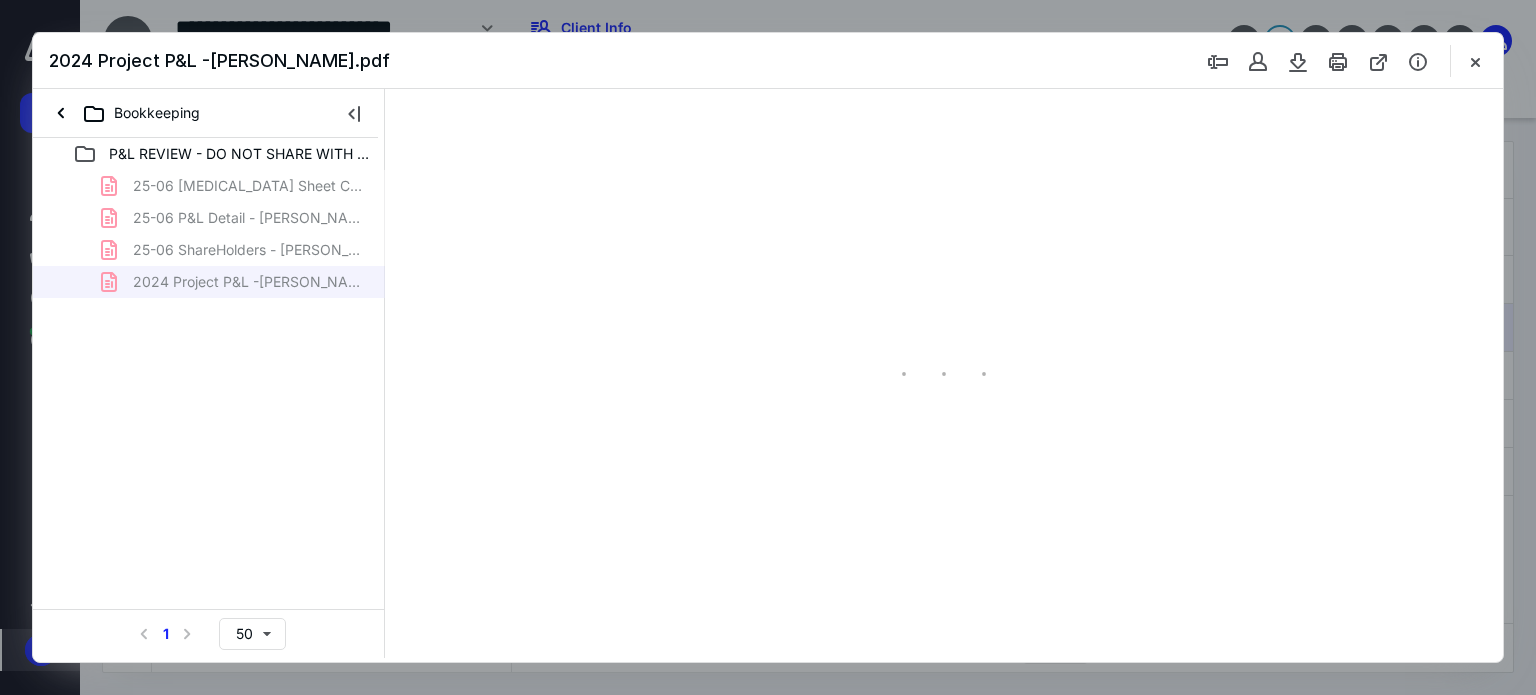 scroll, scrollTop: 39, scrollLeft: 0, axis: vertical 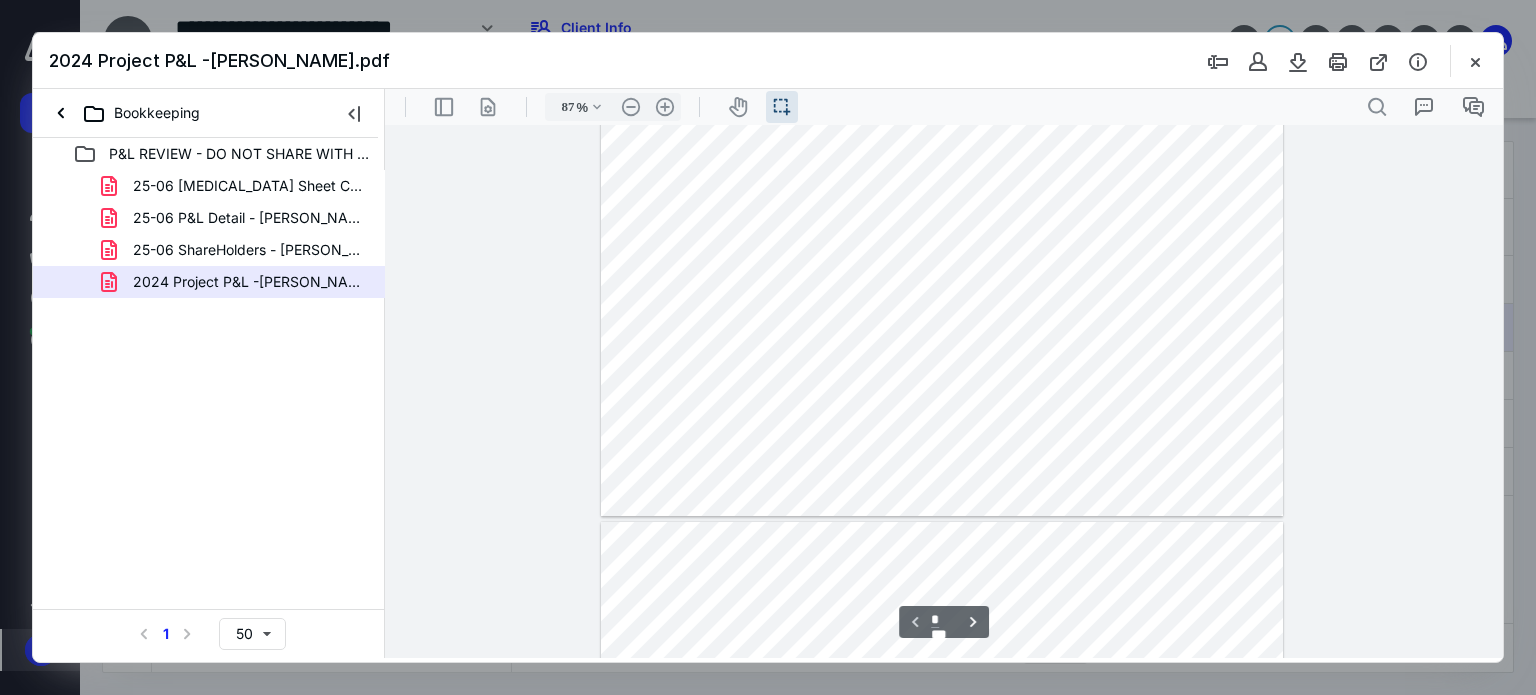 type on "*" 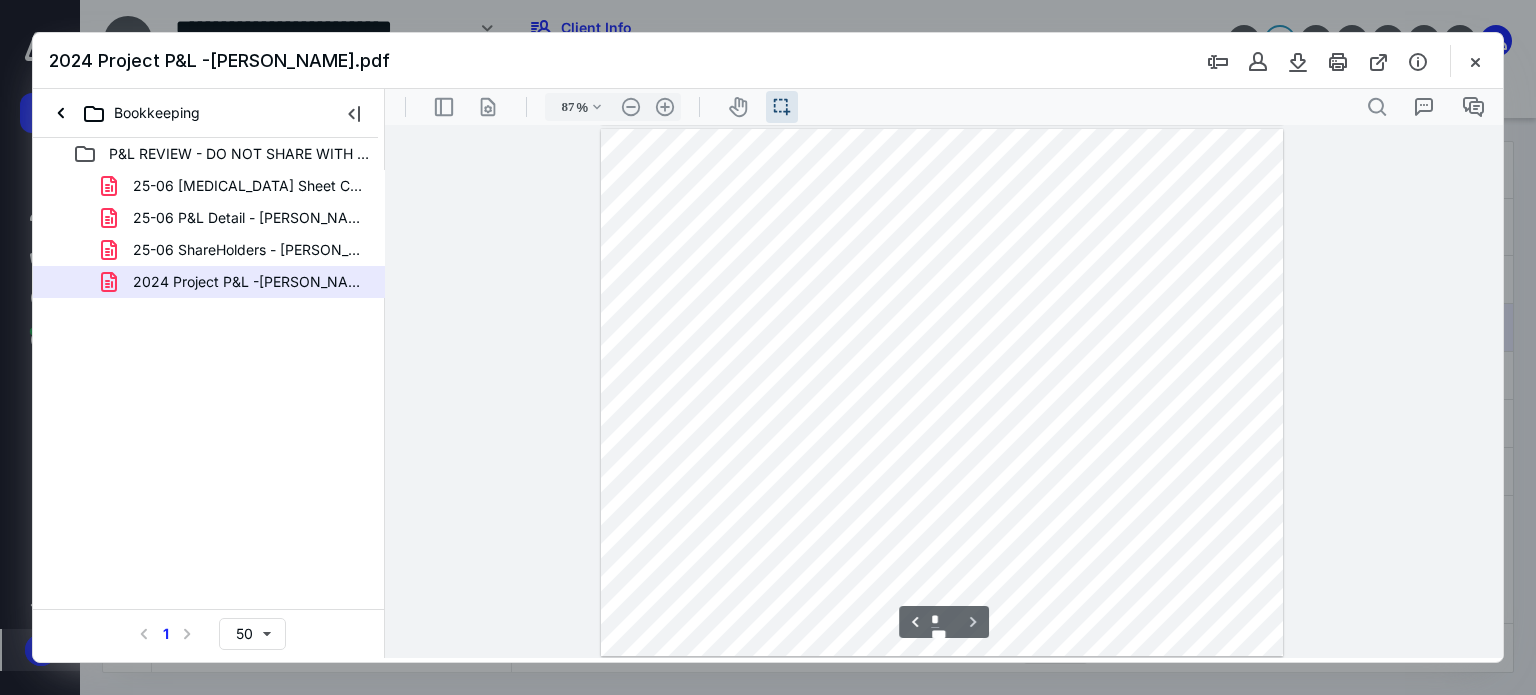 scroll, scrollTop: 332, scrollLeft: 0, axis: vertical 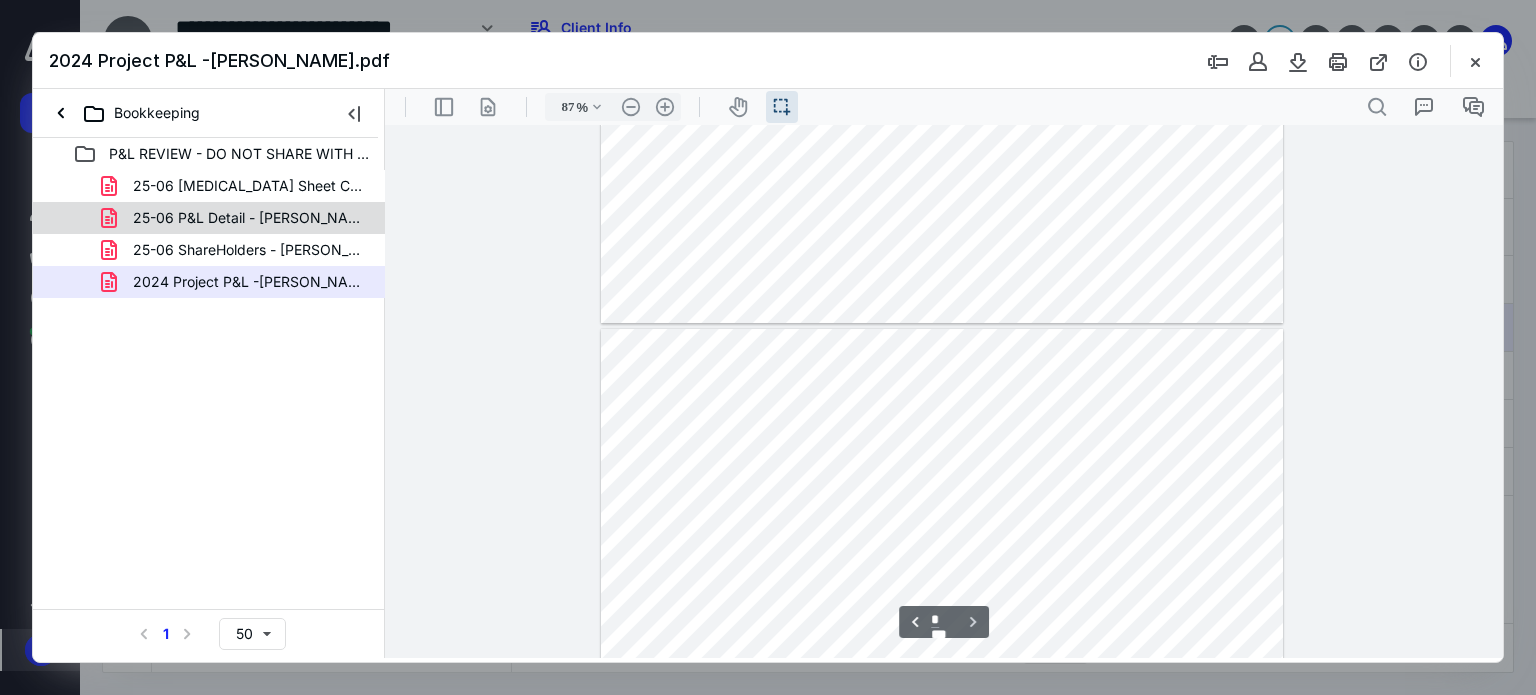 click on "25-06 P&L Detail - [PERSON_NAME].pdf" at bounding box center (237, 218) 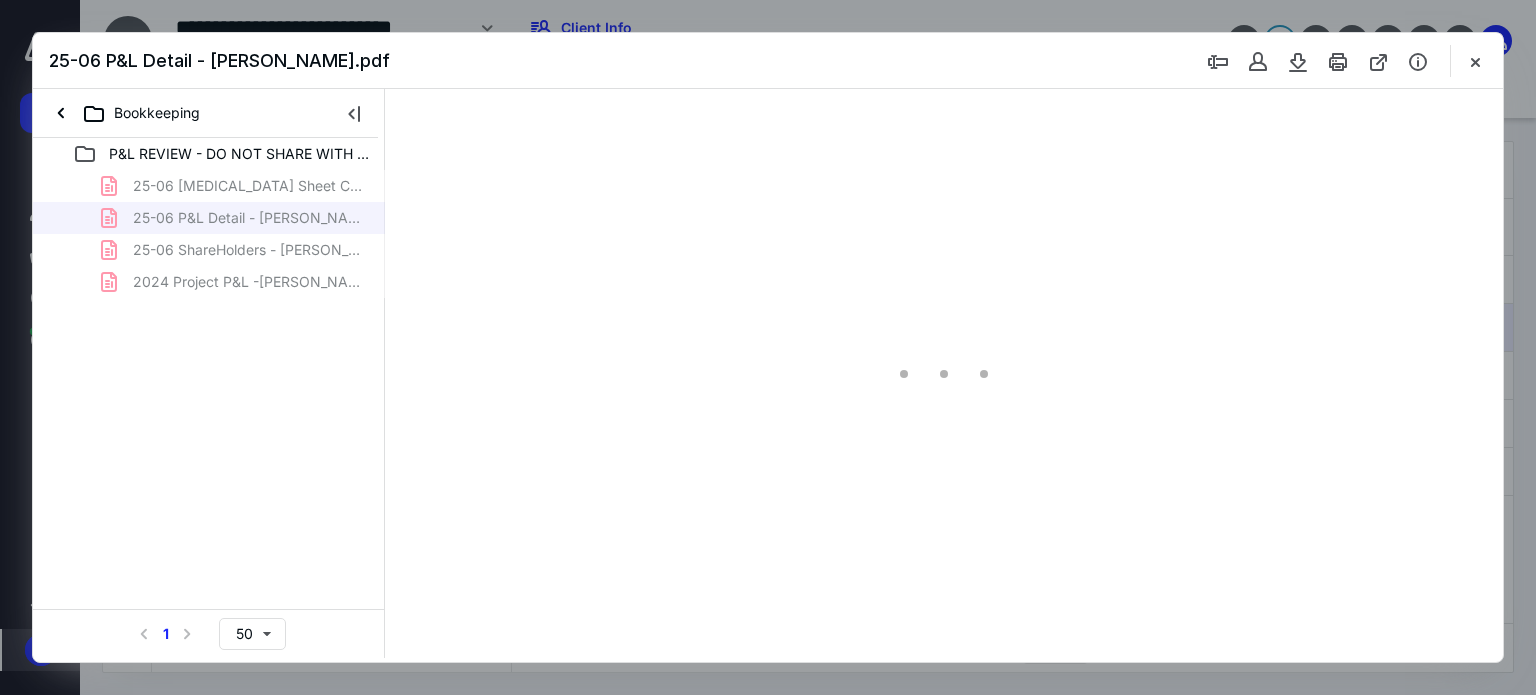 type on "87" 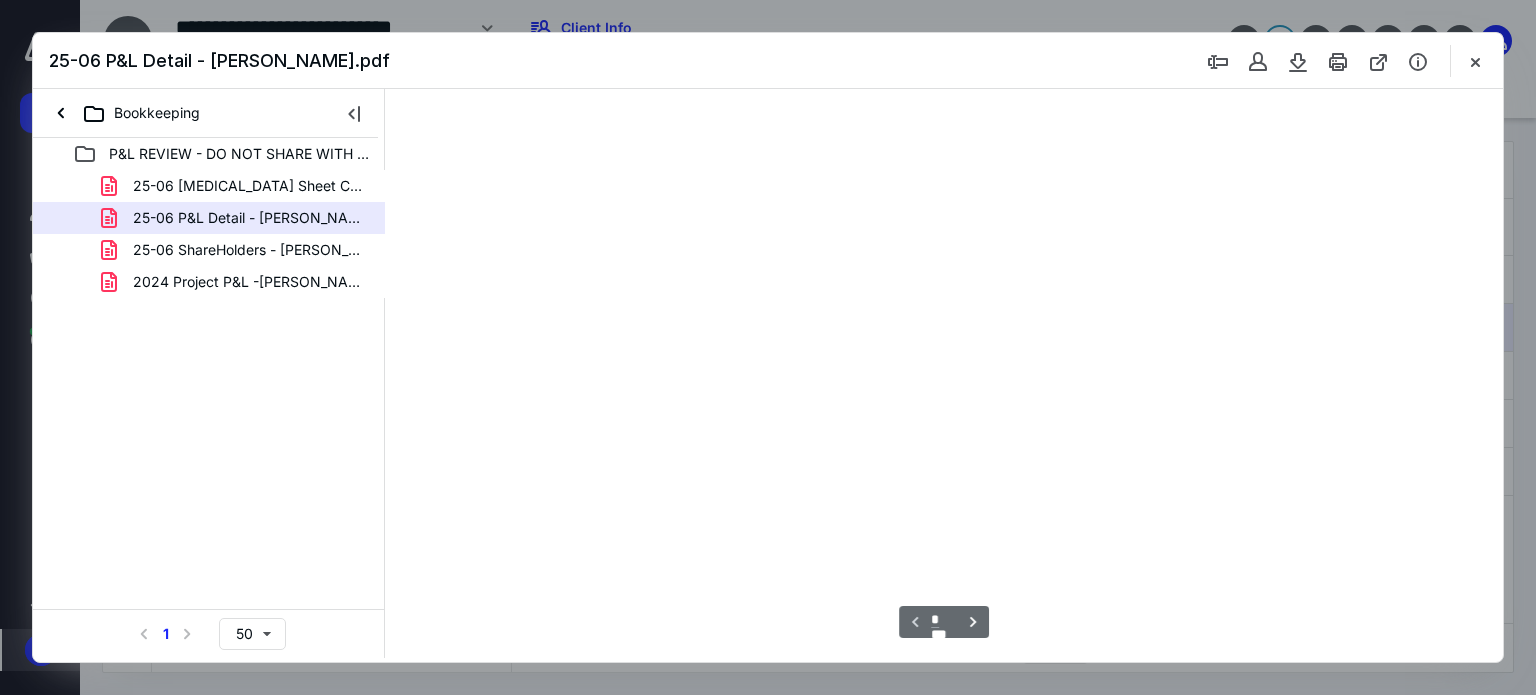 scroll, scrollTop: 39, scrollLeft: 0, axis: vertical 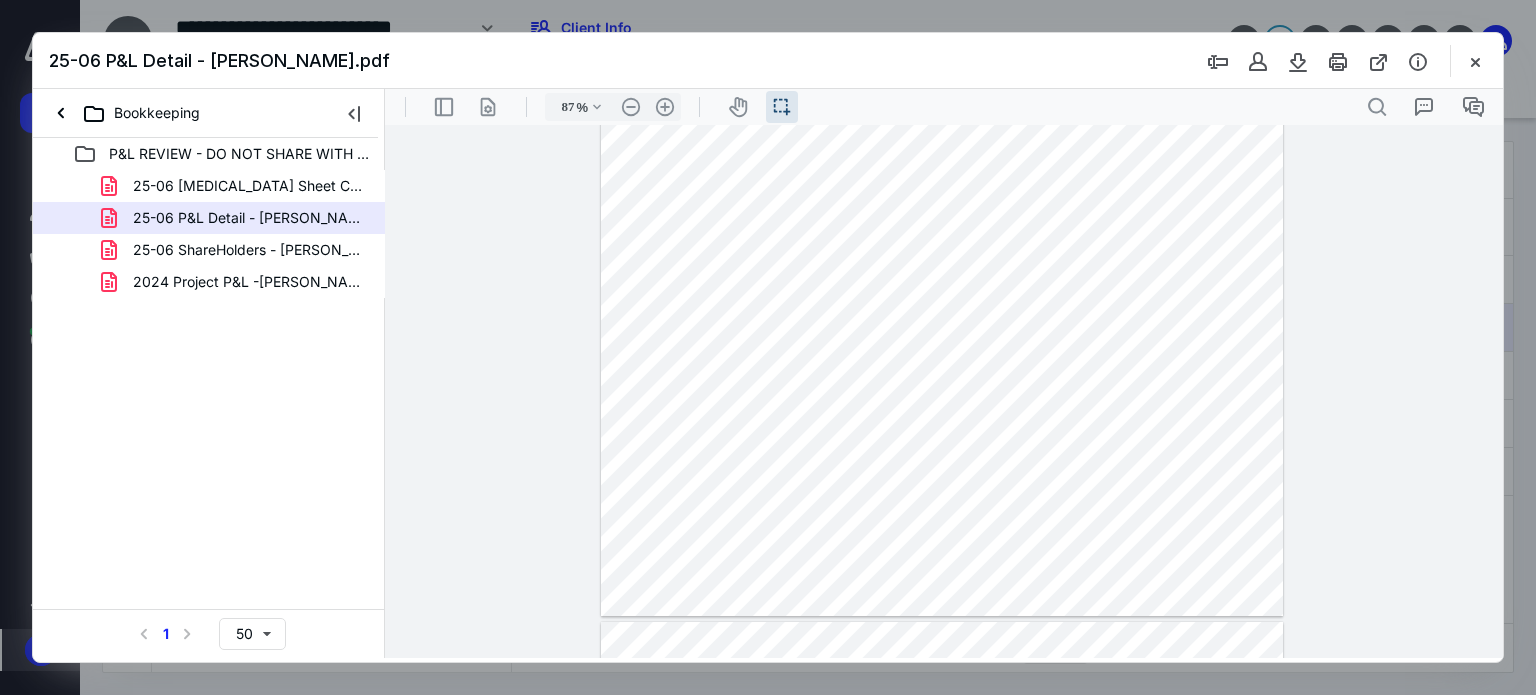 click at bounding box center (942, 352) 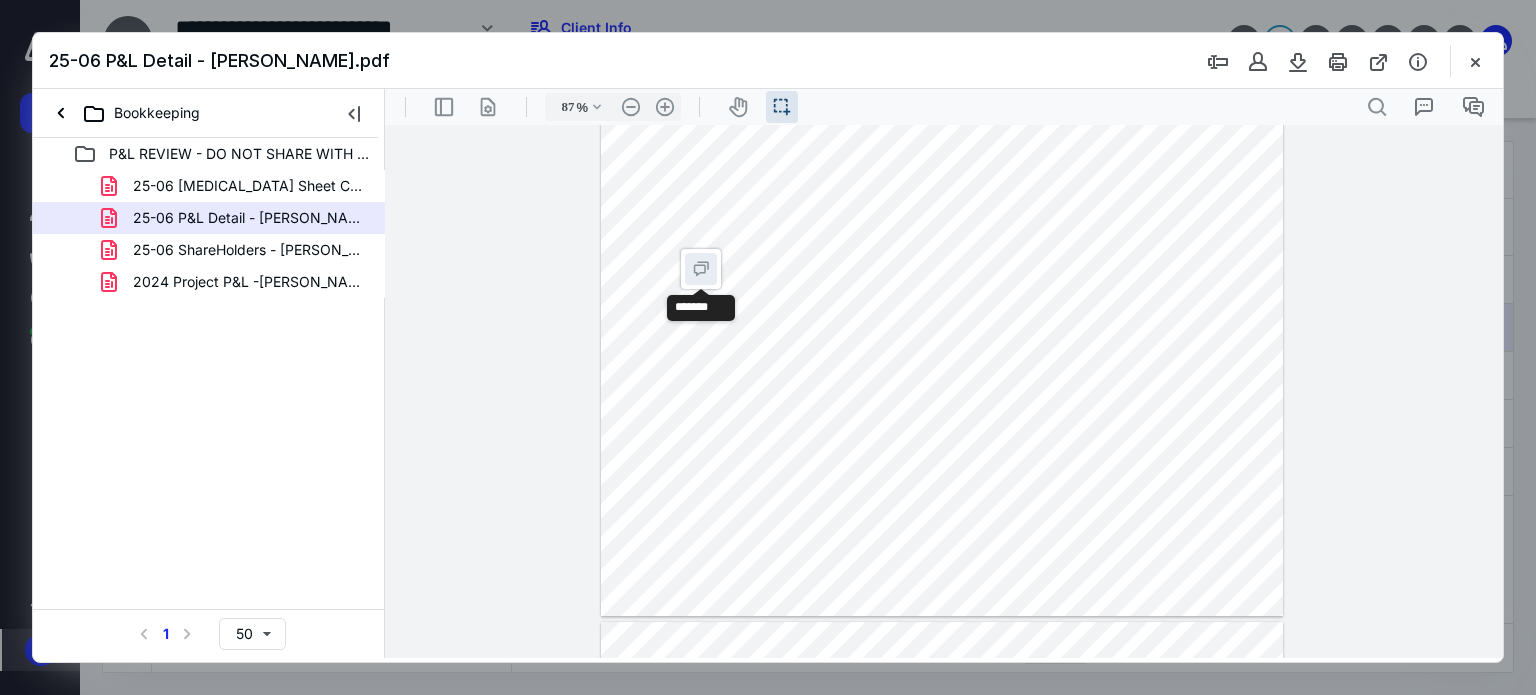 click on "**********" at bounding box center [701, 269] 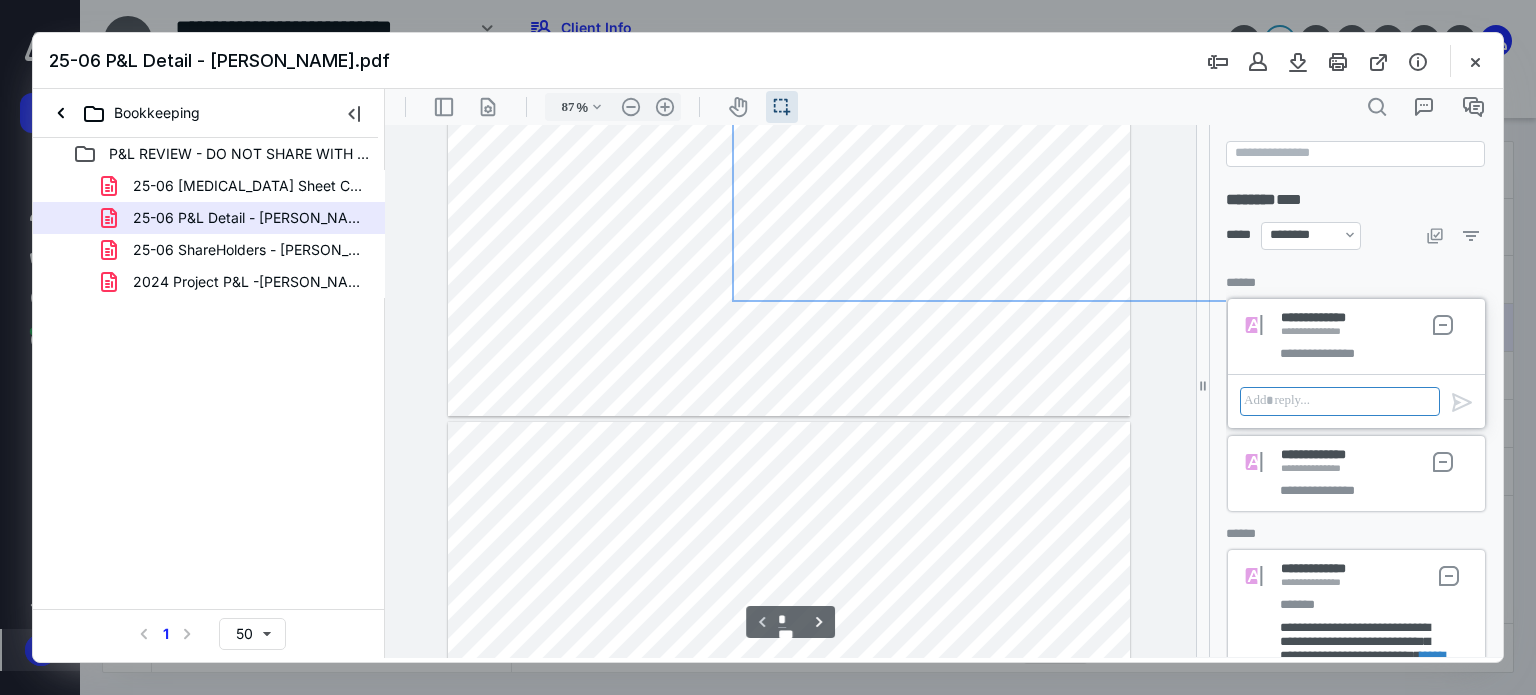scroll, scrollTop: 339, scrollLeft: 0, axis: vertical 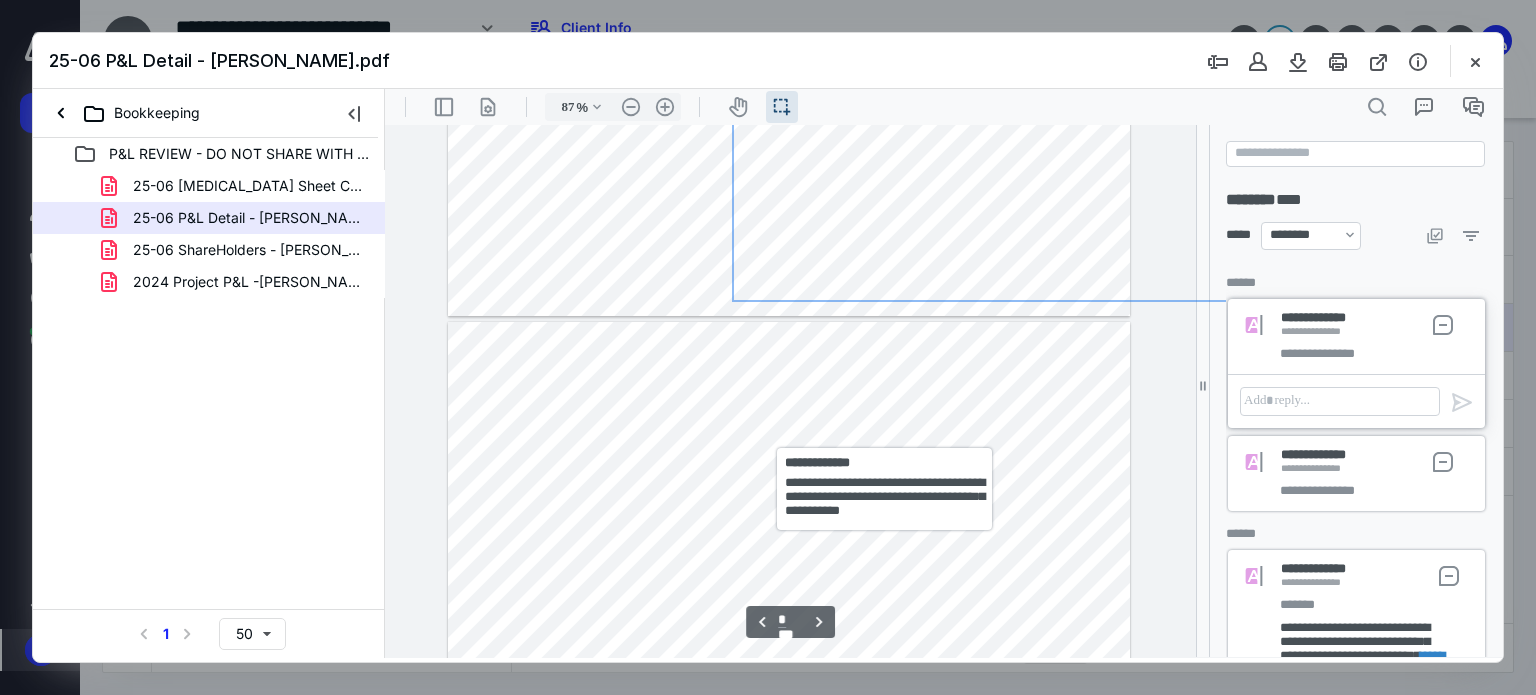 click at bounding box center [789, 585] 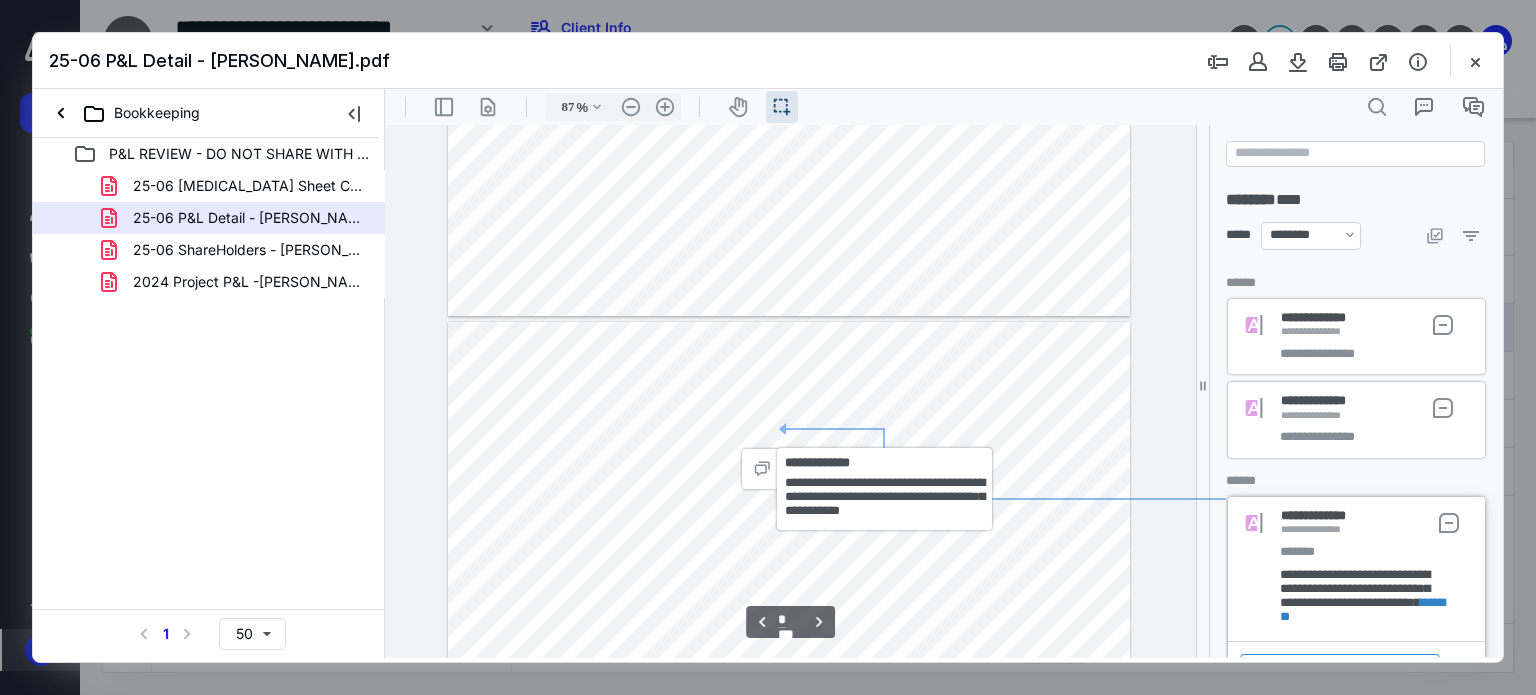 scroll, scrollTop: 200, scrollLeft: 0, axis: vertical 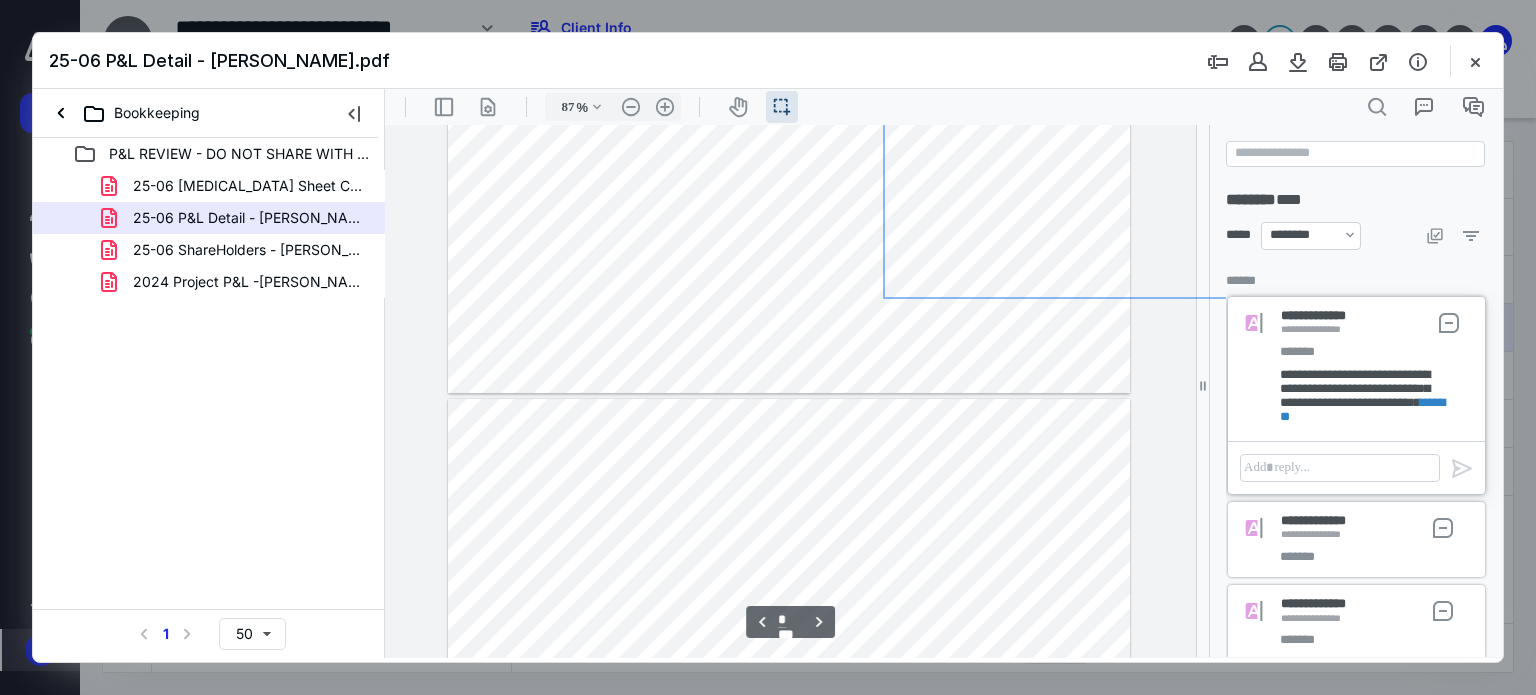 type on "*" 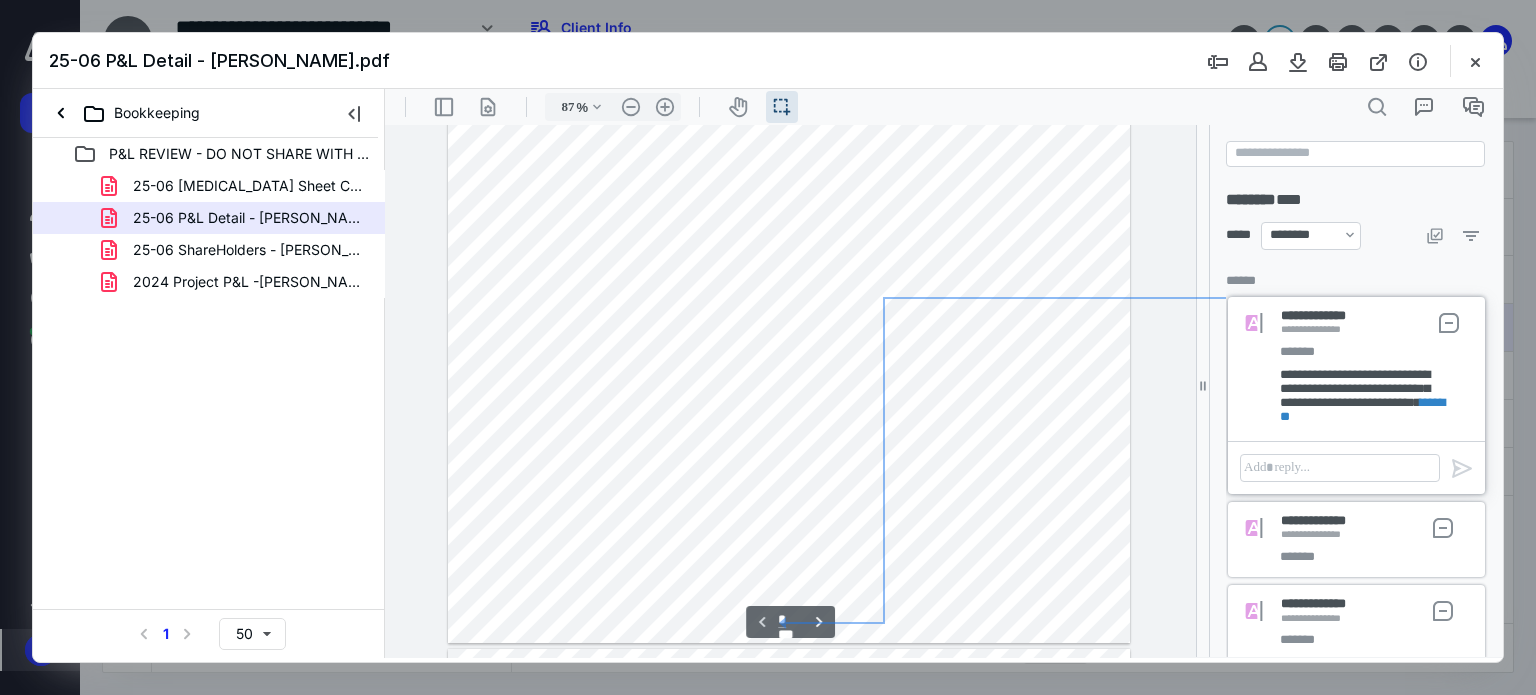 scroll, scrollTop: 0, scrollLeft: 0, axis: both 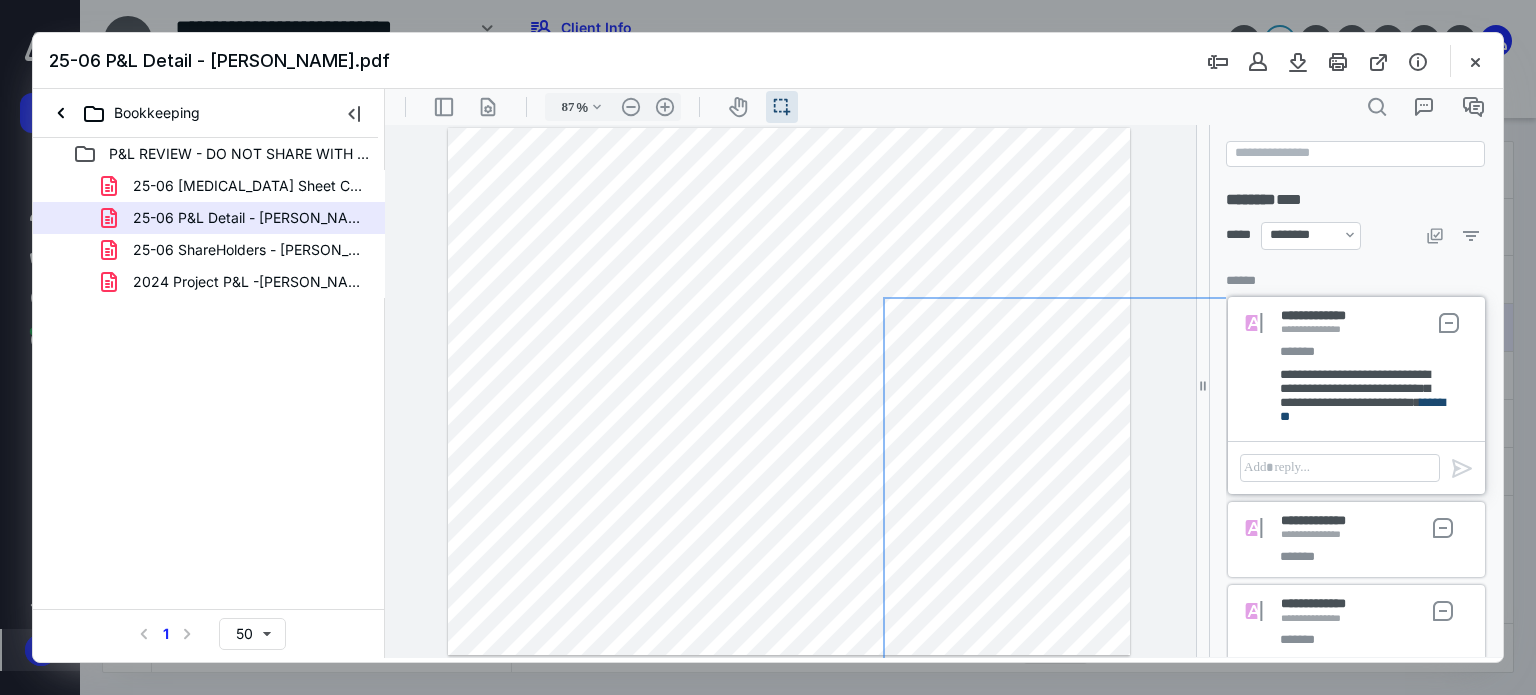 click on "*******" at bounding box center (1362, 409) 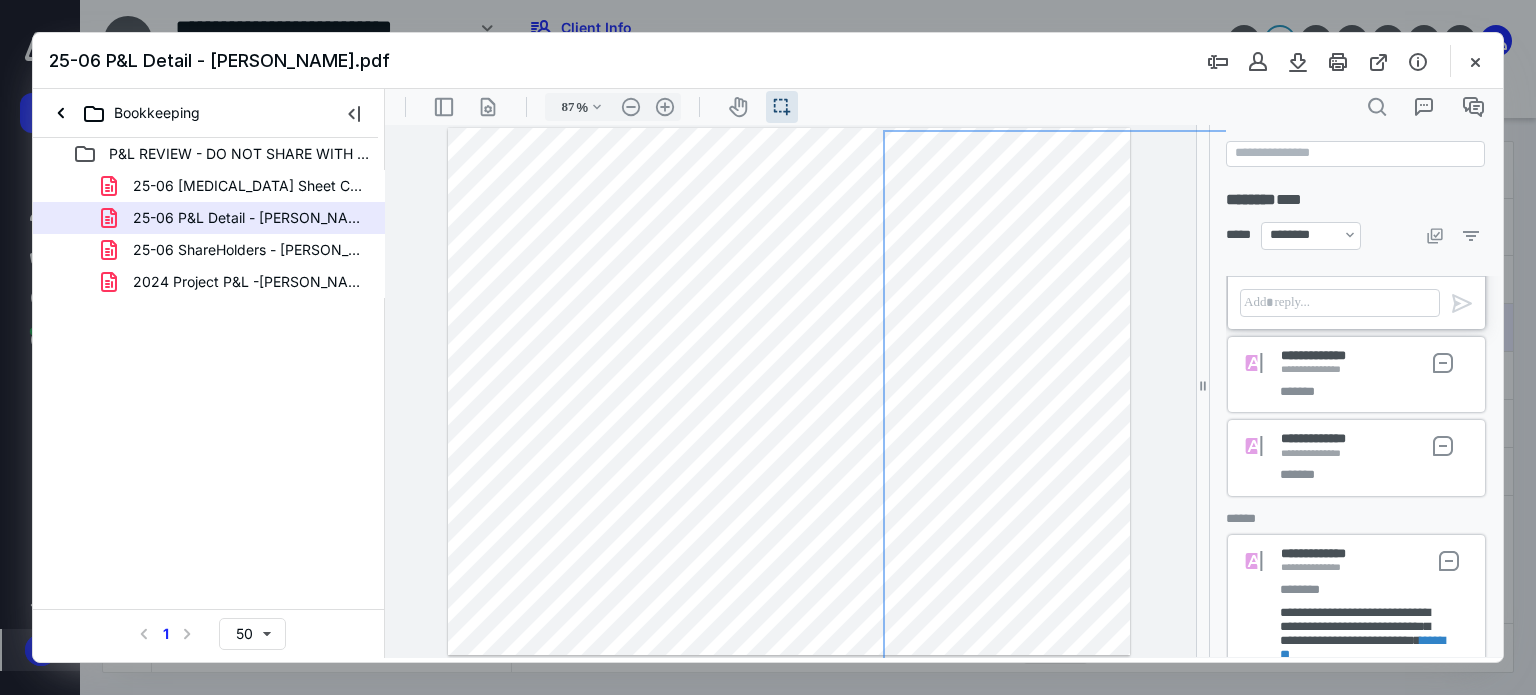 scroll, scrollTop: 394, scrollLeft: 0, axis: vertical 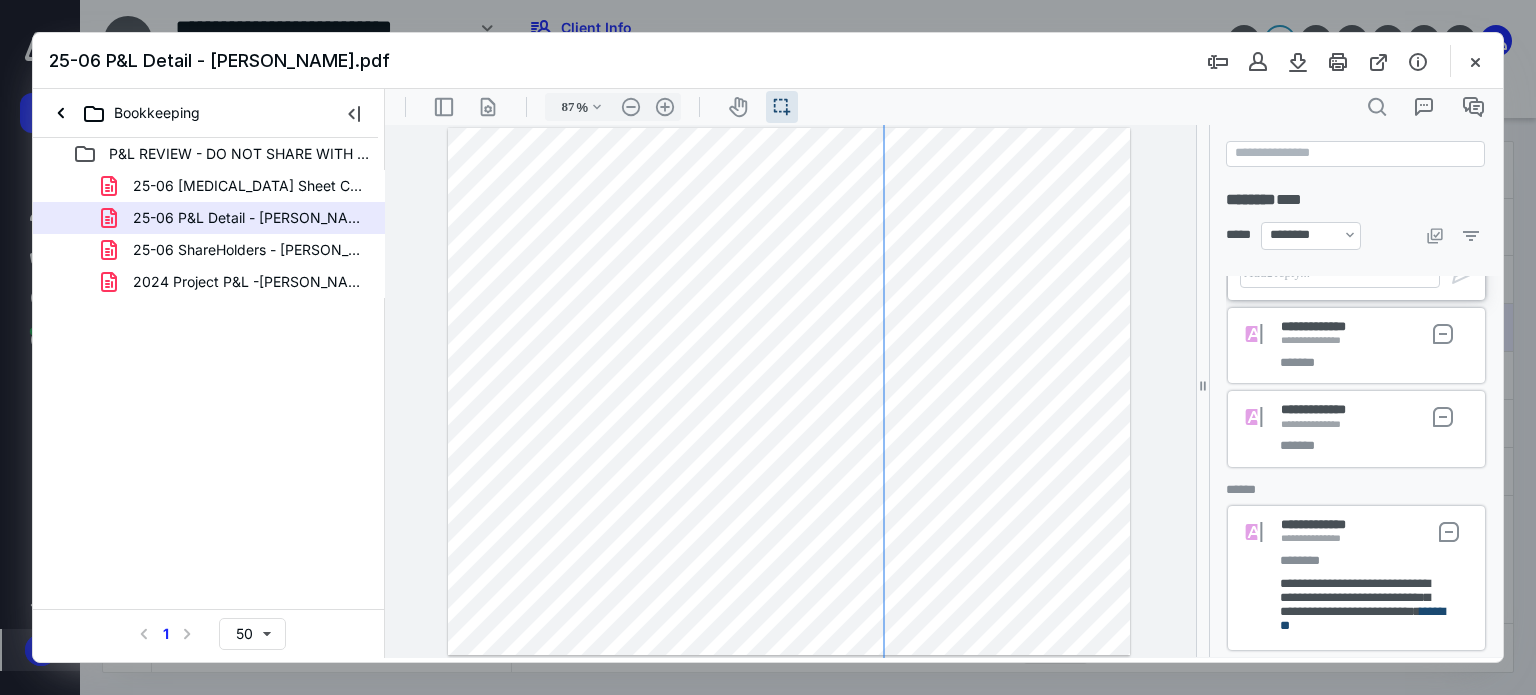 click on "*******" at bounding box center [1362, 618] 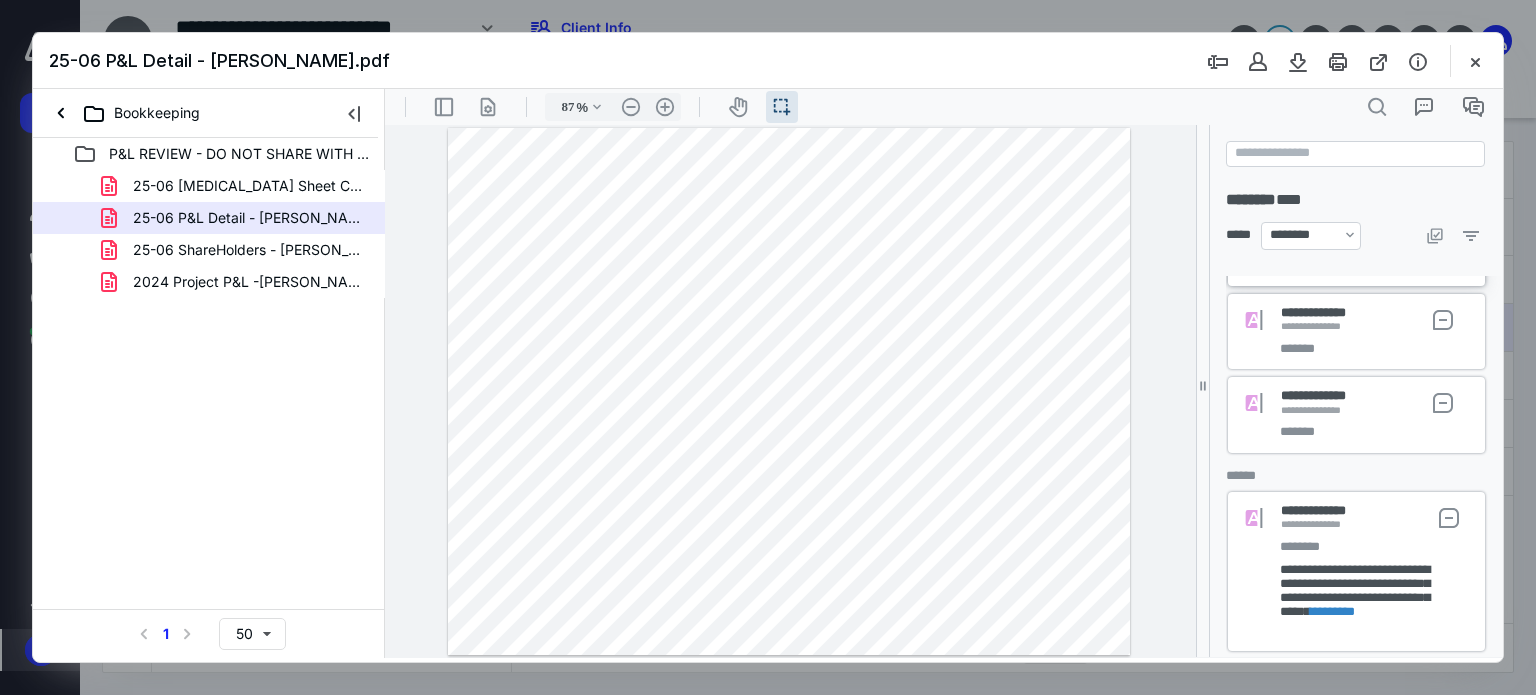 scroll, scrollTop: 409, scrollLeft: 0, axis: vertical 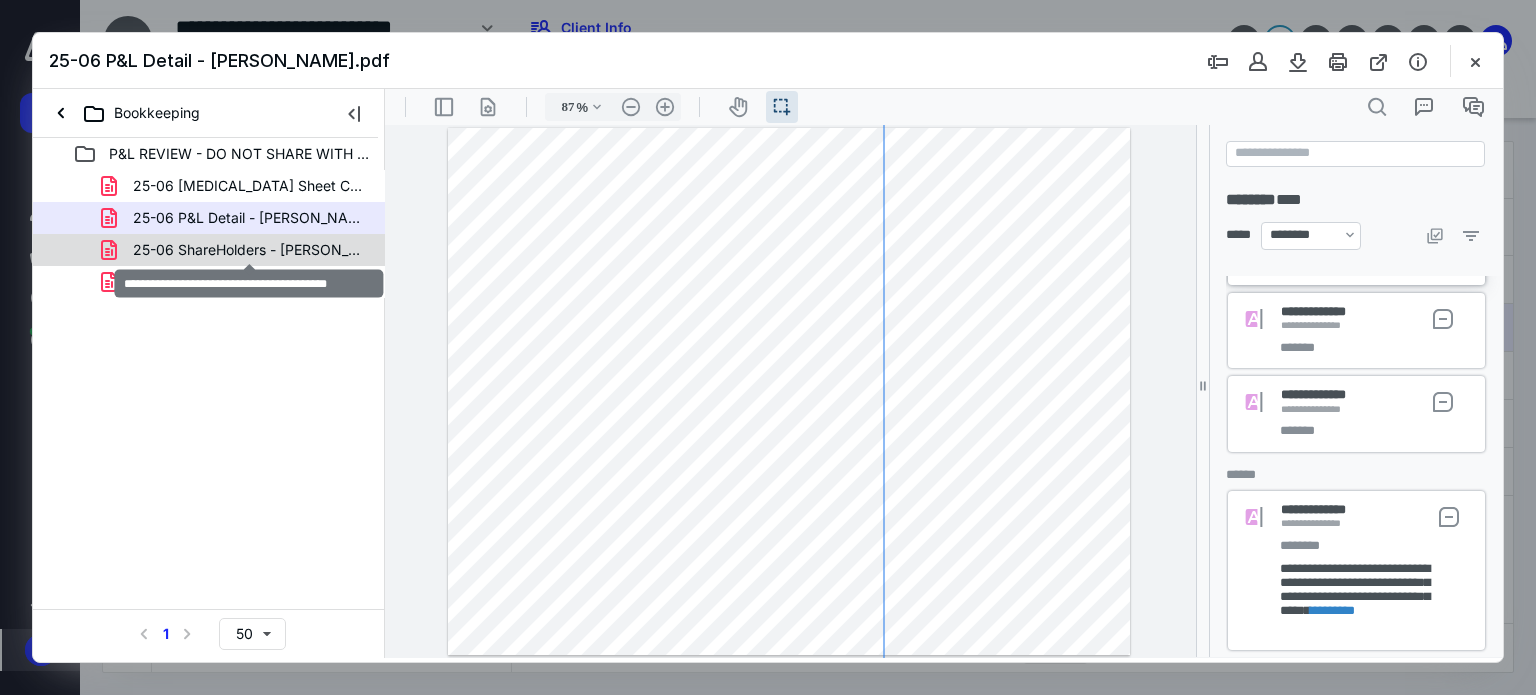 click on "25-06 ShareHolders -  [PERSON_NAME].pdf" at bounding box center (249, 250) 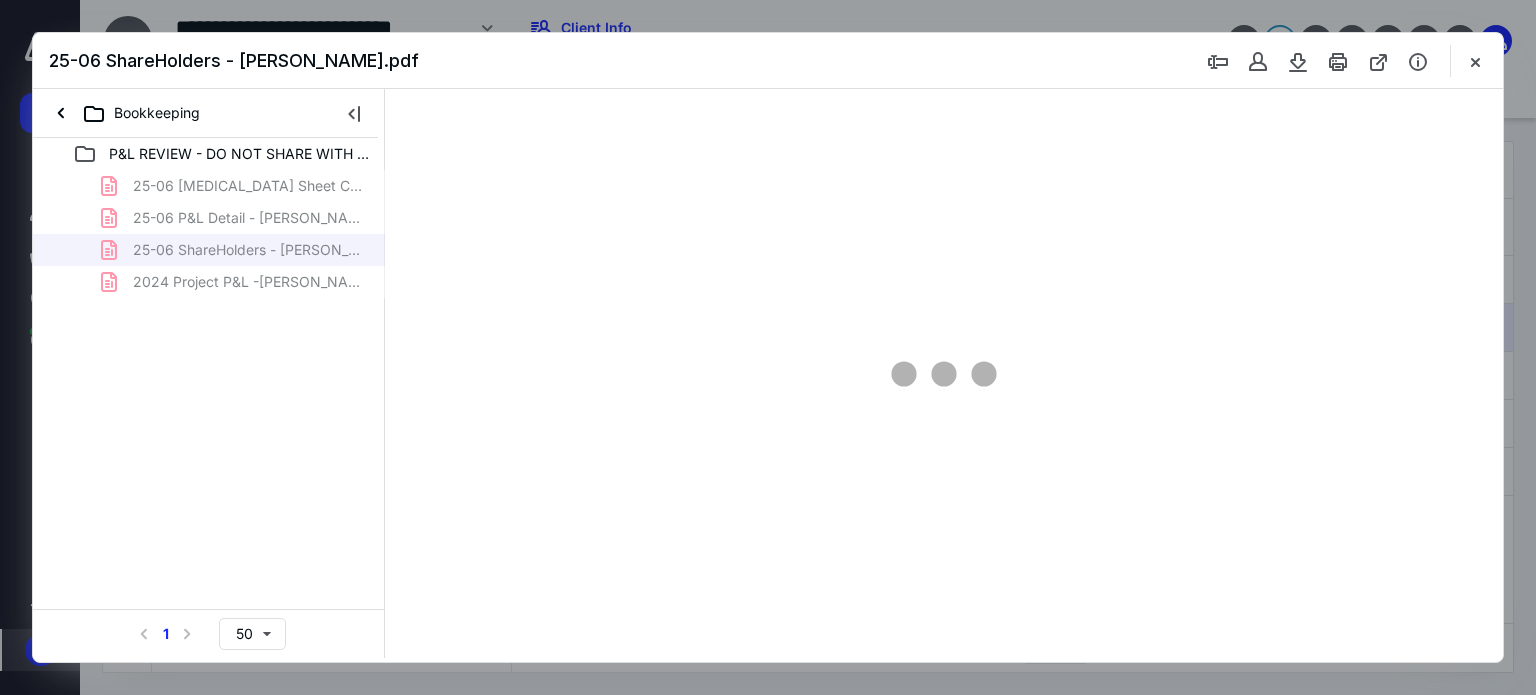 type on "87" 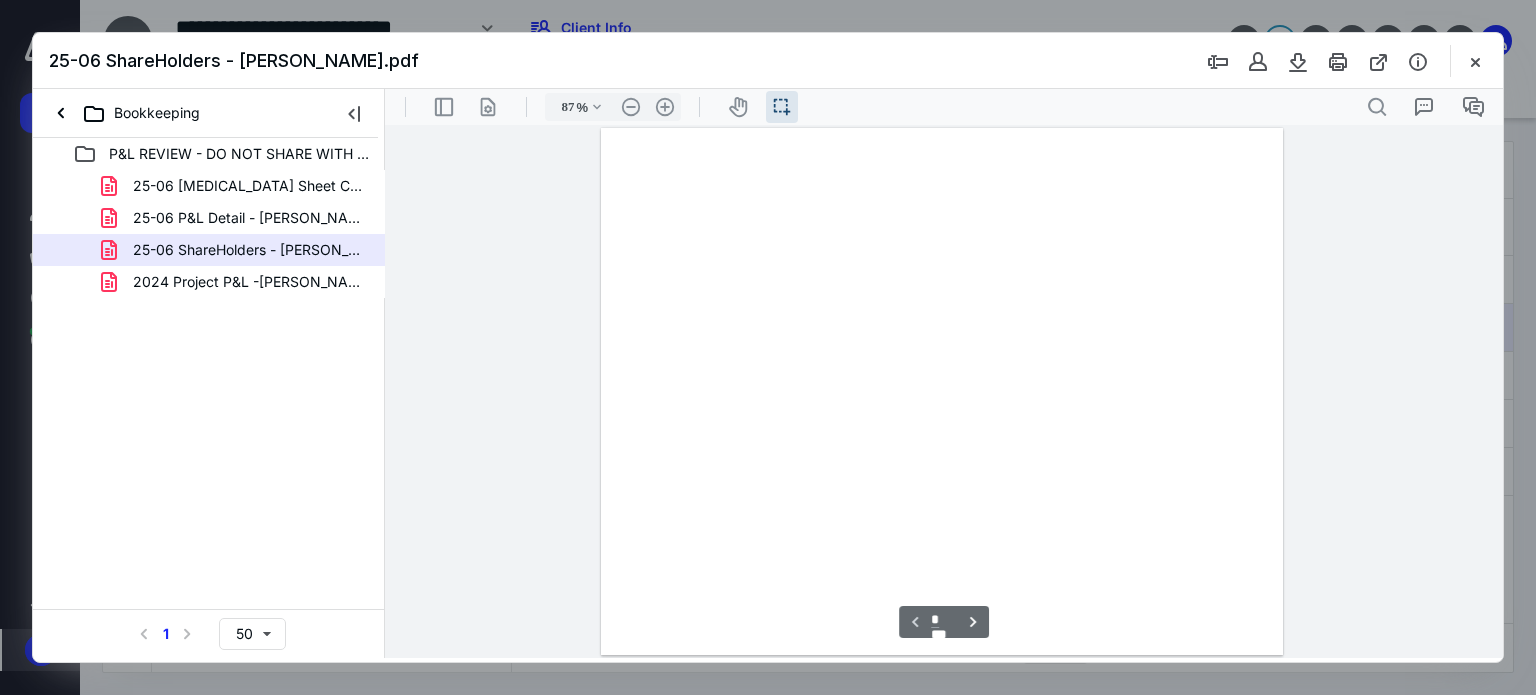 scroll, scrollTop: 39, scrollLeft: 0, axis: vertical 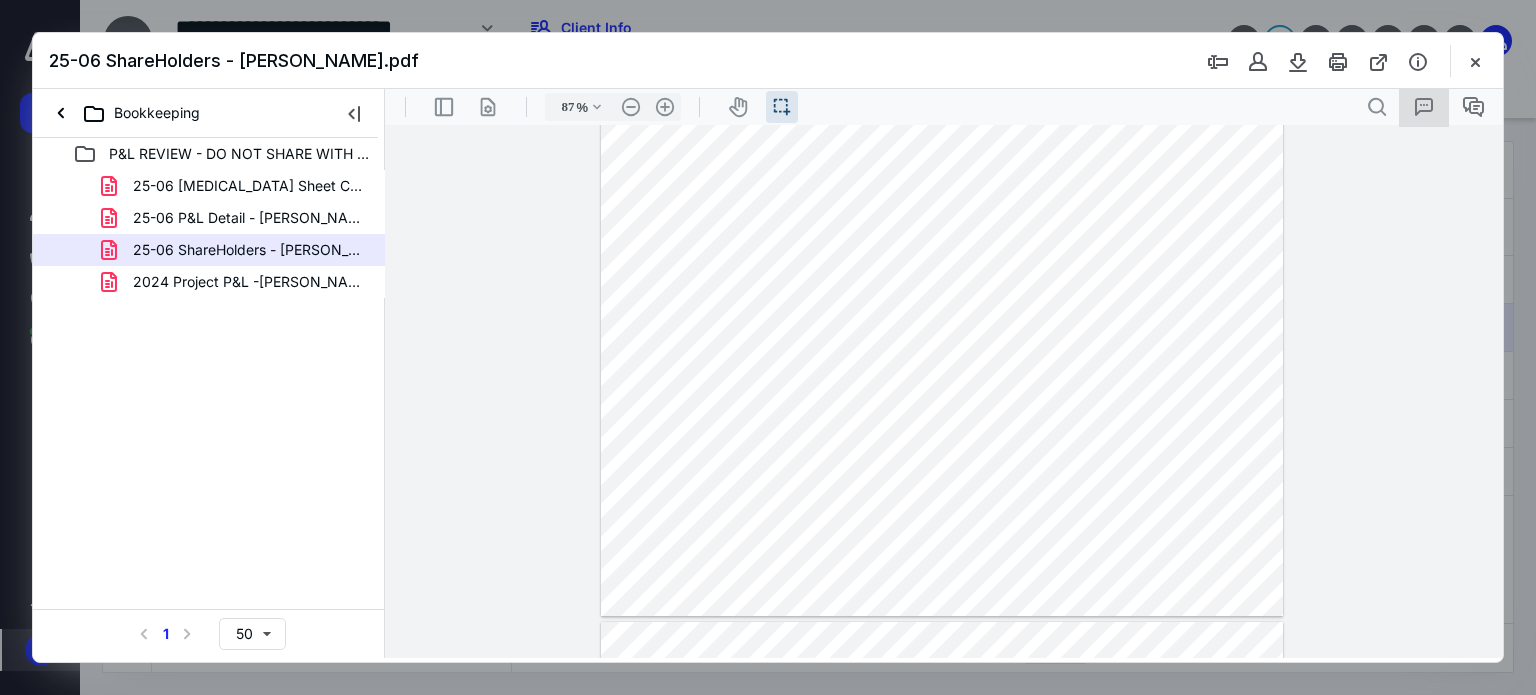 click 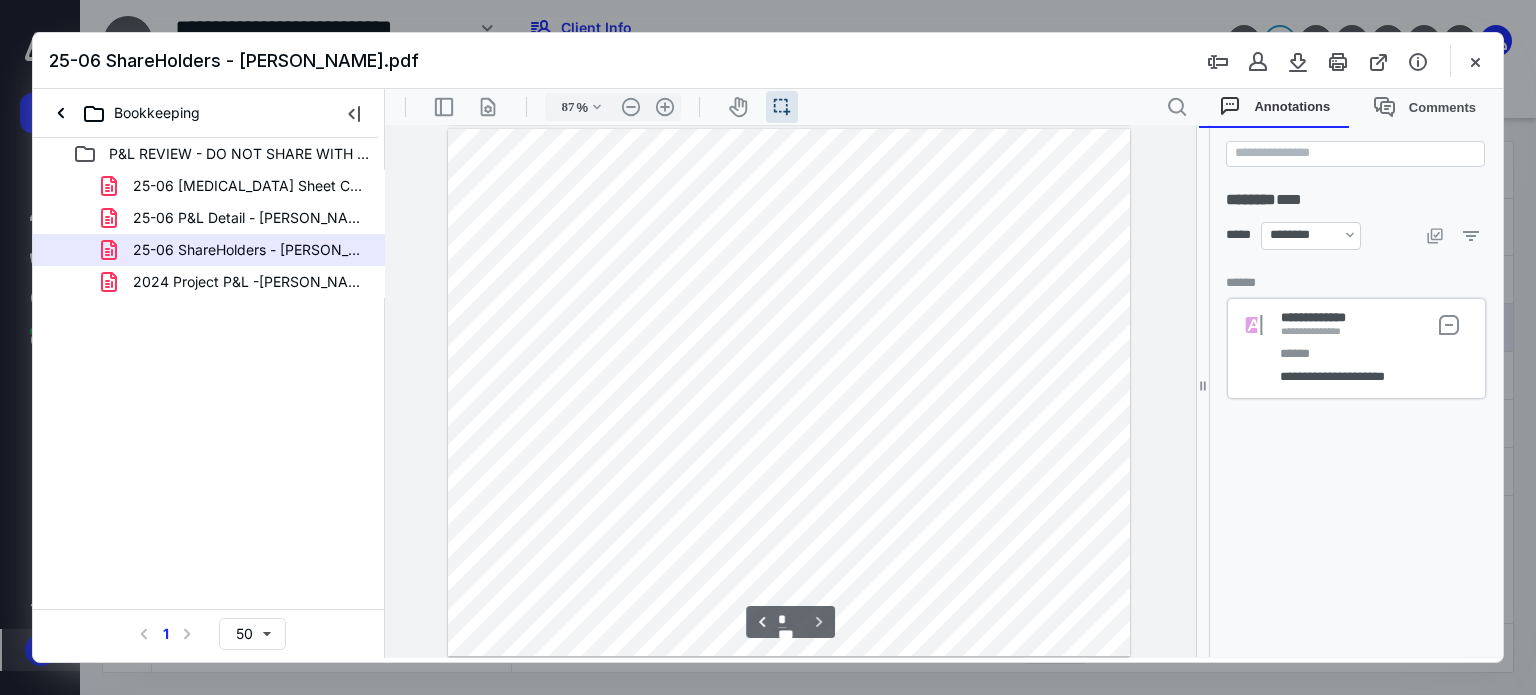 scroll, scrollTop: 432, scrollLeft: 0, axis: vertical 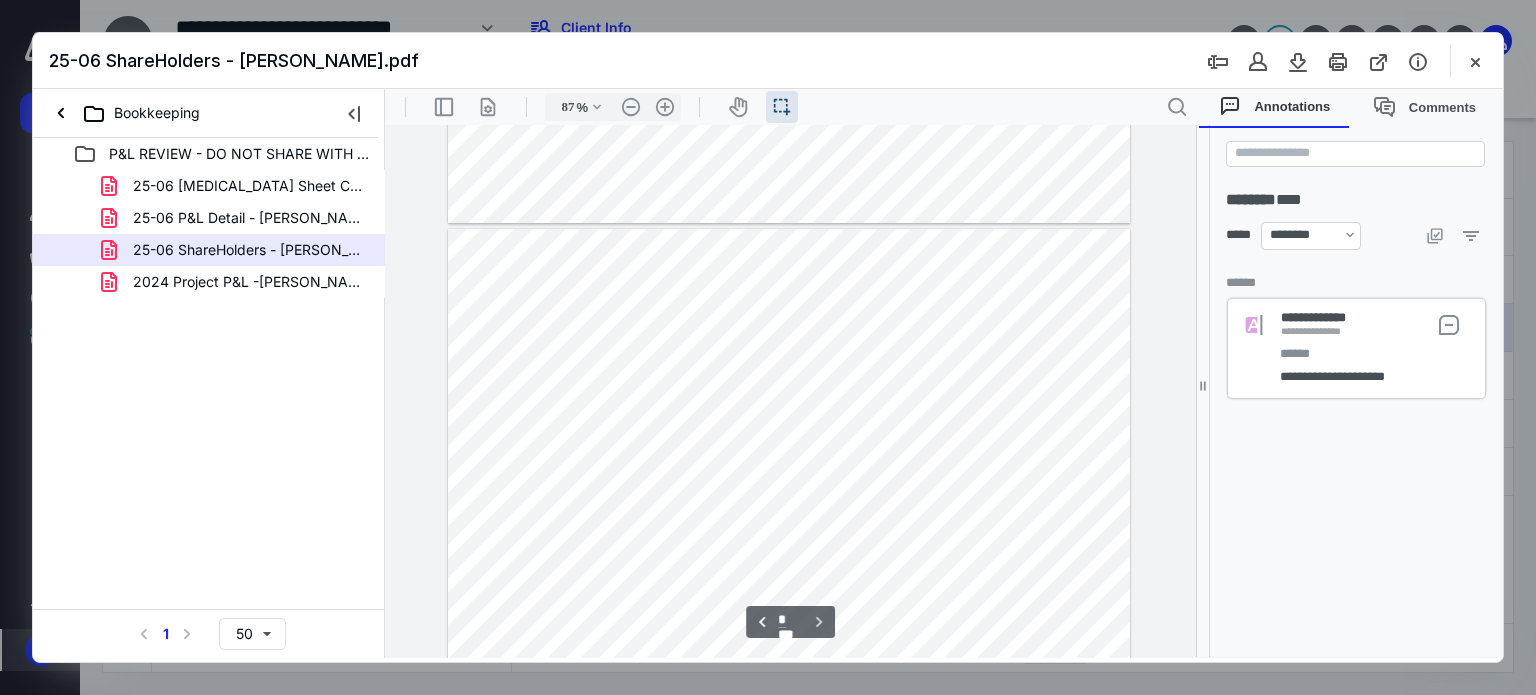 type on "*" 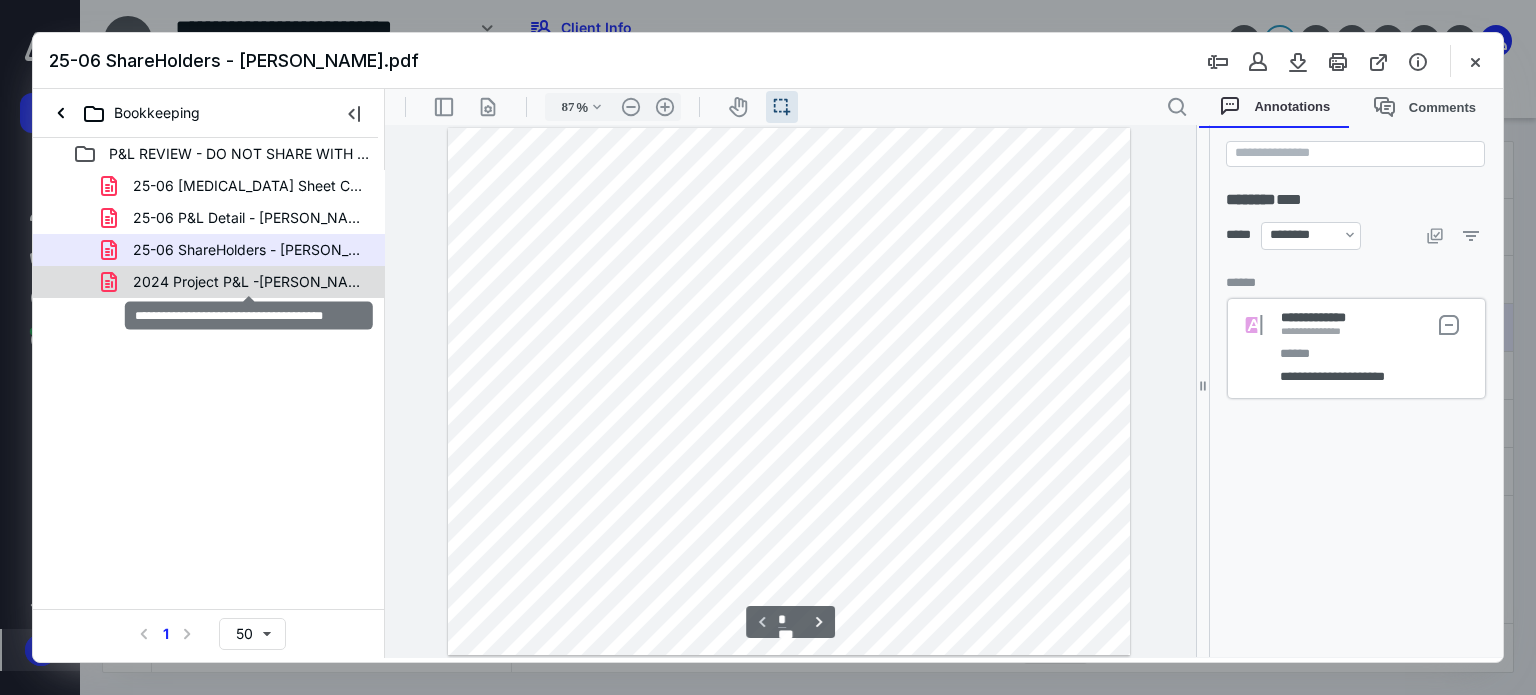 click on "2024 Project P&L  -[PERSON_NAME].pdf" at bounding box center (249, 282) 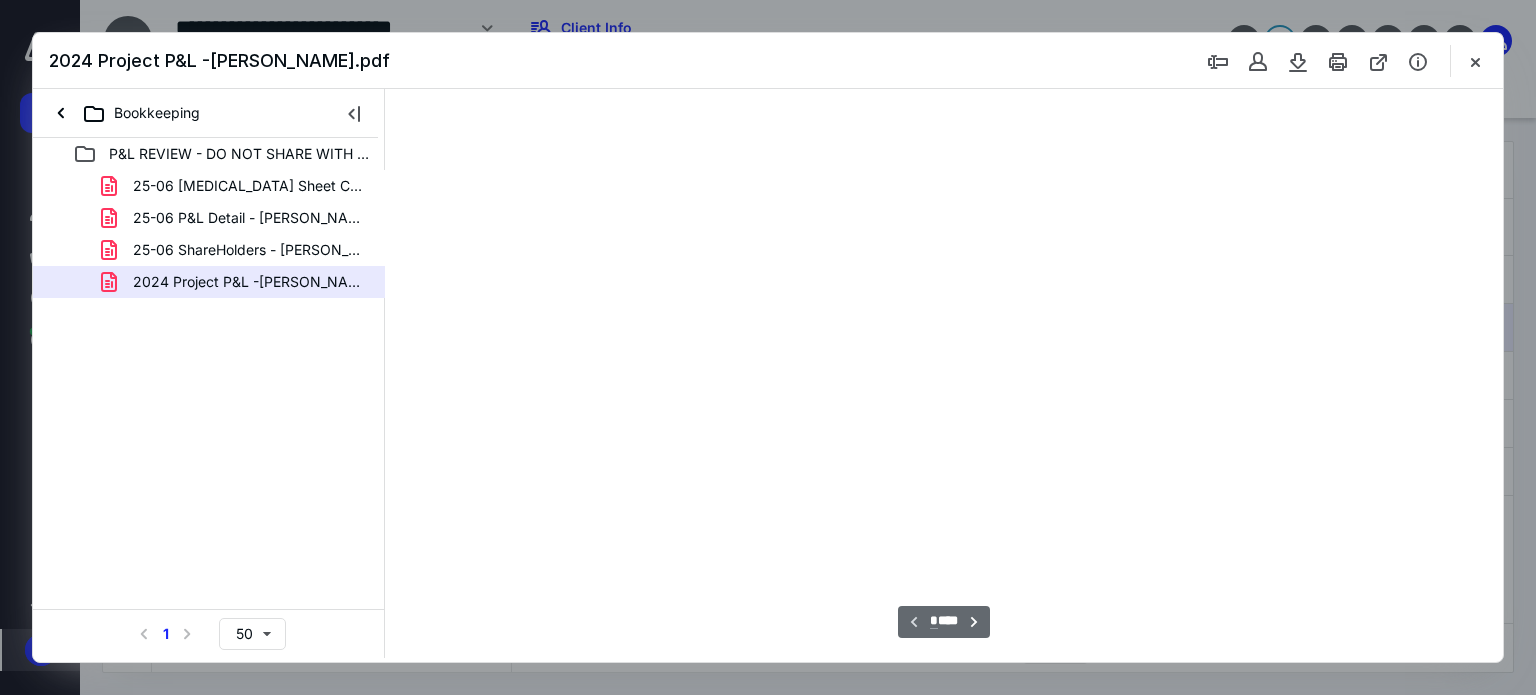 type on "87" 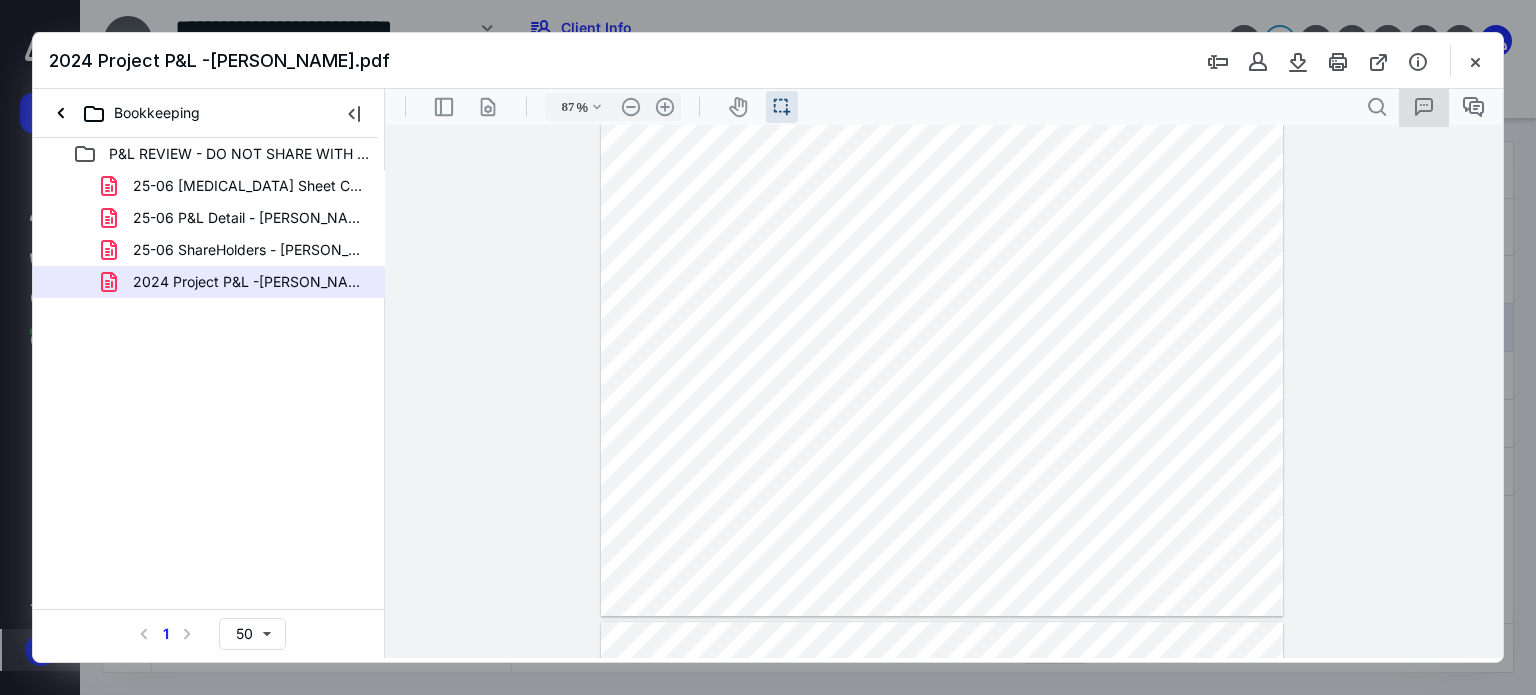click 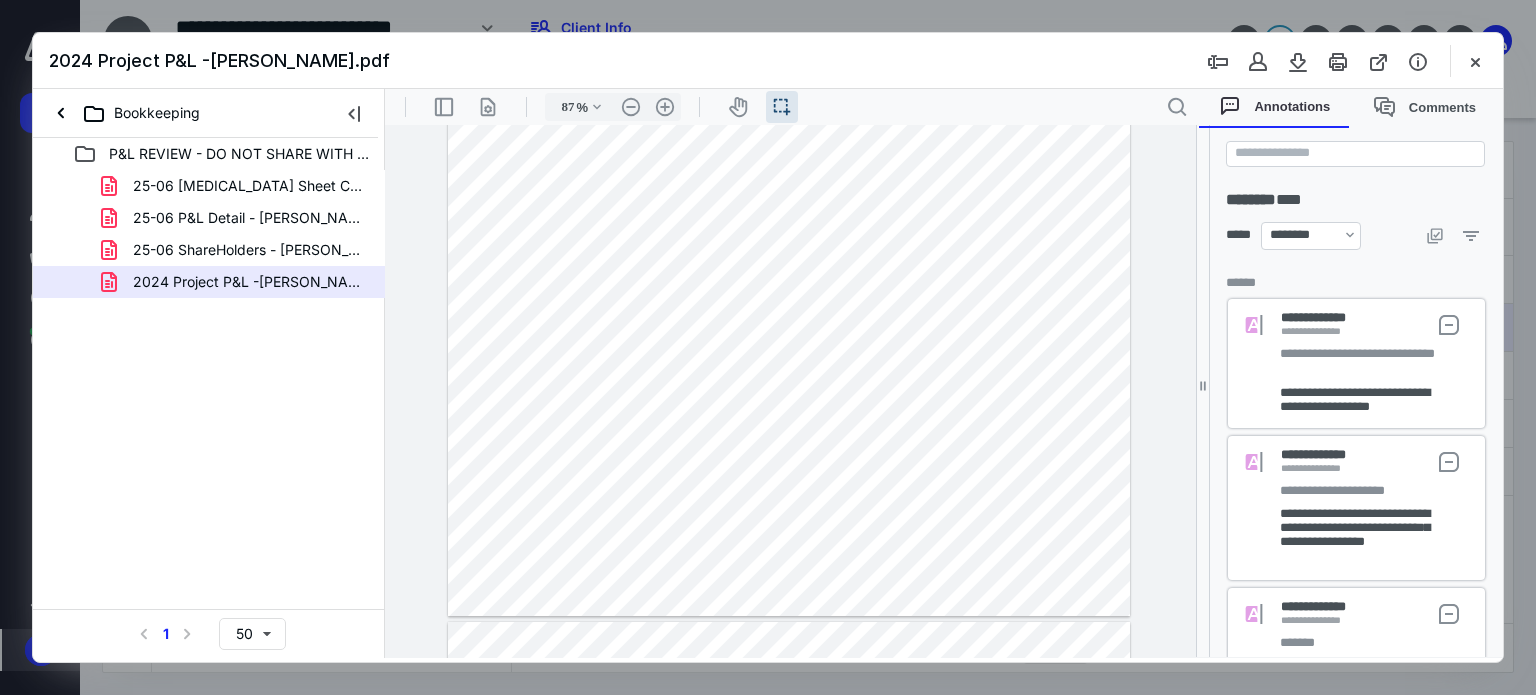 click on "**********" at bounding box center [1356, 363] 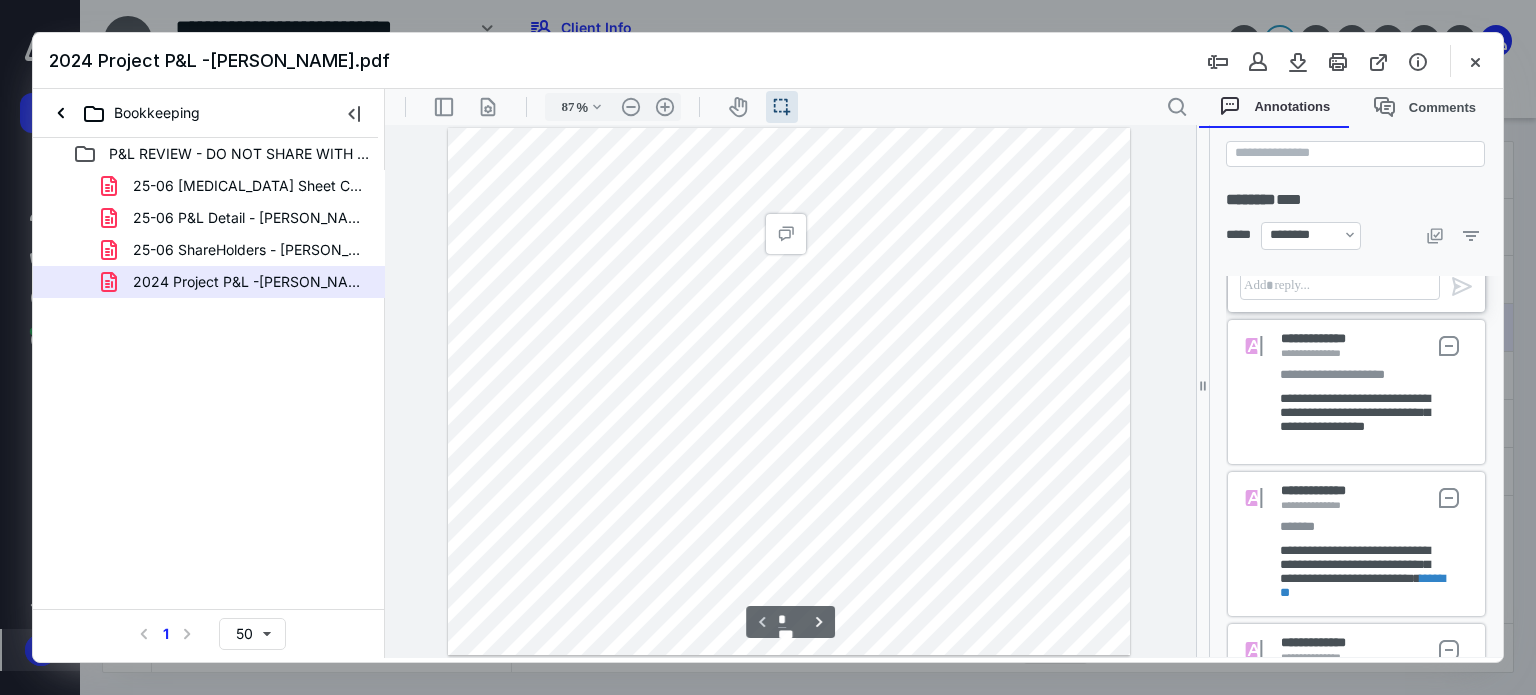 scroll, scrollTop: 200, scrollLeft: 0, axis: vertical 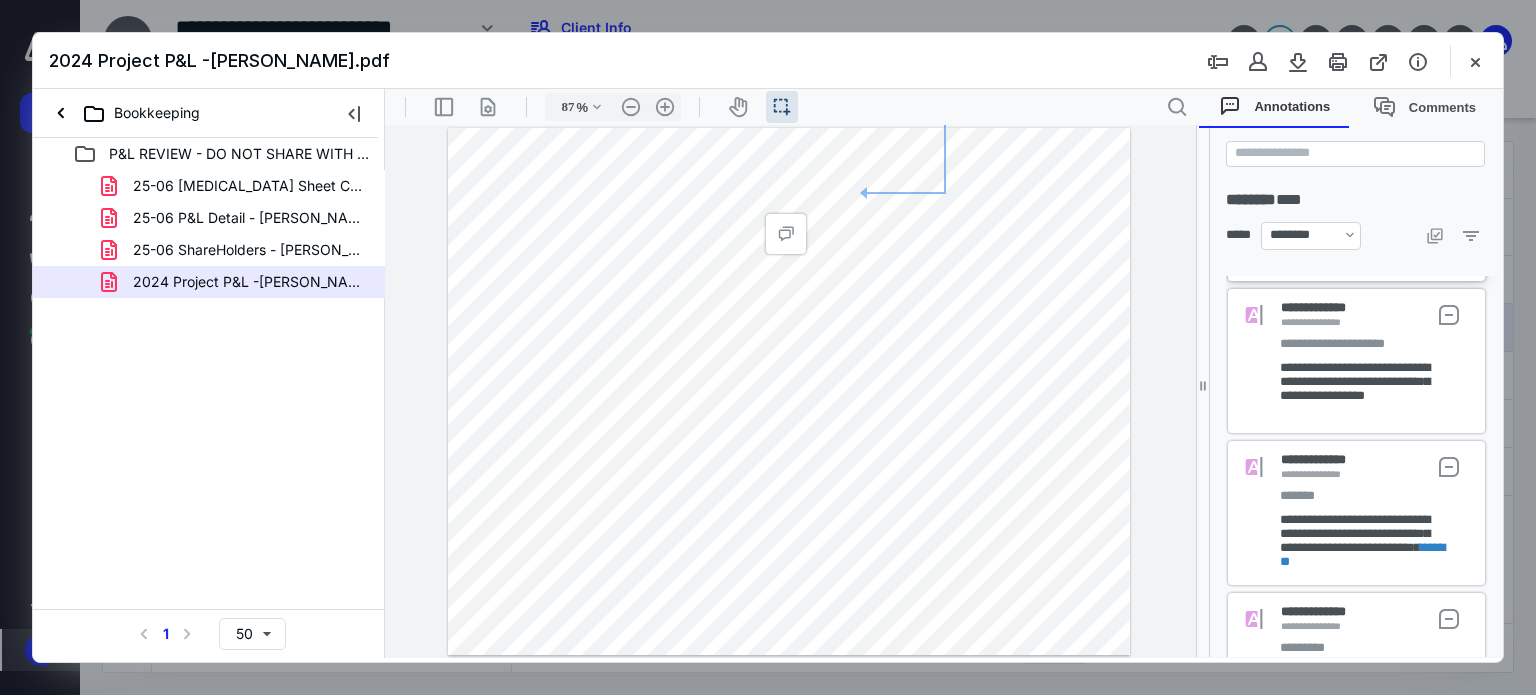 click on "**********" at bounding box center [1355, 381] 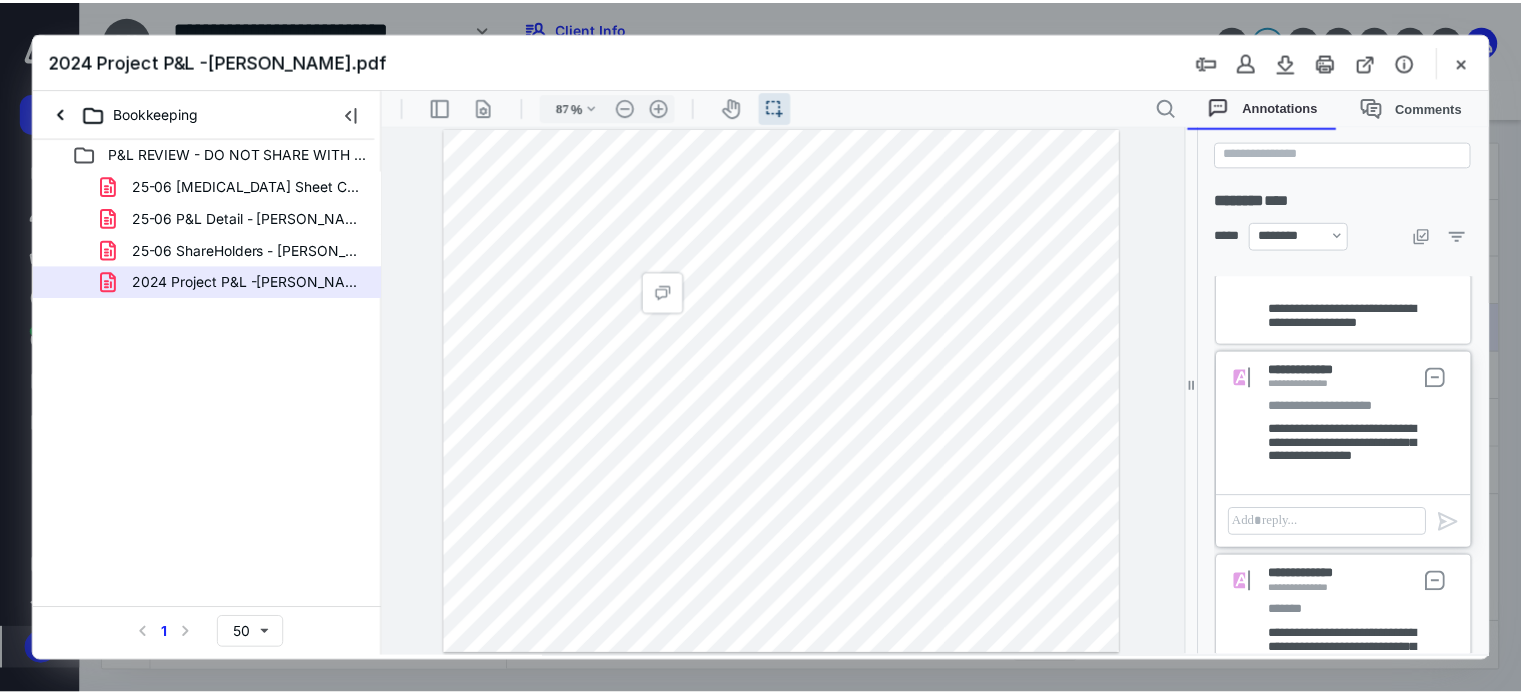 scroll, scrollTop: 1, scrollLeft: 0, axis: vertical 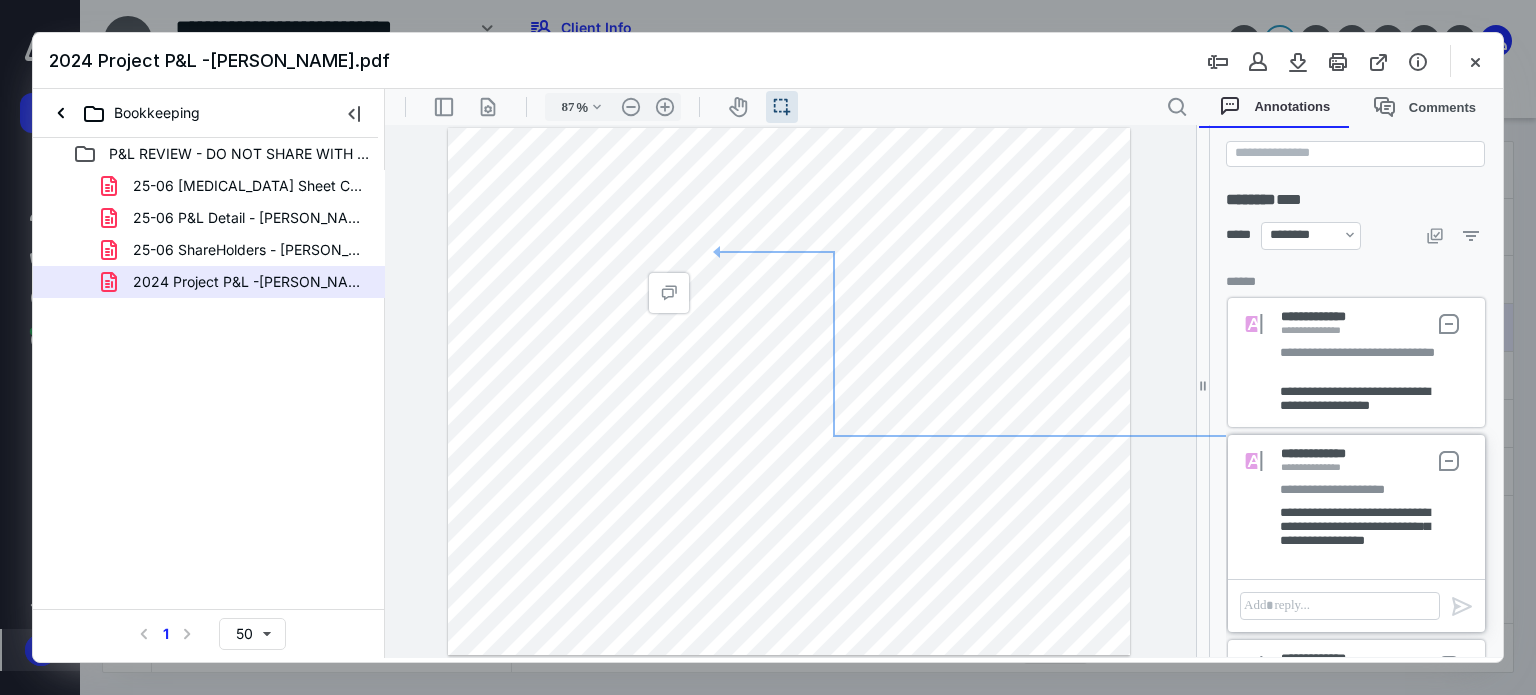 click on "2024 Project P&L  -[PERSON_NAME].pdf" at bounding box center [768, 61] 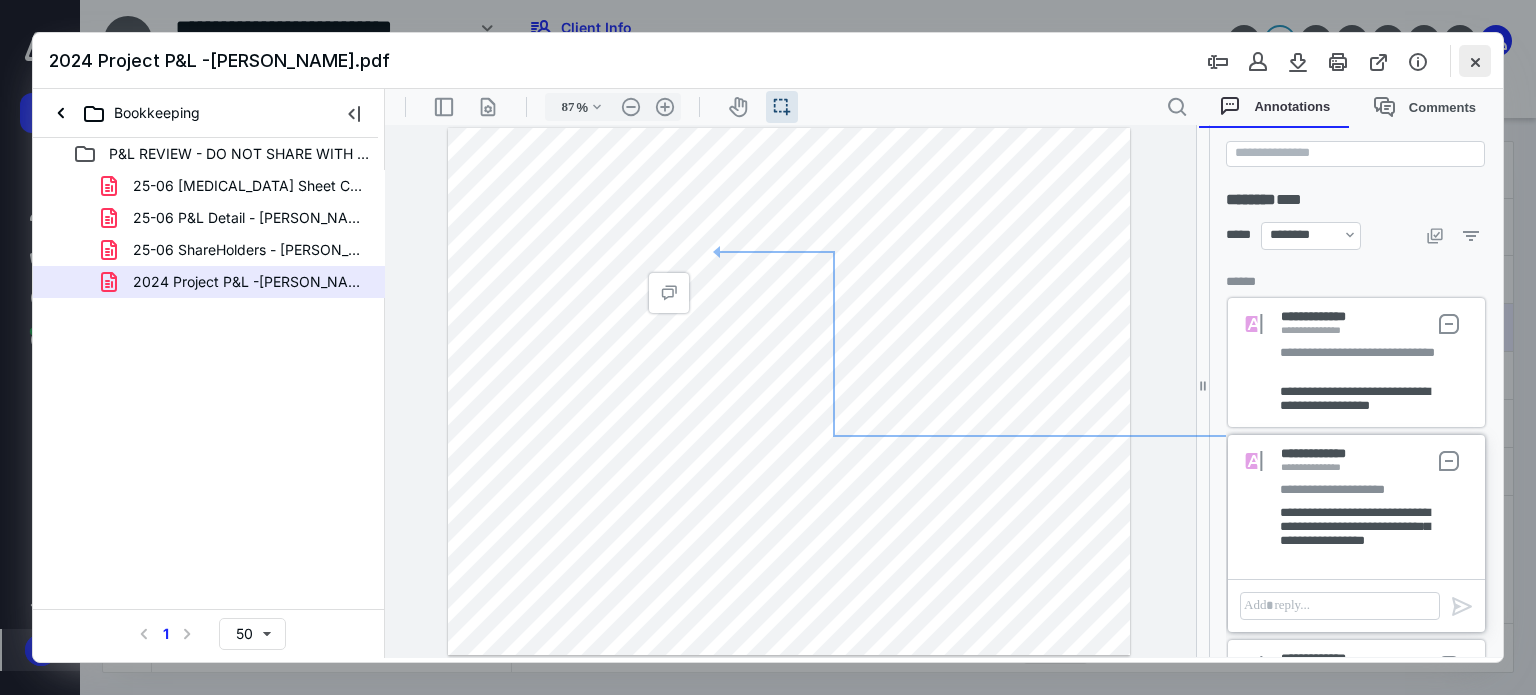 click at bounding box center [1475, 61] 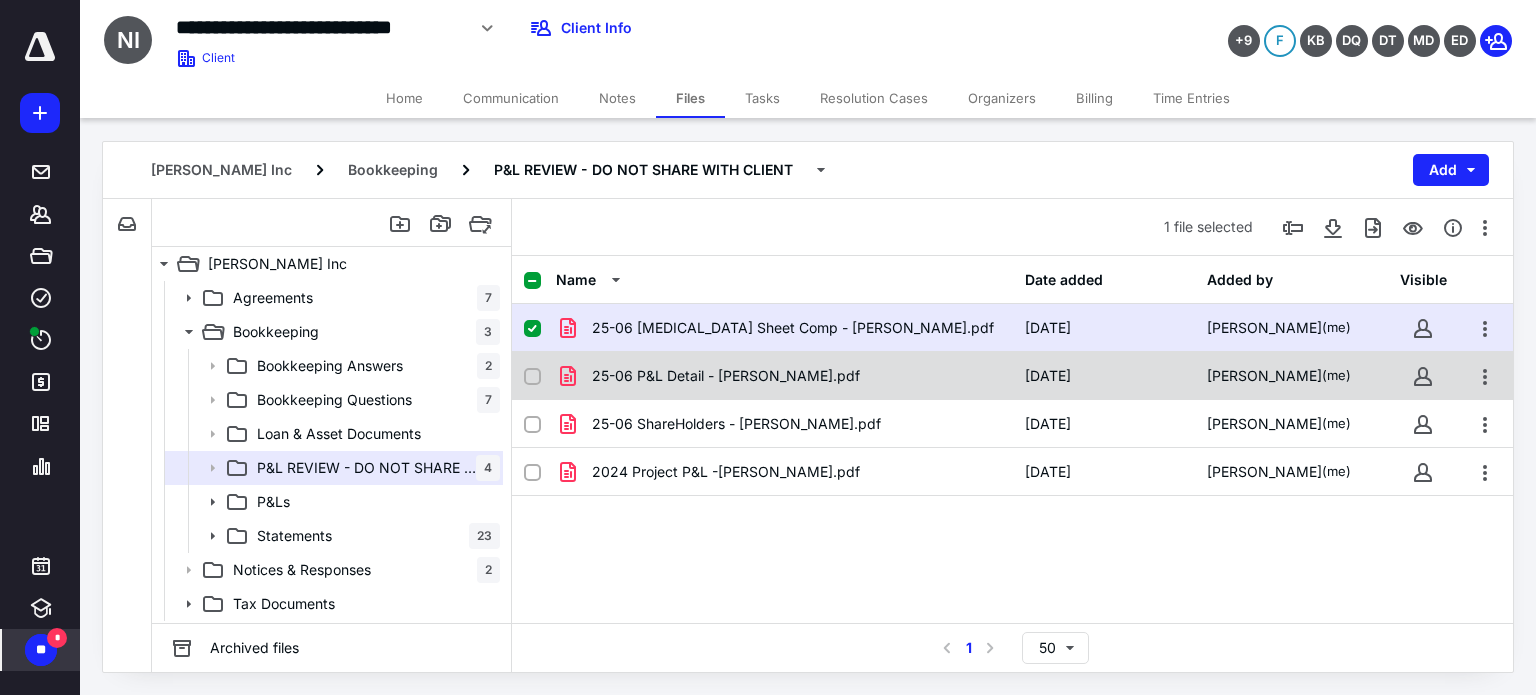click at bounding box center (532, 377) 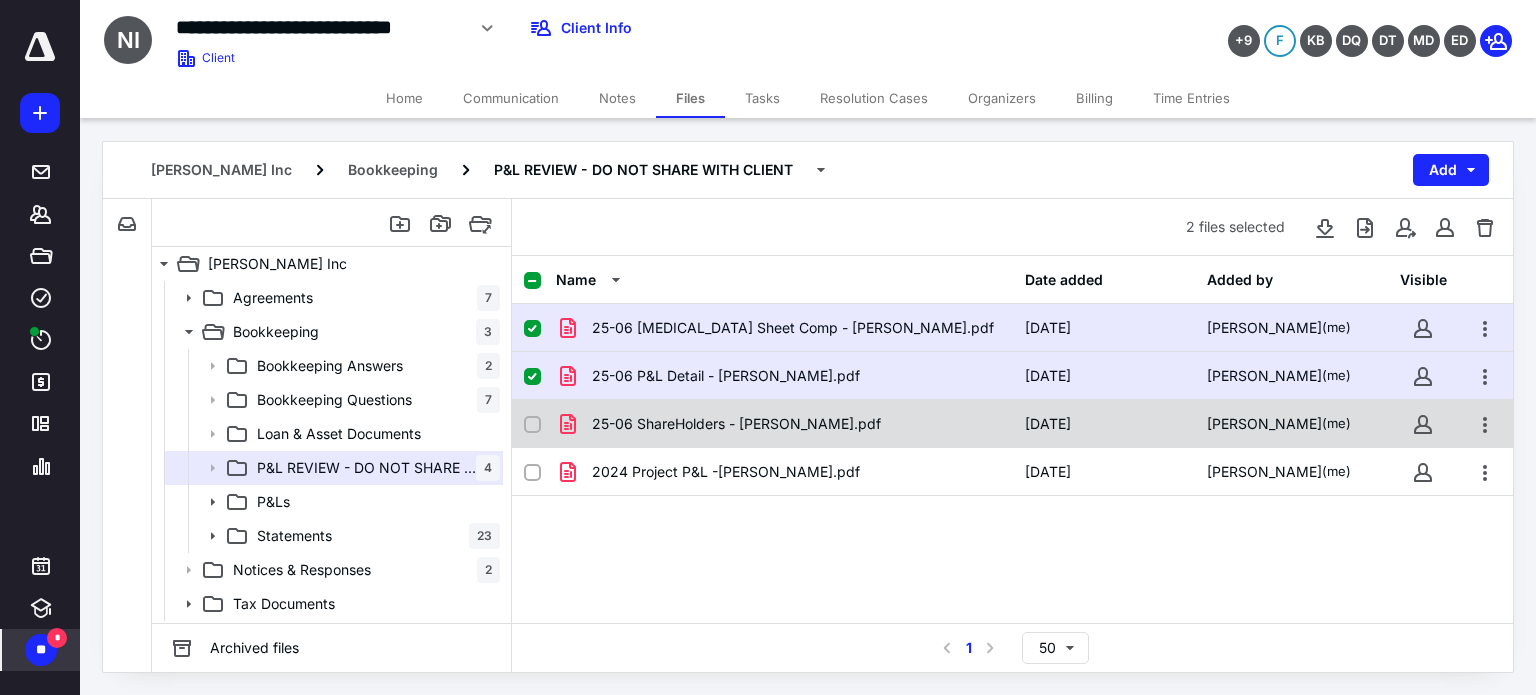 click 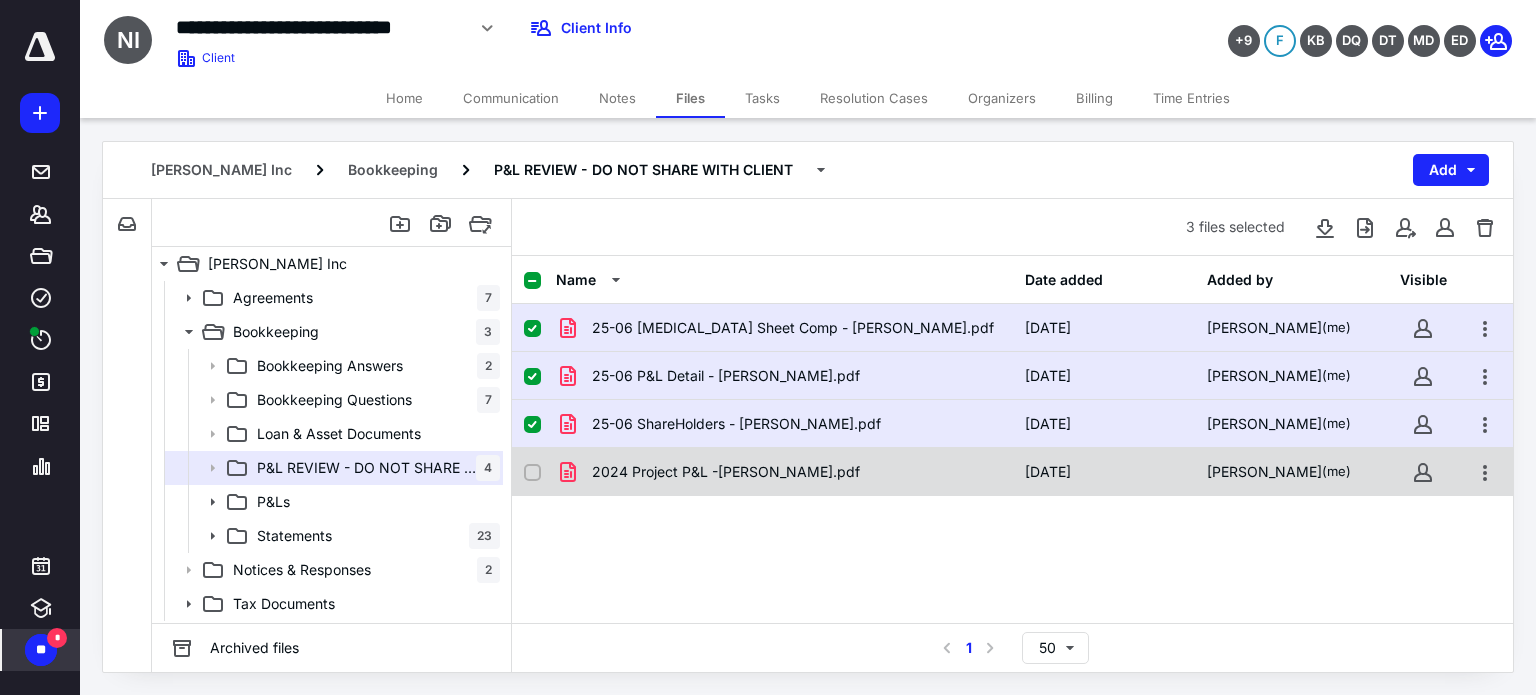 click at bounding box center (532, 473) 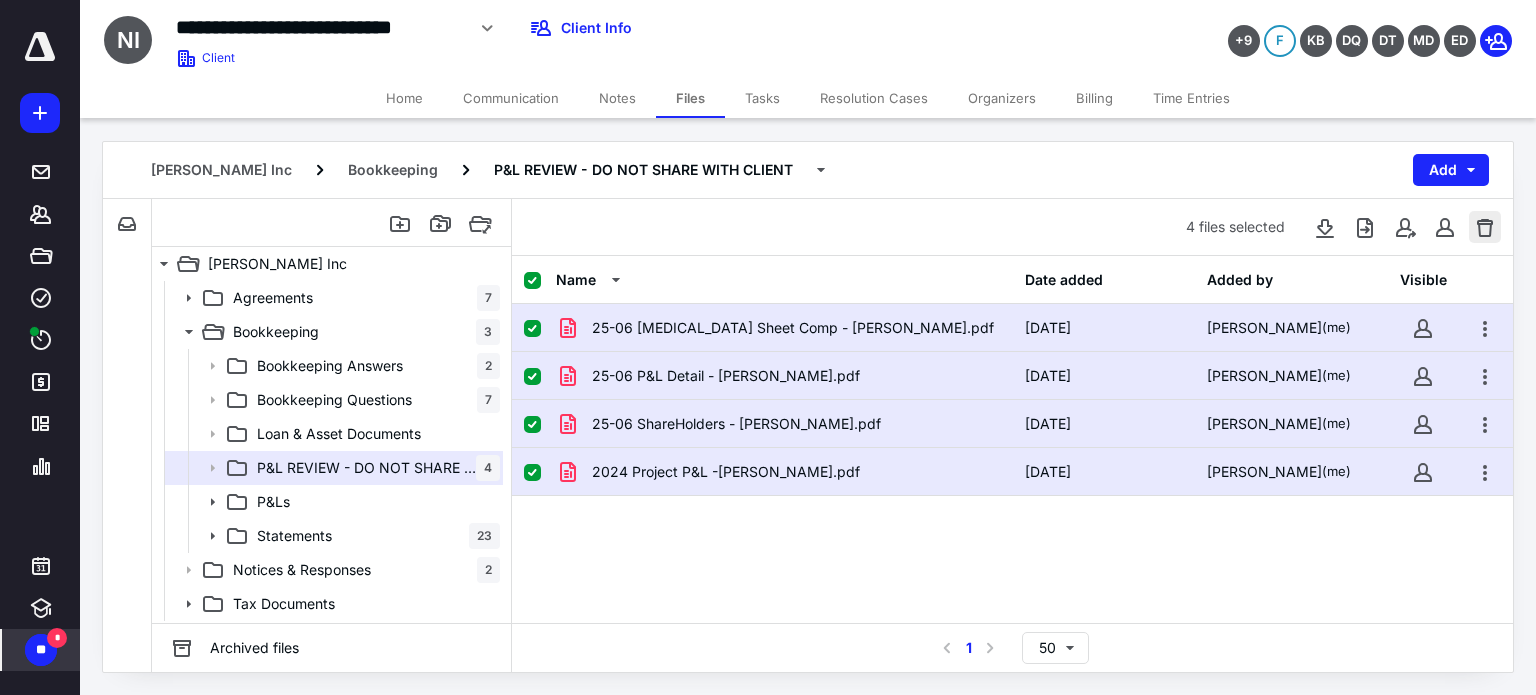 click at bounding box center [1485, 227] 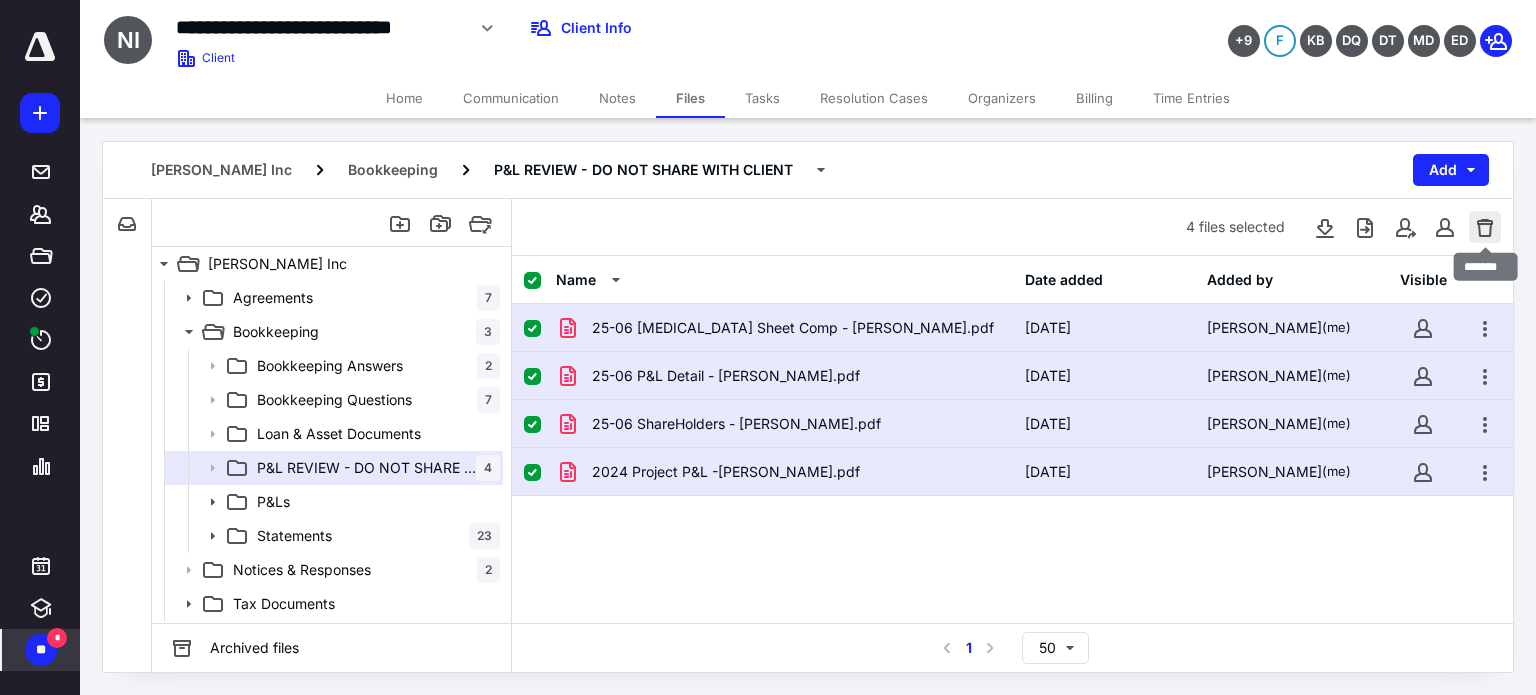 checkbox on "false" 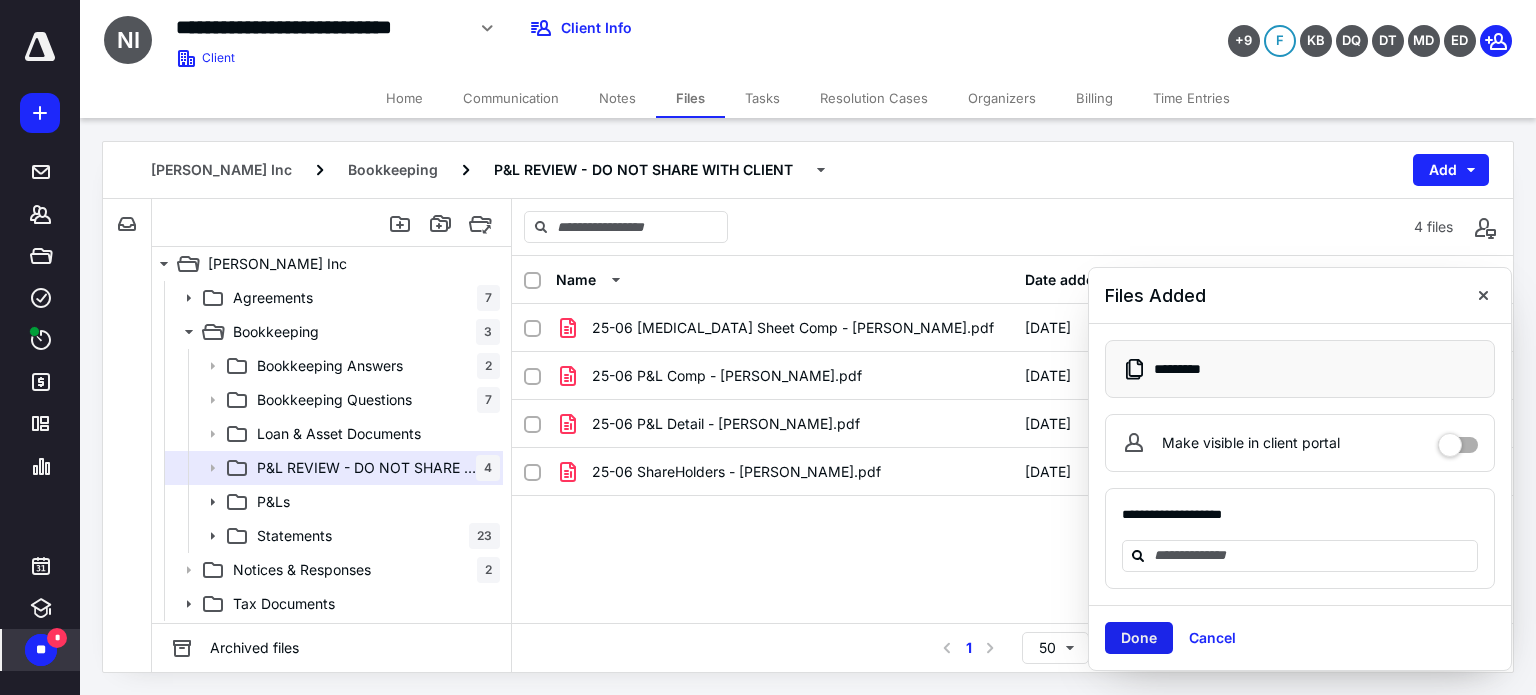 click on "Done" at bounding box center [1139, 638] 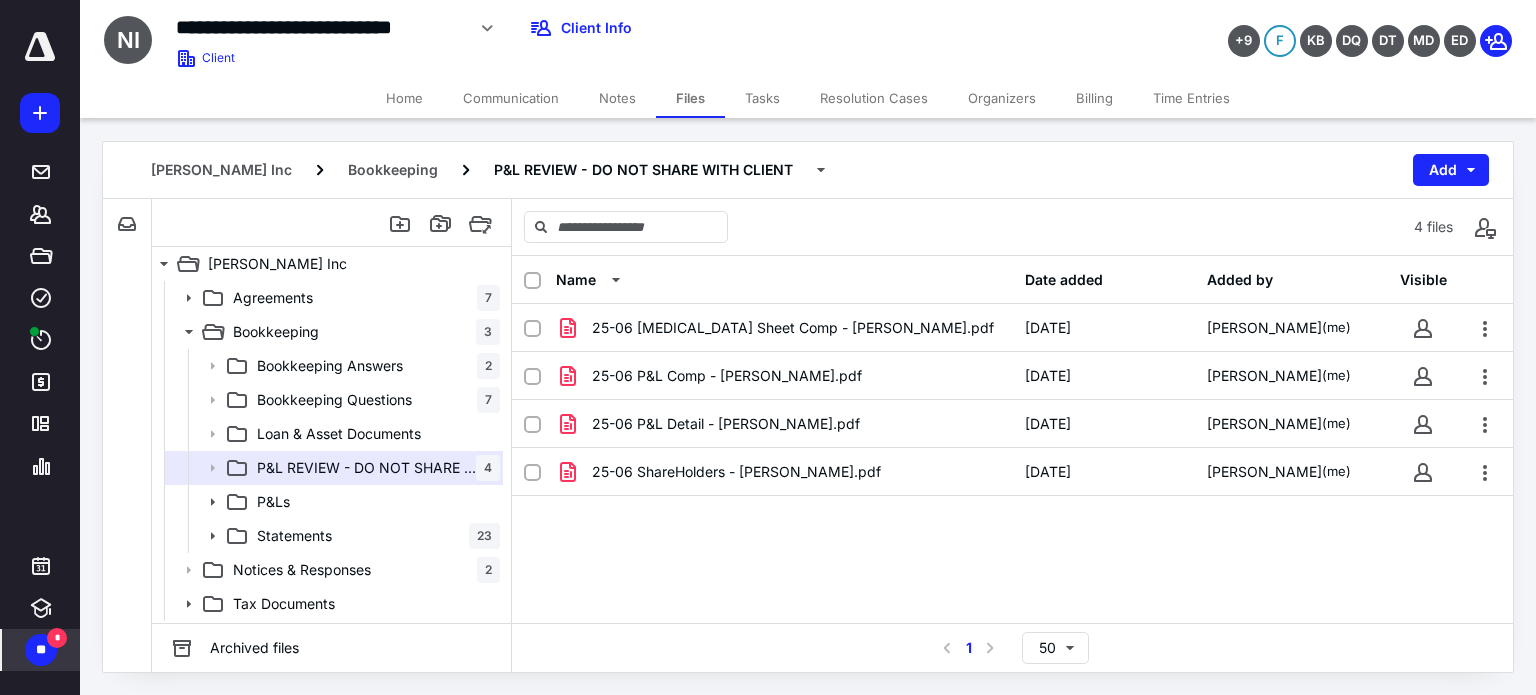 click on "Tasks" at bounding box center [762, 98] 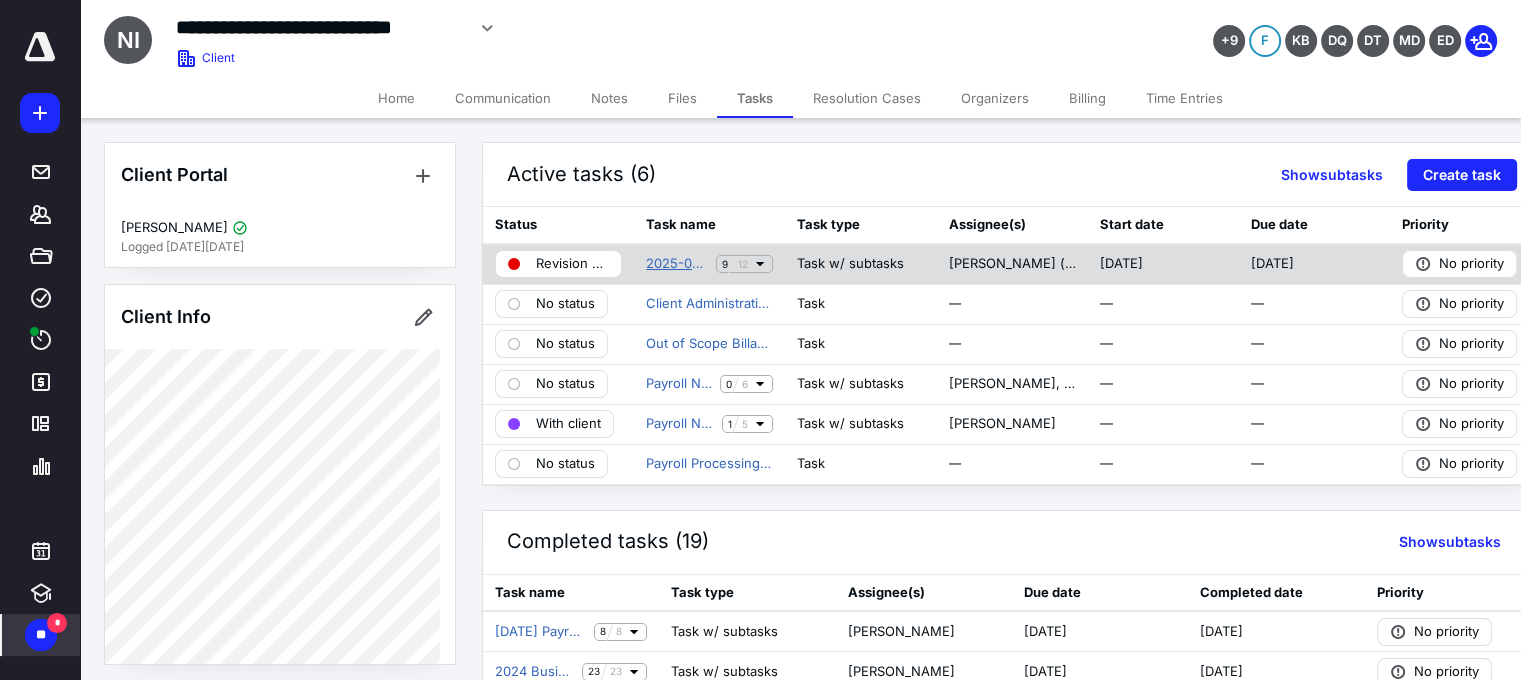 click on "2025-06 Monthly Bookkeeping" at bounding box center [677, 264] 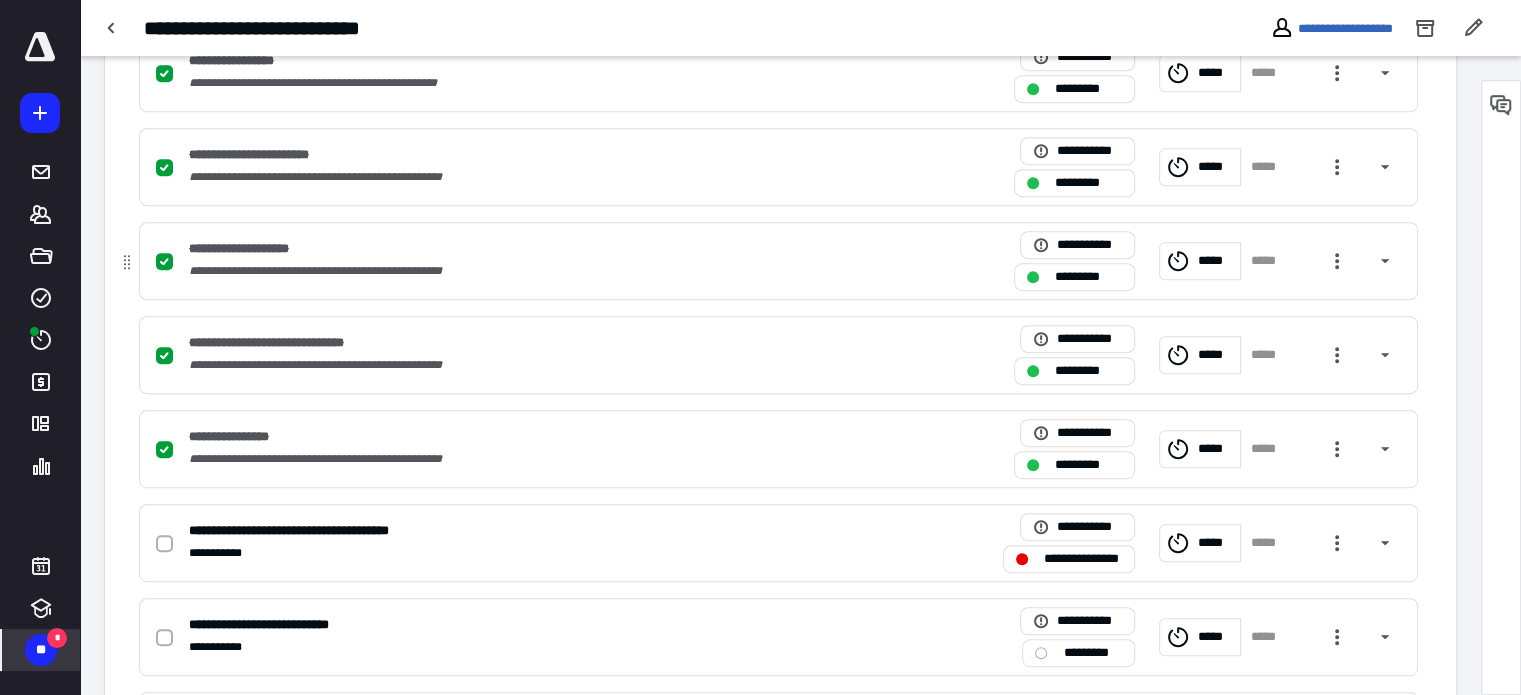 scroll, scrollTop: 1043, scrollLeft: 0, axis: vertical 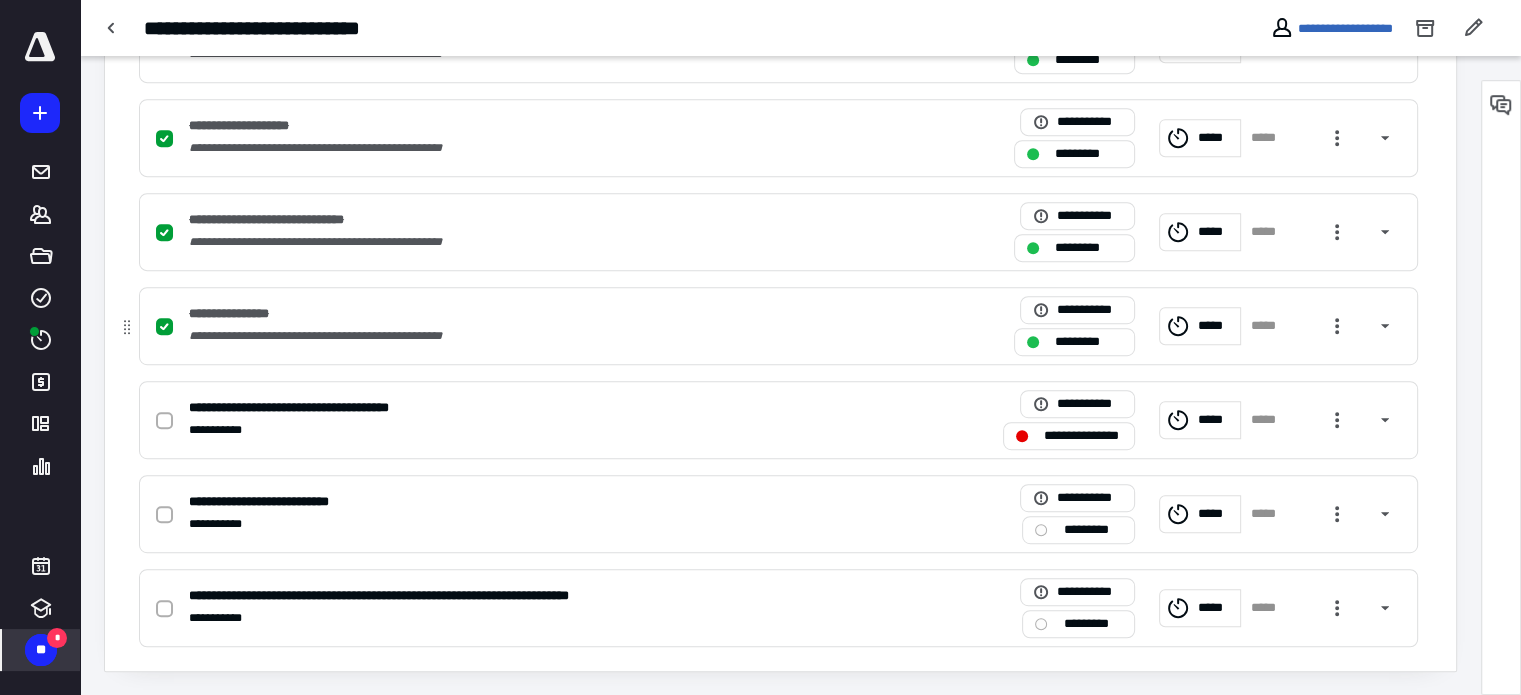 click on "*********" at bounding box center (1088, 342) 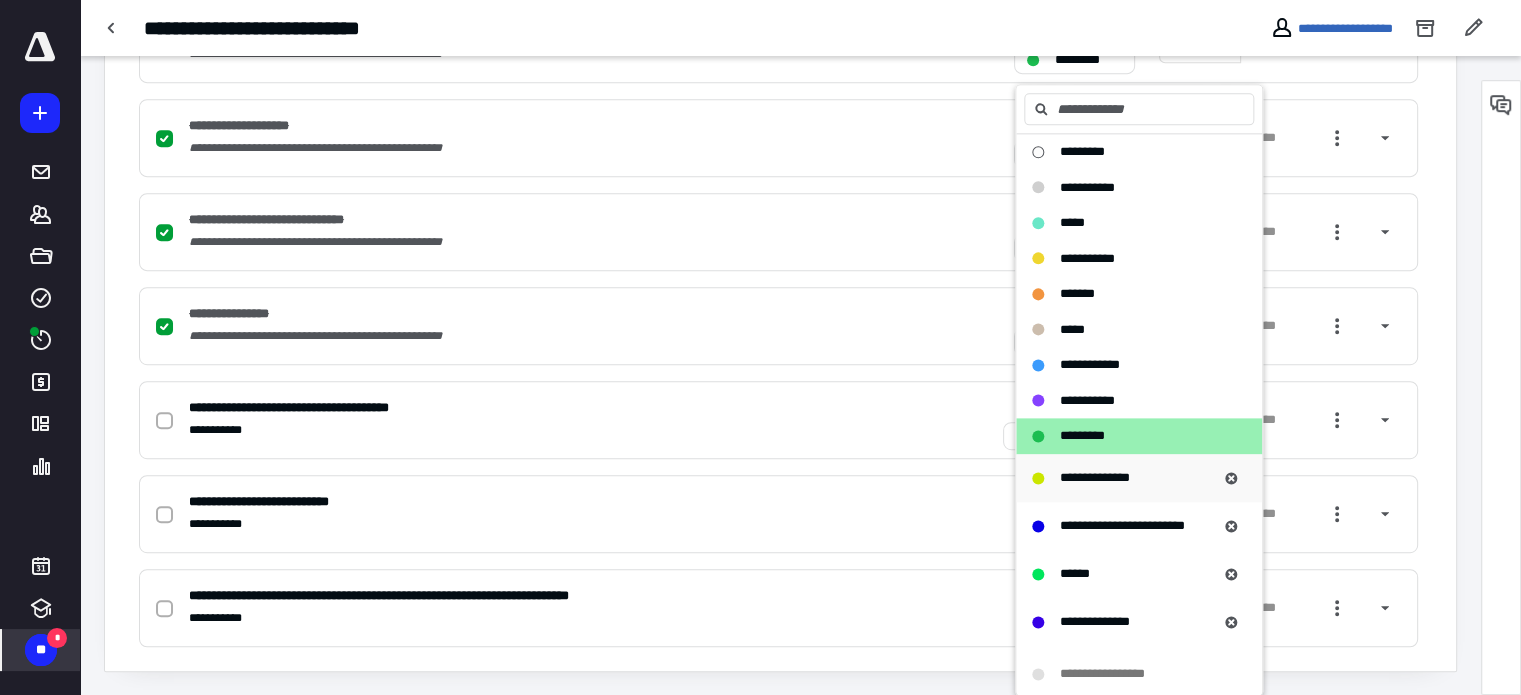 click on "**********" at bounding box center [1095, 477] 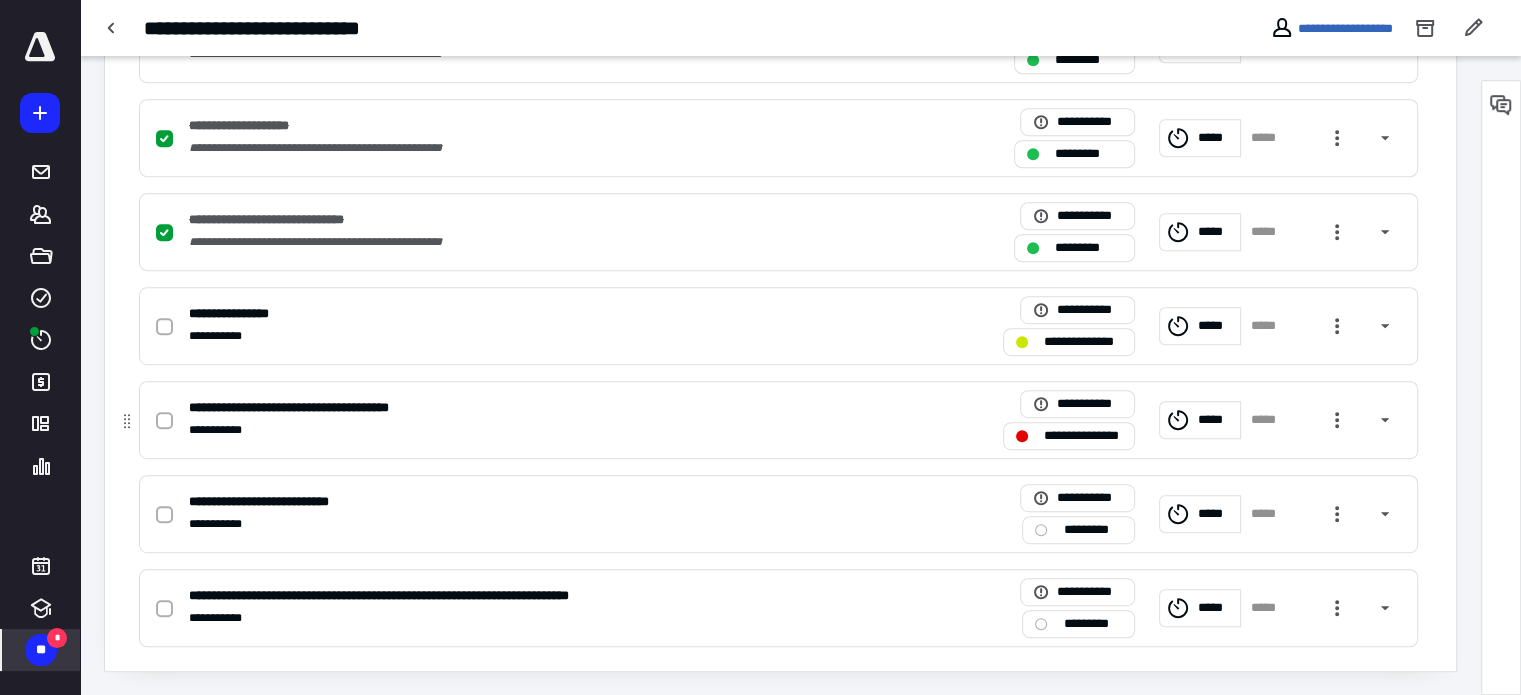 click on "**********" at bounding box center [1069, 436] 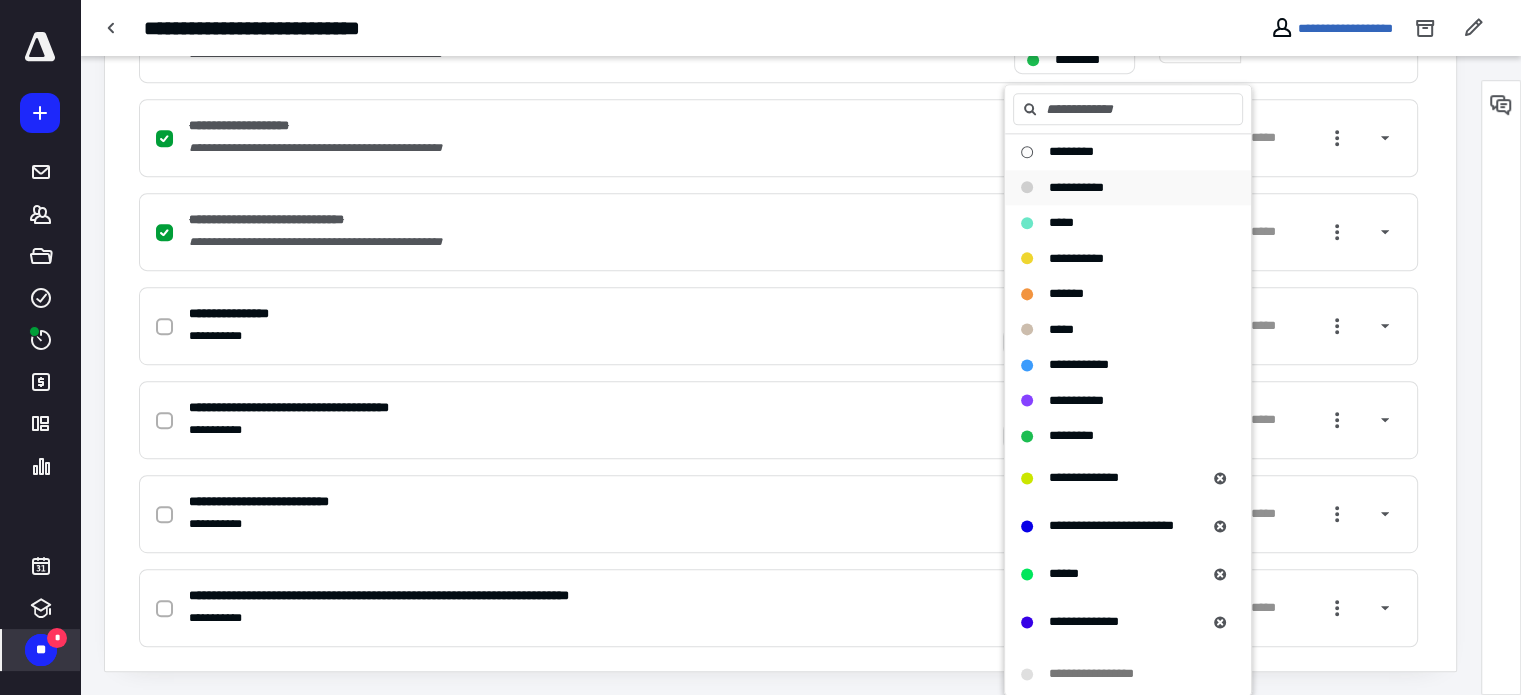 click on "**********" at bounding box center (1076, 187) 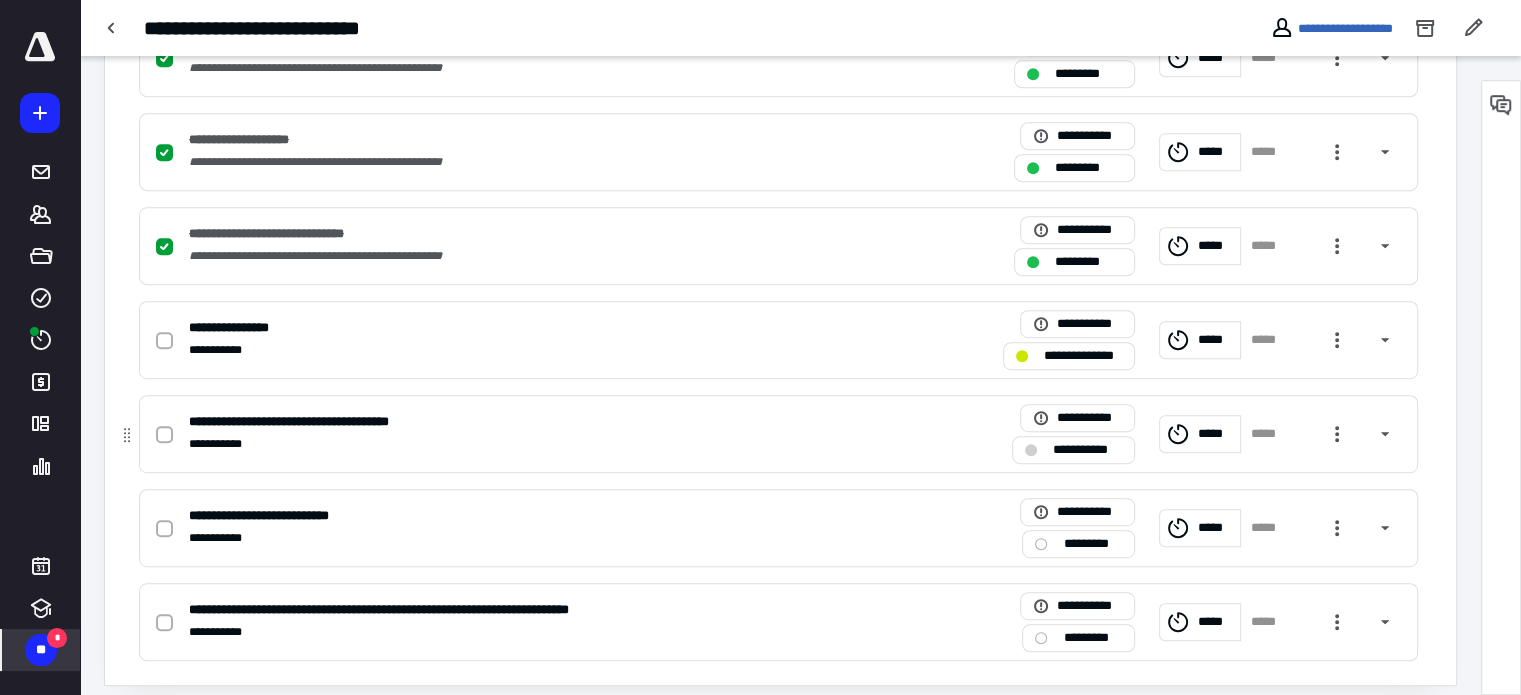 scroll, scrollTop: 1043, scrollLeft: 0, axis: vertical 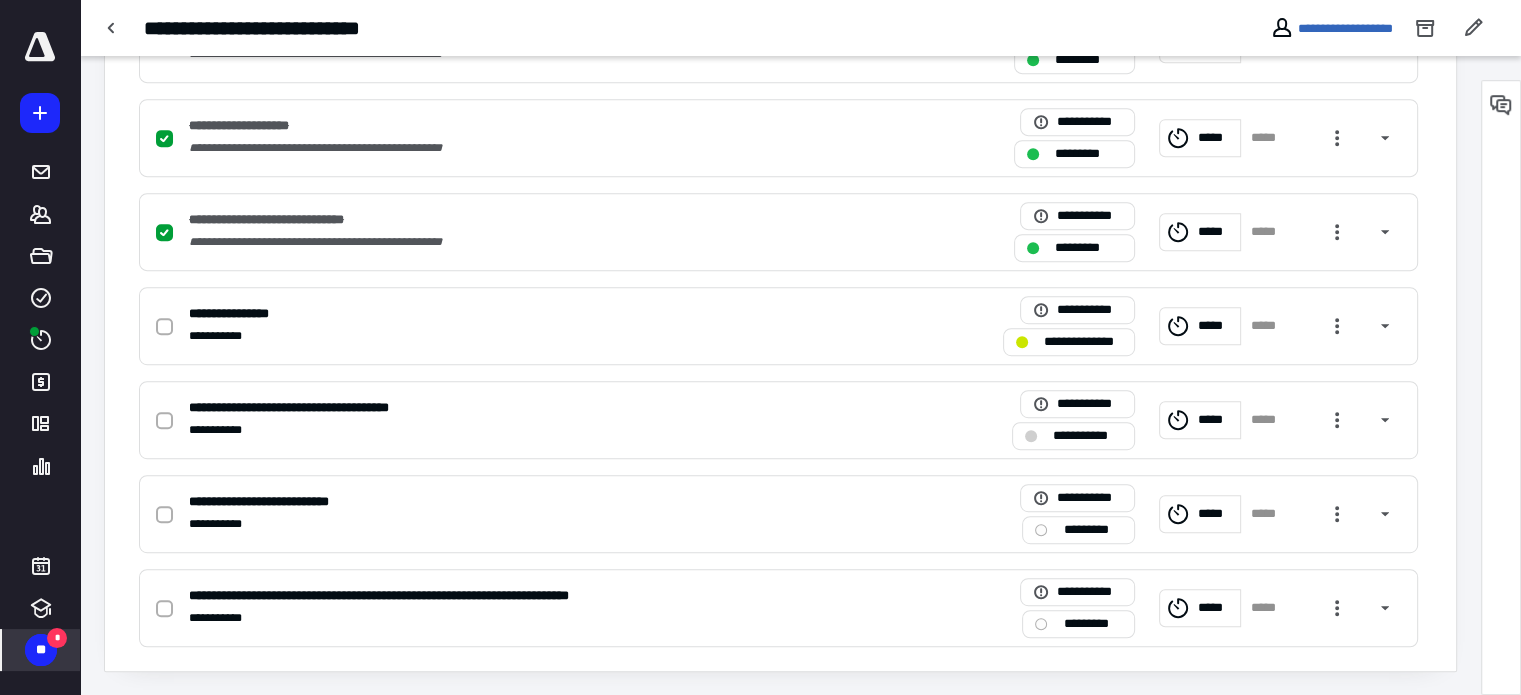 click on "*" at bounding box center [57, 638] 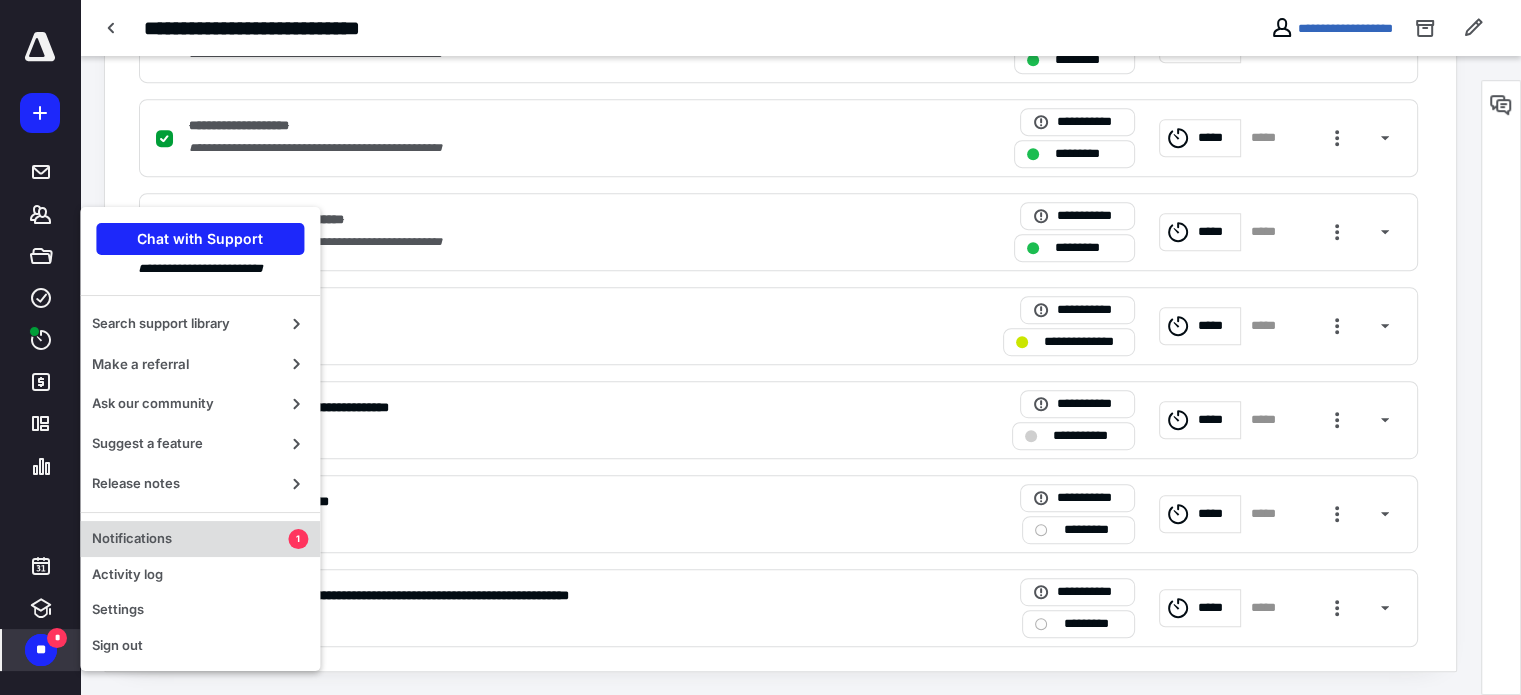 click on "Notifications" at bounding box center (190, 539) 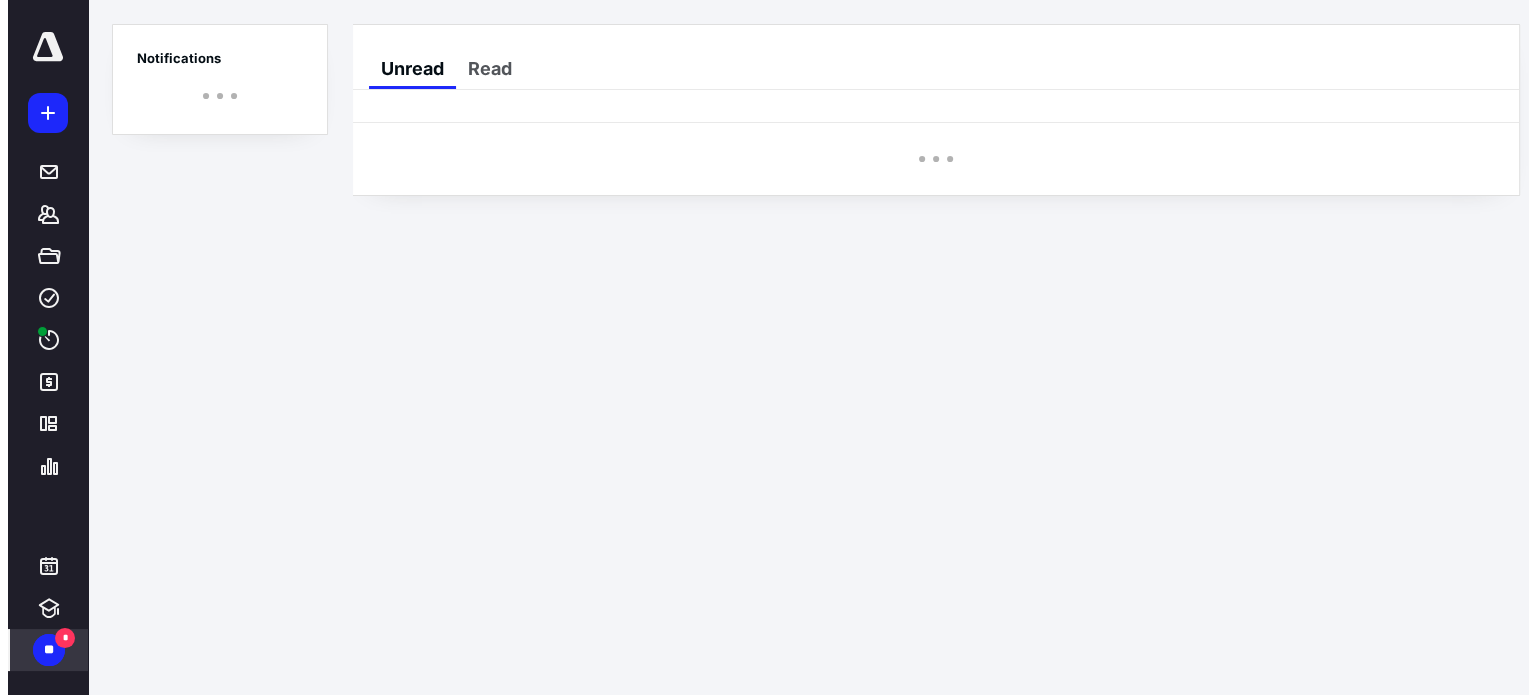 scroll, scrollTop: 0, scrollLeft: 0, axis: both 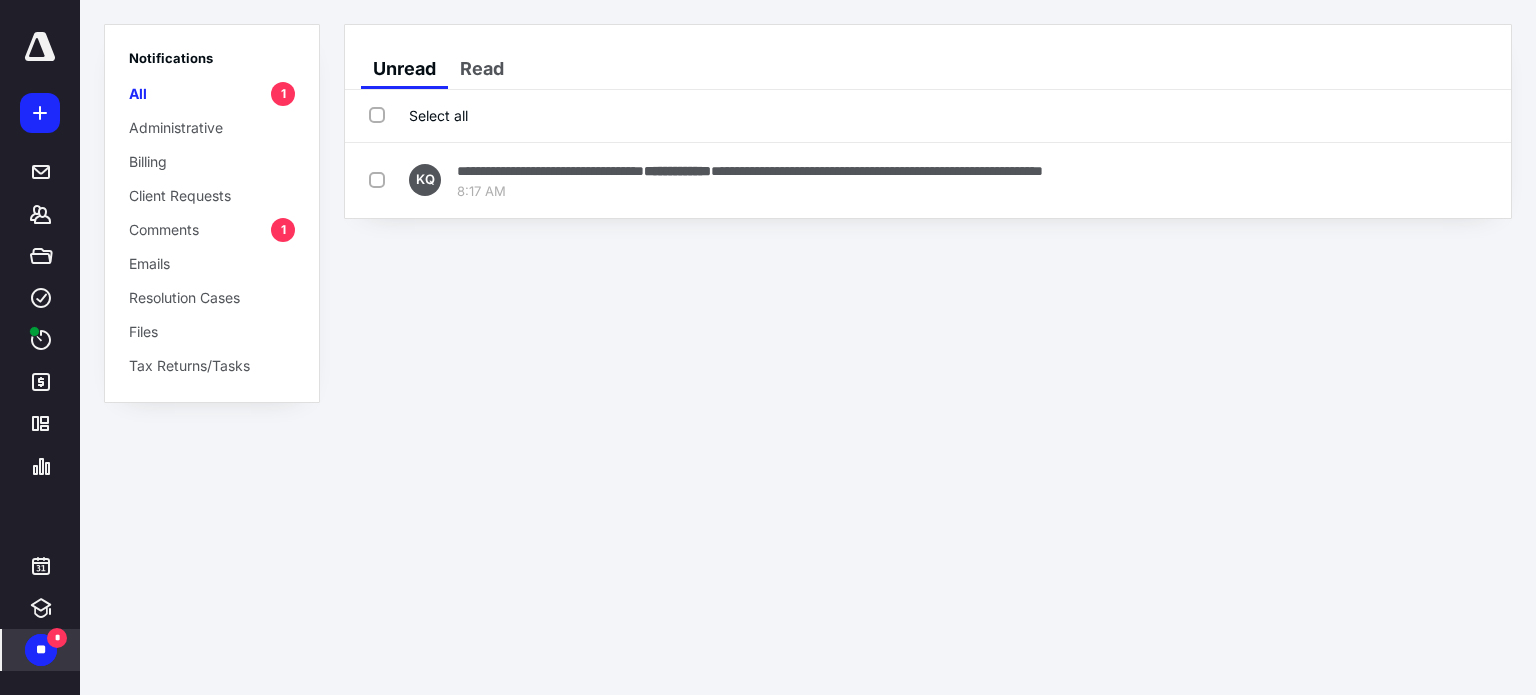 click on "Comments" at bounding box center [164, 229] 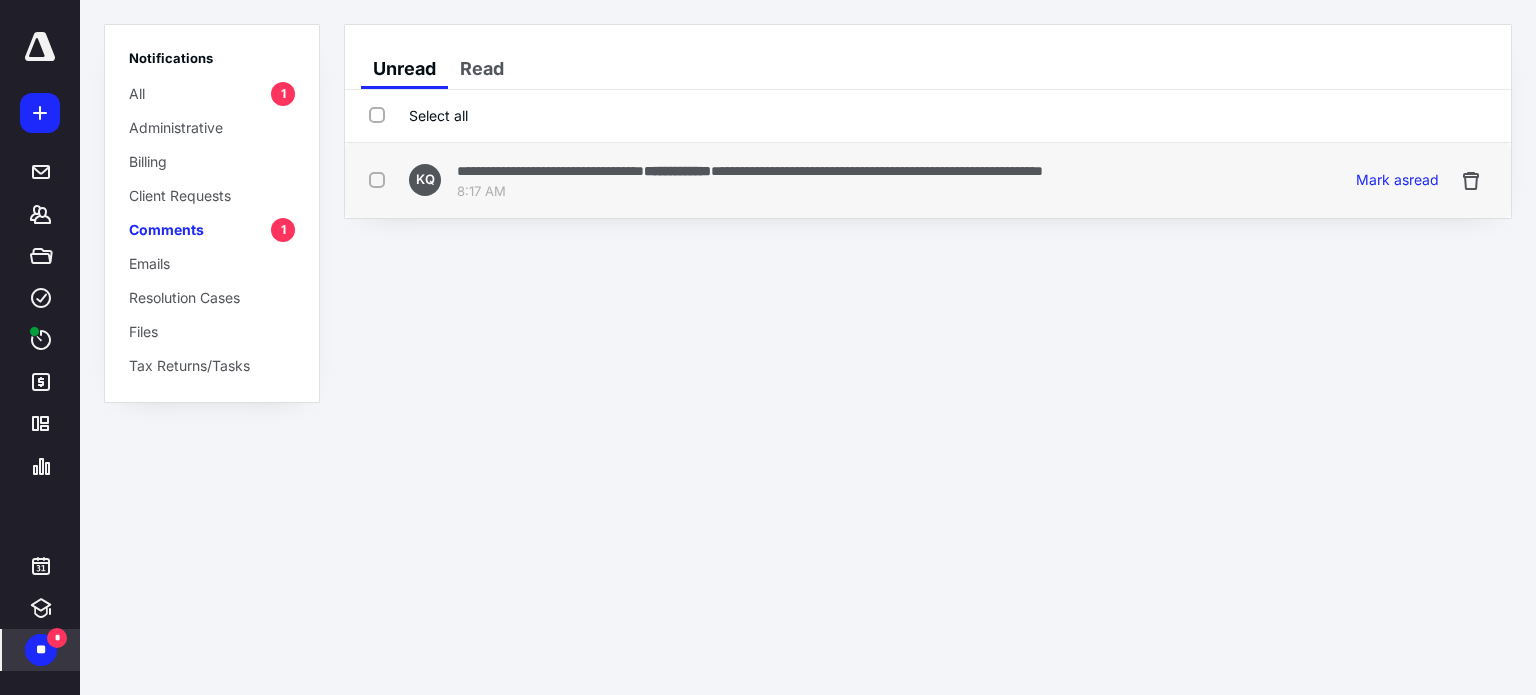 click on "**********" at bounding box center (750, 170) 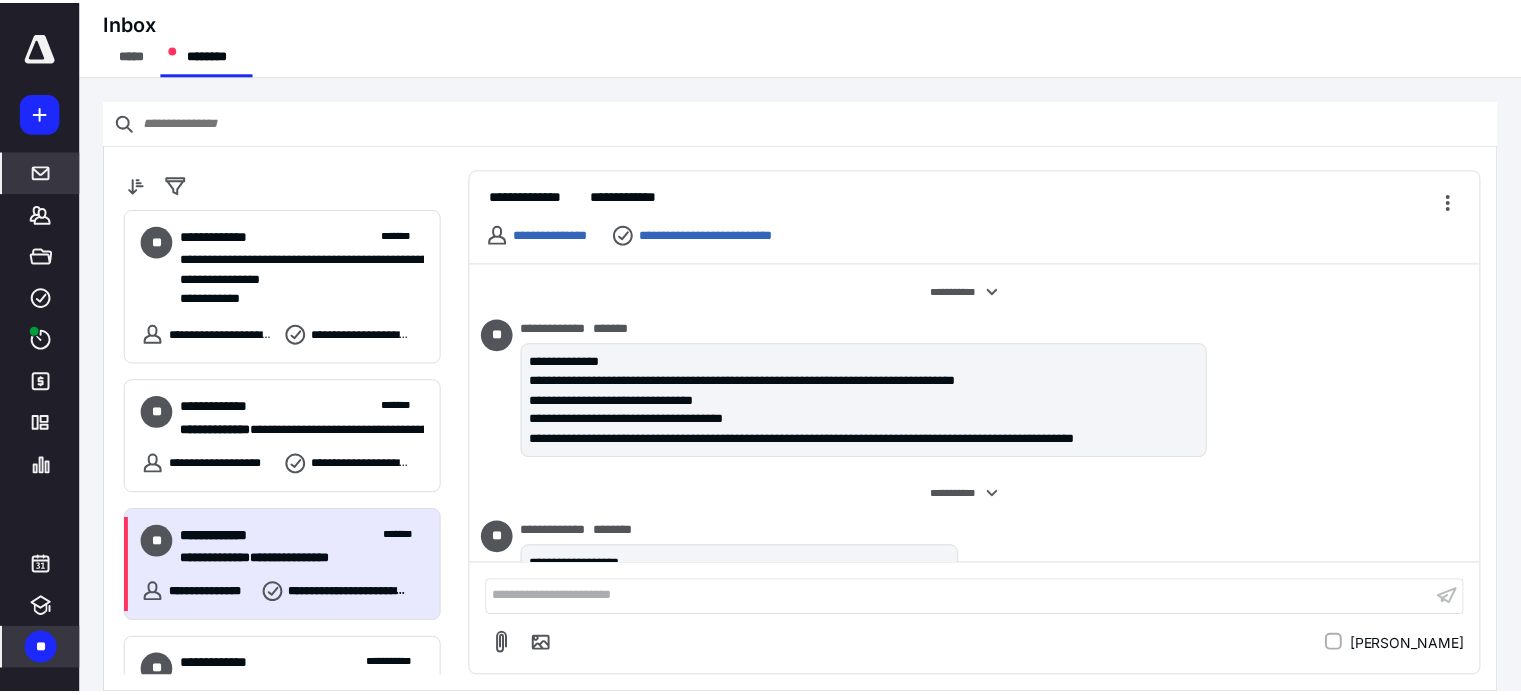 scroll, scrollTop: 334, scrollLeft: 0, axis: vertical 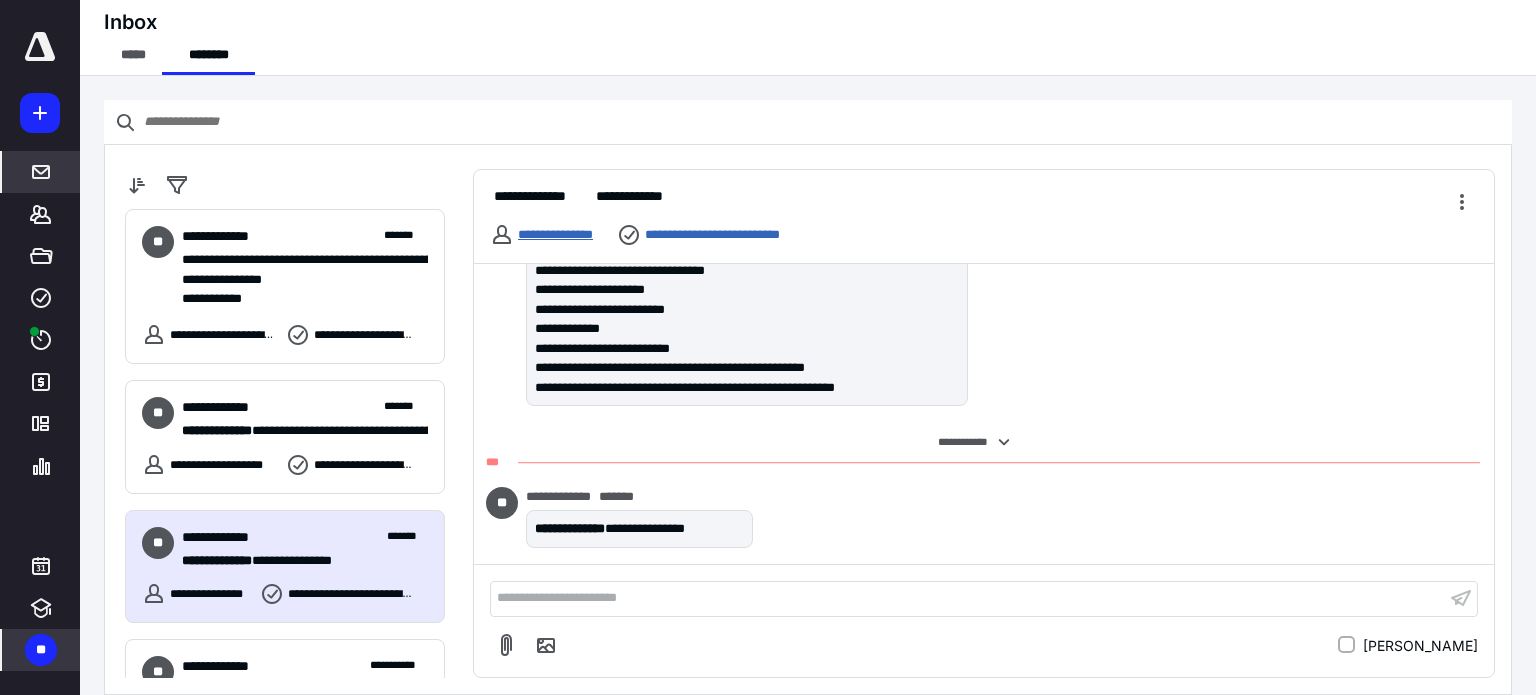 click on "**********" at bounding box center [555, 234] 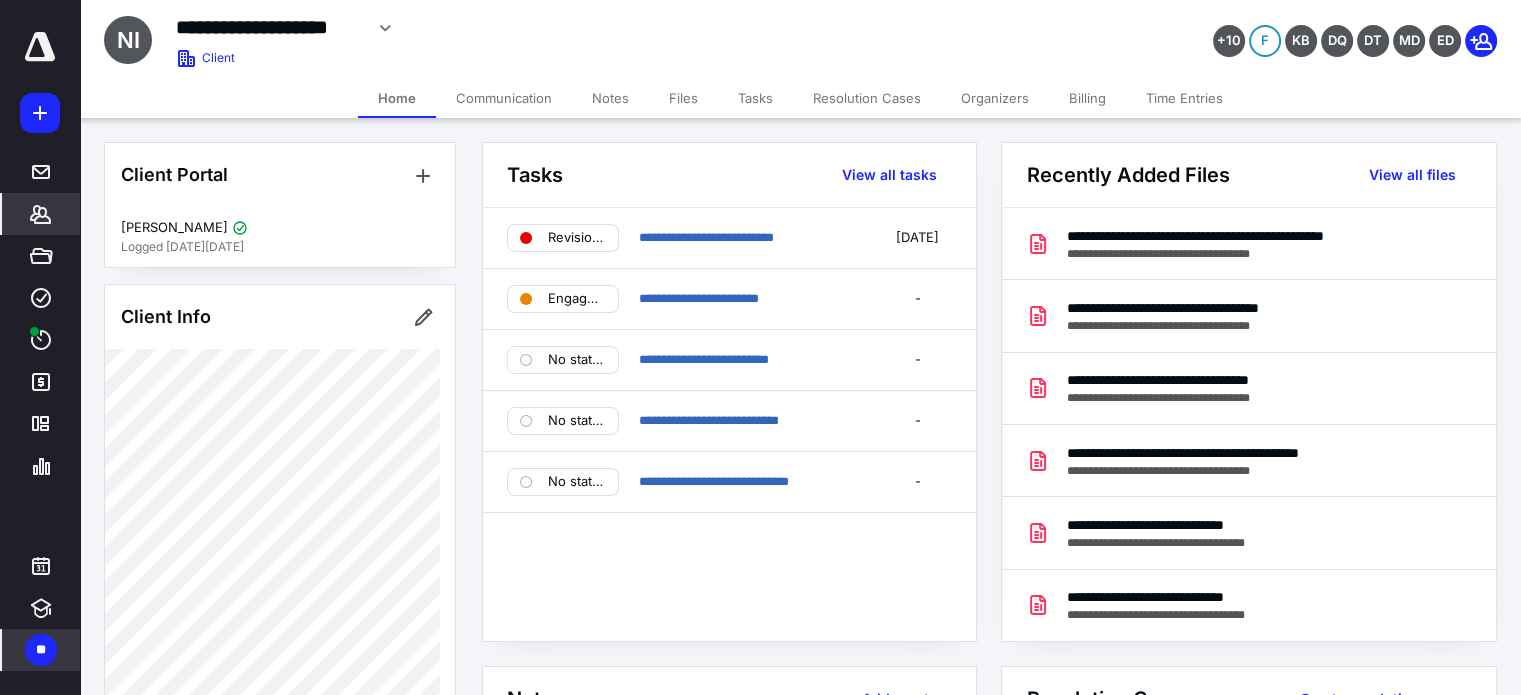 click on "Files" at bounding box center (683, 98) 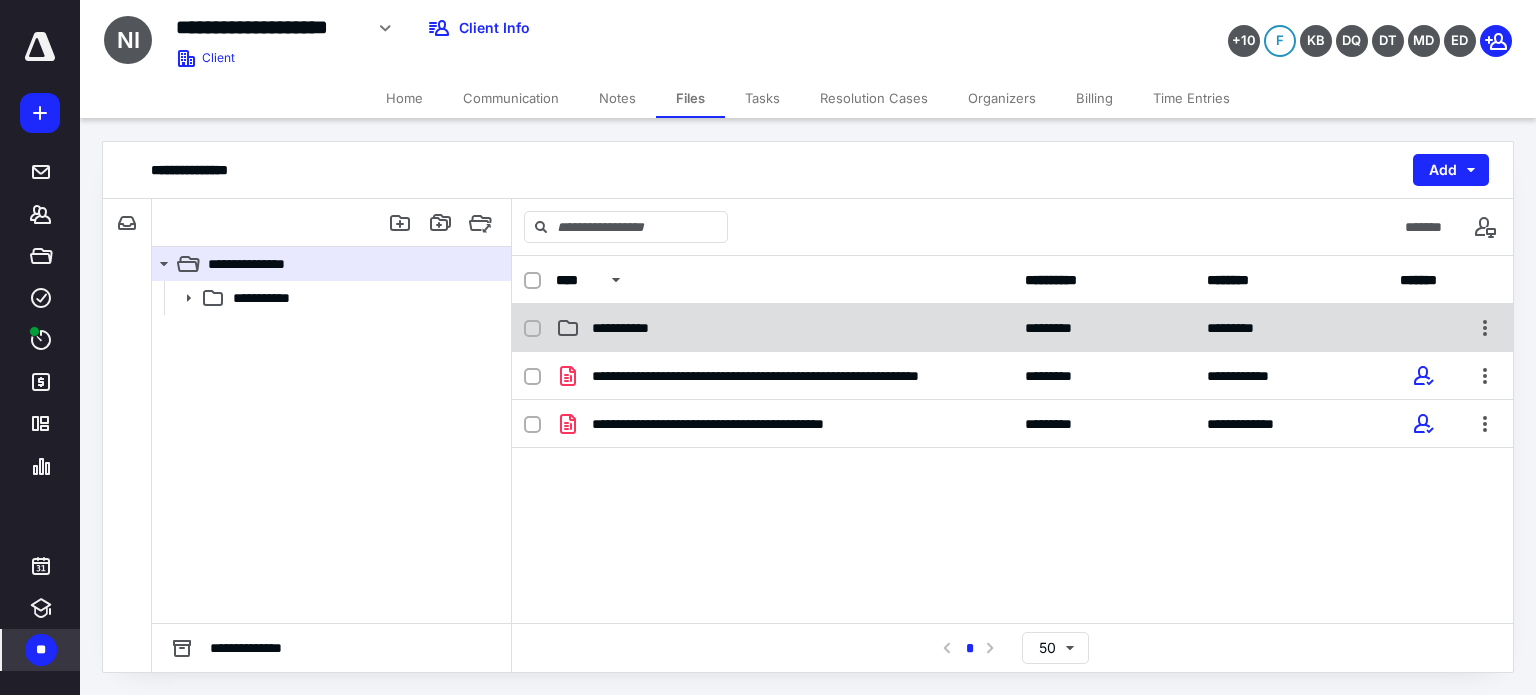 click on "**********" at bounding box center [635, 328] 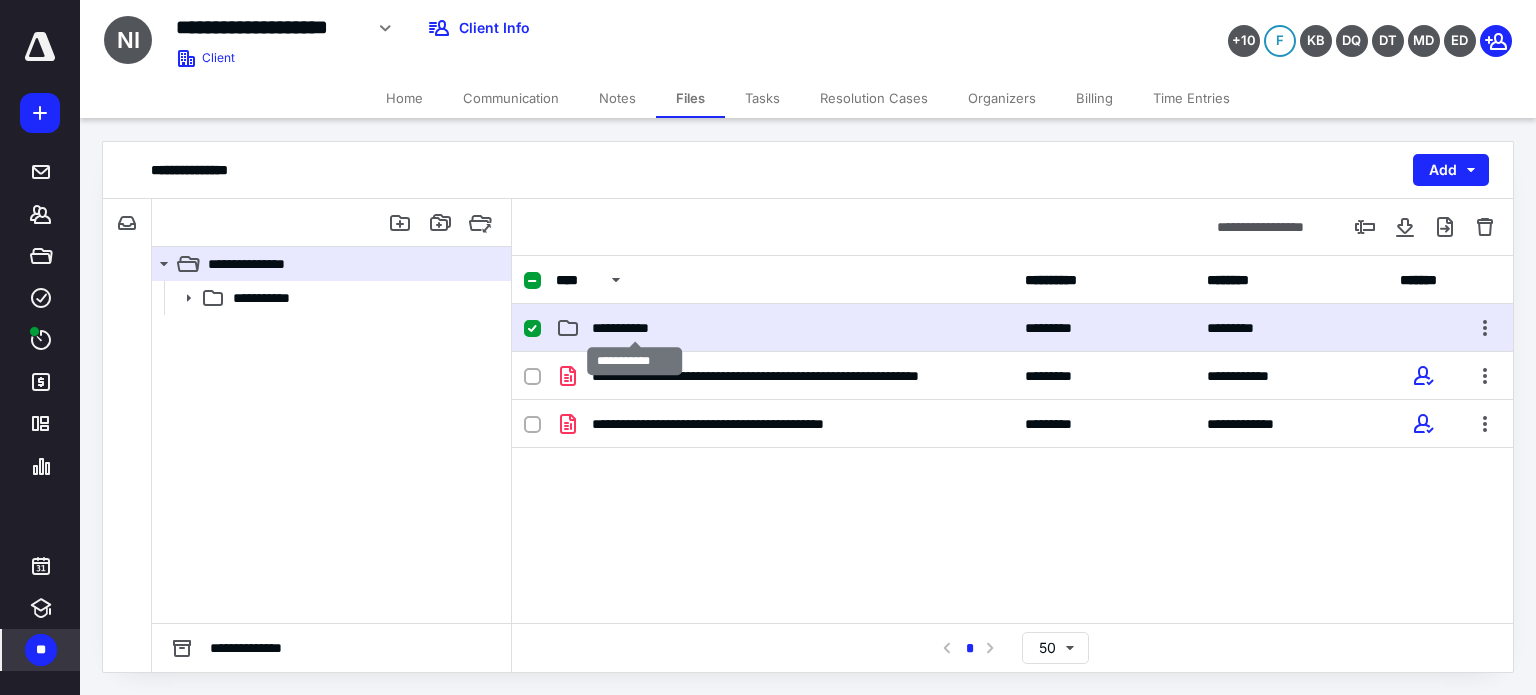 click on "**********" at bounding box center [635, 328] 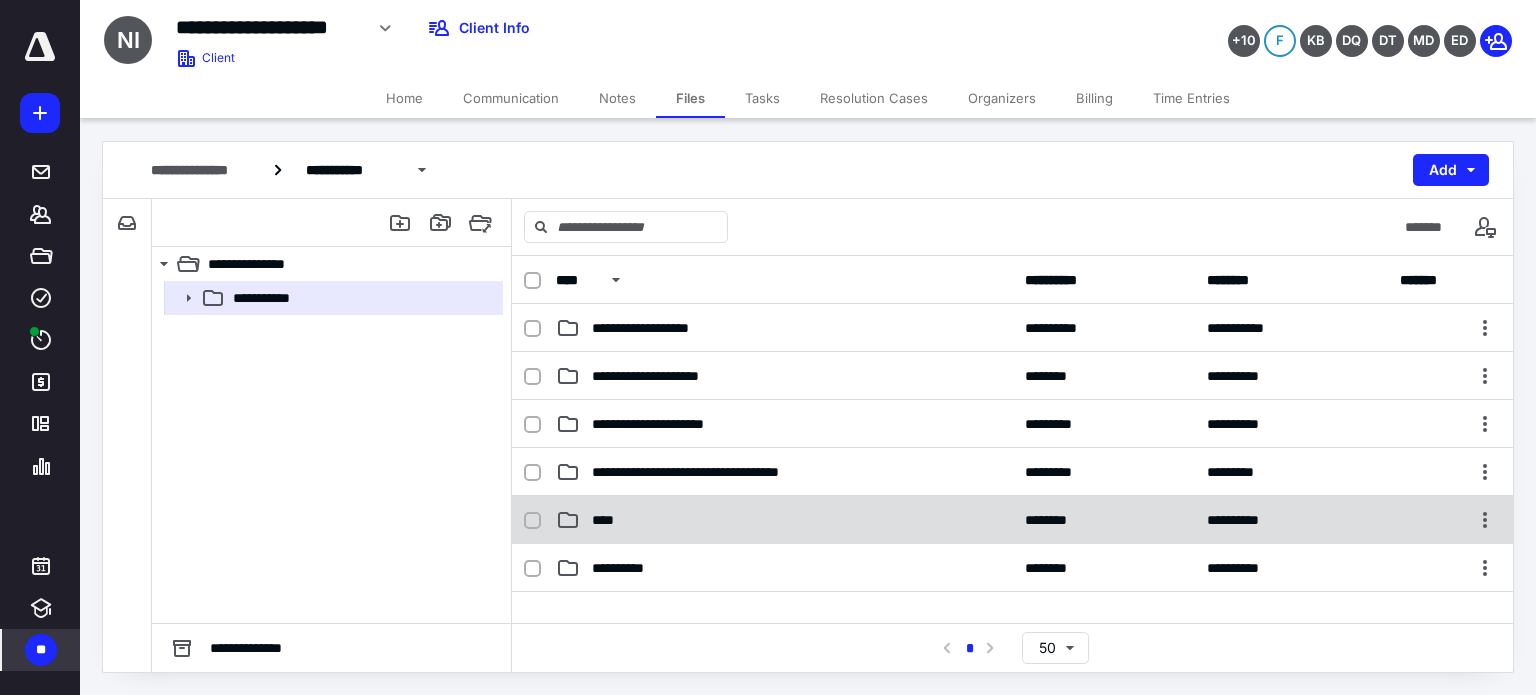click on "****" at bounding box center [608, 520] 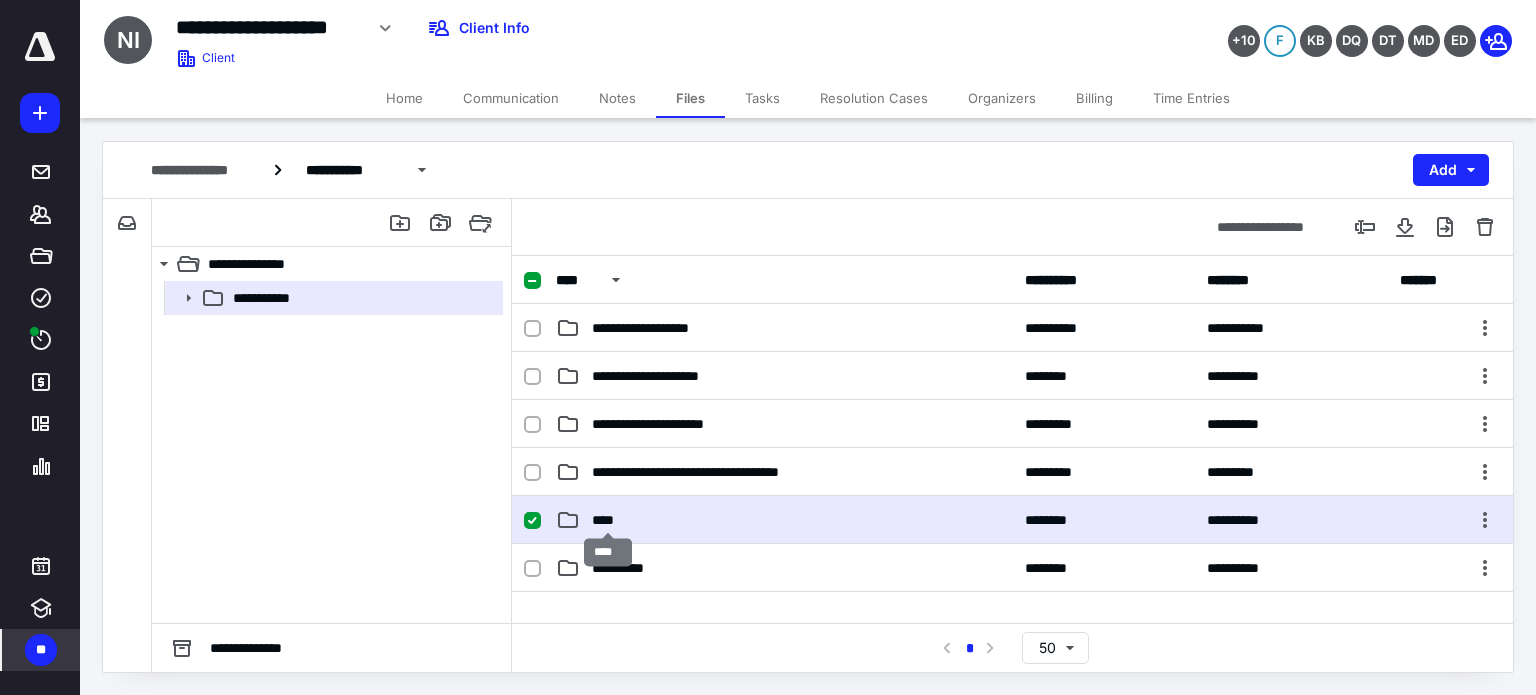 click on "****" at bounding box center (608, 520) 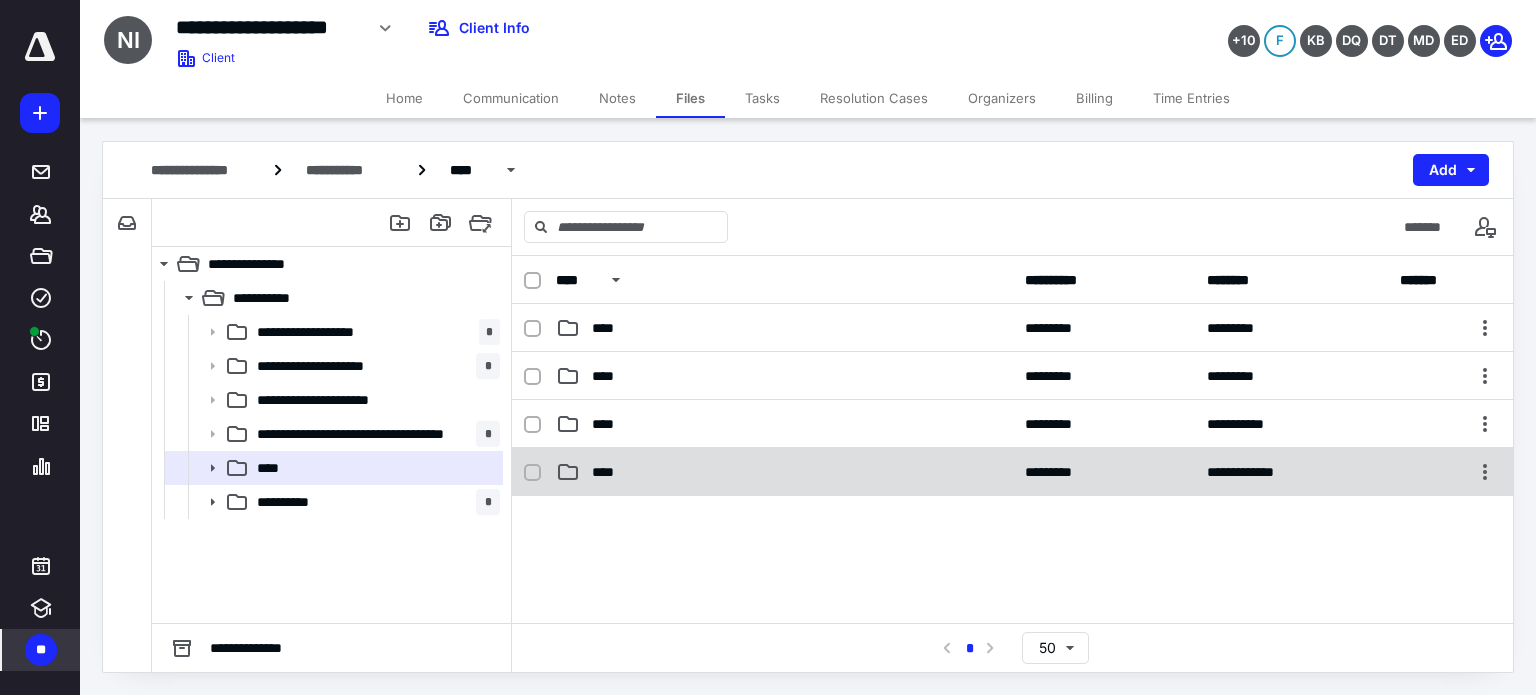 click on "****" at bounding box center (784, 472) 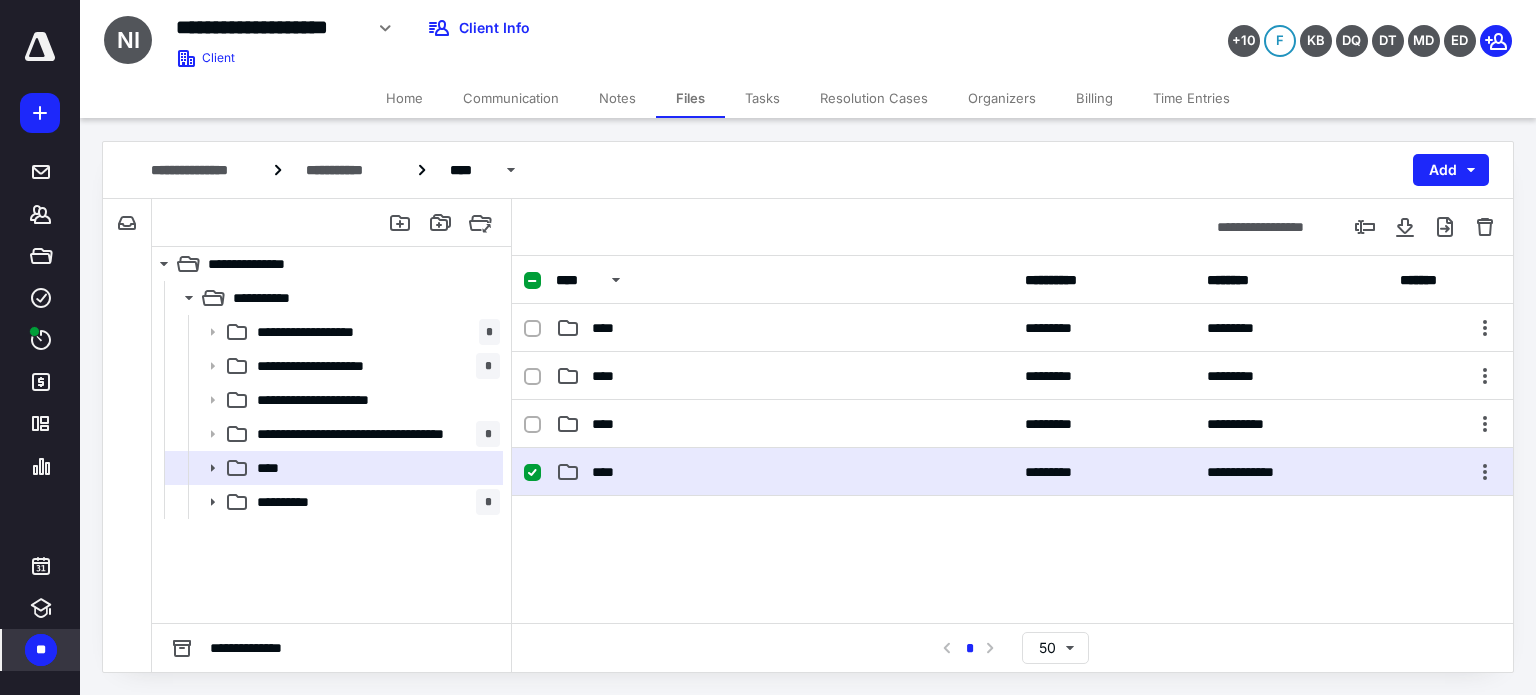 click on "****" at bounding box center [784, 472] 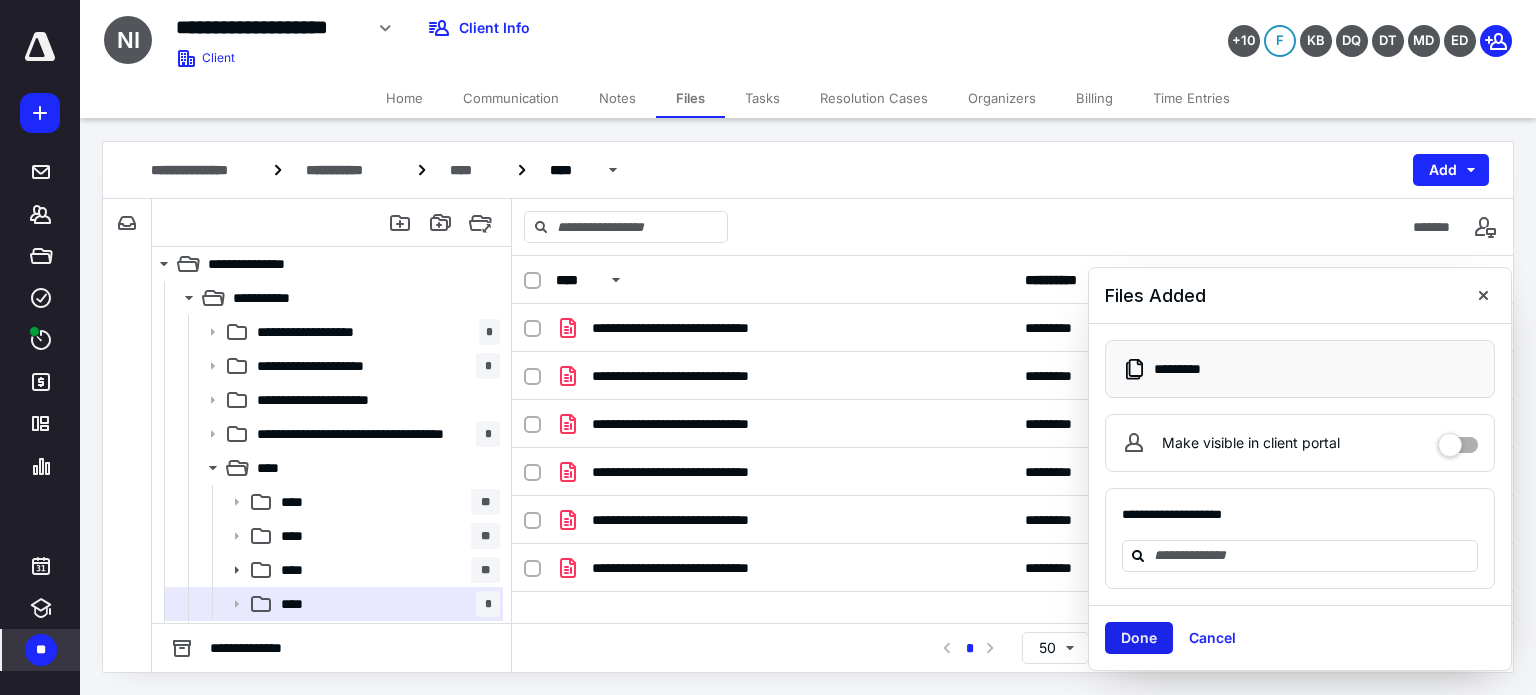 click on "Done" at bounding box center (1139, 638) 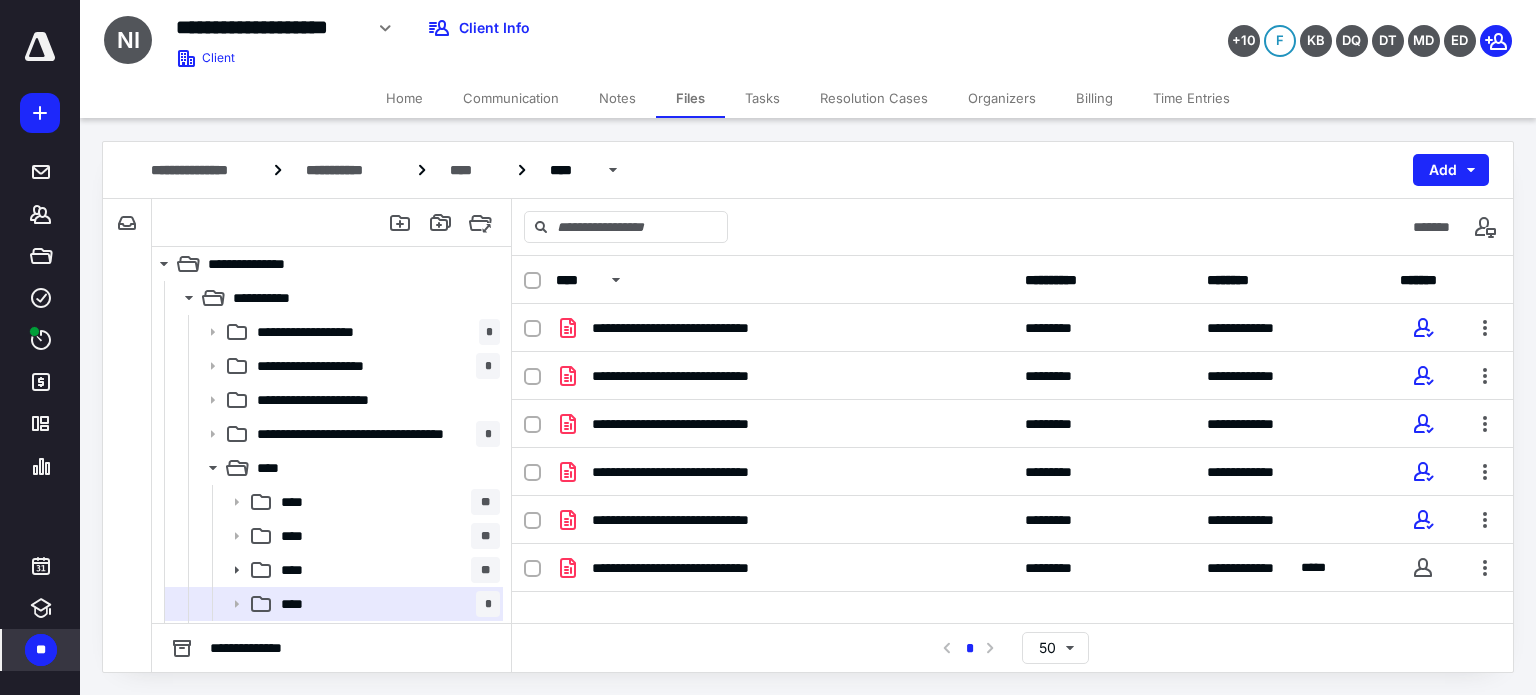 click on "Tasks" at bounding box center (762, 98) 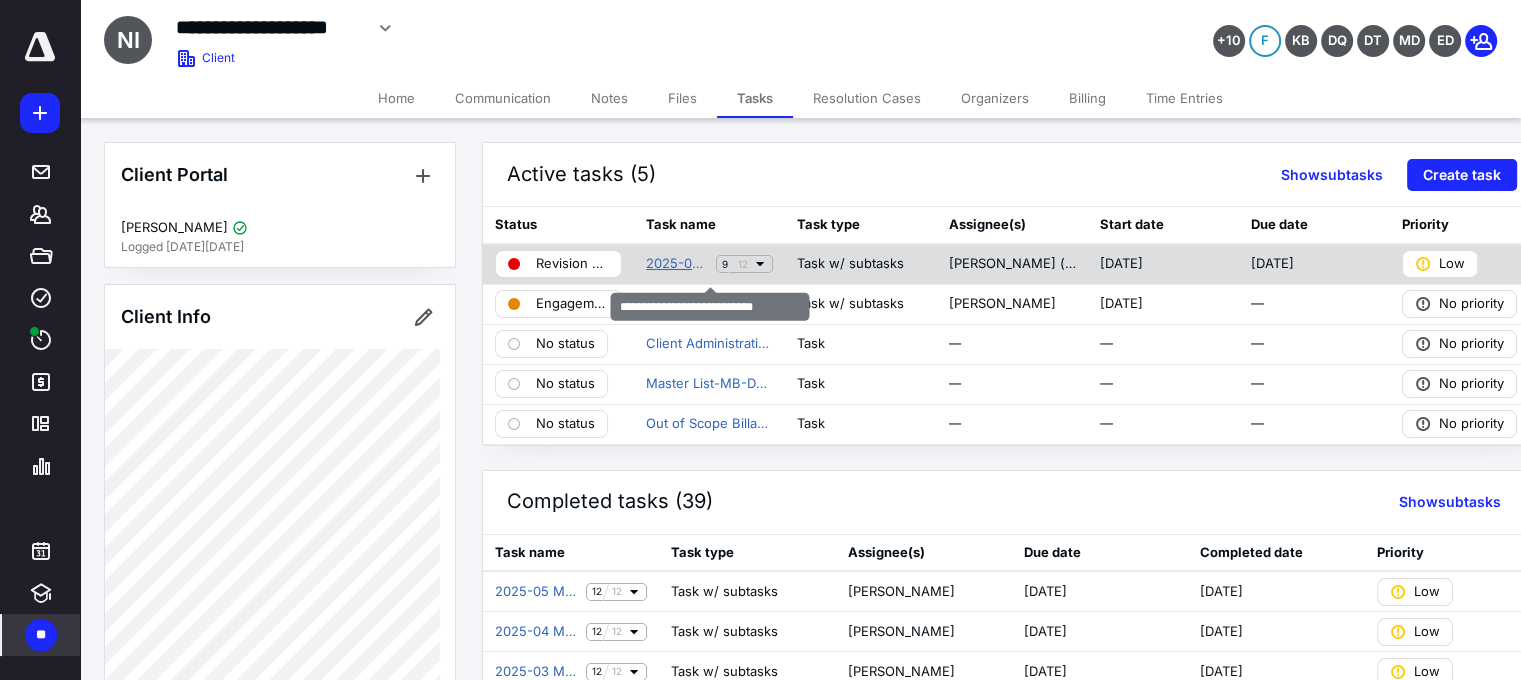 click on "2025-06 Monthly Bookkeeping" at bounding box center (677, 264) 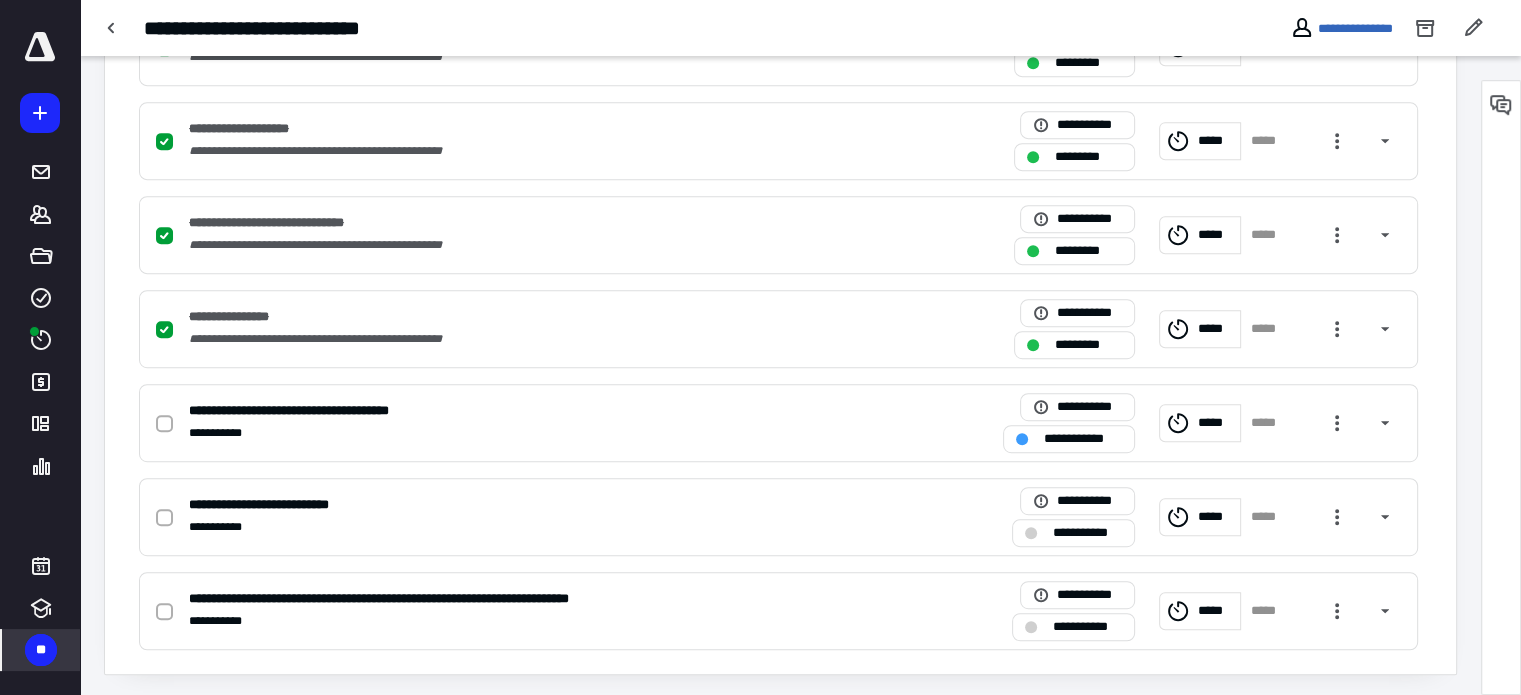scroll, scrollTop: 1043, scrollLeft: 0, axis: vertical 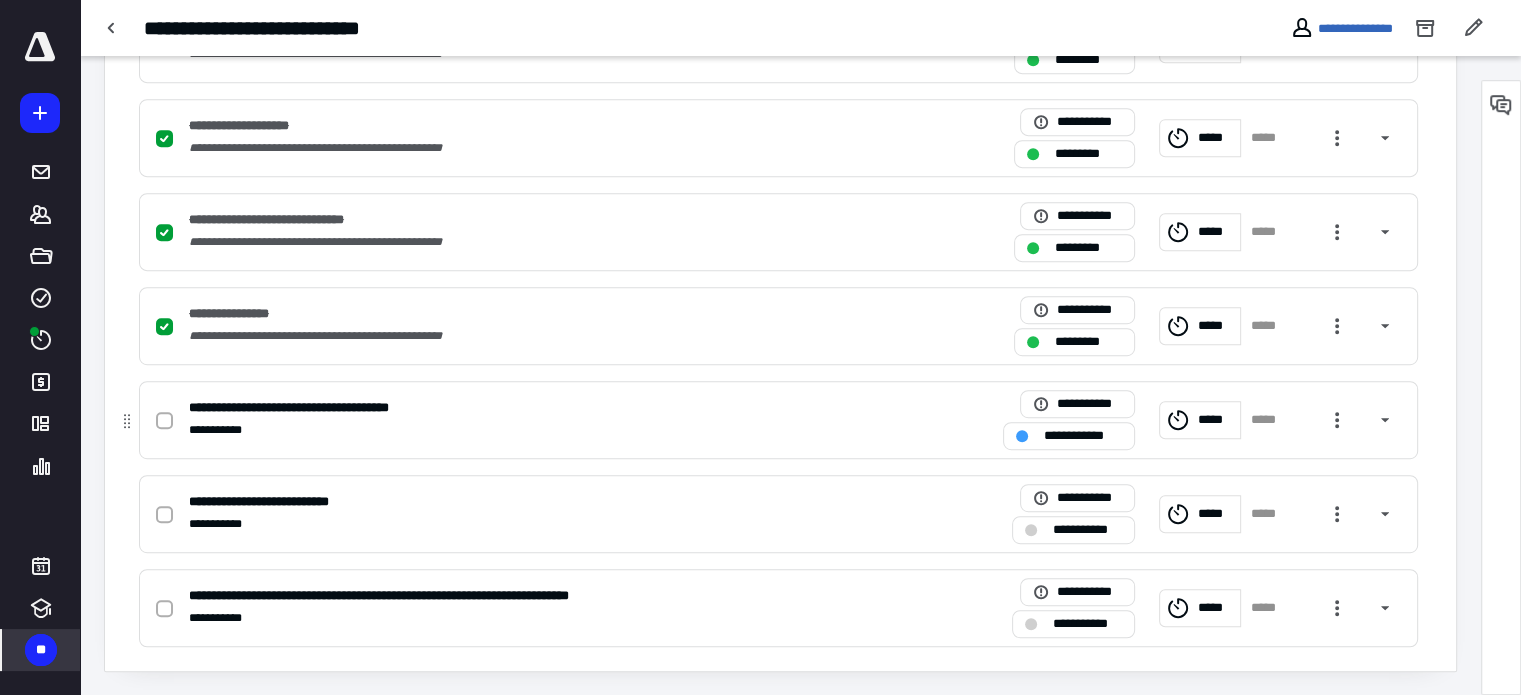 click 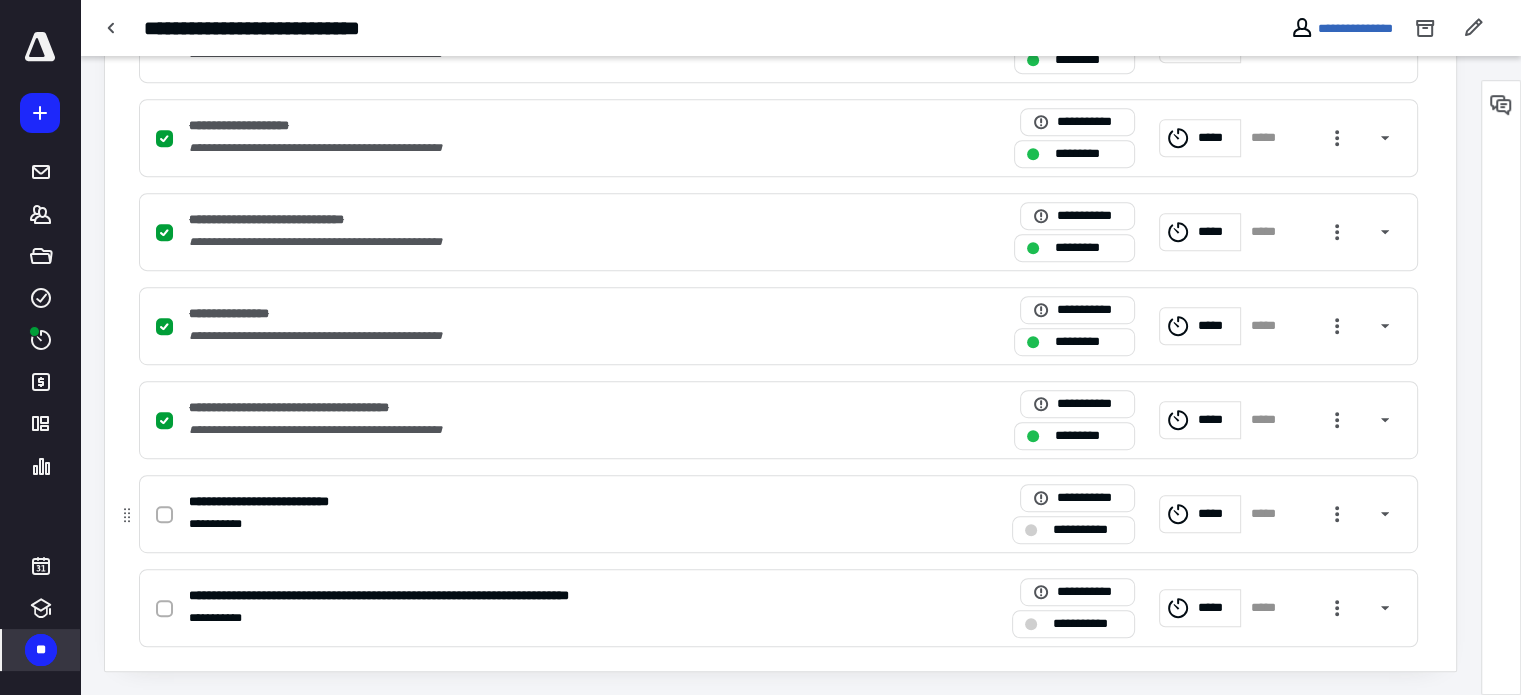 click 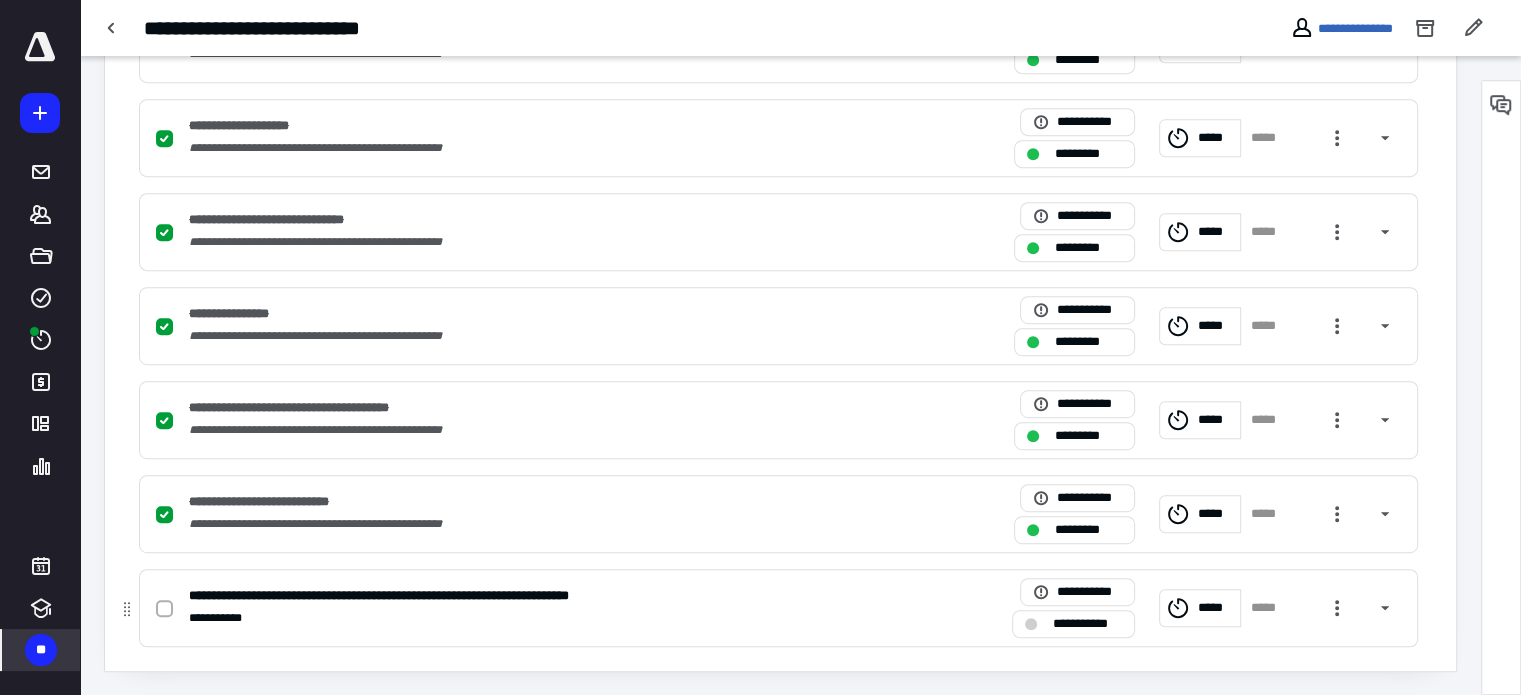 click 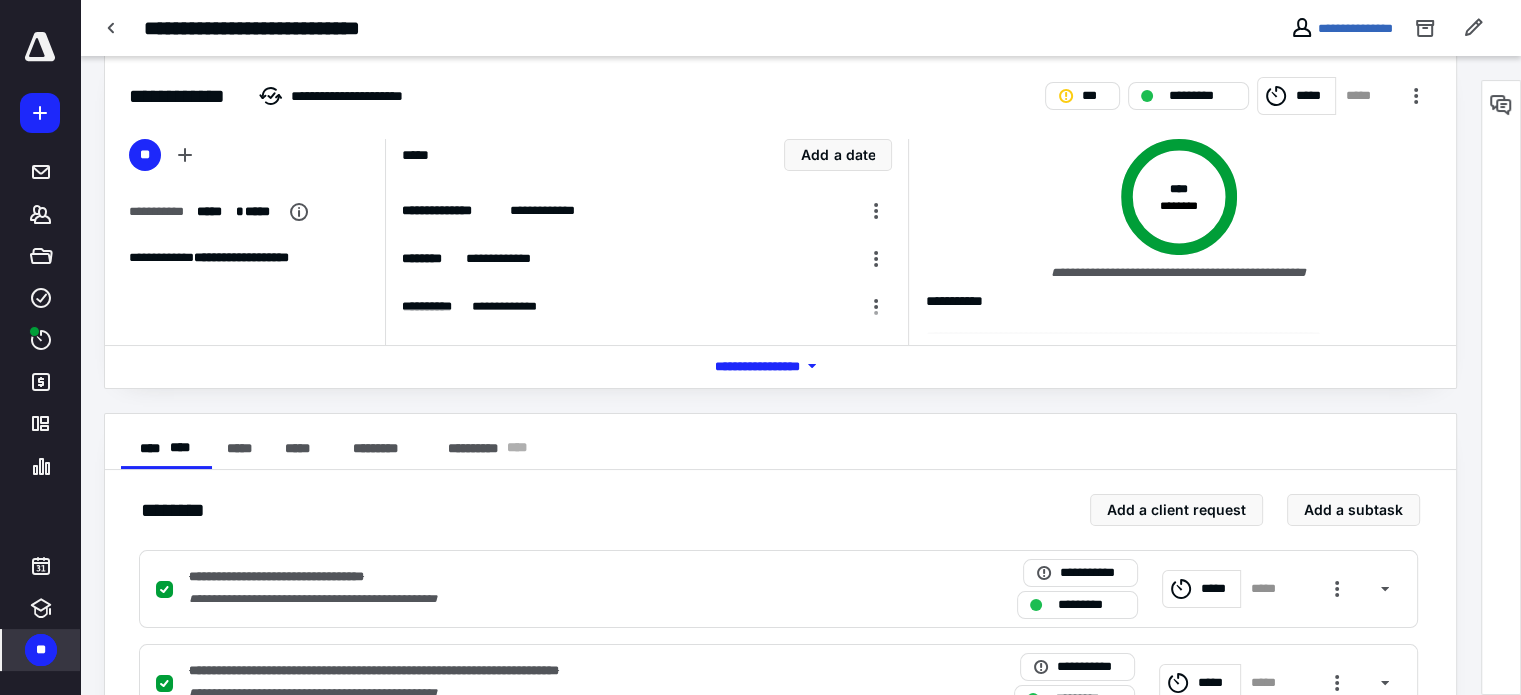 scroll, scrollTop: 0, scrollLeft: 0, axis: both 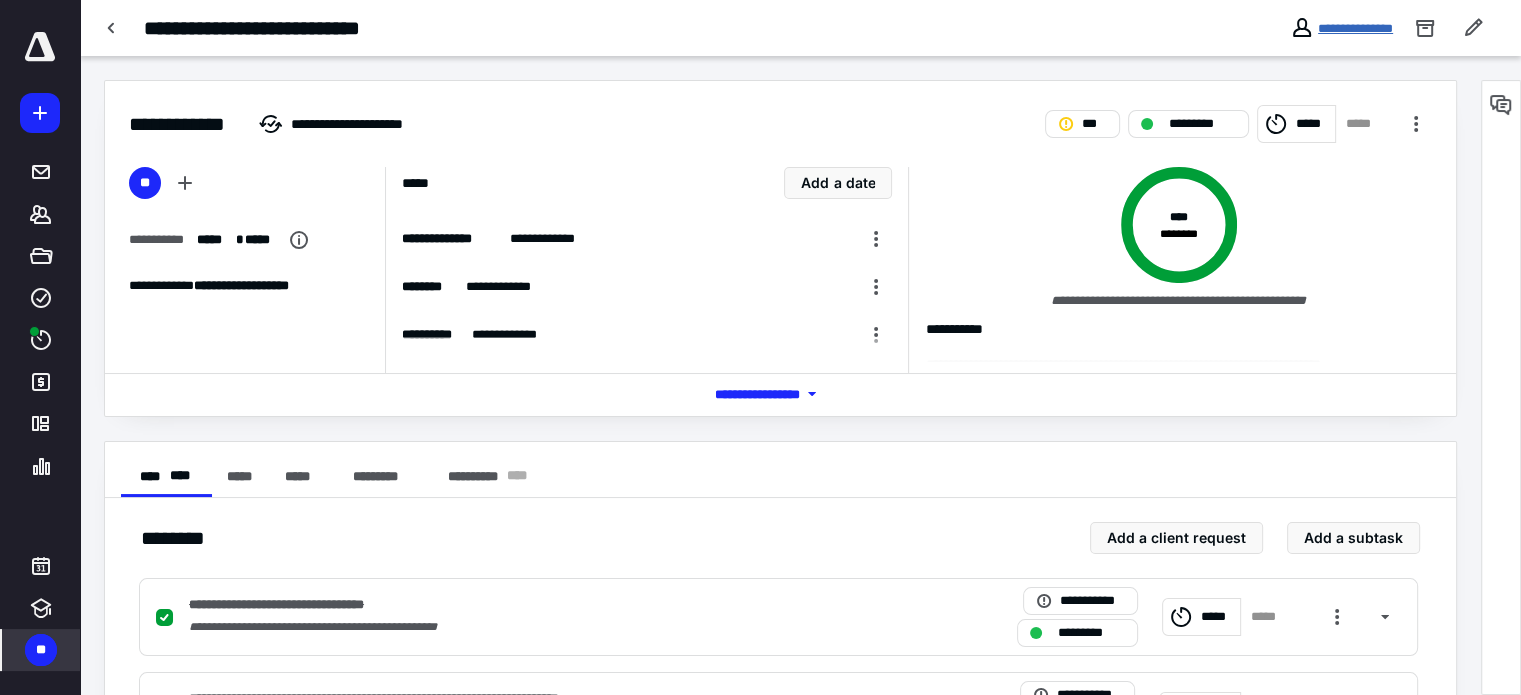 click on "**********" at bounding box center (1355, 28) 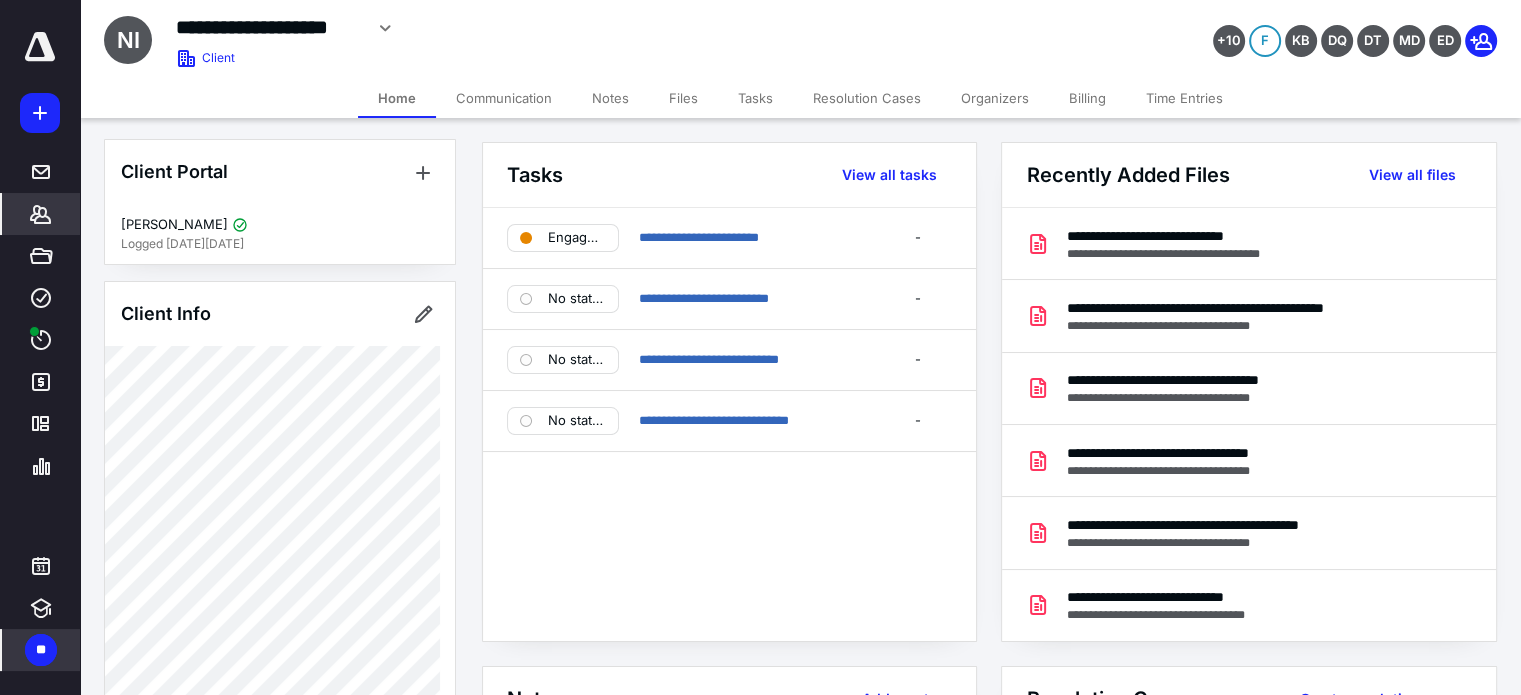 scroll, scrollTop: 0, scrollLeft: 0, axis: both 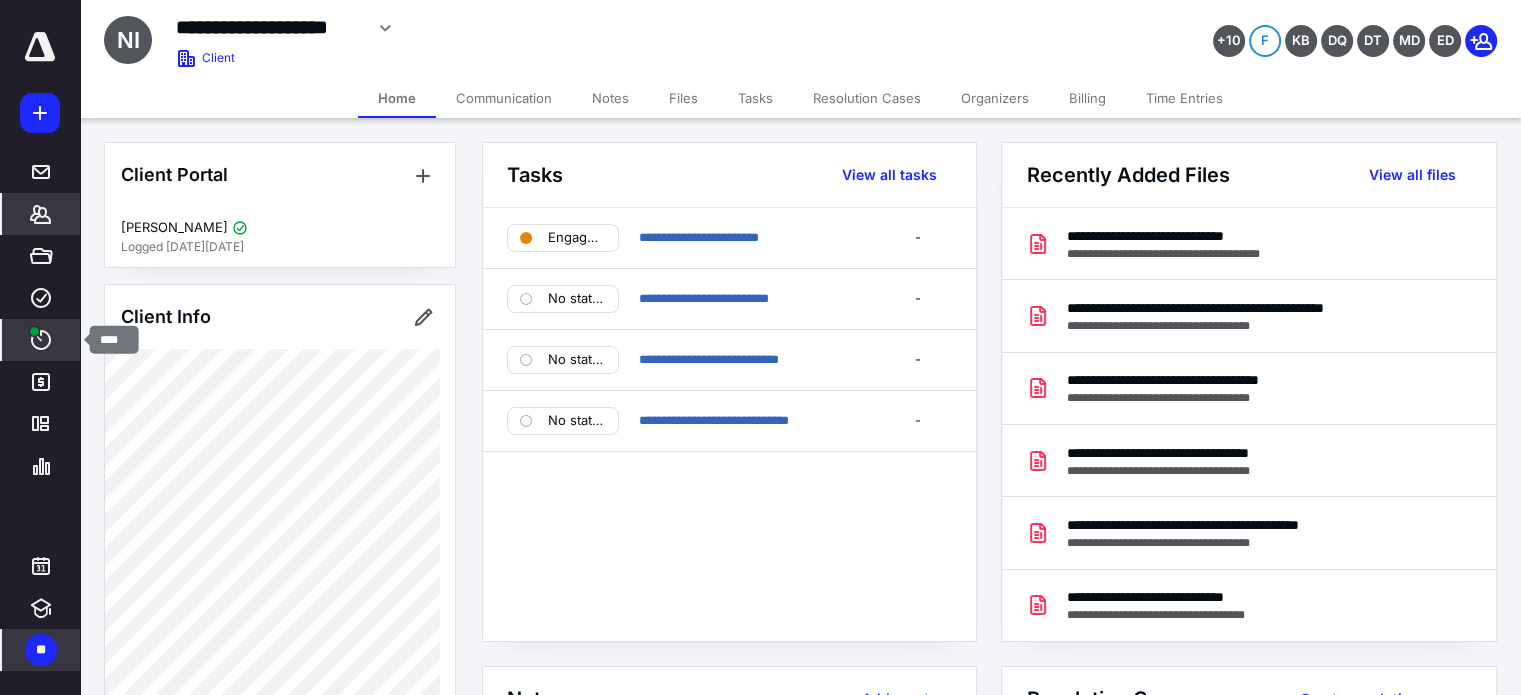 click 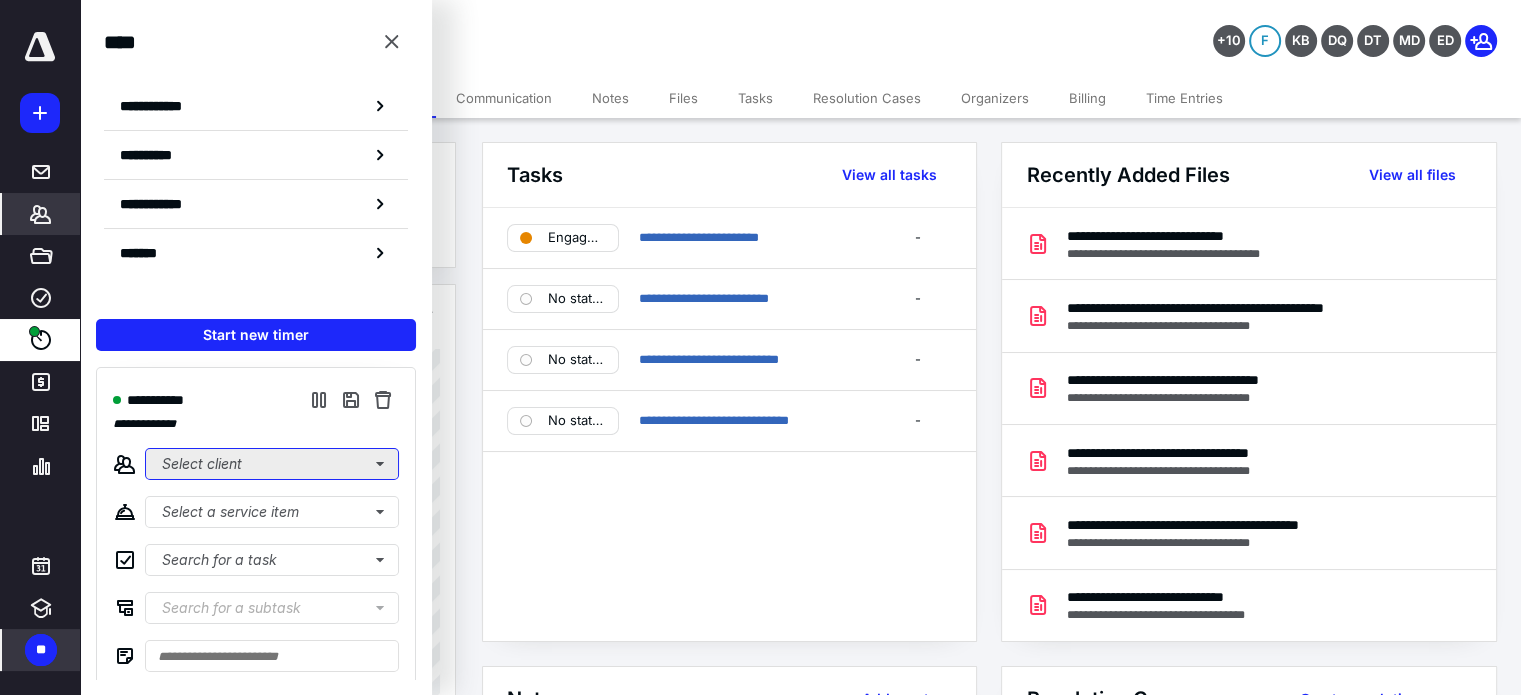 click on "Select client" at bounding box center (272, 464) 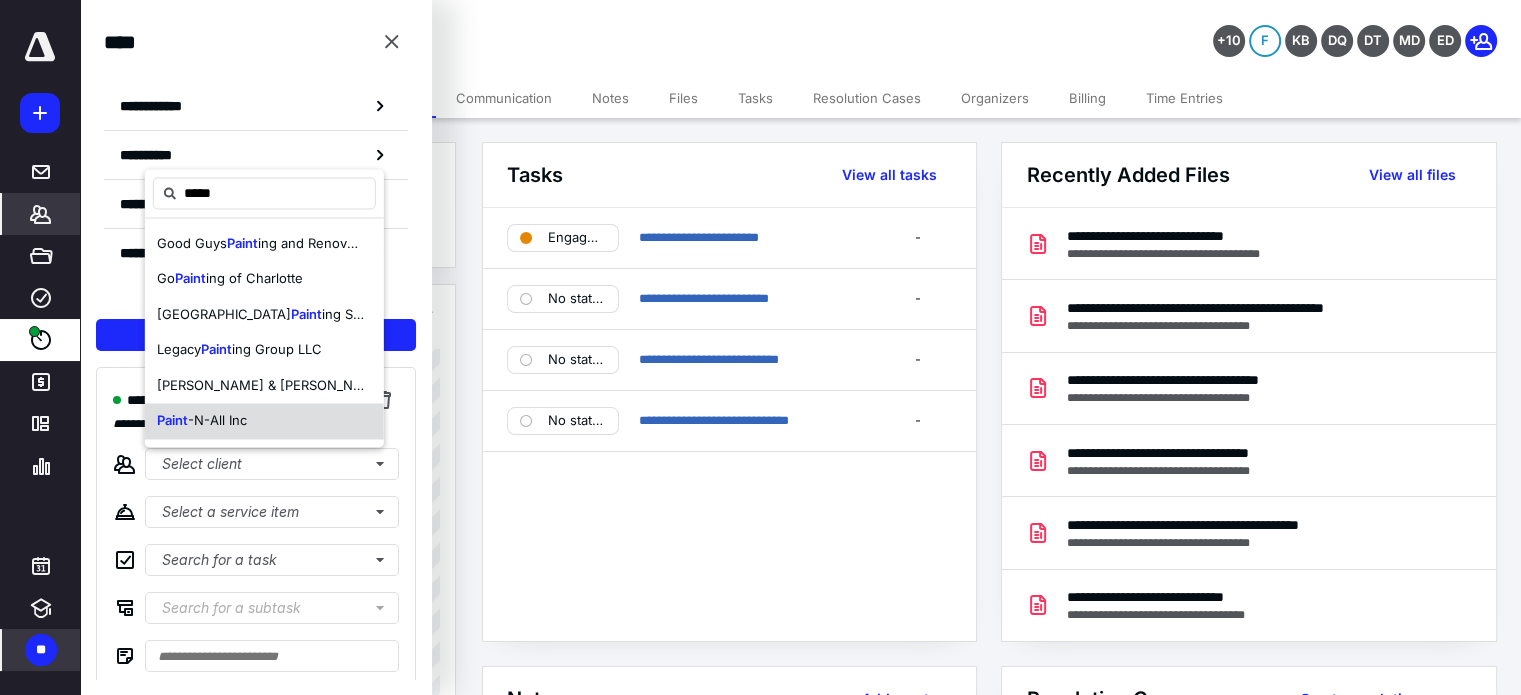 click on "-N-All Inc" at bounding box center [217, 421] 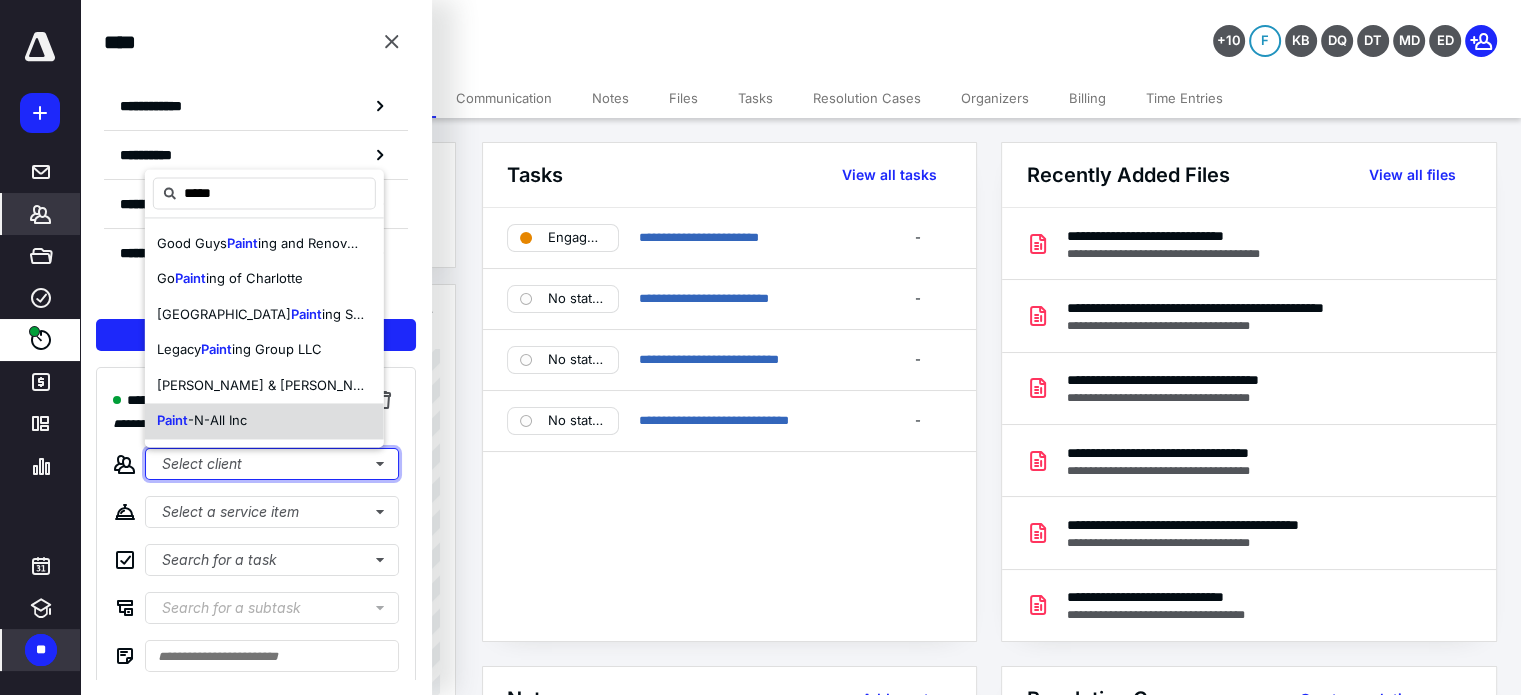 type 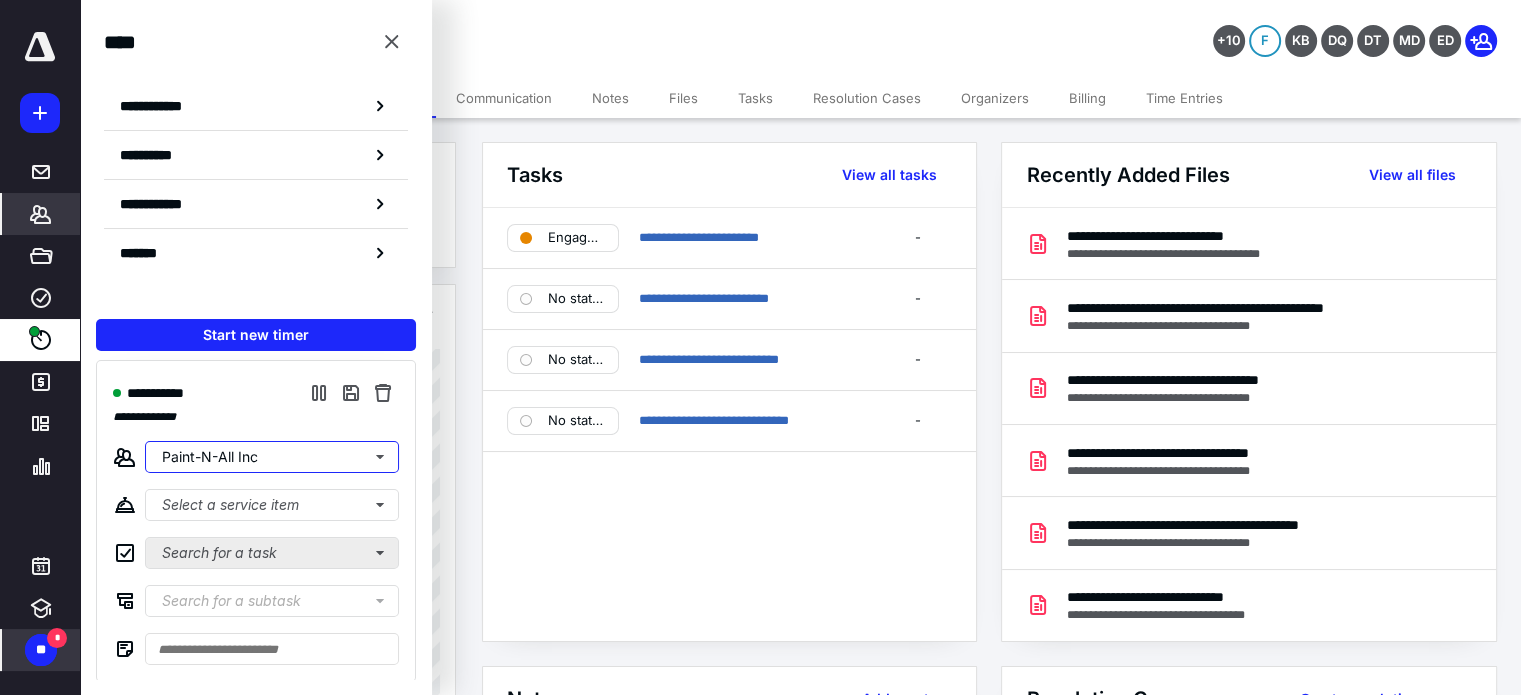 scroll, scrollTop: 8, scrollLeft: 0, axis: vertical 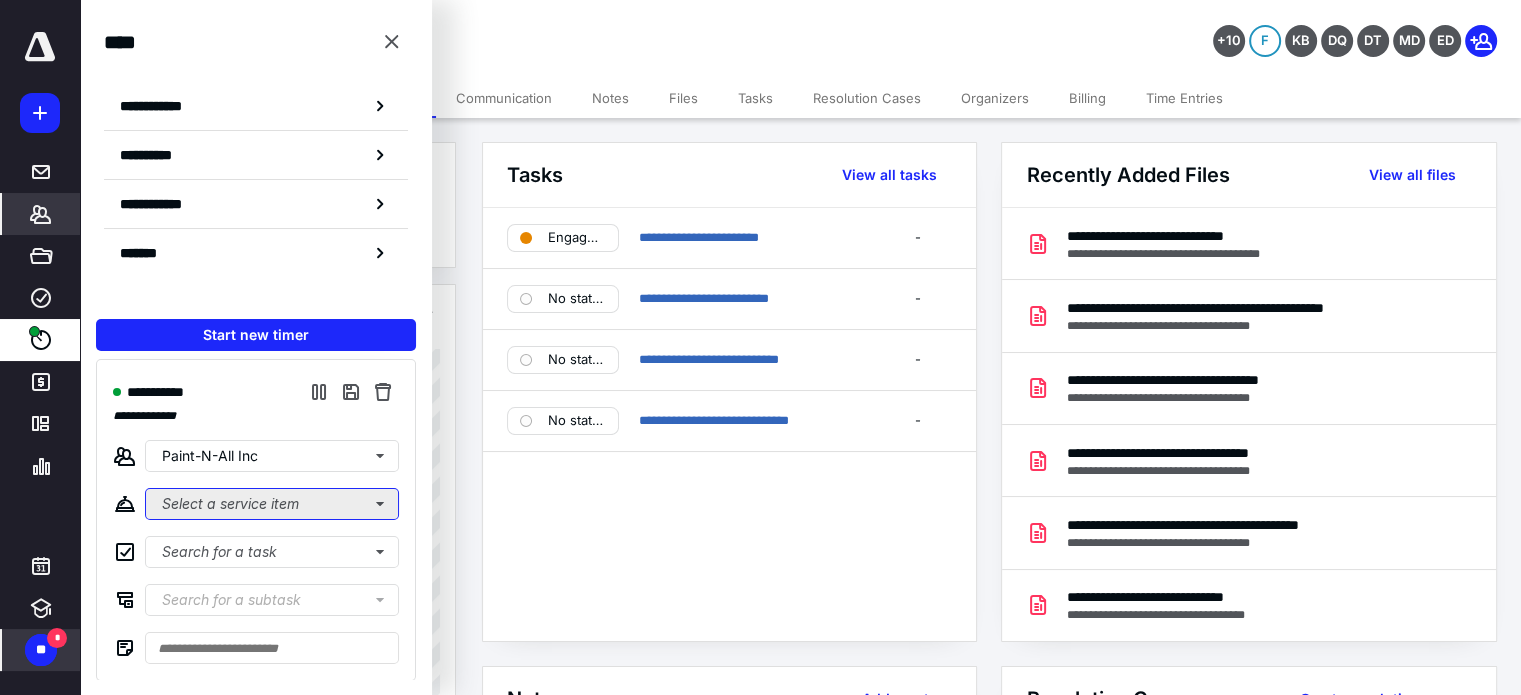 click on "Select a service item" at bounding box center (272, 504) 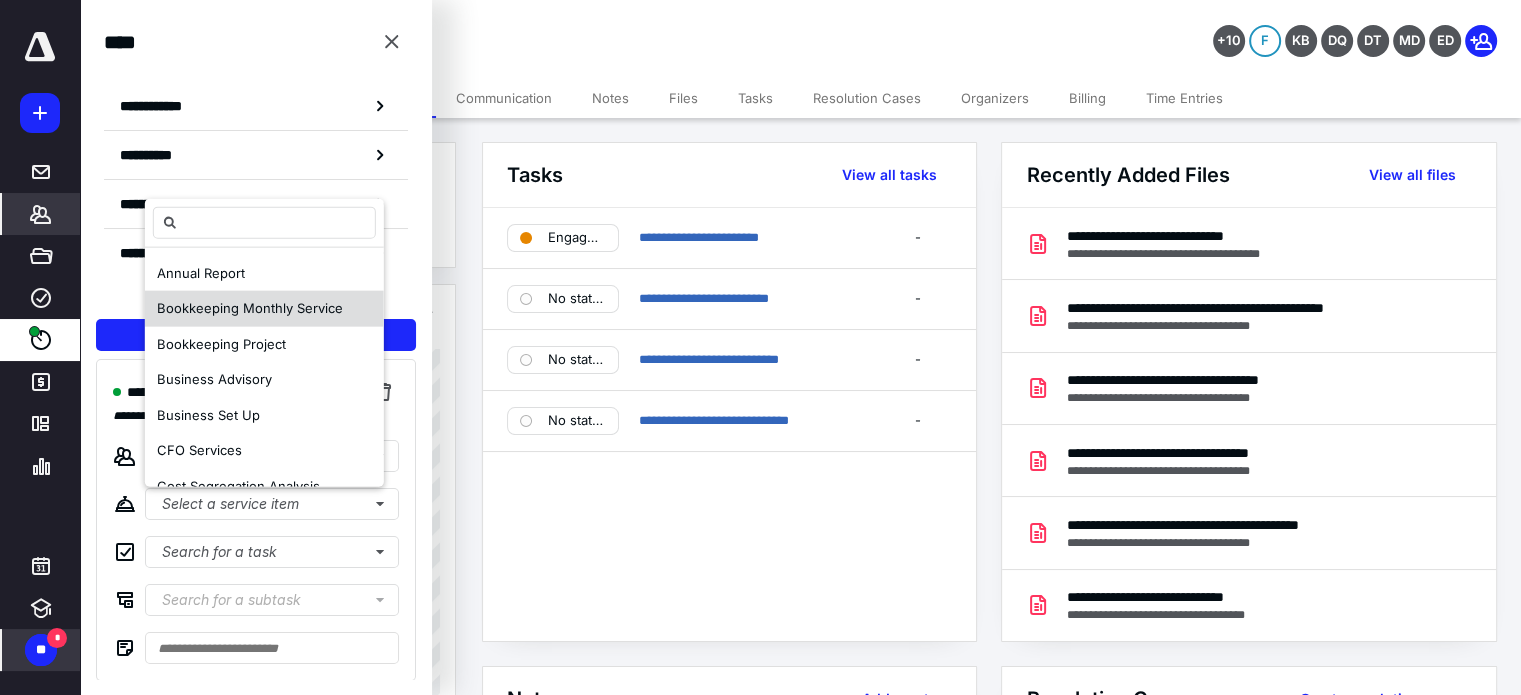 click on "Bookkeeping Monthly Service" at bounding box center (250, 308) 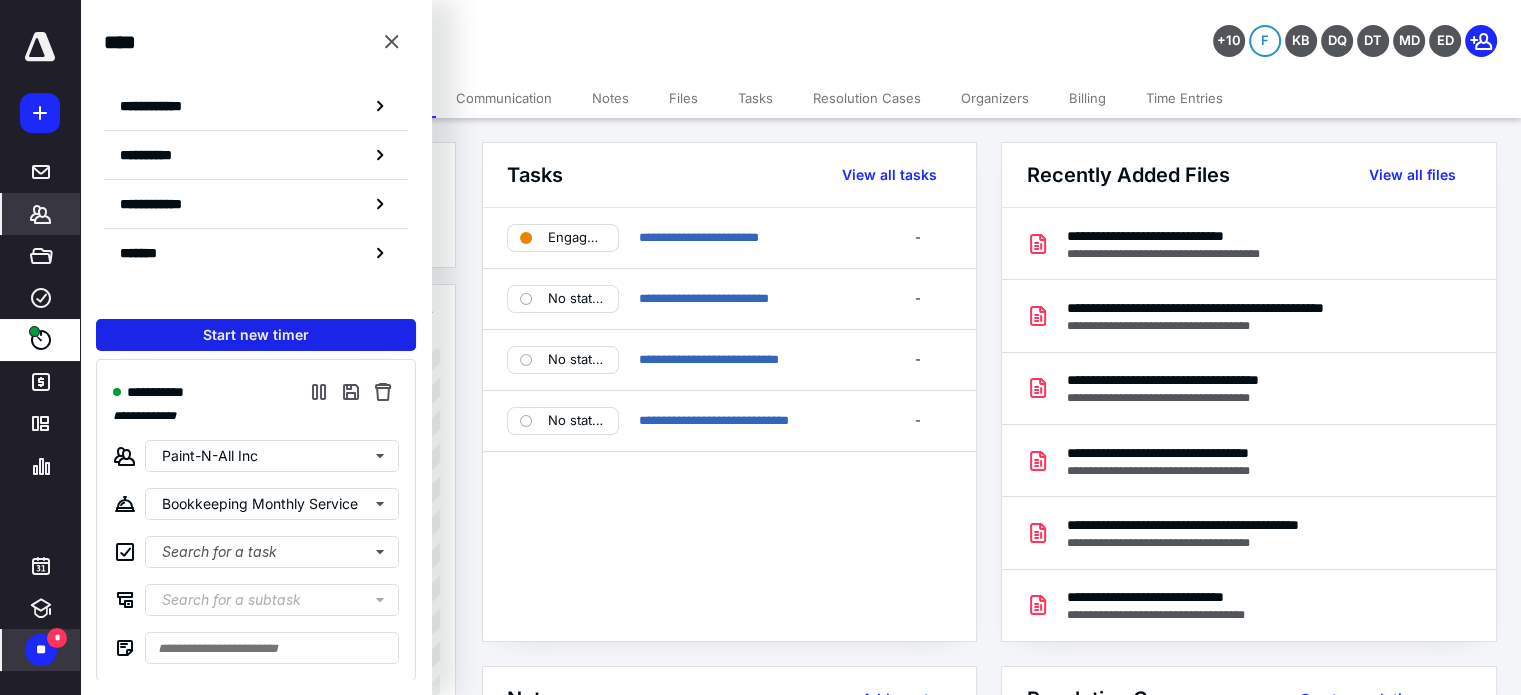 click on "Start new timer" at bounding box center [256, 335] 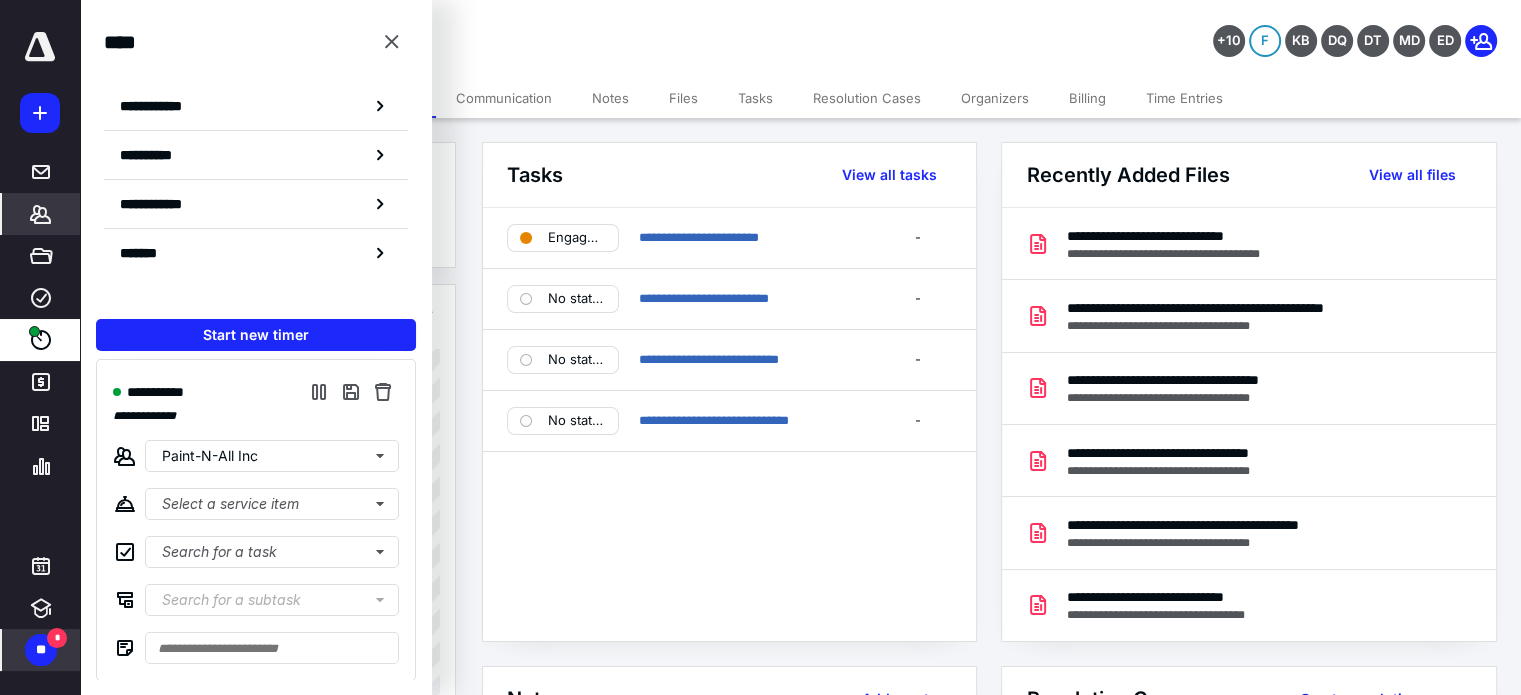 scroll, scrollTop: 346, scrollLeft: 0, axis: vertical 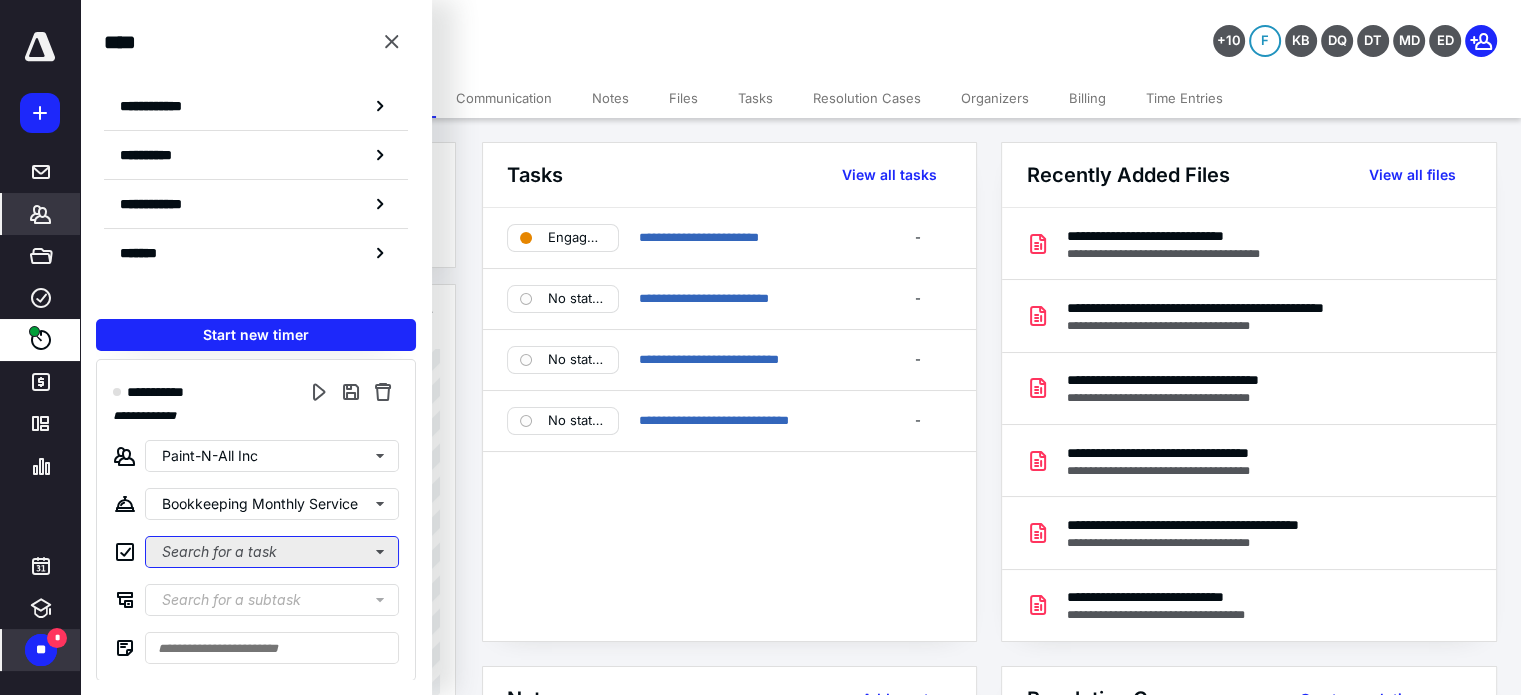 click on "Search for a task" at bounding box center [272, 552] 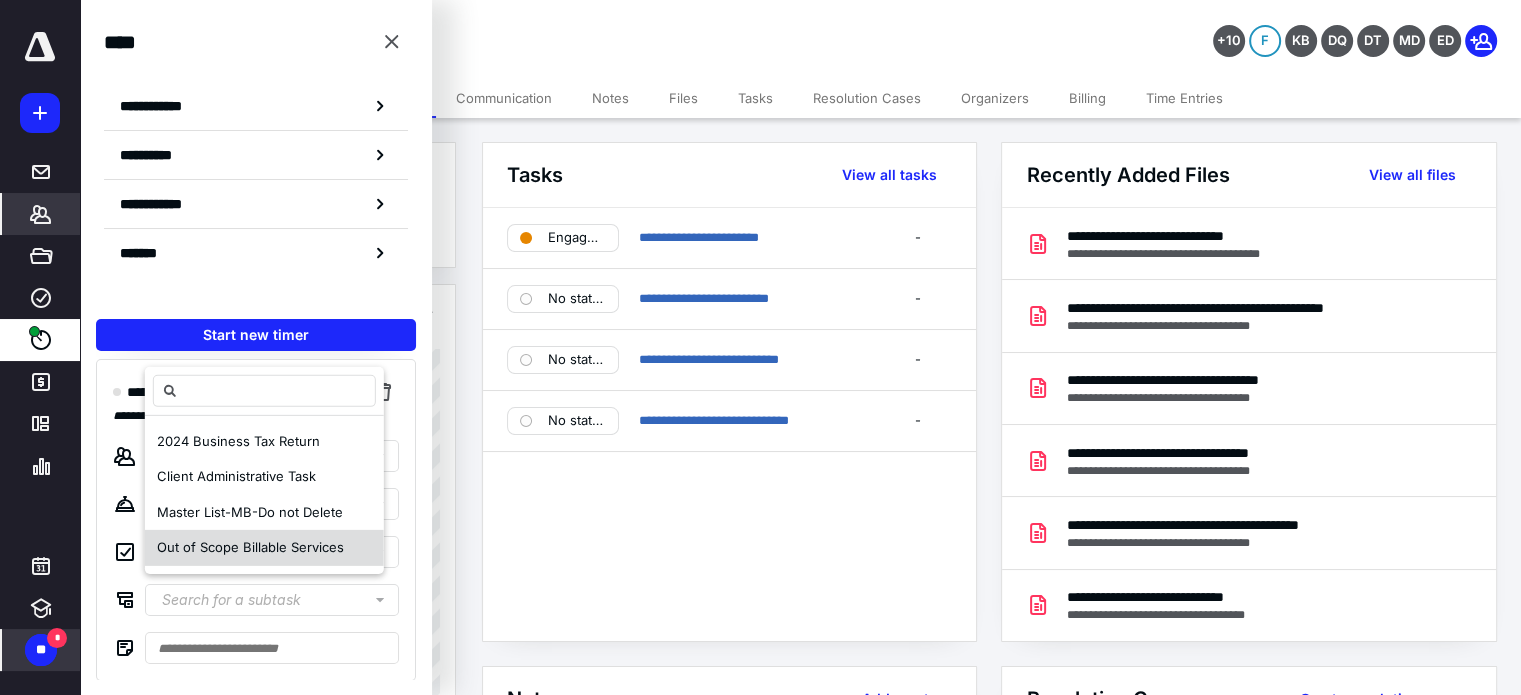 scroll, scrollTop: 100, scrollLeft: 0, axis: vertical 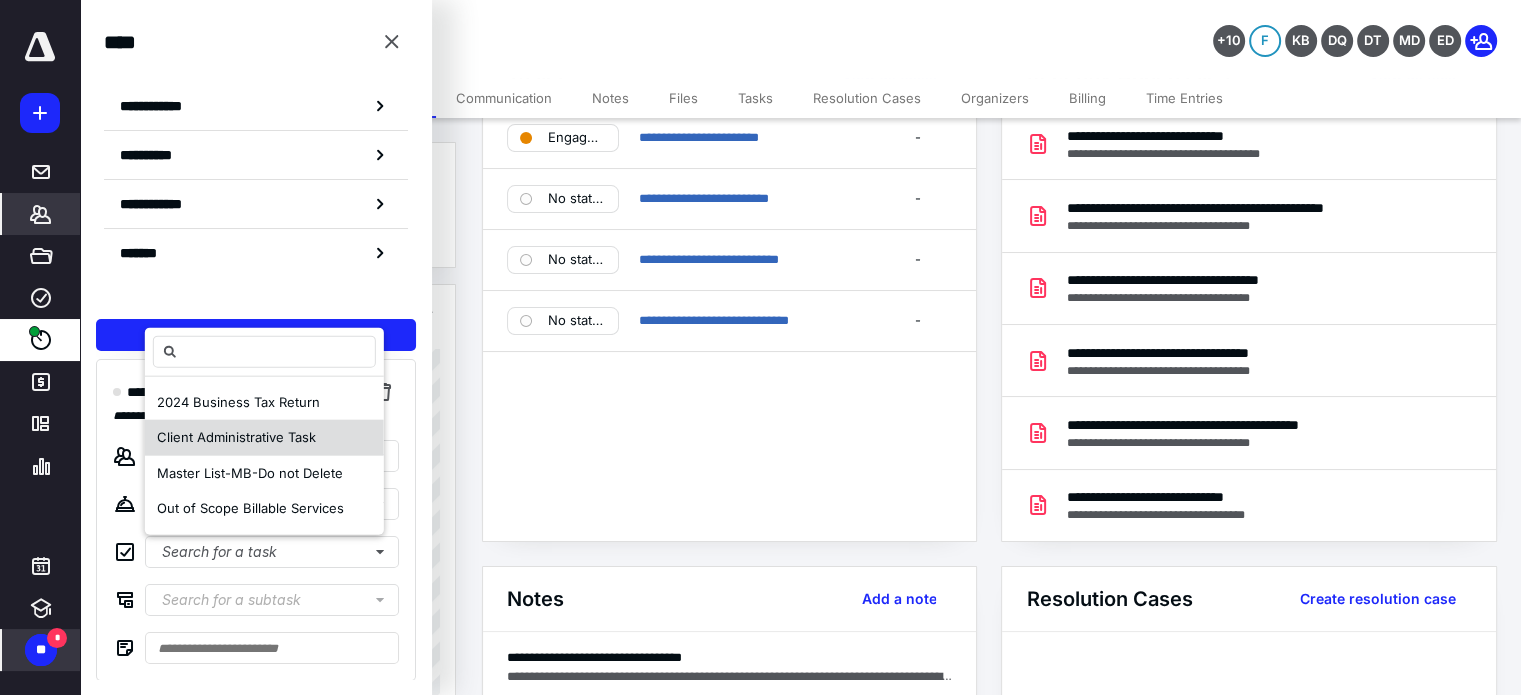 click on "Client Administrative Task" at bounding box center (264, 438) 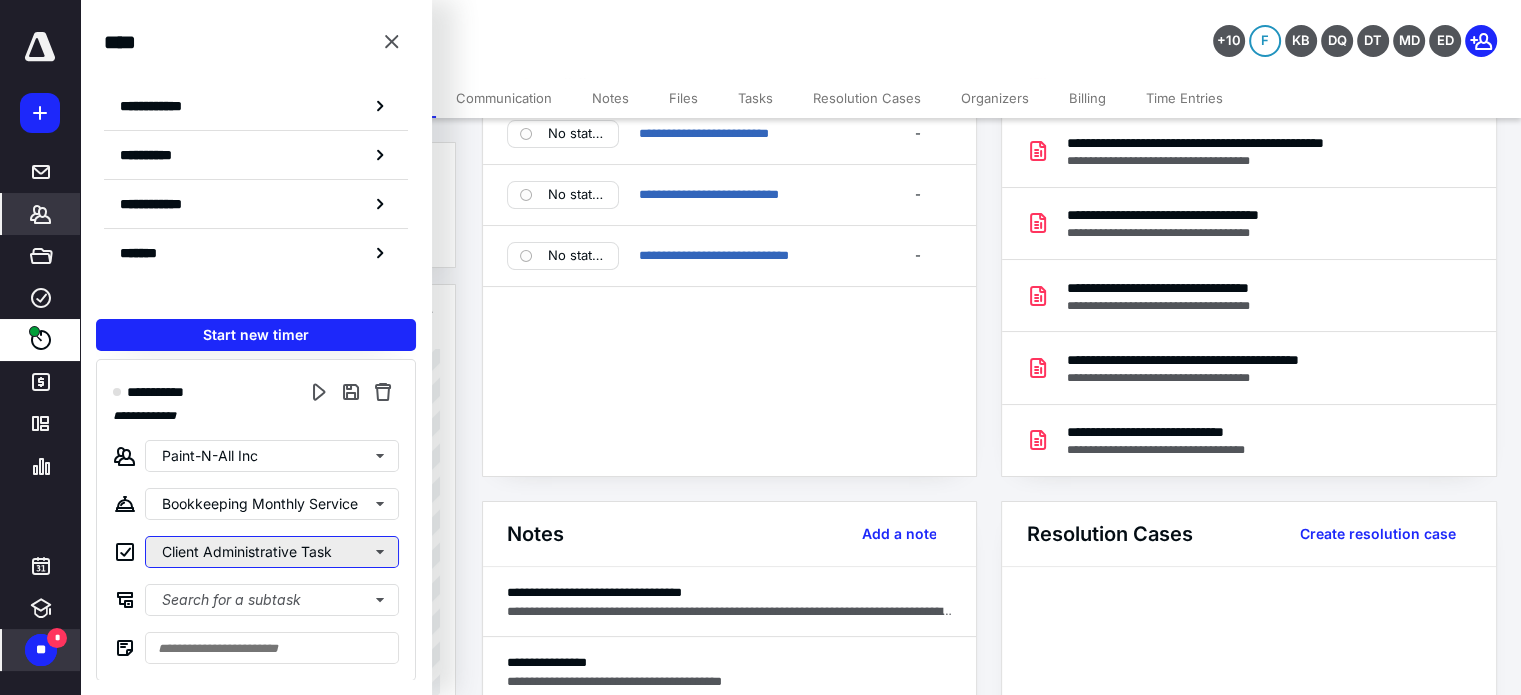 scroll, scrollTop: 200, scrollLeft: 0, axis: vertical 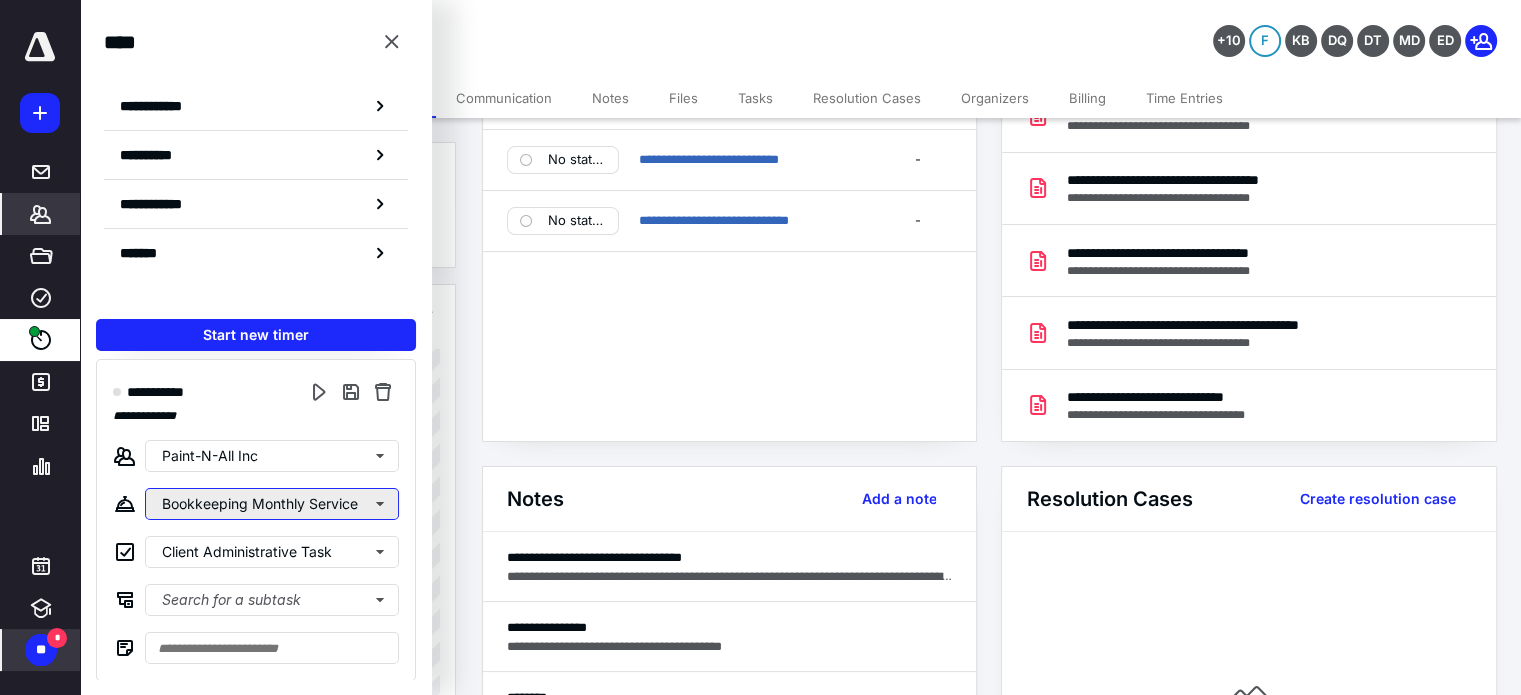 click on "Bookkeeping Monthly Service" at bounding box center (272, 166) 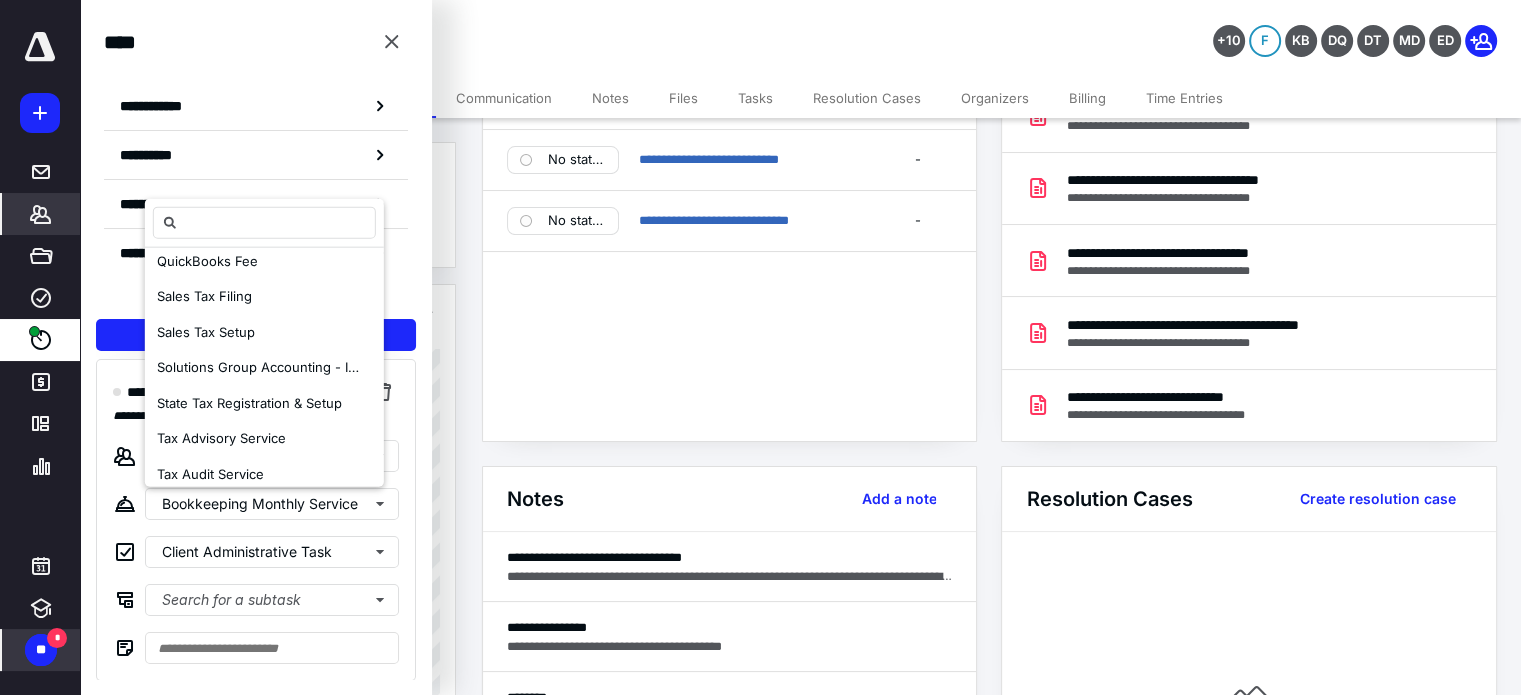scroll, scrollTop: 597, scrollLeft: 0, axis: vertical 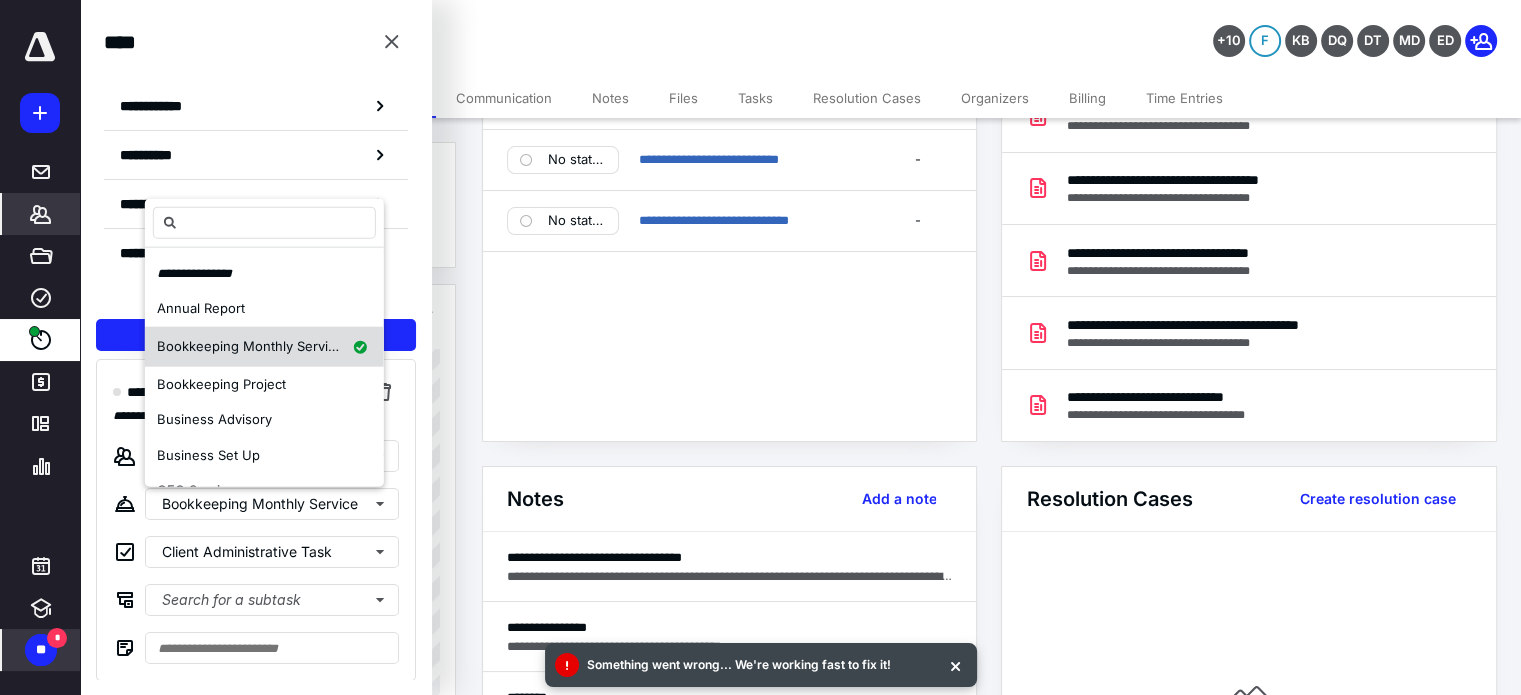 click on "Bookkeeping Monthly Service" at bounding box center (250, 346) 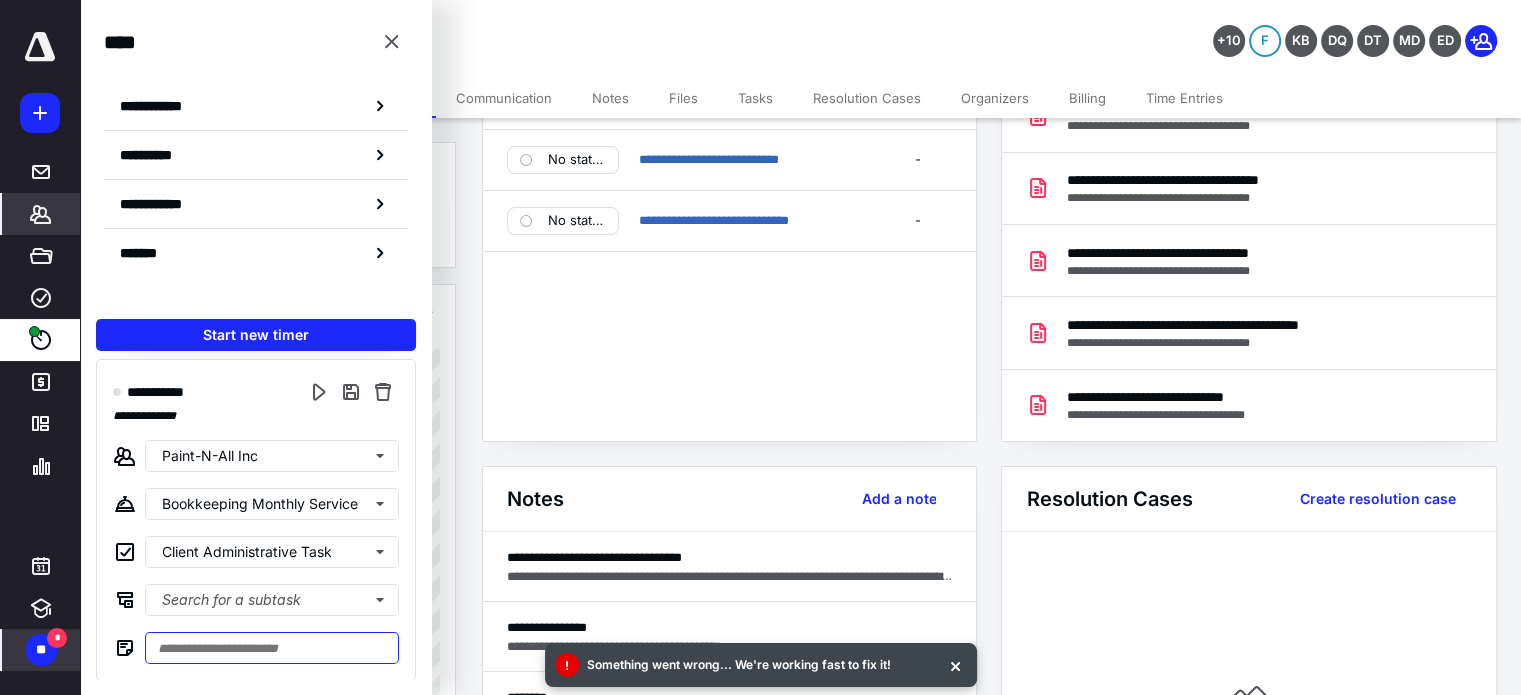 click at bounding box center (272, 648) 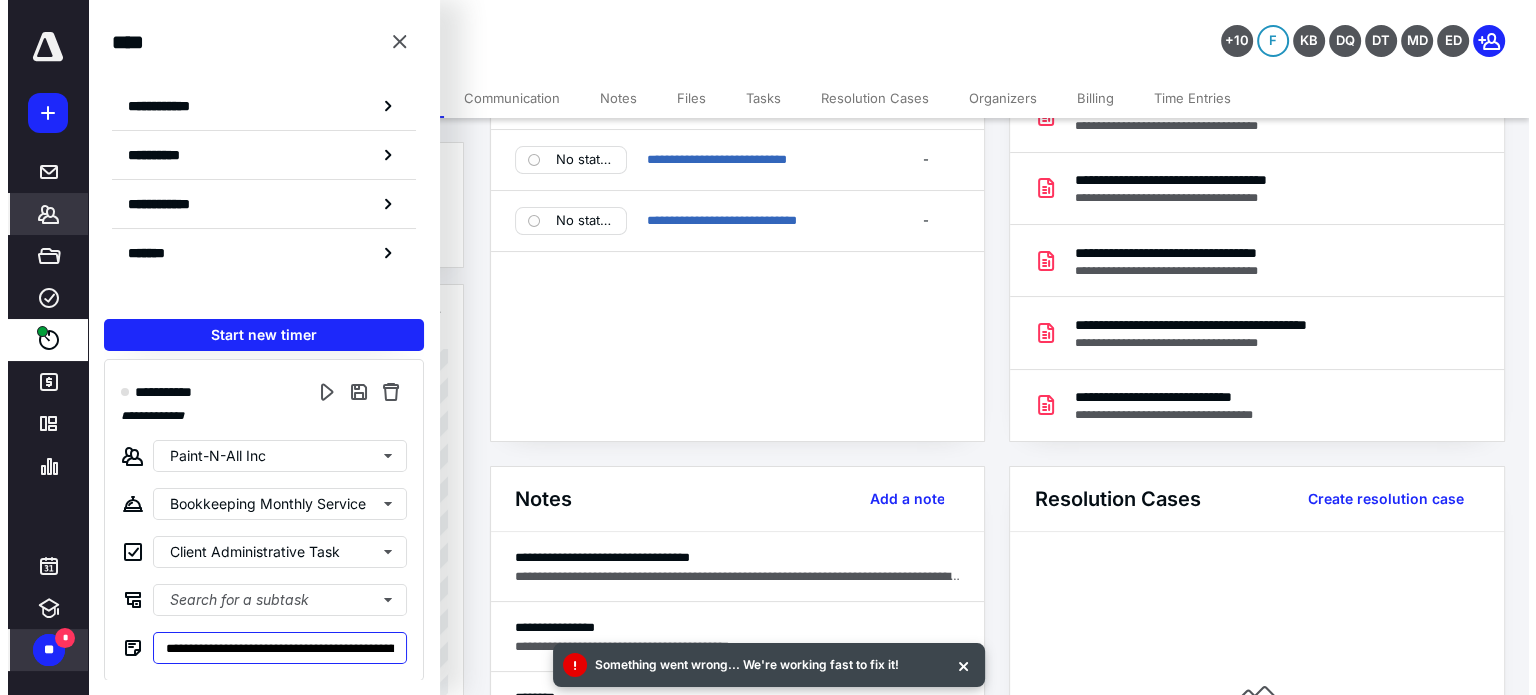 scroll, scrollTop: 0, scrollLeft: 1494, axis: horizontal 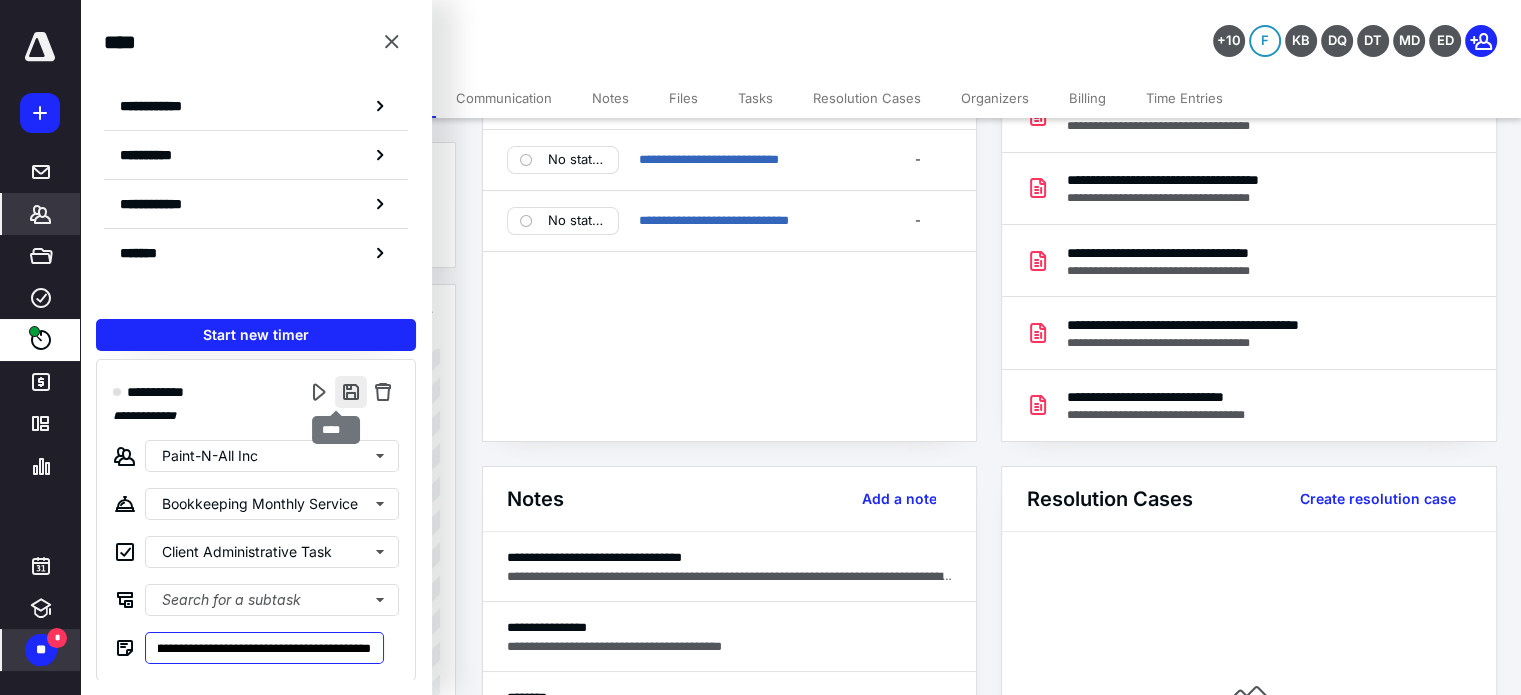 type on "**********" 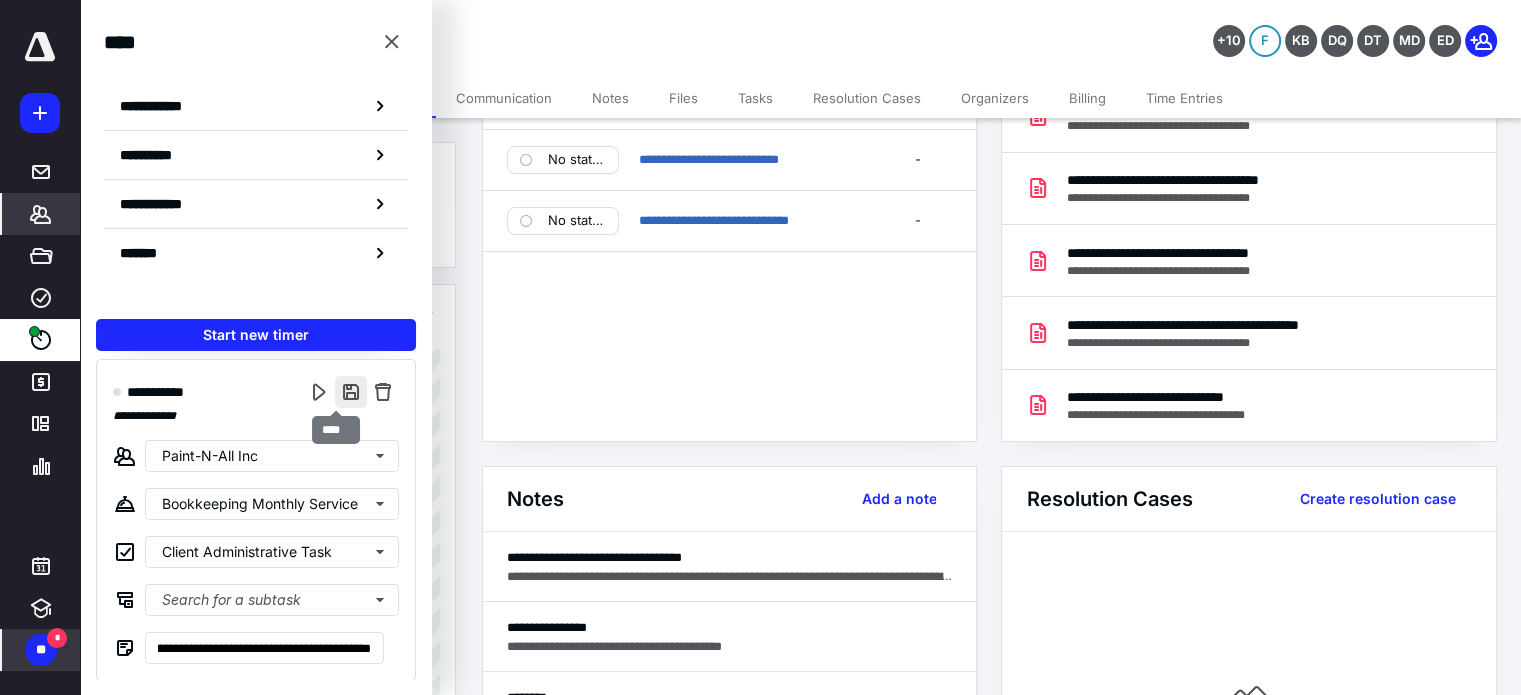 click at bounding box center [351, 392] 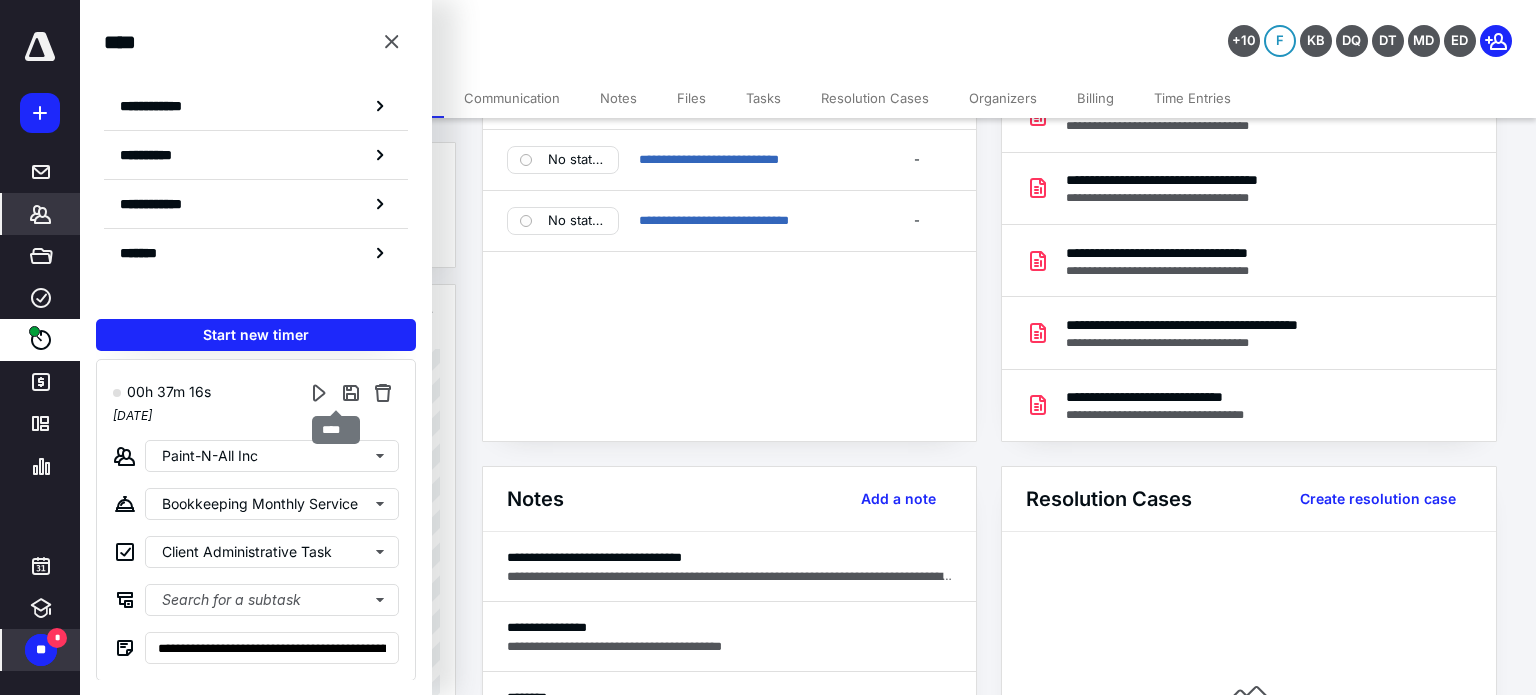 type on "**********" 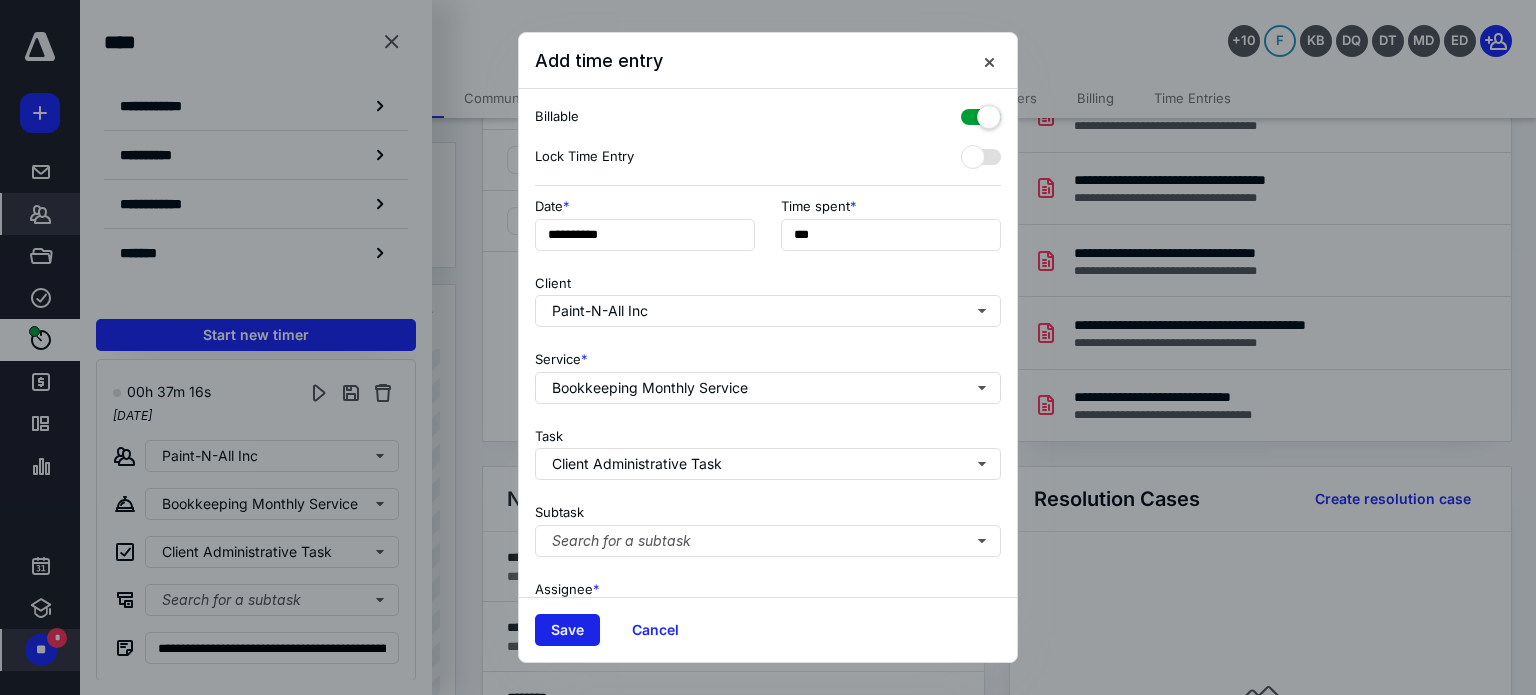 click on "Save" at bounding box center (567, 630) 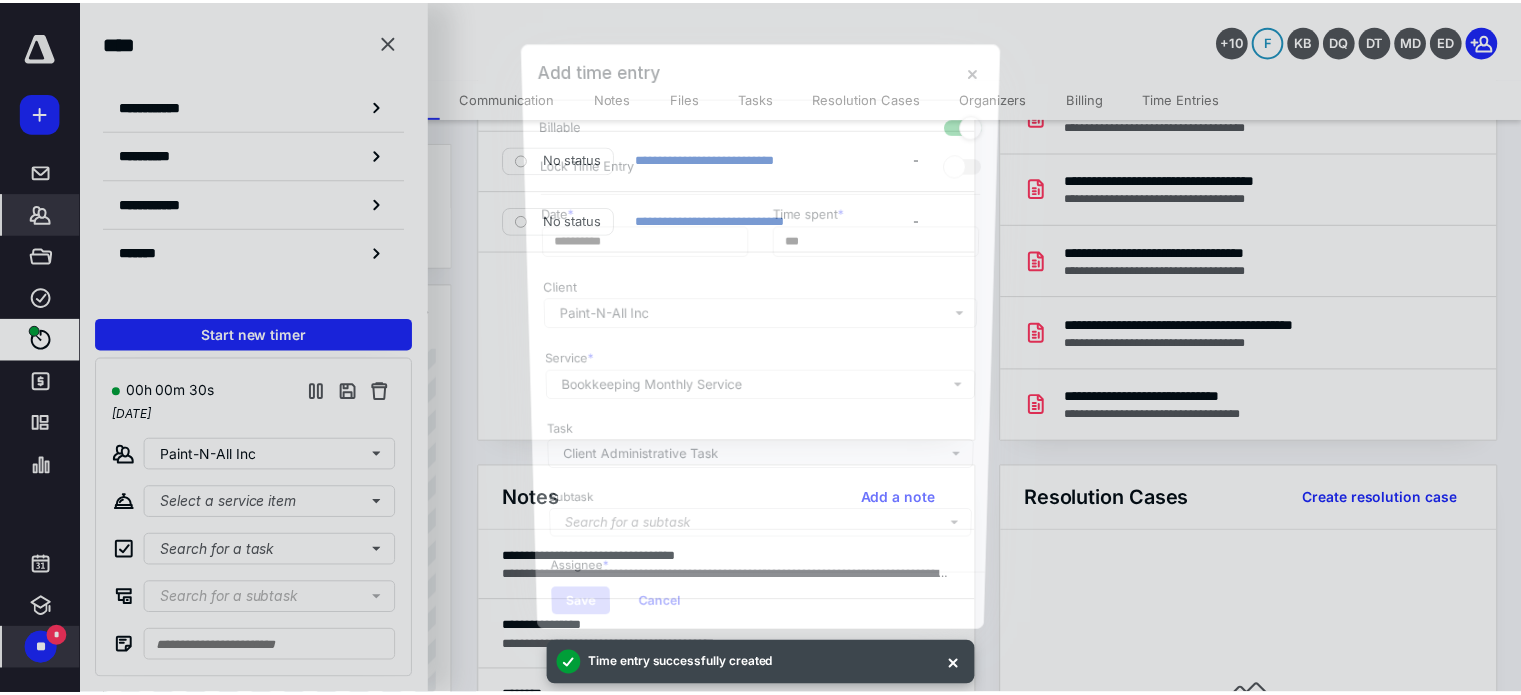 scroll, scrollTop: 8, scrollLeft: 0, axis: vertical 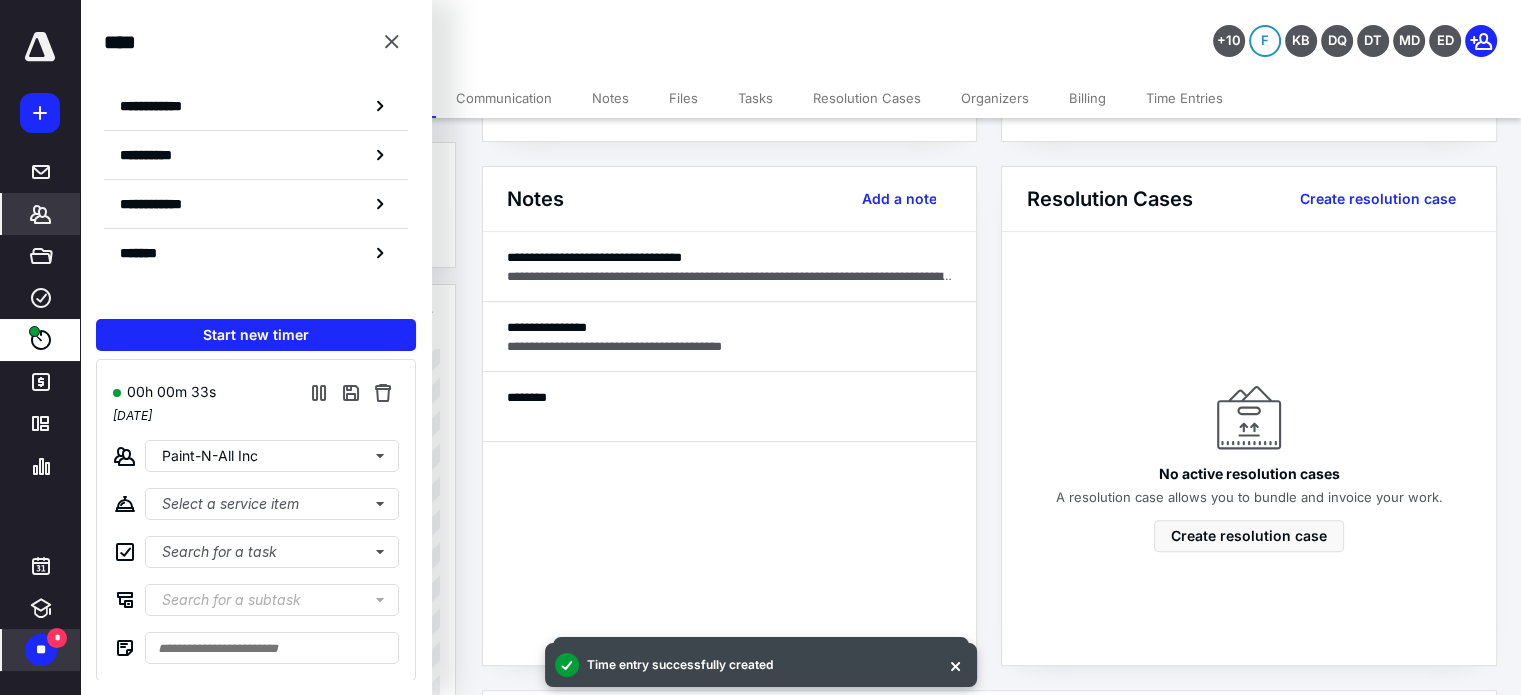 click on "*" at bounding box center [57, 638] 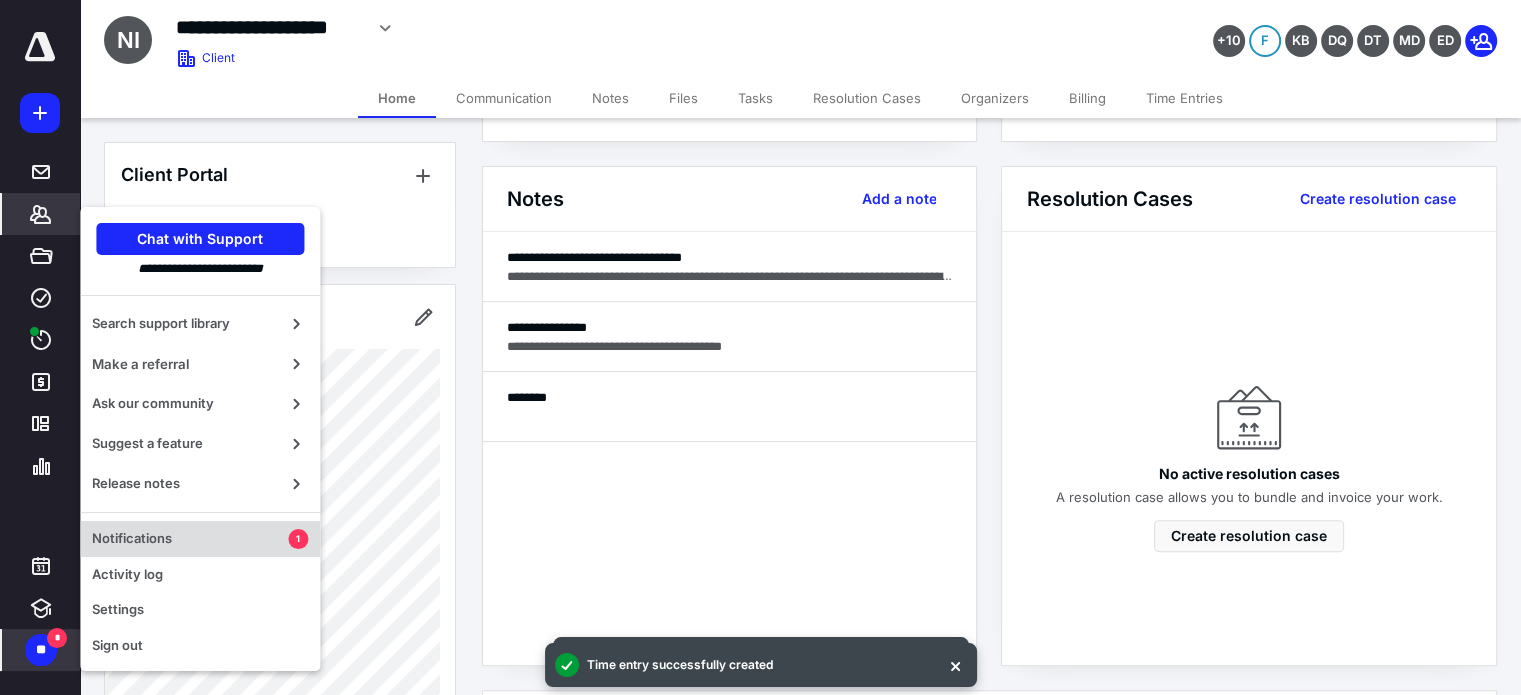 click on "Notifications" at bounding box center (190, 539) 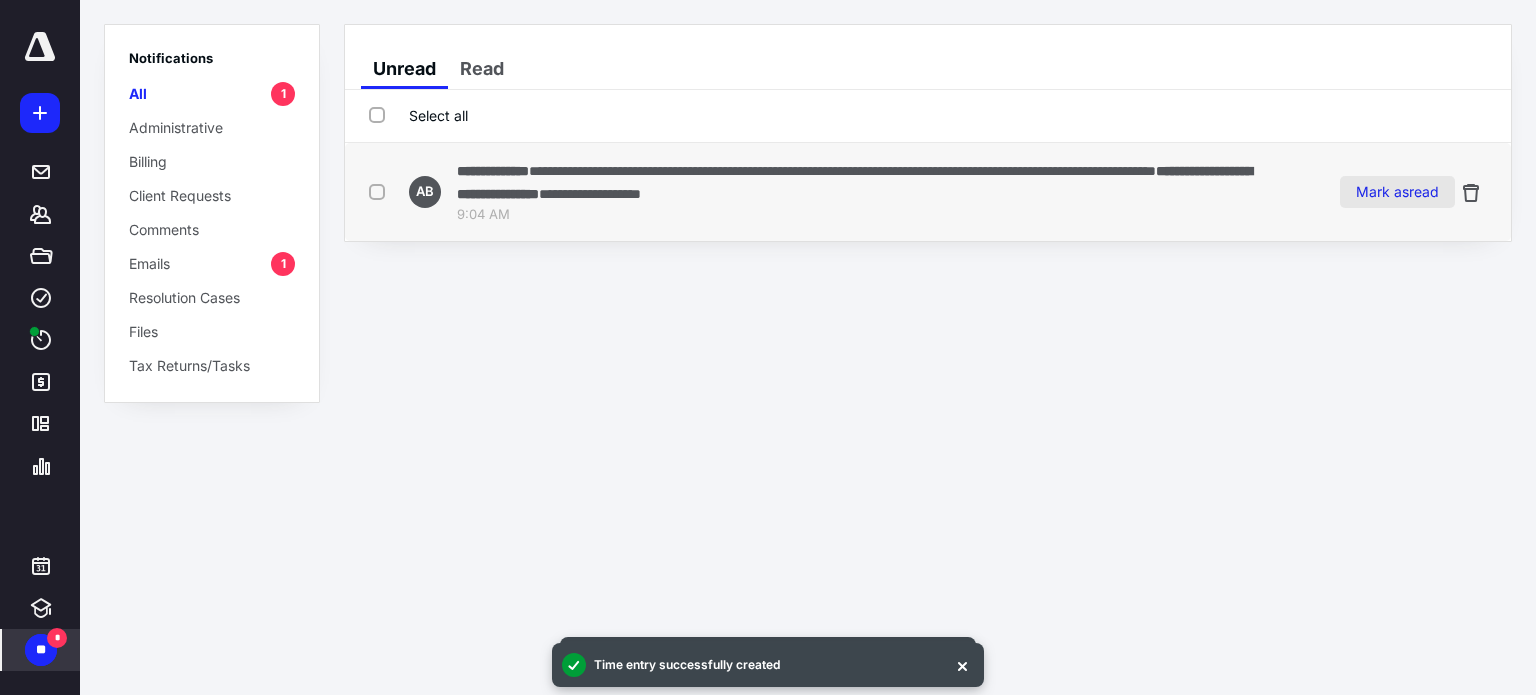 click on "Mark as  read" at bounding box center (1397, 192) 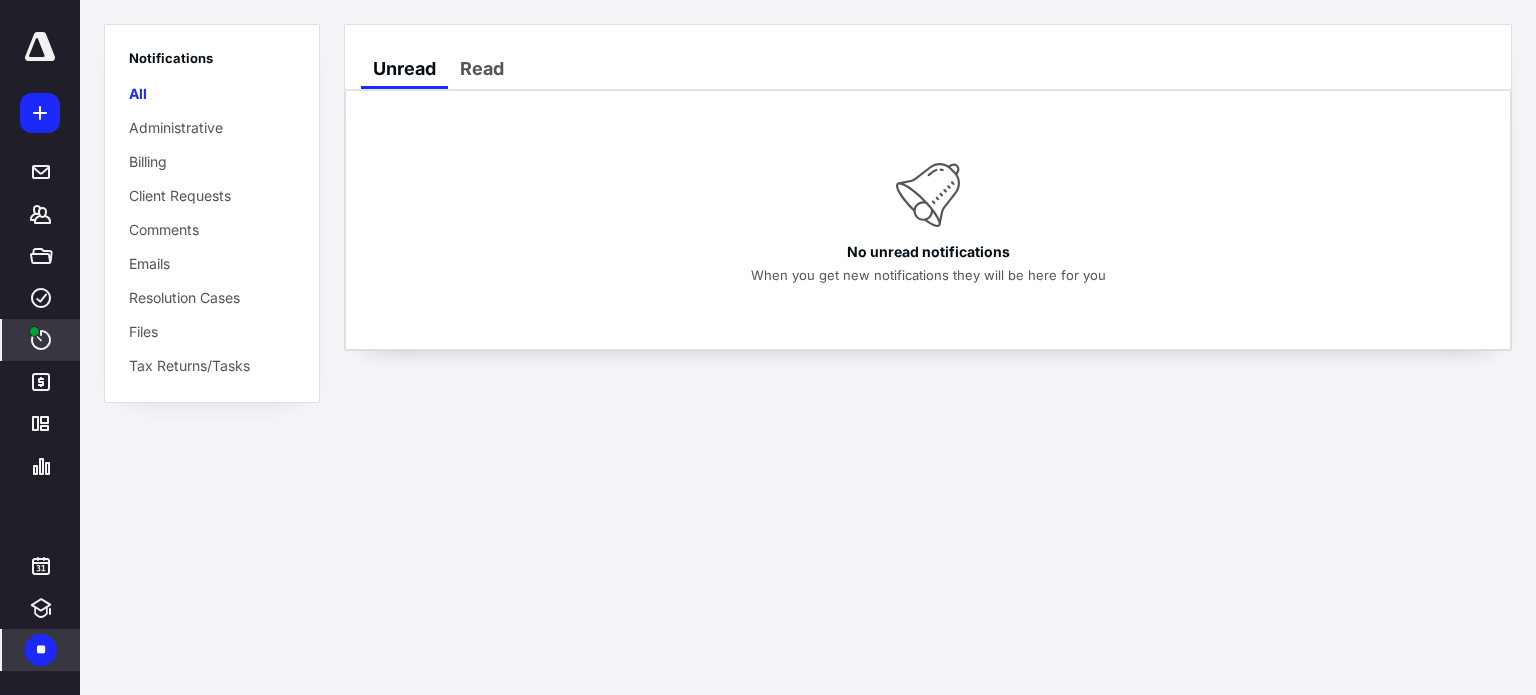 click 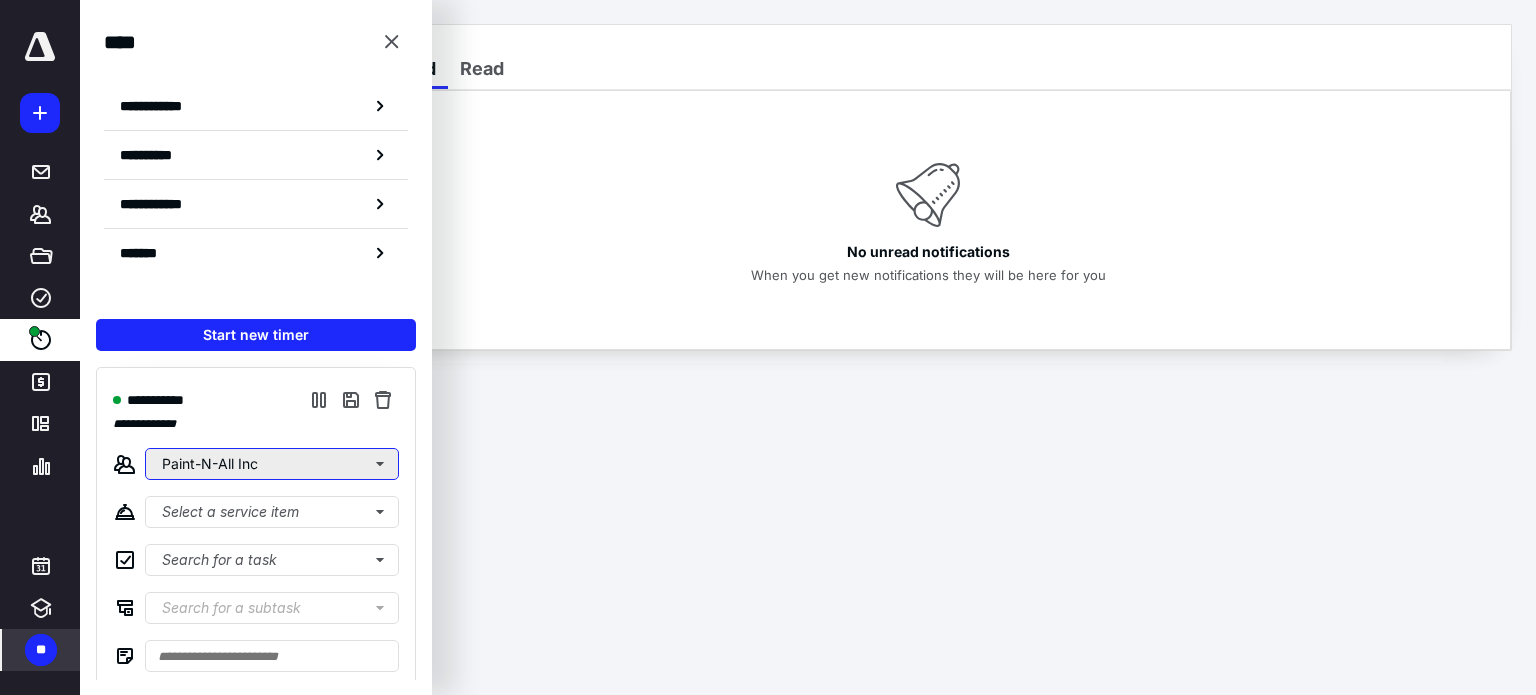 click on "Paint-N-All Inc" at bounding box center [272, 464] 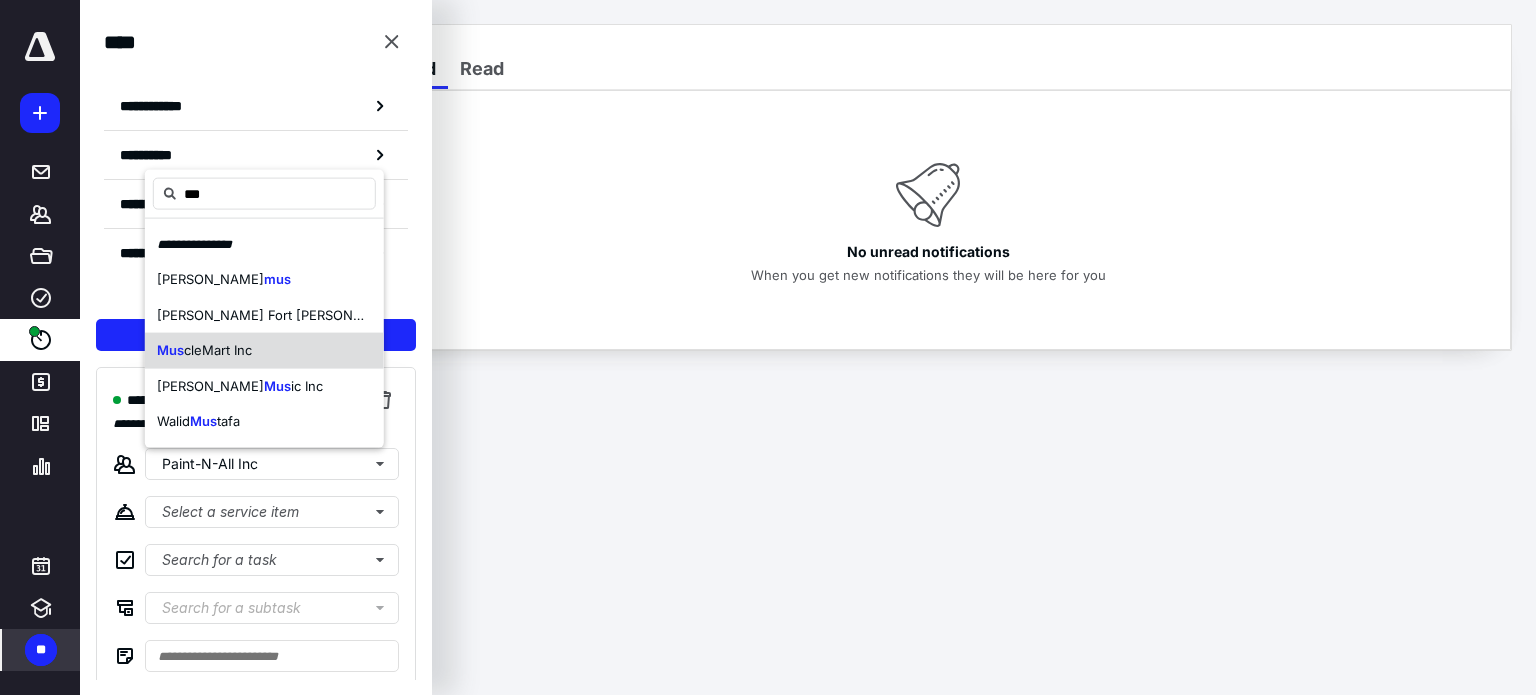 click on "cleMart Inc" at bounding box center (218, 350) 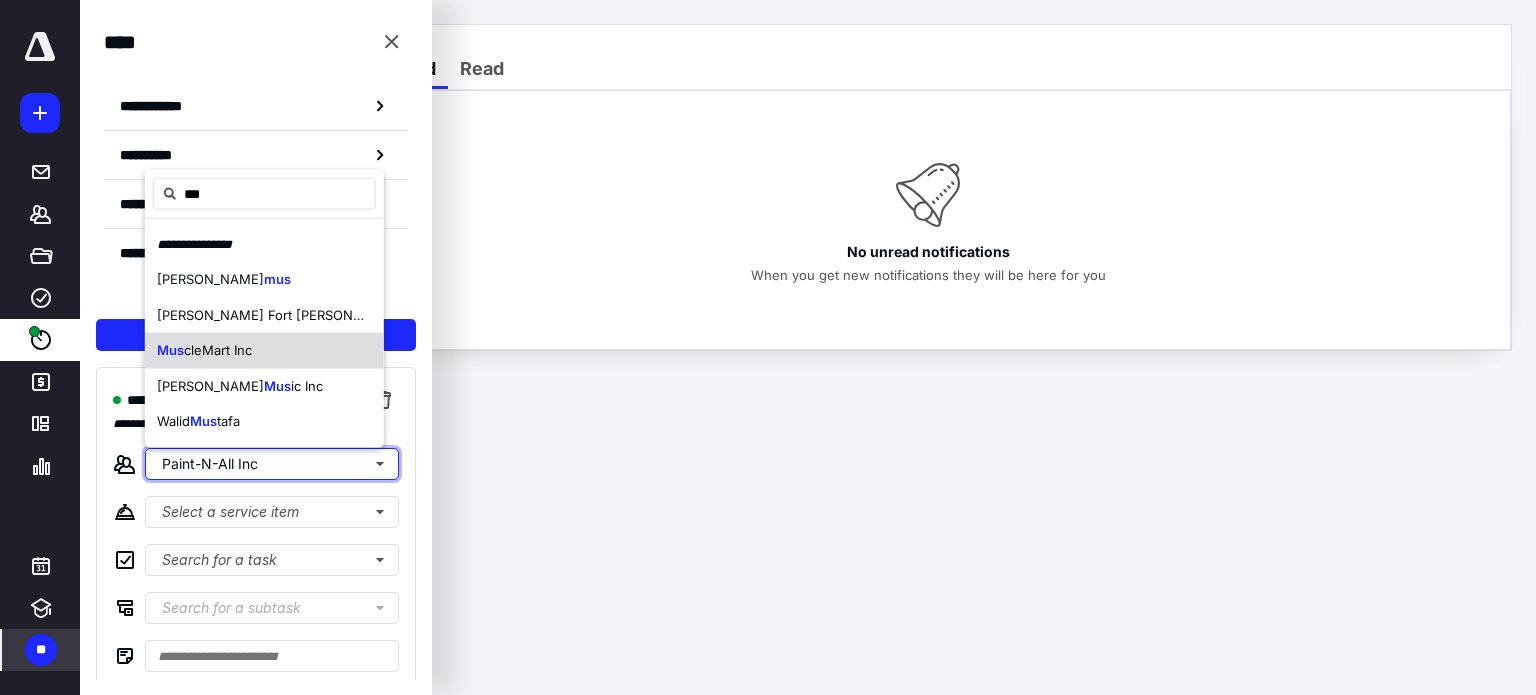 type 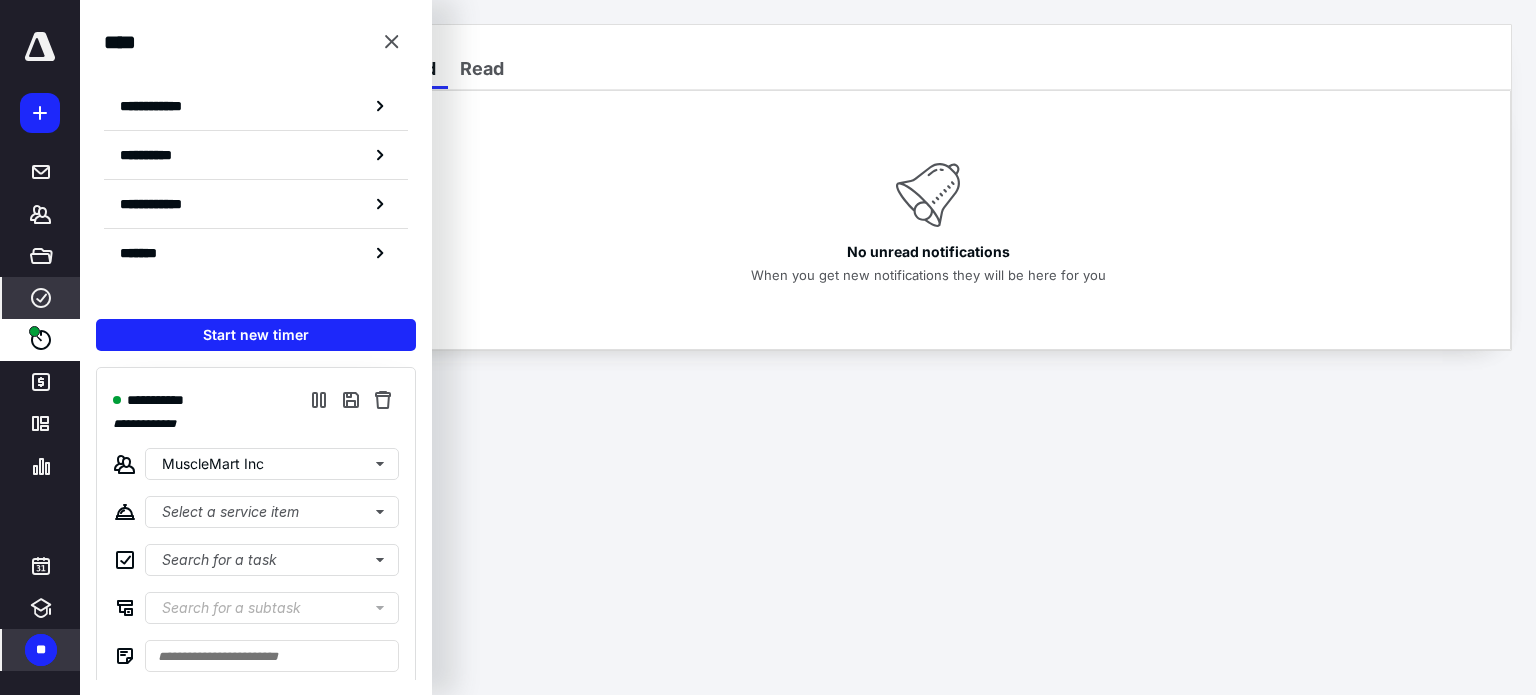 click 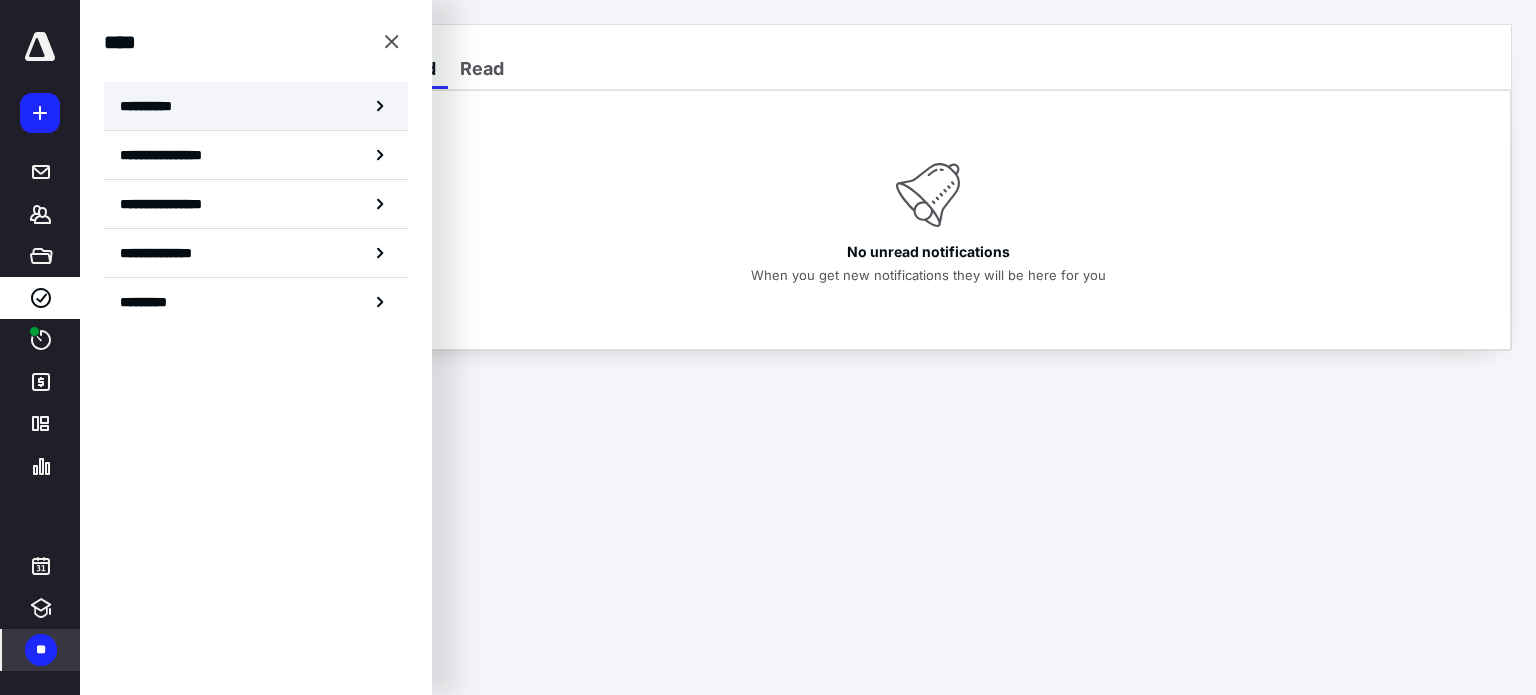 click on "**********" at bounding box center [256, 106] 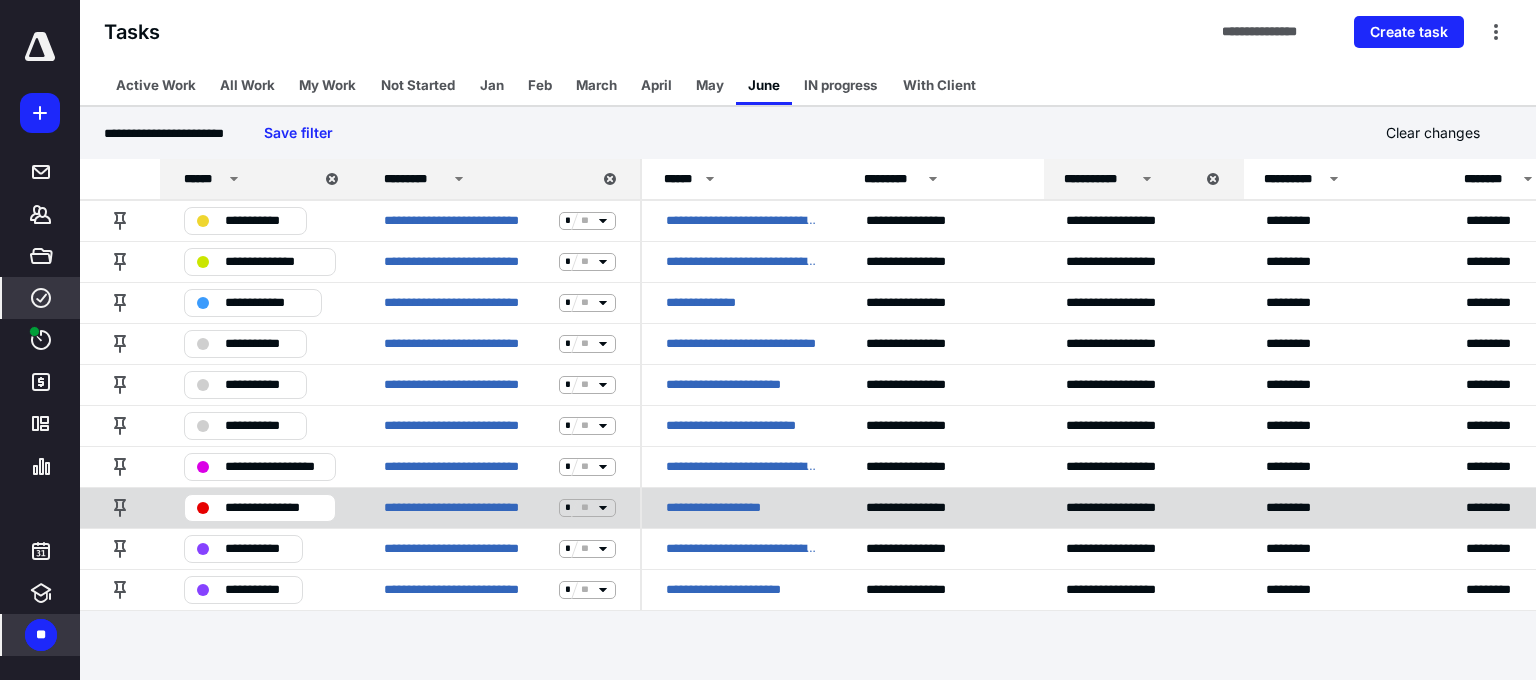 click on "**********" at bounding box center [274, 508] 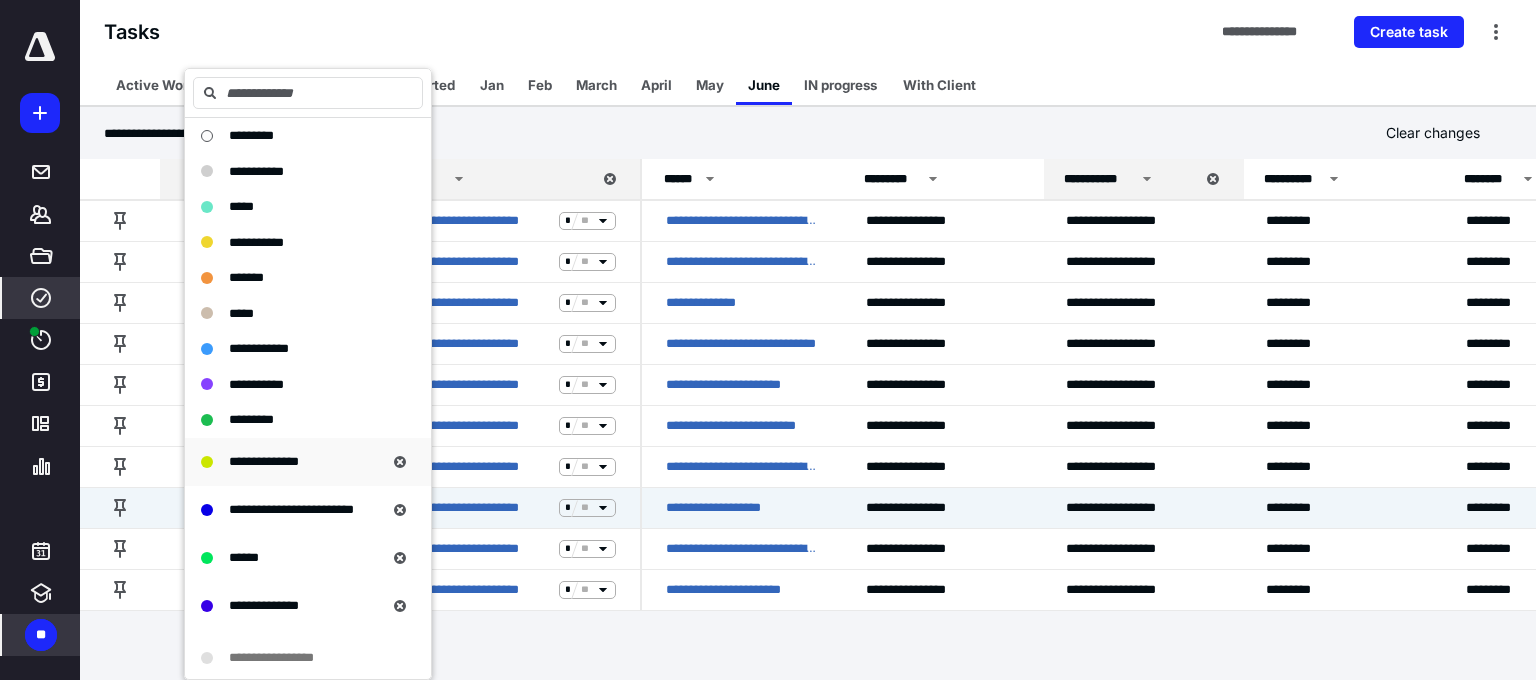 click on "**********" at bounding box center [264, 461] 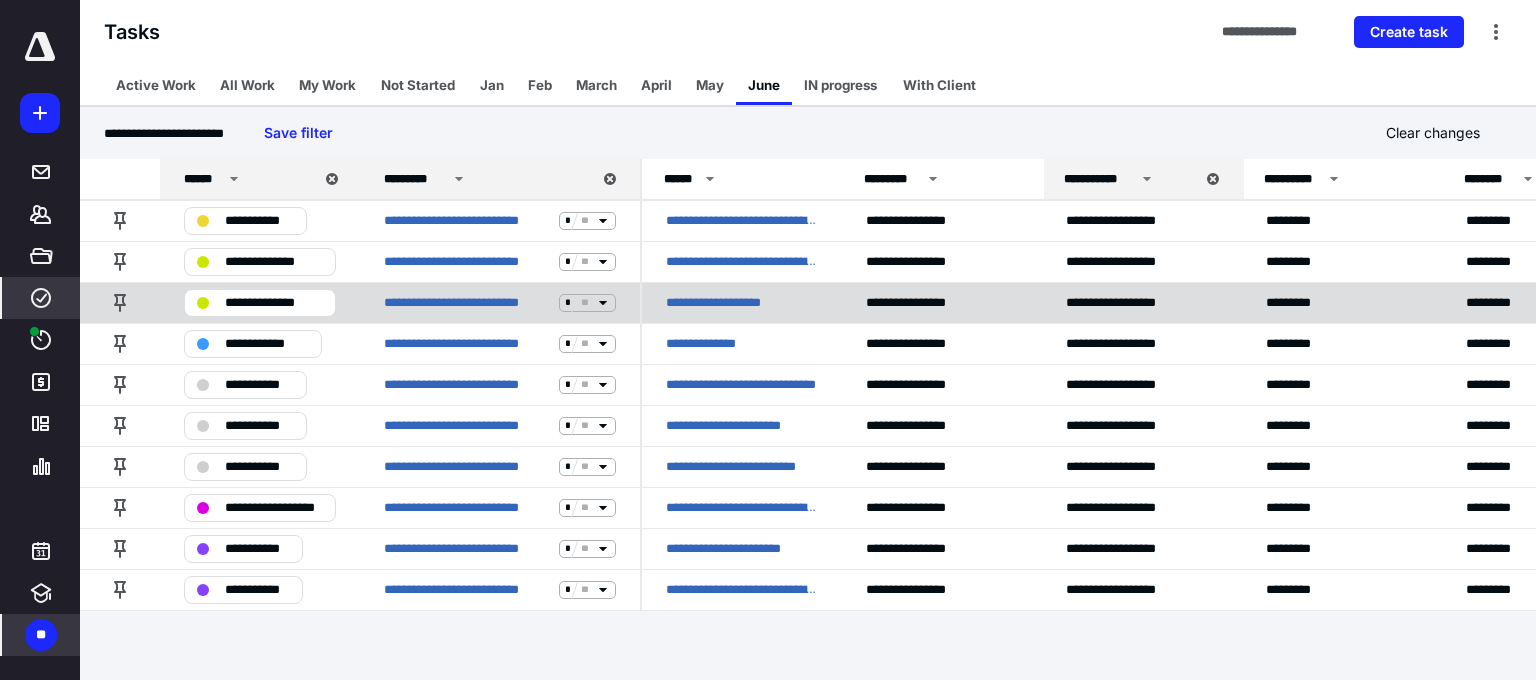 click on "**********" at bounding box center (729, 303) 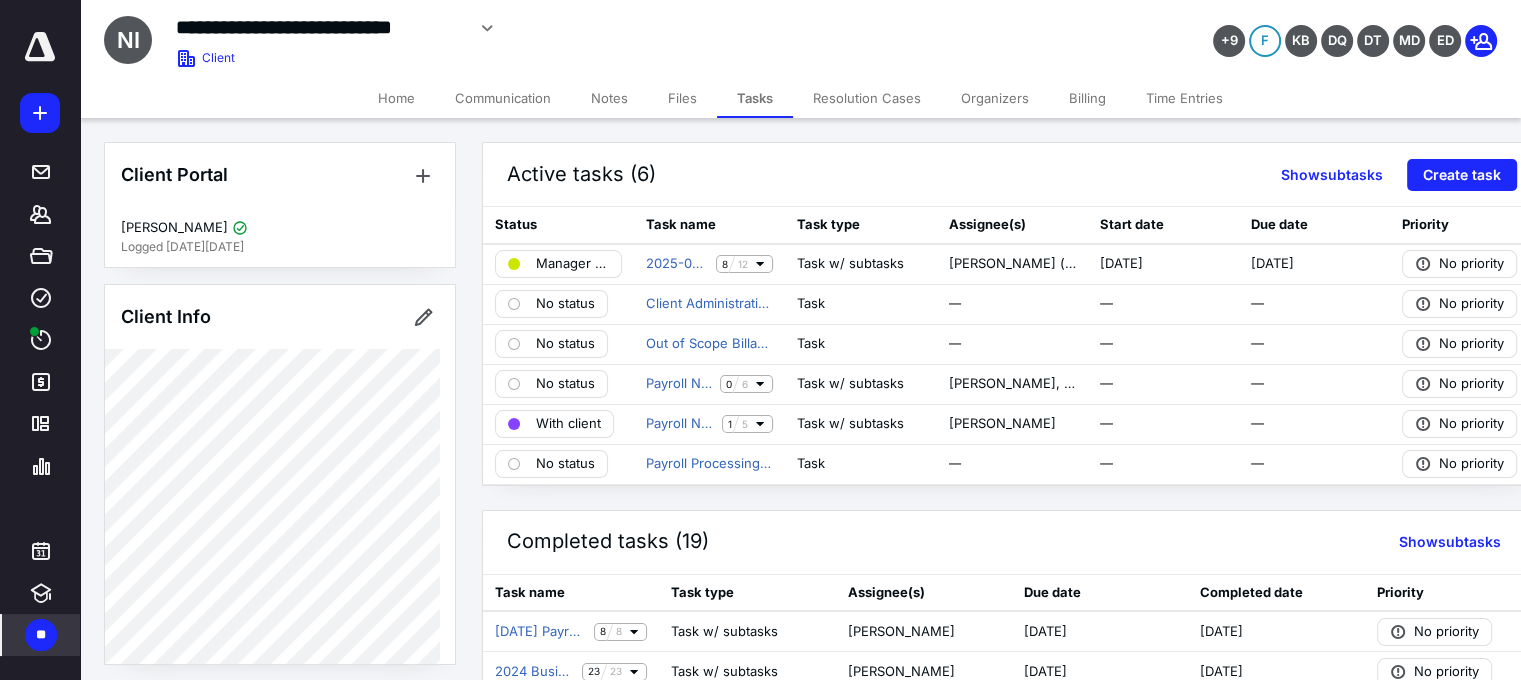 click on "Files" at bounding box center [682, 98] 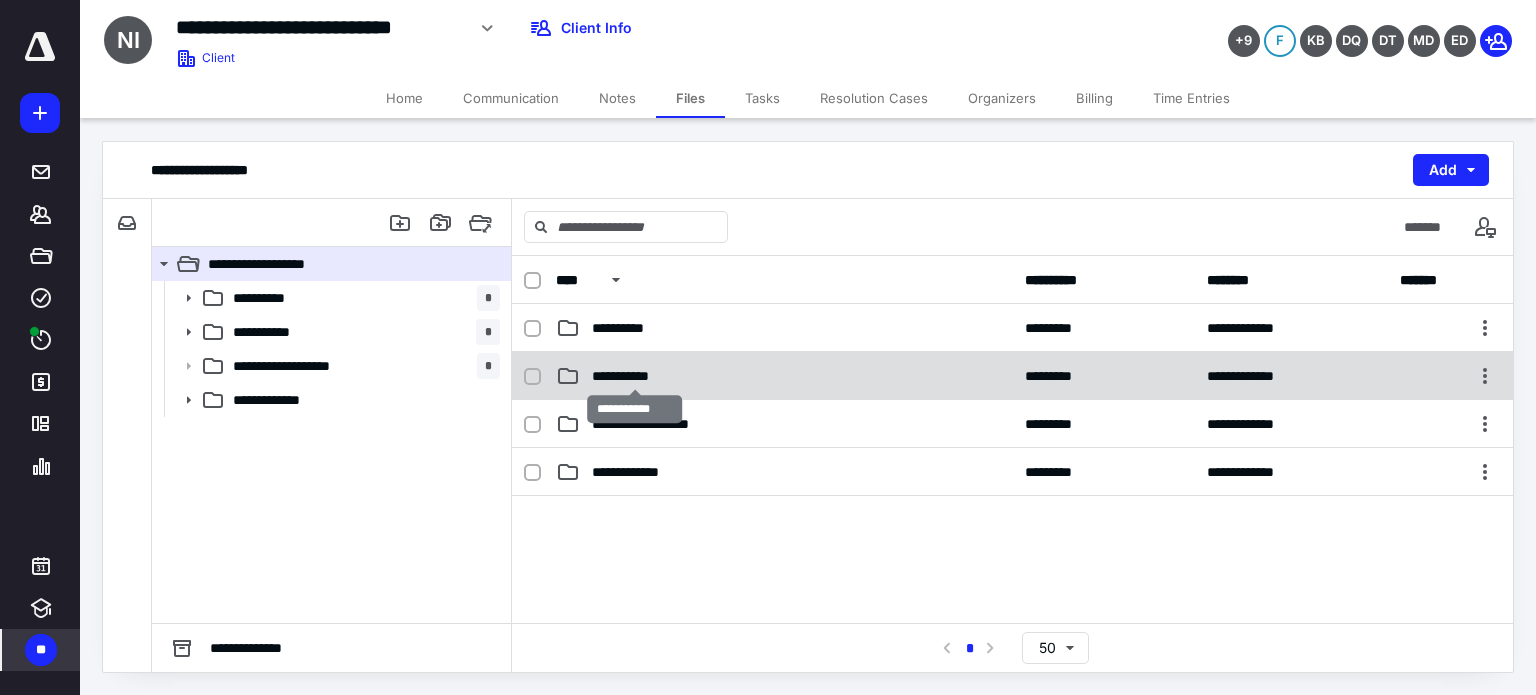 click on "**********" at bounding box center (635, 376) 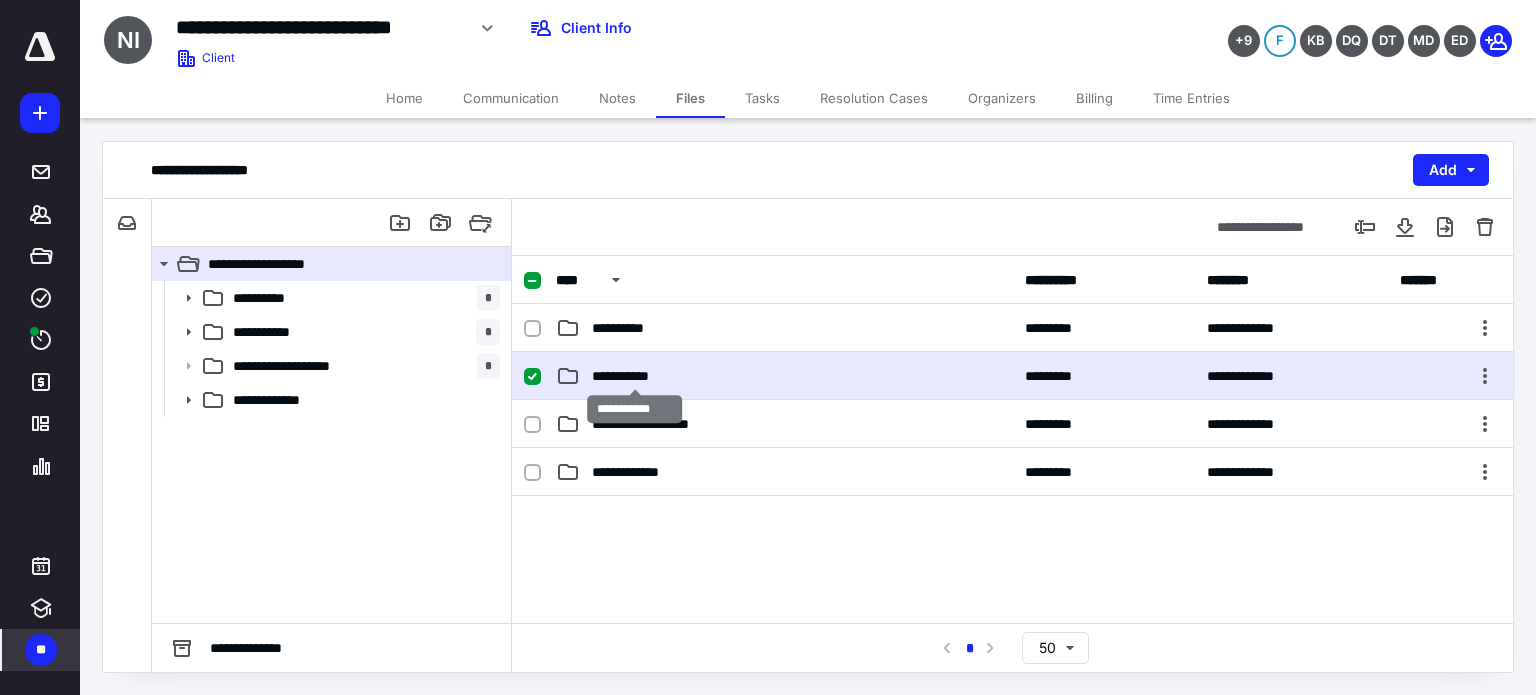 click on "**********" at bounding box center (635, 376) 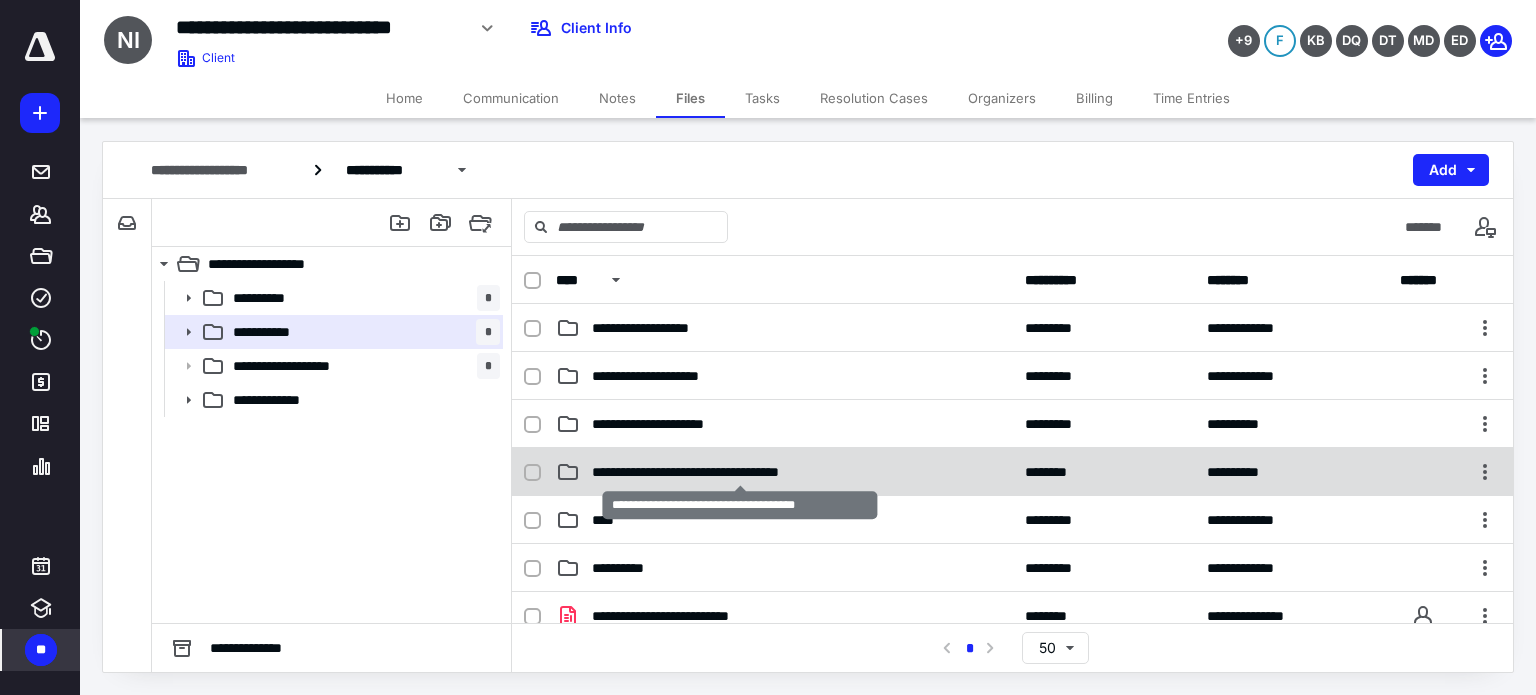click on "**********" at bounding box center (740, 472) 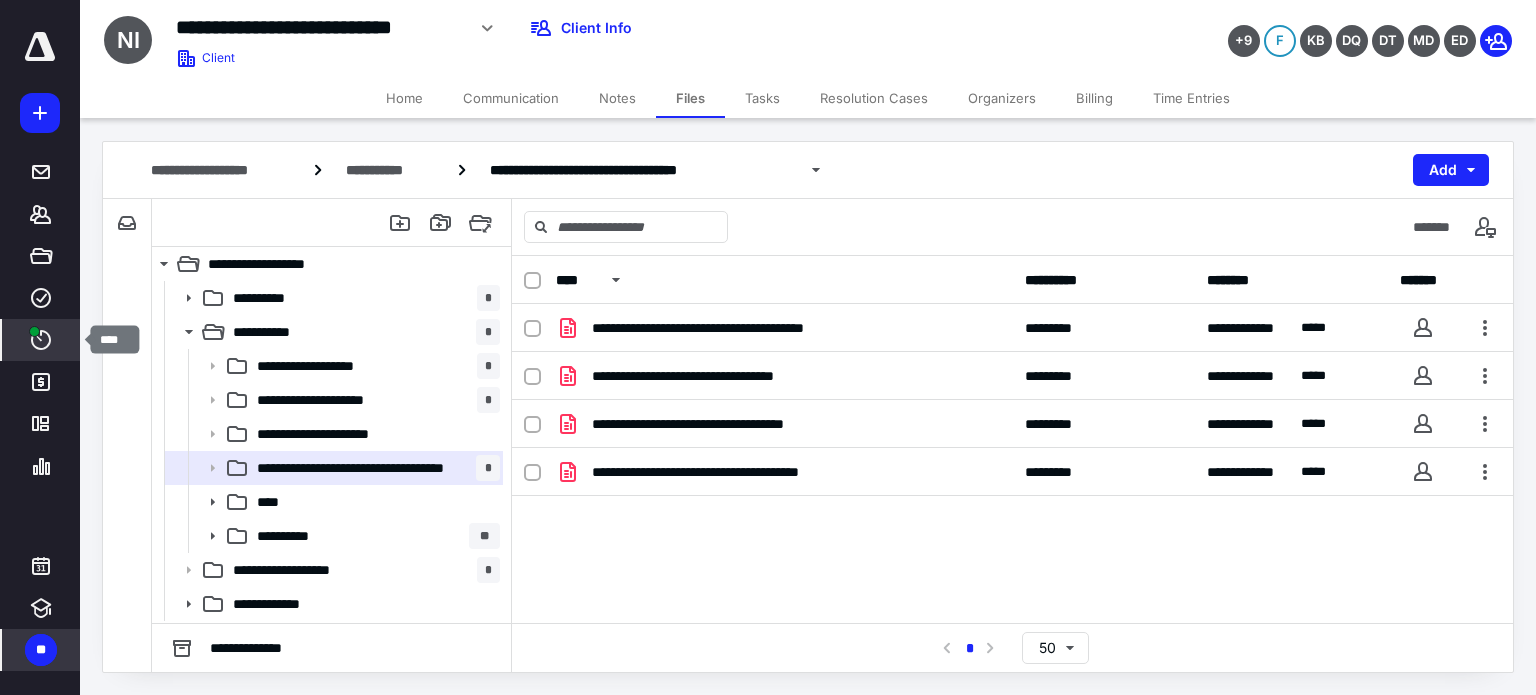 click on "****" at bounding box center [41, 340] 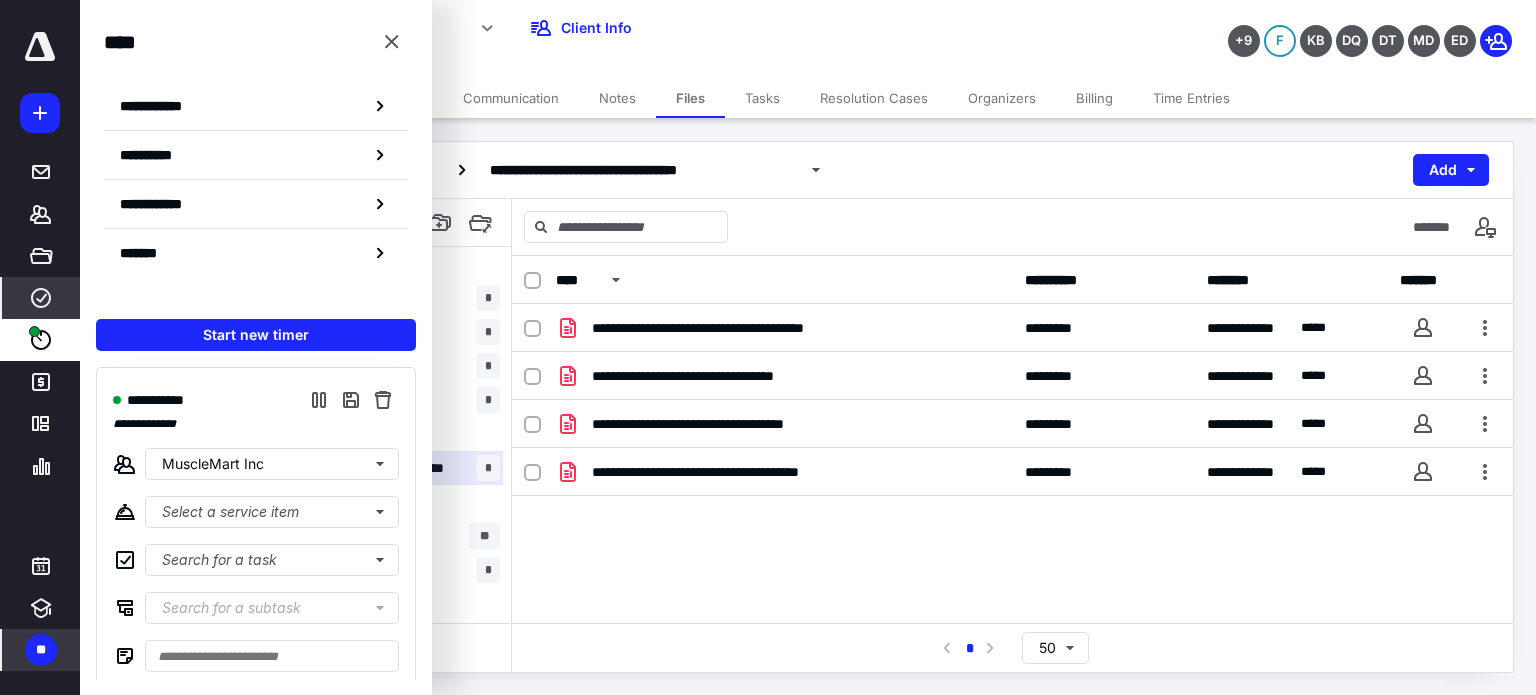 click on "****" at bounding box center (41, 298) 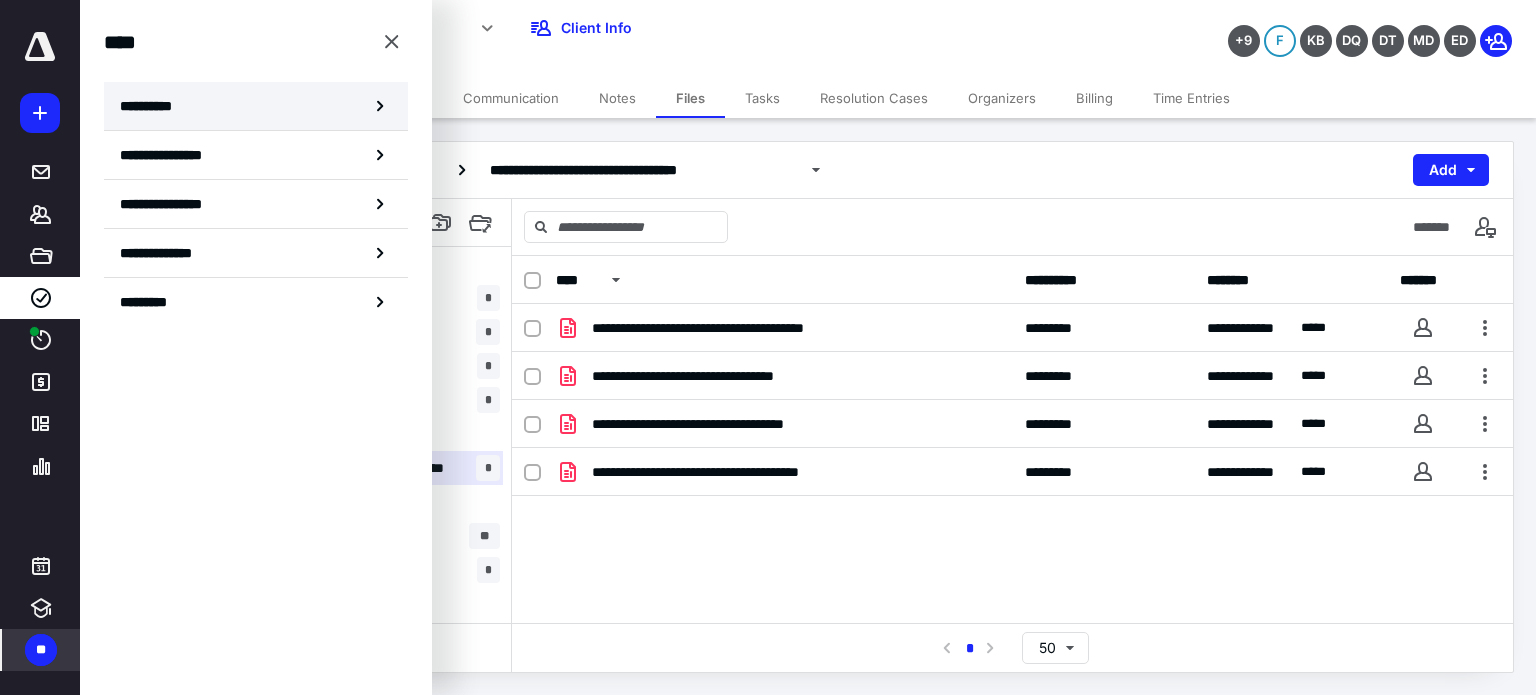 click on "**********" at bounding box center (153, 106) 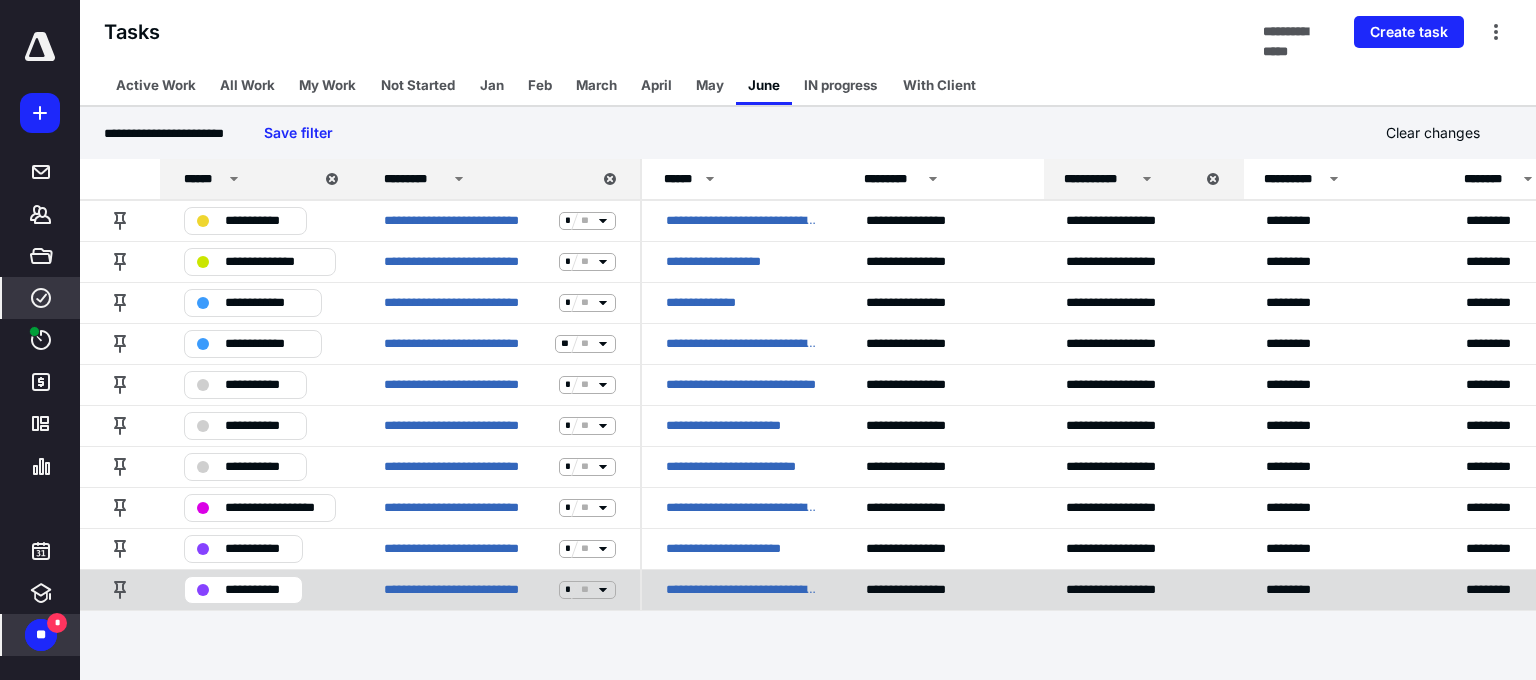 click on "**********" at bounding box center [742, 590] 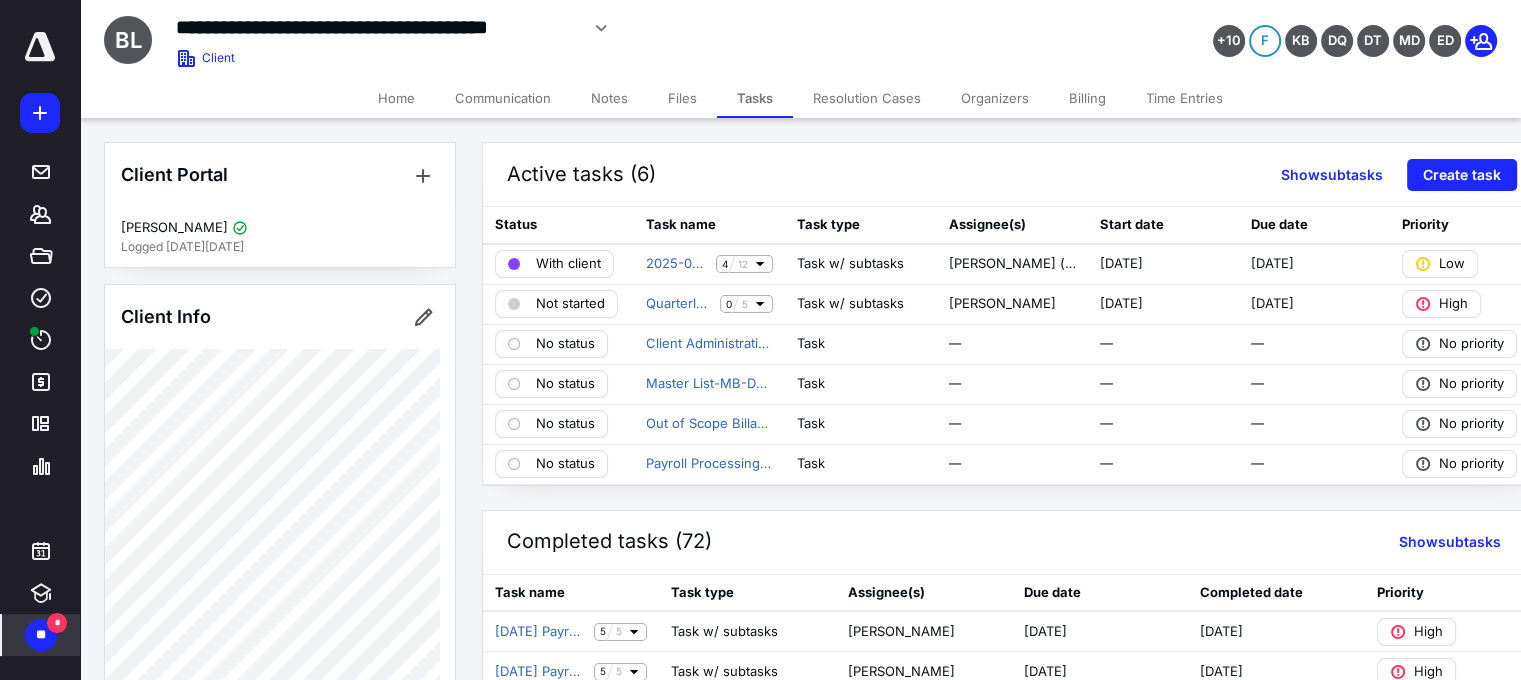 click on "Files" at bounding box center [682, 98] 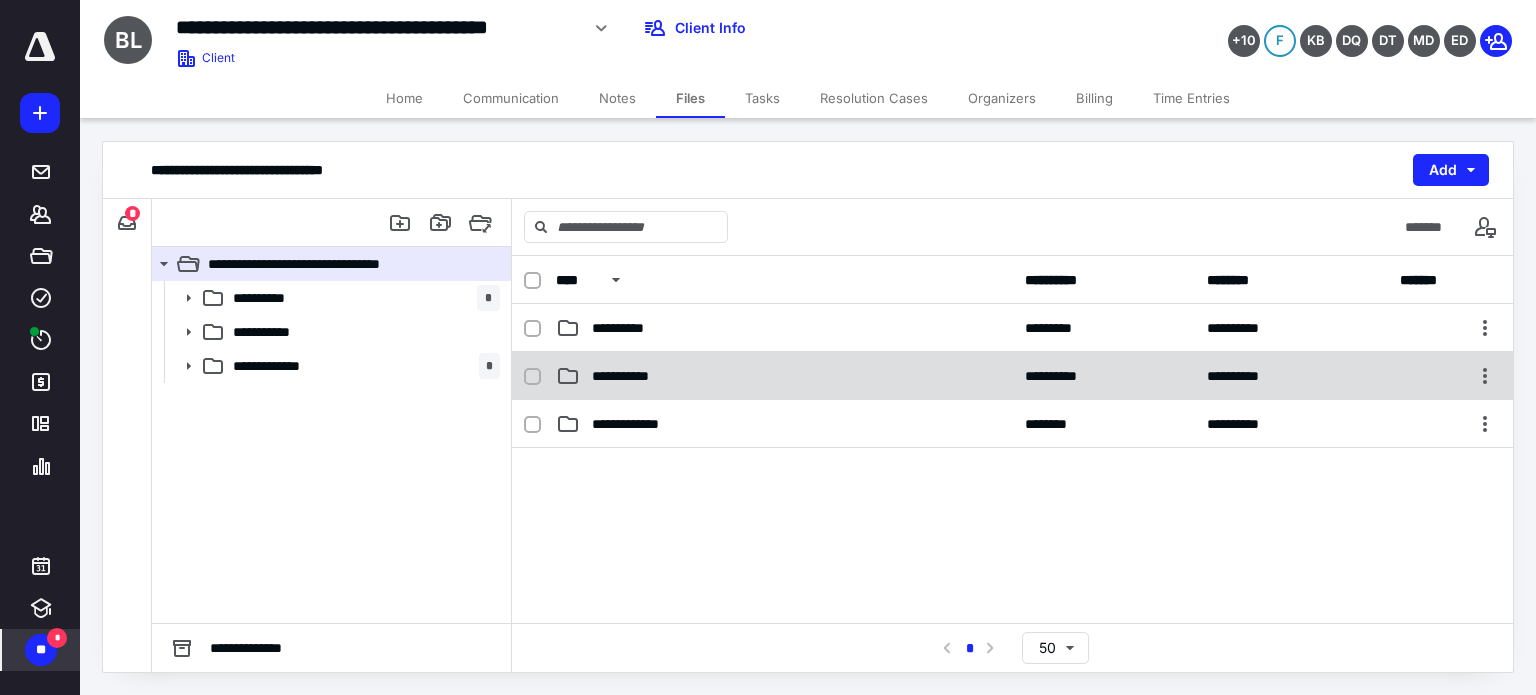 click on "**********" at bounding box center (635, 376) 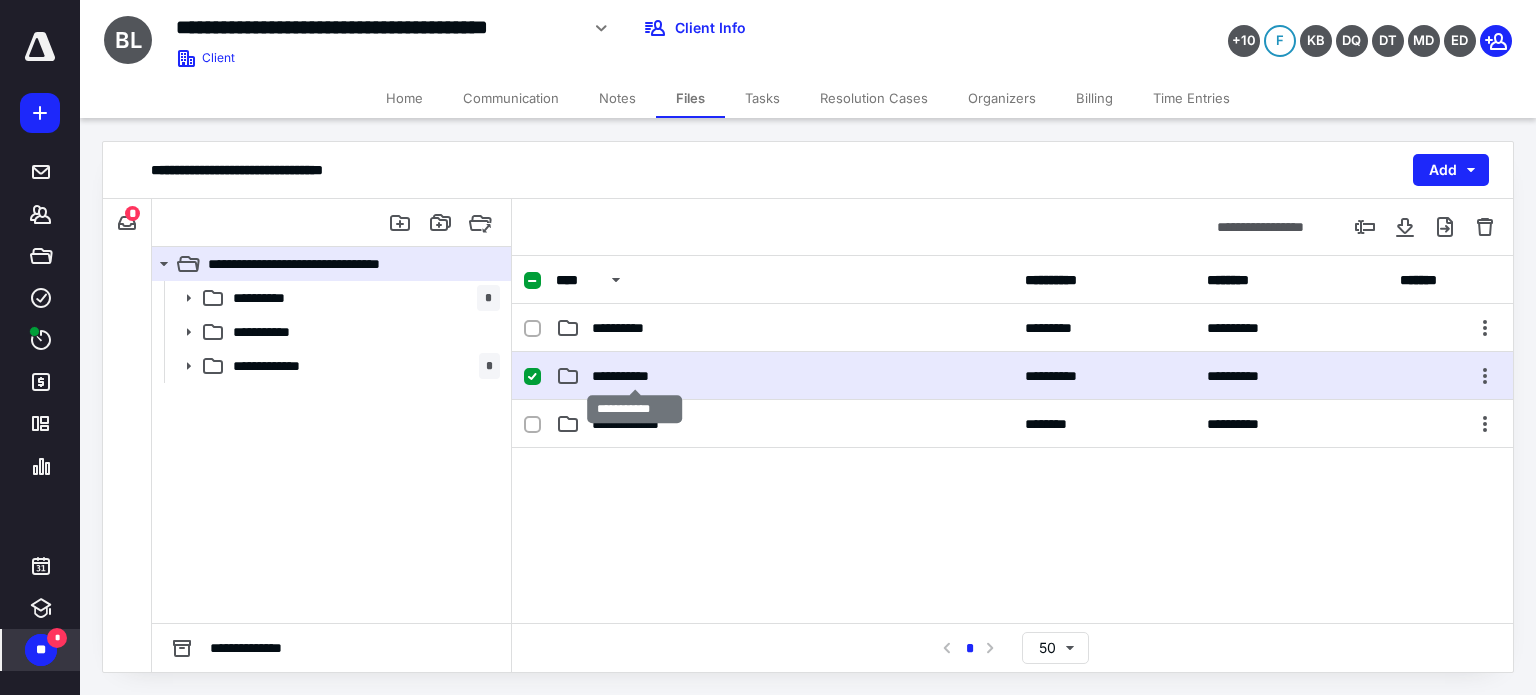 click on "**********" at bounding box center (635, 376) 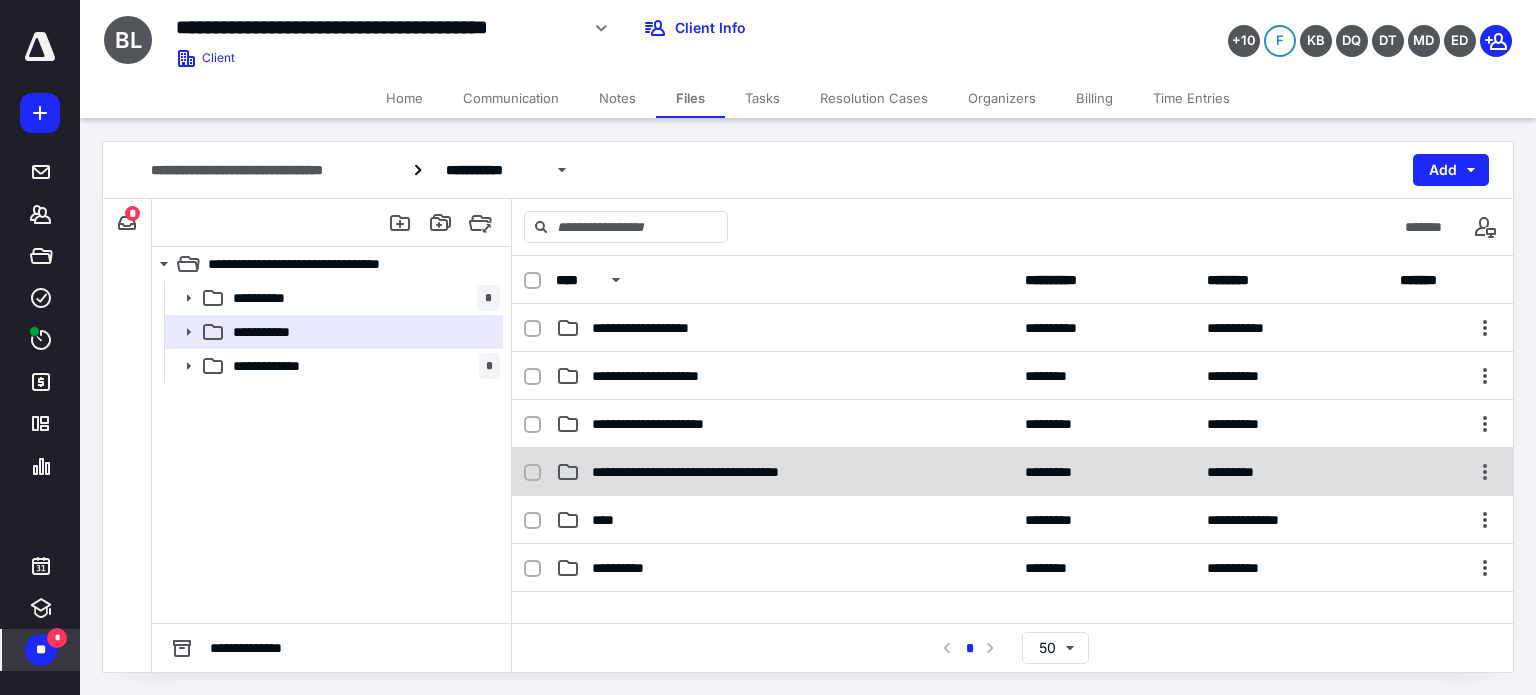 click on "**********" at bounding box center [740, 472] 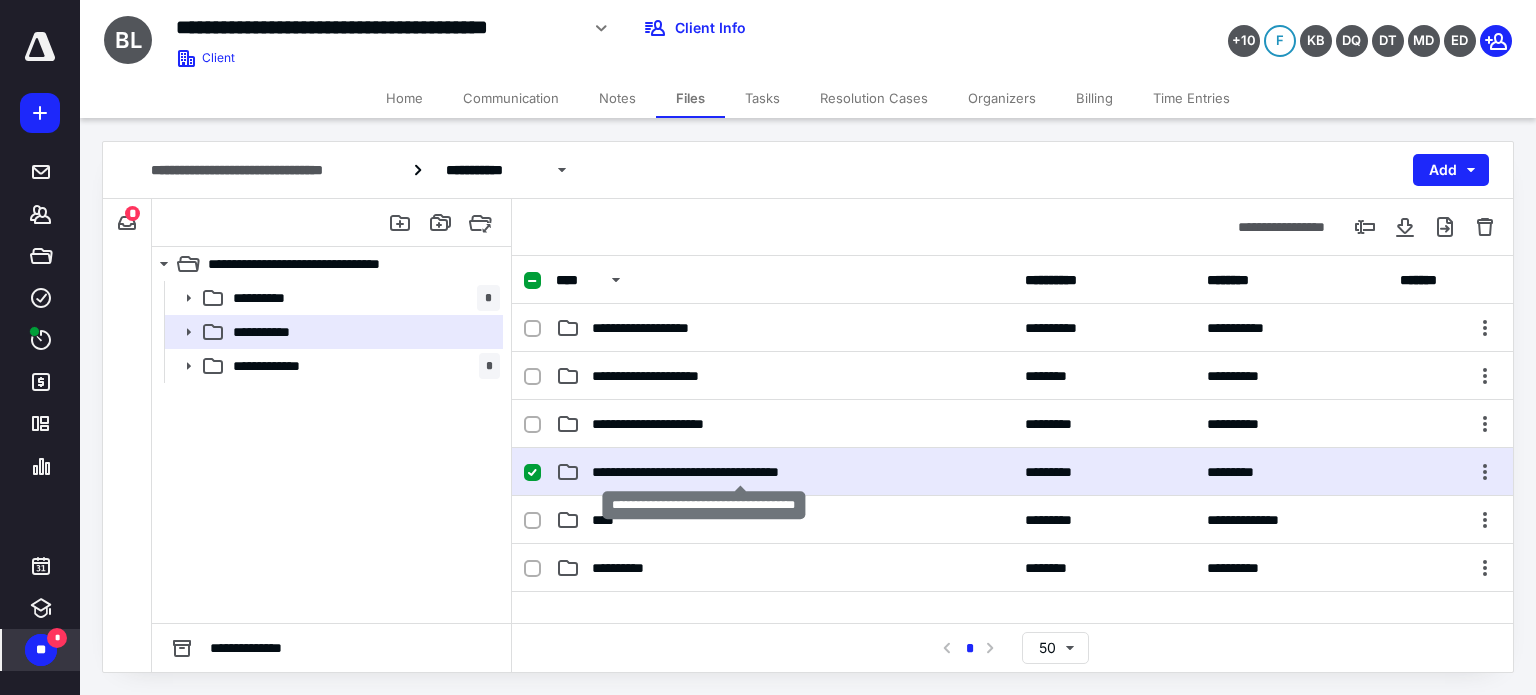 click on "**********" at bounding box center [740, 472] 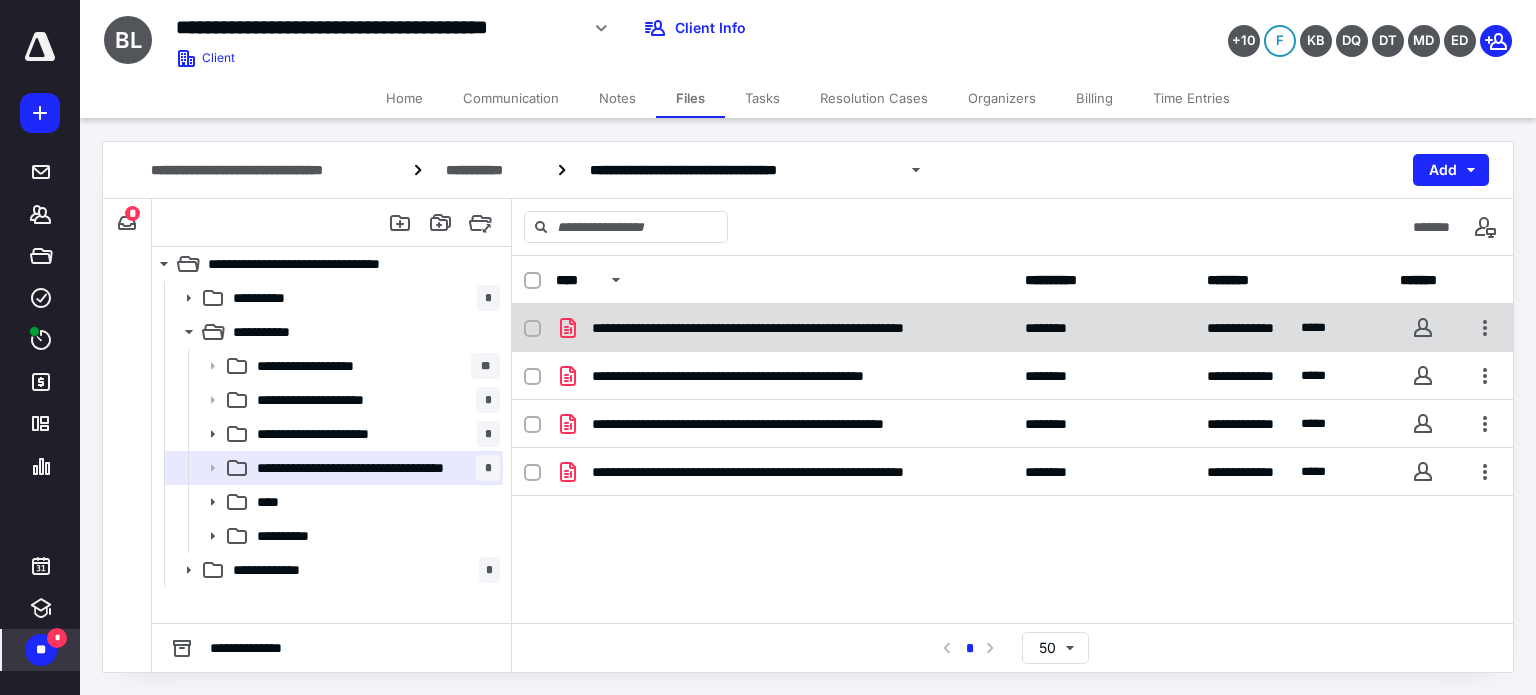 click 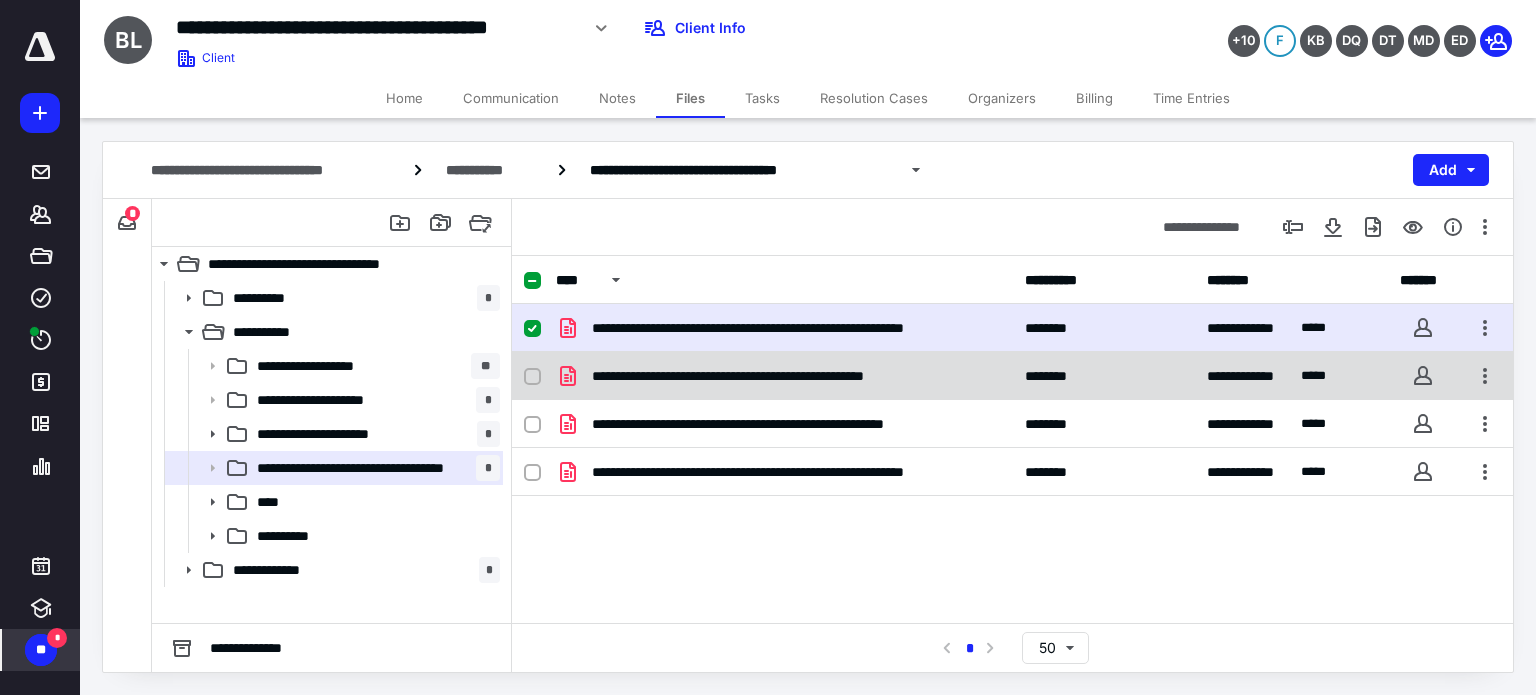 click 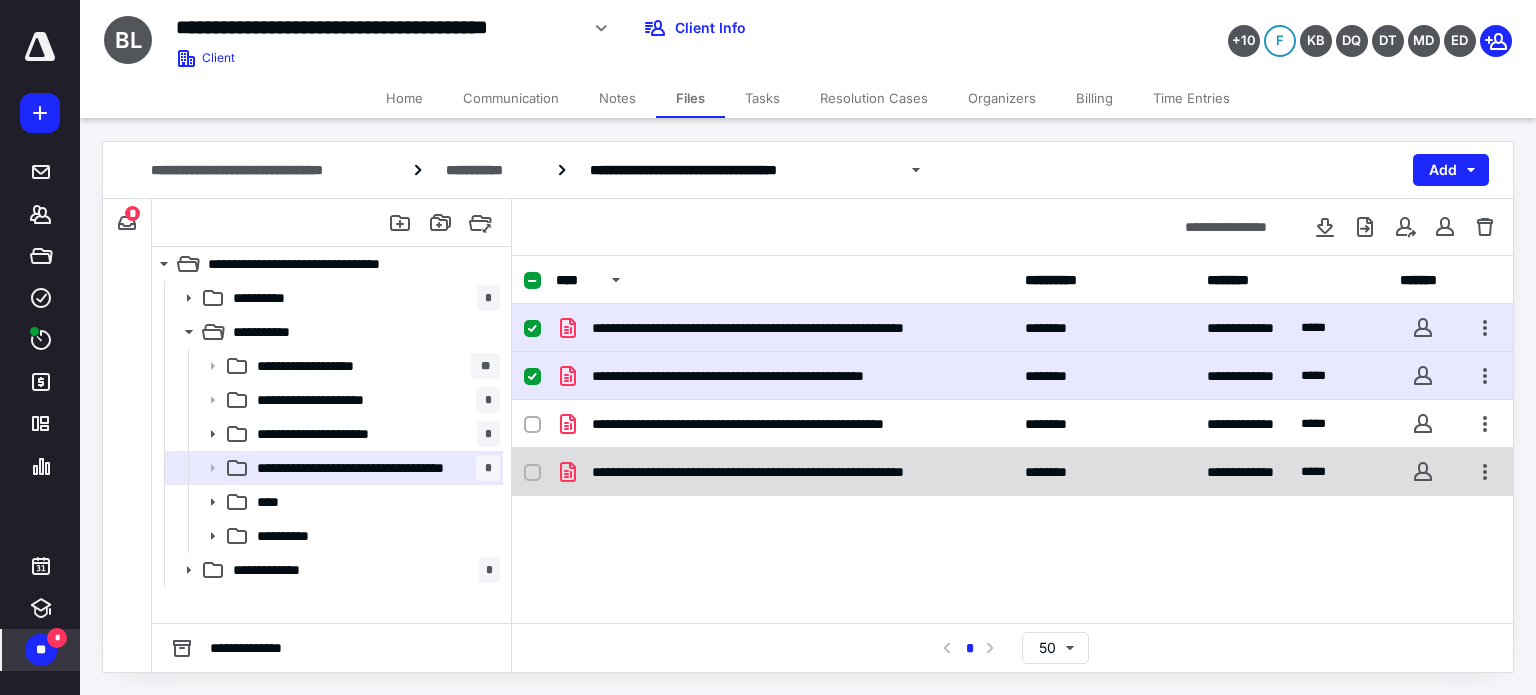 drag, startPoint x: 534, startPoint y: 423, endPoint x: 533, endPoint y: 455, distance: 32.01562 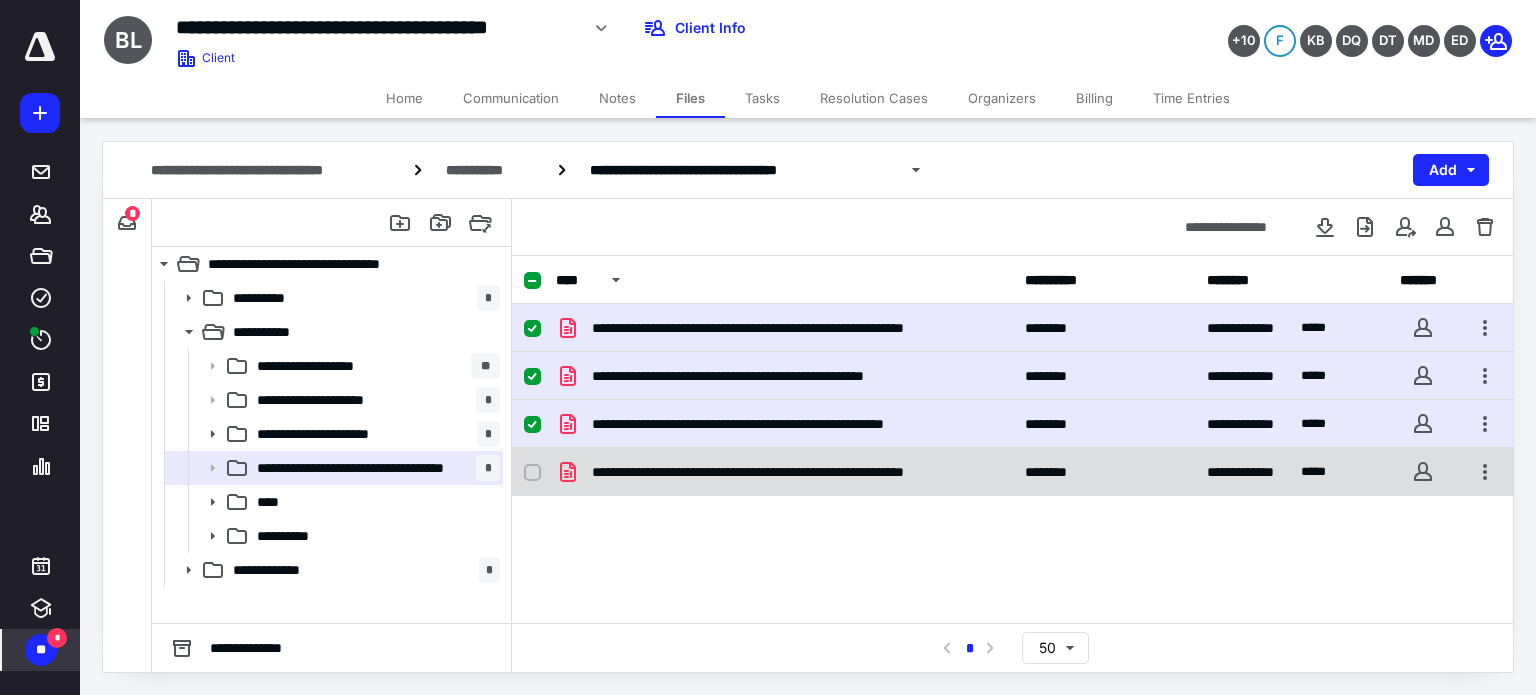 click at bounding box center (532, 473) 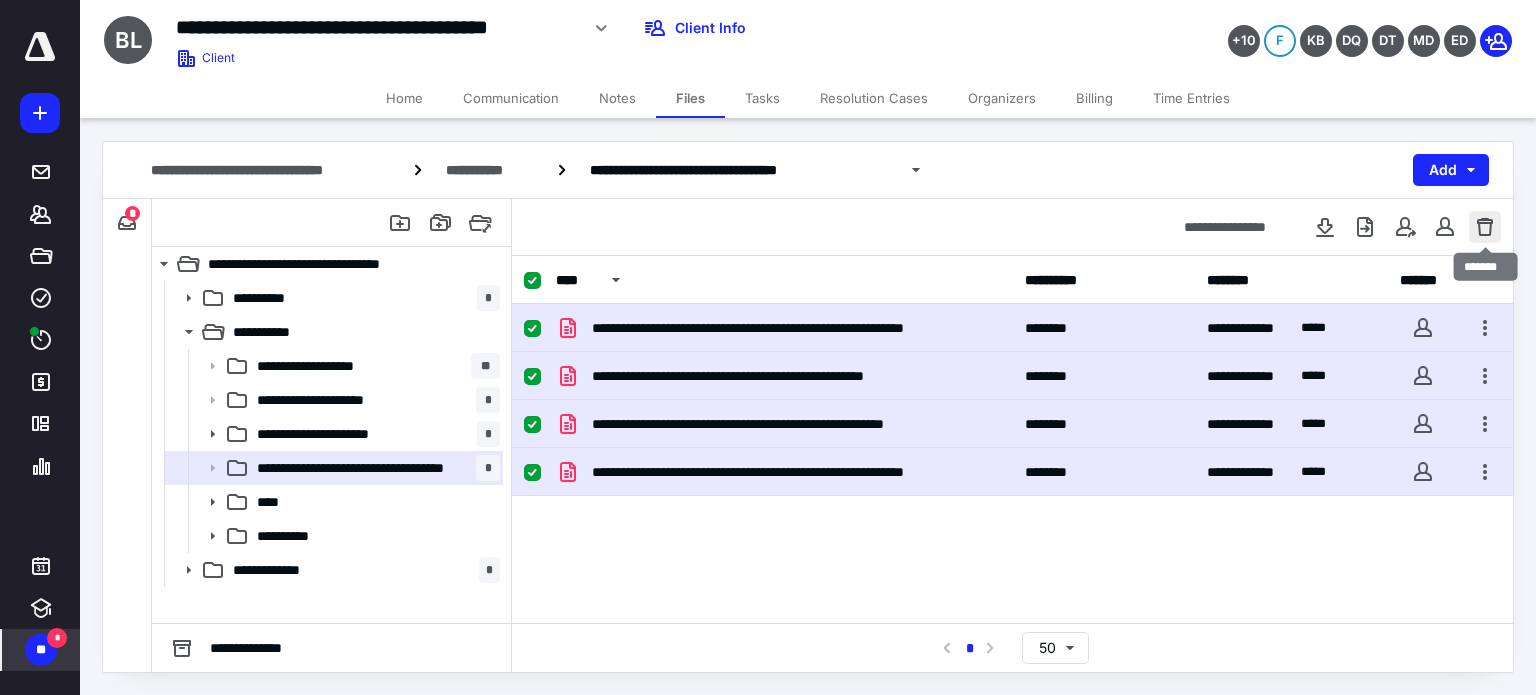 click at bounding box center [1485, 227] 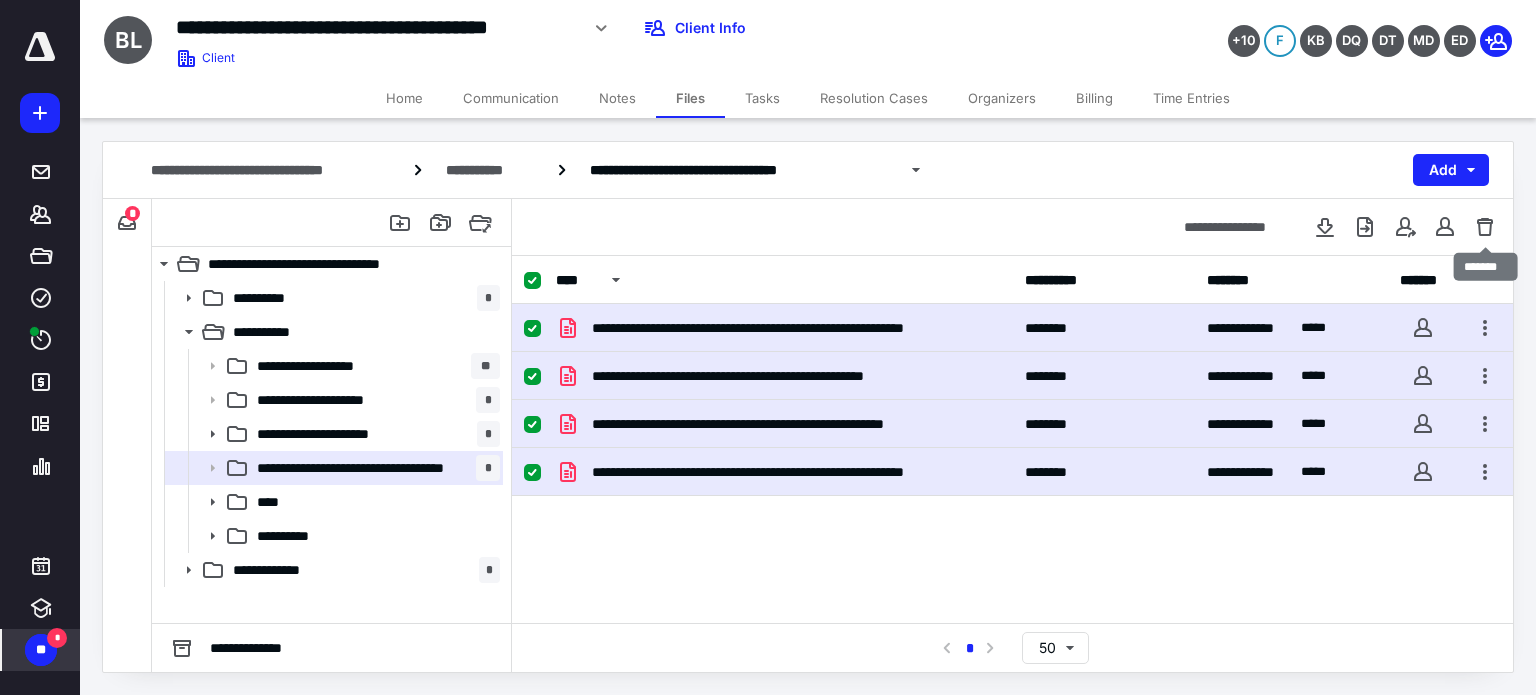 checkbox on "false" 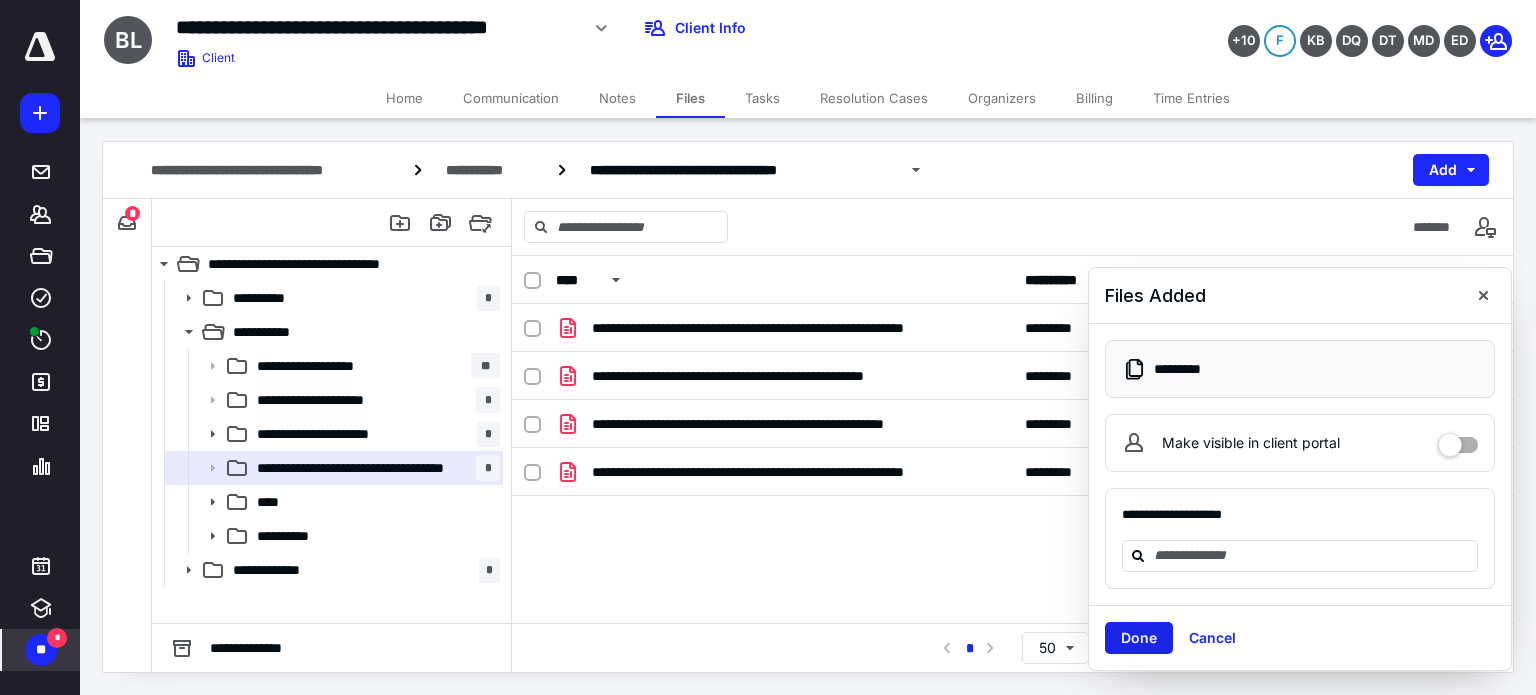 click on "Done" at bounding box center (1139, 638) 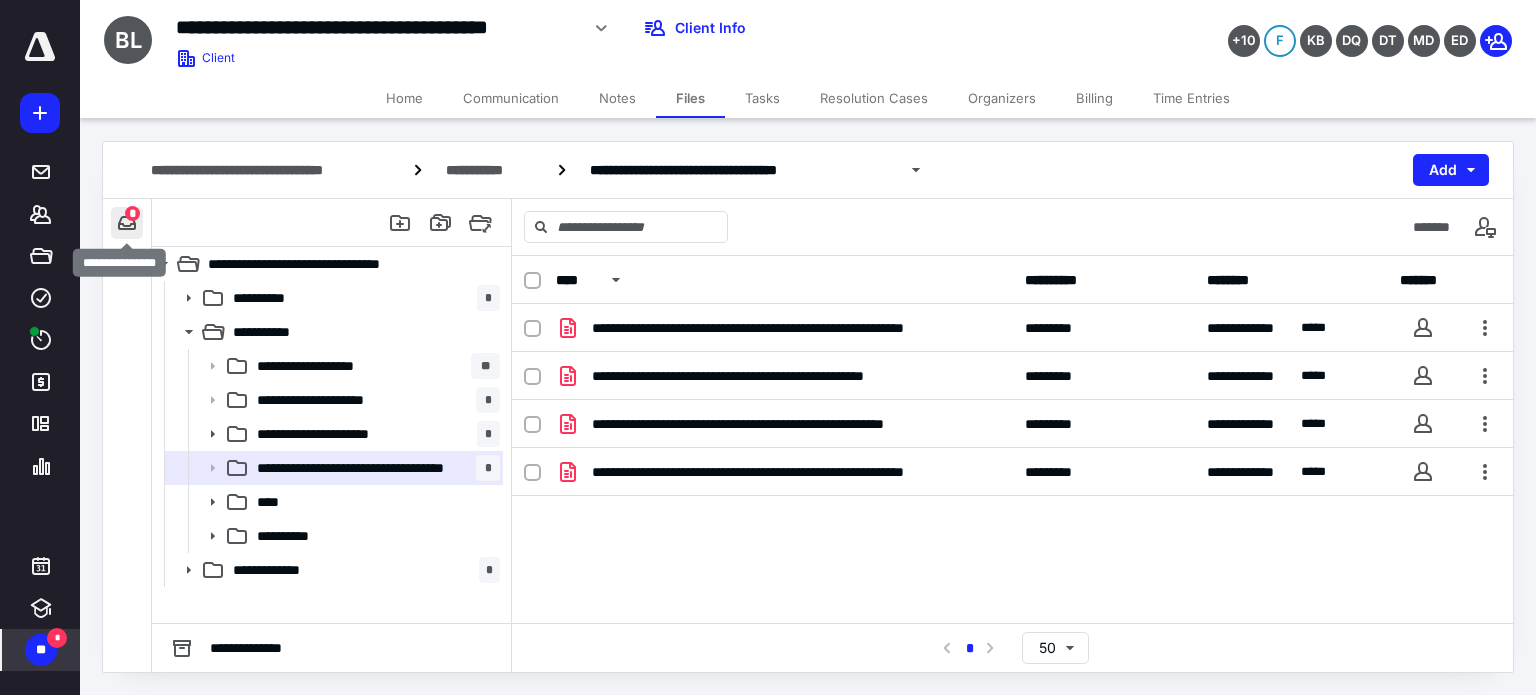 click at bounding box center (127, 223) 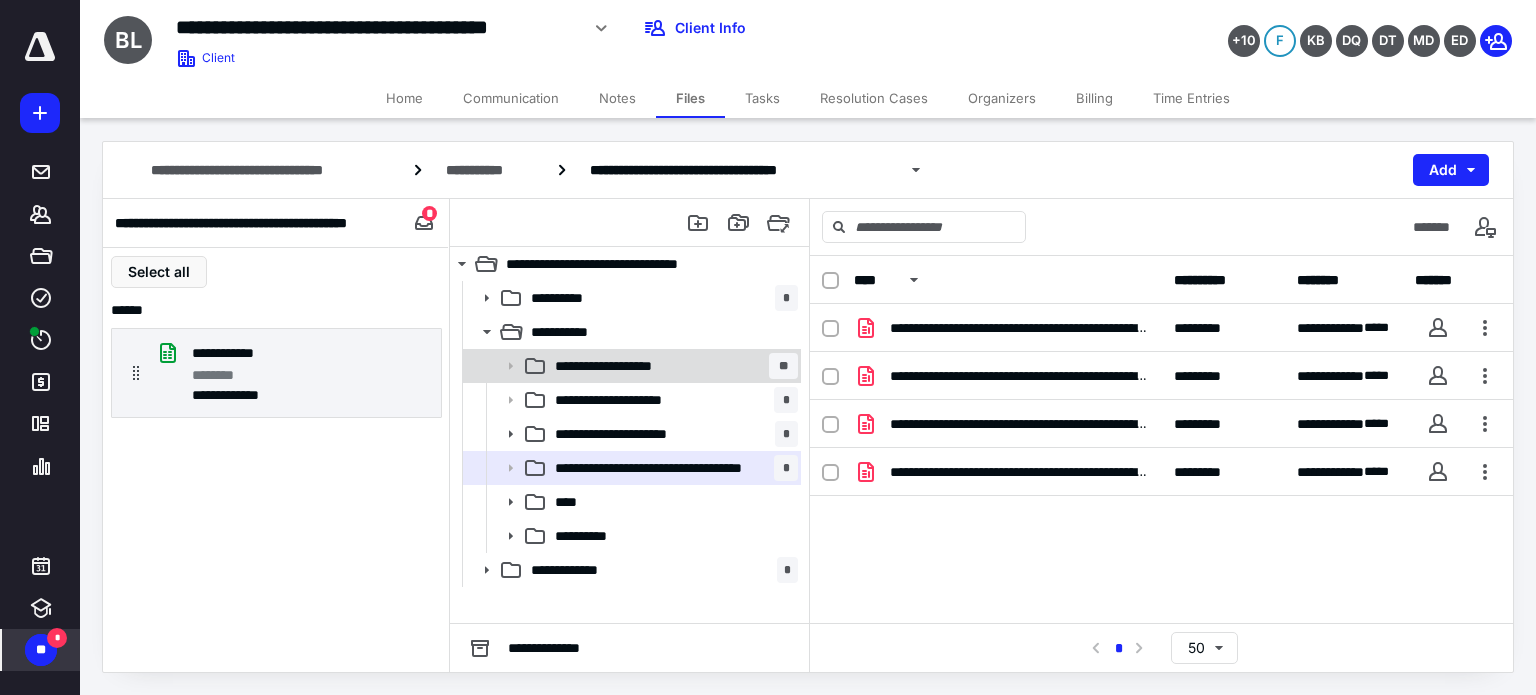 click on "**********" at bounding box center (672, 366) 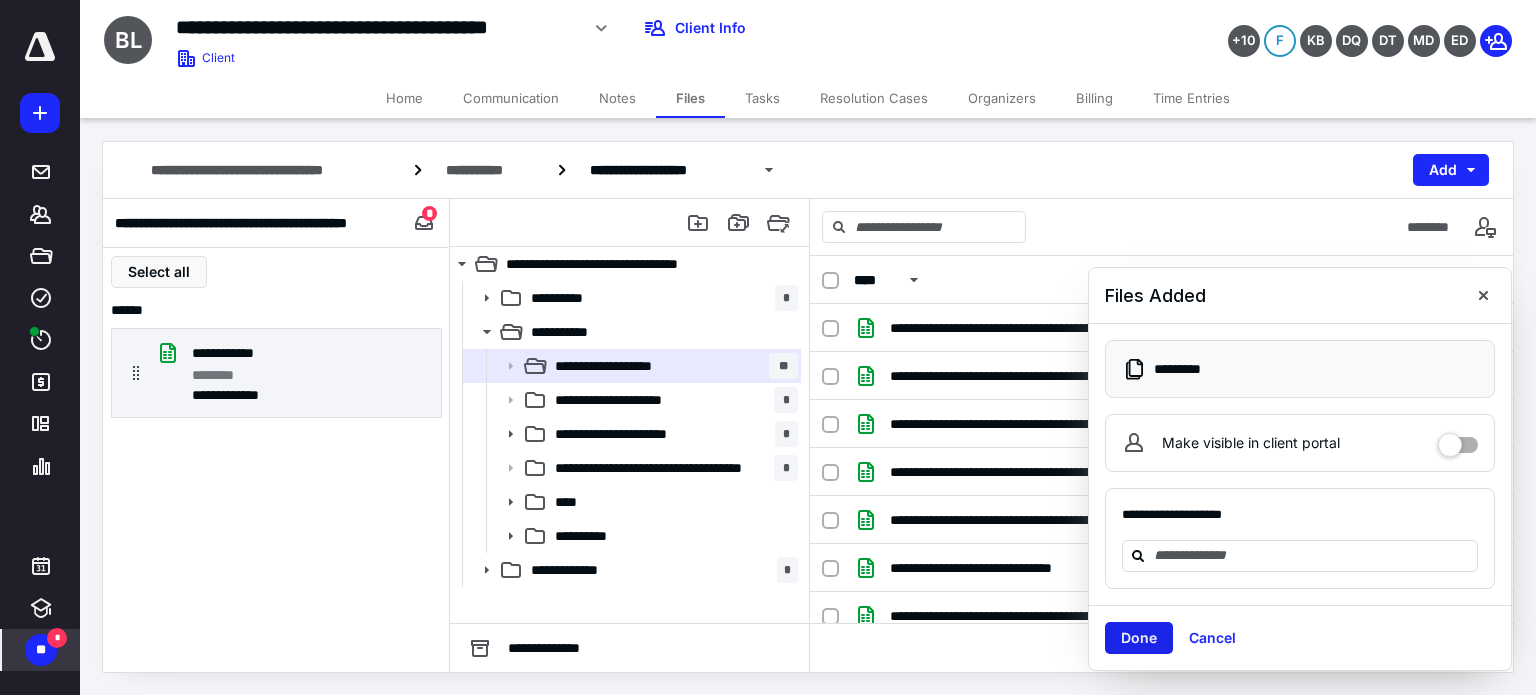 click on "Done" at bounding box center [1139, 638] 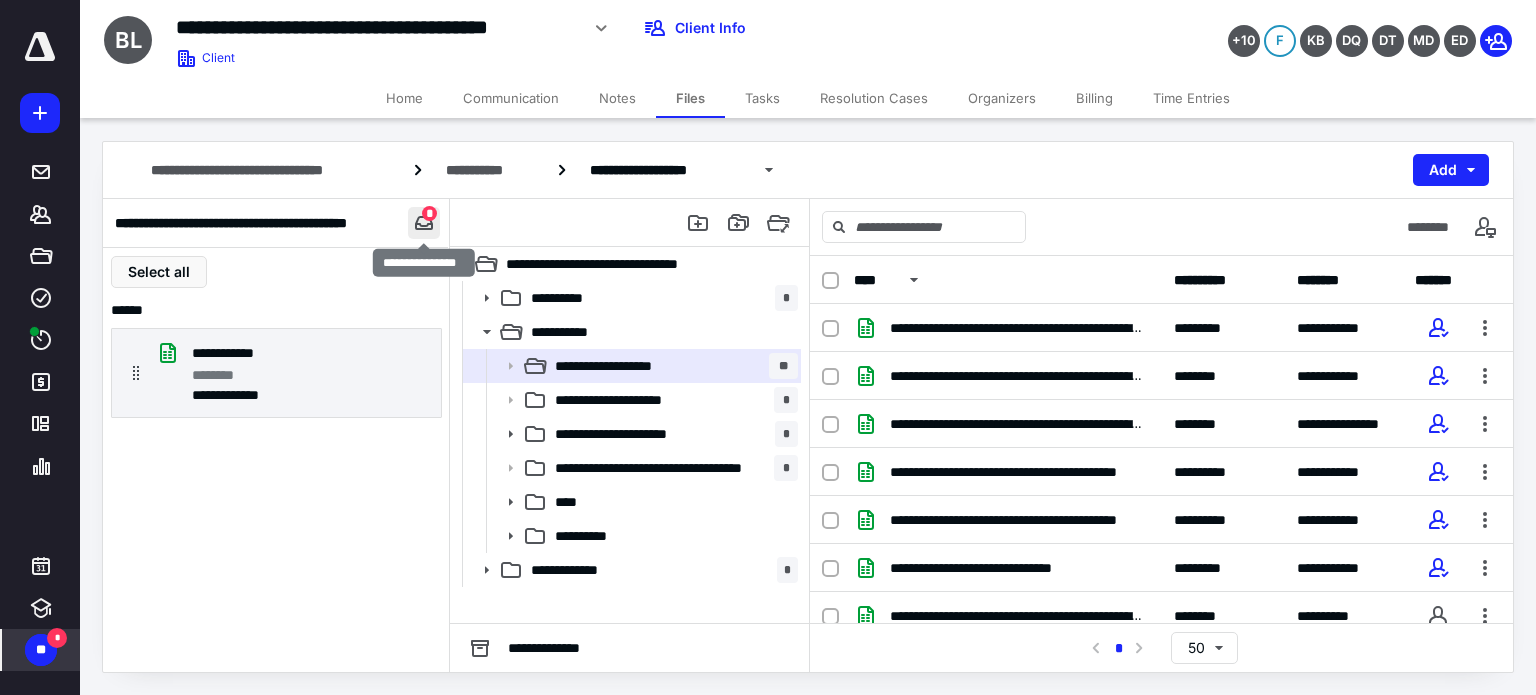 click at bounding box center [424, 223] 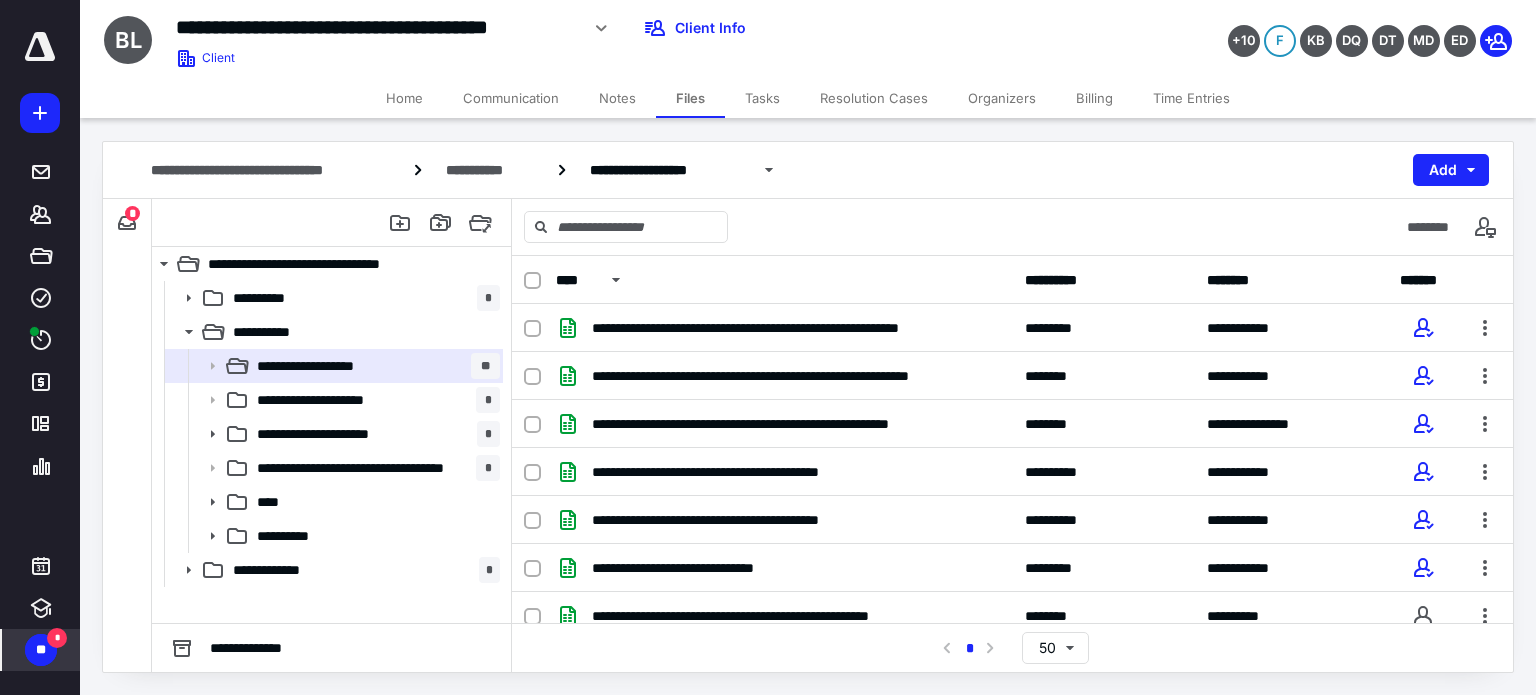 click on "Tasks" at bounding box center (762, 98) 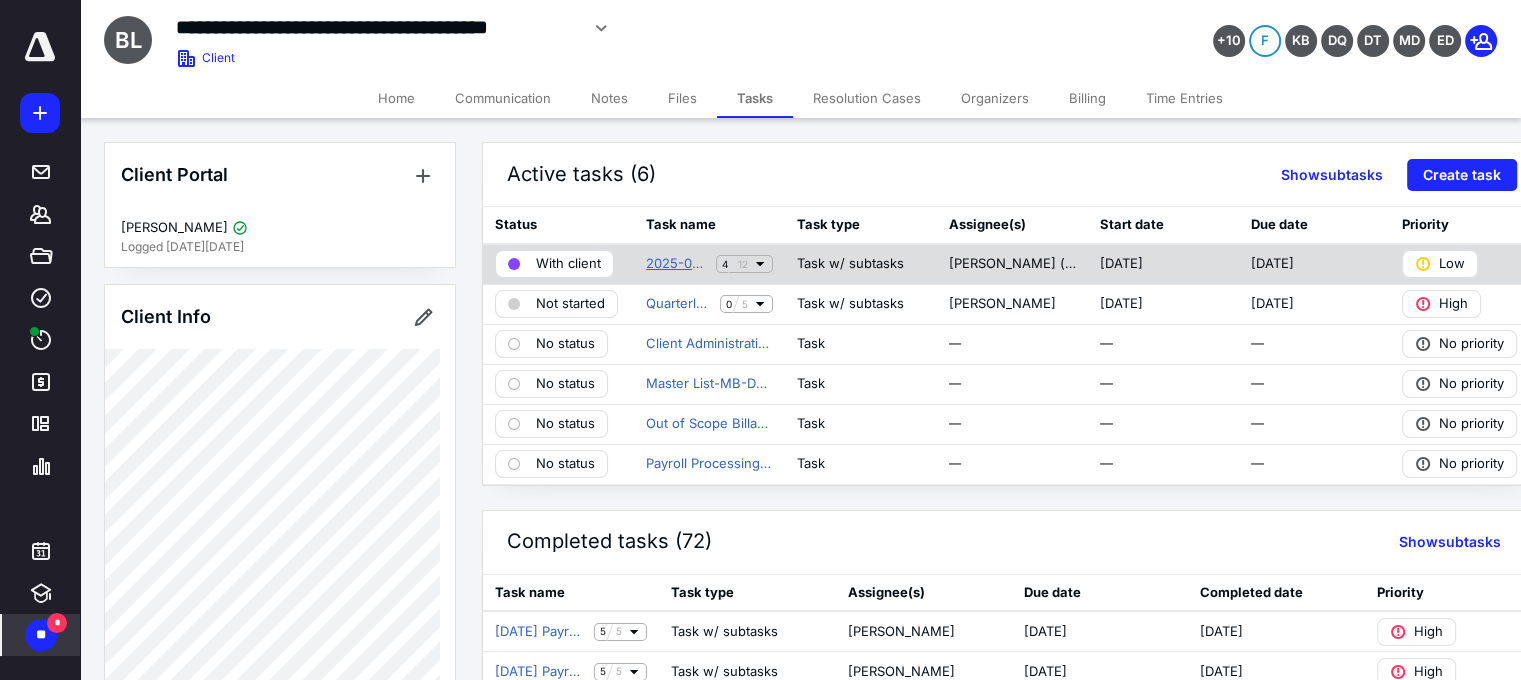 click on "2025-06 Monthly Bookkeeping" at bounding box center [677, 264] 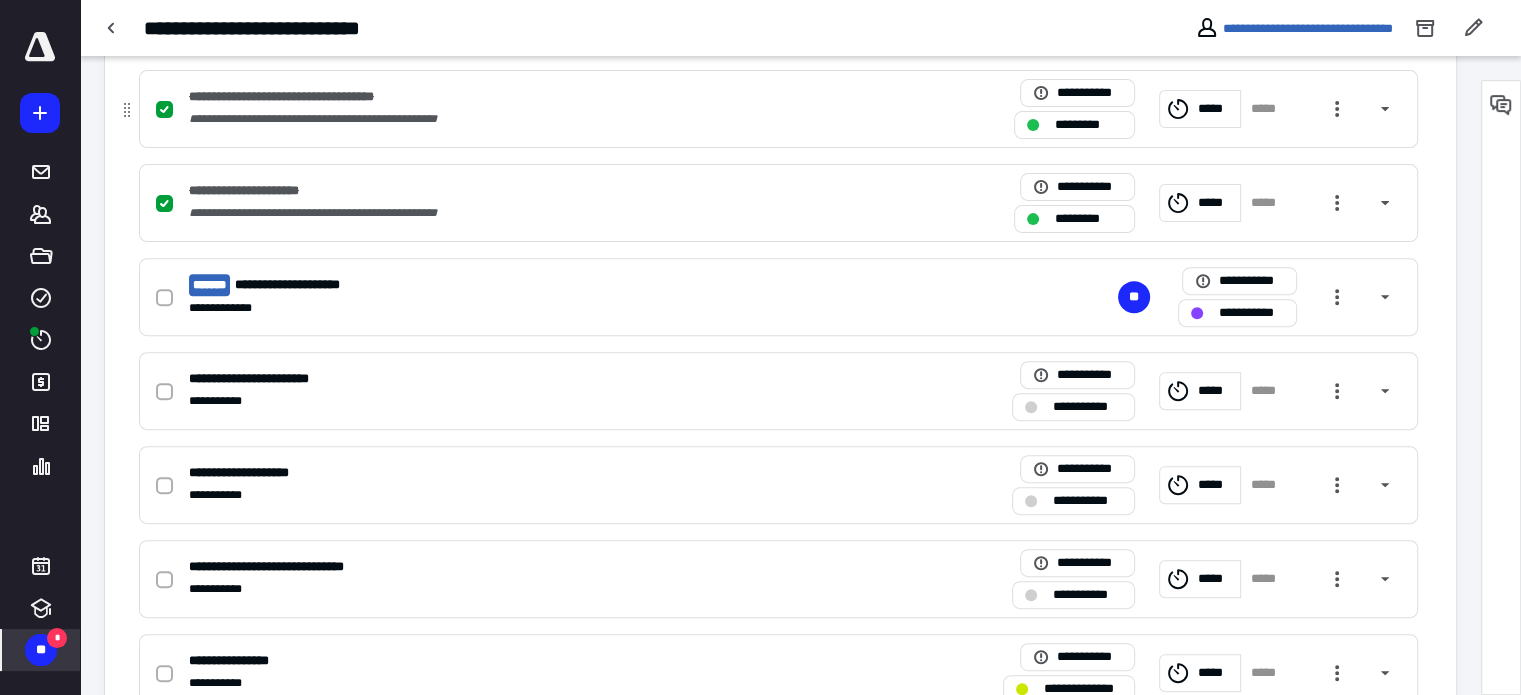 scroll, scrollTop: 800, scrollLeft: 0, axis: vertical 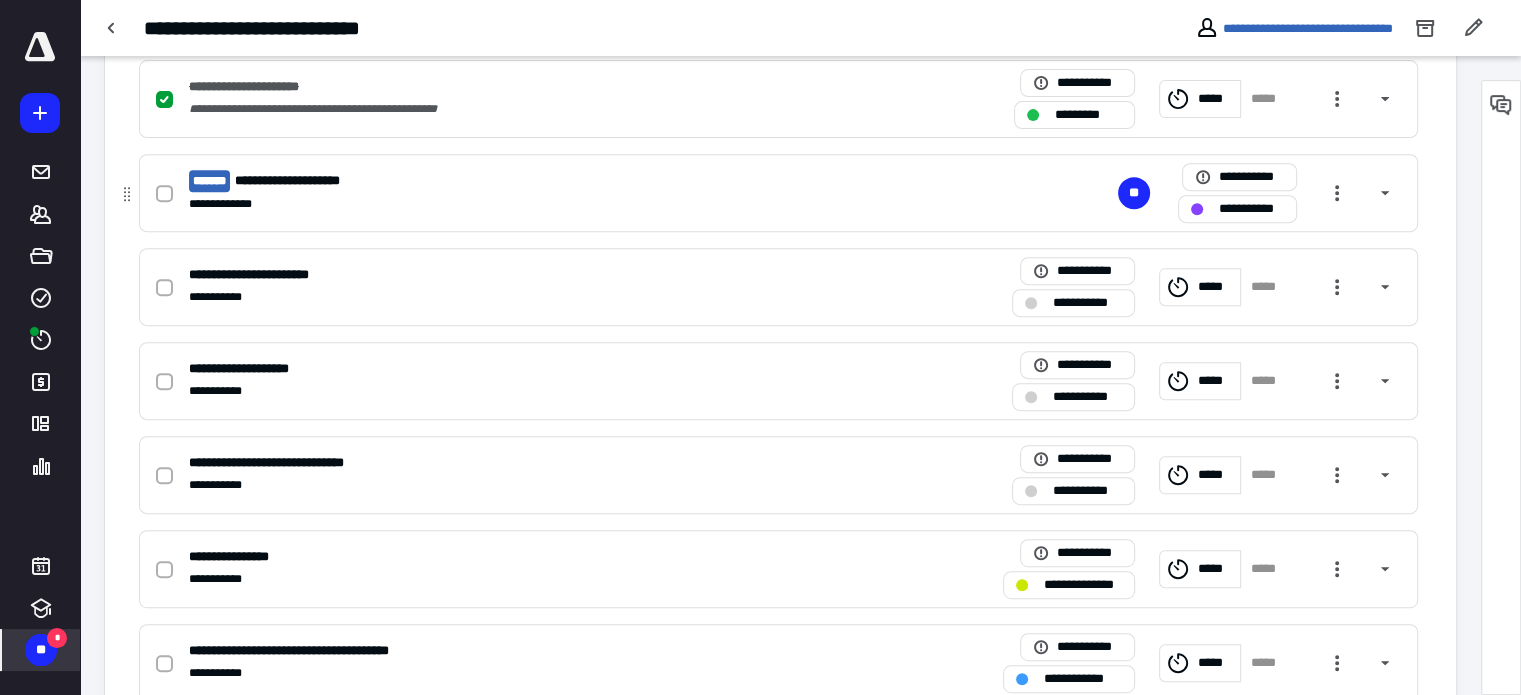 click 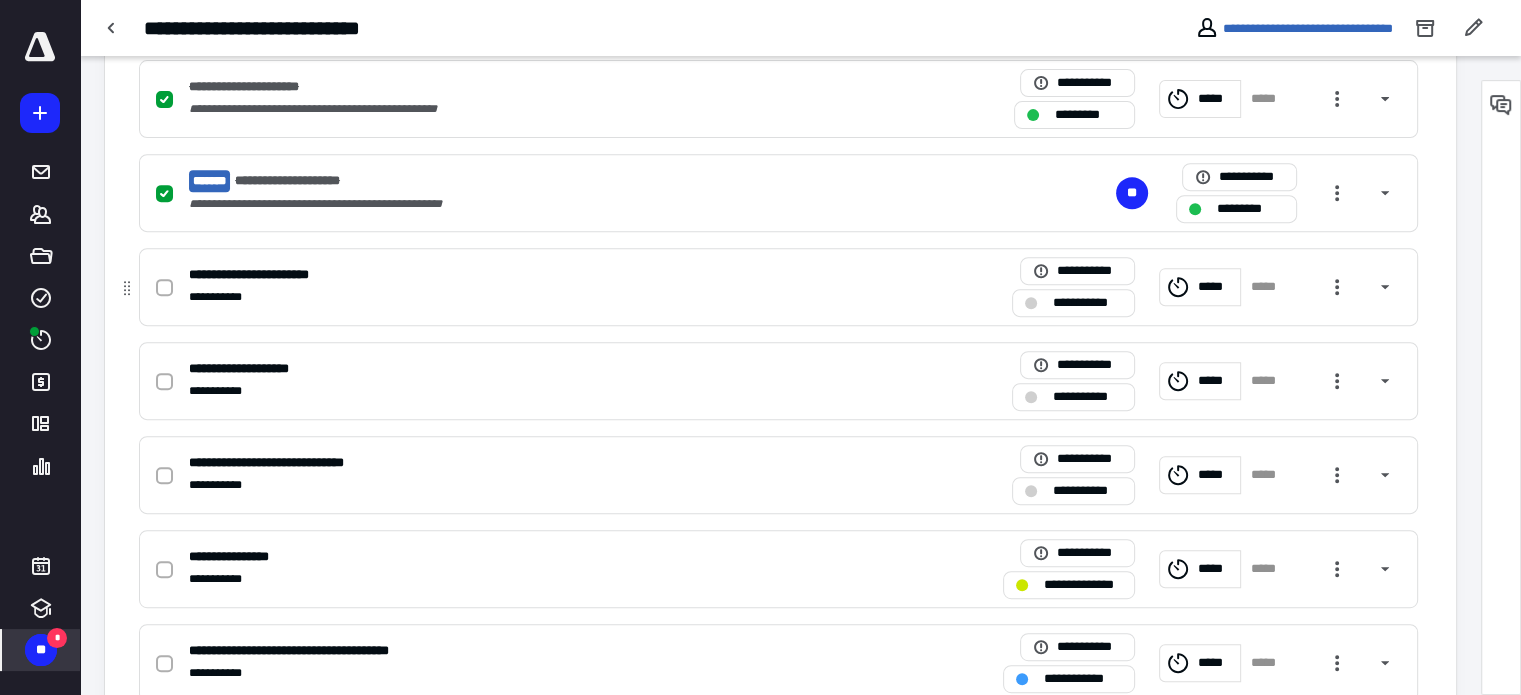 click 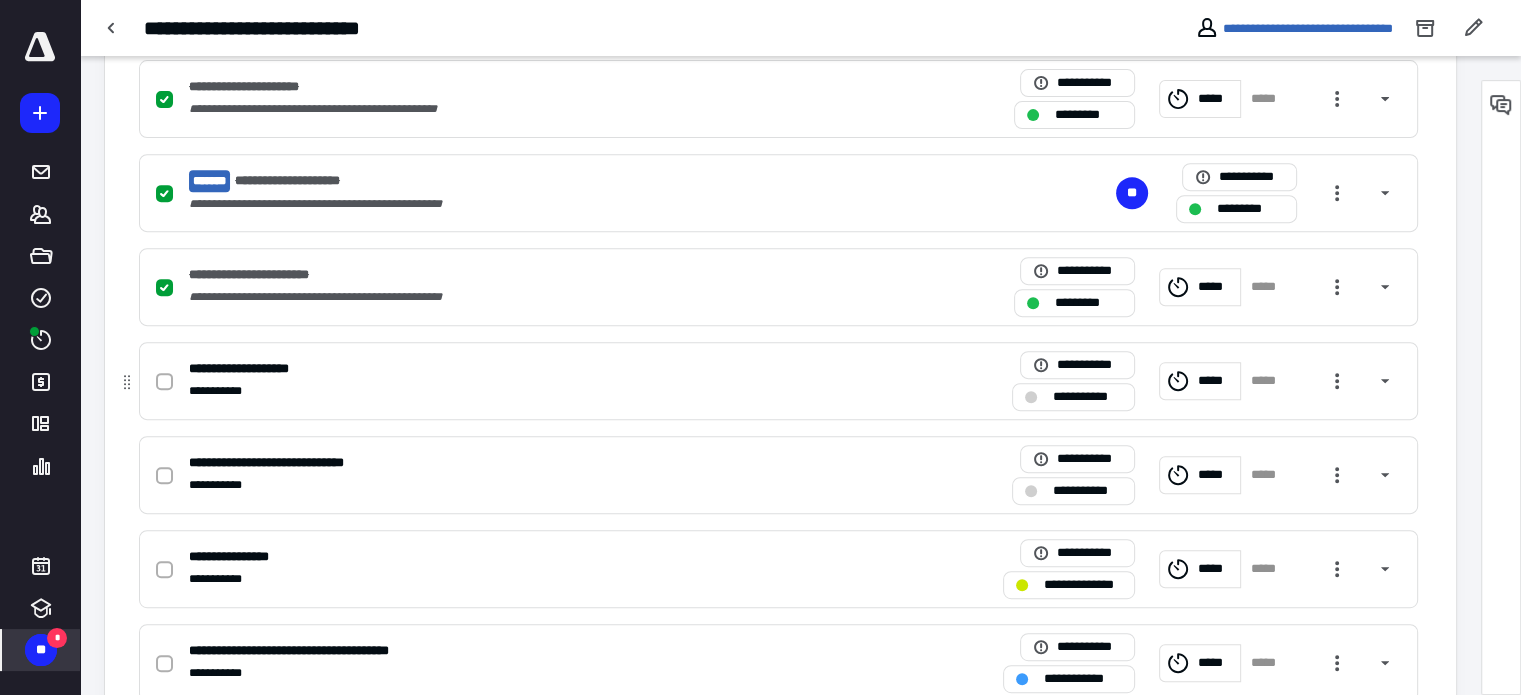 click at bounding box center (164, 382) 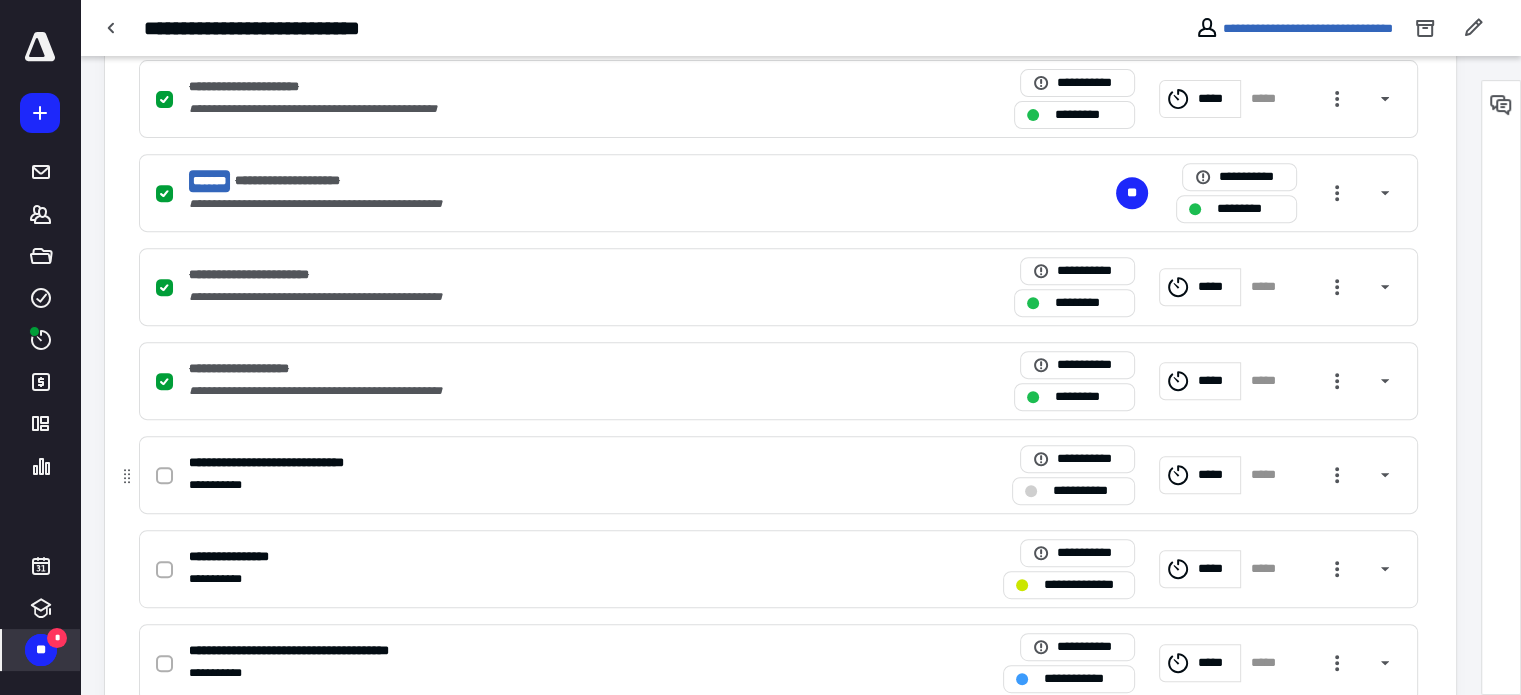 click at bounding box center (164, 476) 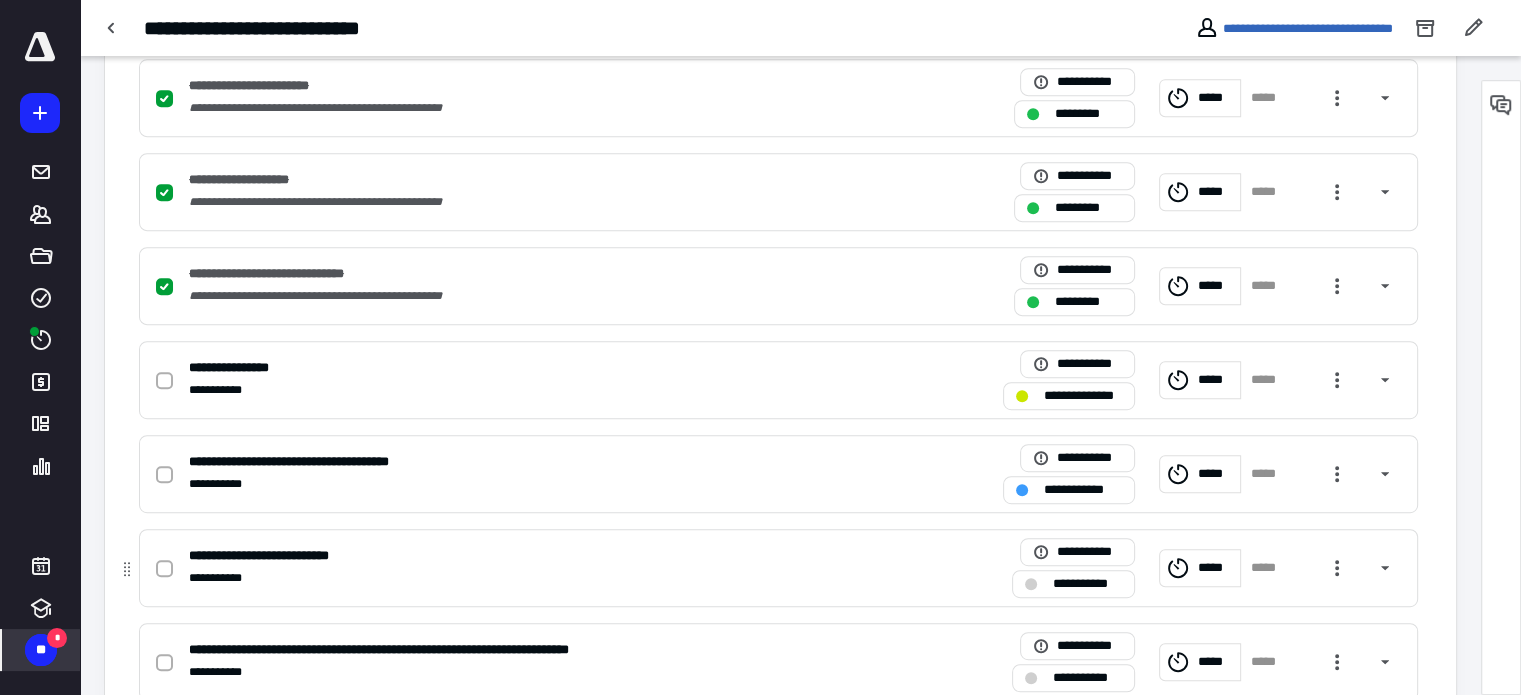 scroll, scrollTop: 1000, scrollLeft: 0, axis: vertical 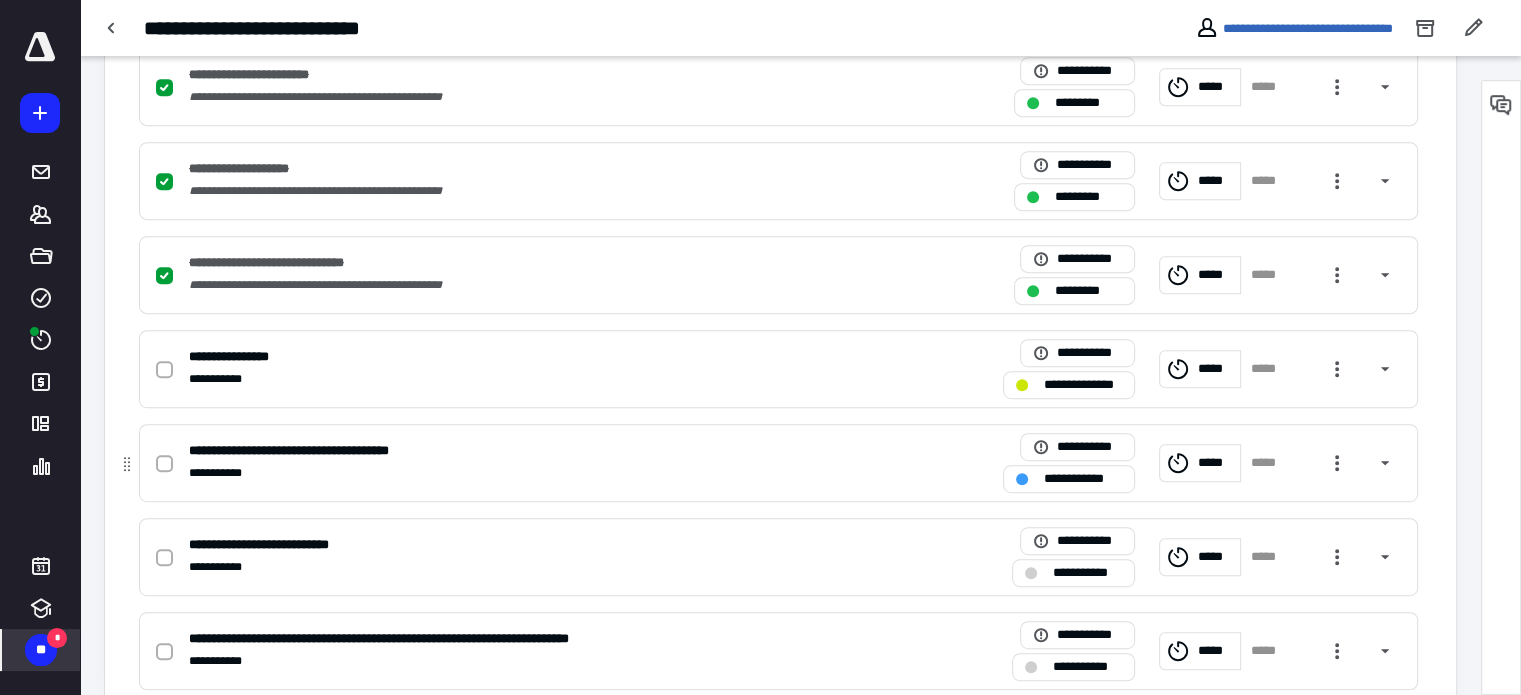 click on "**********" at bounding box center [1083, 479] 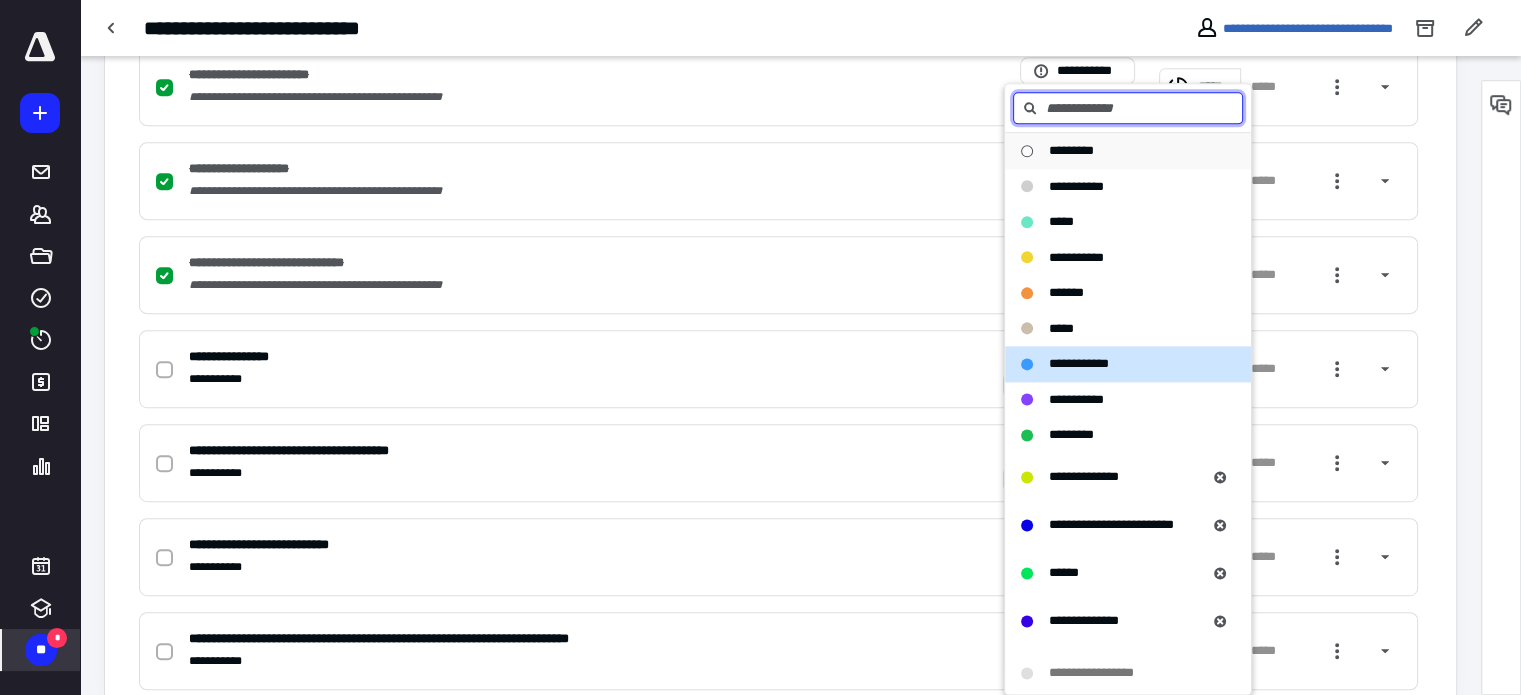 click on "*********" at bounding box center (1116, 151) 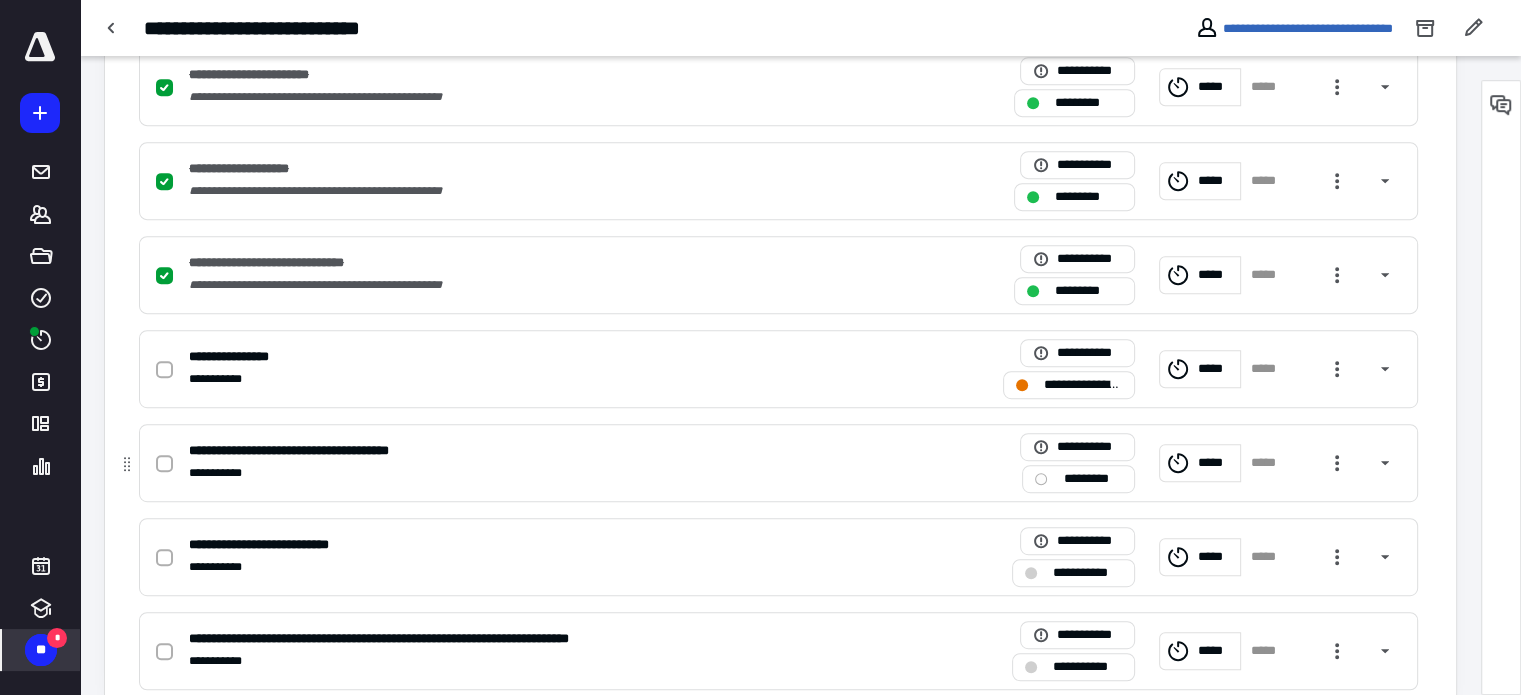 click on "*********" at bounding box center (1092, 479) 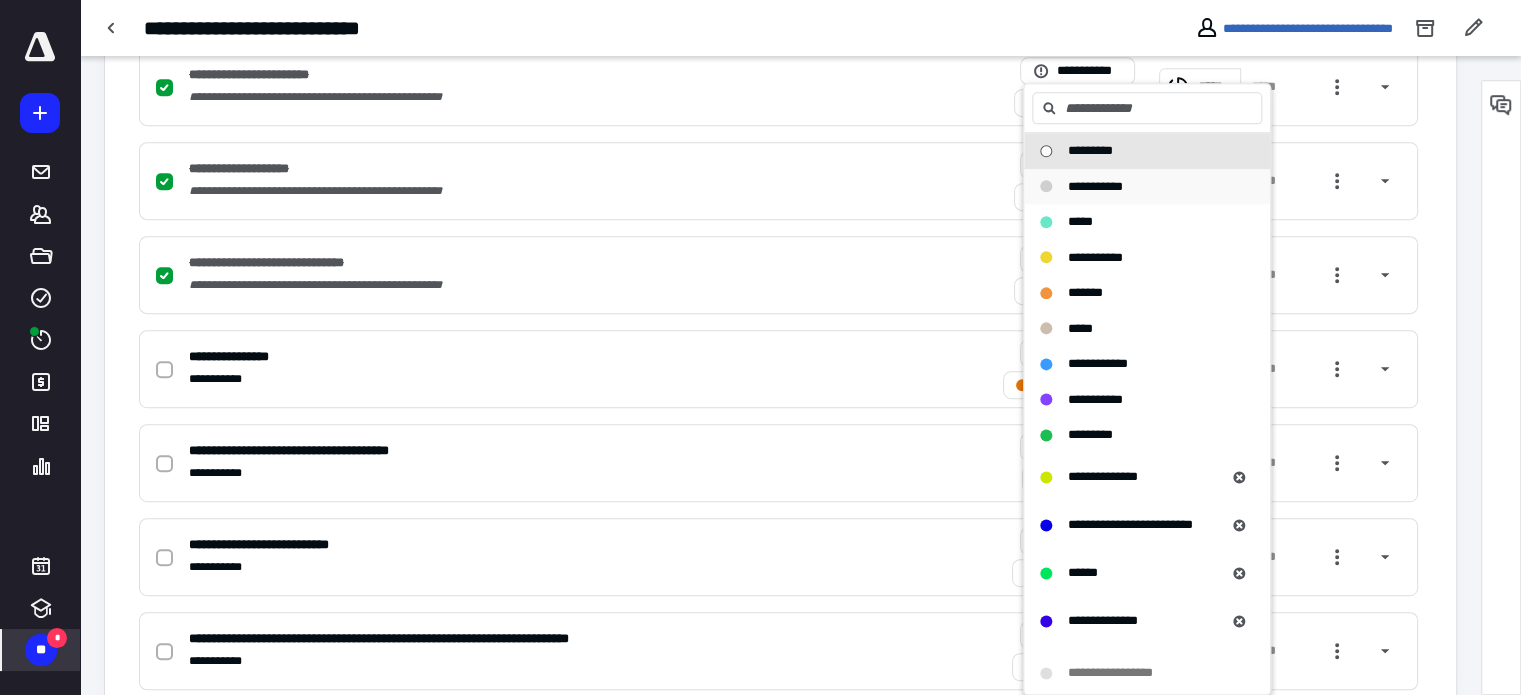 click on "**********" at bounding box center [1095, 186] 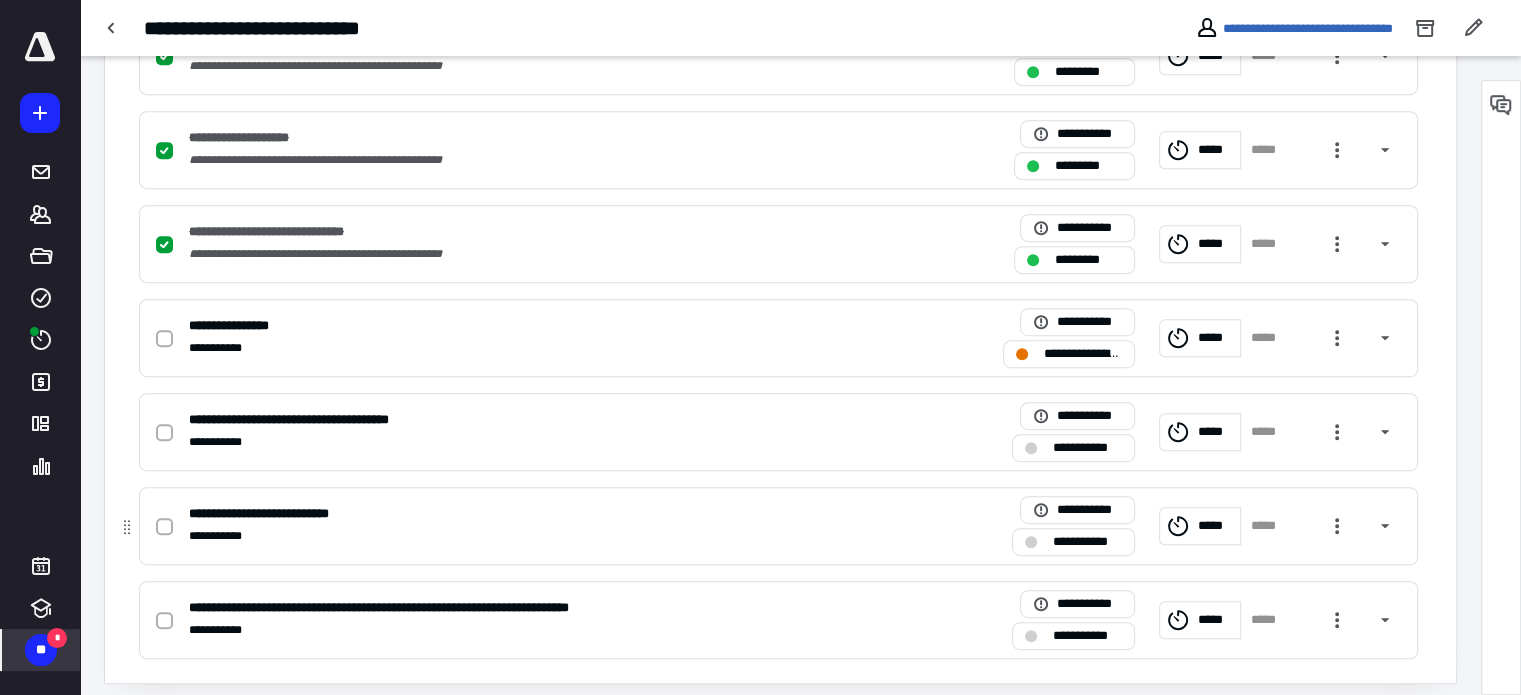 scroll, scrollTop: 1043, scrollLeft: 0, axis: vertical 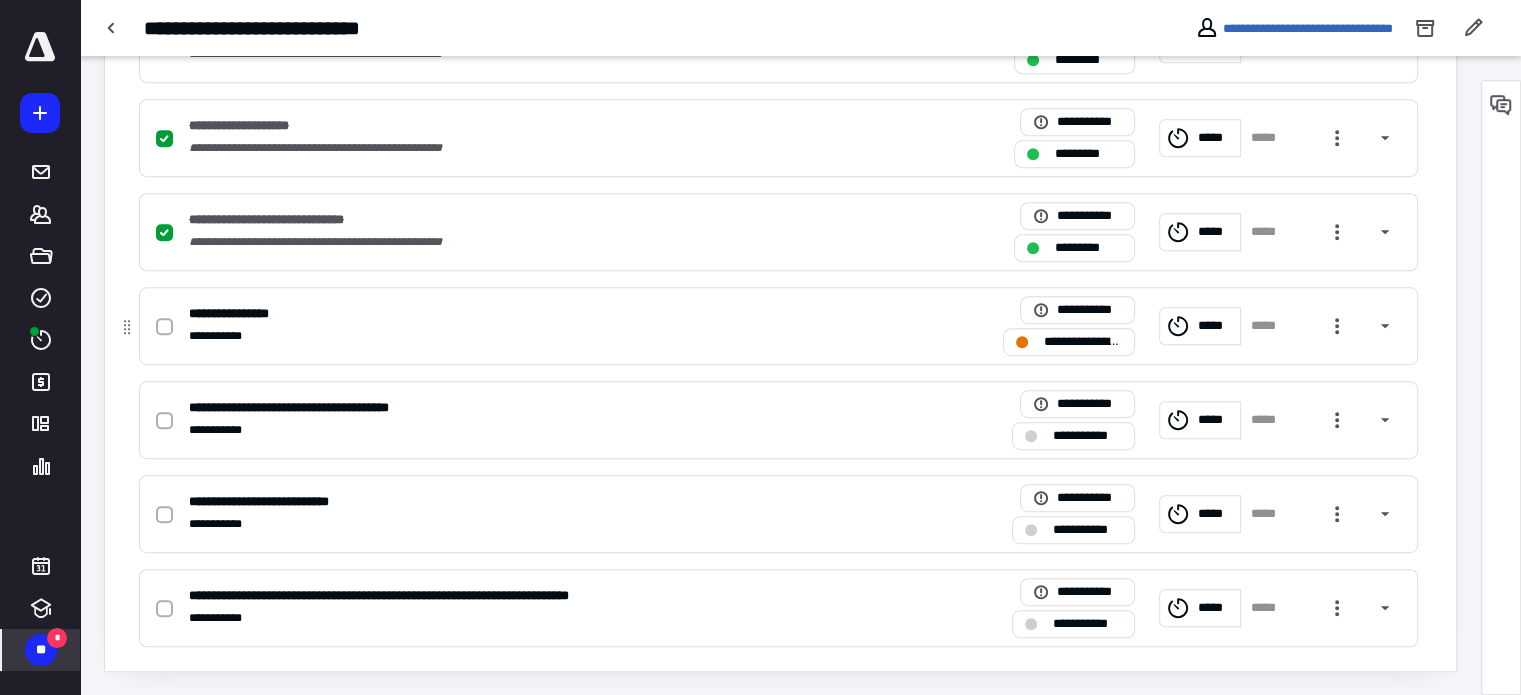 click on "**********" at bounding box center [1083, 342] 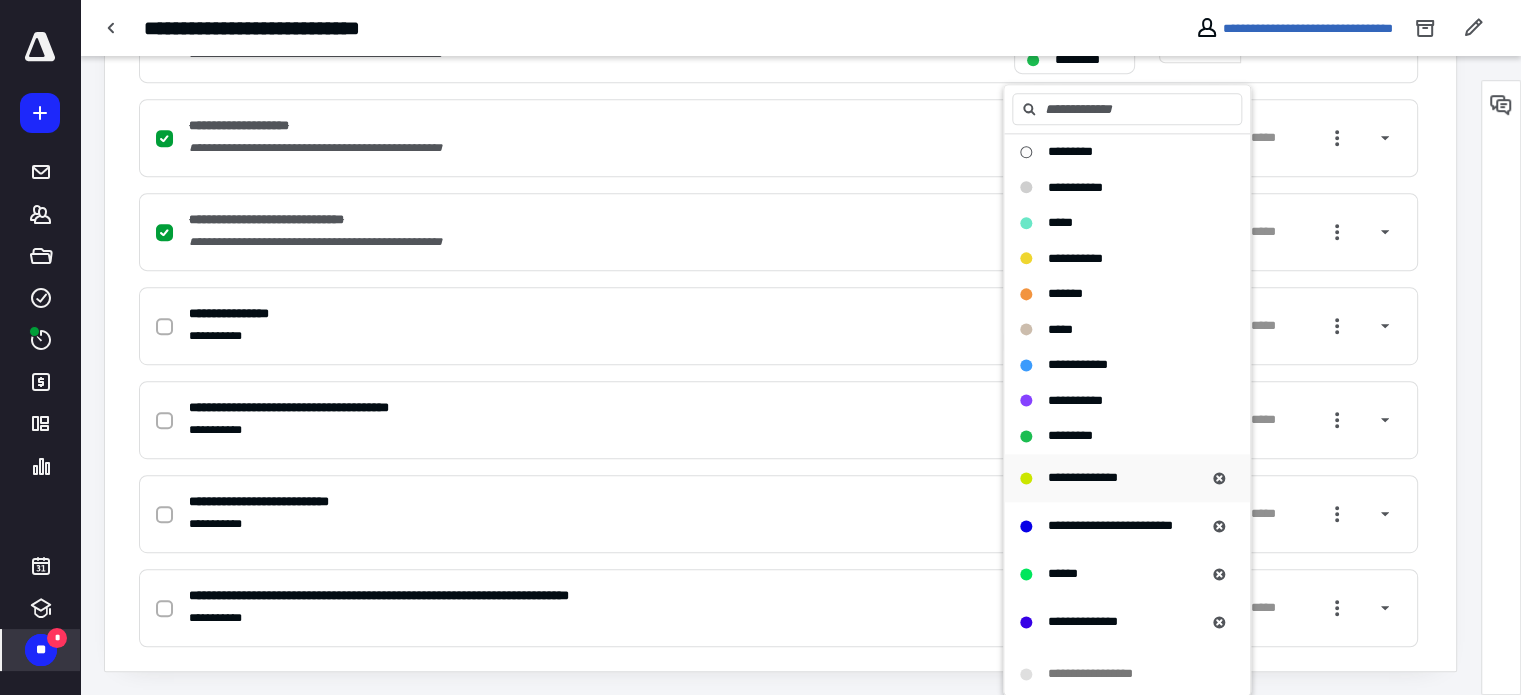 click on "**********" at bounding box center [1083, 477] 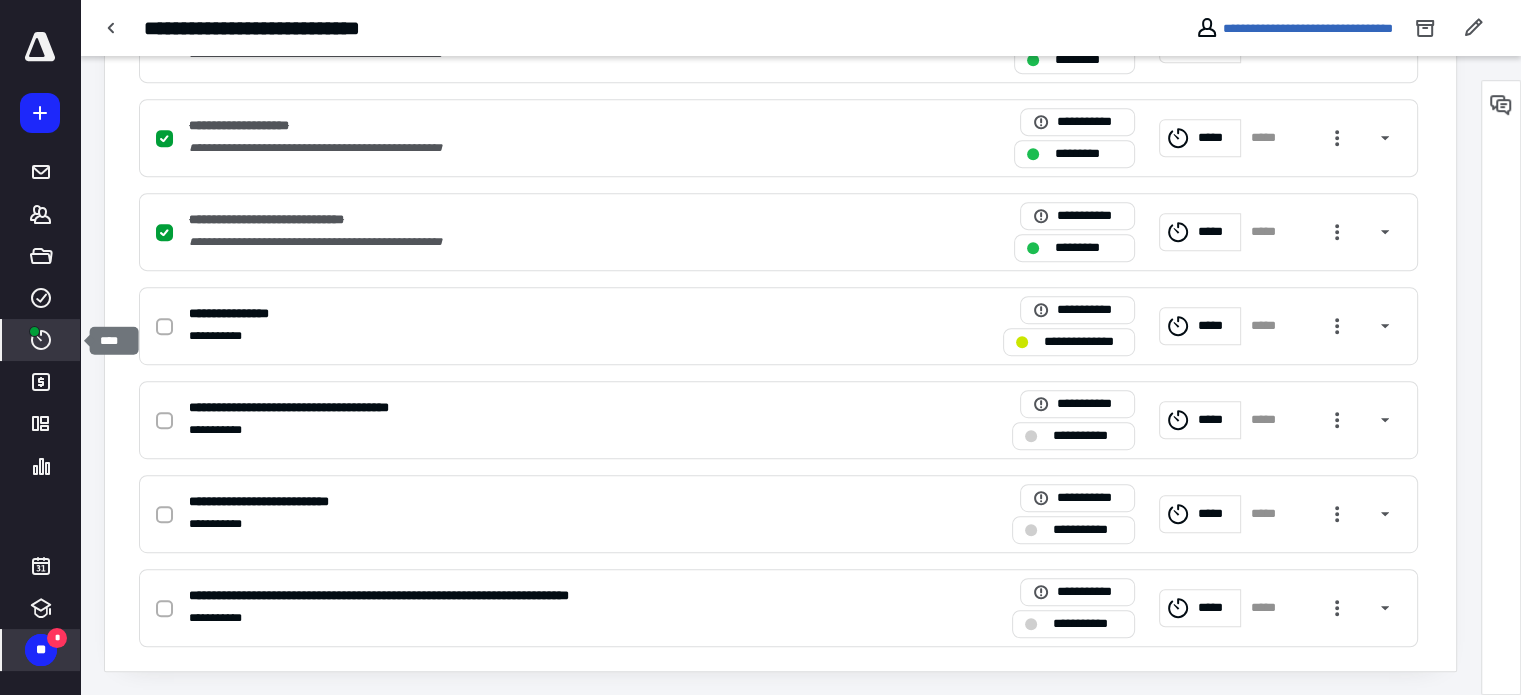click 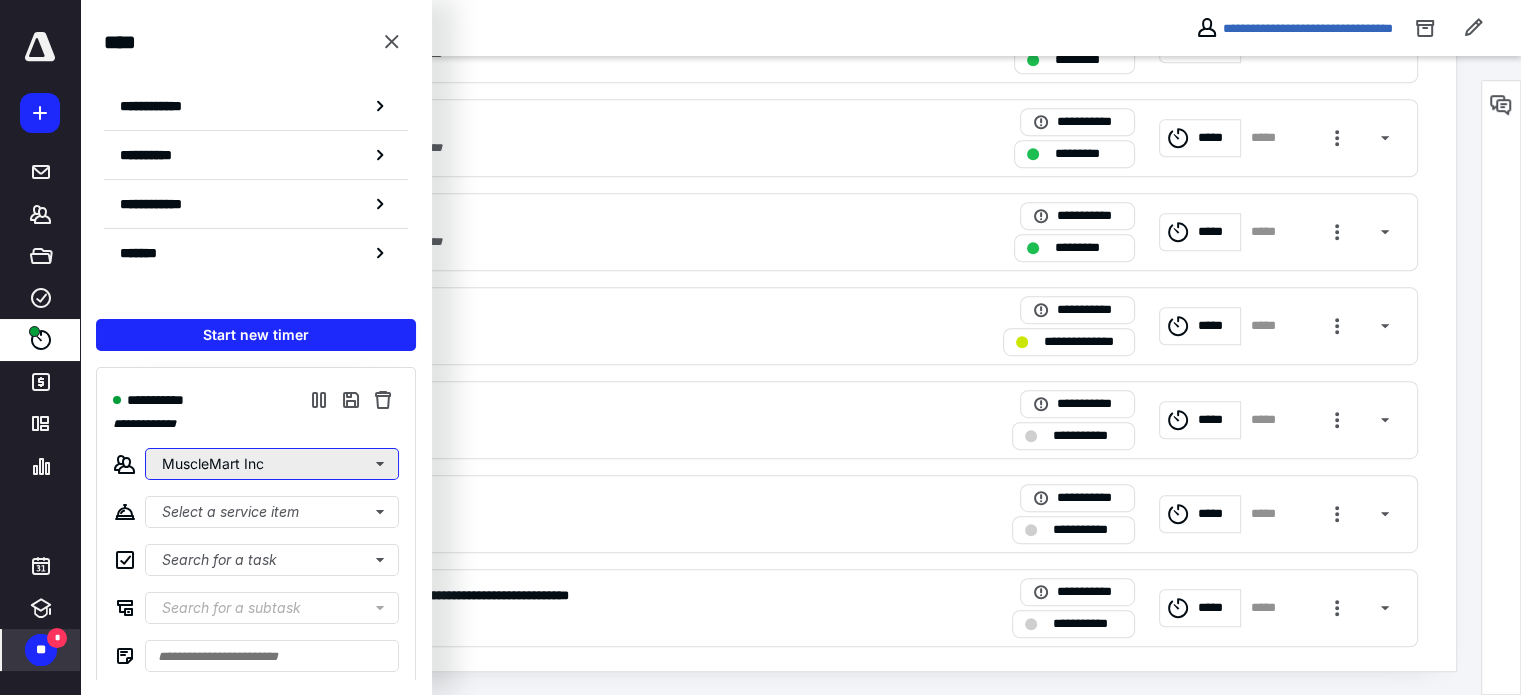 click on "MuscleMart Inc" at bounding box center (272, 464) 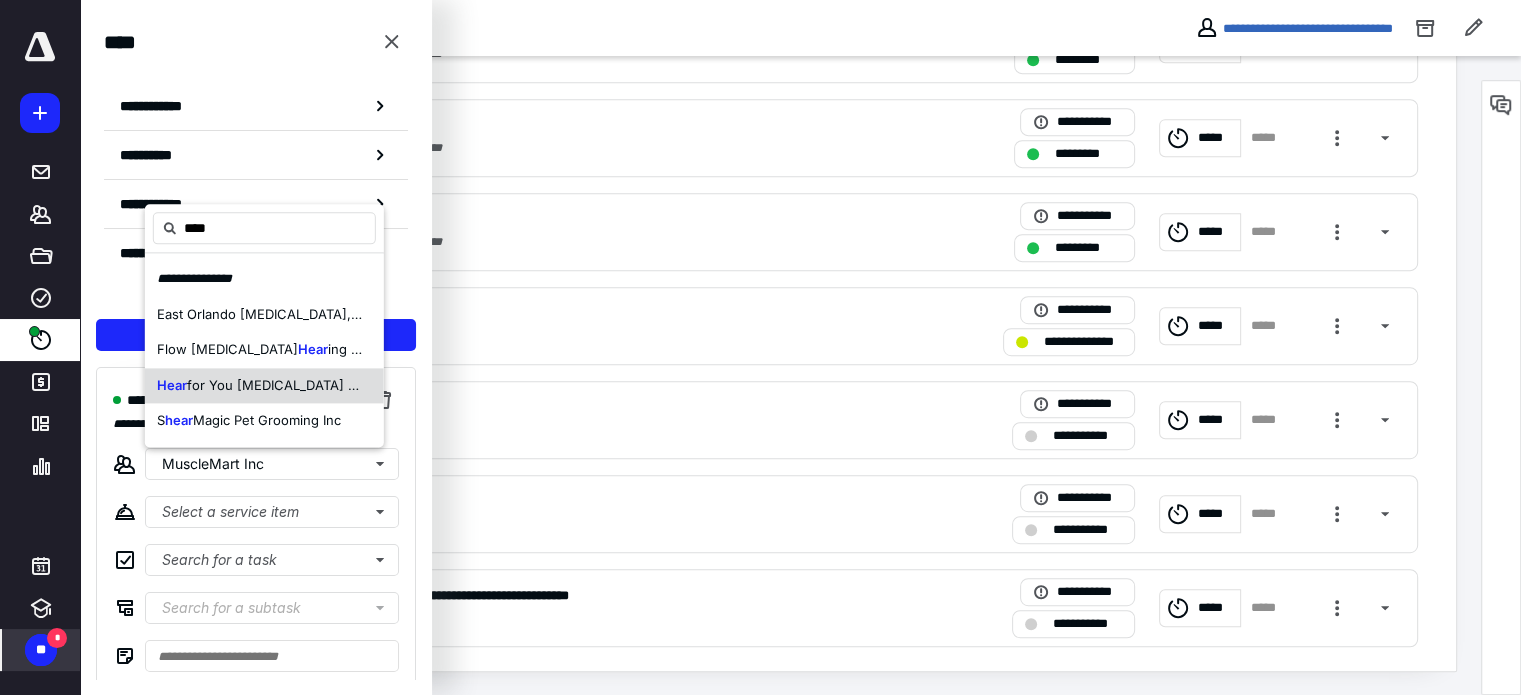 click on "for You [MEDICAL_DATA] Center, LLC" at bounding box center [304, 385] 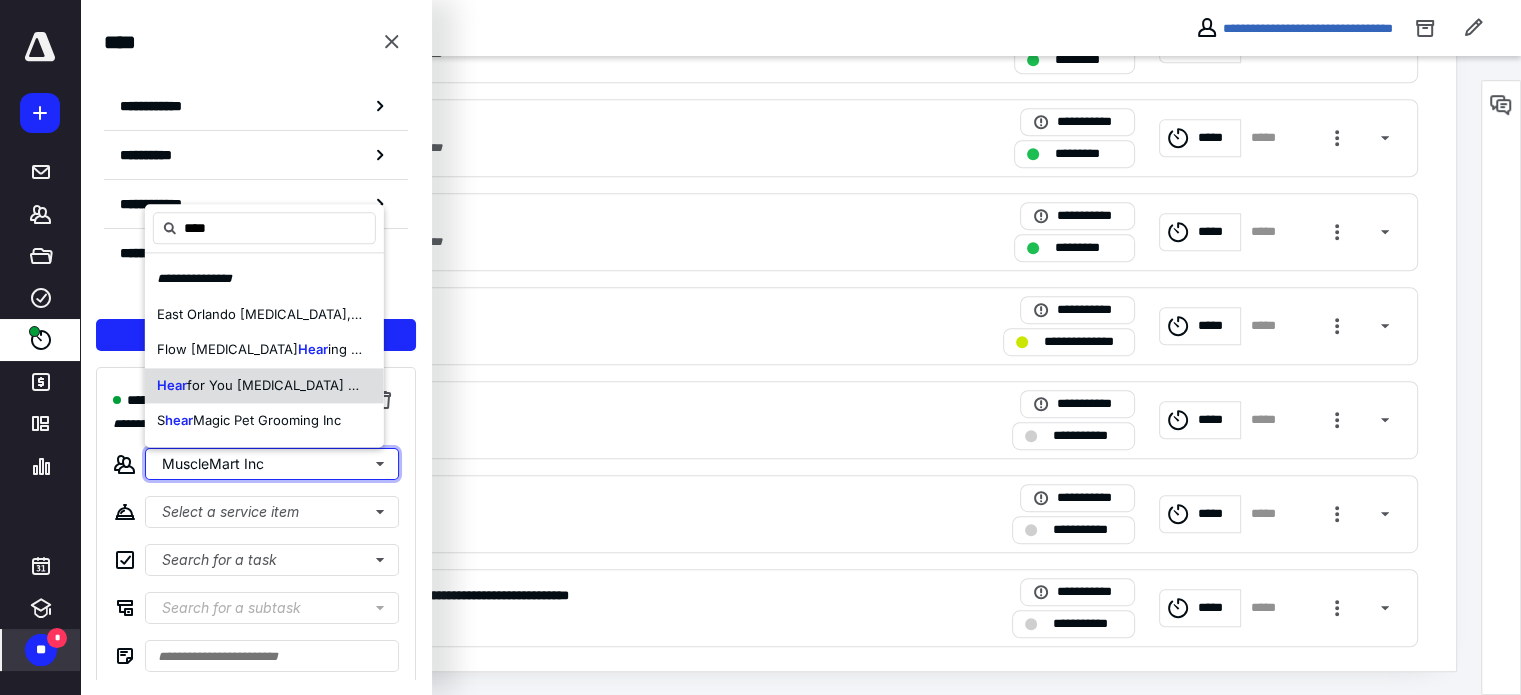 type 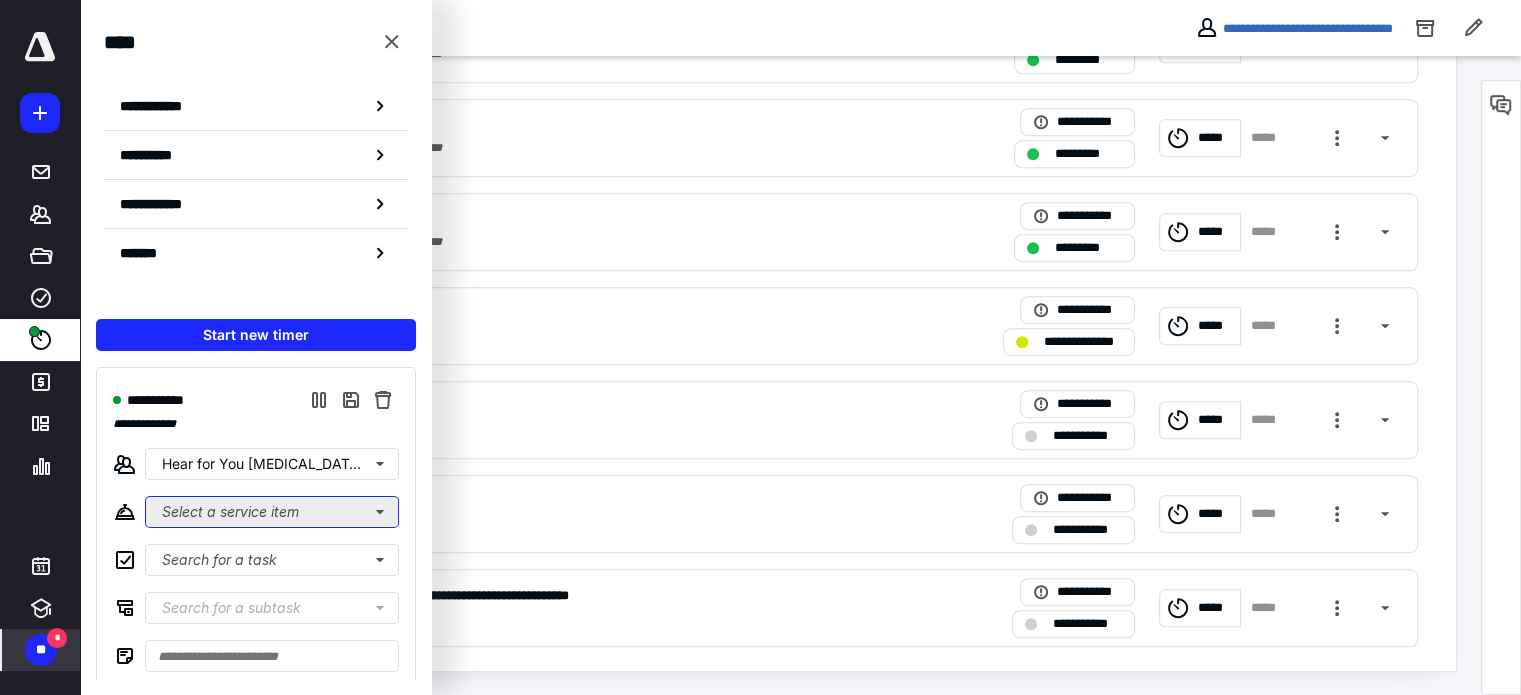 click on "Select a service item" at bounding box center [272, 512] 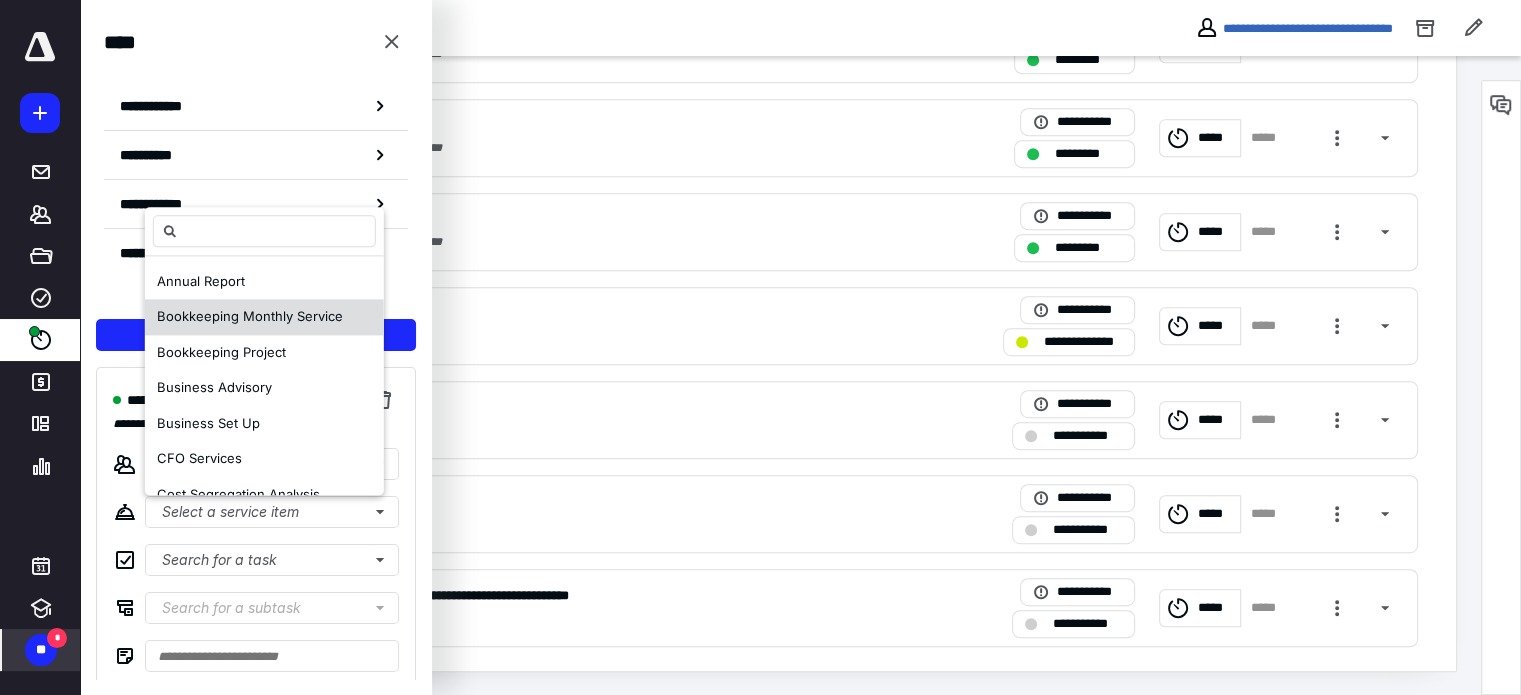 click on "Bookkeeping Monthly Service" at bounding box center (250, 316) 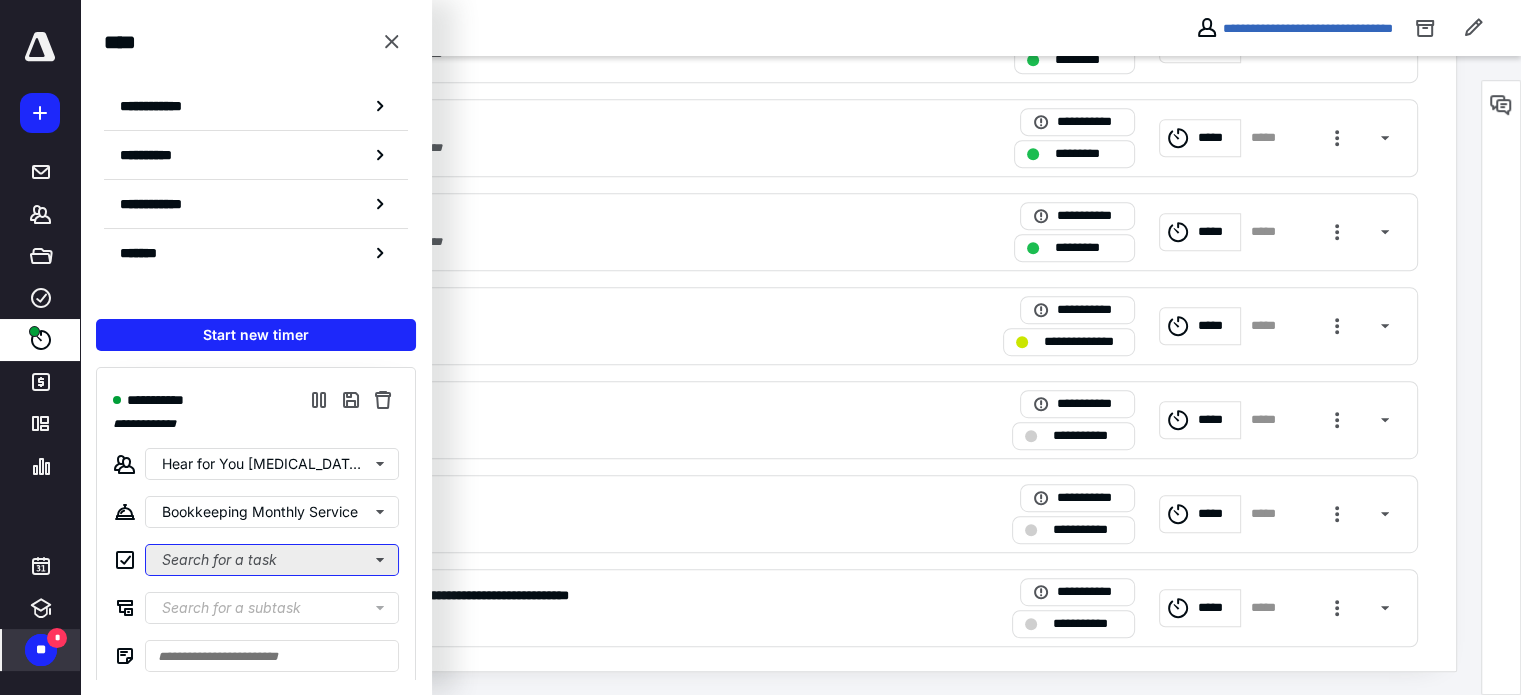 click on "Search for a task" at bounding box center (272, 560) 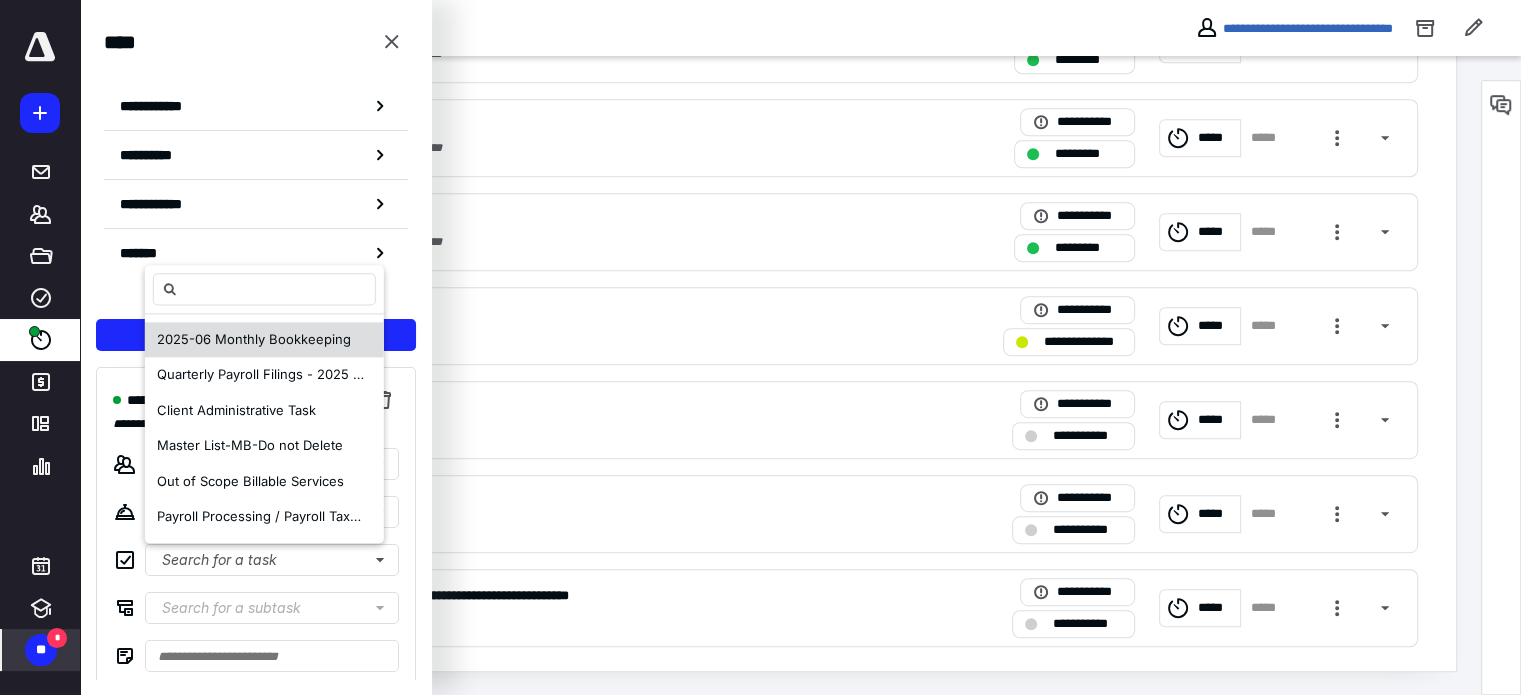 click on "2025-06 Monthly Bookkeeping" at bounding box center (254, 340) 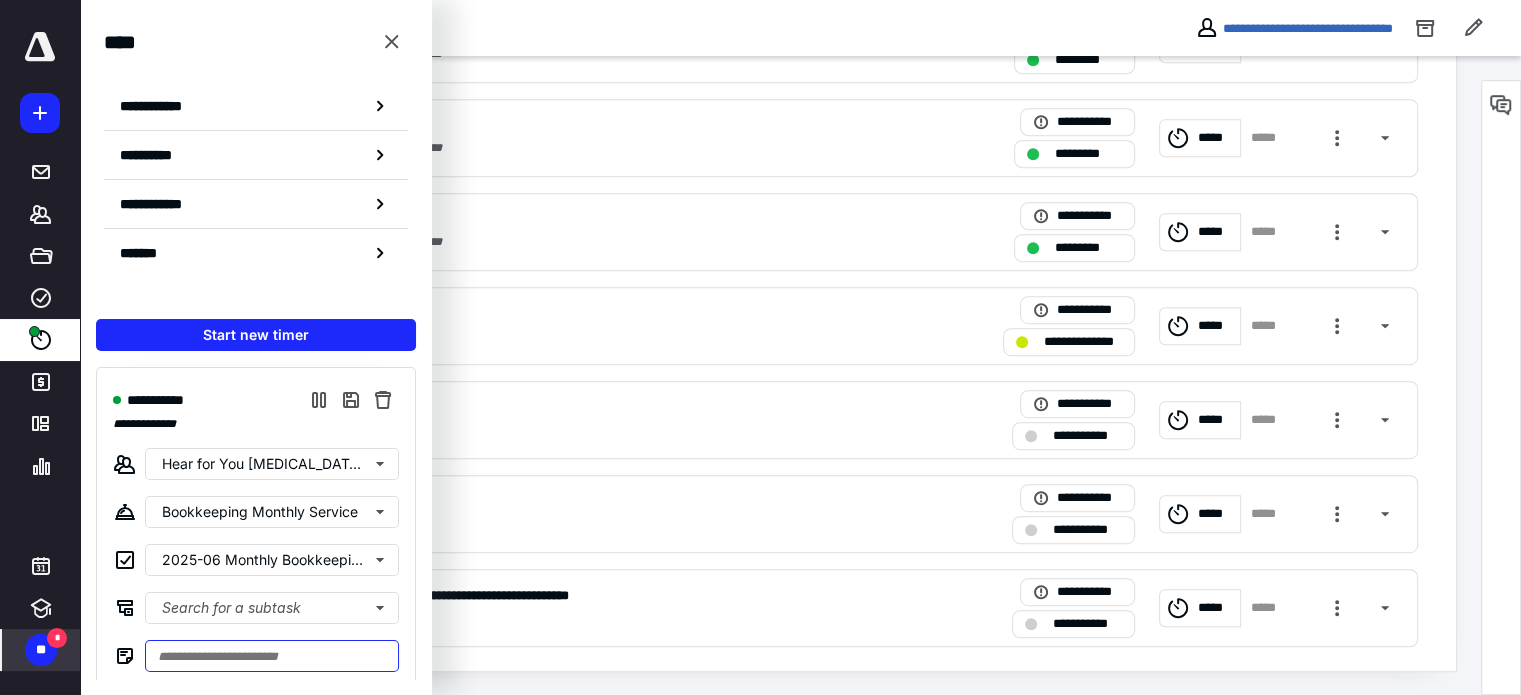 paste on "**********" 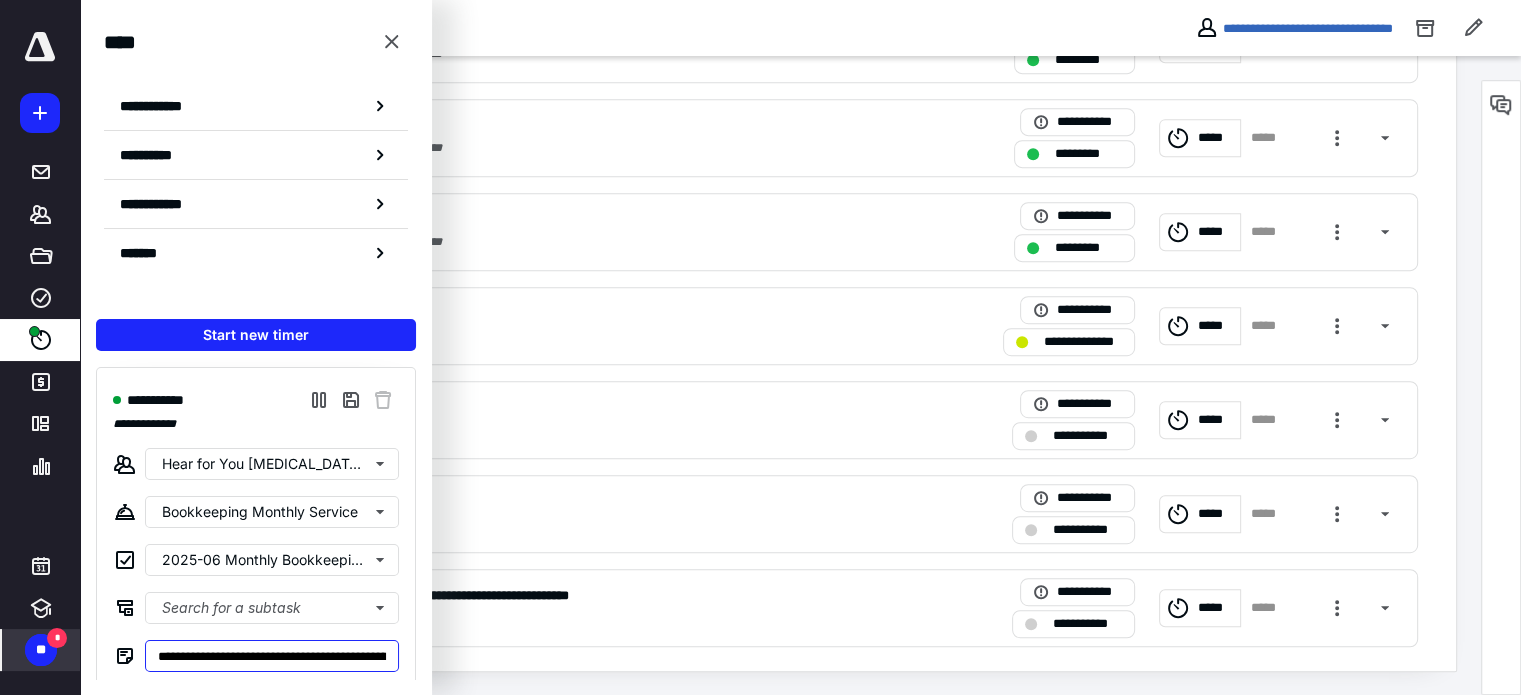 scroll, scrollTop: 0, scrollLeft: 1622, axis: horizontal 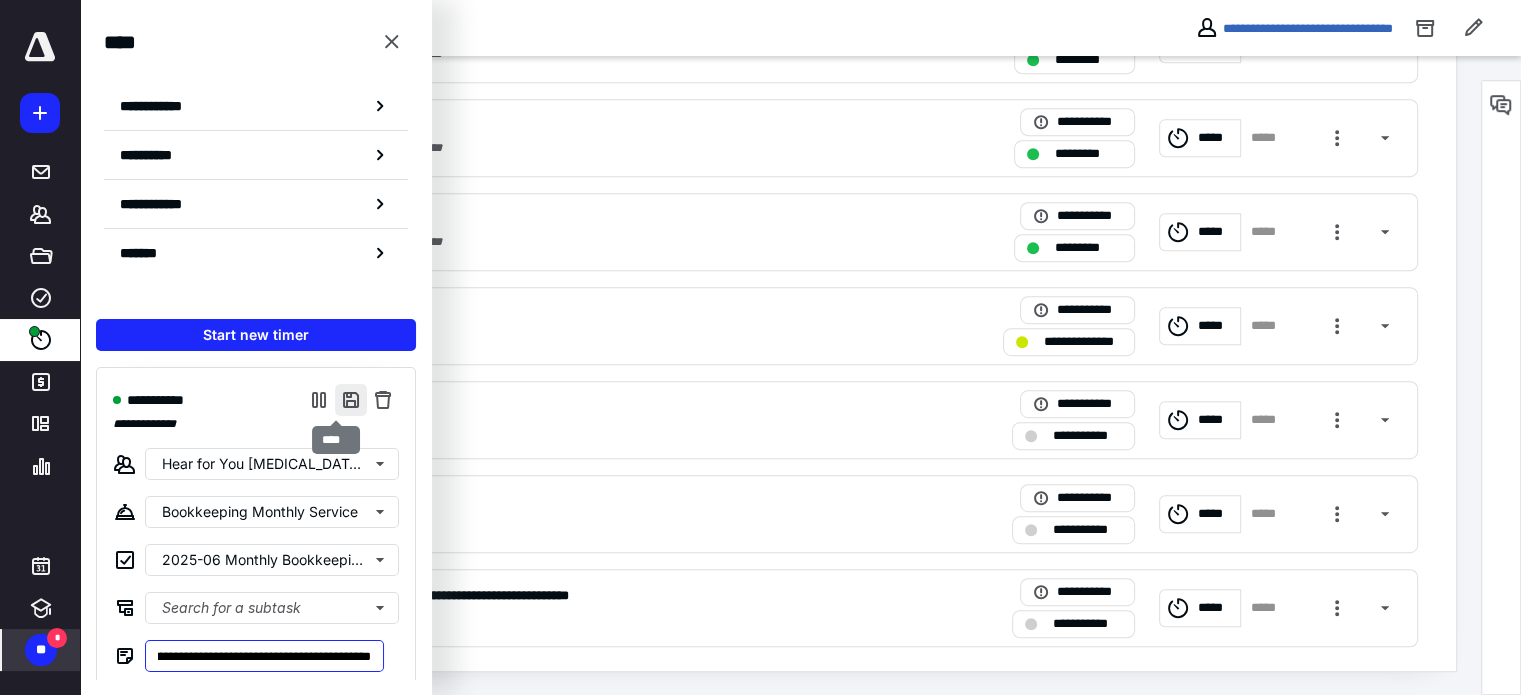 type on "**********" 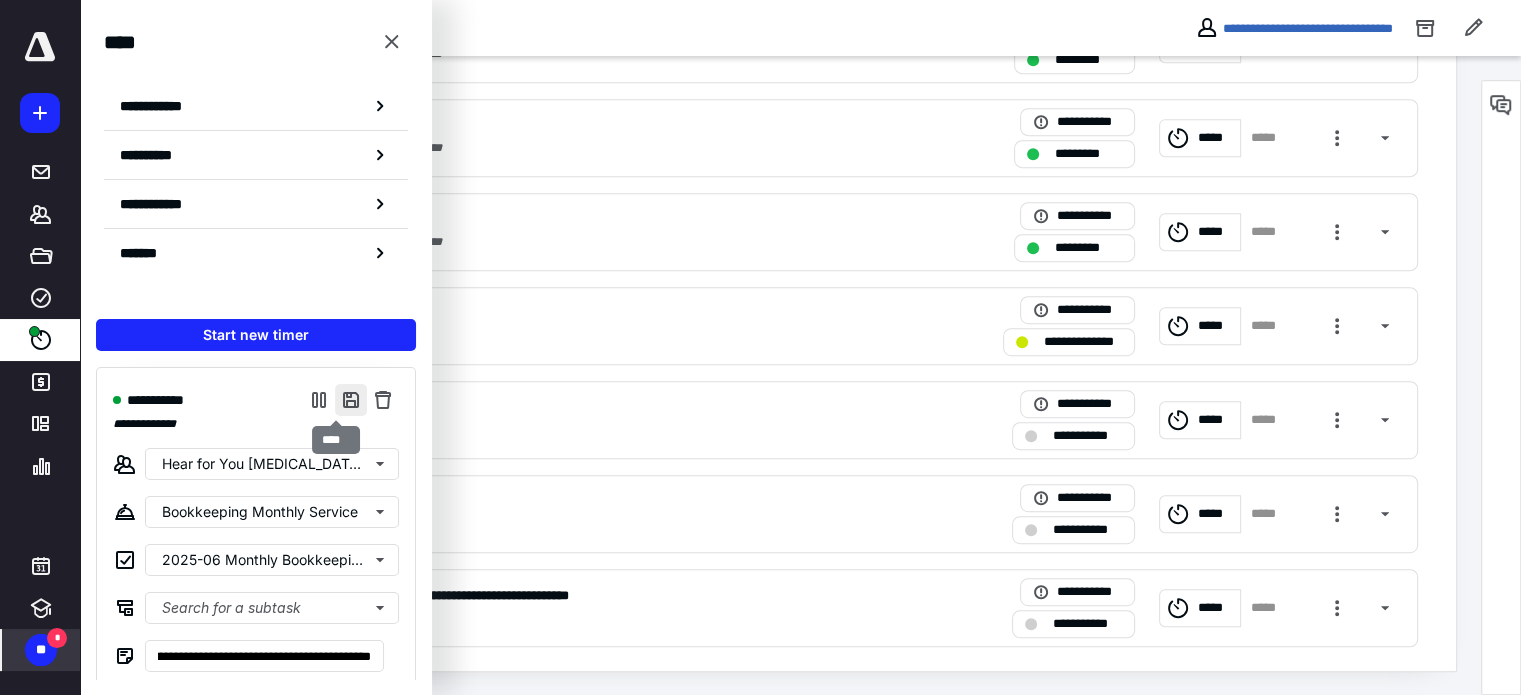 click at bounding box center (351, 400) 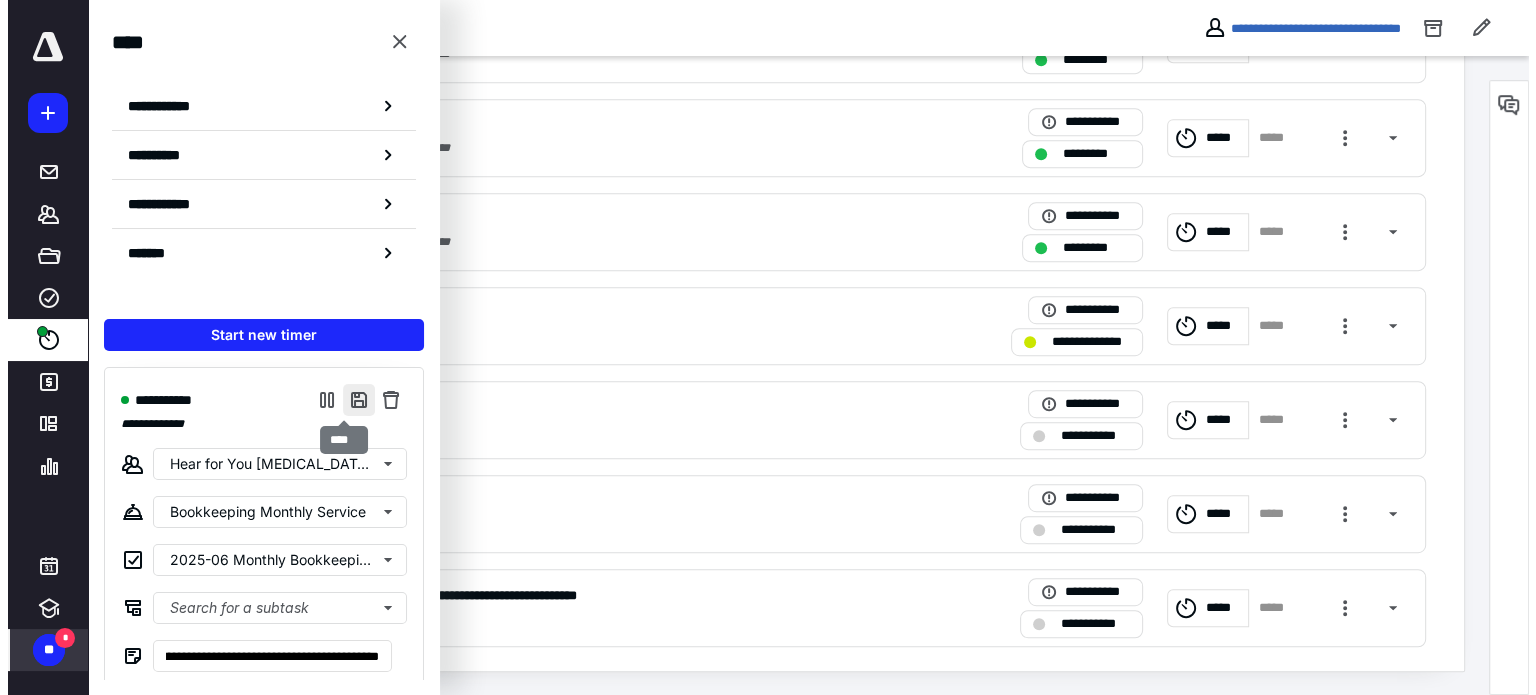 scroll, scrollTop: 0, scrollLeft: 0, axis: both 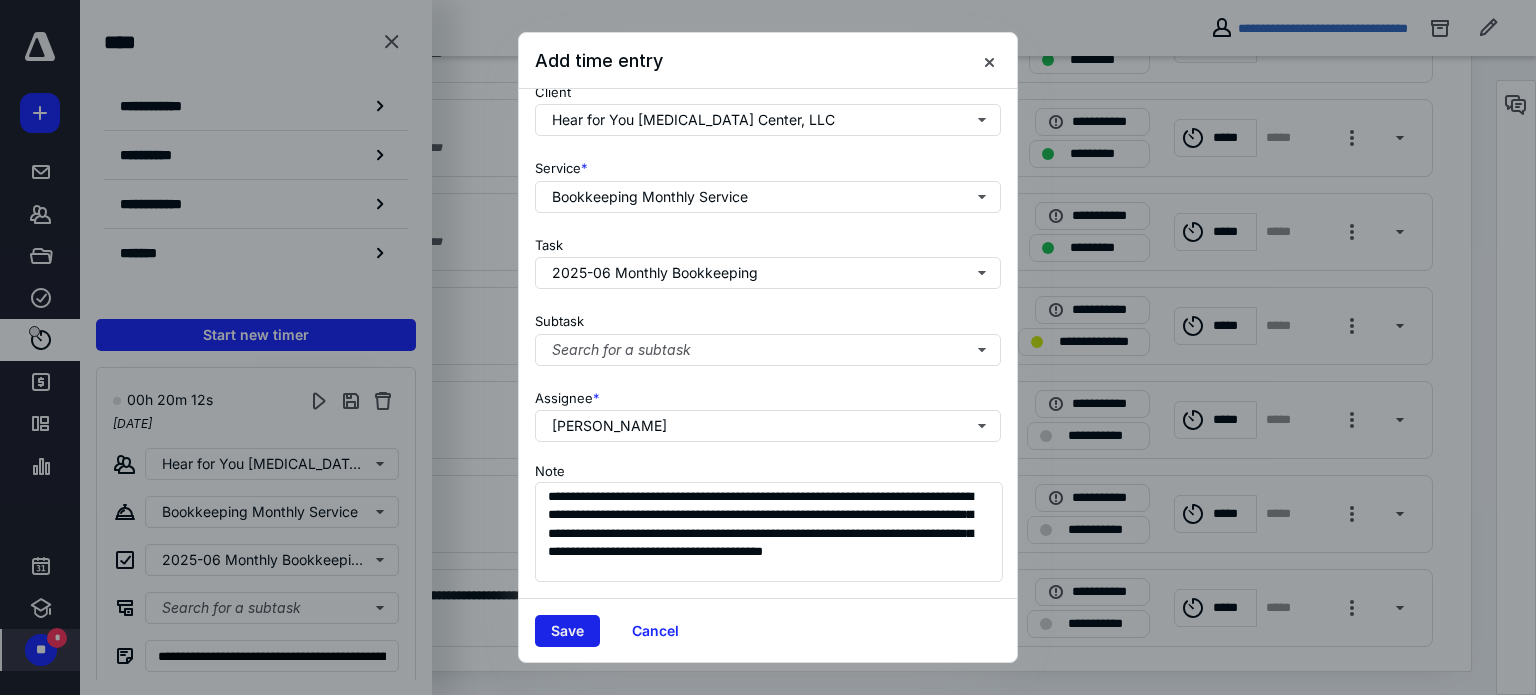 click on "Save" at bounding box center (567, 631) 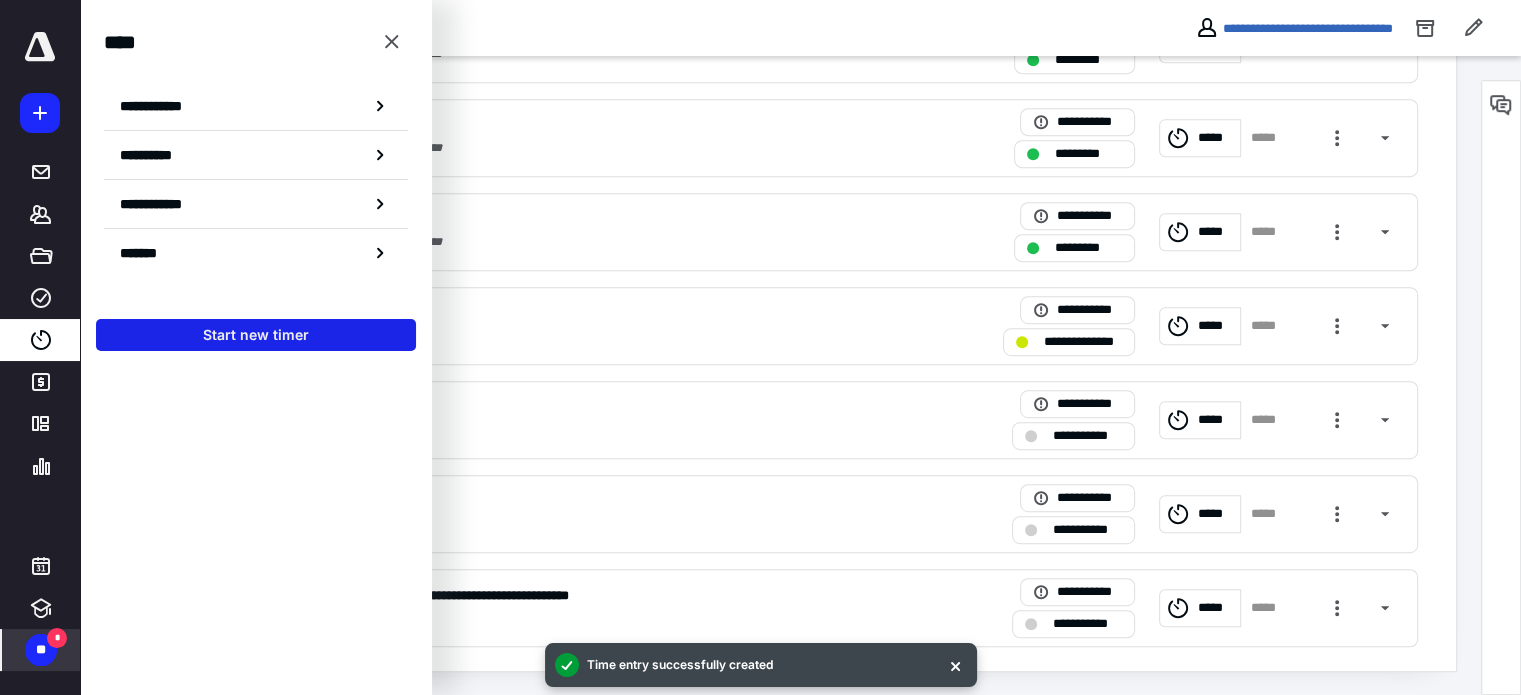 click on "Start new timer" at bounding box center (256, 335) 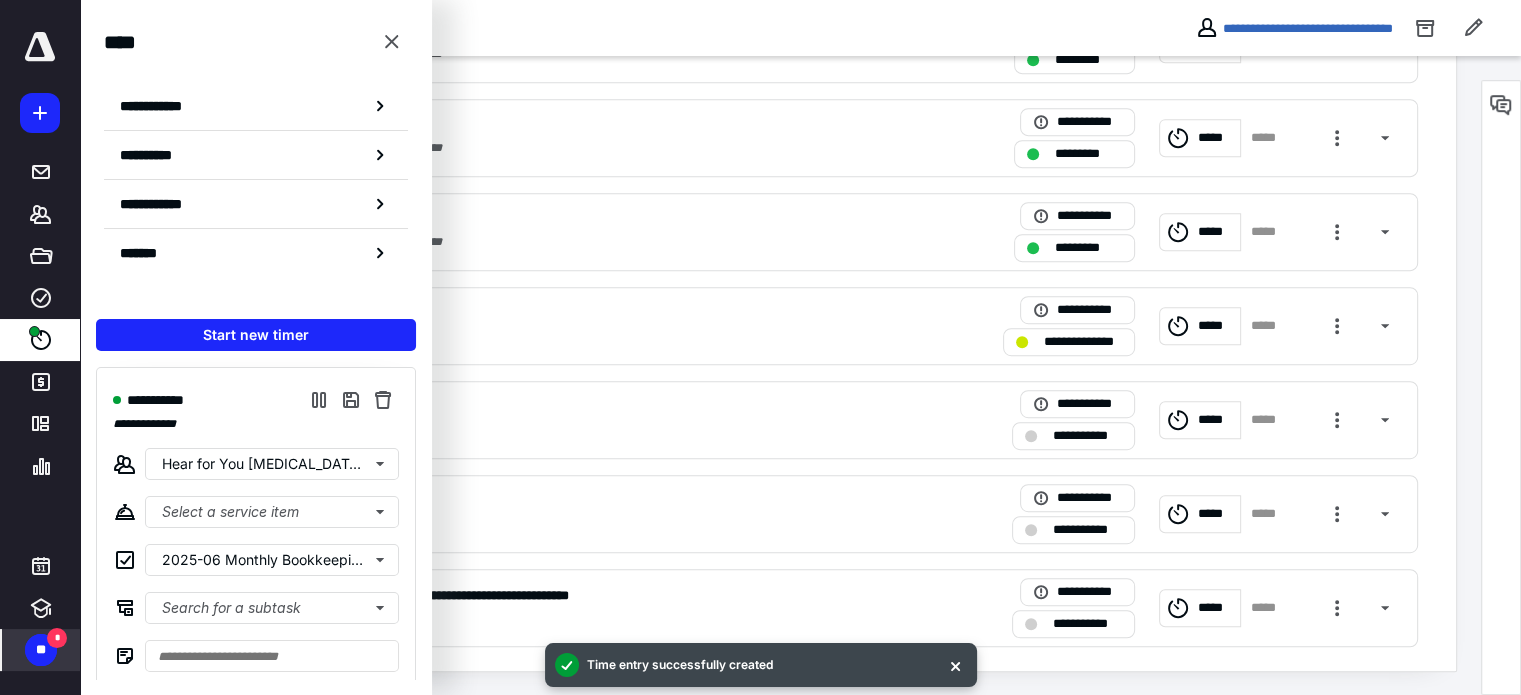 click on "*" at bounding box center [57, 638] 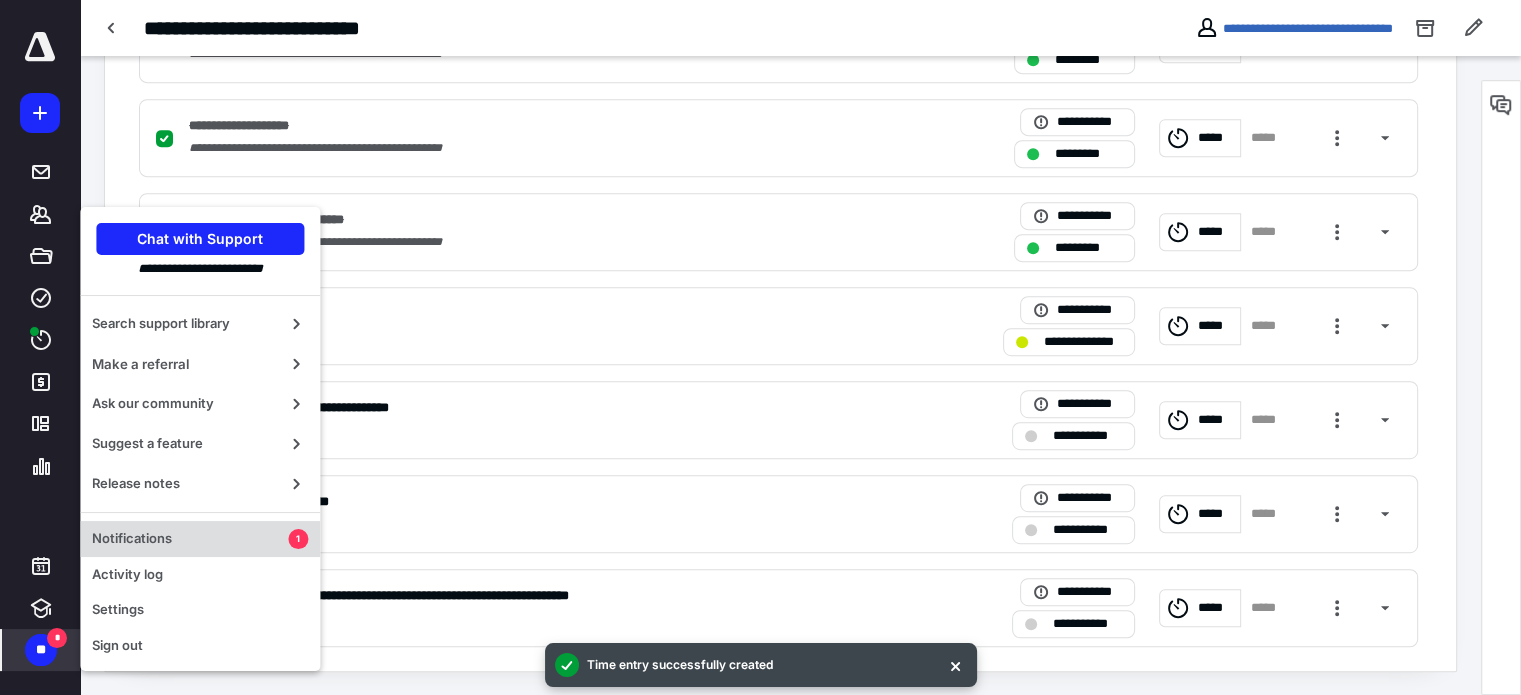click on "Notifications" at bounding box center [190, 539] 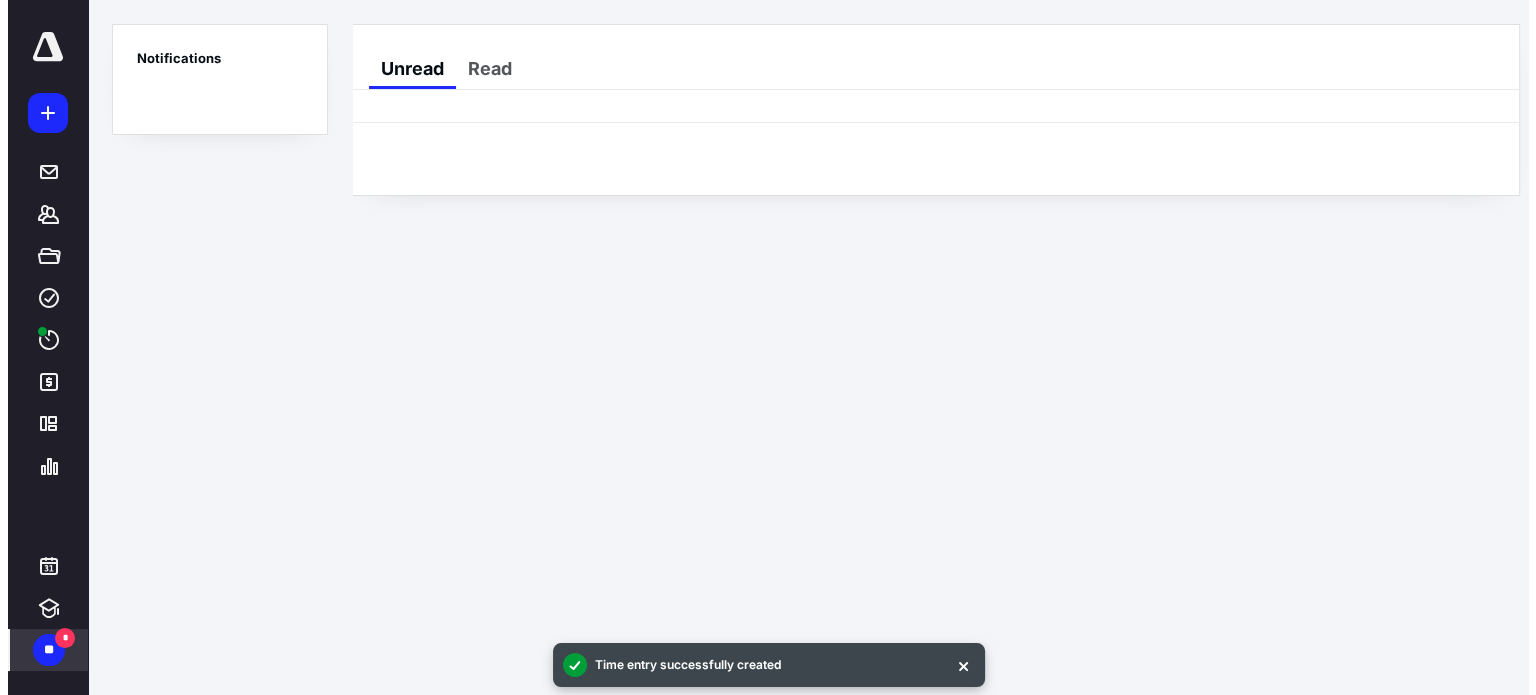 scroll, scrollTop: 0, scrollLeft: 0, axis: both 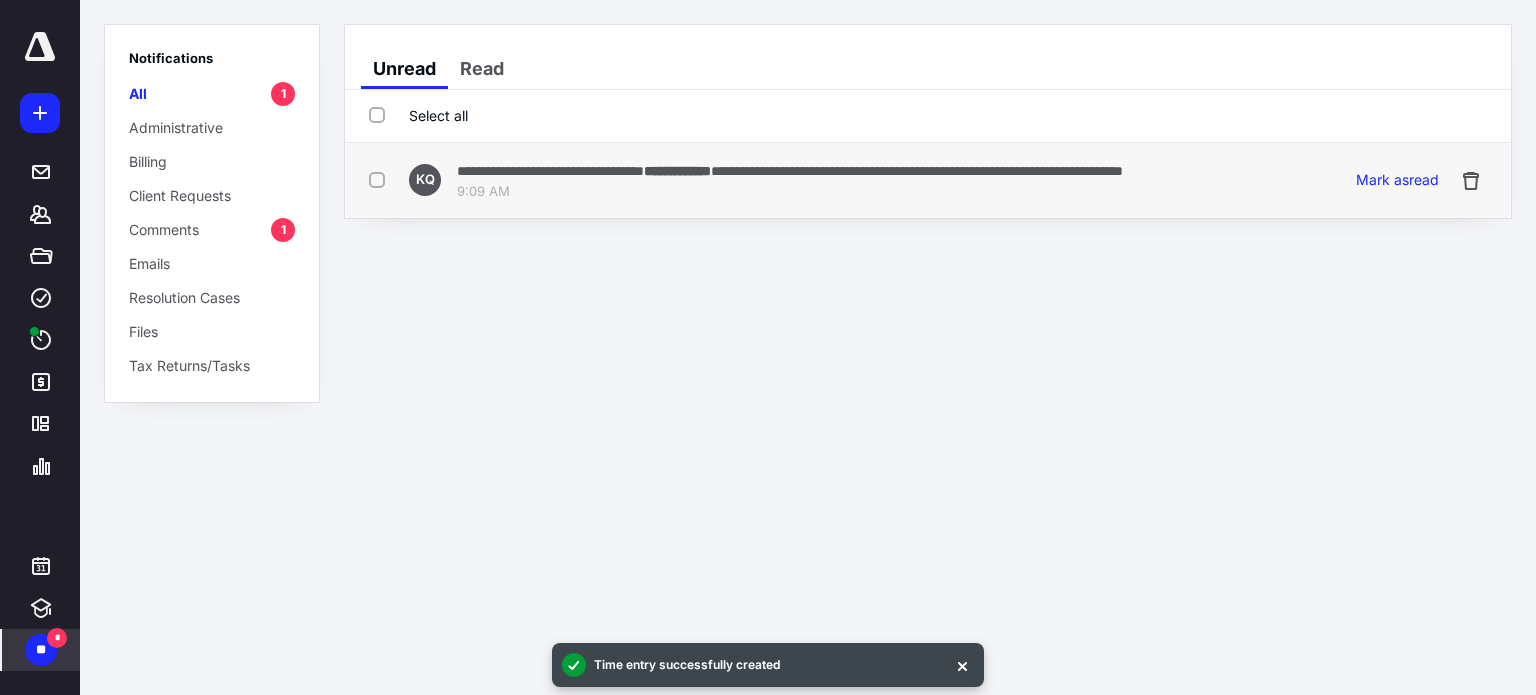 click on "**********" at bounding box center [790, 170] 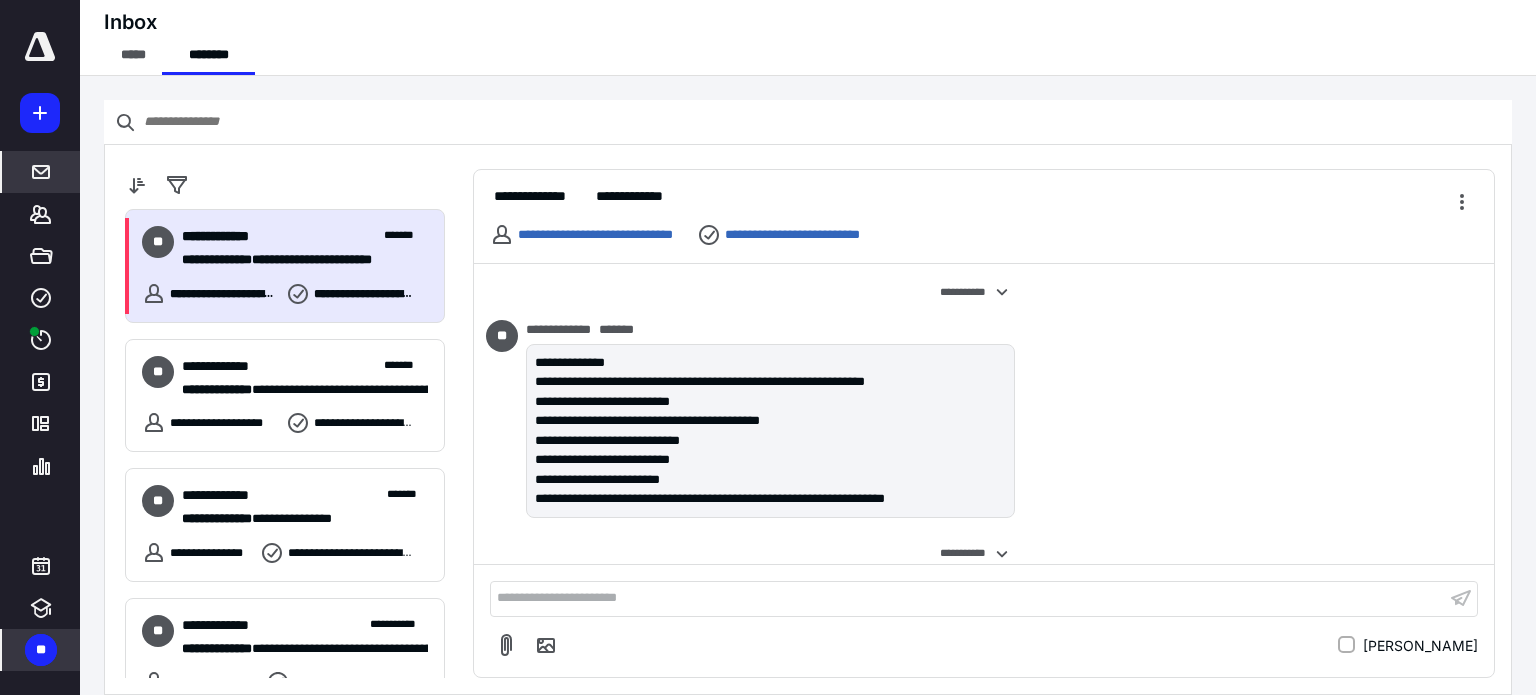 scroll, scrollTop: 556, scrollLeft: 0, axis: vertical 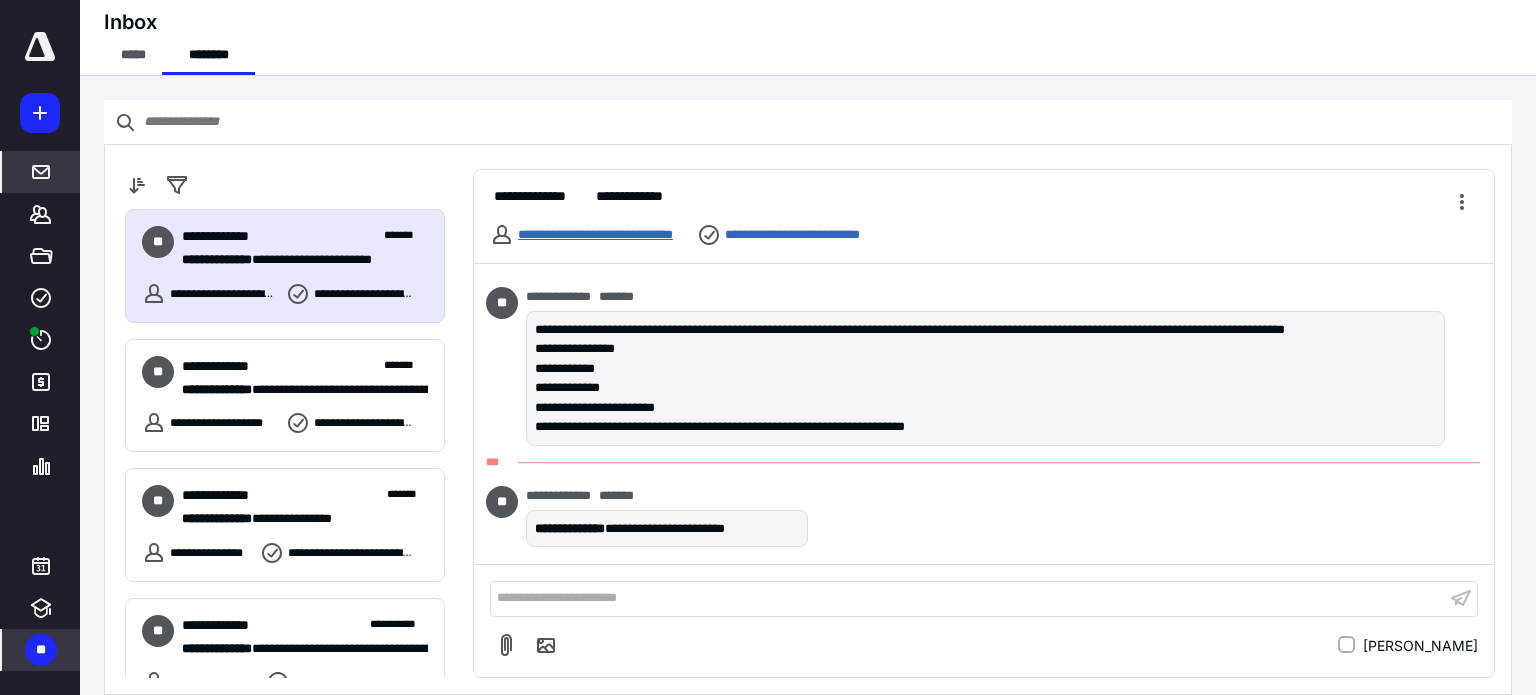 click on "**********" at bounding box center (595, 234) 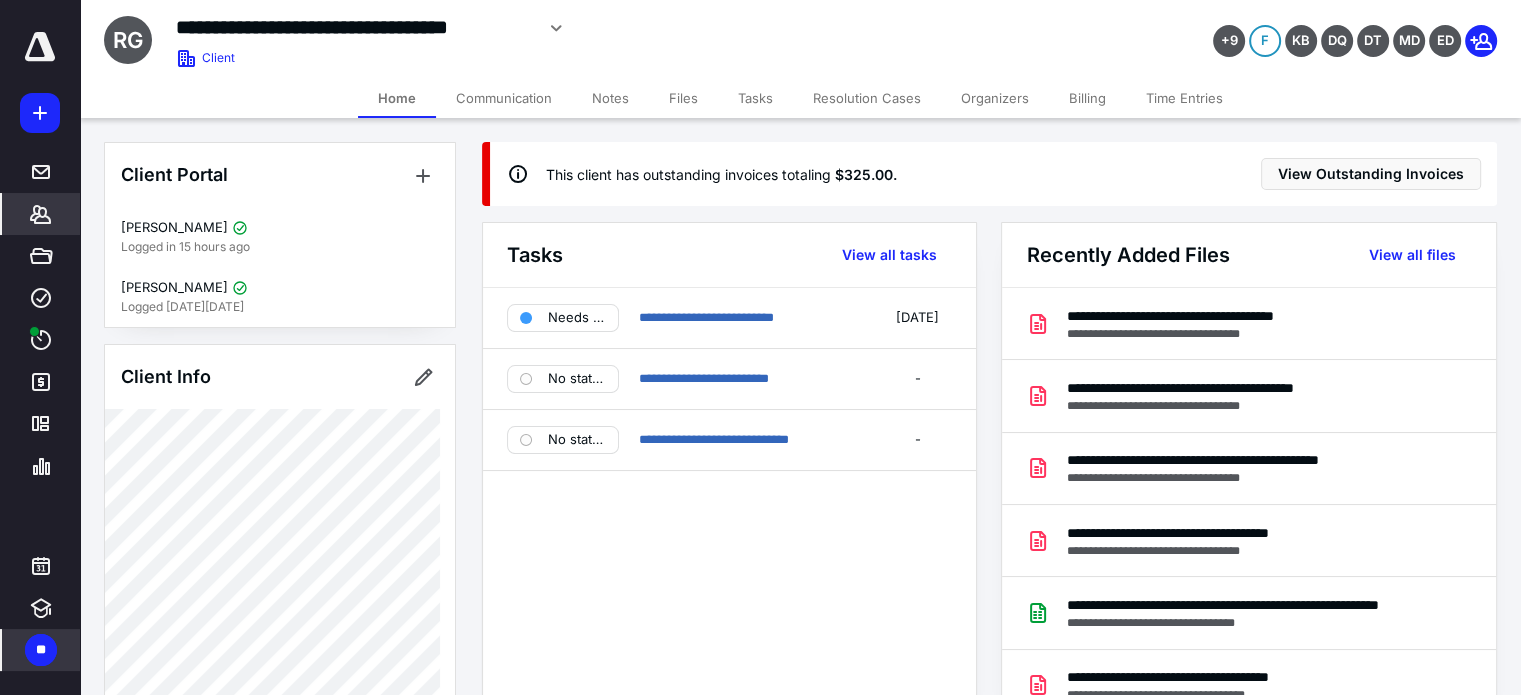 click on "Files" at bounding box center [683, 98] 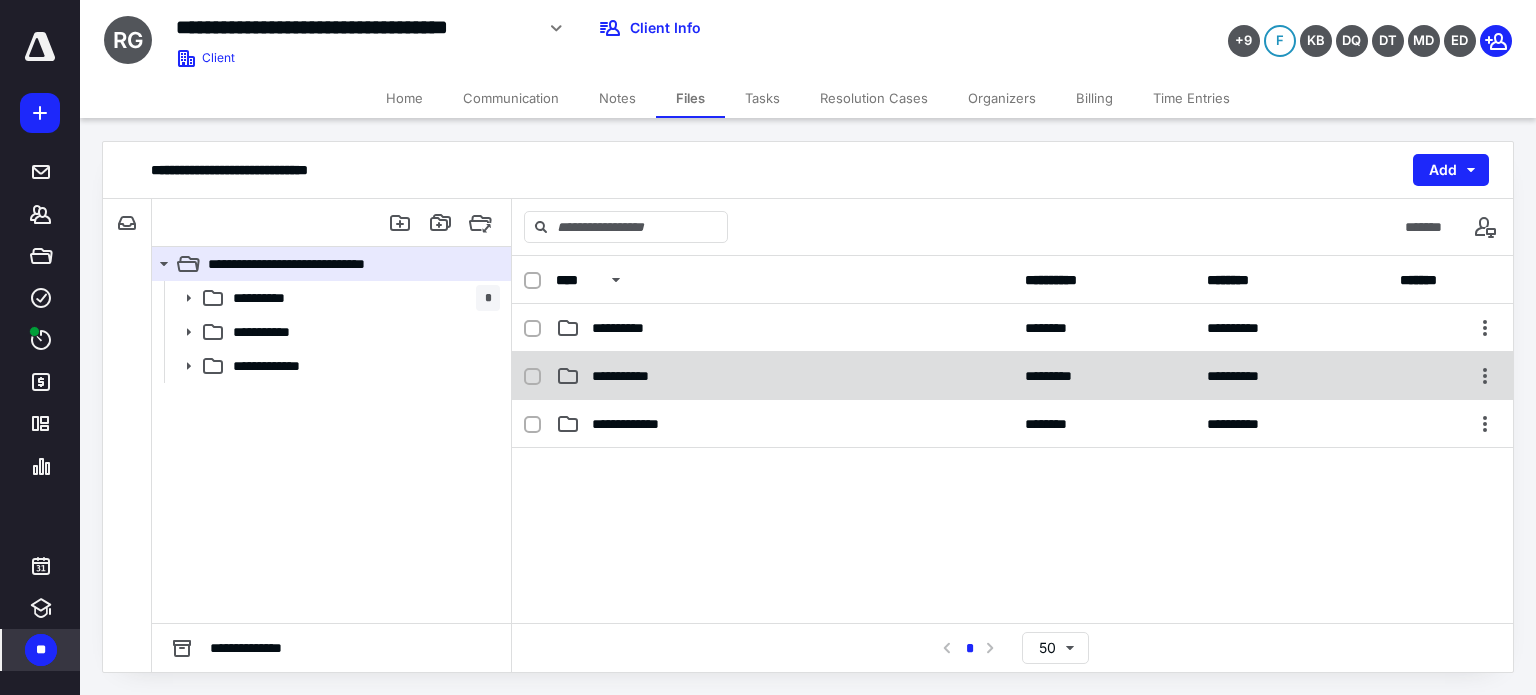 click on "**********" at bounding box center (784, 376) 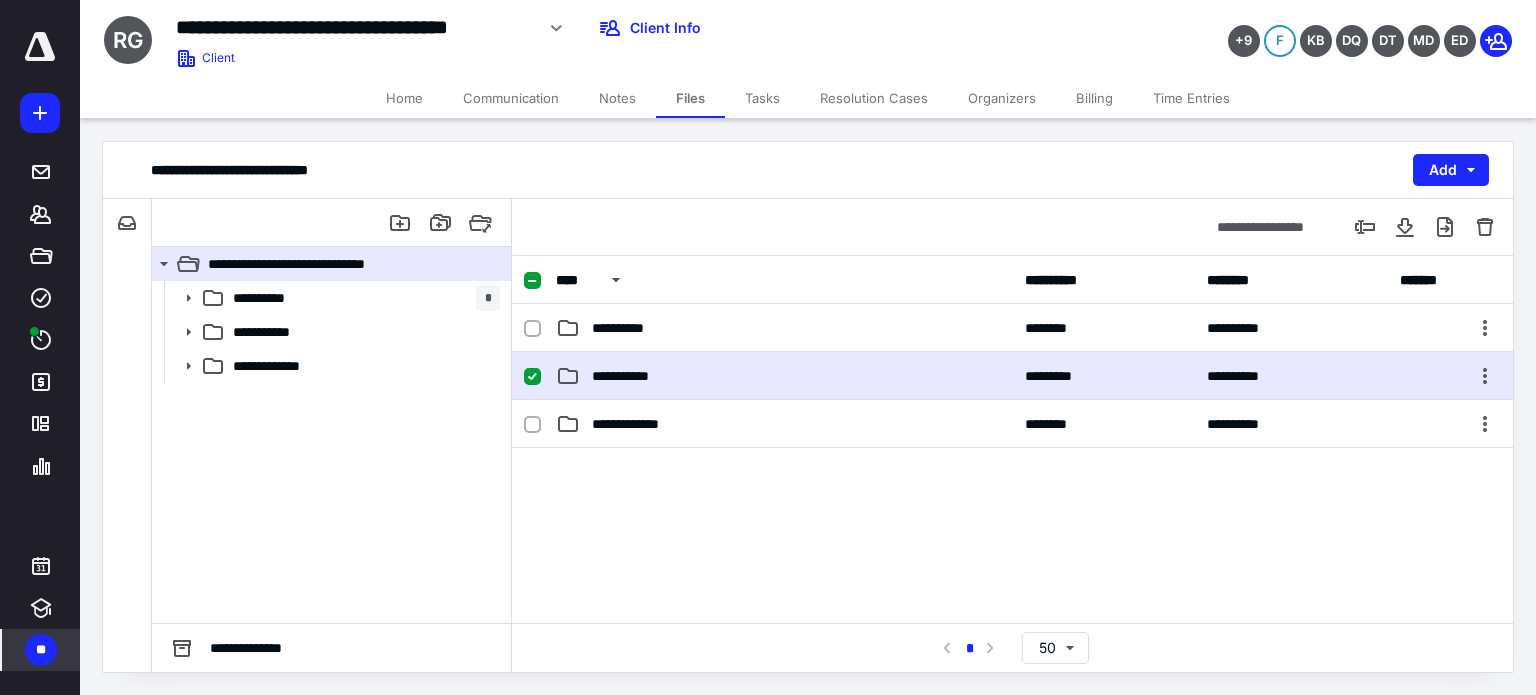 click on "**********" at bounding box center (784, 376) 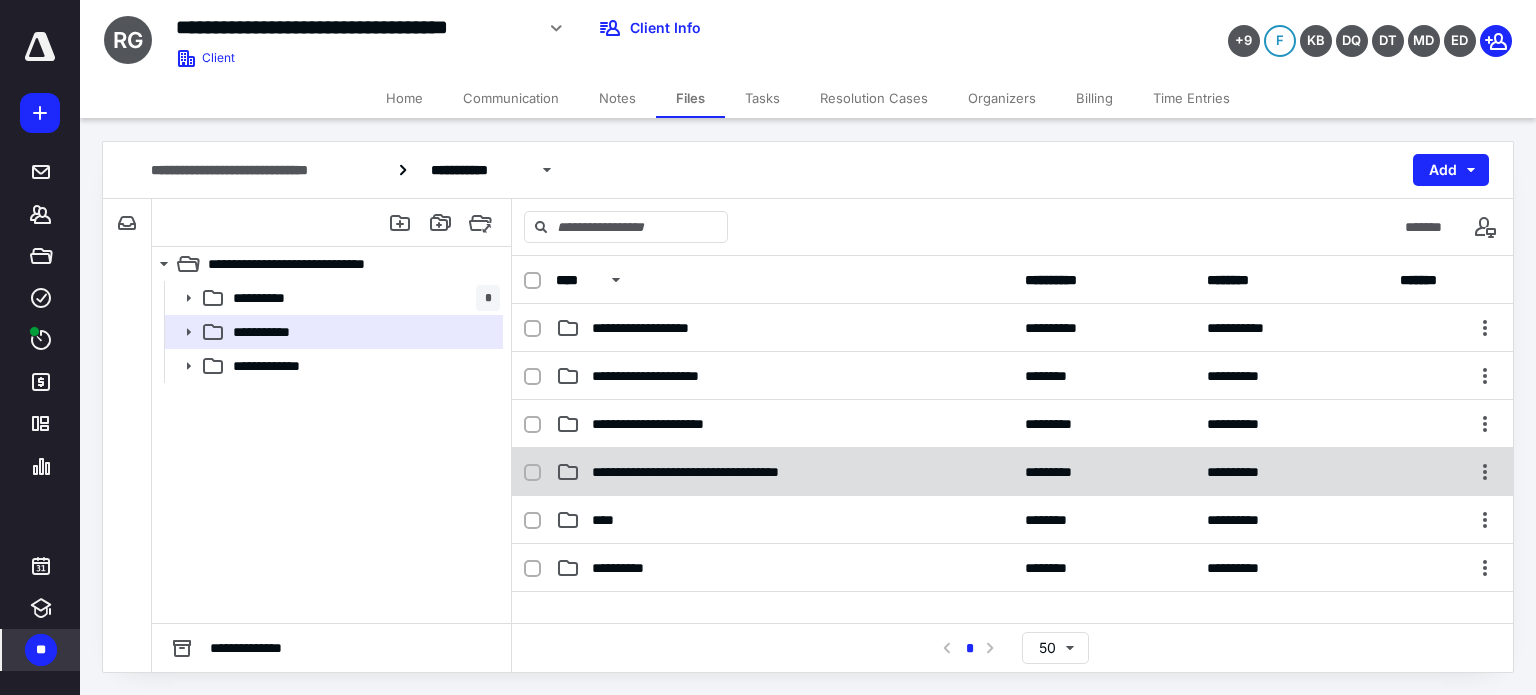 click on "**********" at bounding box center (740, 472) 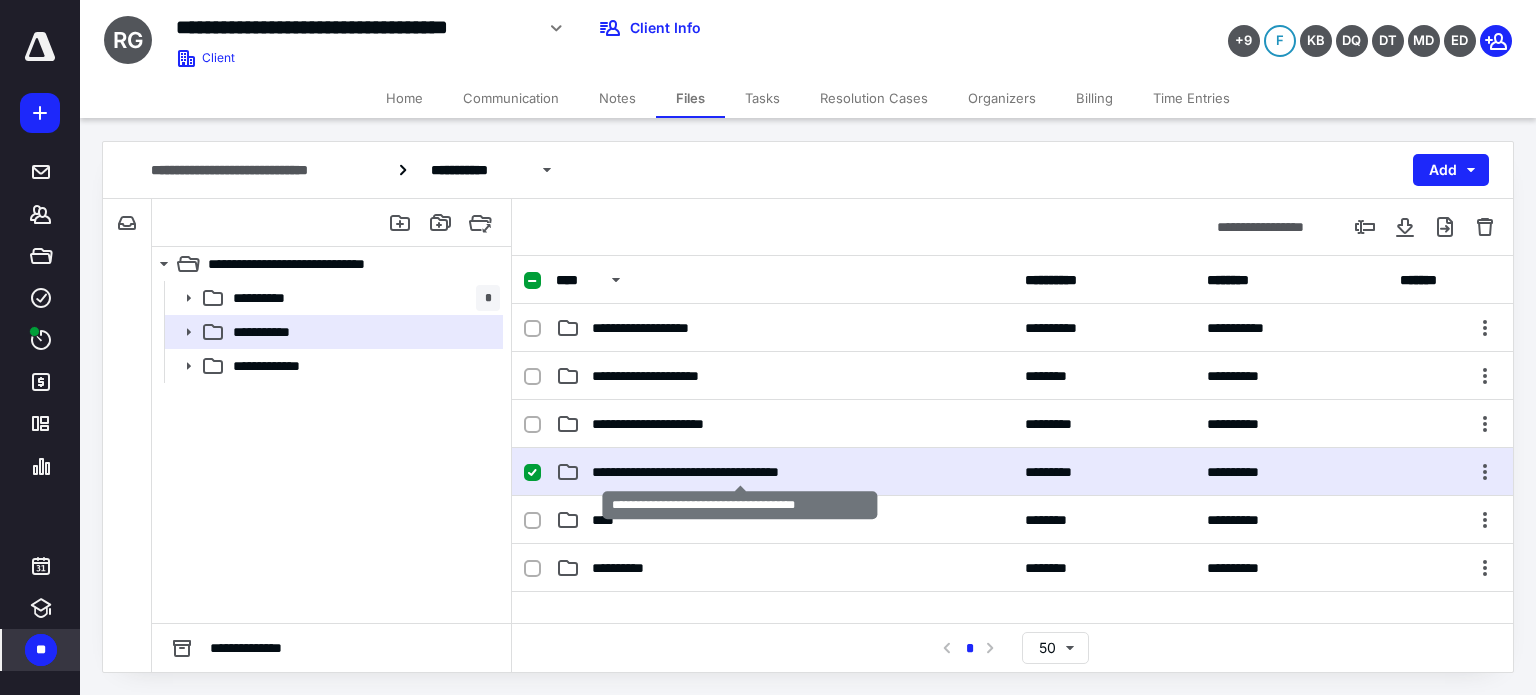 click on "**********" at bounding box center [740, 472] 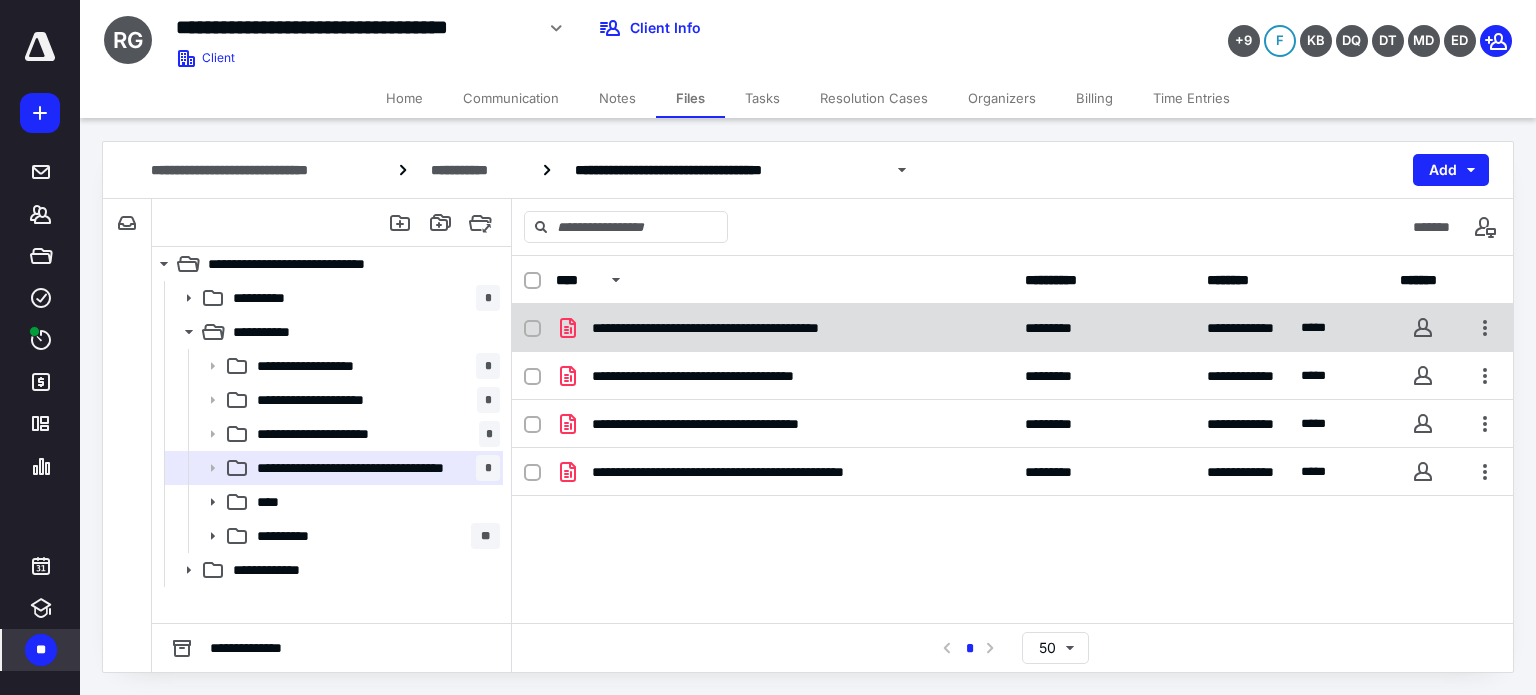 click on "**********" at bounding box center [784, 328] 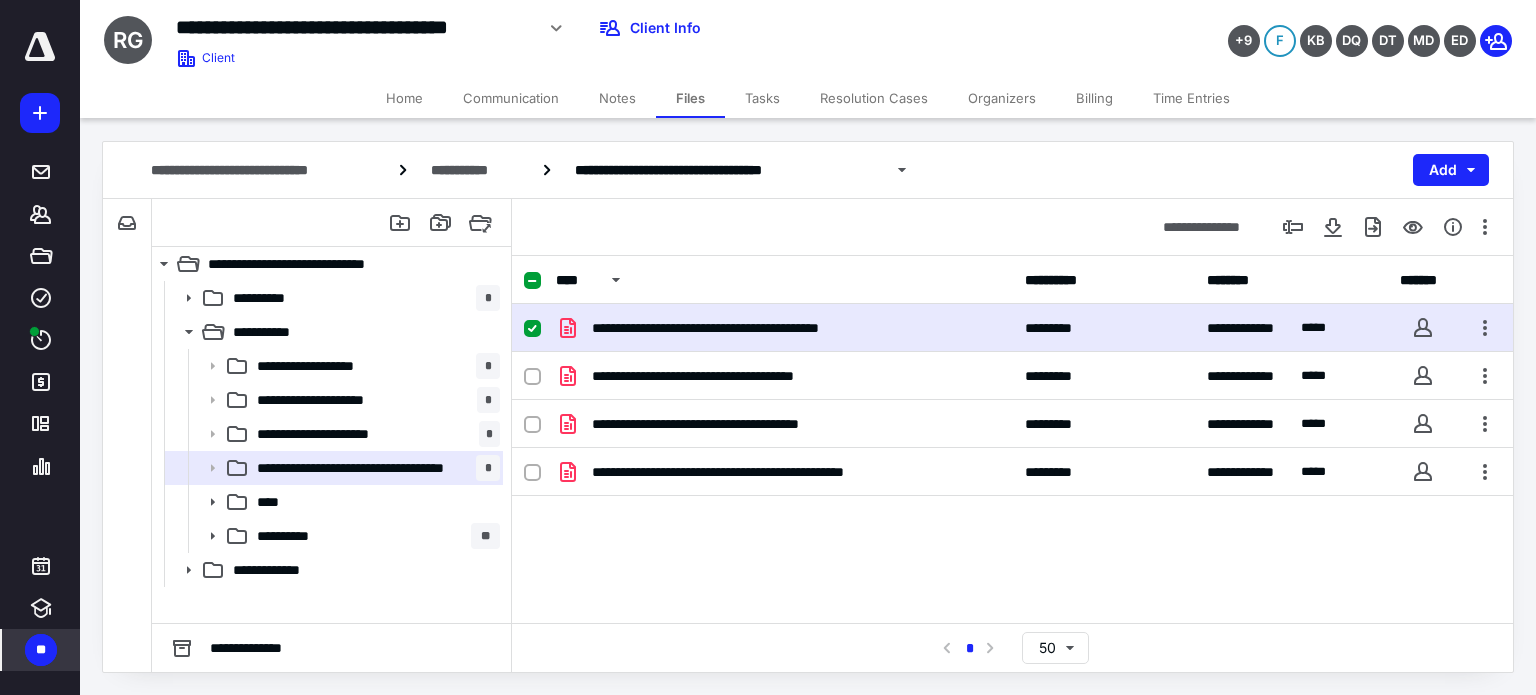click on "**********" at bounding box center (784, 328) 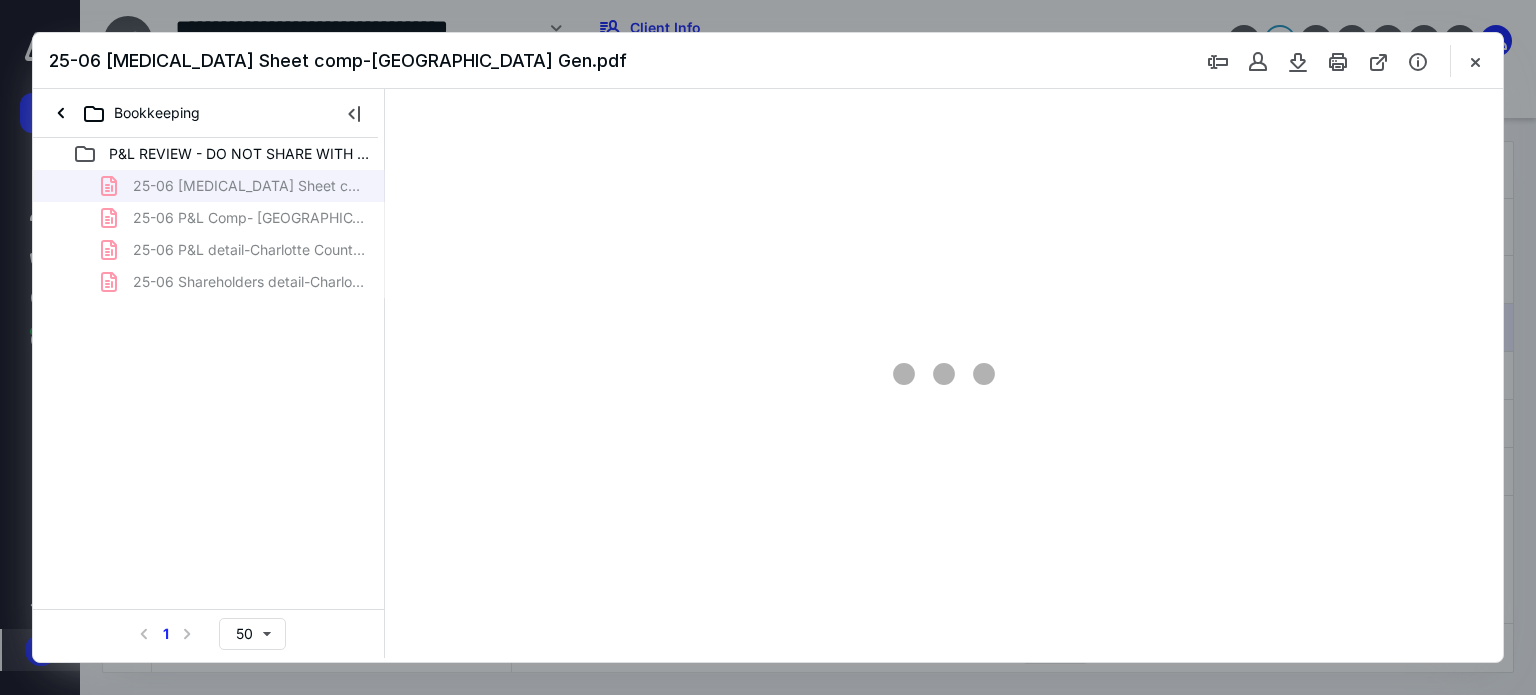scroll, scrollTop: 0, scrollLeft: 0, axis: both 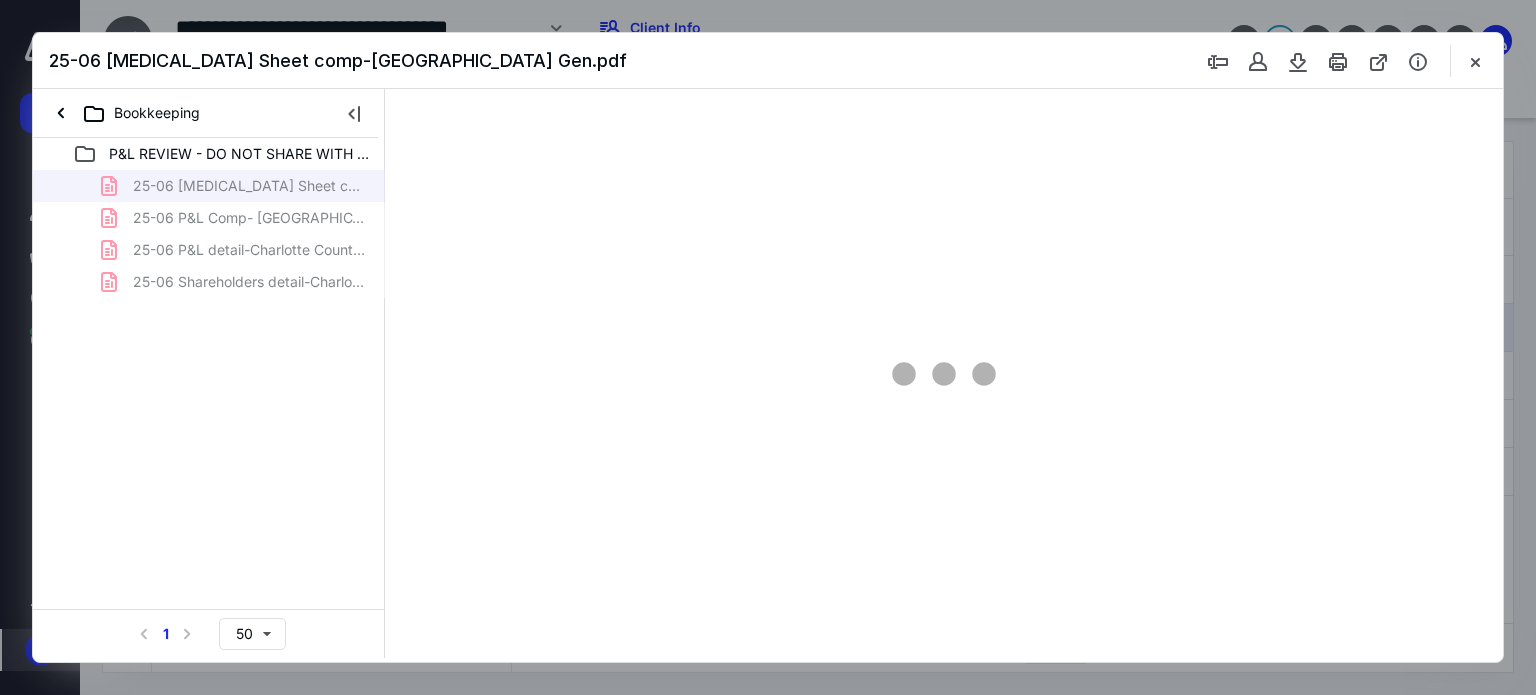 type on "87" 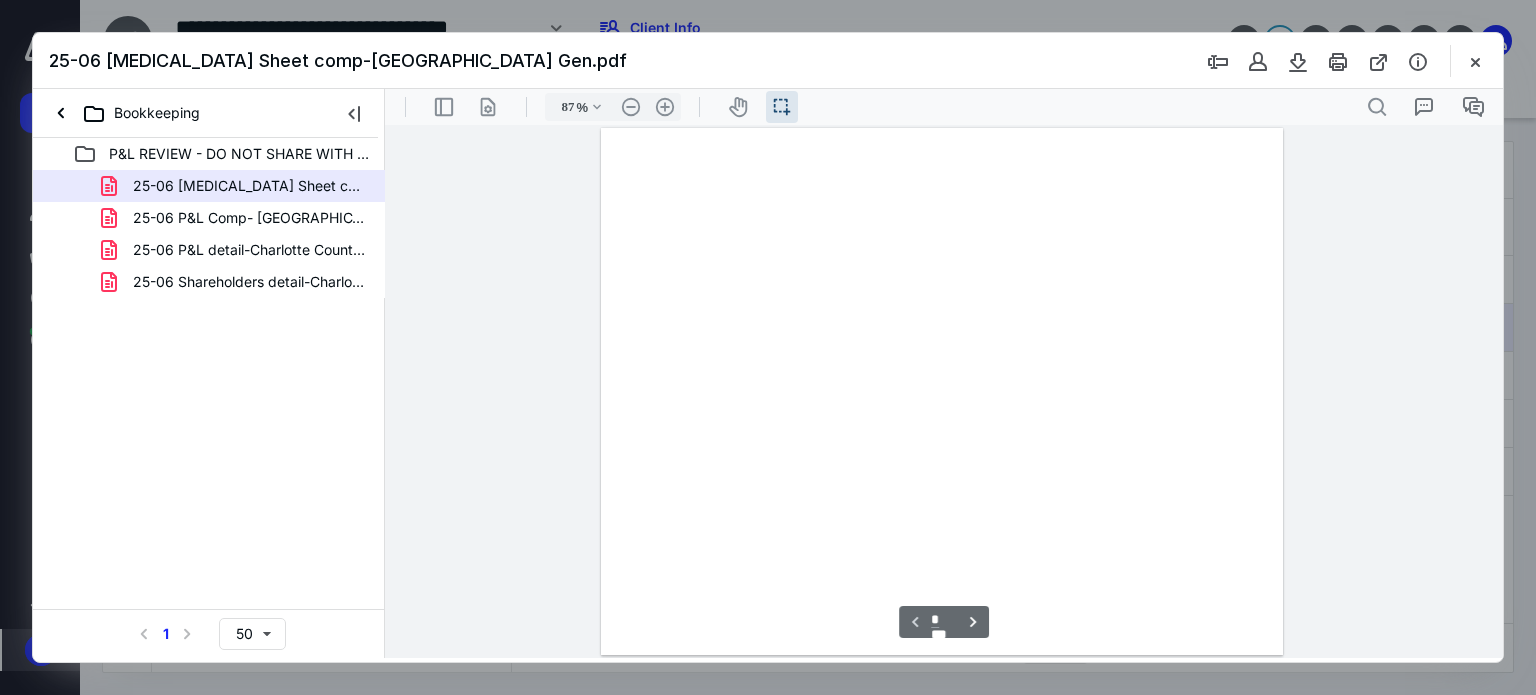 scroll, scrollTop: 39, scrollLeft: 0, axis: vertical 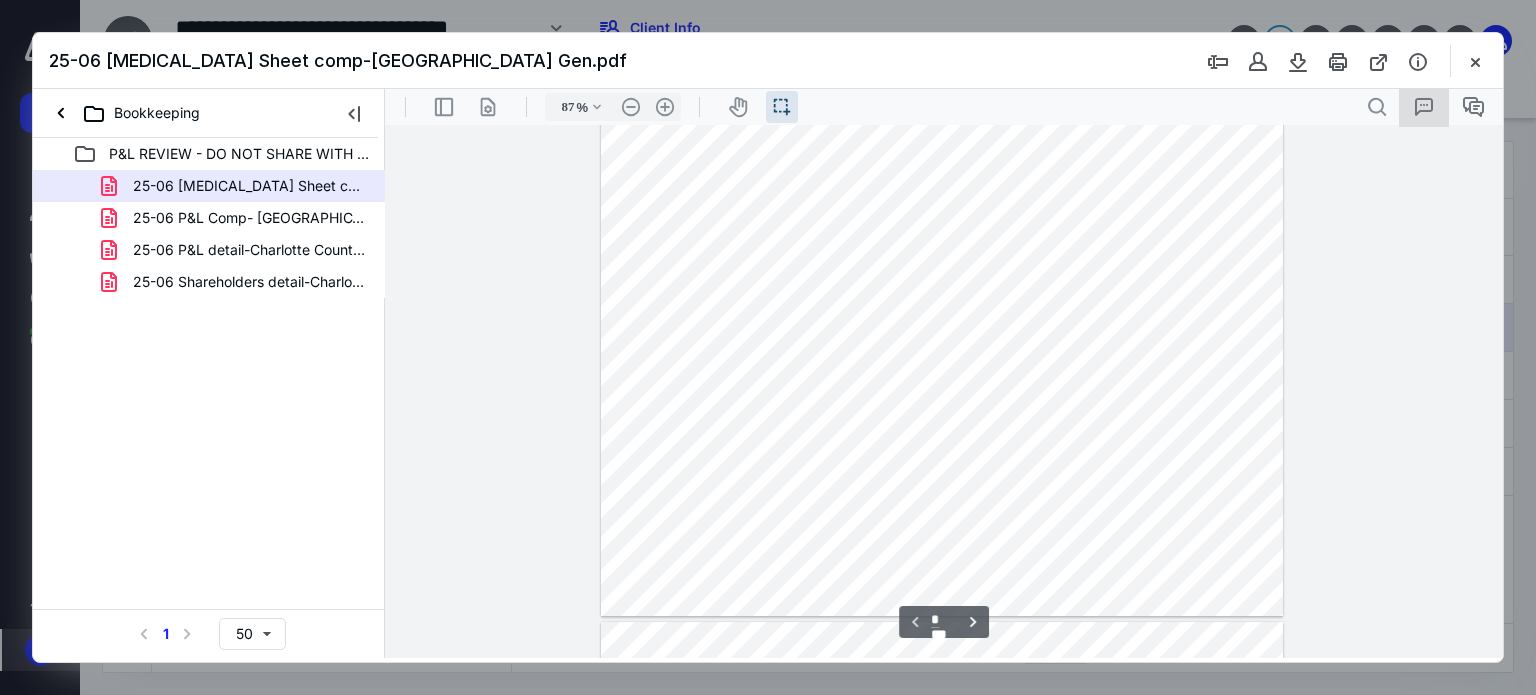 click 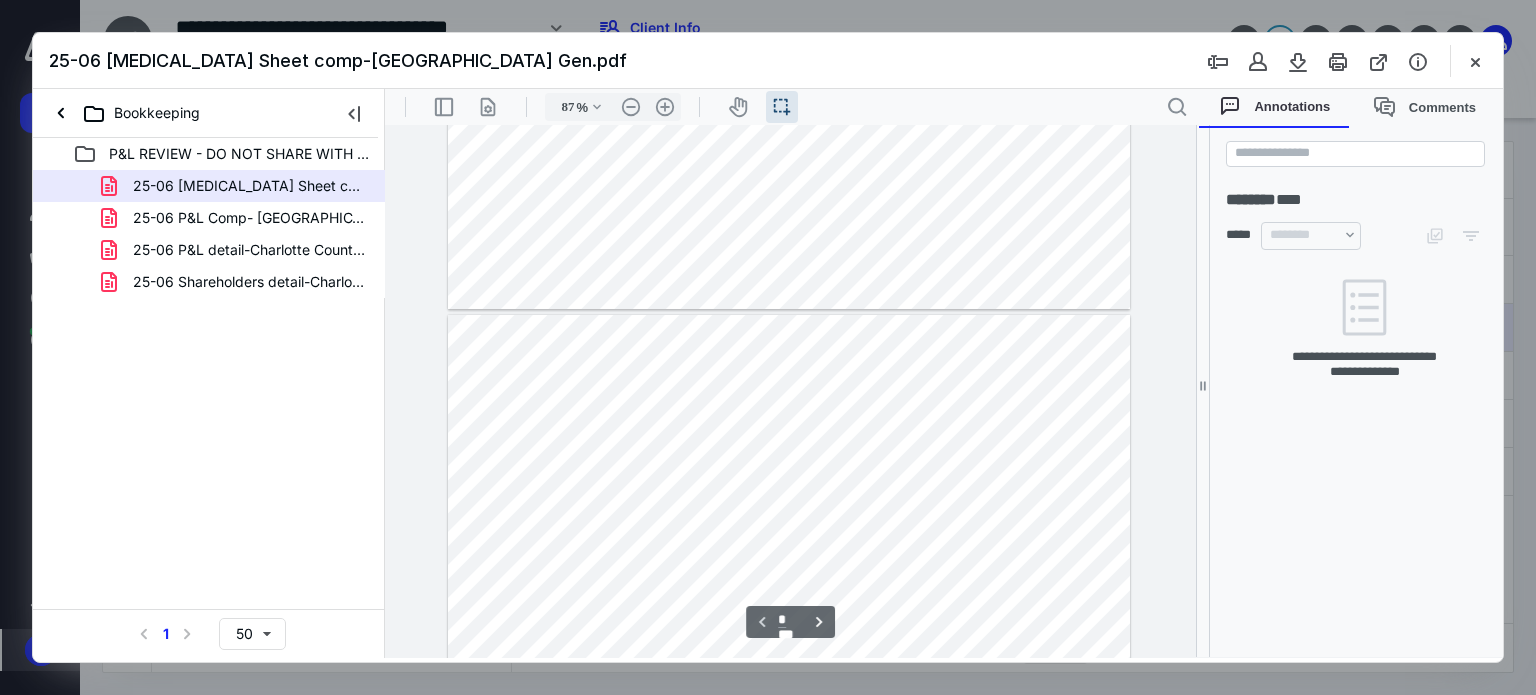 type on "*" 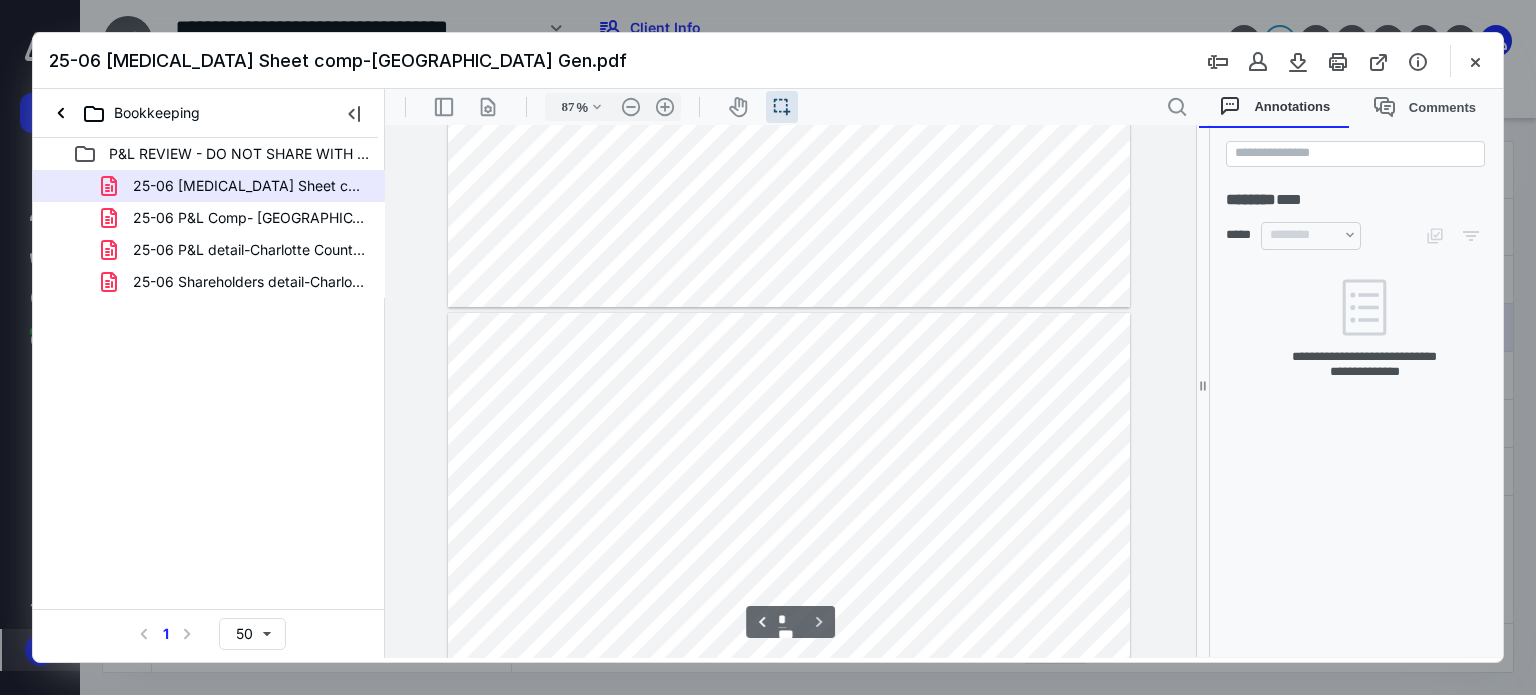 scroll, scrollTop: 532, scrollLeft: 0, axis: vertical 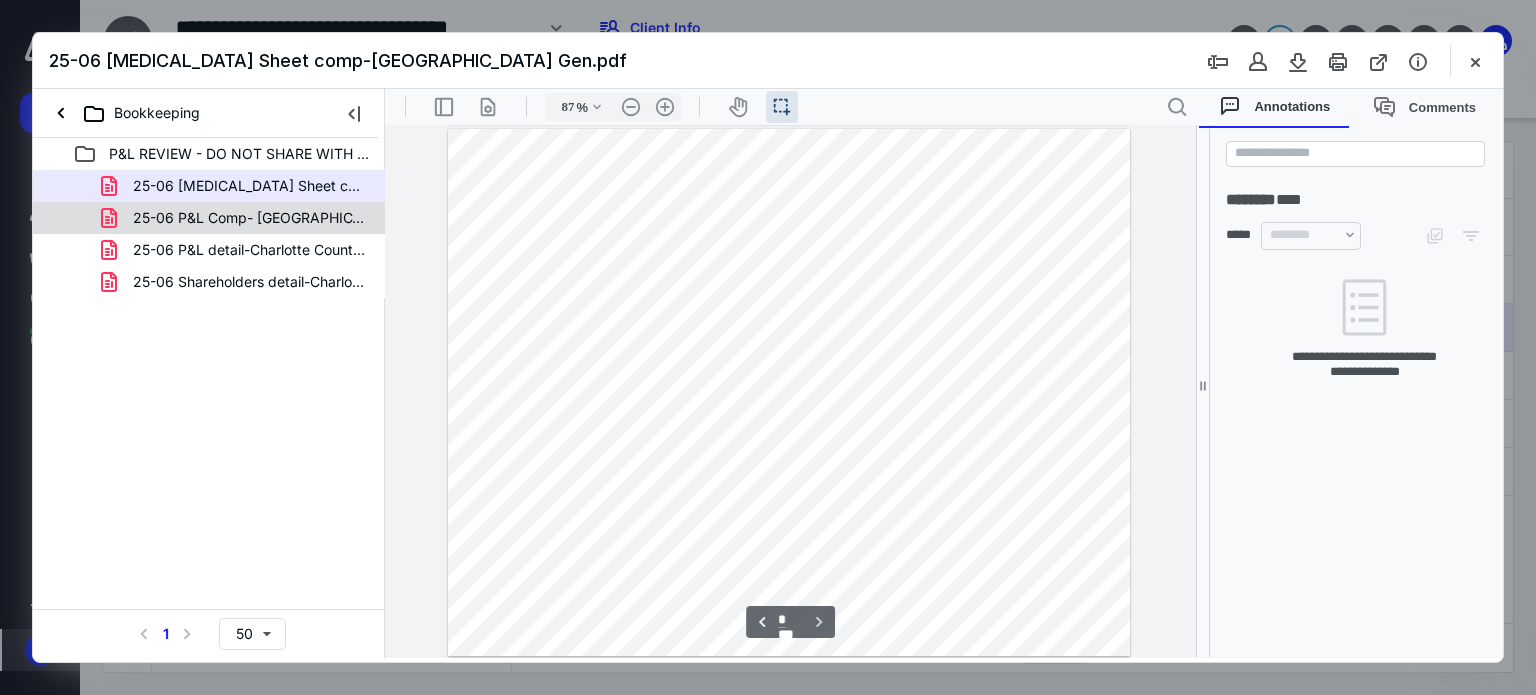 click on "25-06 P&L Comp- [GEOGRAPHIC_DATA] Gen.pdf" at bounding box center (249, 218) 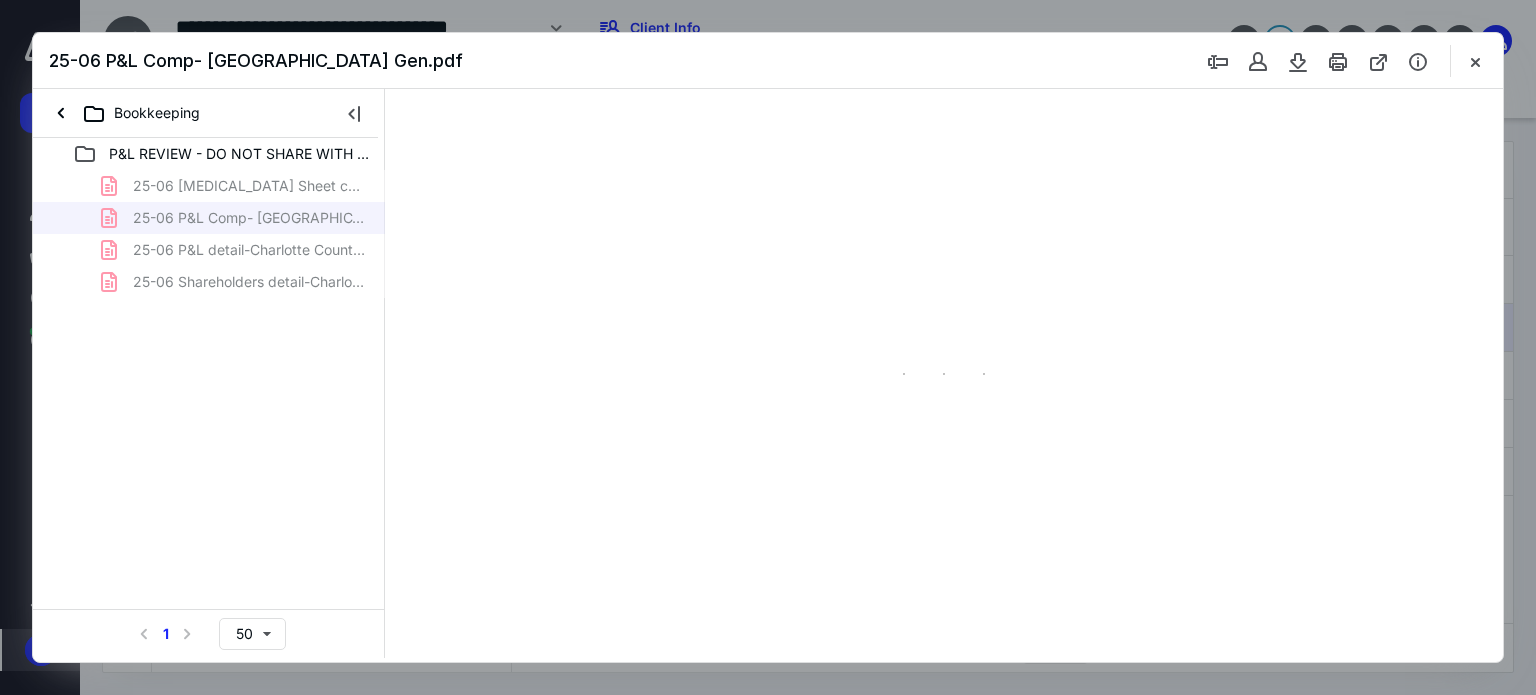 type on "87" 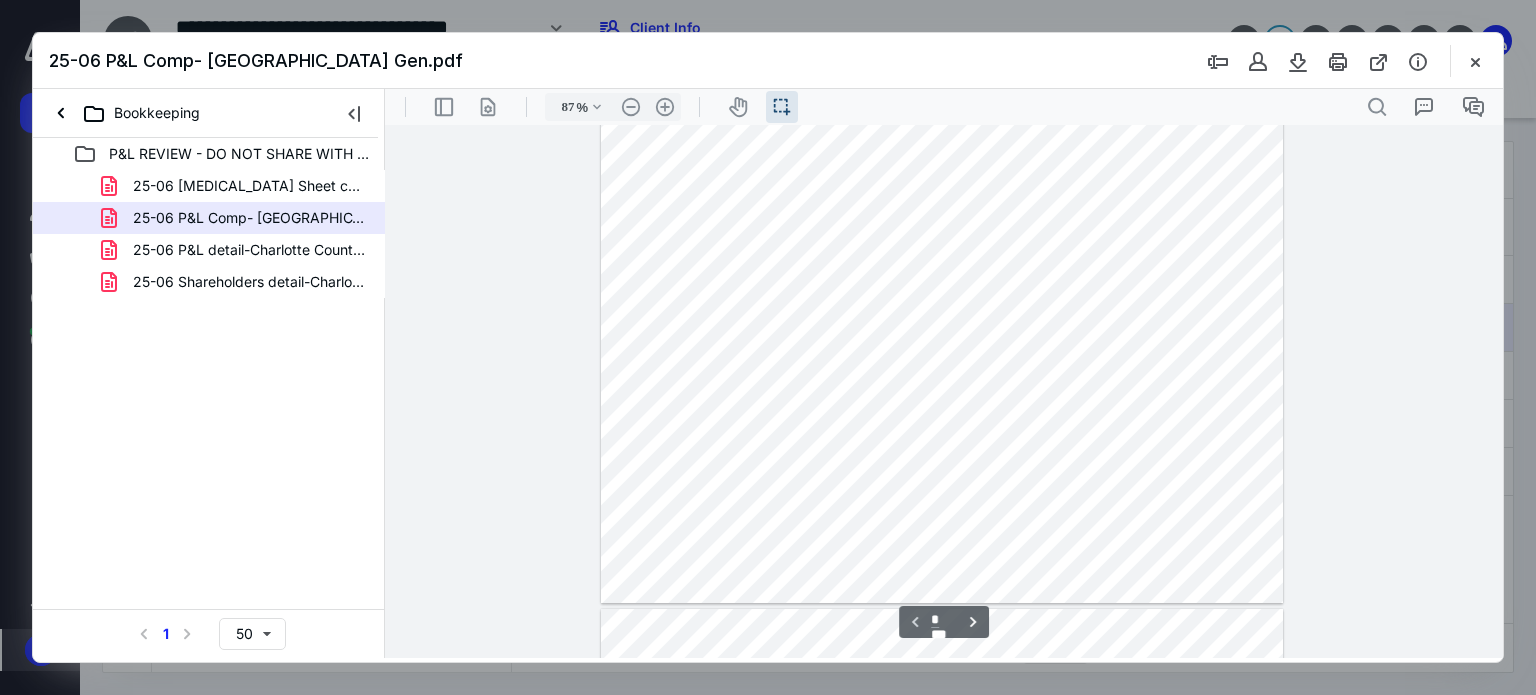 scroll, scrollTop: 0, scrollLeft: 0, axis: both 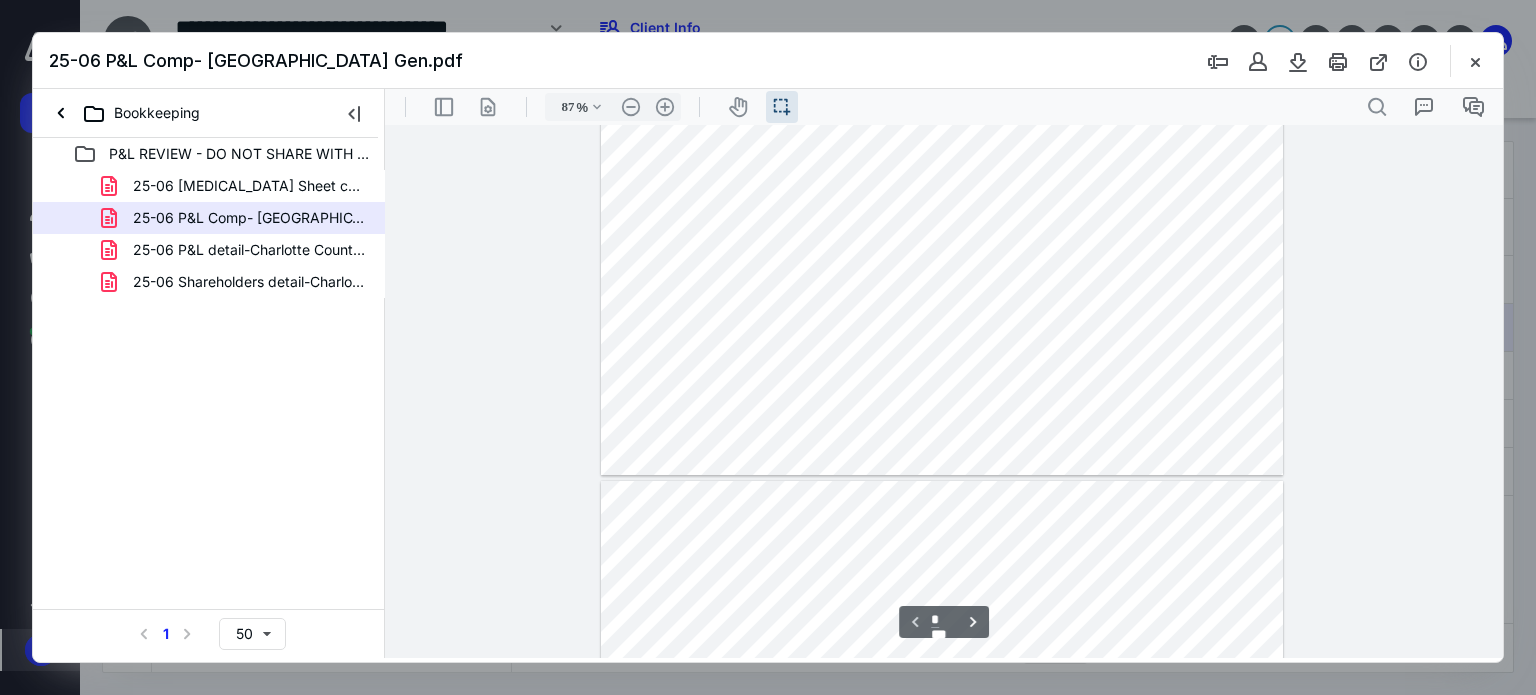 type on "*" 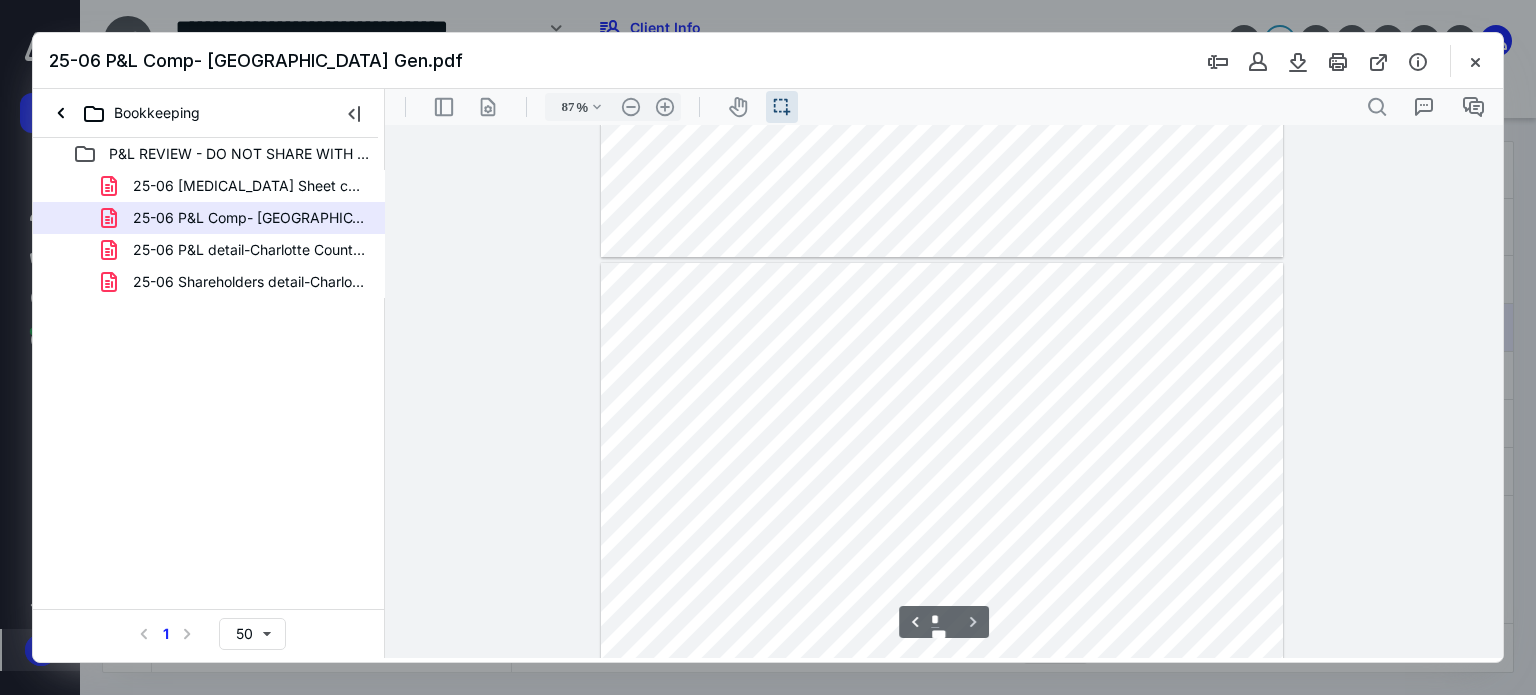 scroll, scrollTop: 400, scrollLeft: 0, axis: vertical 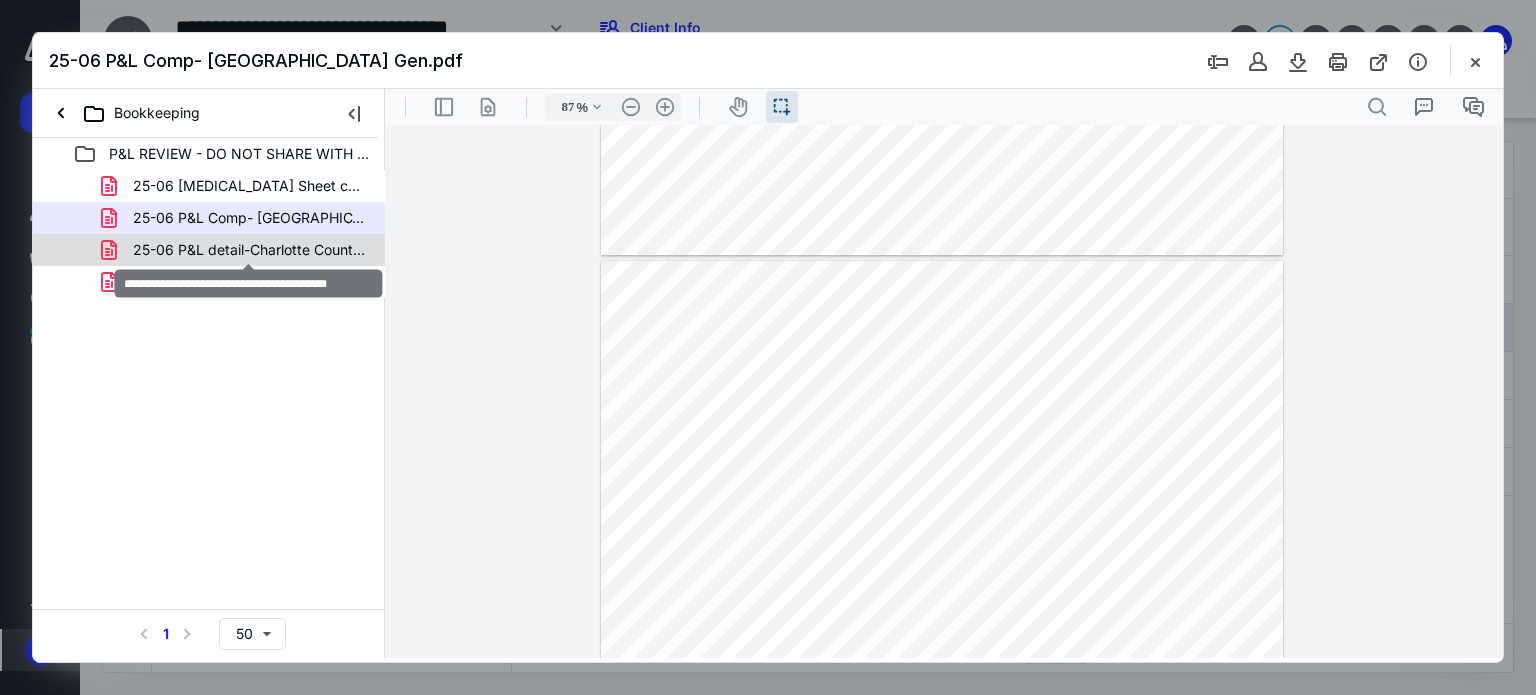 click on "25-06 P&L detail-Charlotte County Gen.pdf" at bounding box center [249, 250] 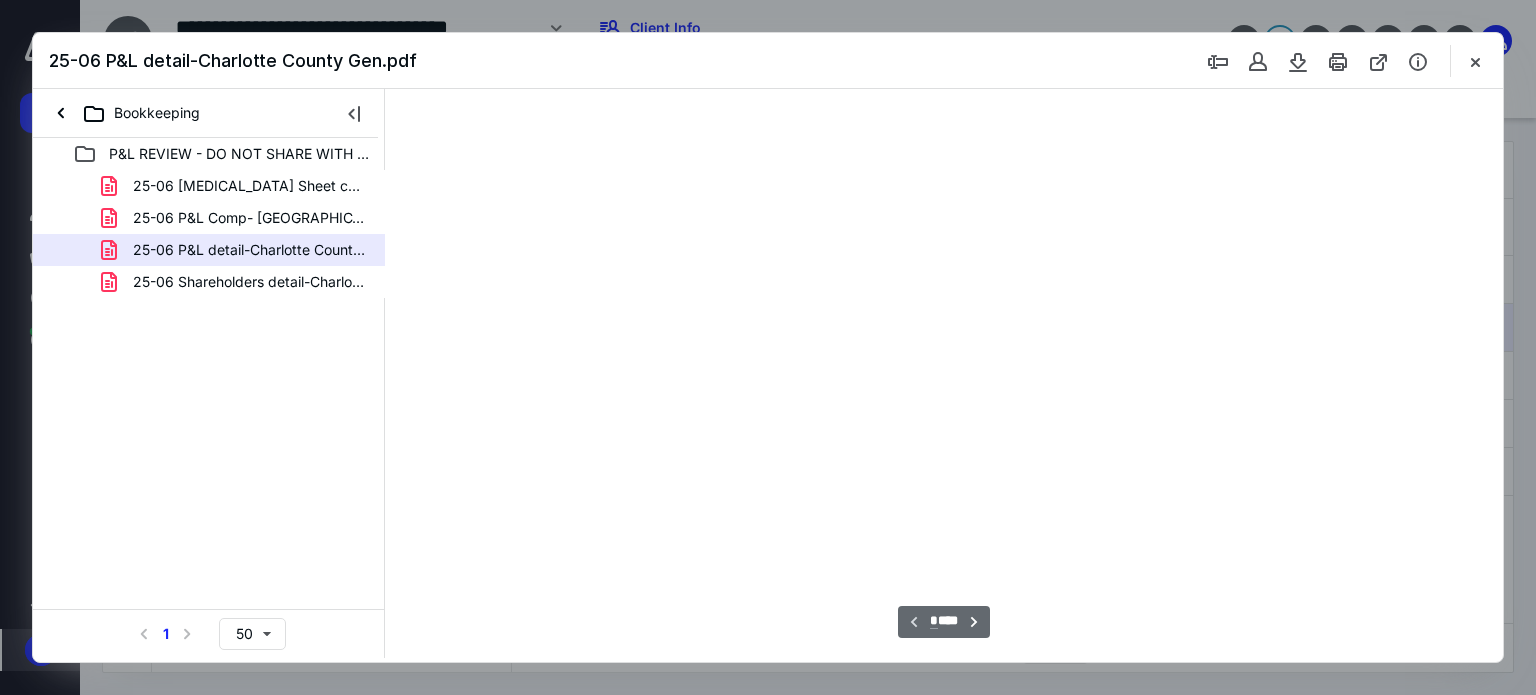 type on "87" 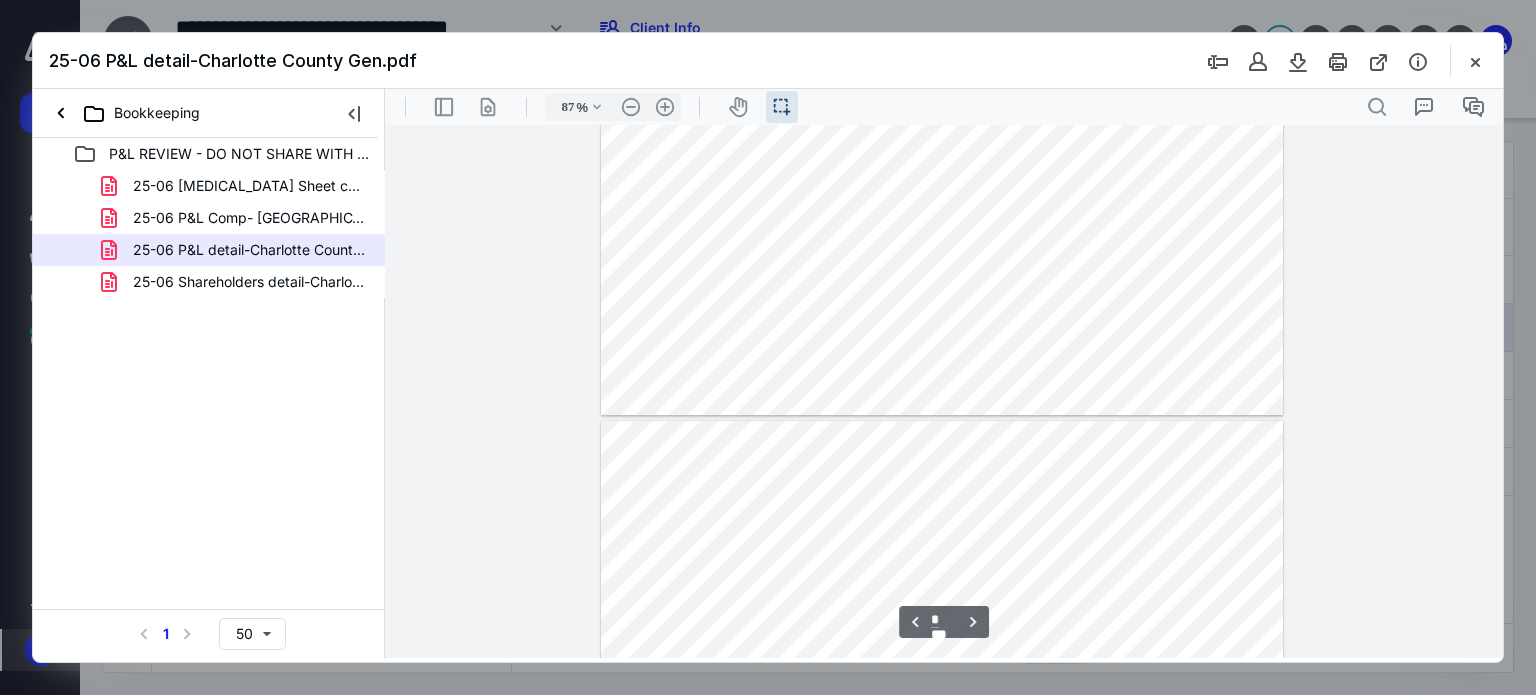type on "*" 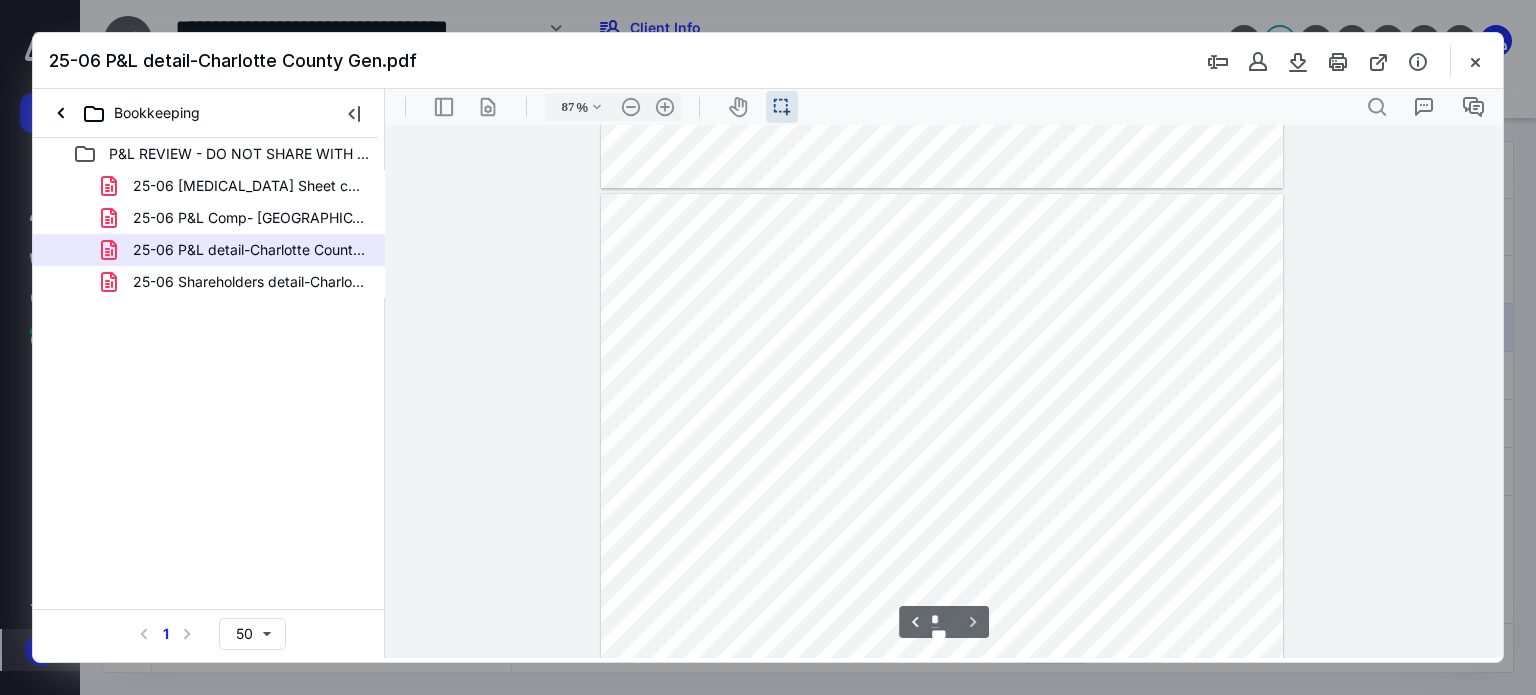 scroll, scrollTop: 2131, scrollLeft: 0, axis: vertical 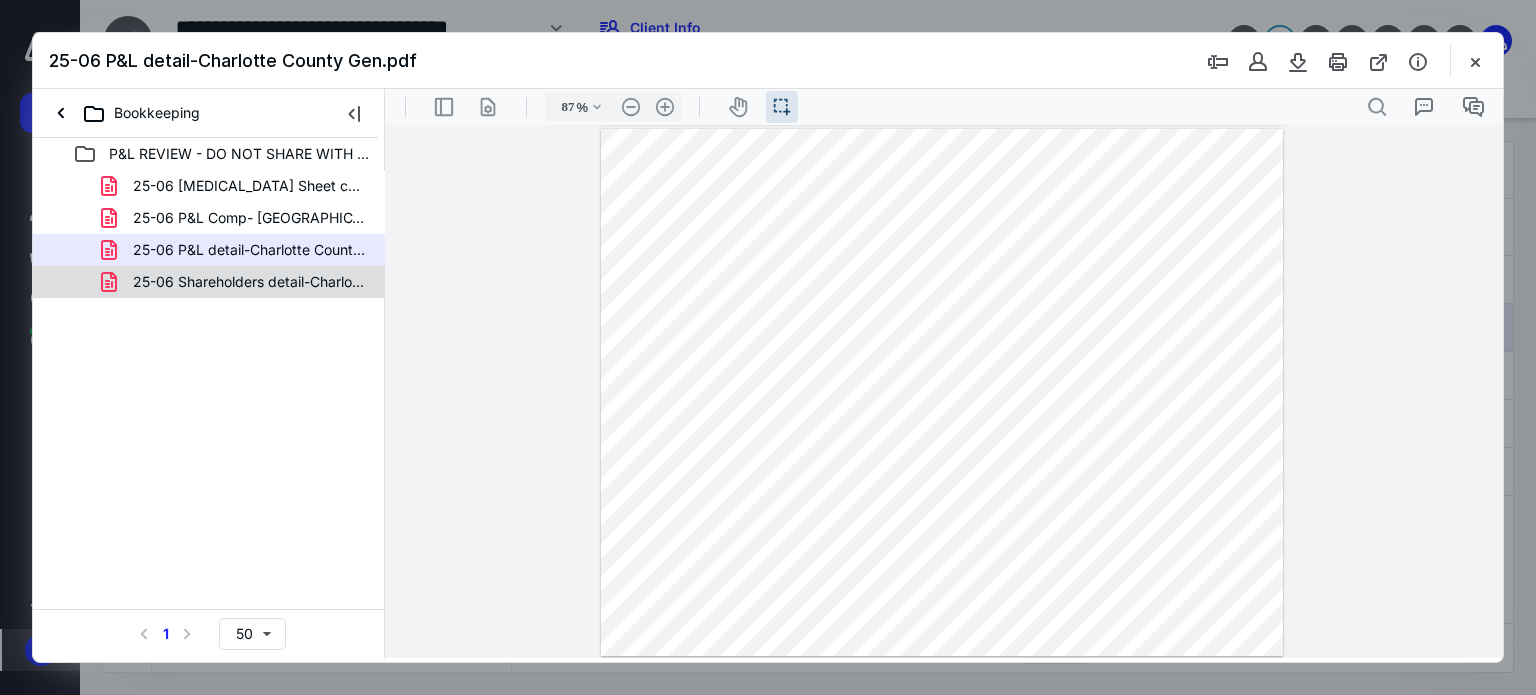 click on "25-06 Shareholders detail-Charlotte County Gen.pdf" at bounding box center (249, 282) 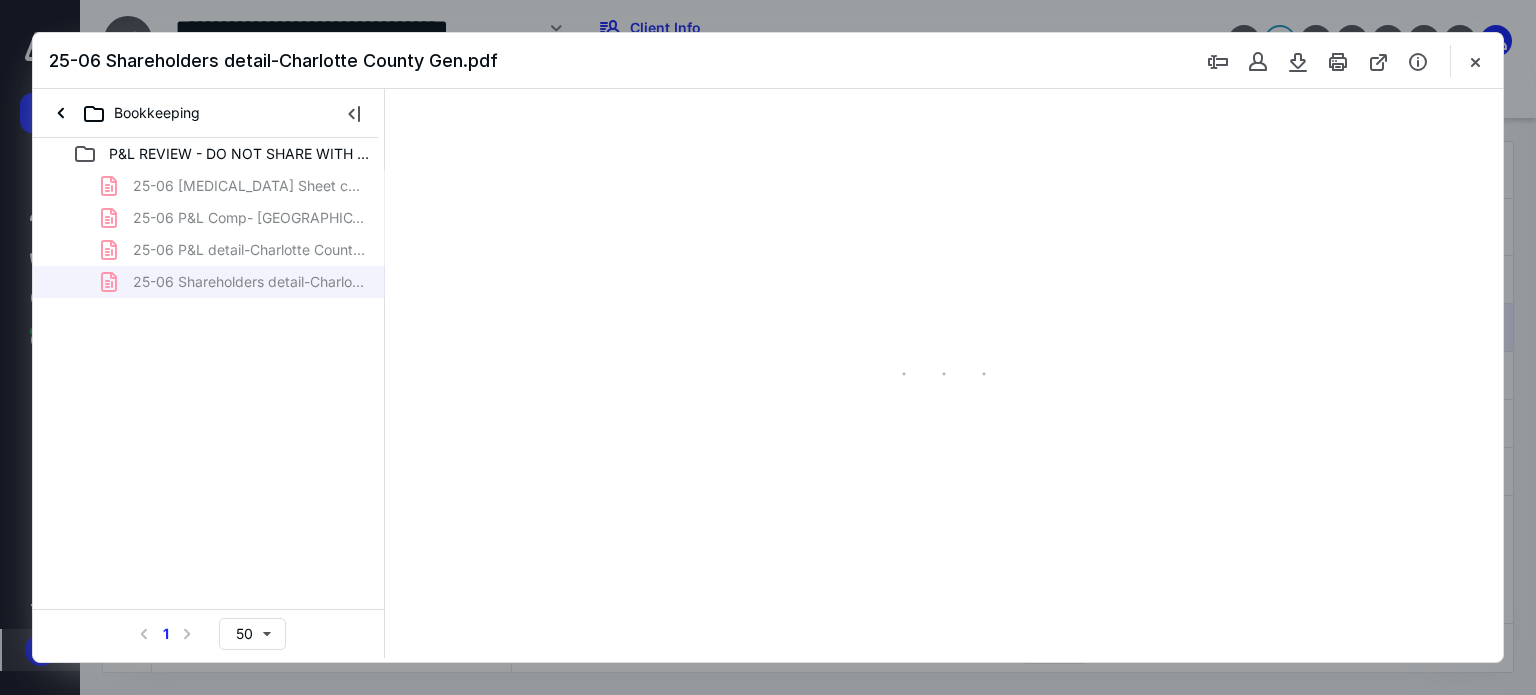scroll, scrollTop: 0, scrollLeft: 0, axis: both 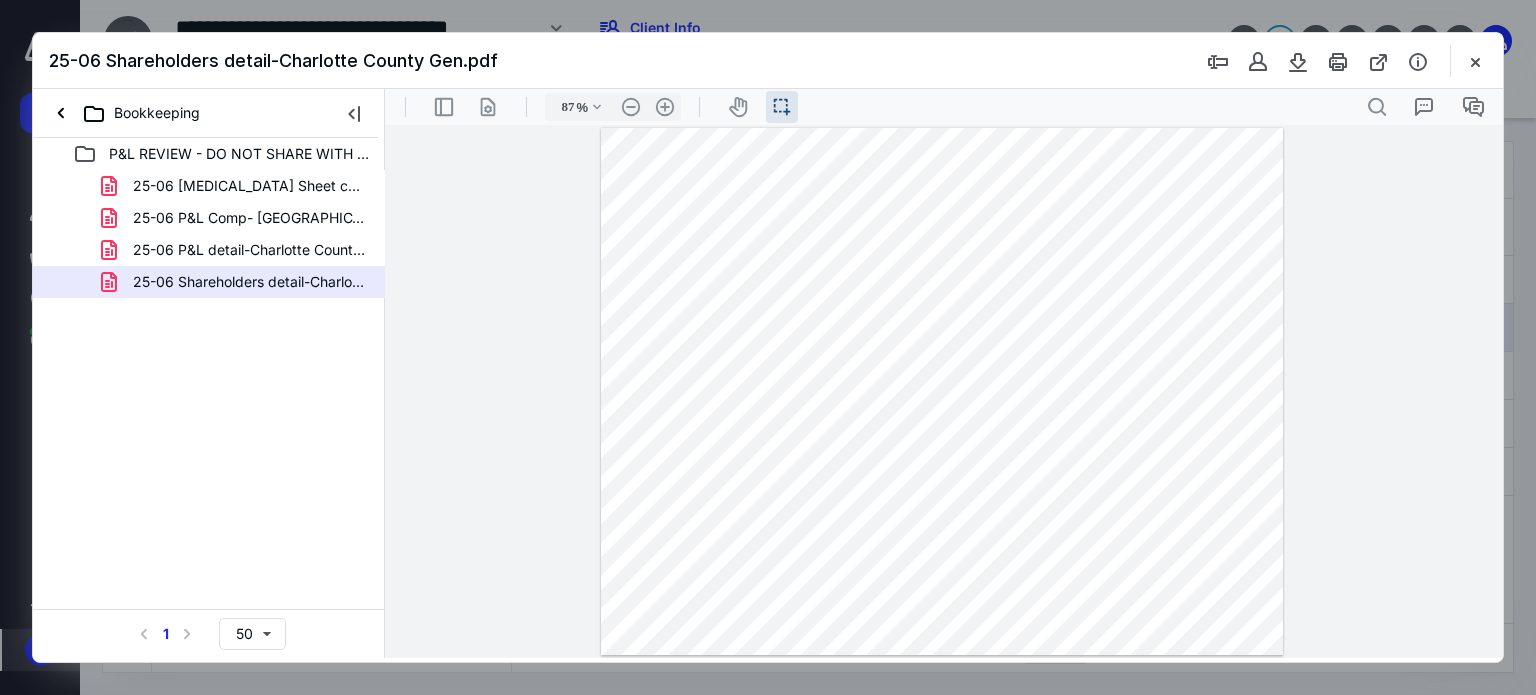 click on "25-06 Shareholders detail-Charlotte County Gen.pdf" at bounding box center (209, 282) 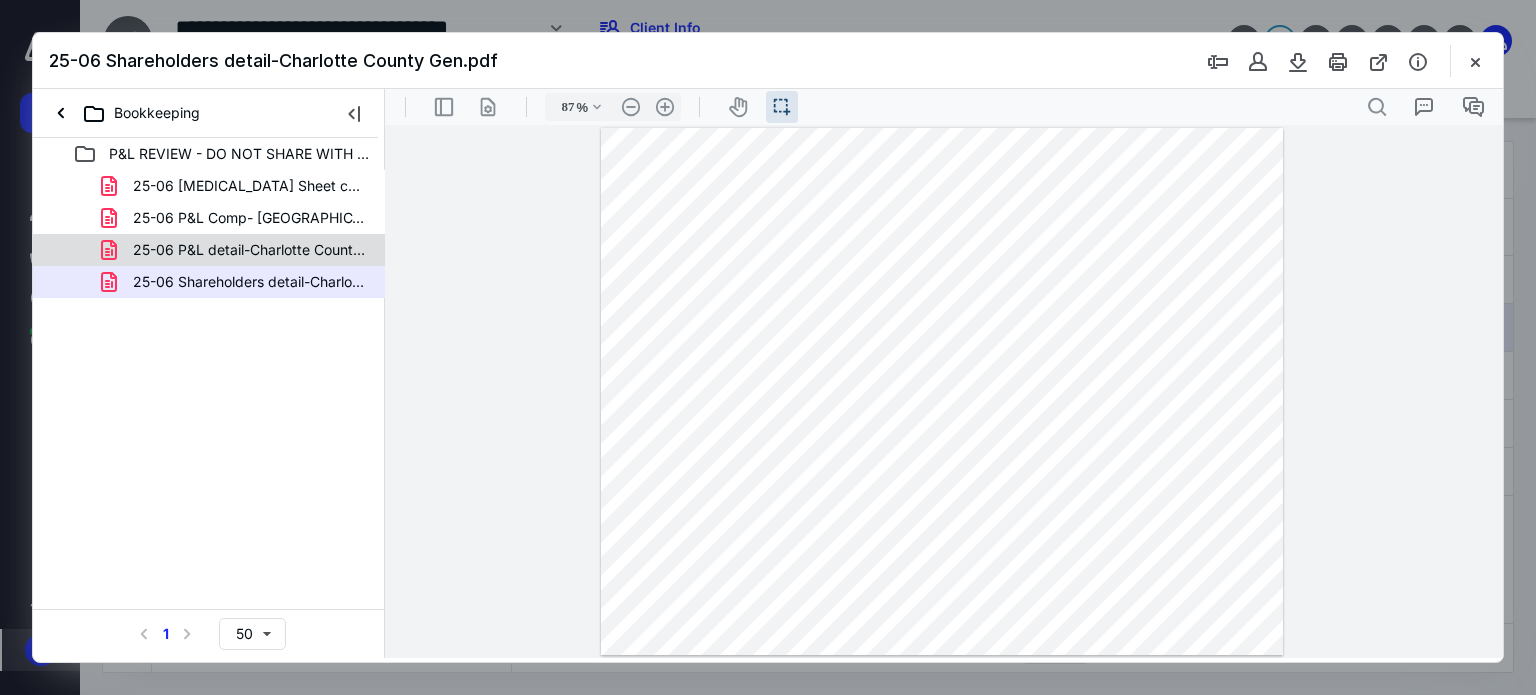click on "25-06 P&L detail-Charlotte County Gen.pdf" at bounding box center (249, 250) 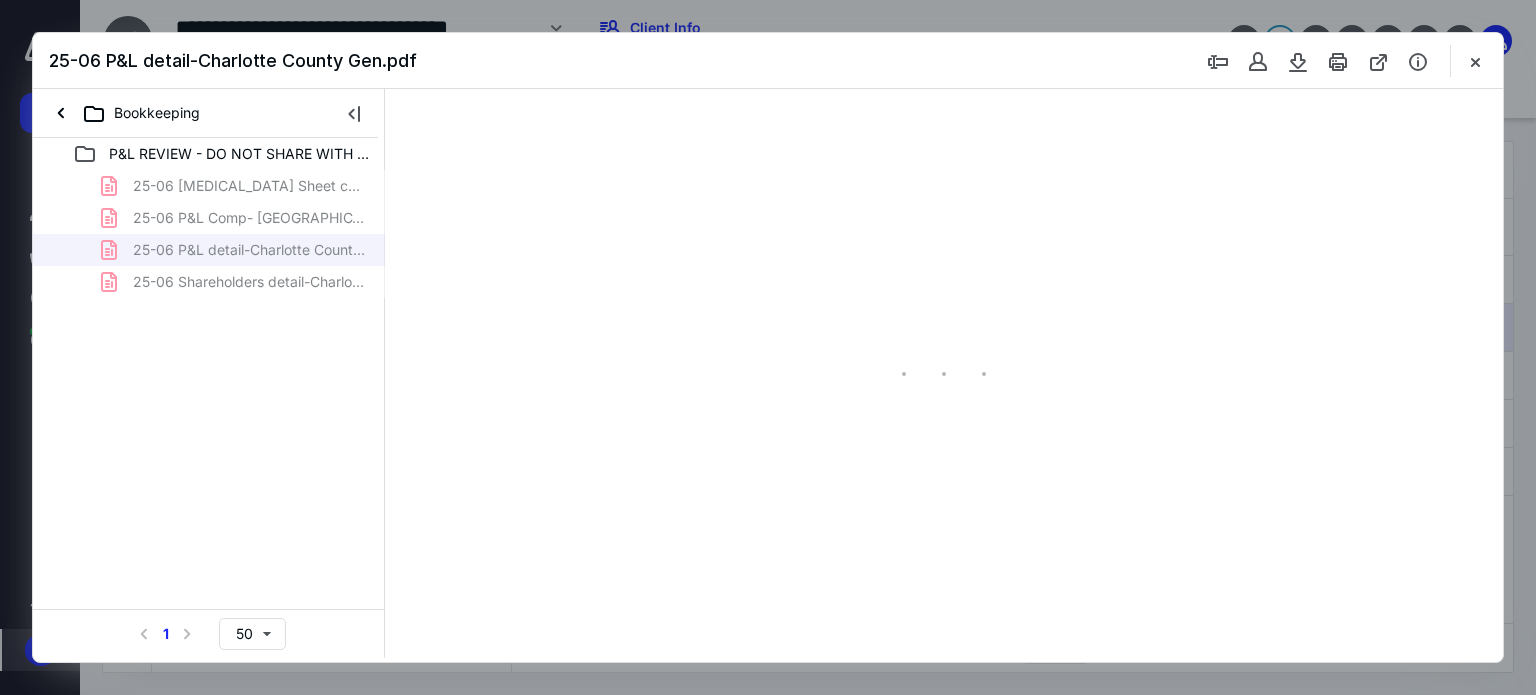 type on "87" 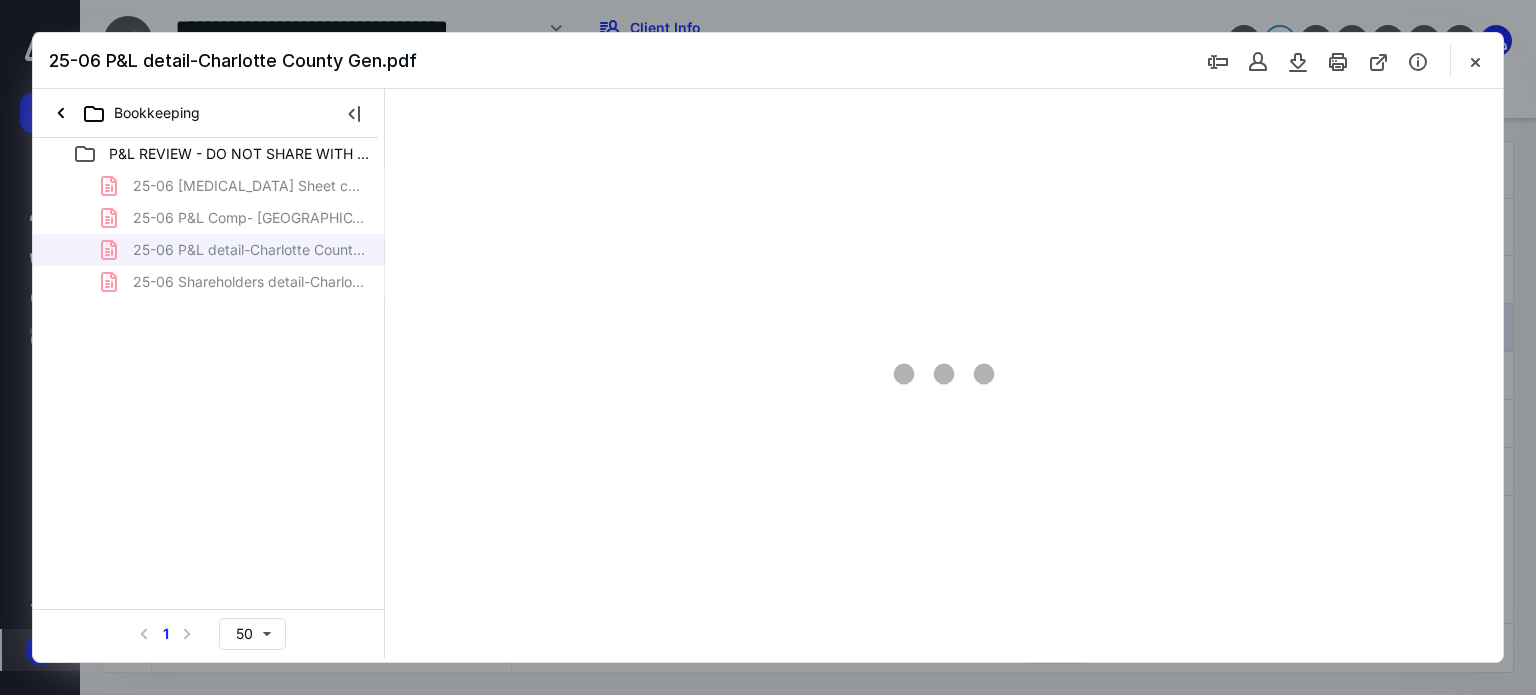 scroll, scrollTop: 39, scrollLeft: 0, axis: vertical 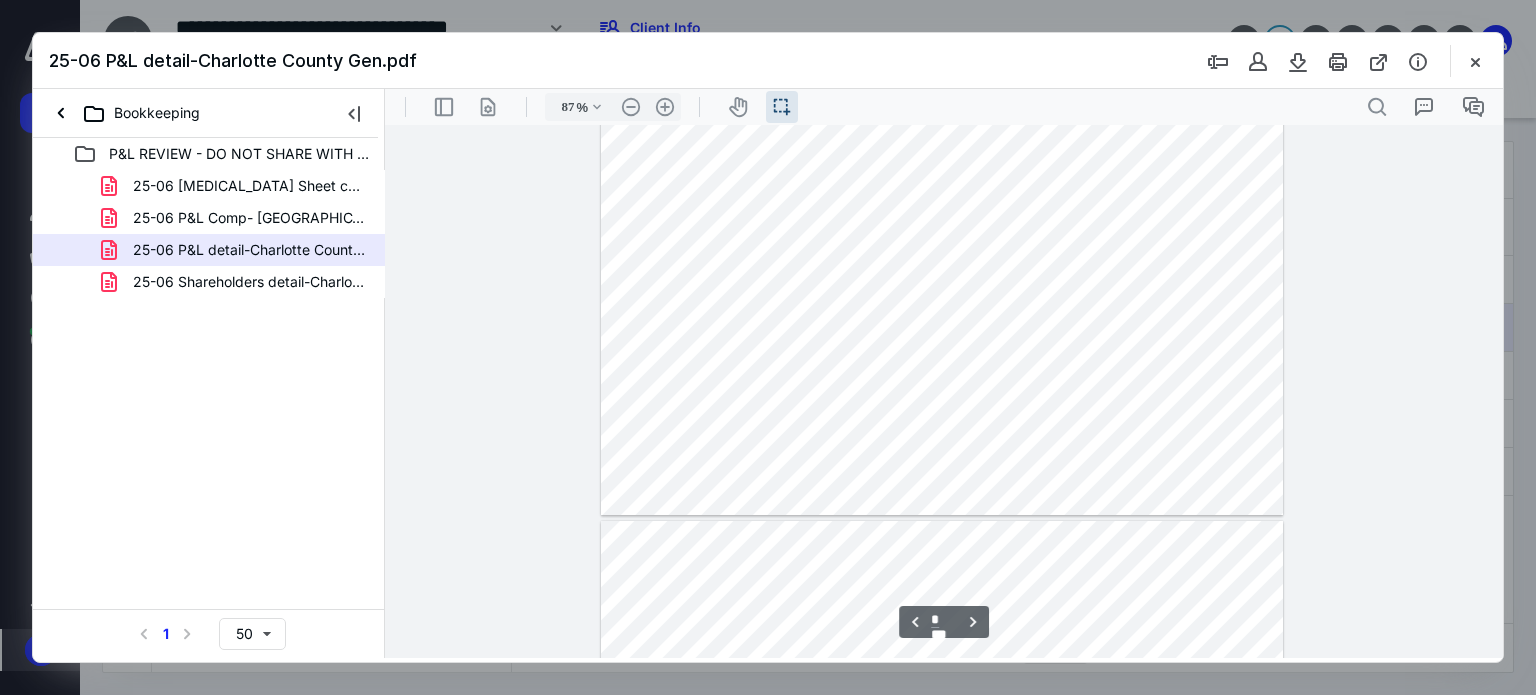 type on "*" 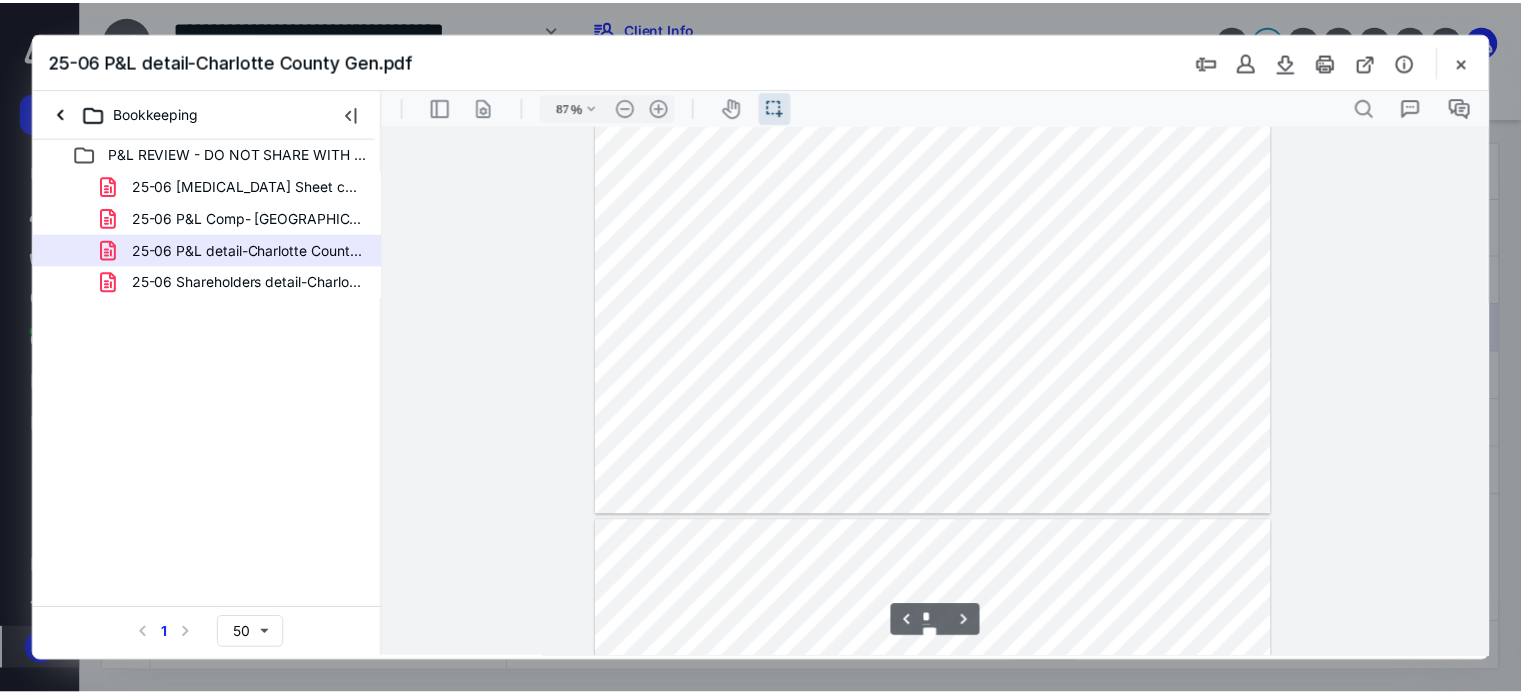 scroll, scrollTop: 2131, scrollLeft: 0, axis: vertical 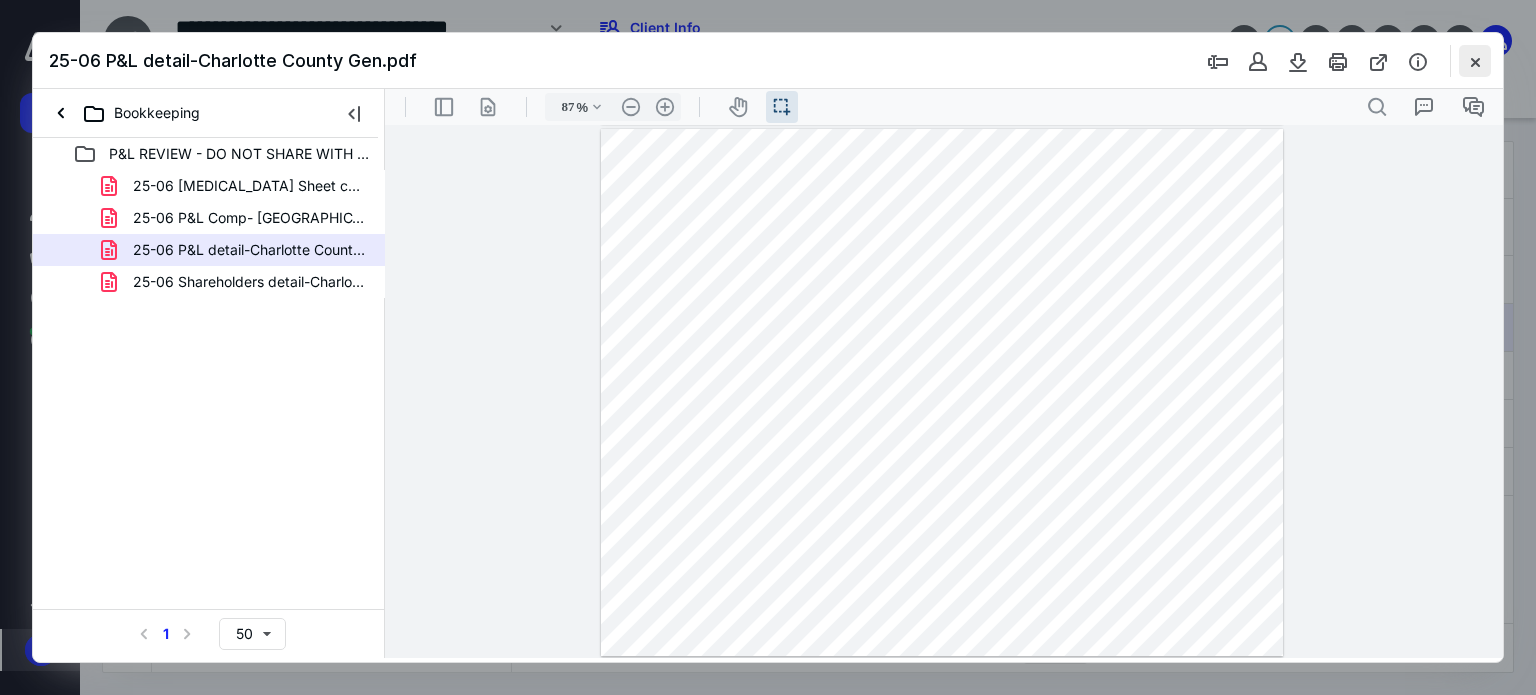 click at bounding box center (1475, 61) 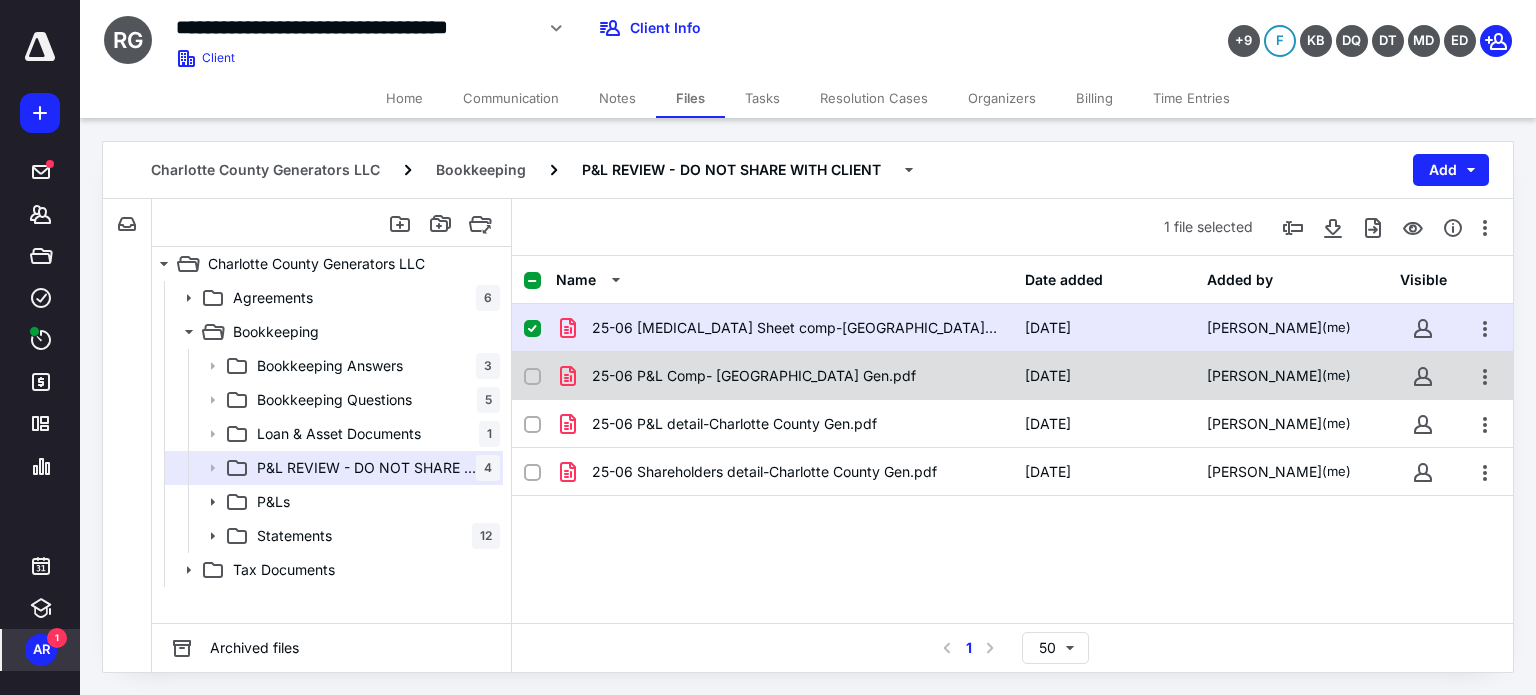 click at bounding box center [532, 377] 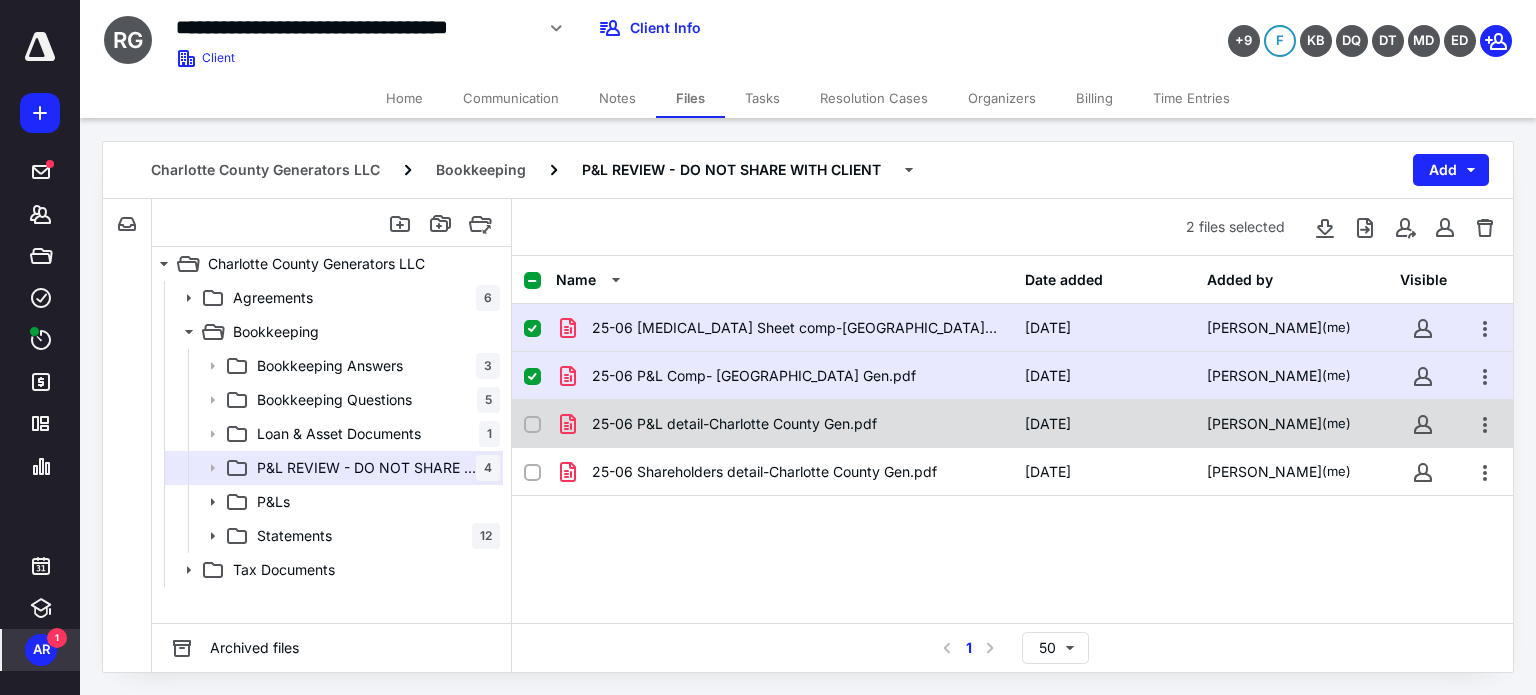 click at bounding box center [532, 425] 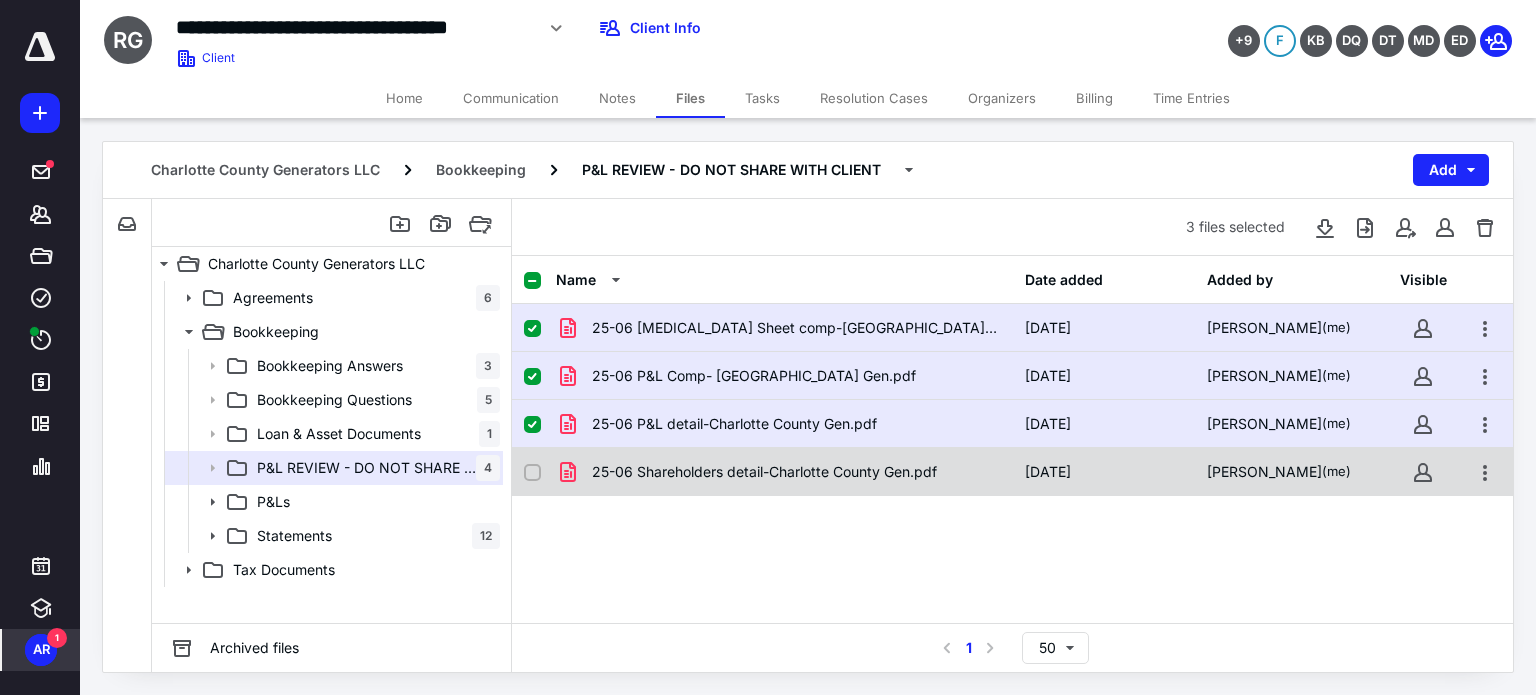 click 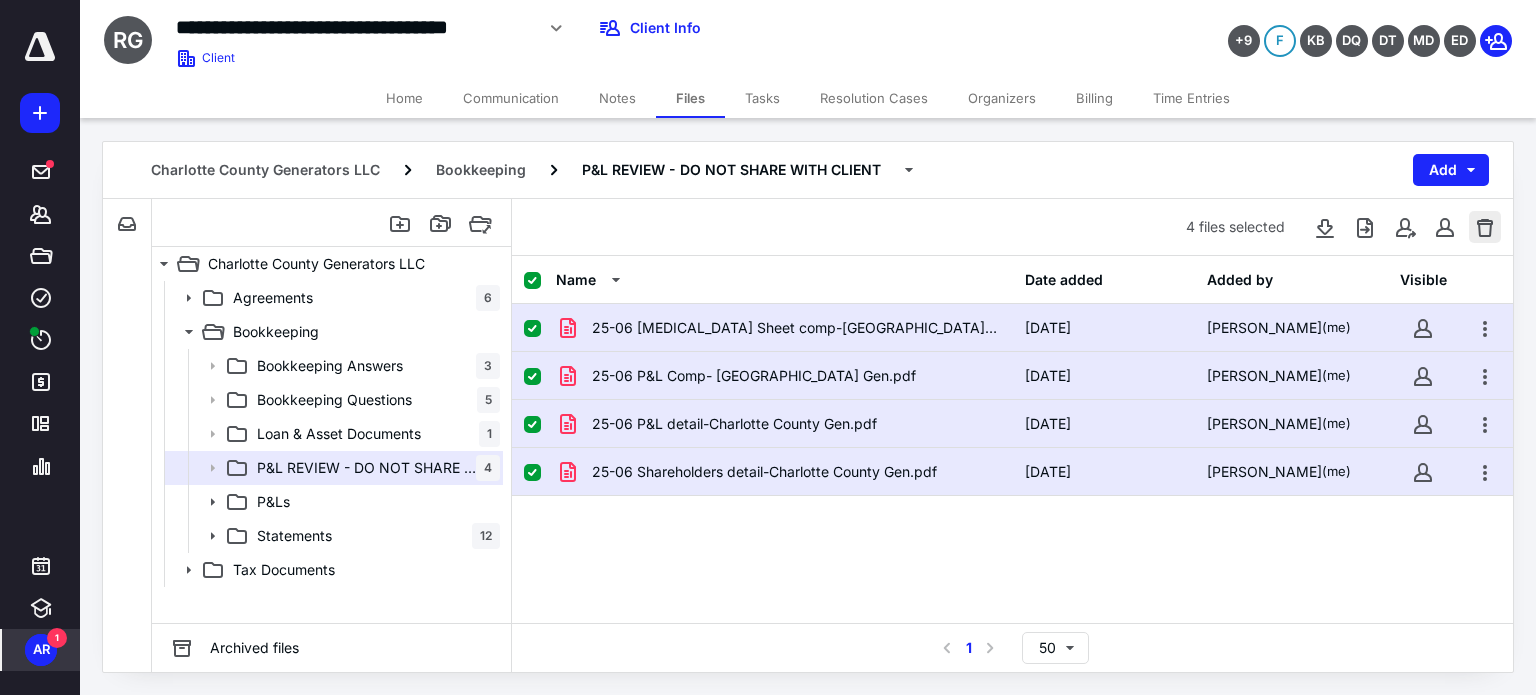 click at bounding box center [1485, 227] 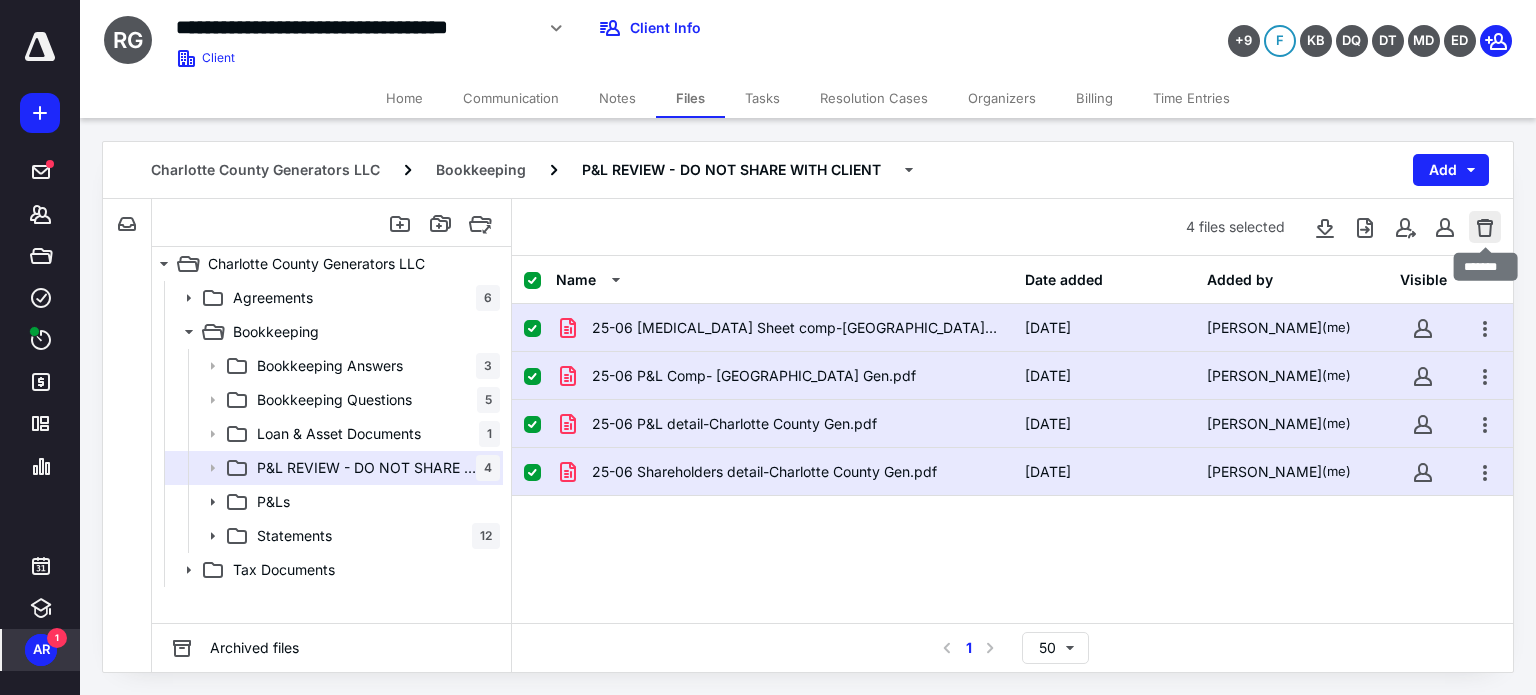 checkbox on "false" 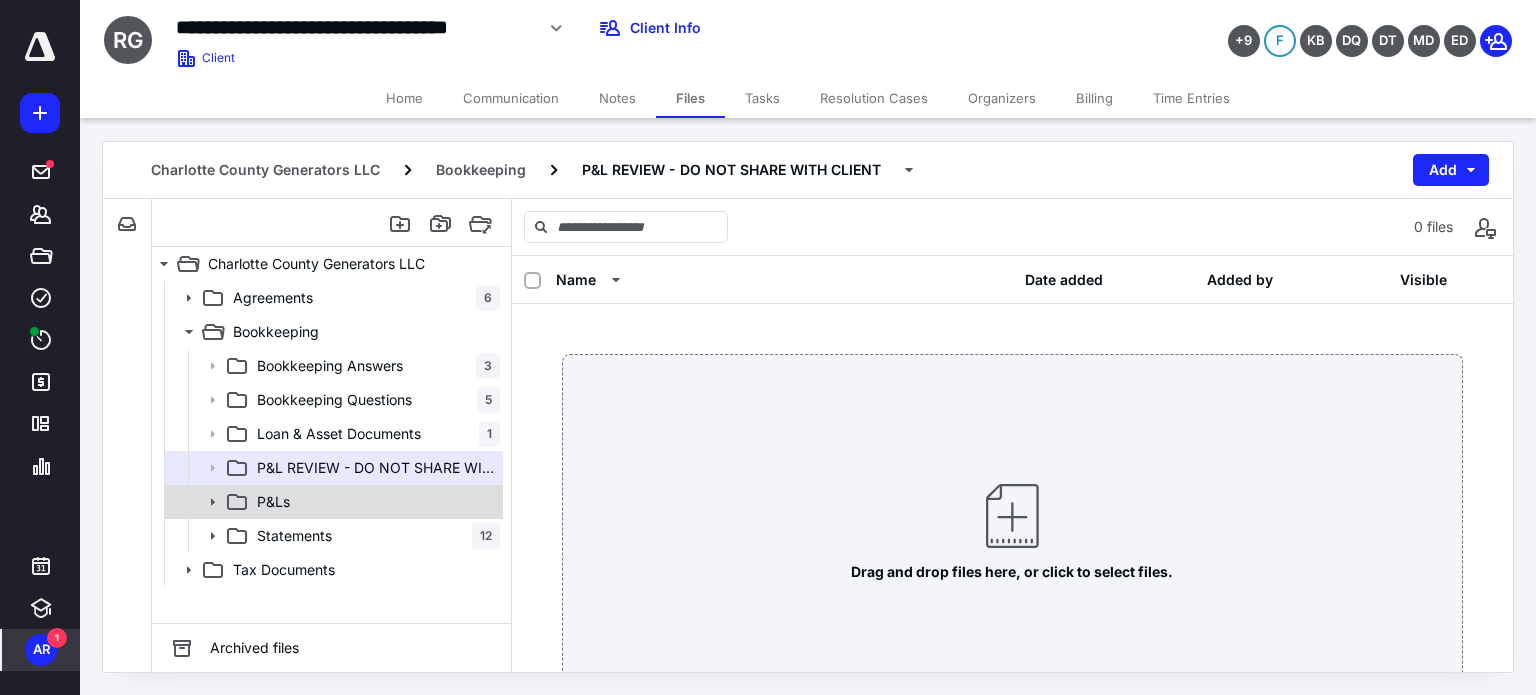 click on "P&Ls" at bounding box center [273, 502] 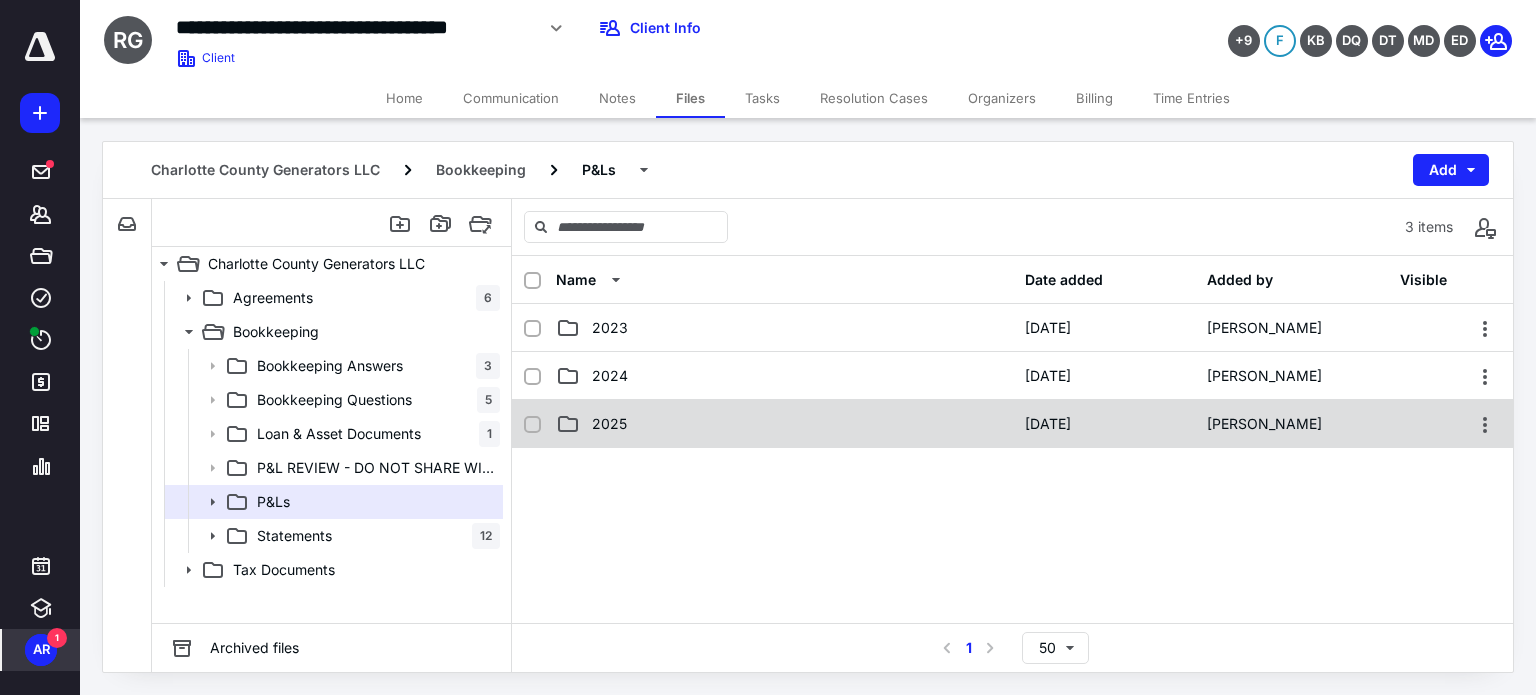 click on "2025 [DATE] [PERSON_NAME]" at bounding box center (1012, 424) 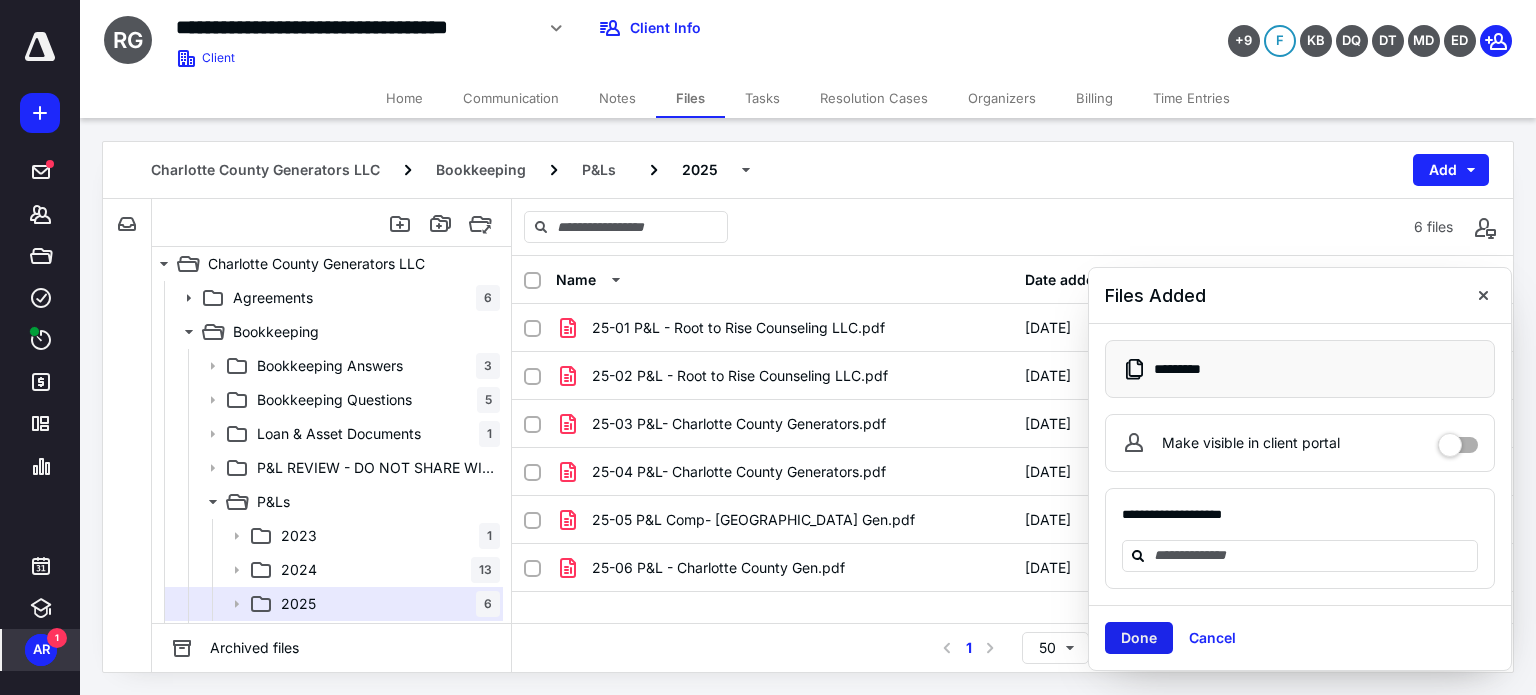 click on "Done" at bounding box center [1139, 638] 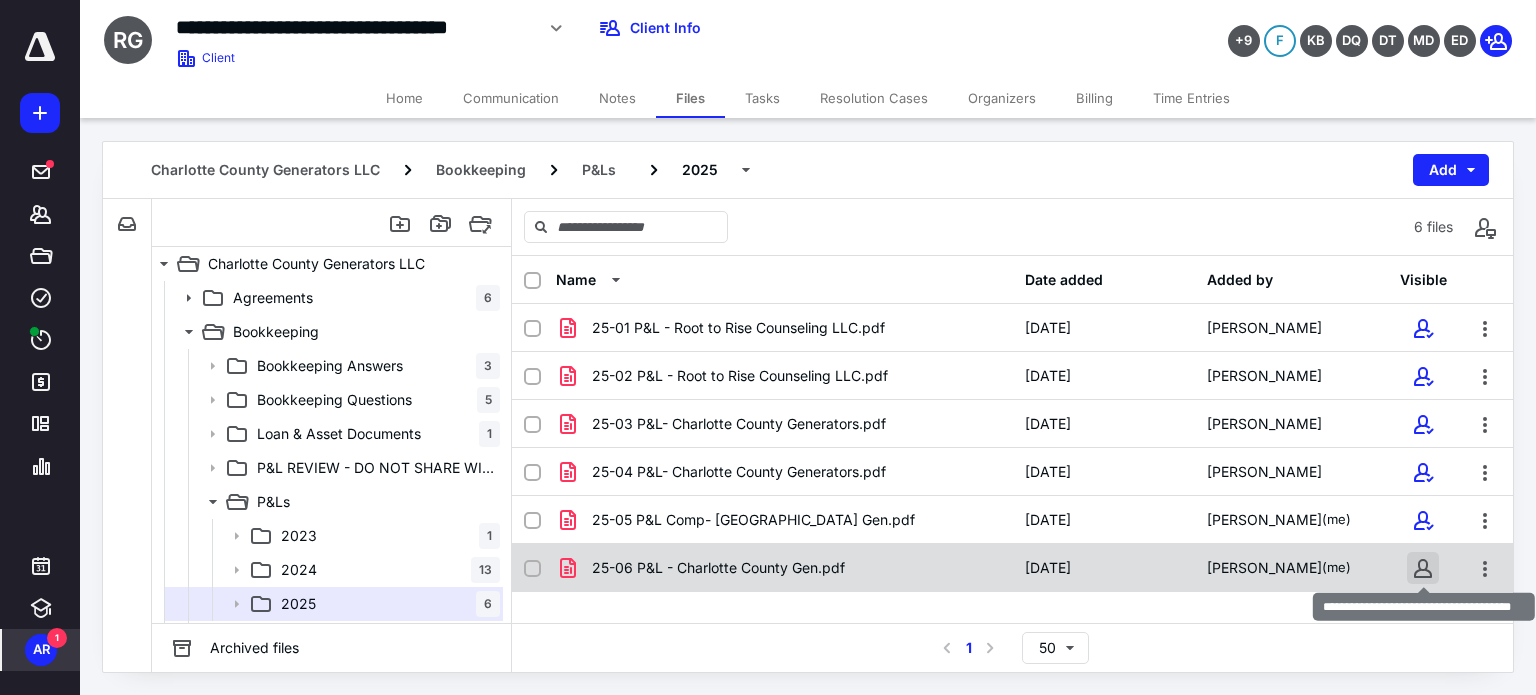 click at bounding box center [1423, 568] 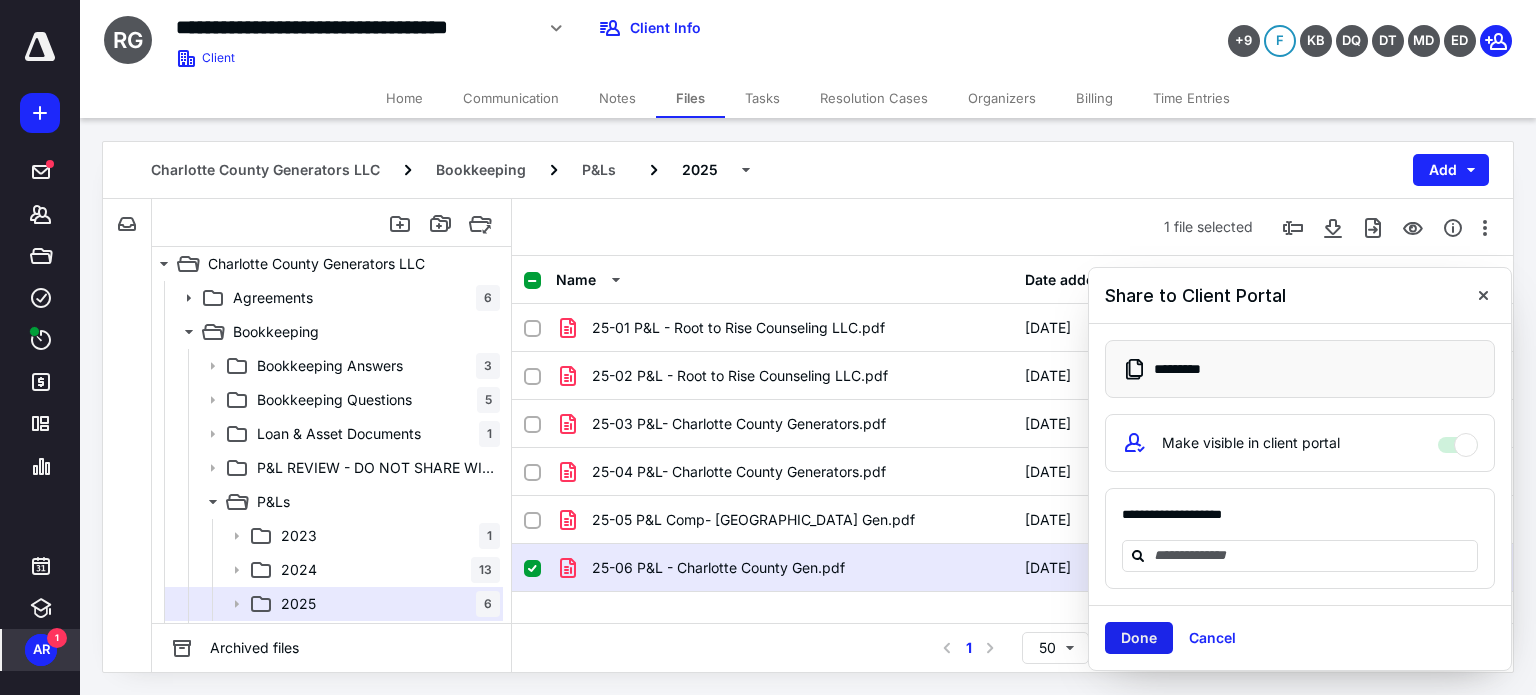click on "Done" at bounding box center [1139, 638] 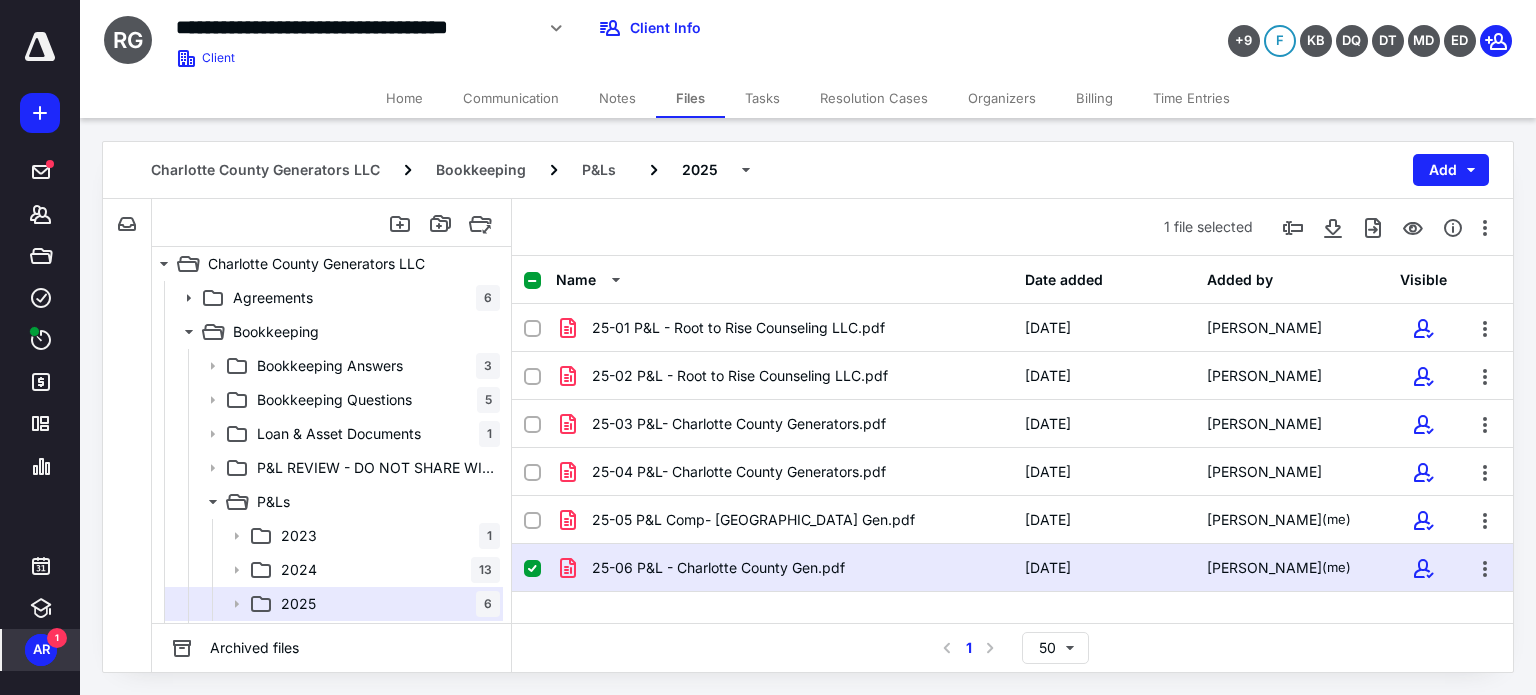 click on "Tasks" at bounding box center [762, 98] 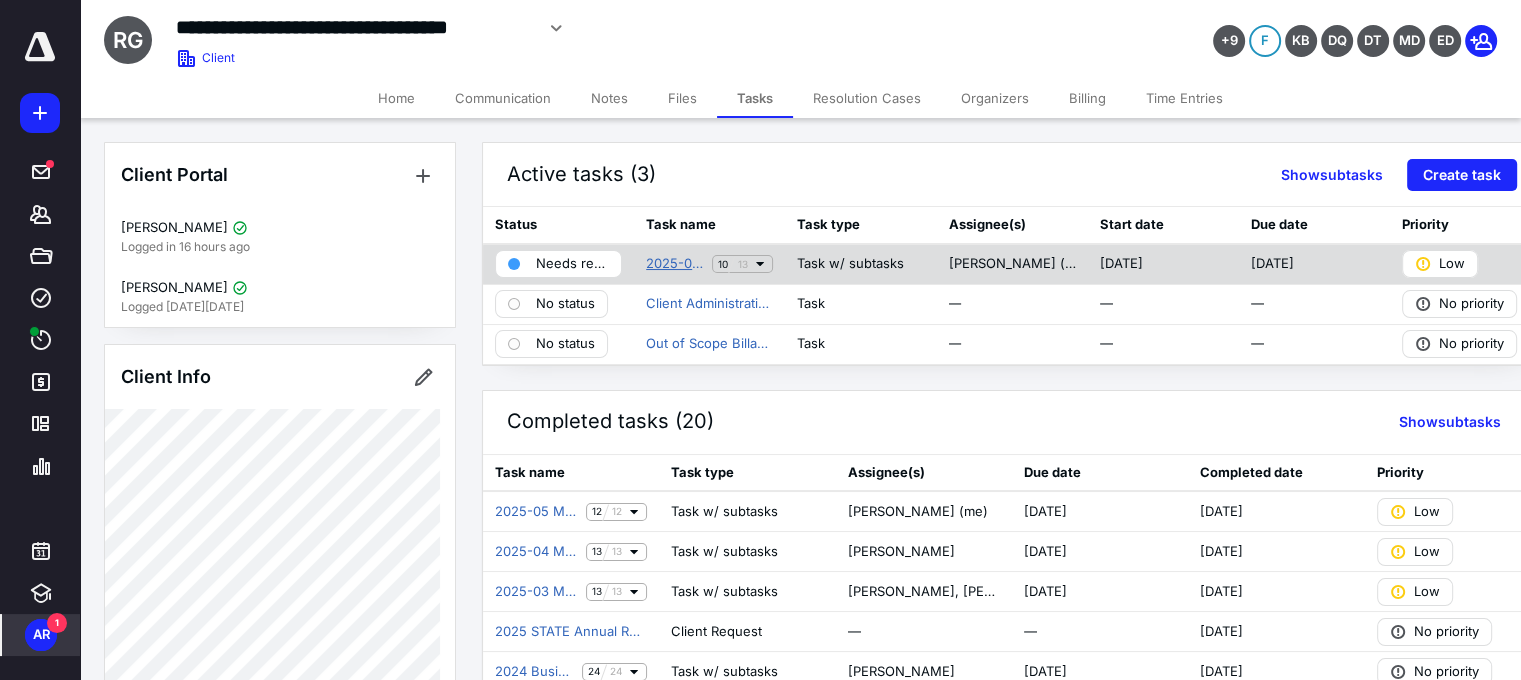 click on "2025-06 Monthly Bookkeeping" at bounding box center (675, 264) 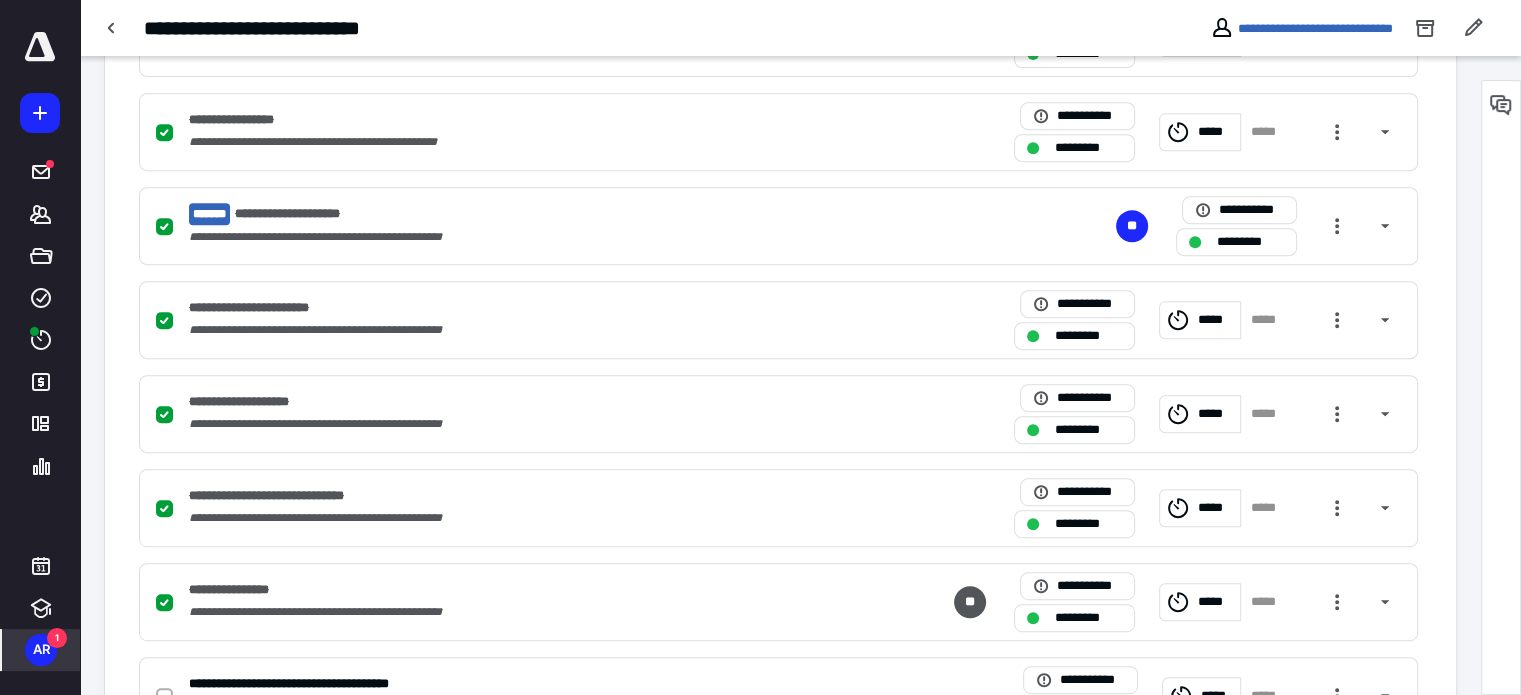 scroll, scrollTop: 1000, scrollLeft: 0, axis: vertical 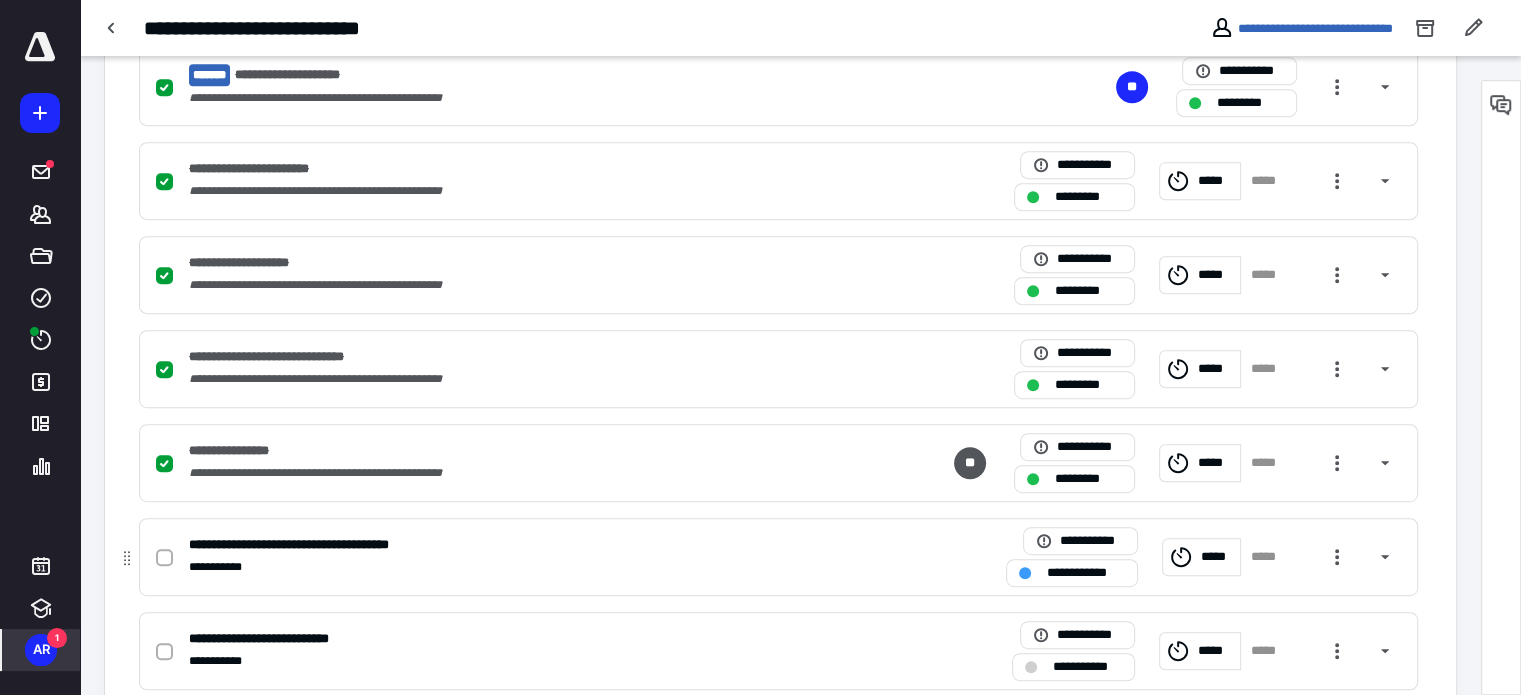 click at bounding box center [164, 558] 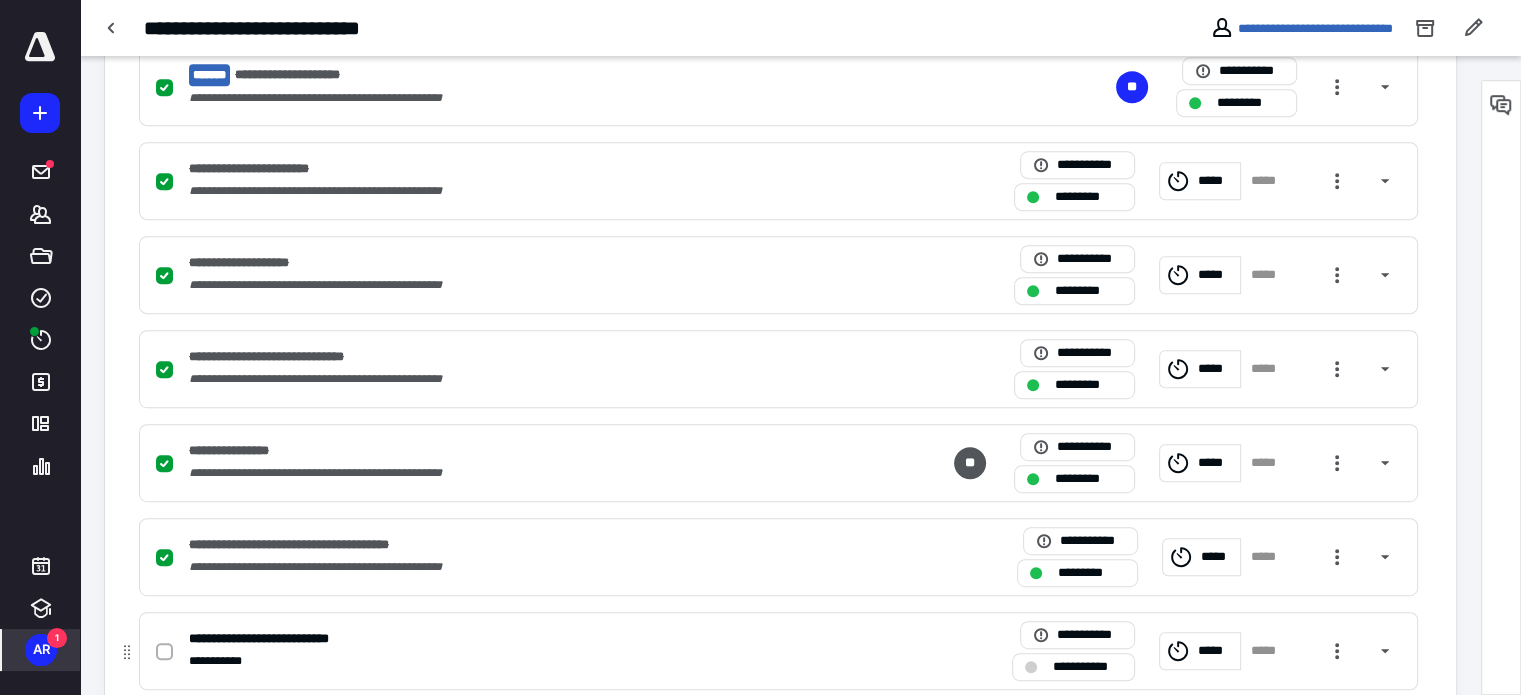 click 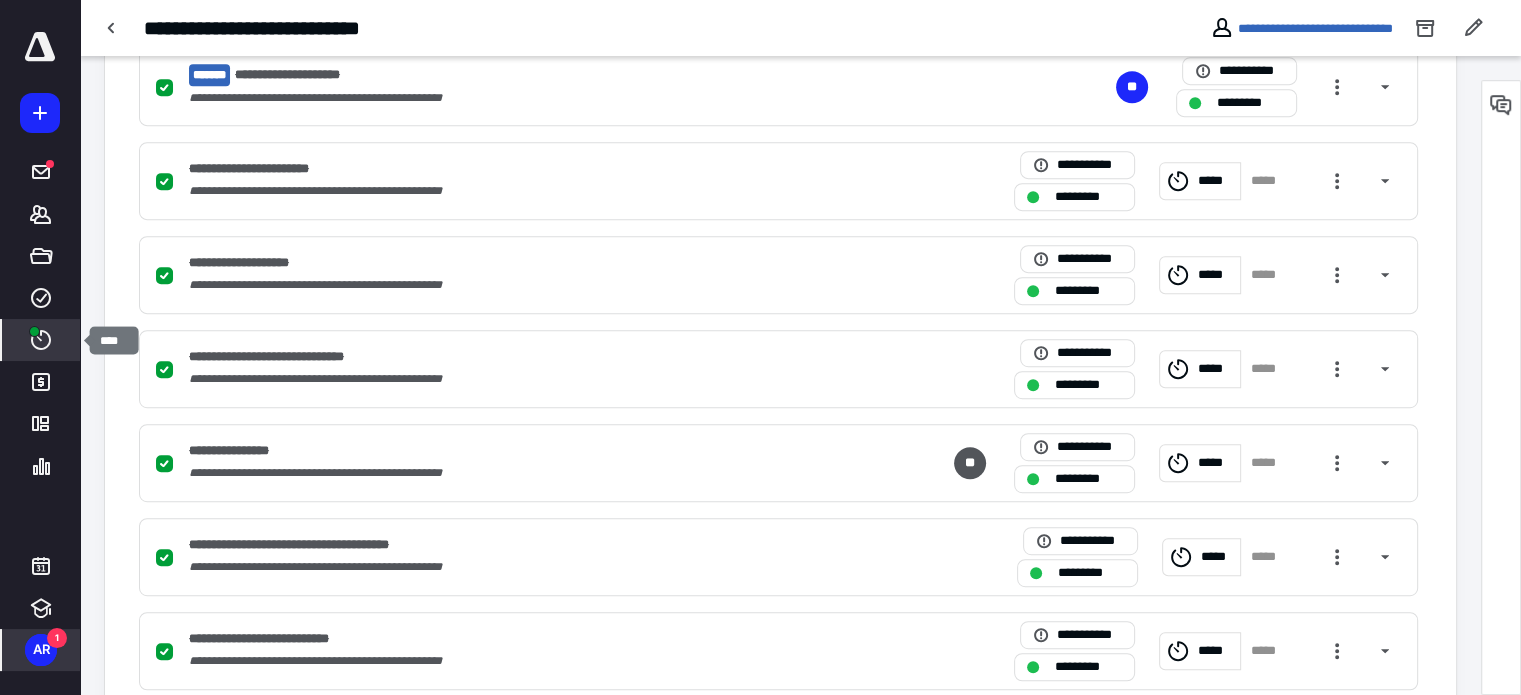 click 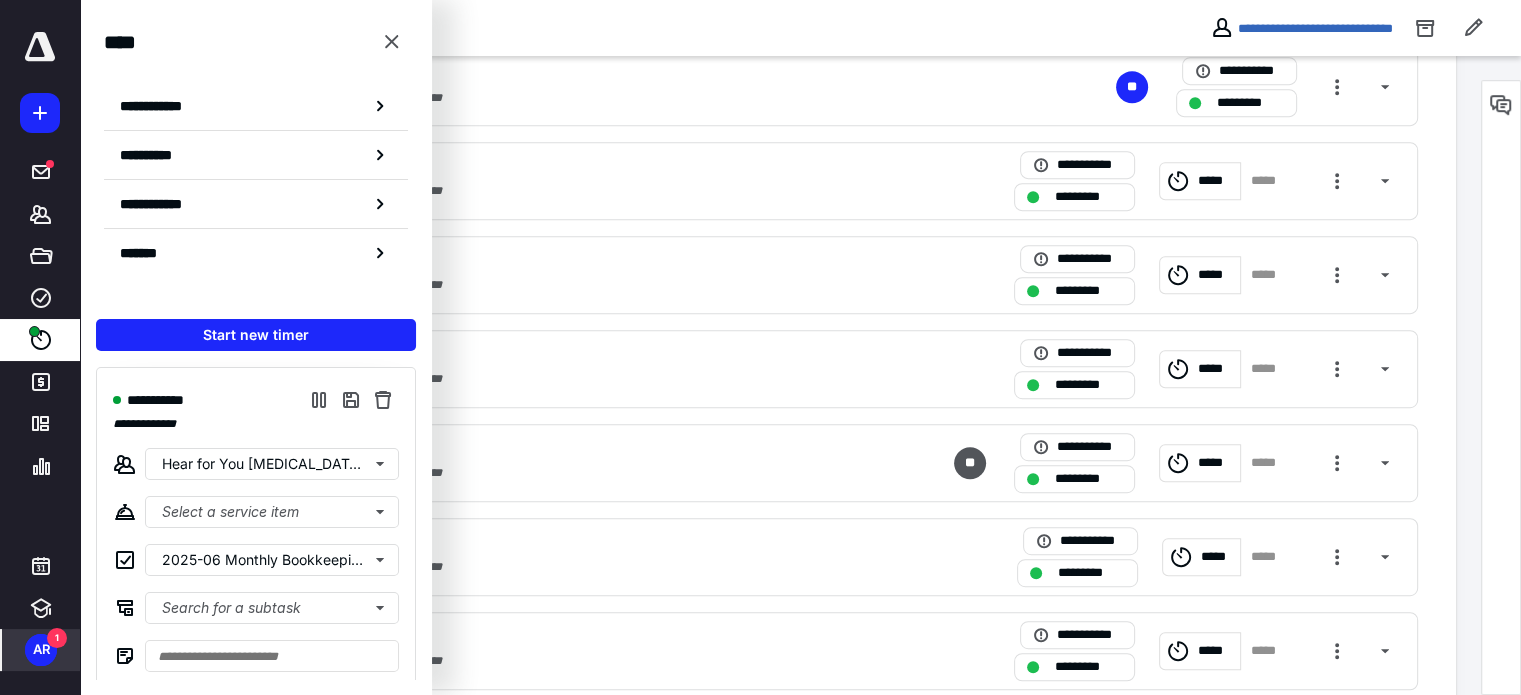 click on "AR" at bounding box center (41, 650) 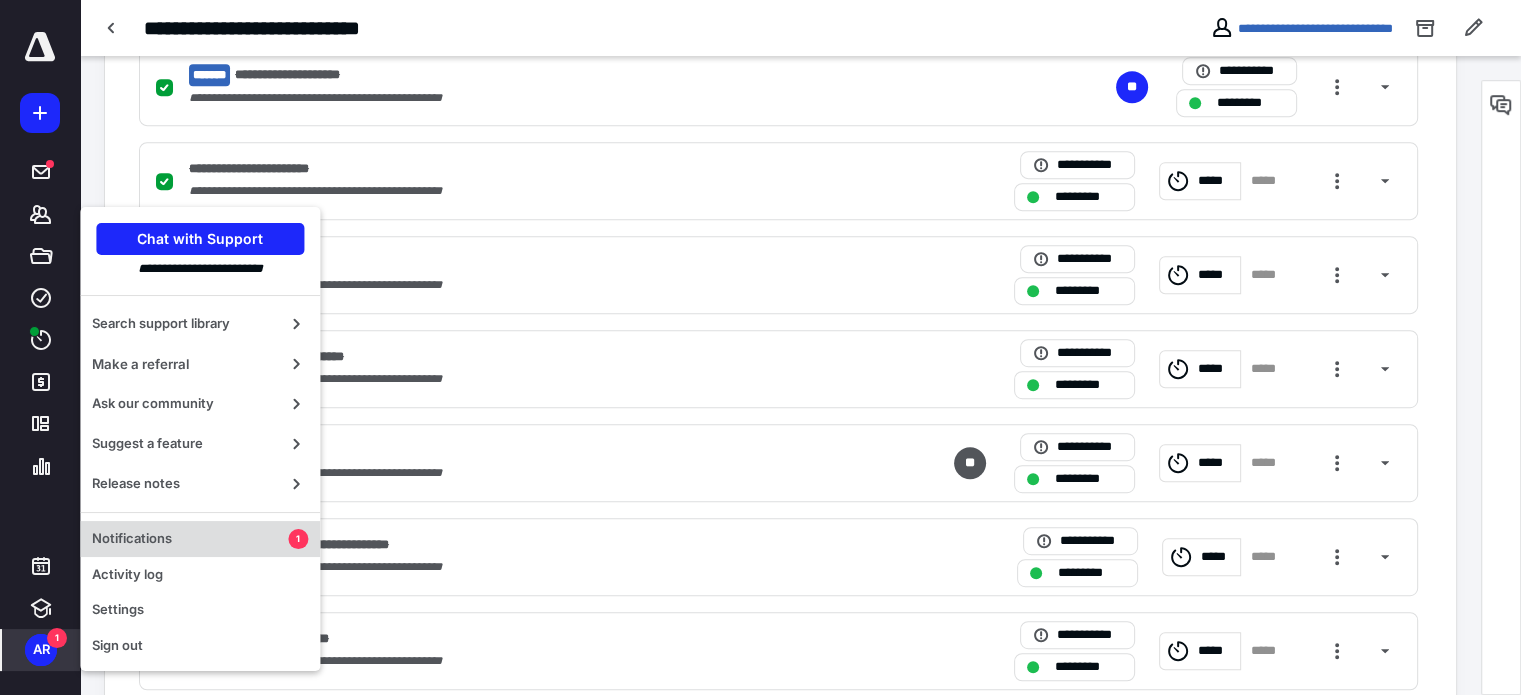 click on "Notifications" at bounding box center [190, 539] 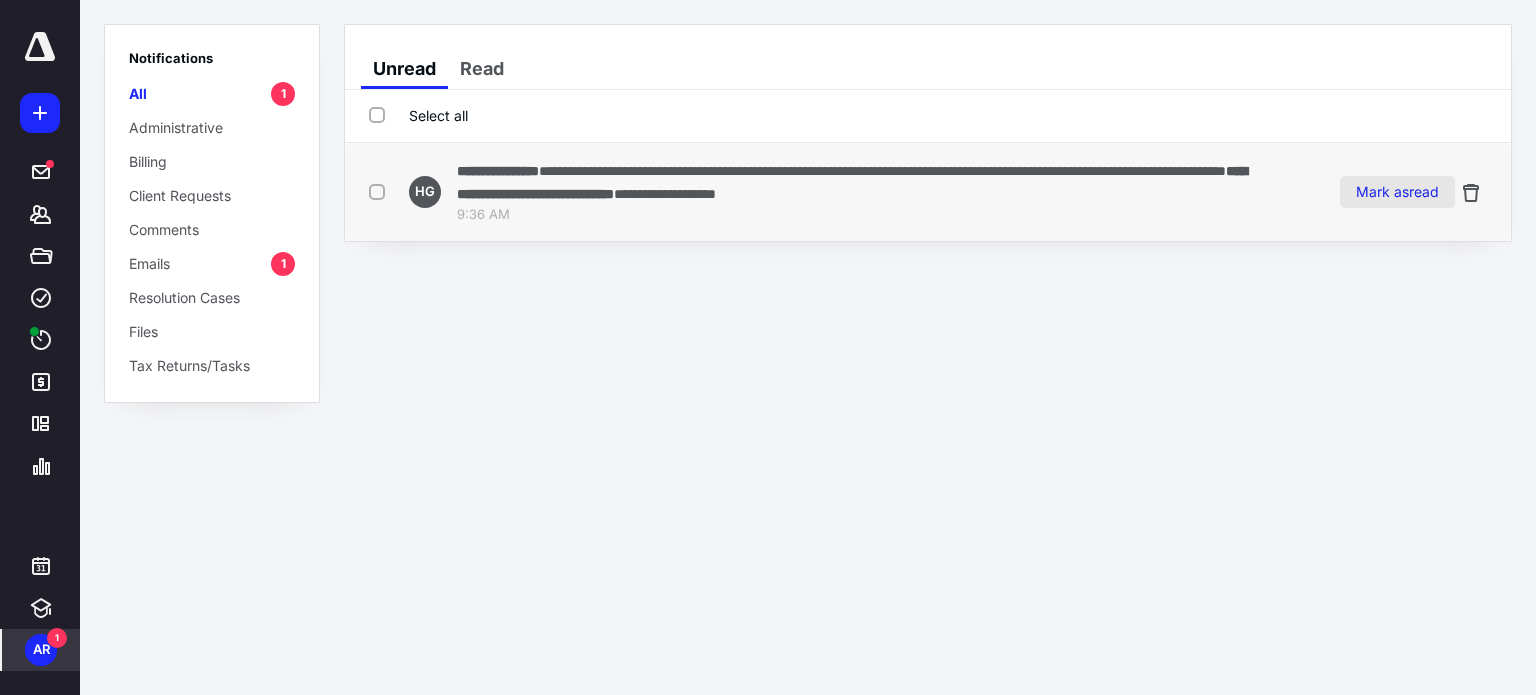 click on "Mark as  read" at bounding box center (1397, 192) 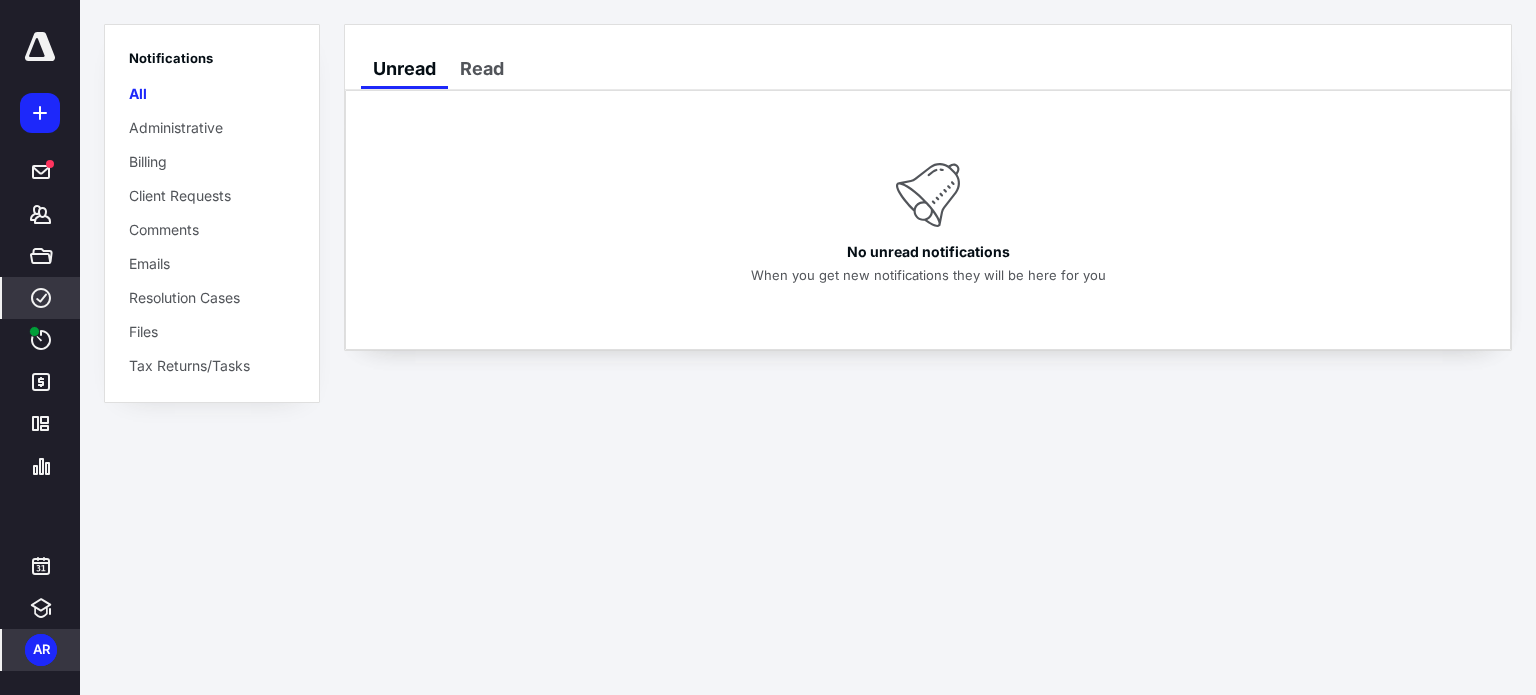 click 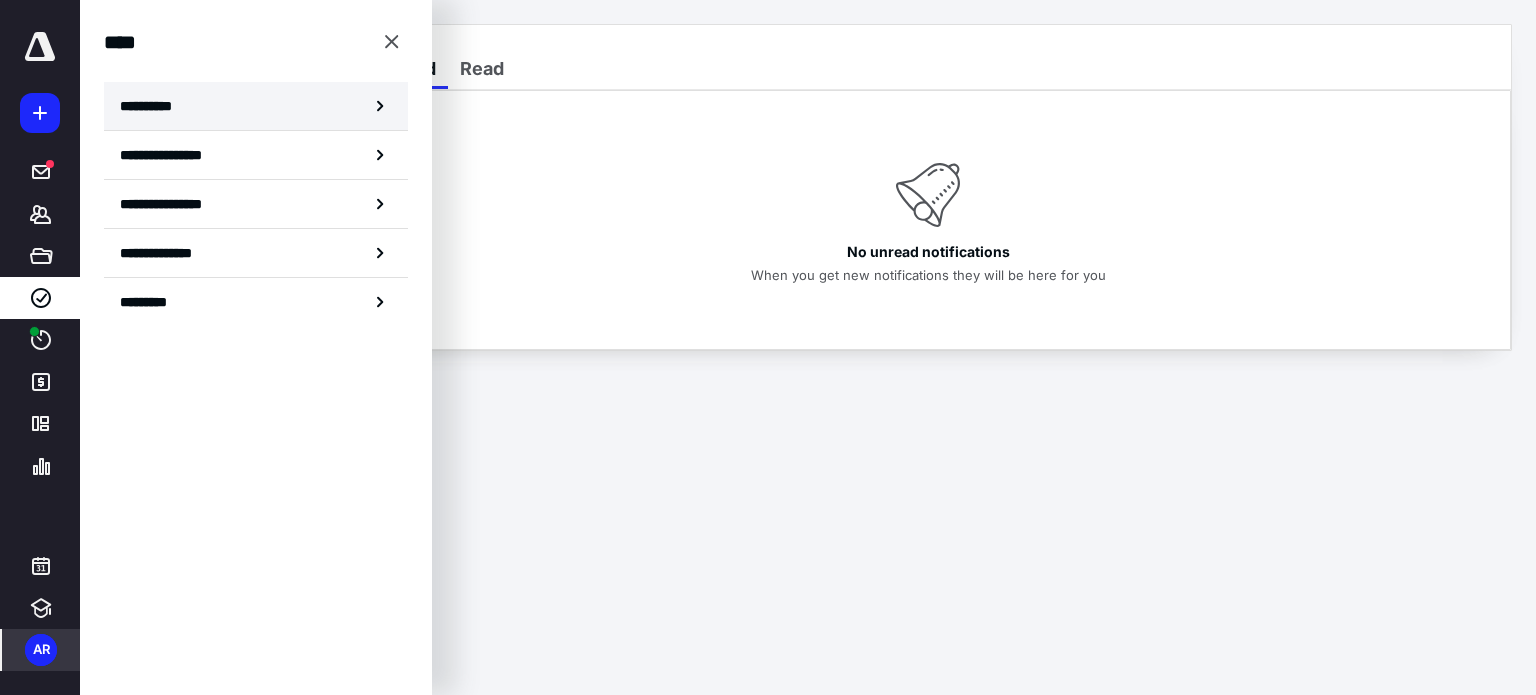 click on "**********" at bounding box center (256, 106) 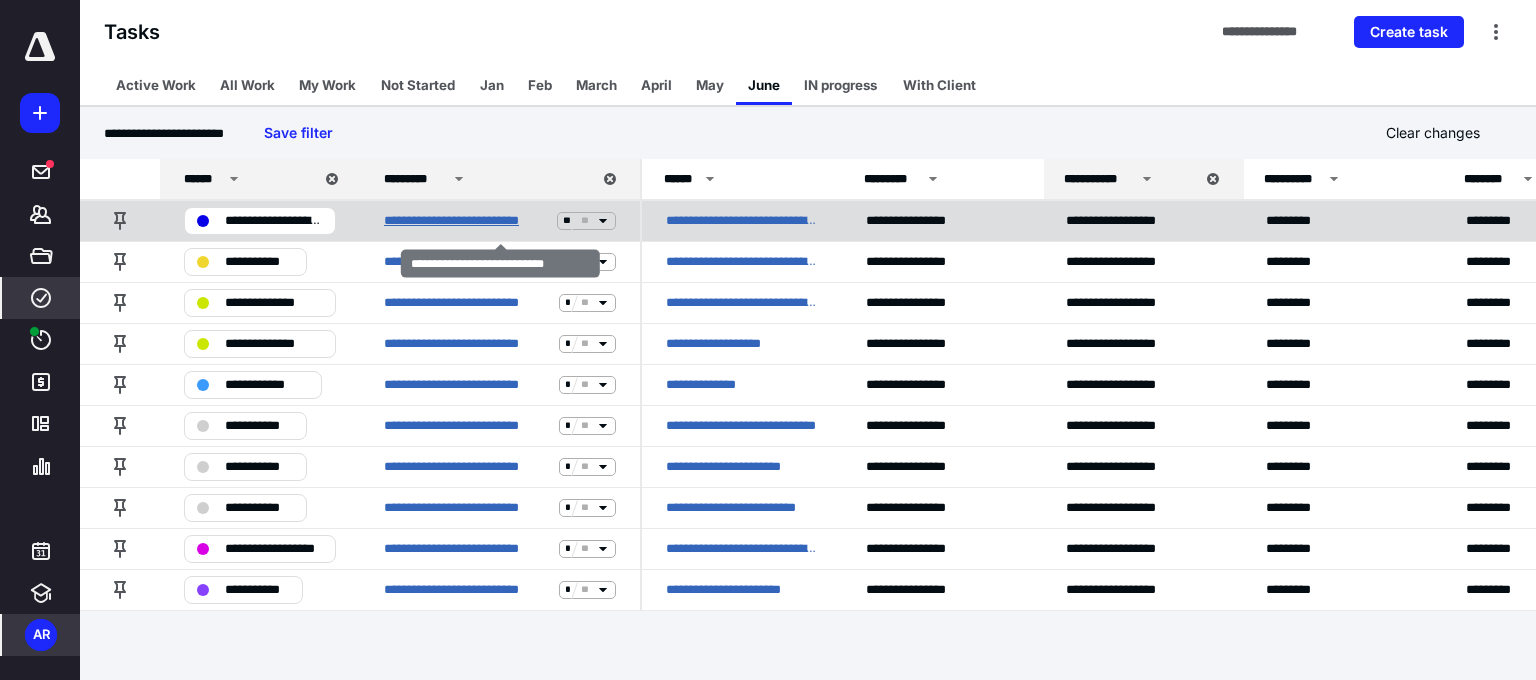 click on "**********" at bounding box center (466, 221) 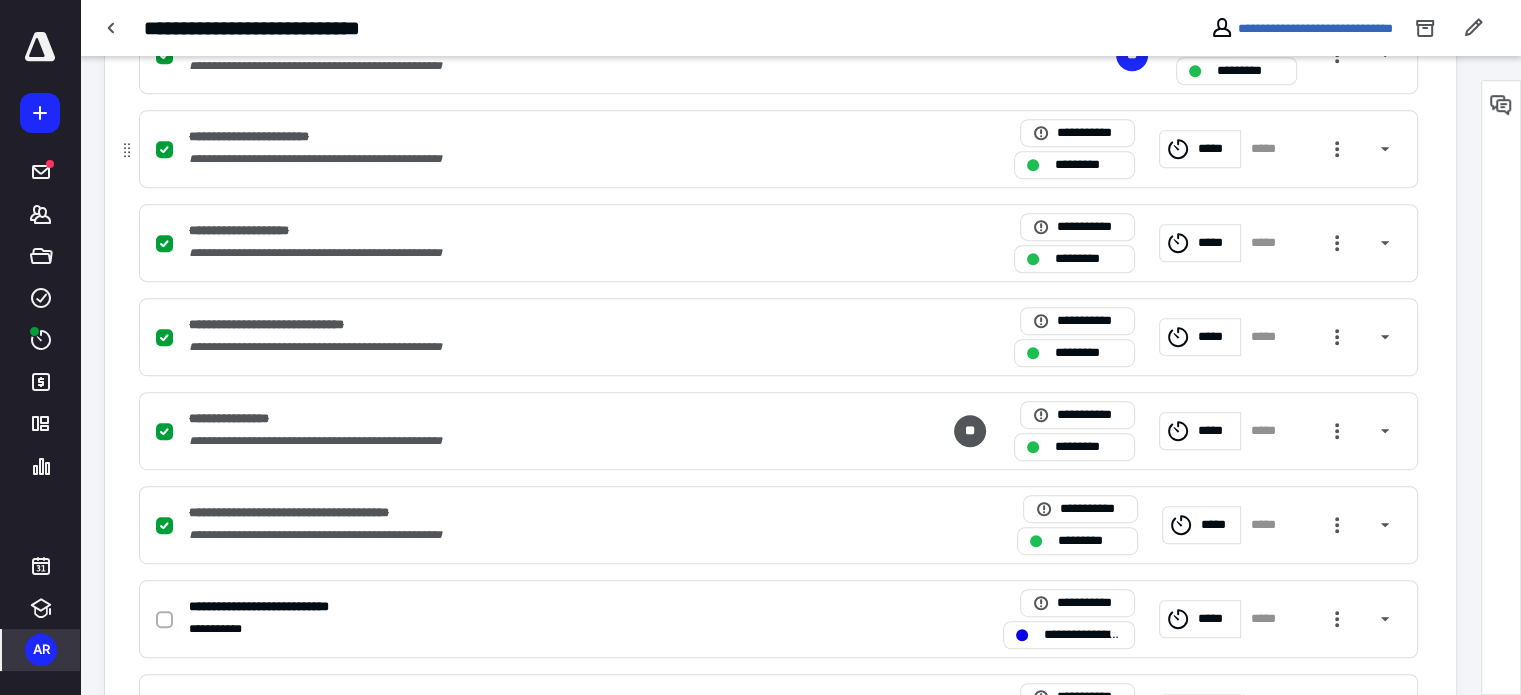 scroll, scrollTop: 1137, scrollLeft: 0, axis: vertical 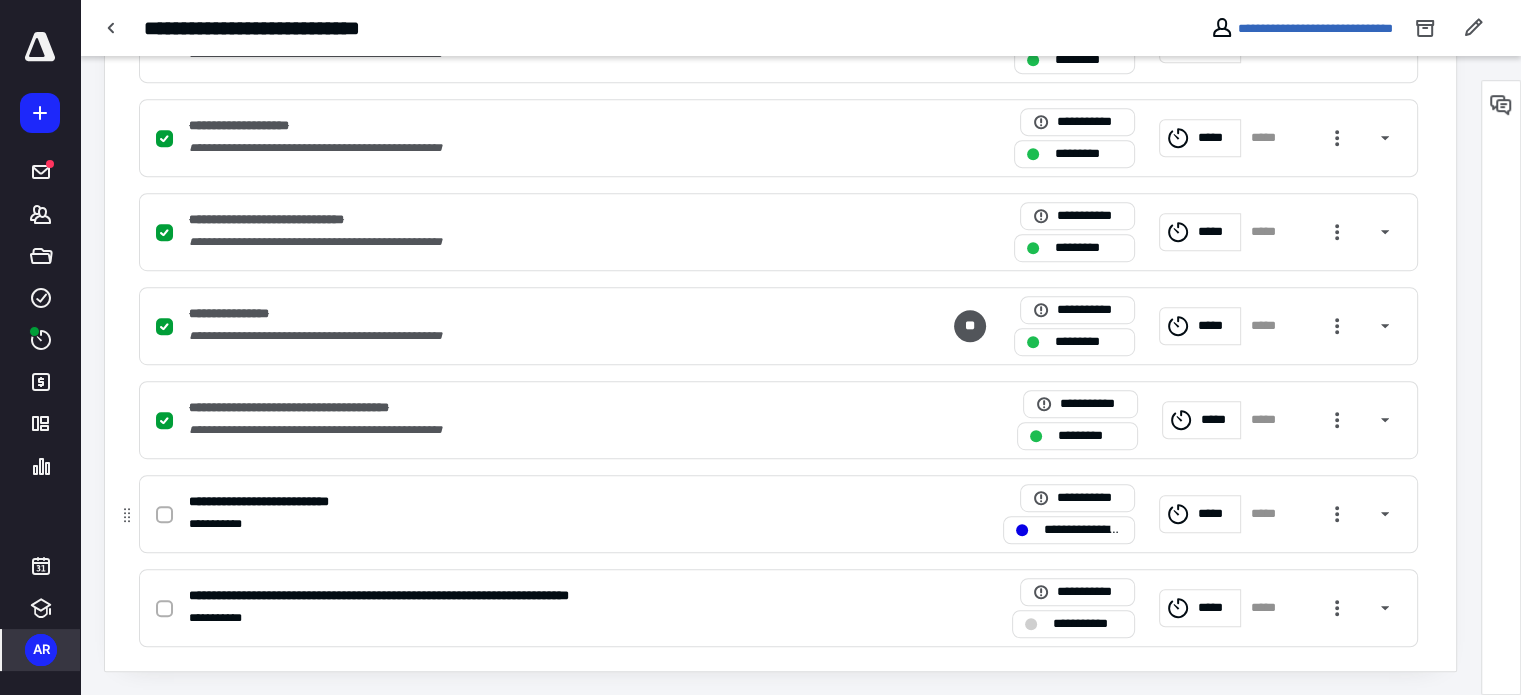 click 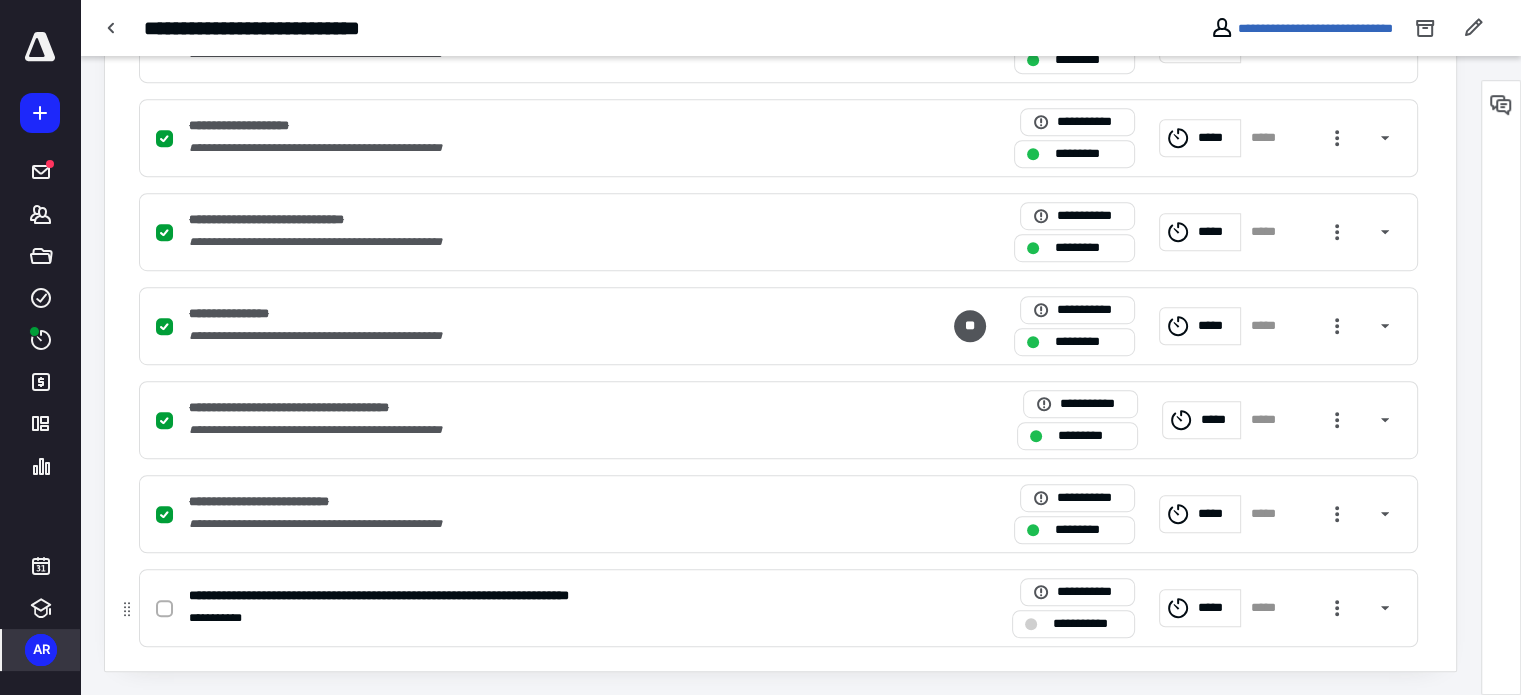 click 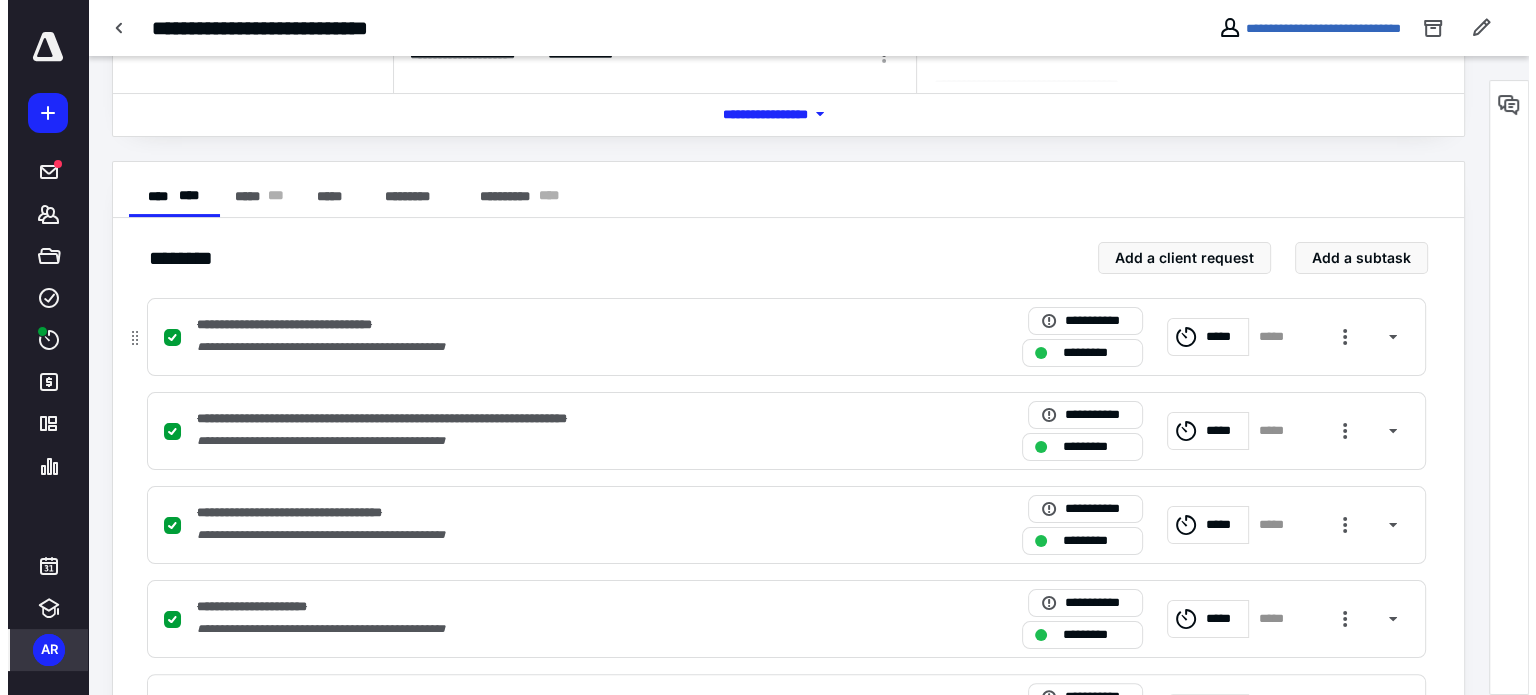 scroll, scrollTop: 0, scrollLeft: 0, axis: both 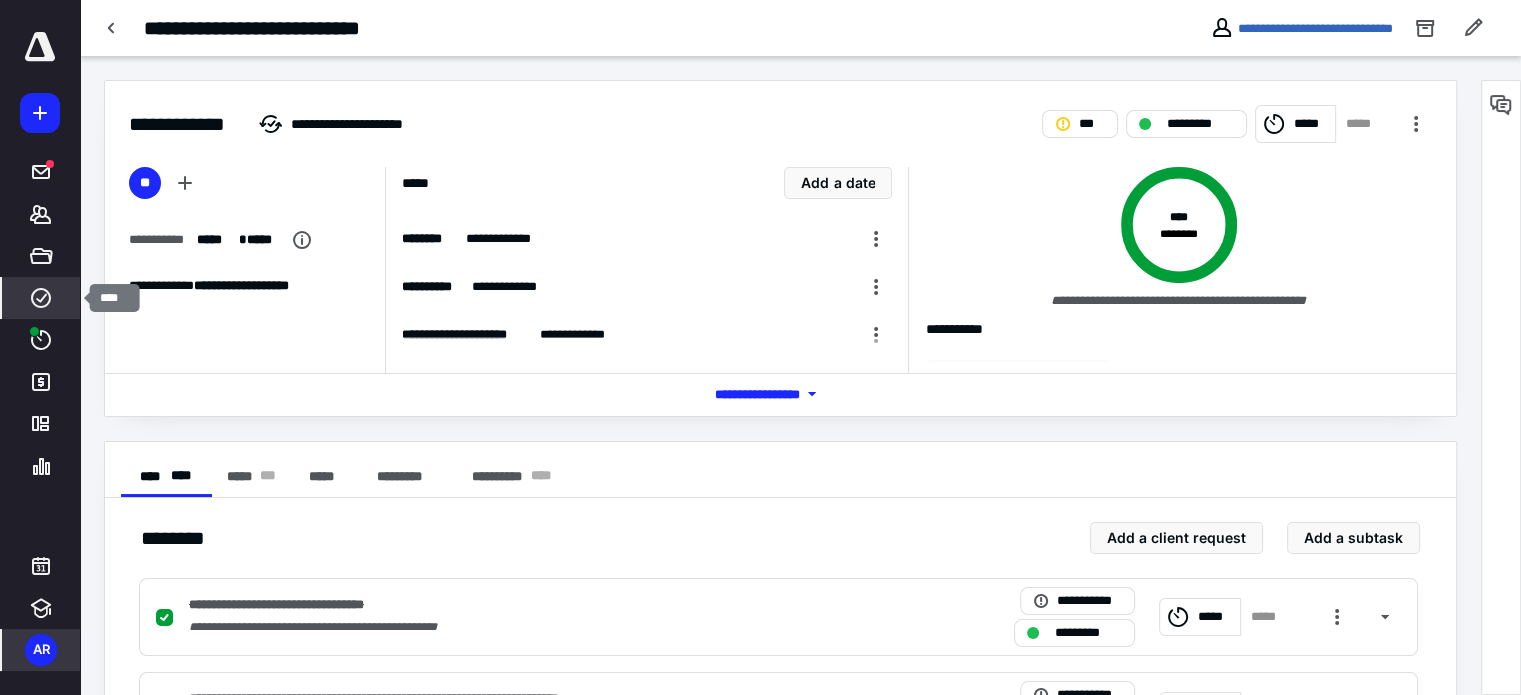 click 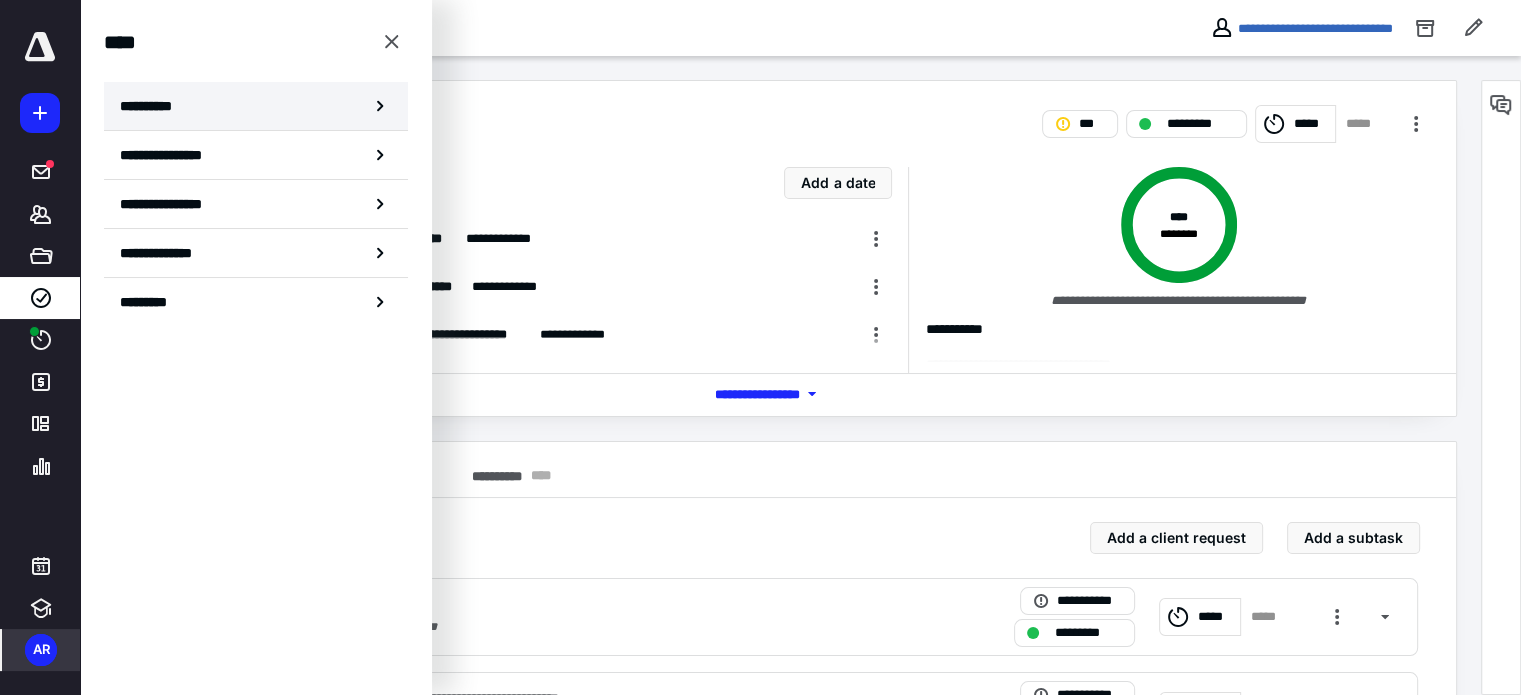 click on "**********" at bounding box center (256, 106) 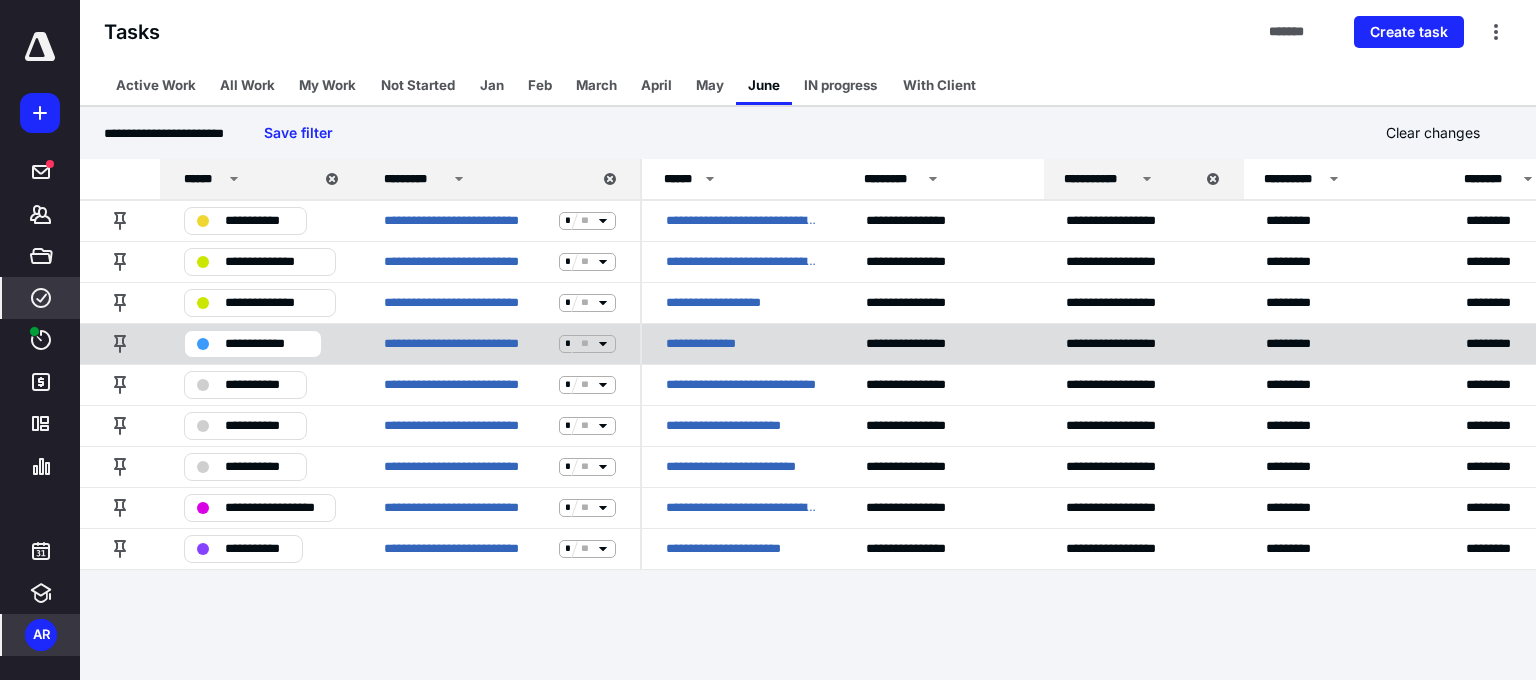 click on "**********" at bounding box center (713, 344) 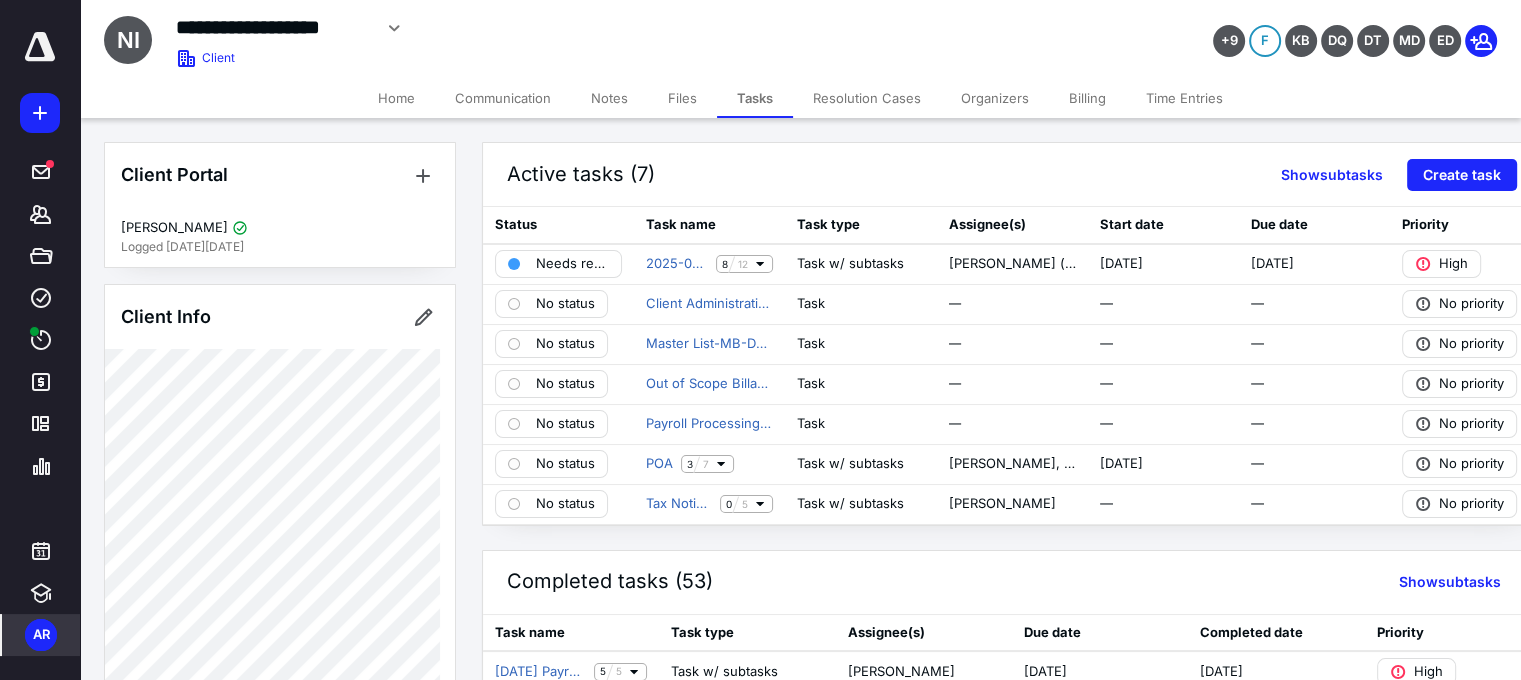 click on "Files" at bounding box center (682, 98) 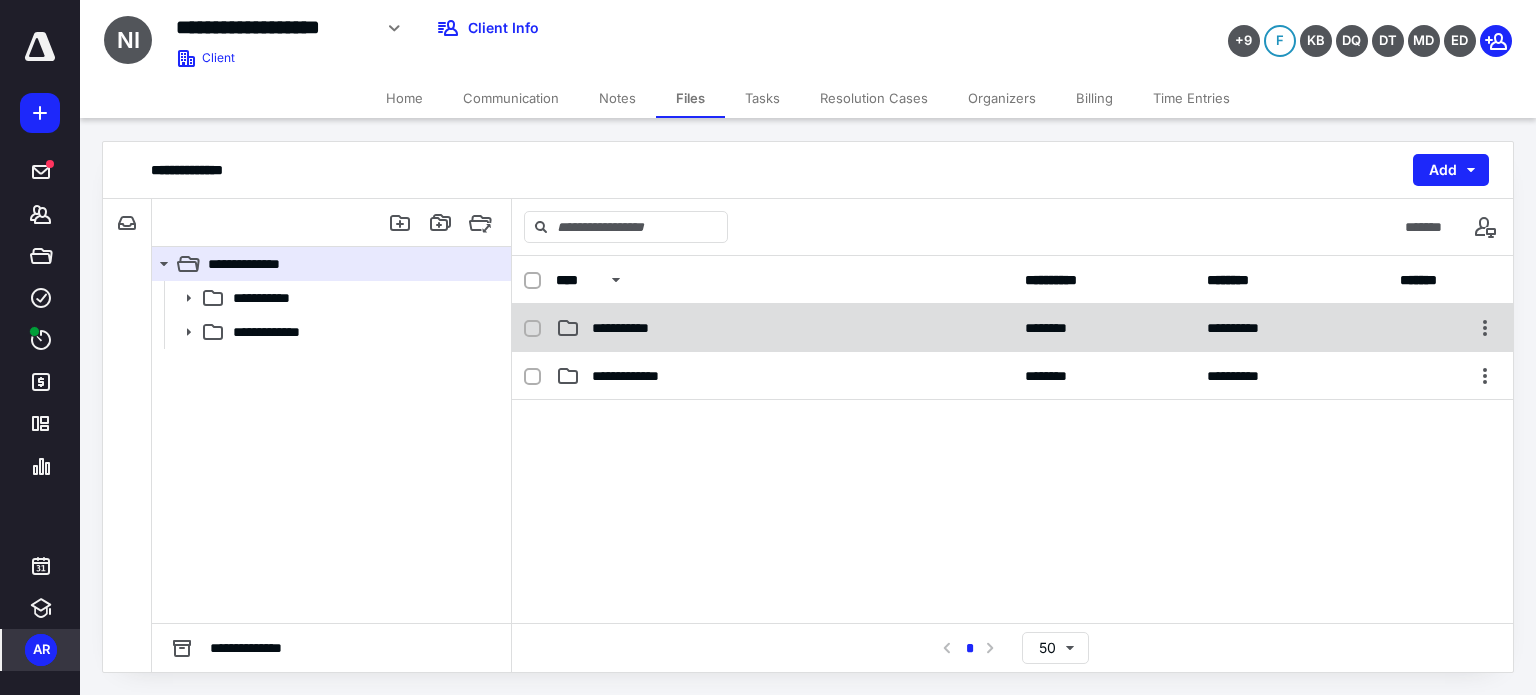 click on "**********" at bounding box center (784, 328) 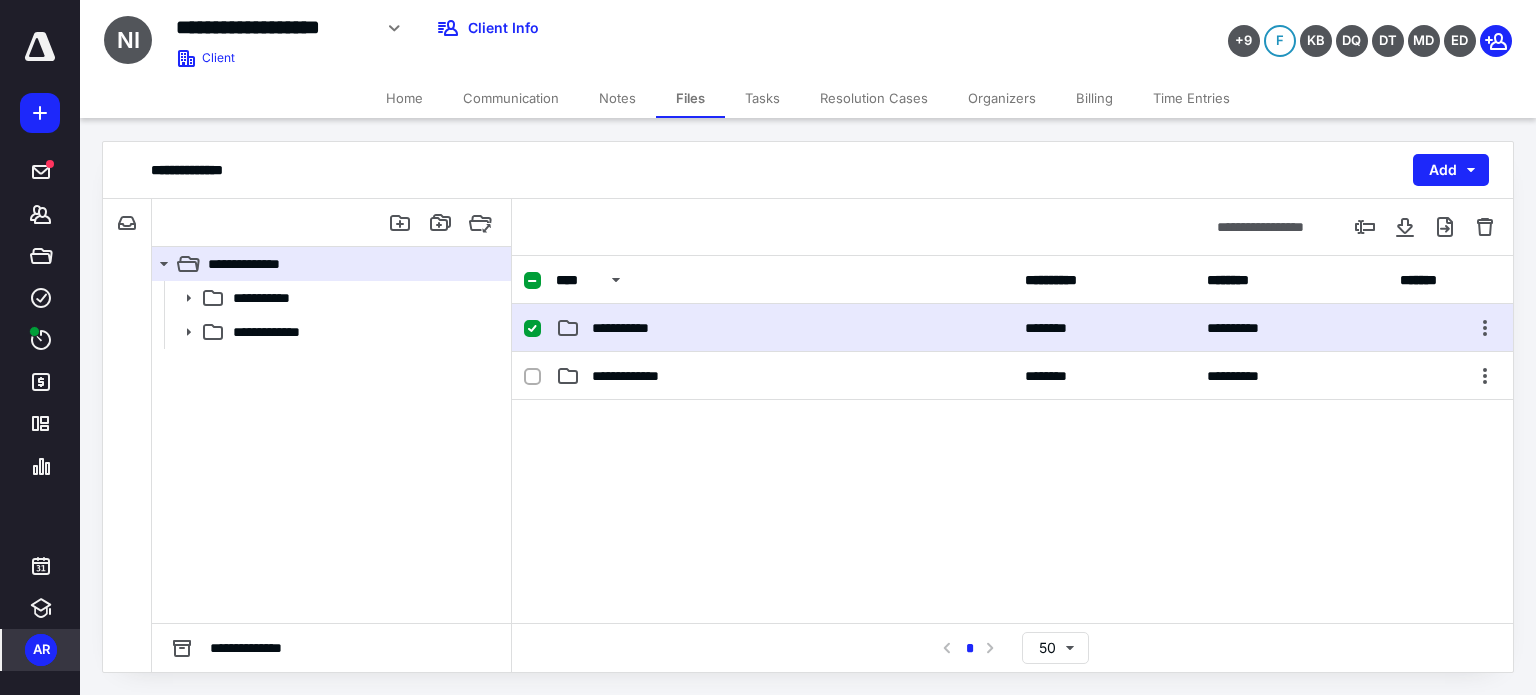 click on "**********" at bounding box center (784, 328) 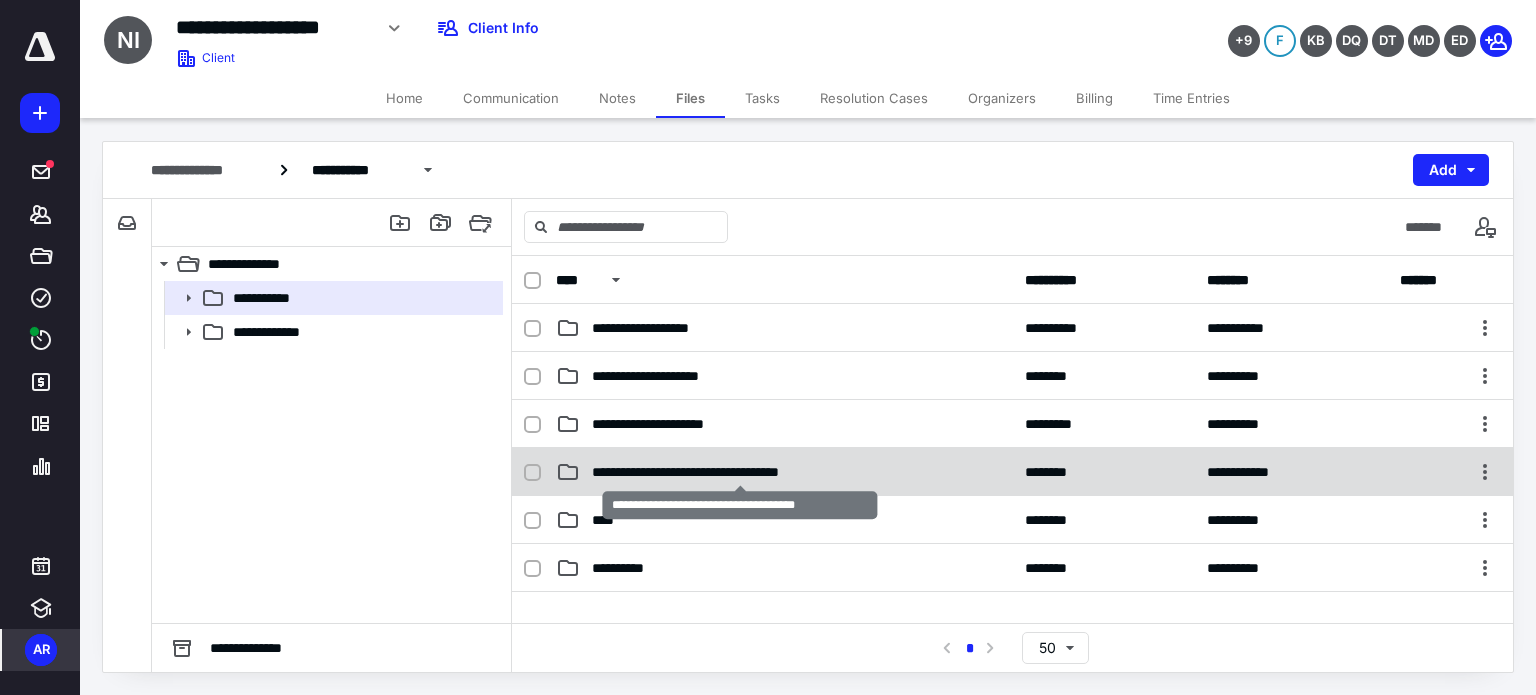 click on "**********" at bounding box center (740, 472) 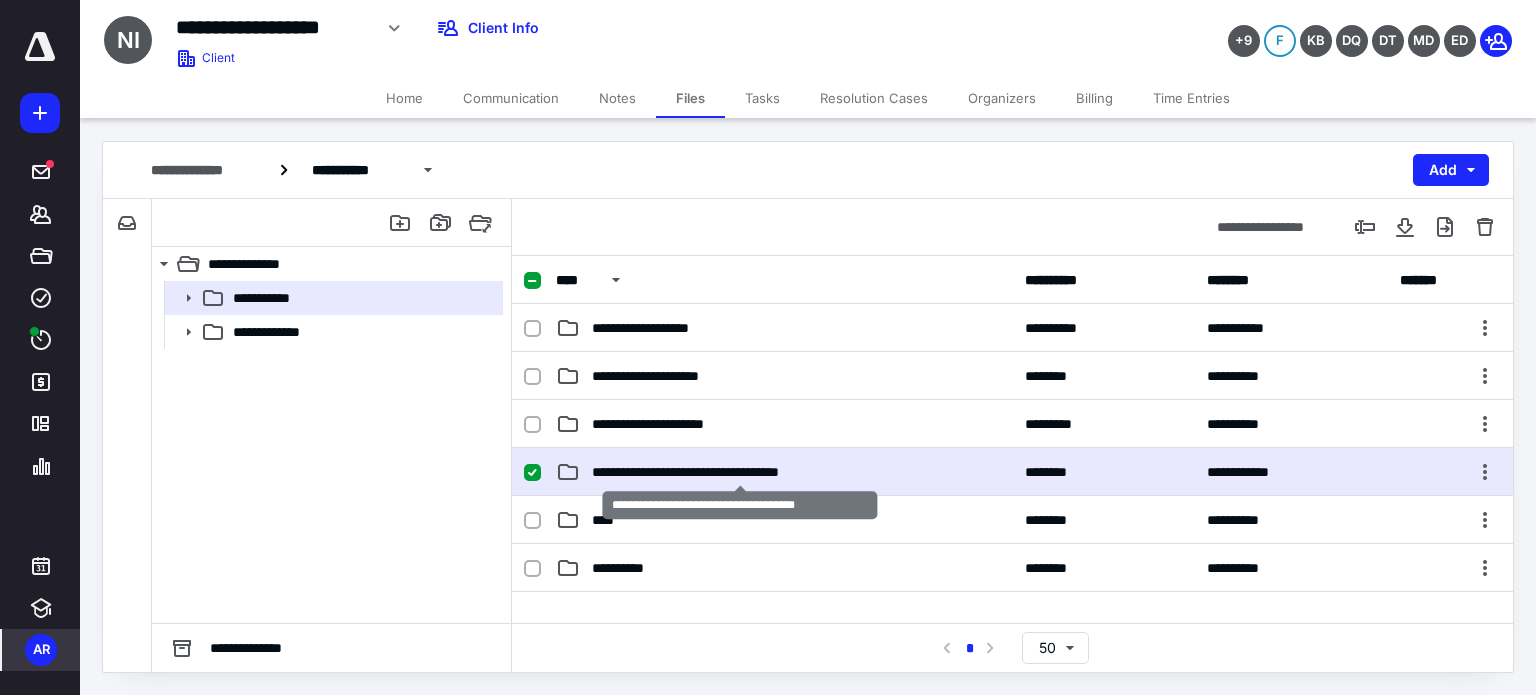 click on "**********" at bounding box center (740, 472) 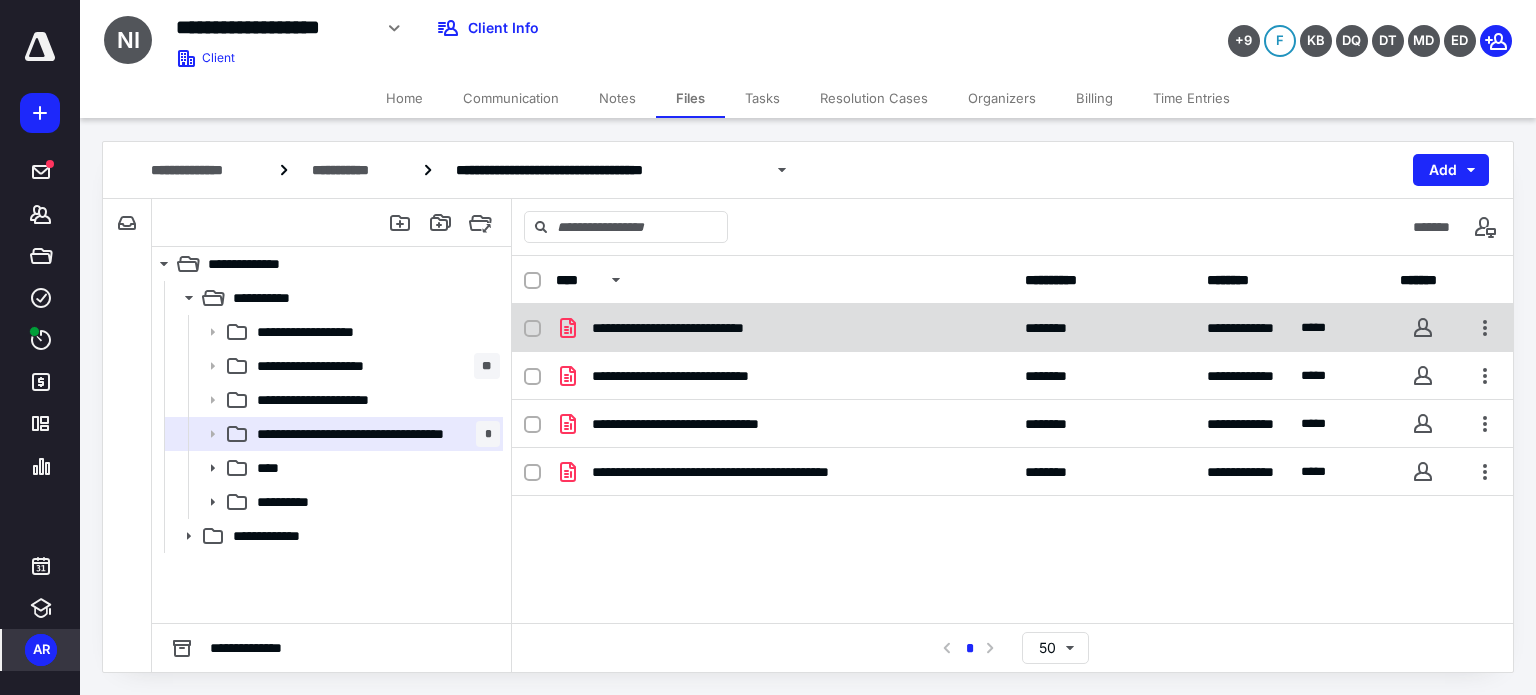 click on "**********" at bounding box center (1012, 328) 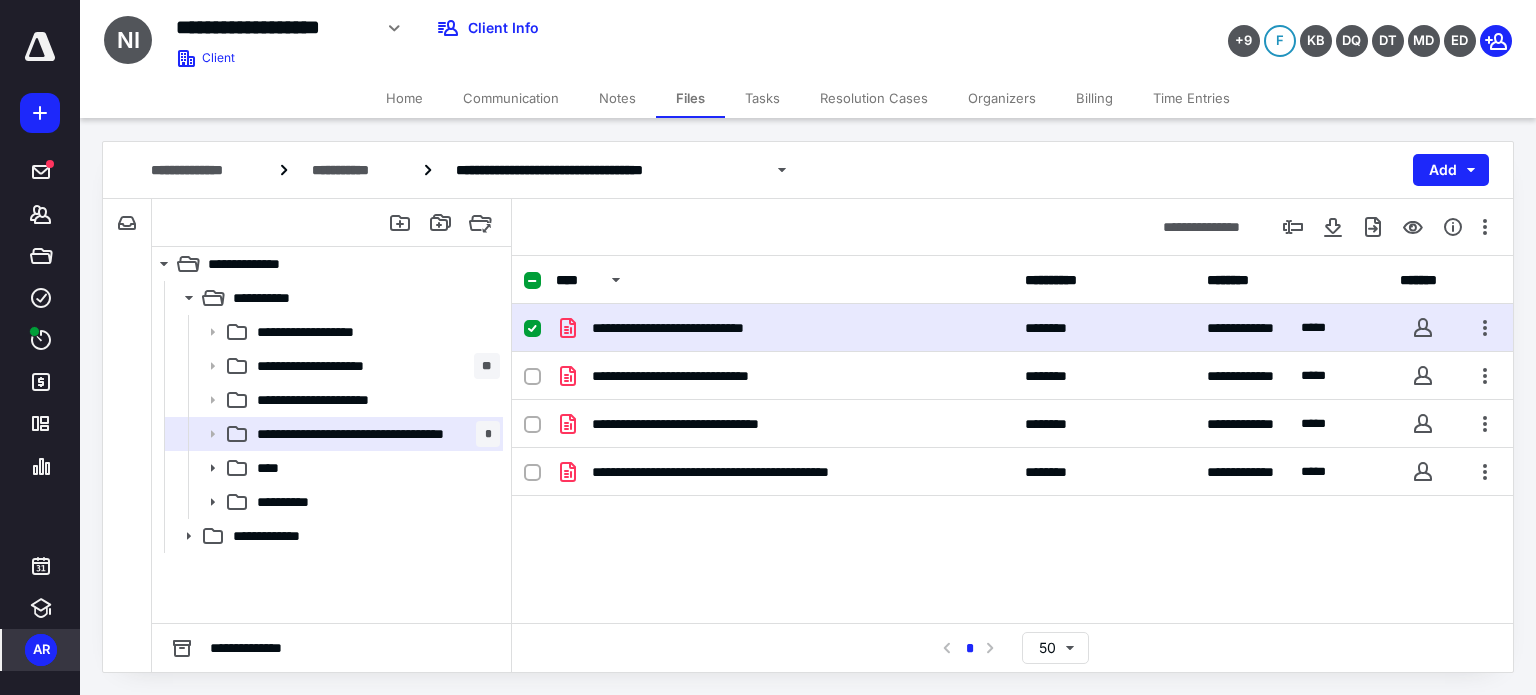 click on "**********" at bounding box center [1012, 328] 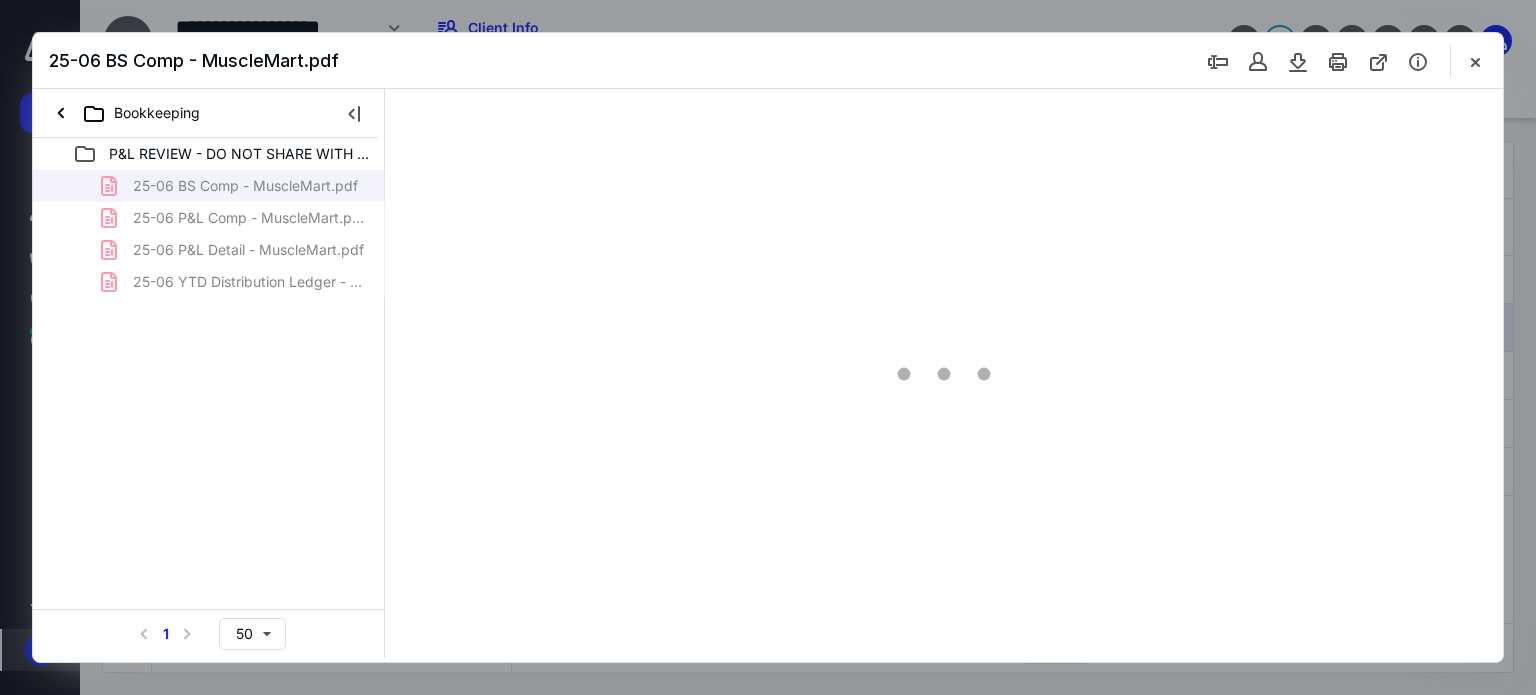 scroll, scrollTop: 0, scrollLeft: 0, axis: both 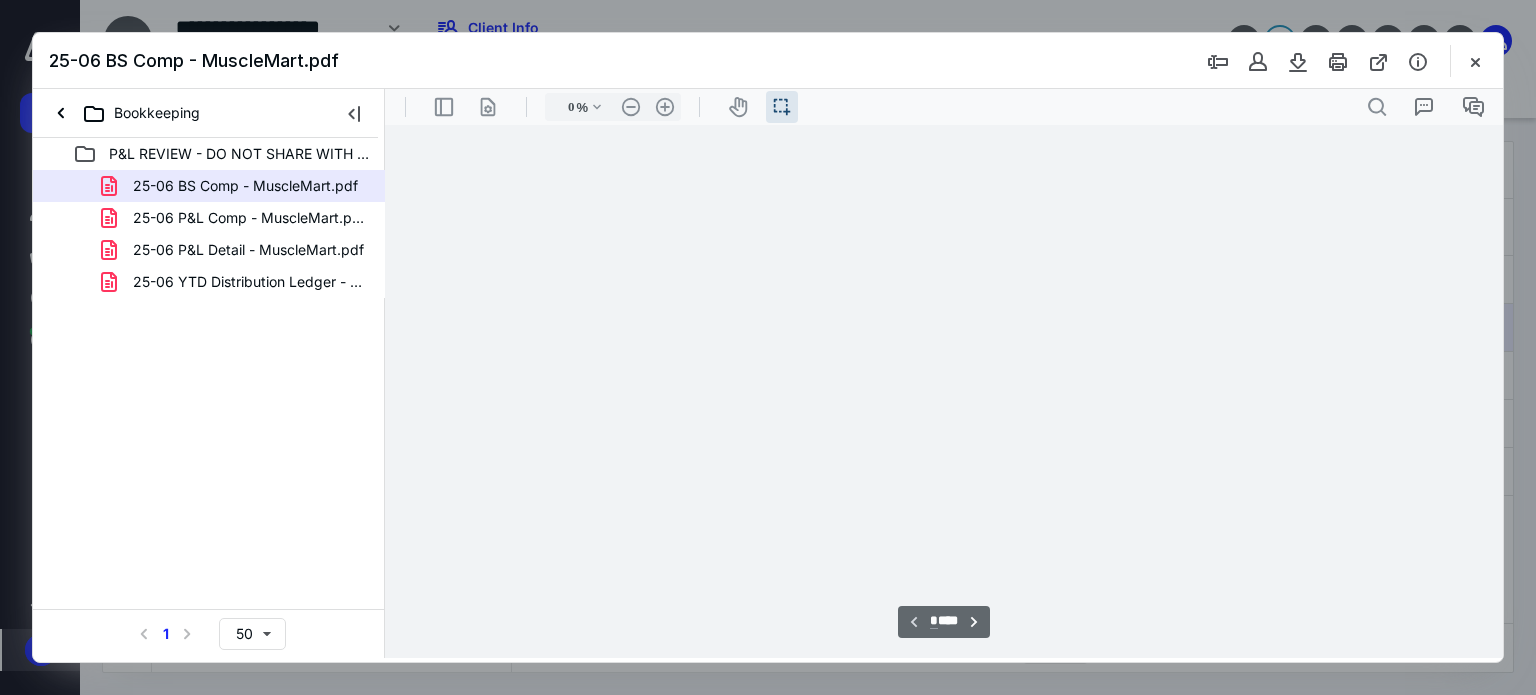 type on "67" 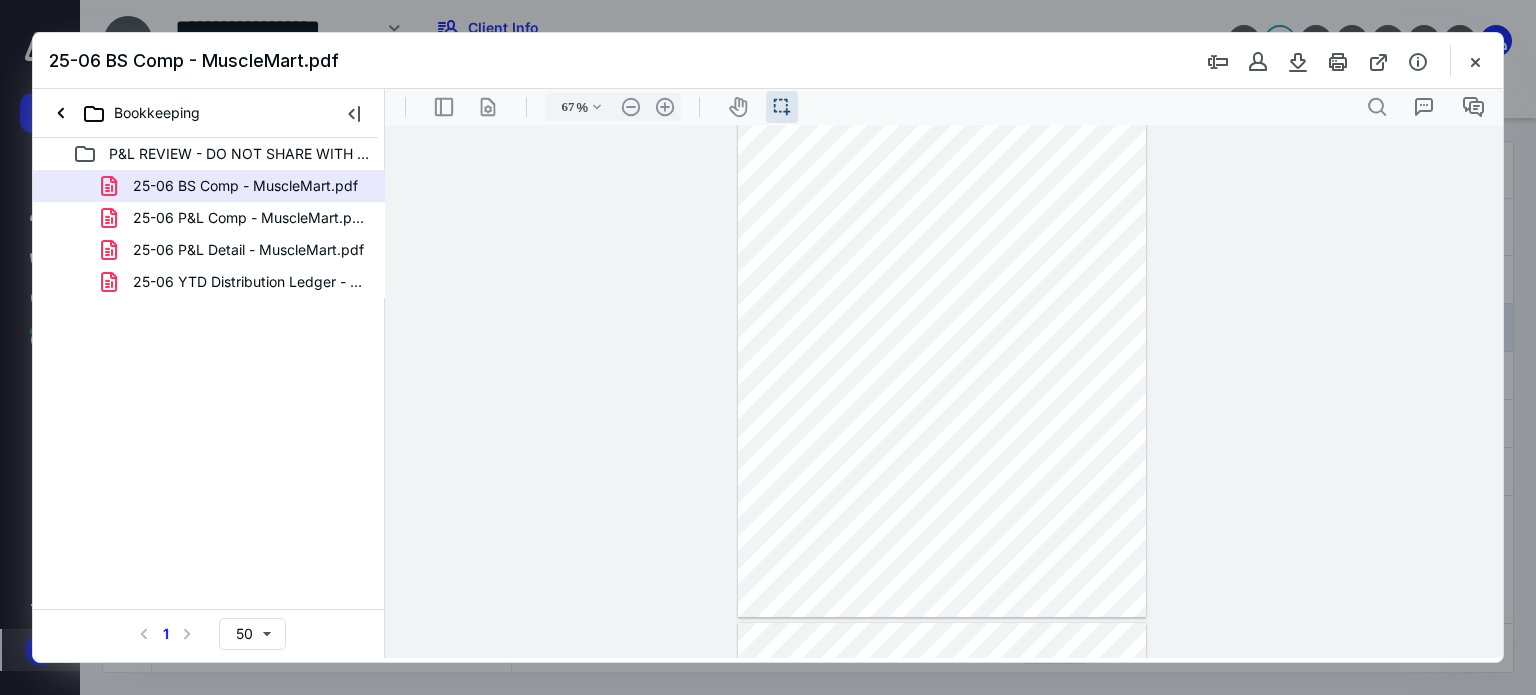 scroll, scrollTop: 0, scrollLeft: 0, axis: both 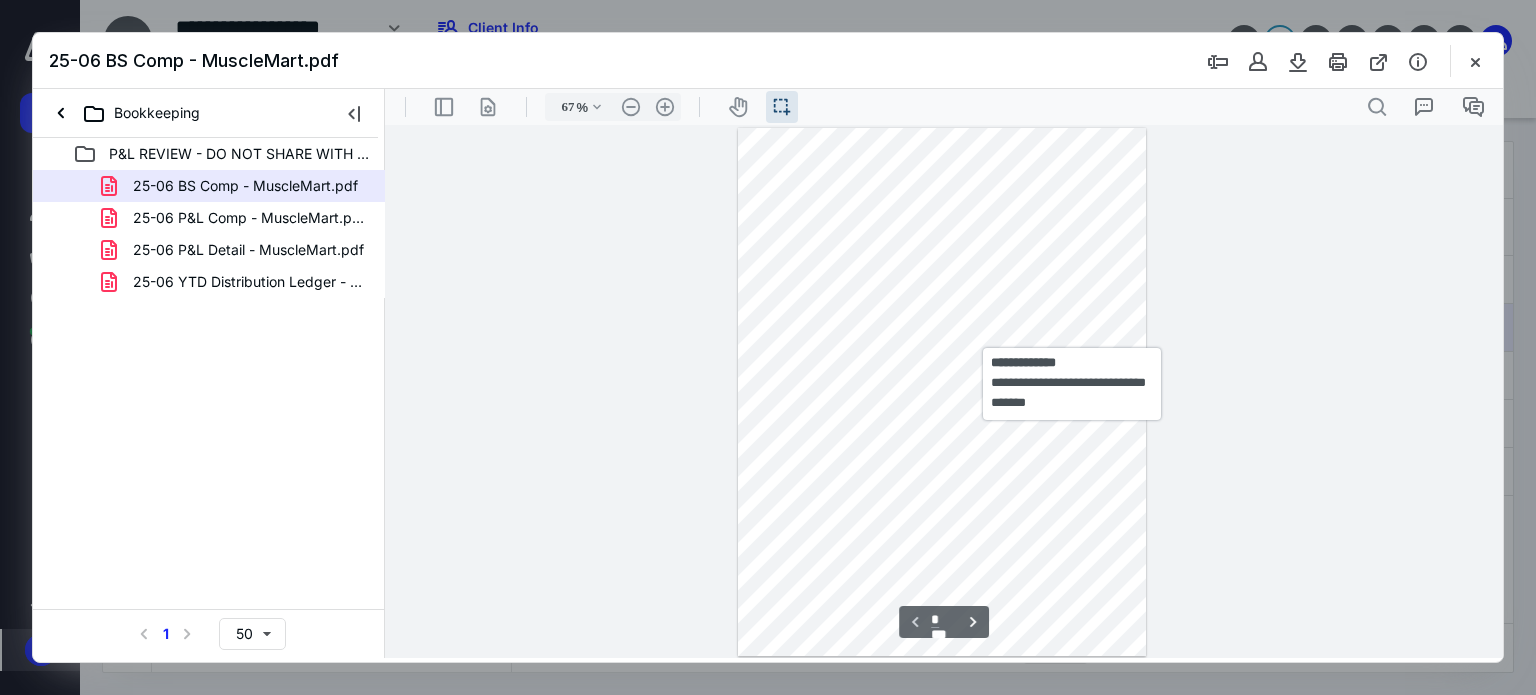 click at bounding box center [942, 392] 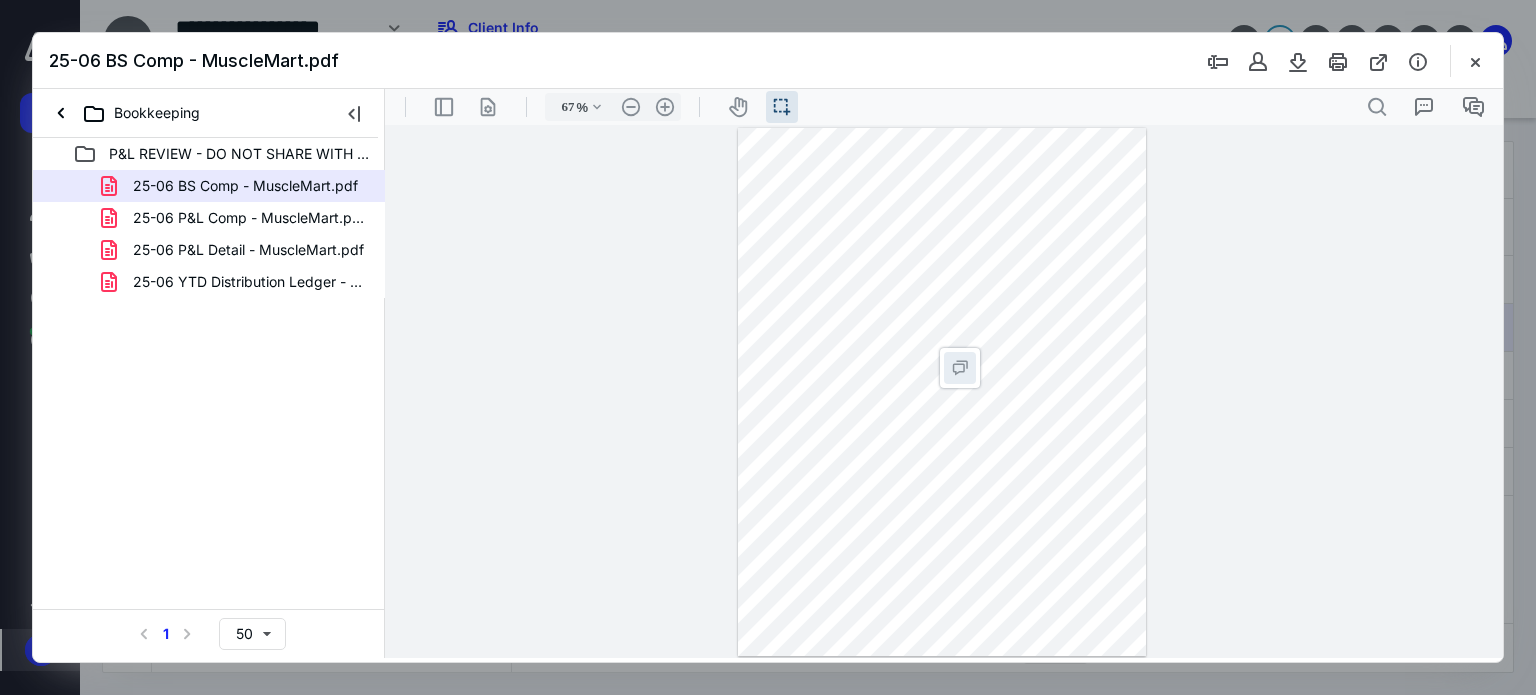 click on "**********" at bounding box center [960, 368] 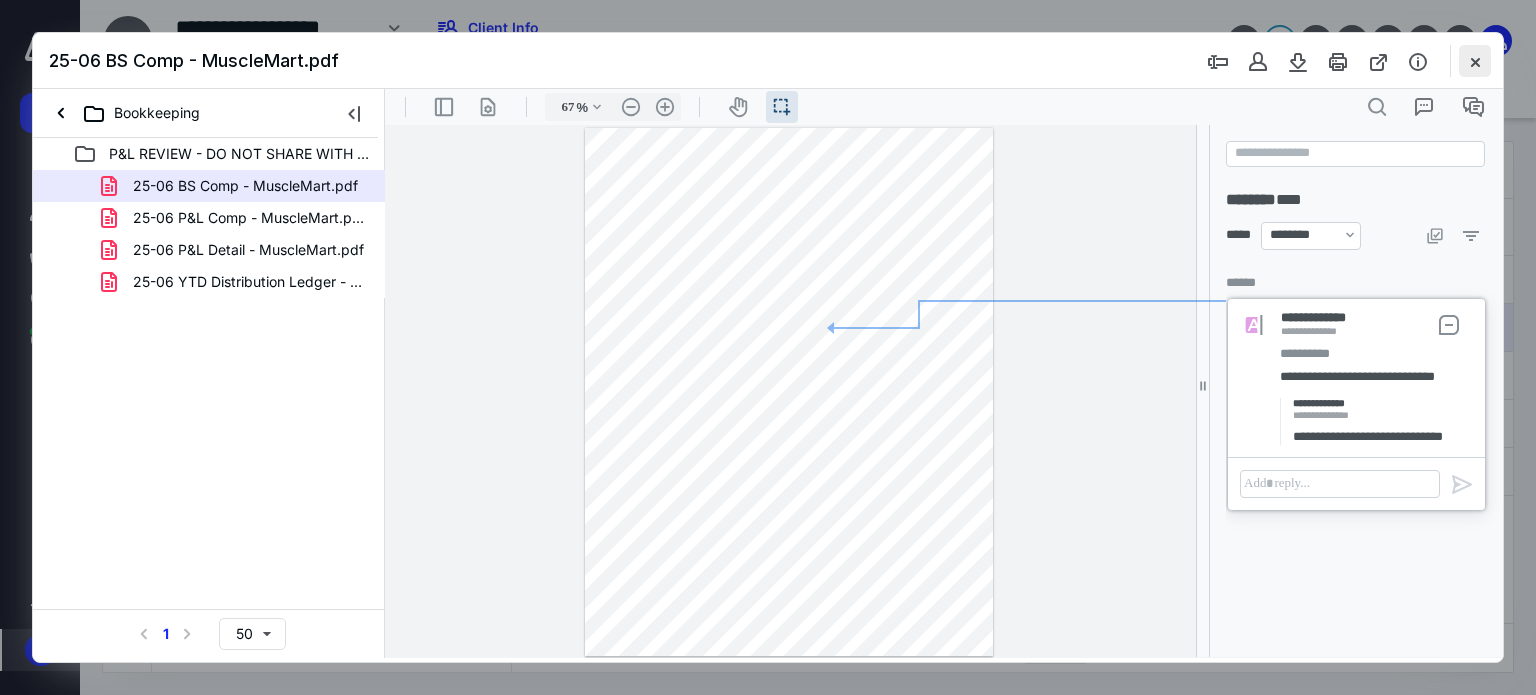 click at bounding box center [1475, 61] 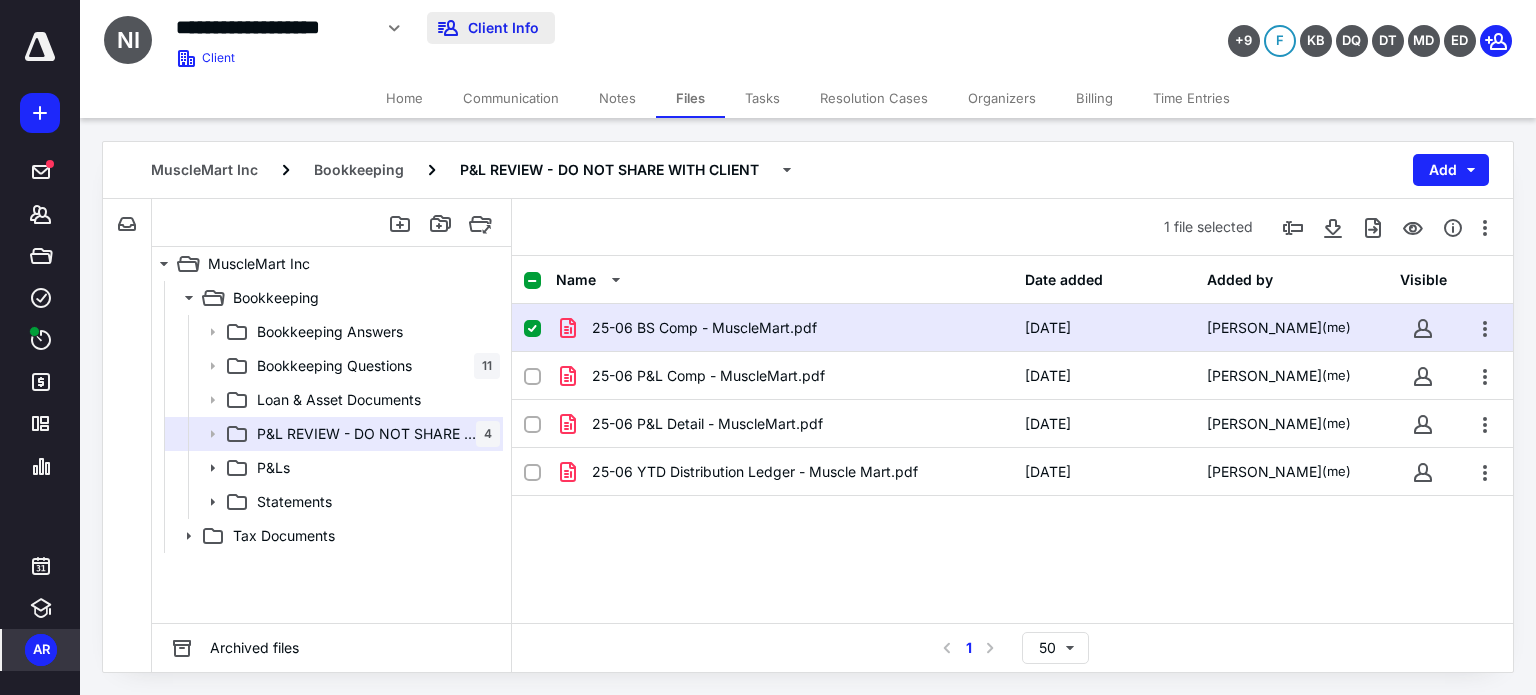 click on "**********" at bounding box center [570, 35] 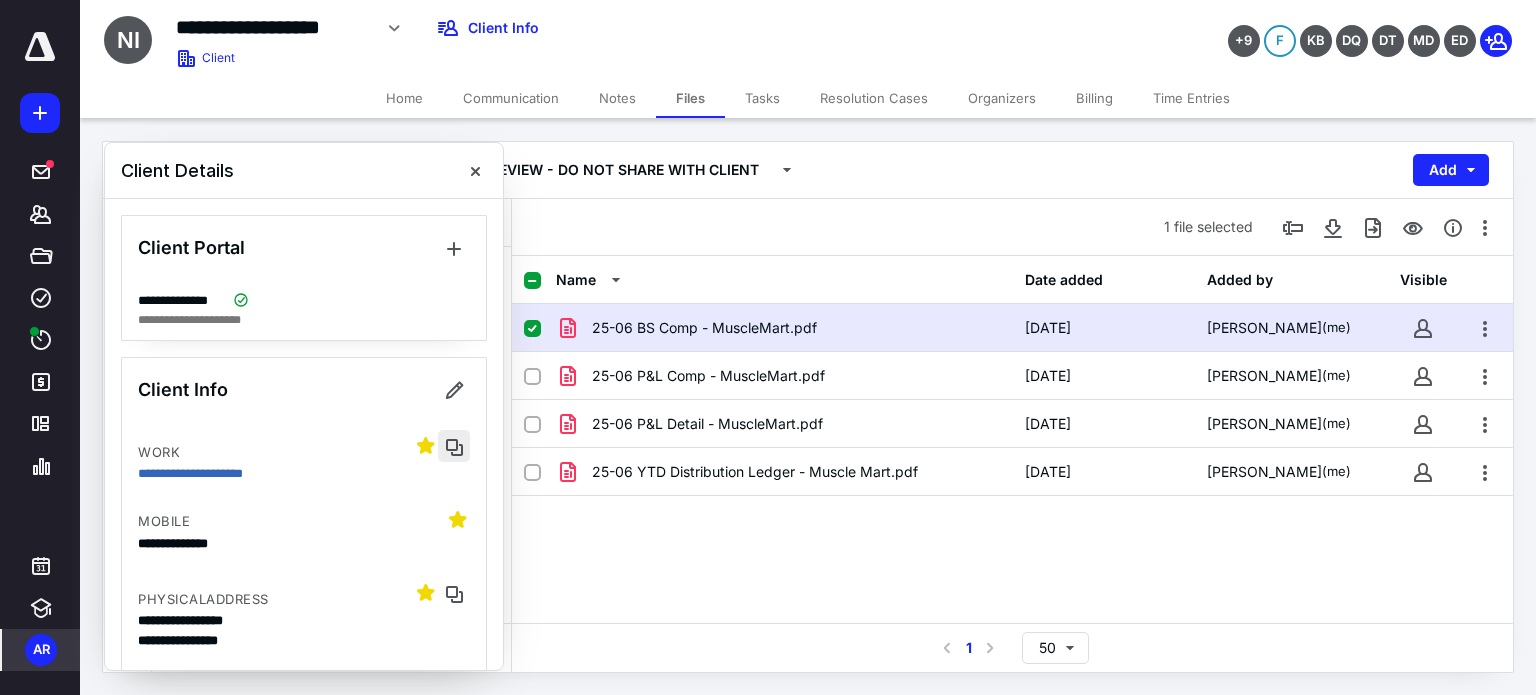 click at bounding box center [454, 446] 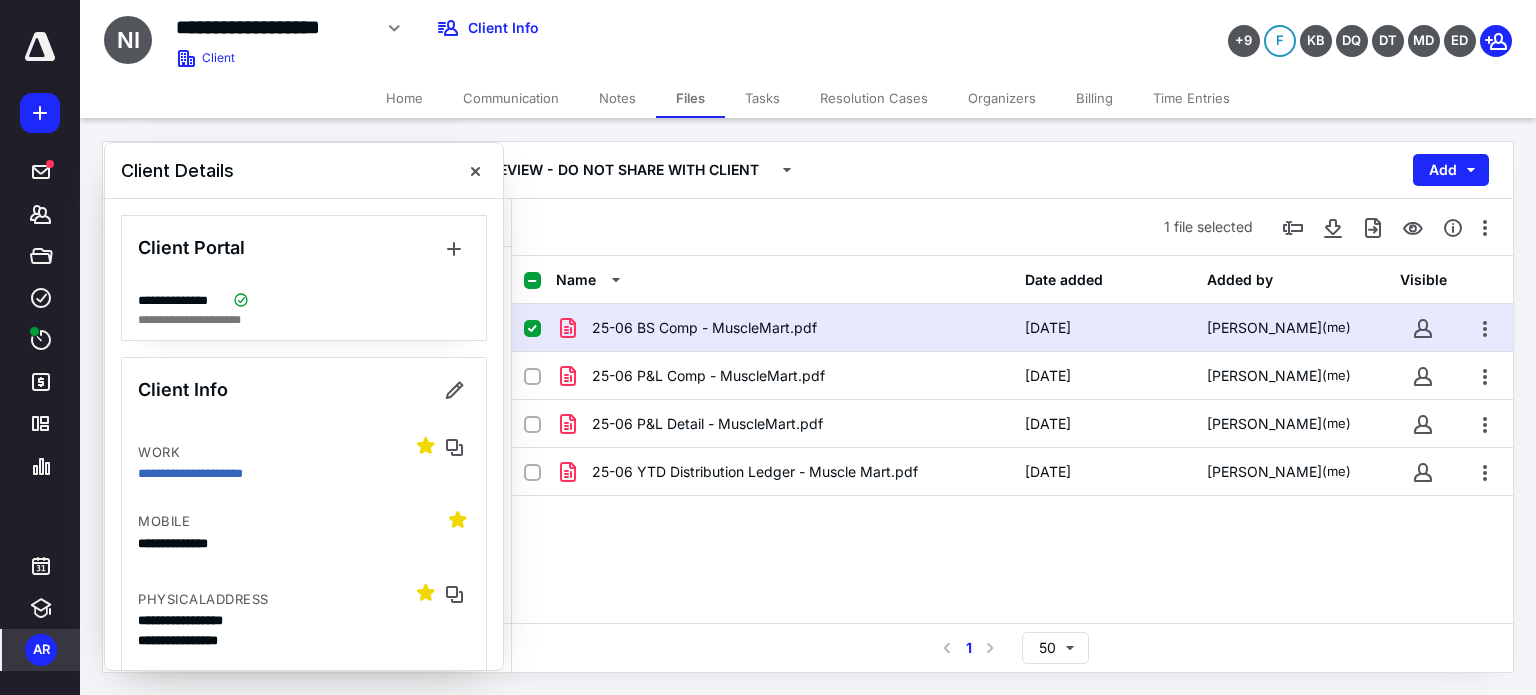 click on "25-06 BS Comp - MuscleMart.pdf" at bounding box center (704, 328) 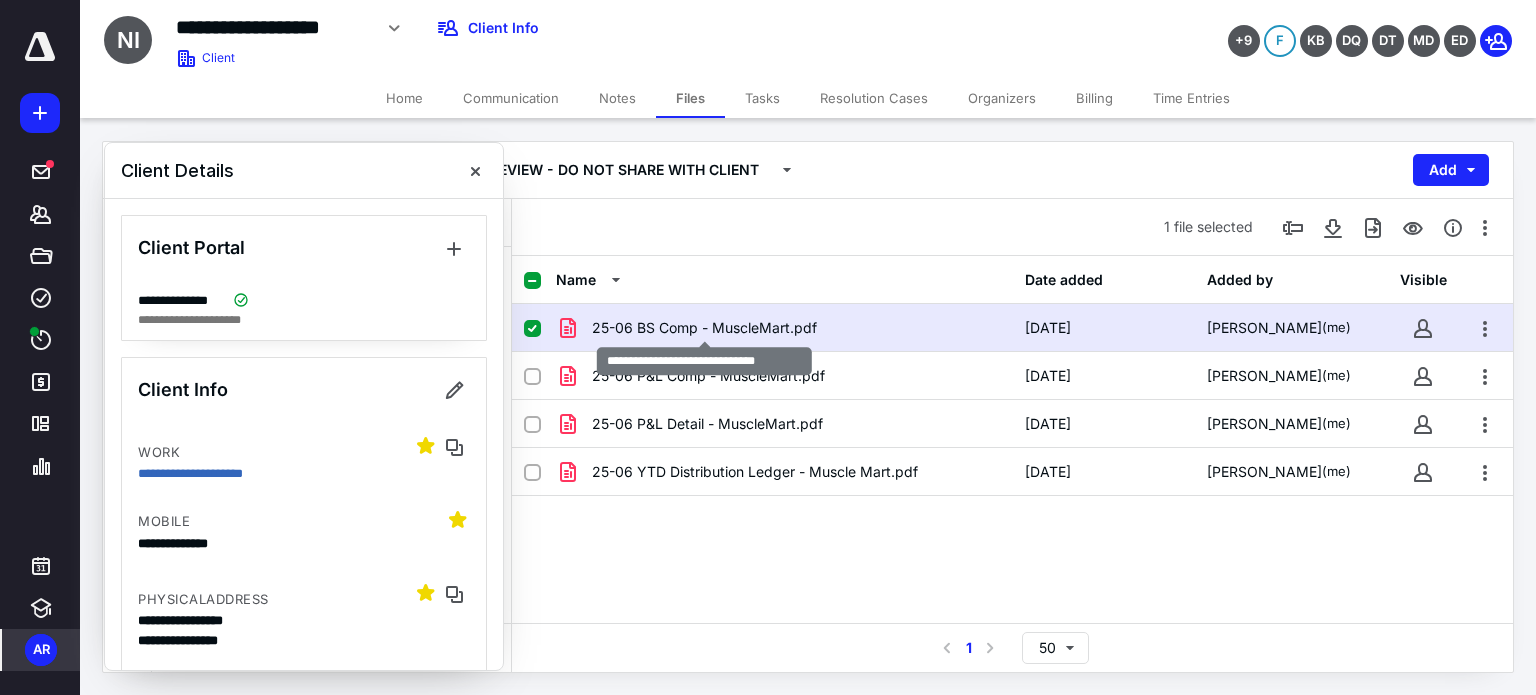 click on "25-06 BS Comp - MuscleMart.pdf" at bounding box center [704, 328] 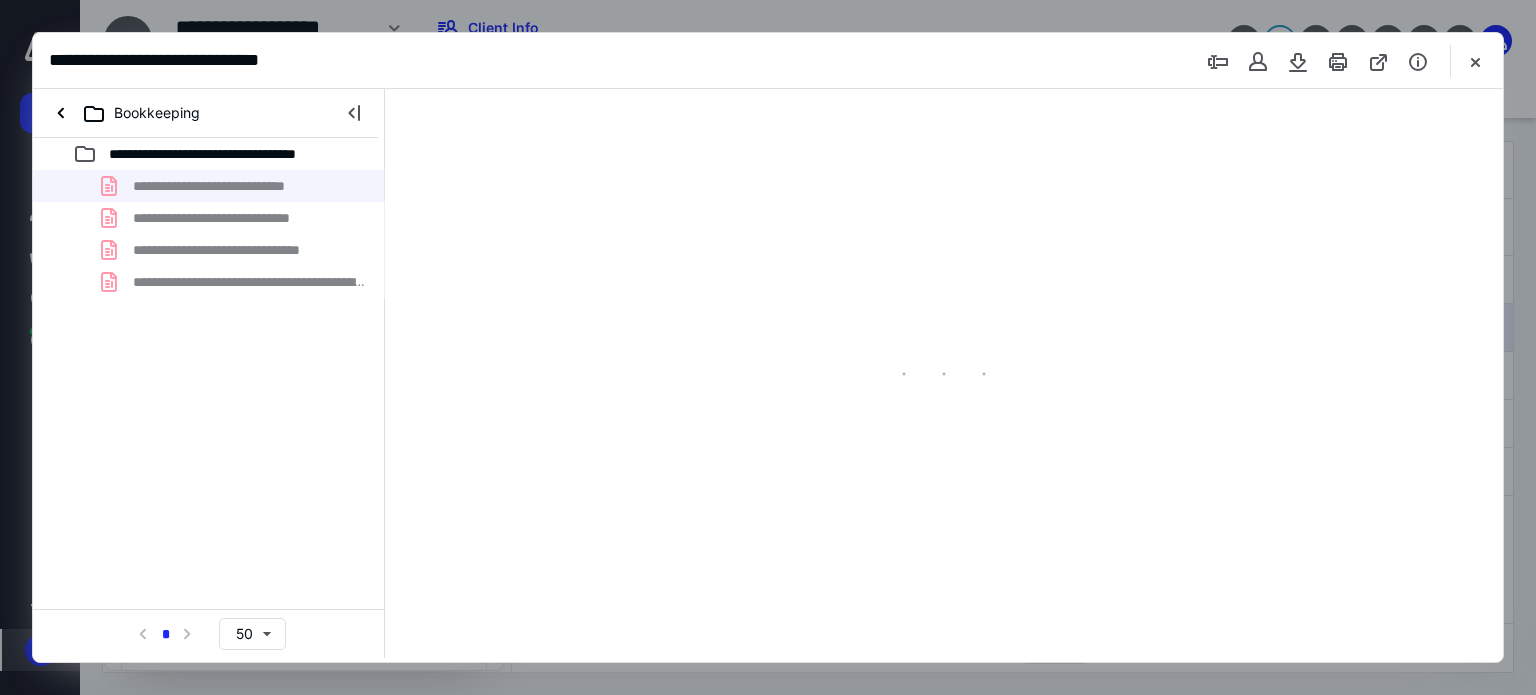 scroll, scrollTop: 0, scrollLeft: 0, axis: both 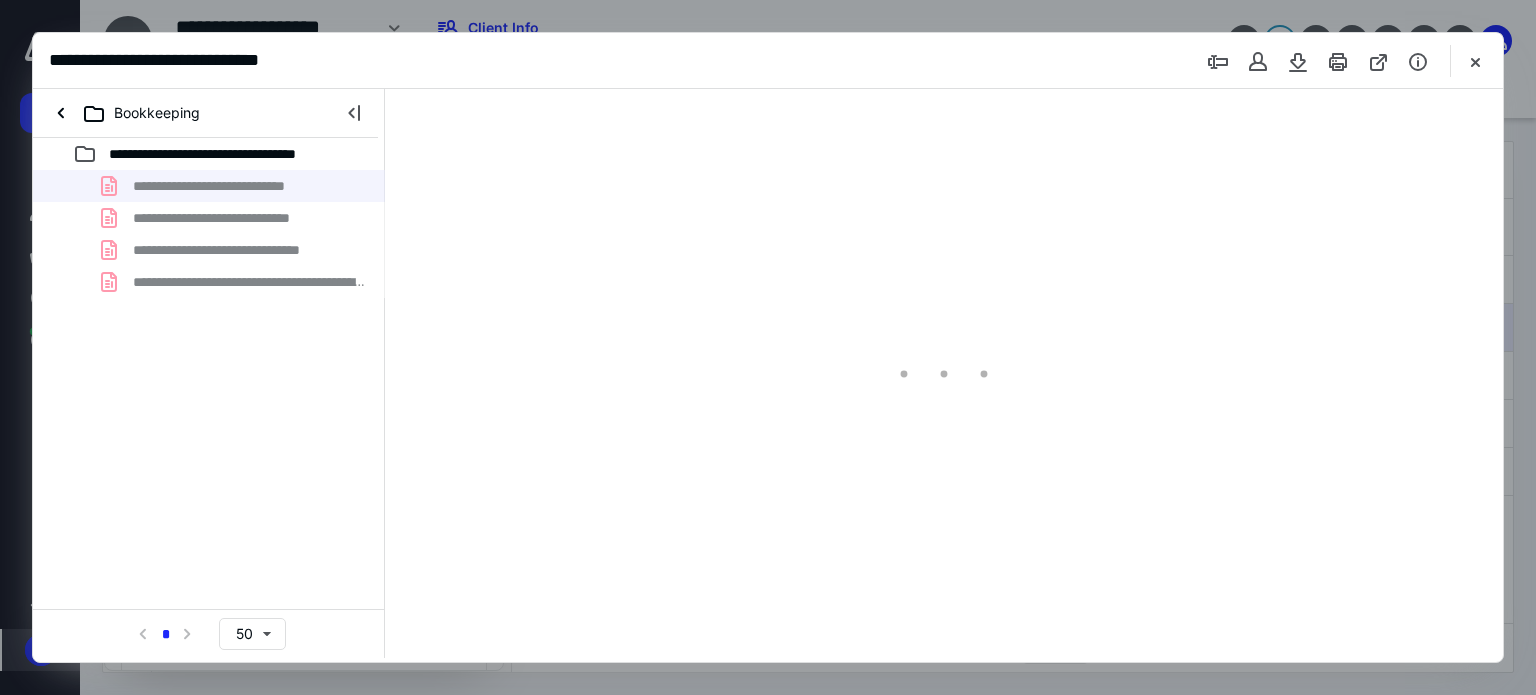 type on "67" 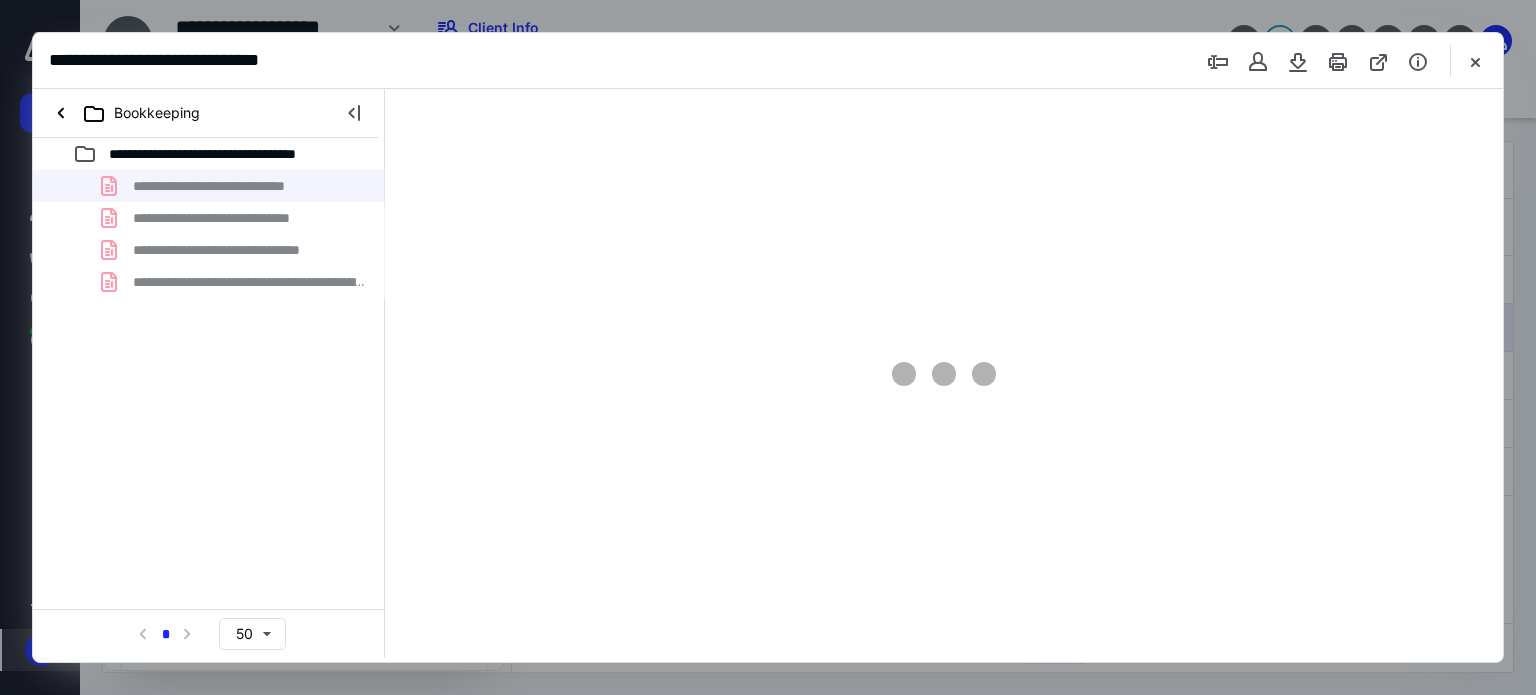 scroll, scrollTop: 39, scrollLeft: 0, axis: vertical 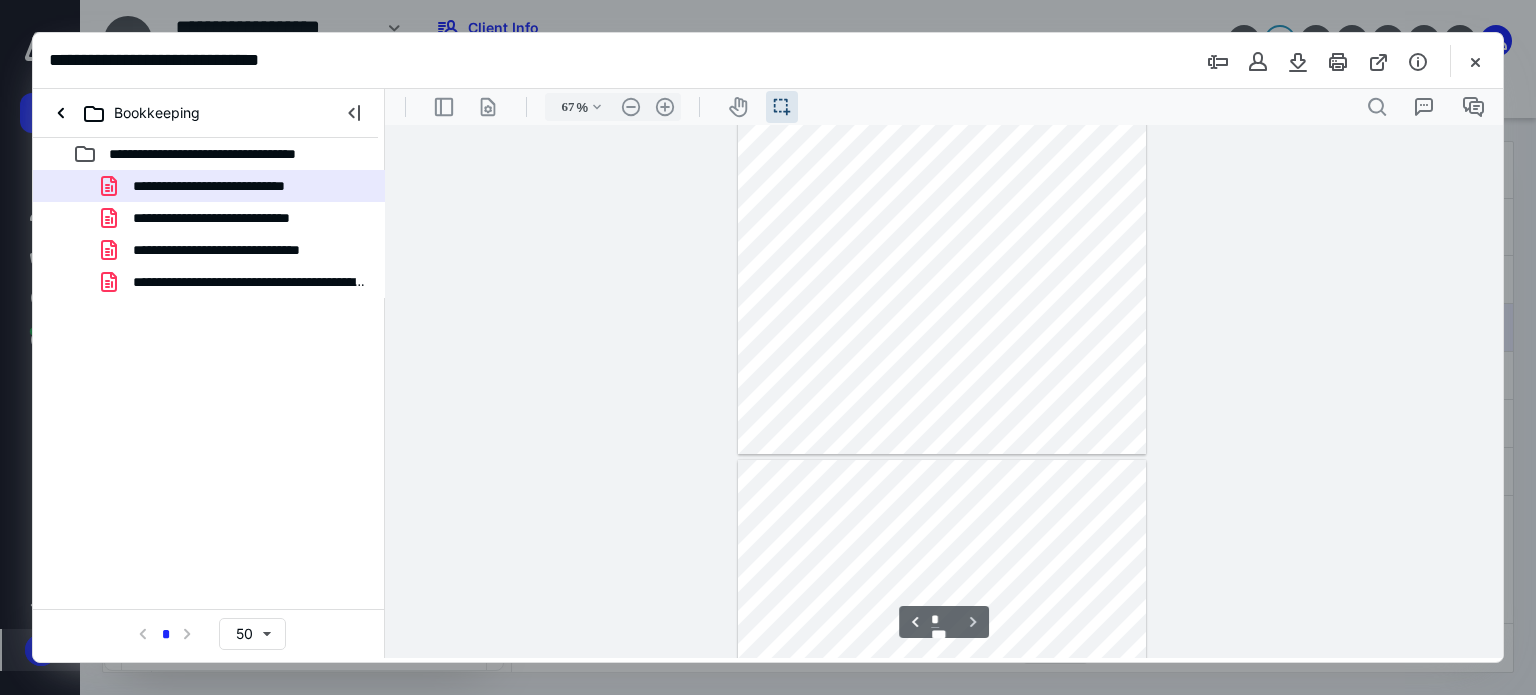 type on "*" 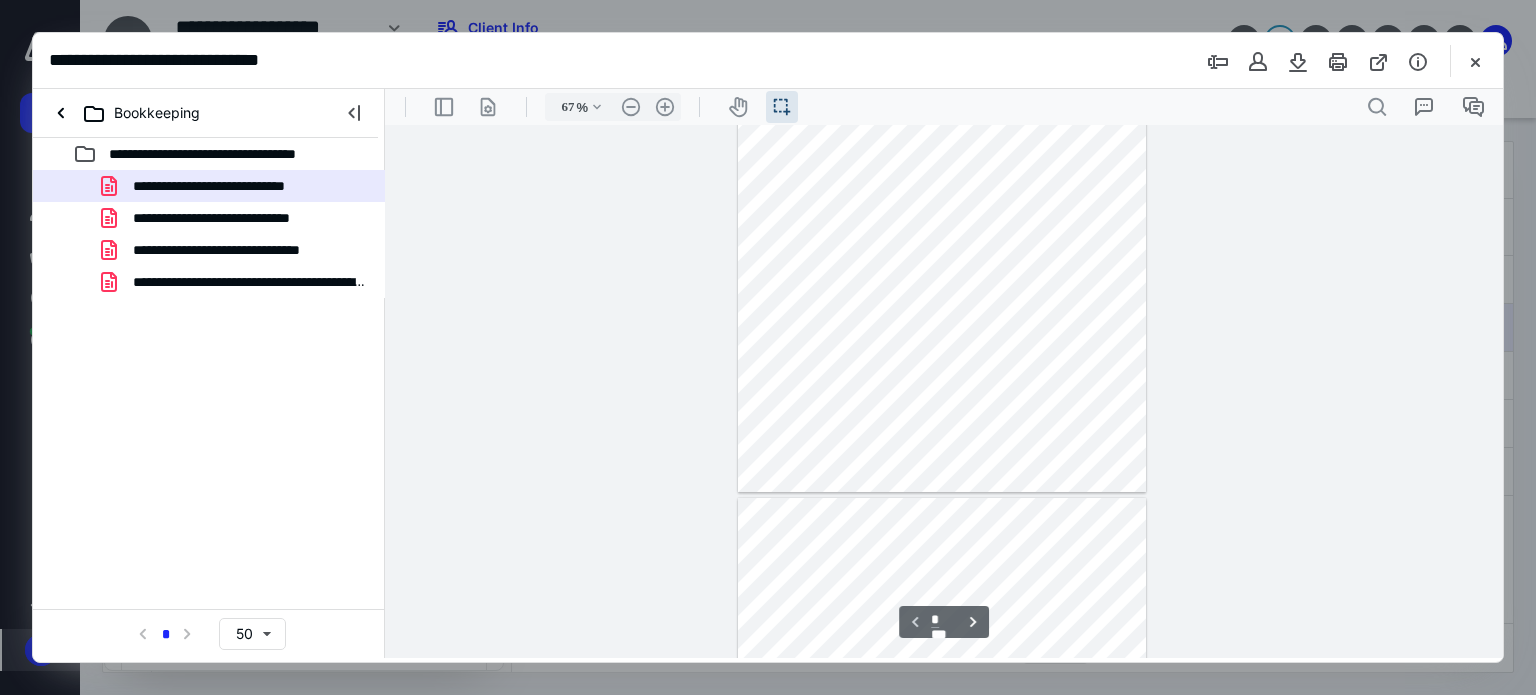scroll, scrollTop: 0, scrollLeft: 0, axis: both 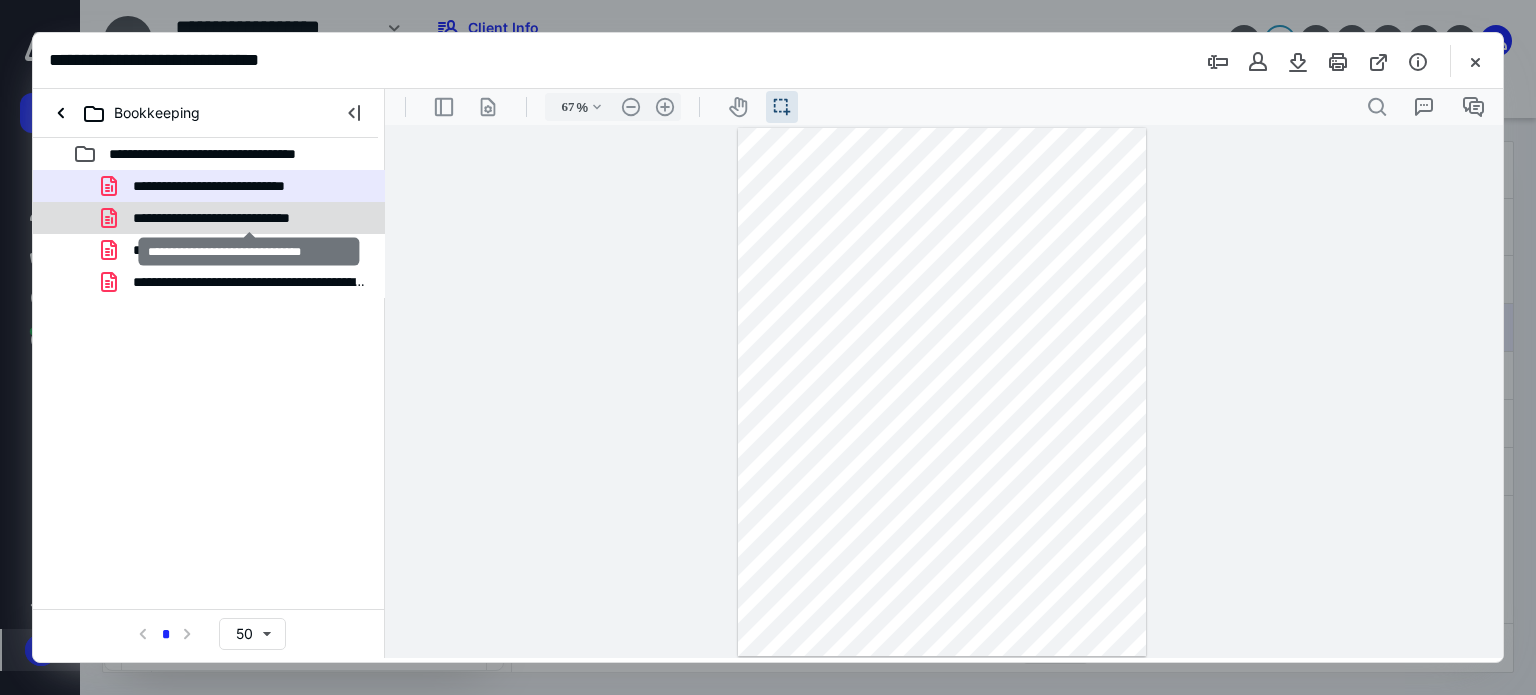 click on "**********" at bounding box center [249, 218] 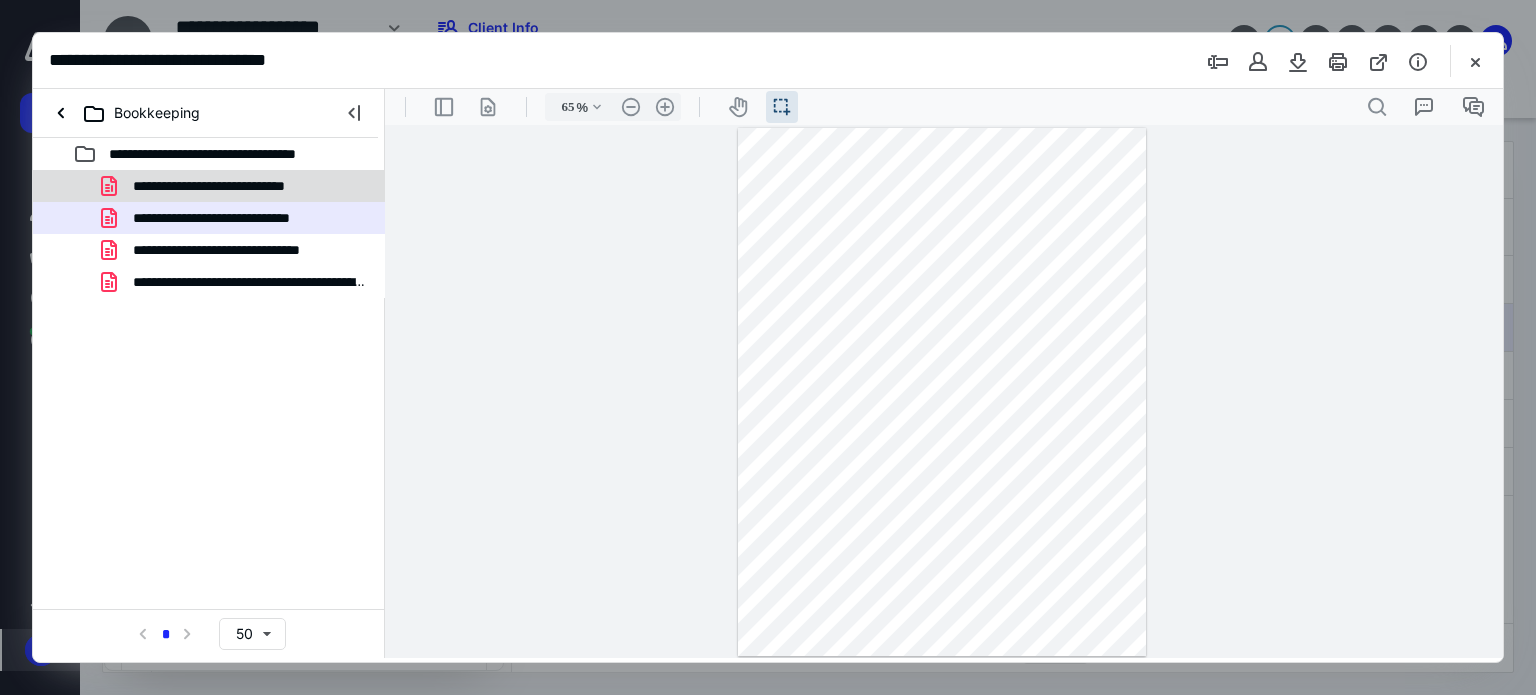 click on "**********" at bounding box center [245, 186] 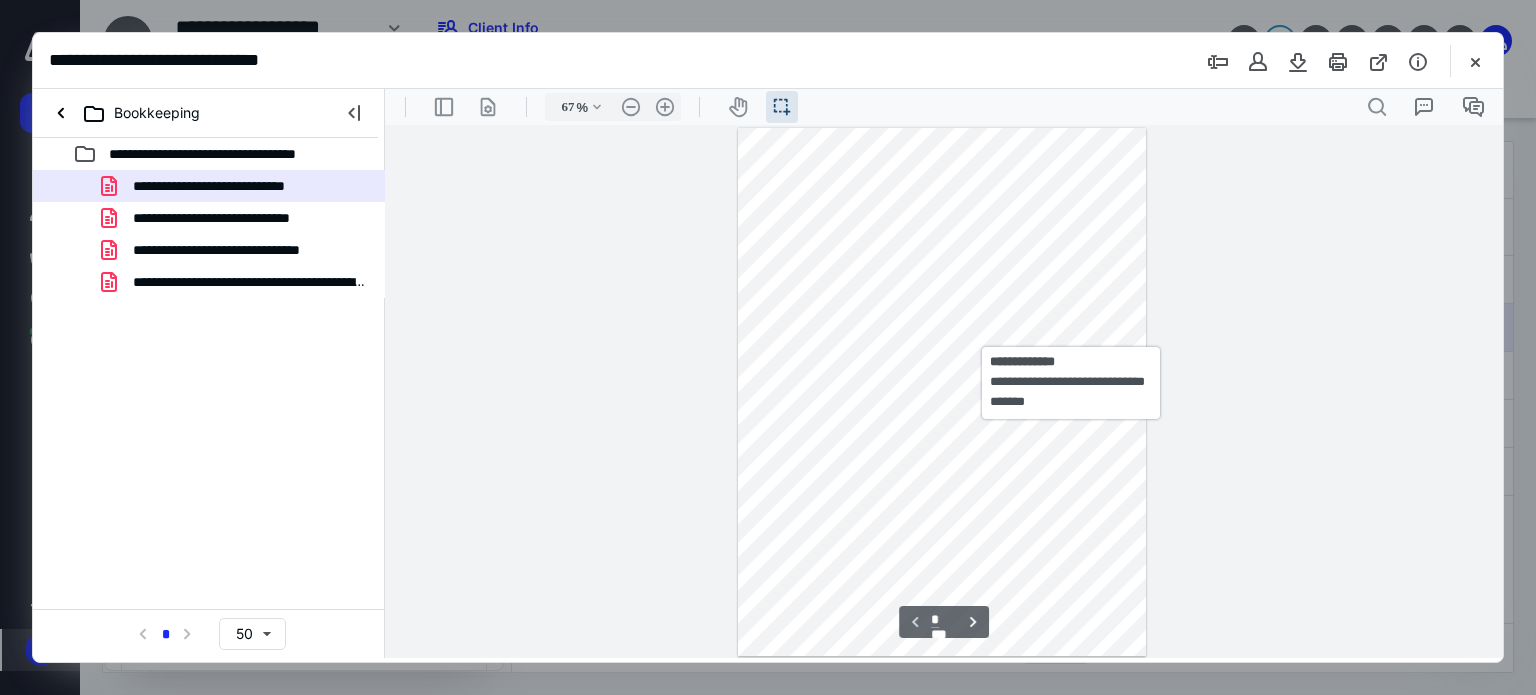 click at bounding box center (942, 392) 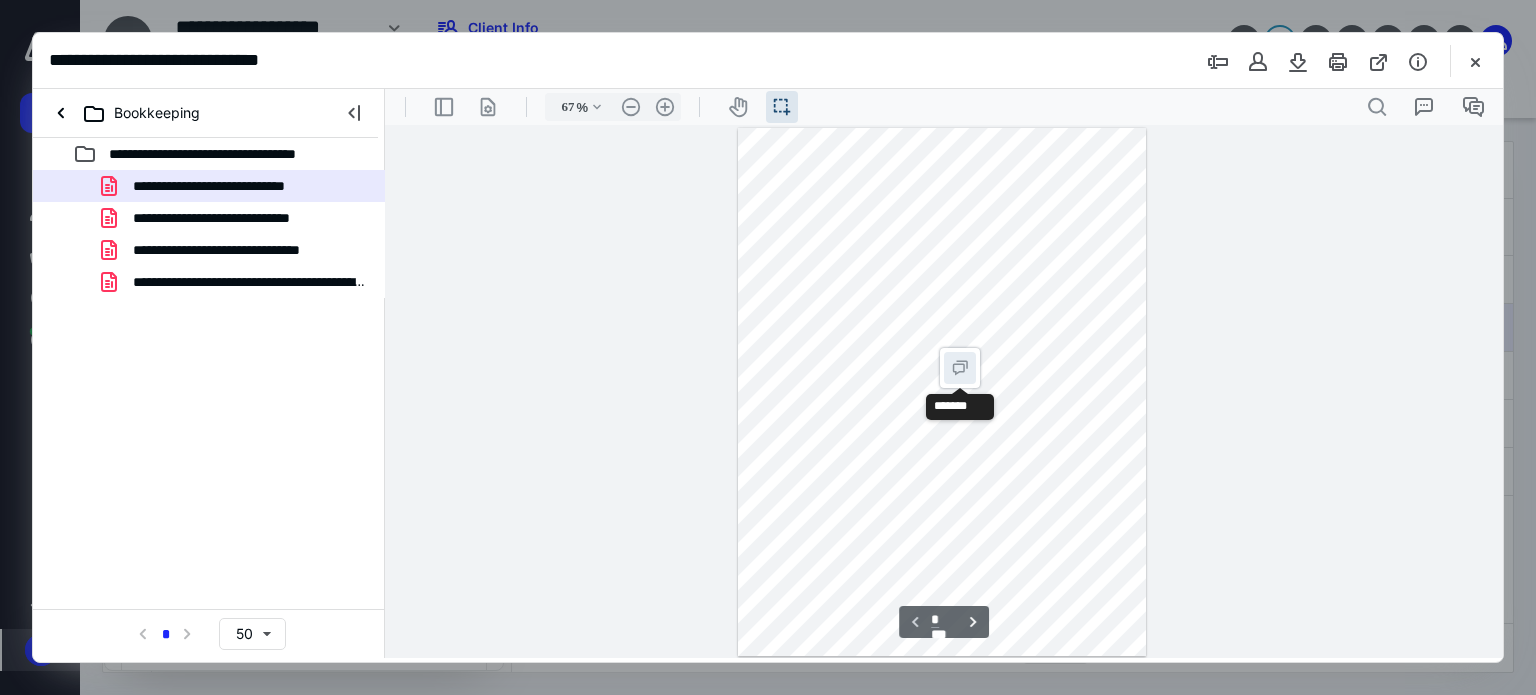 click on "**********" at bounding box center [960, 368] 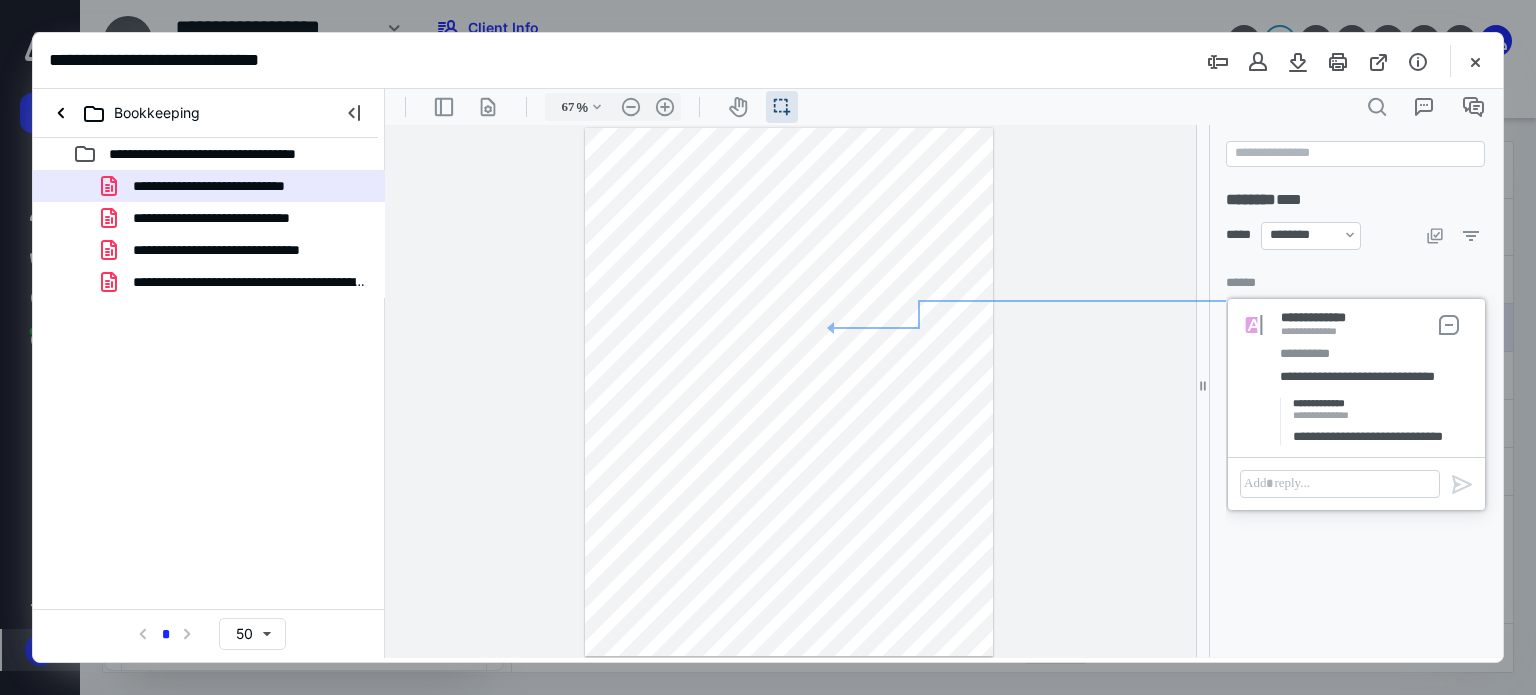 click on "**********" at bounding box center (1389, 421) 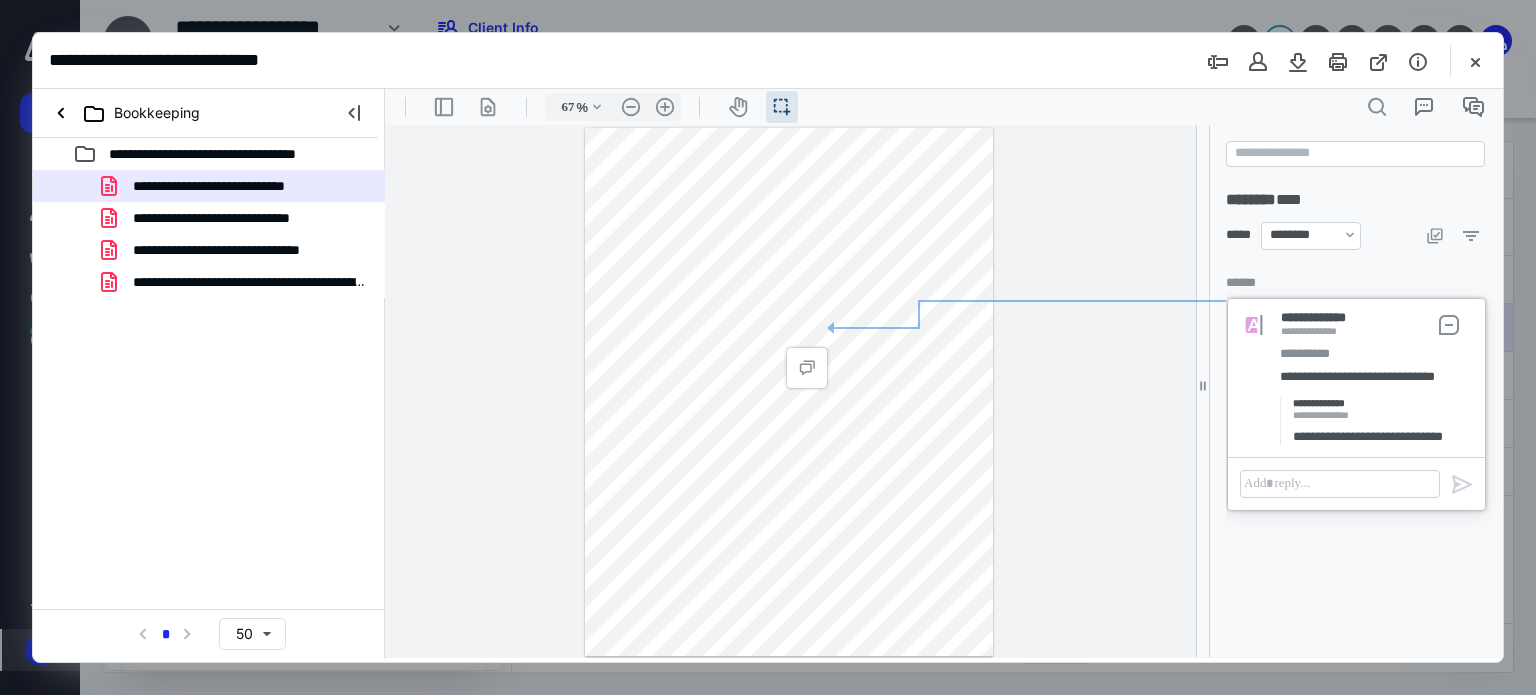 click on "**********" at bounding box center [1368, 436] 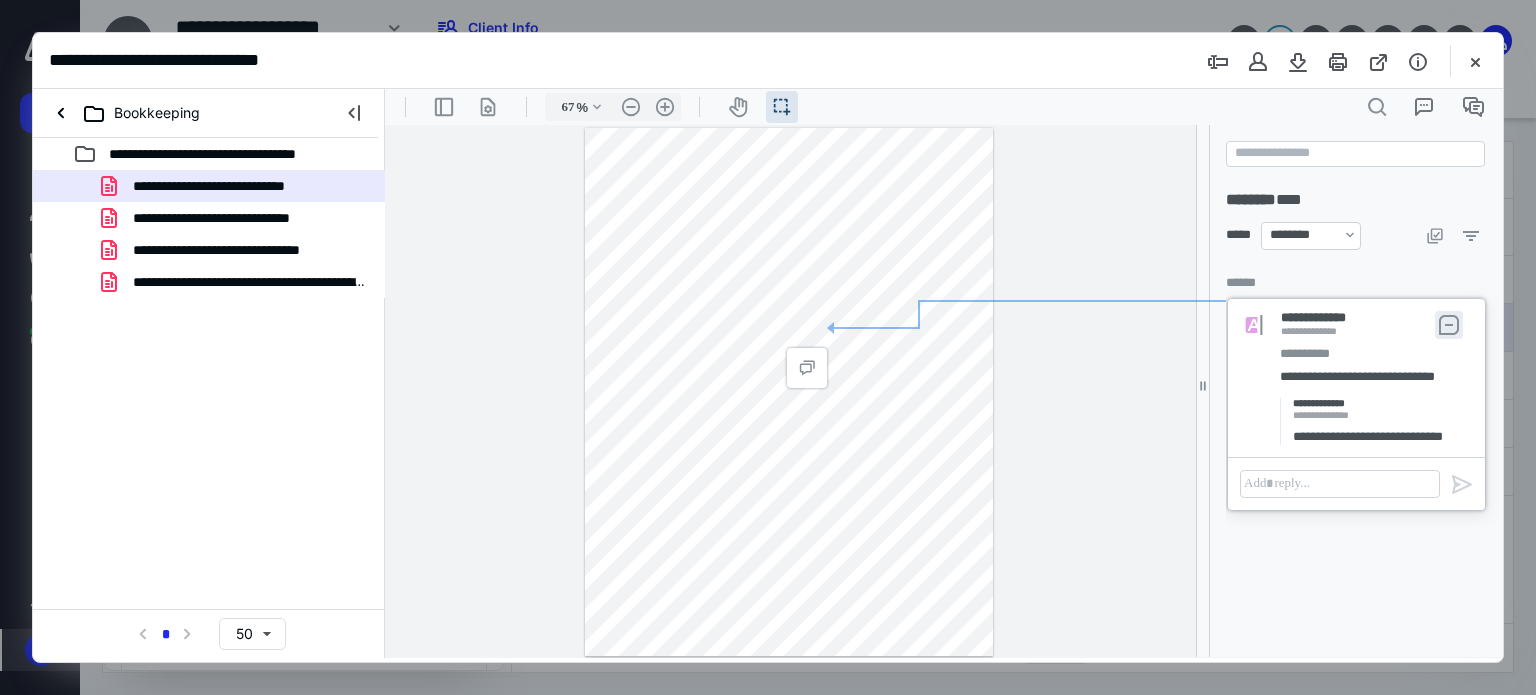 click on "**********" at bounding box center (1449, 325) 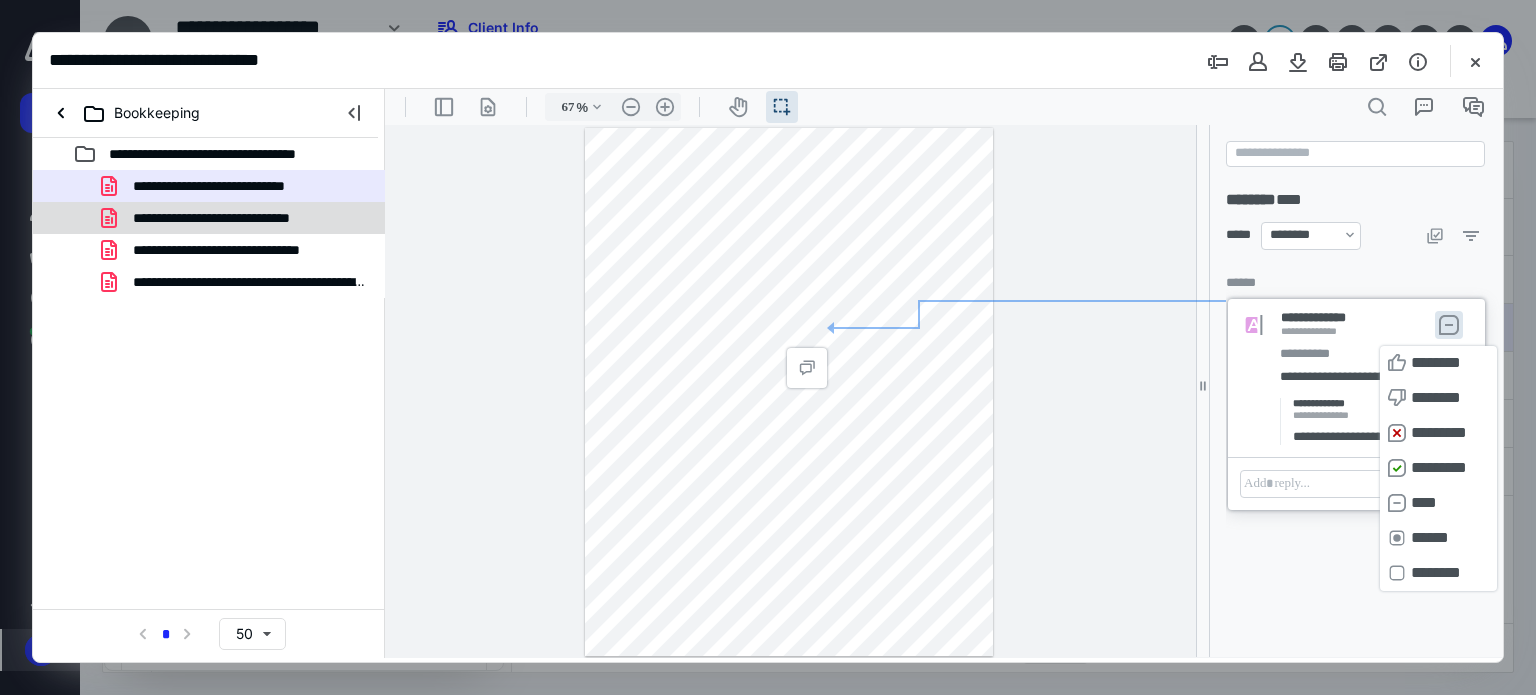click on "**********" at bounding box center (249, 218) 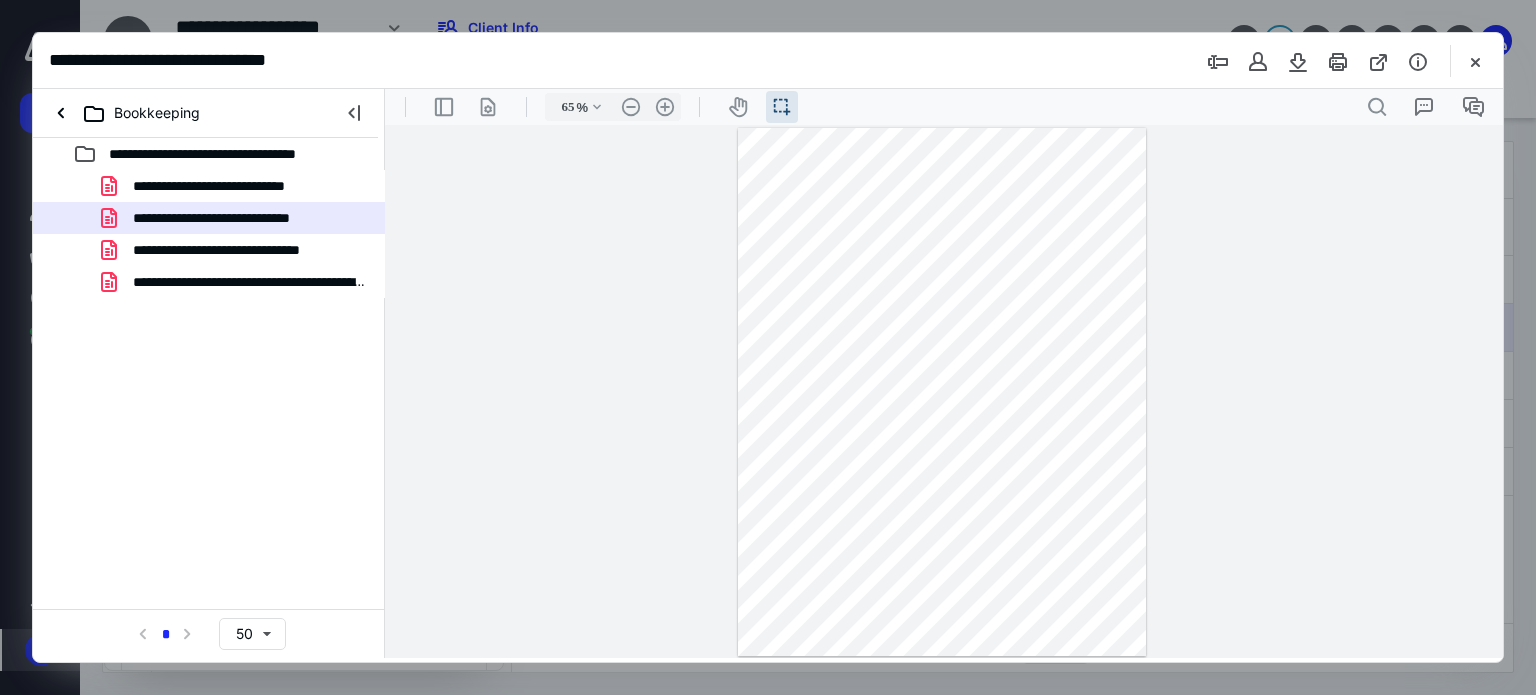 scroll, scrollTop: 0, scrollLeft: 0, axis: both 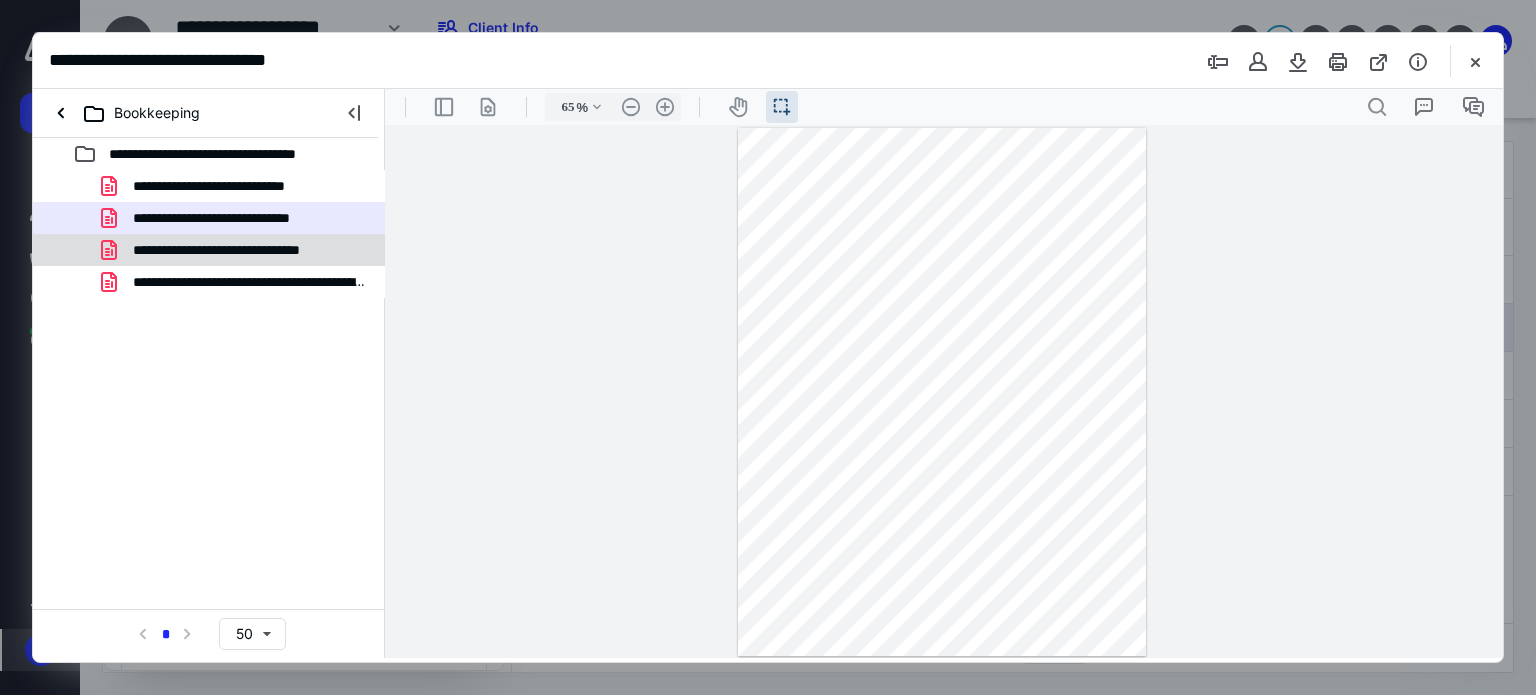 click on "**********" at bounding box center (248, 250) 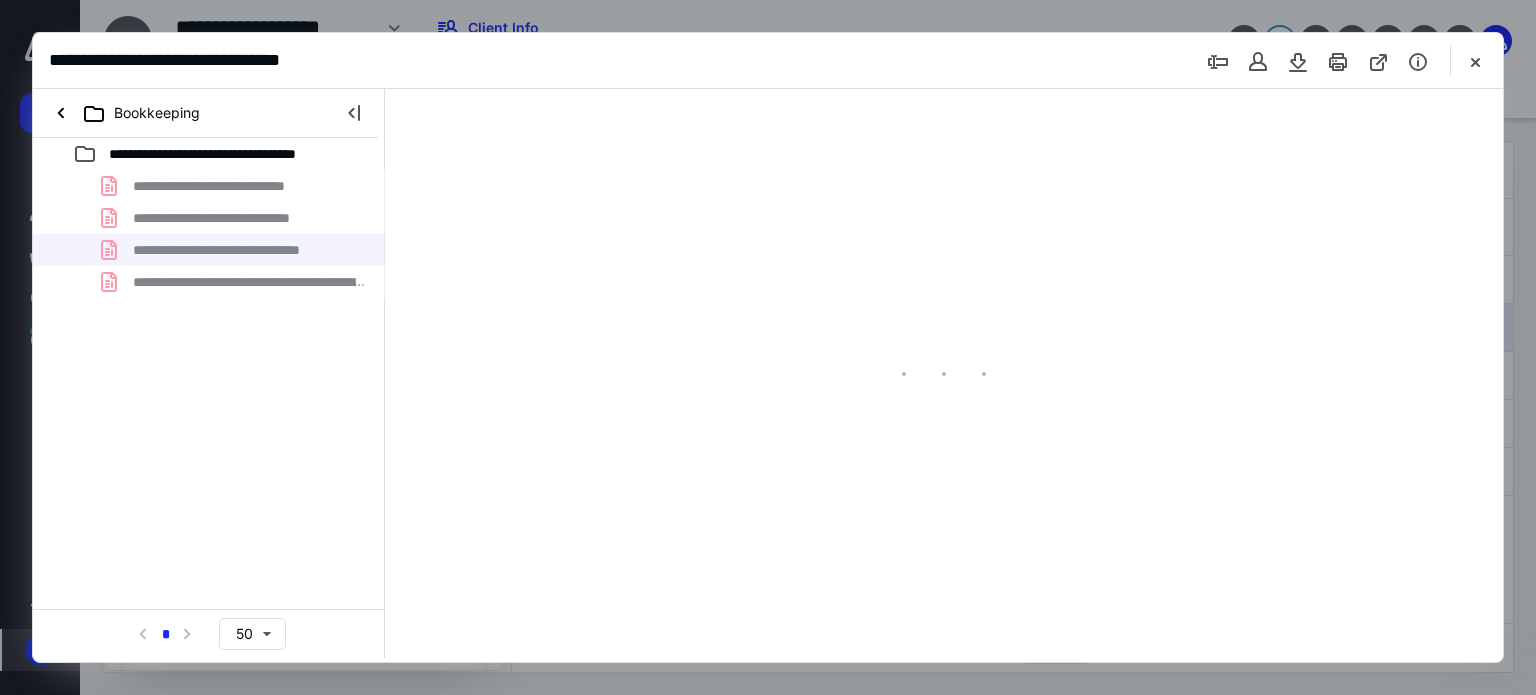 type on "80" 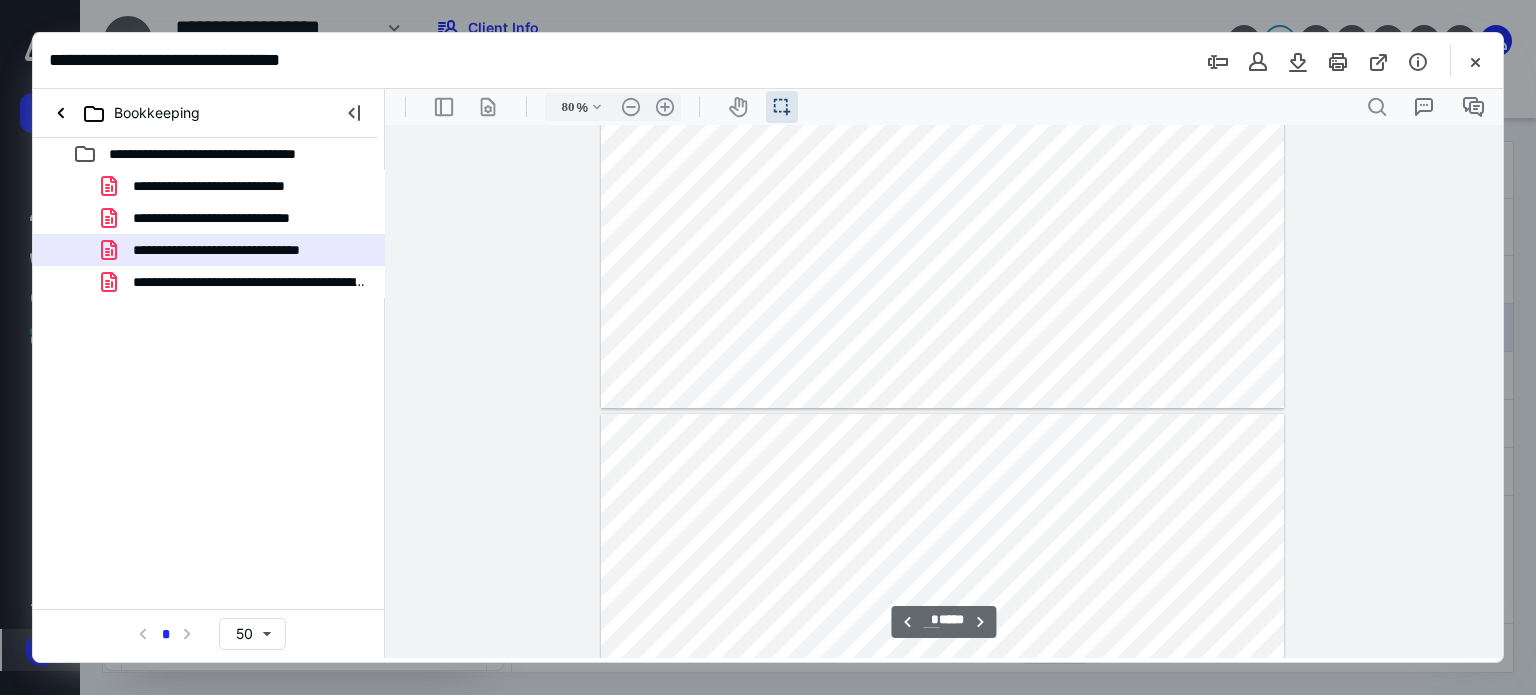 scroll, scrollTop: 4439, scrollLeft: 0, axis: vertical 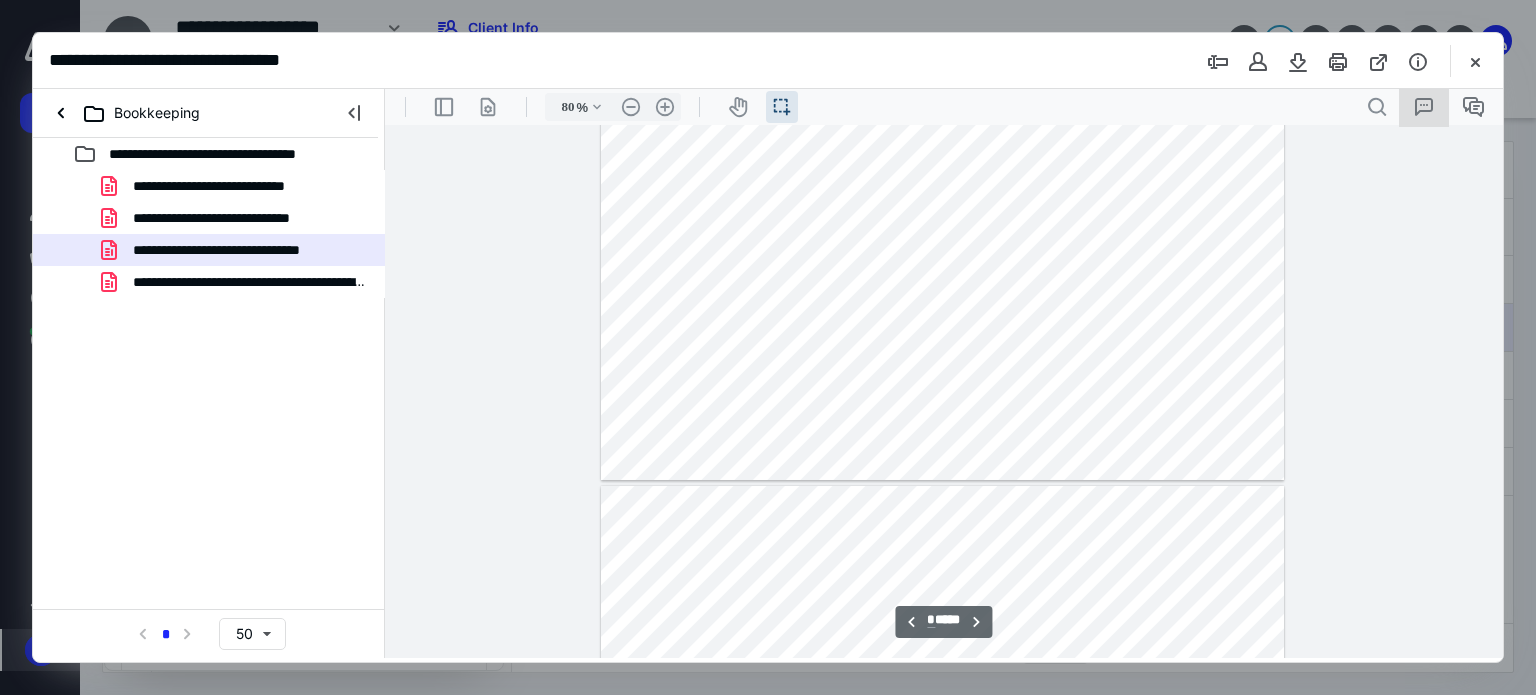 click 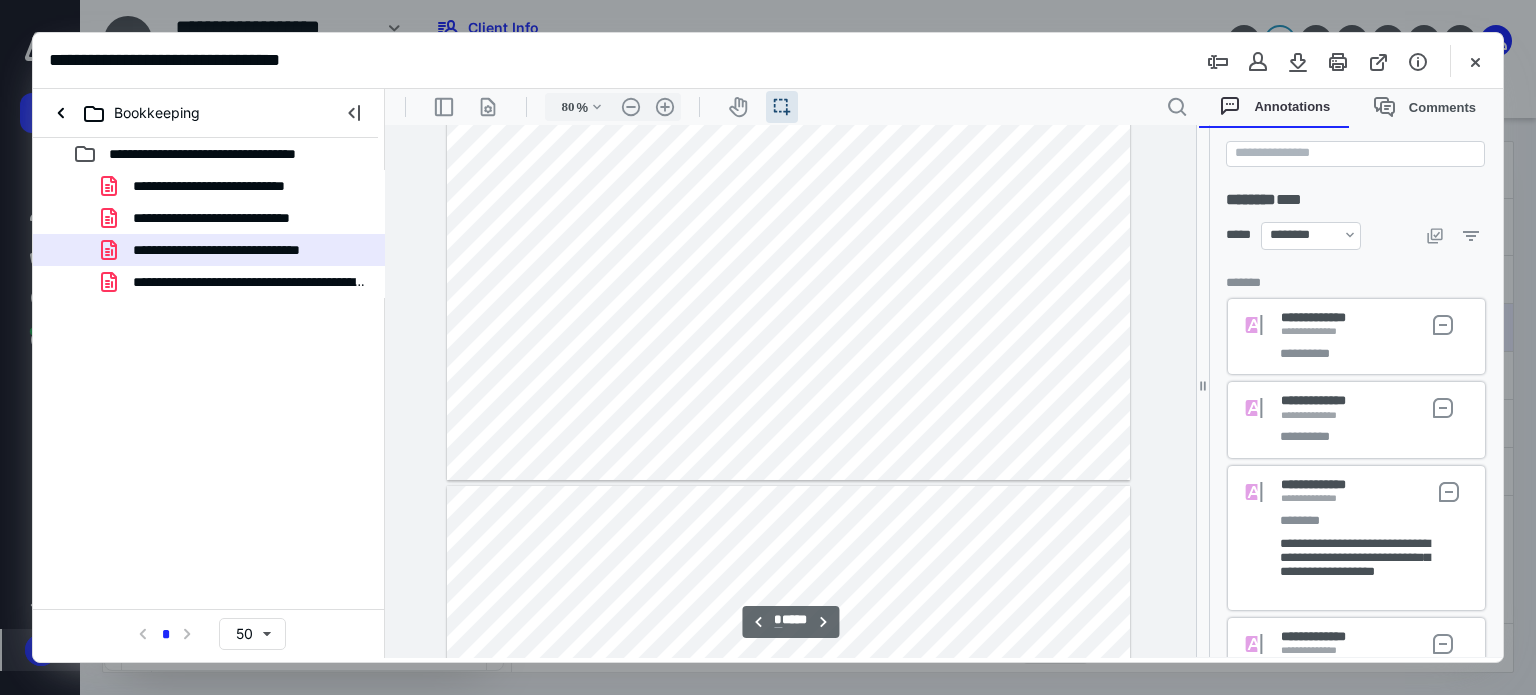 click on "**********" at bounding box center (1312, 332) 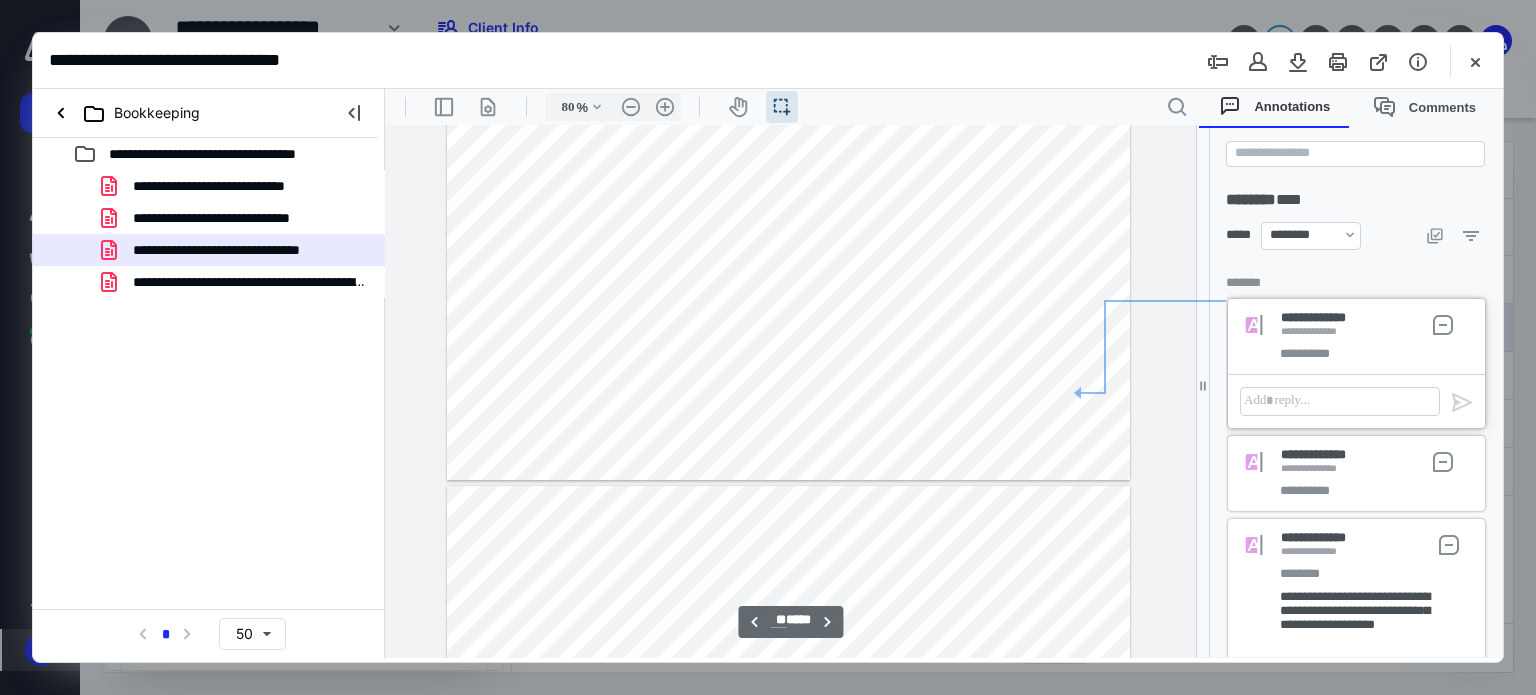 scroll, scrollTop: 4736, scrollLeft: 0, axis: vertical 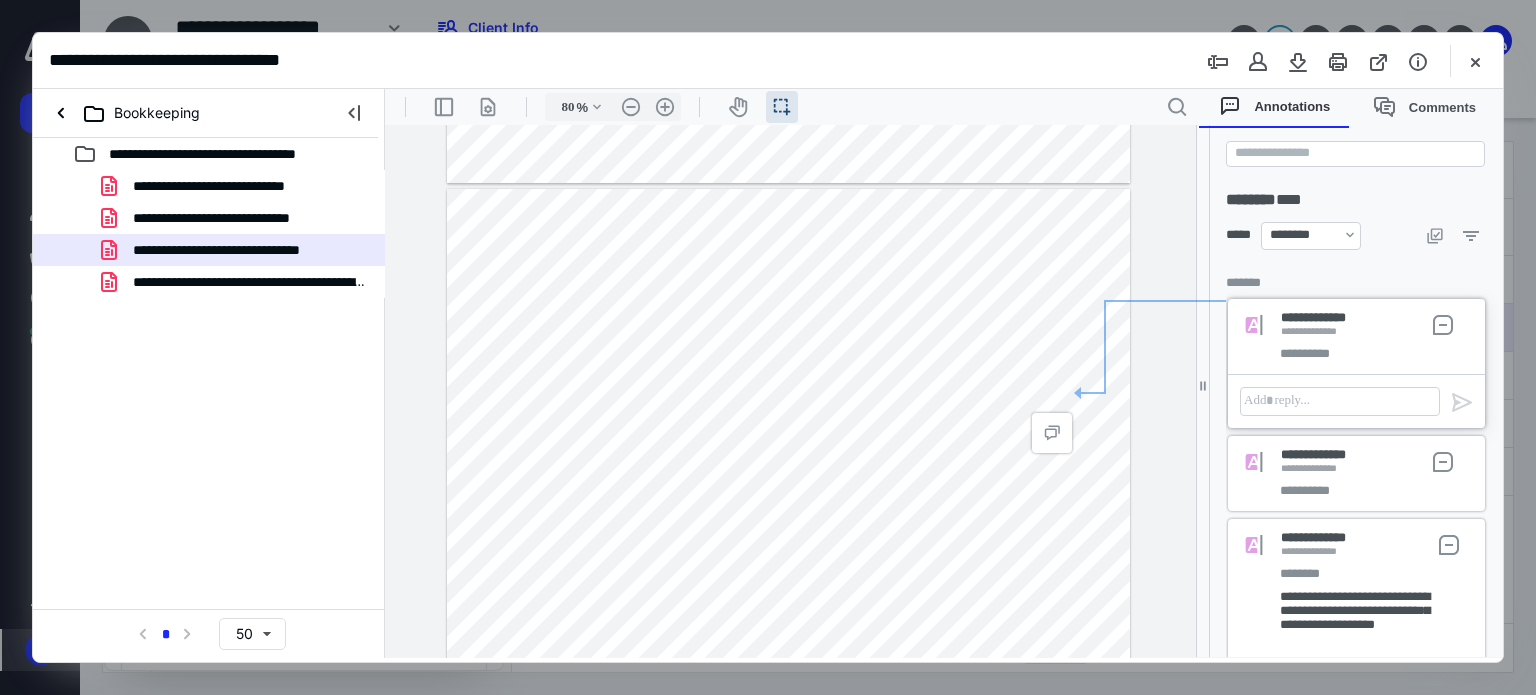 click on "**********" at bounding box center [1373, 491] 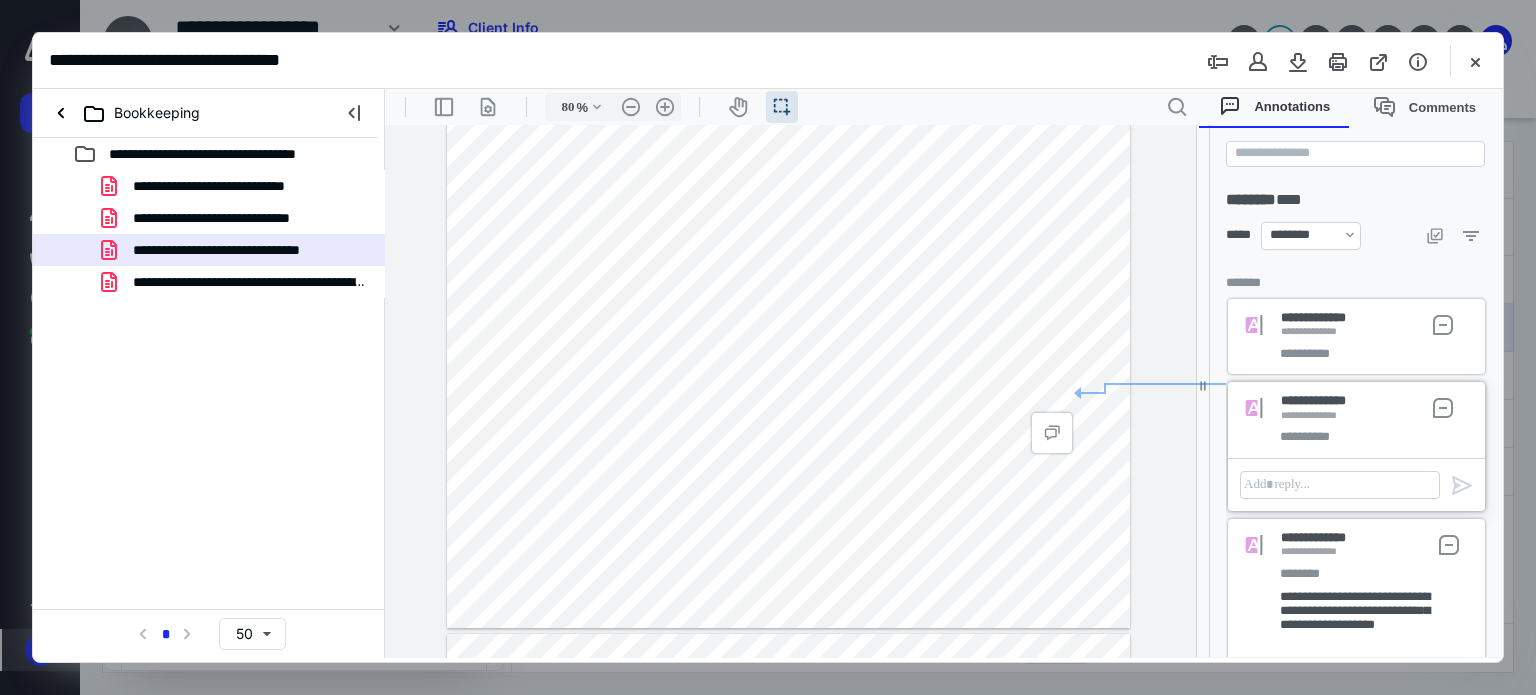 click on "**********" at bounding box center [1355, 610] 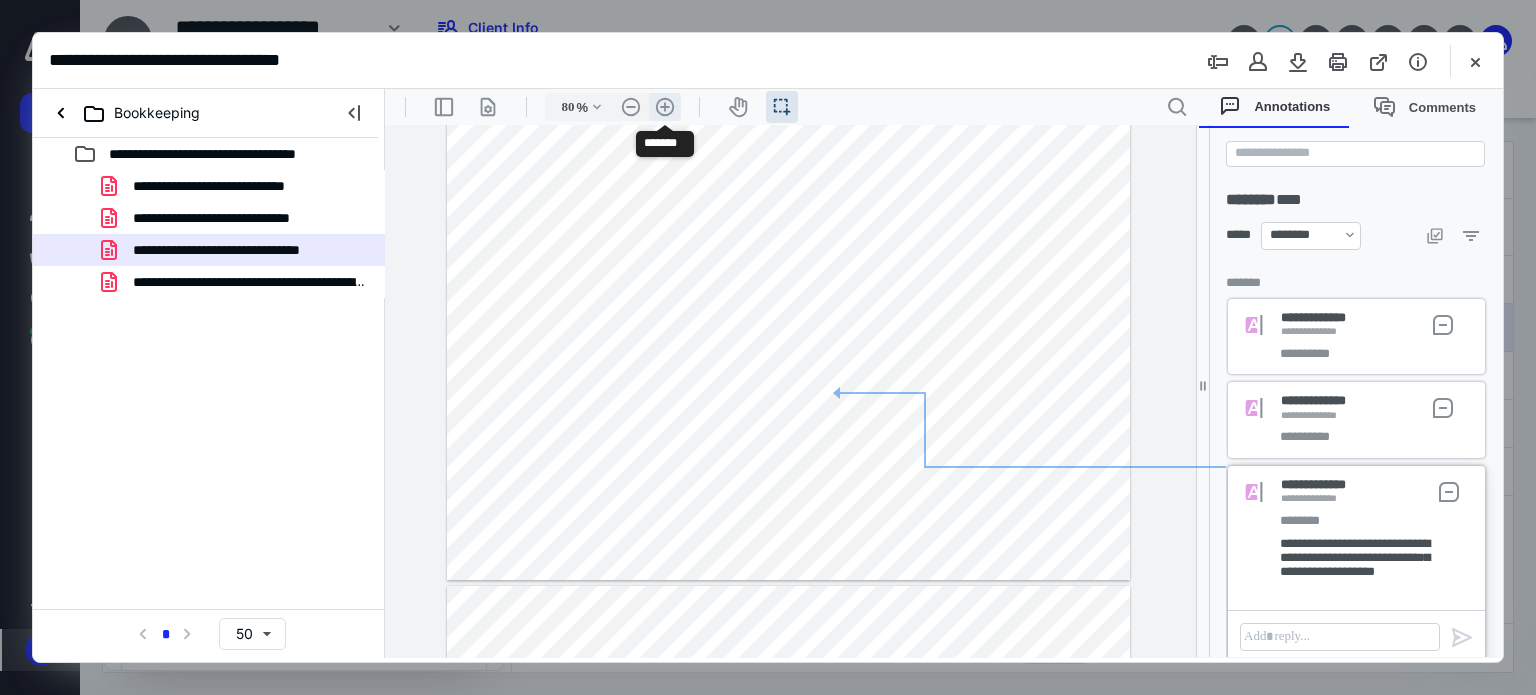 click on ".cls-1{fill:#abb0c4;} icon - header - zoom - in - line" at bounding box center [665, 107] 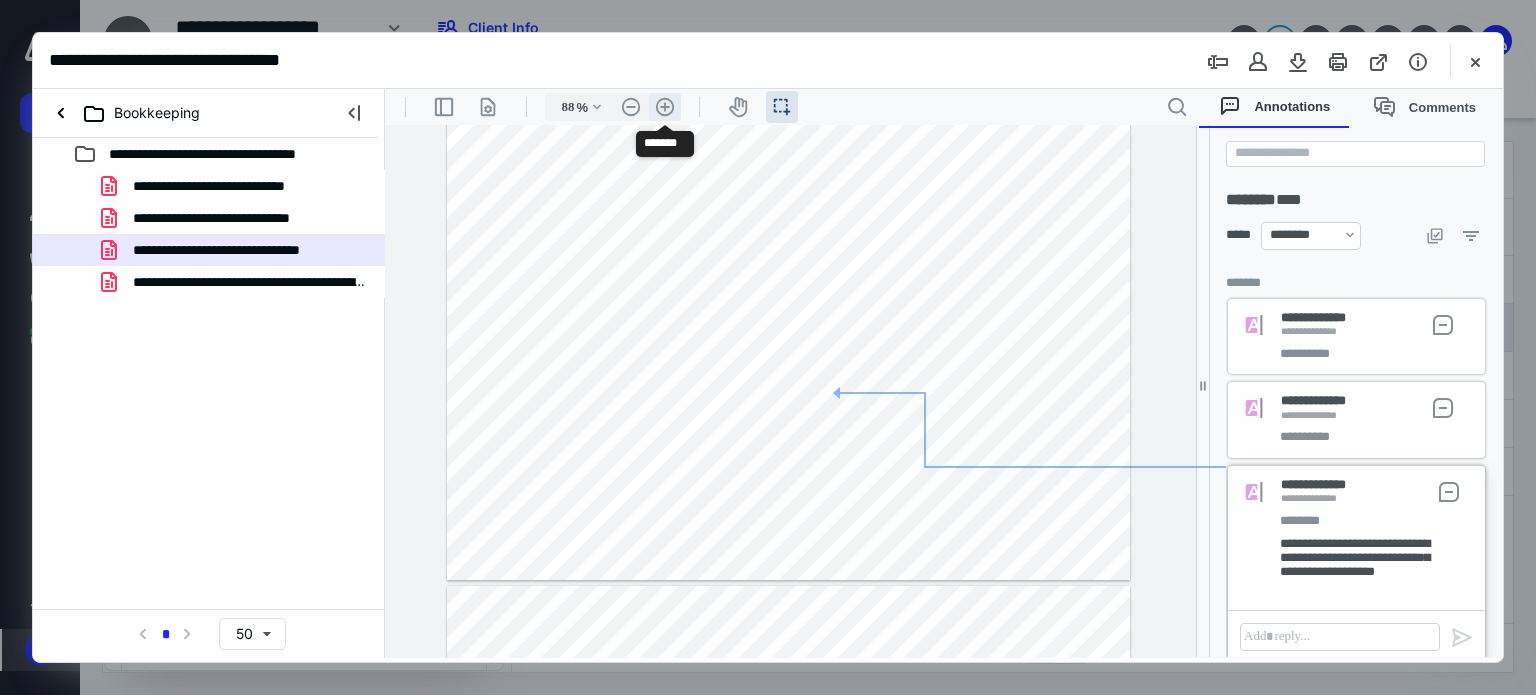 scroll, scrollTop: 5354, scrollLeft: 0, axis: vertical 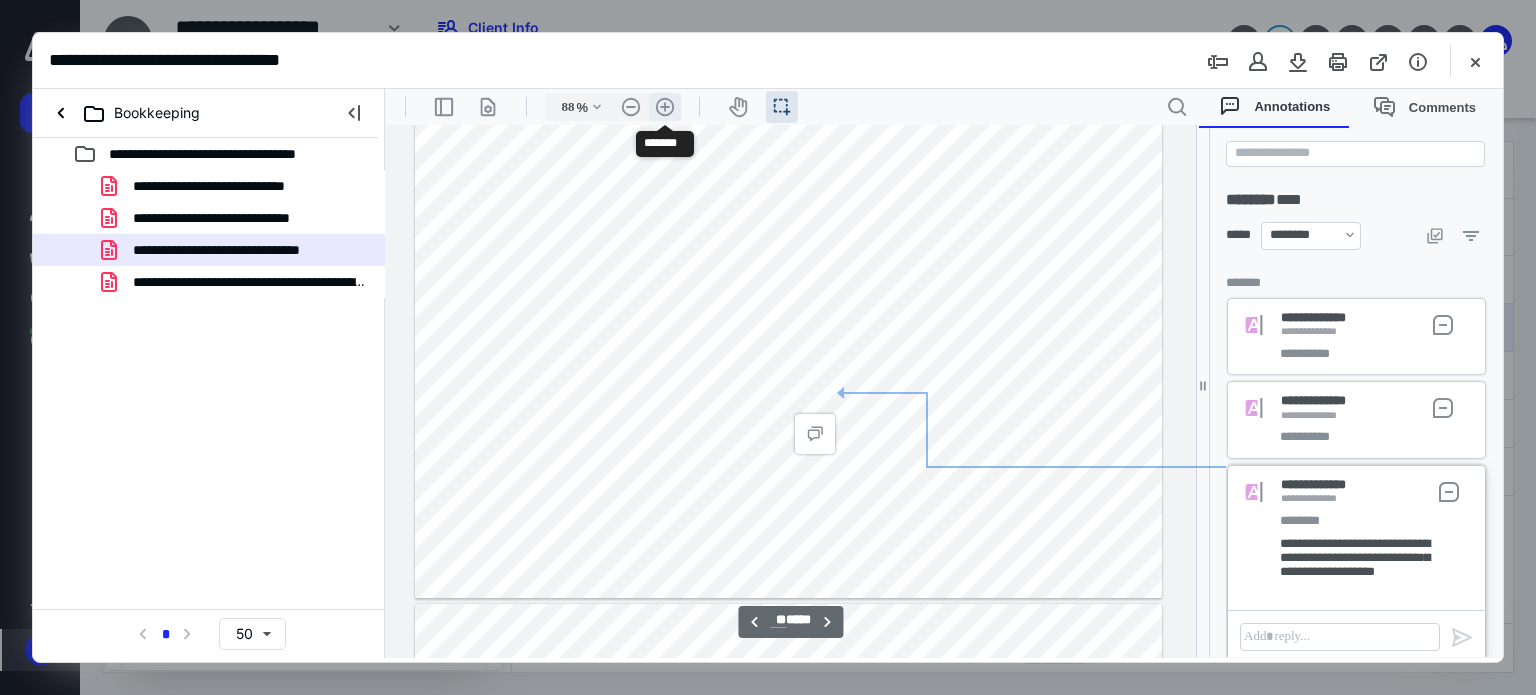 click on ".cls-1{fill:#abb0c4;} icon - header - zoom - in - line" at bounding box center (665, 107) 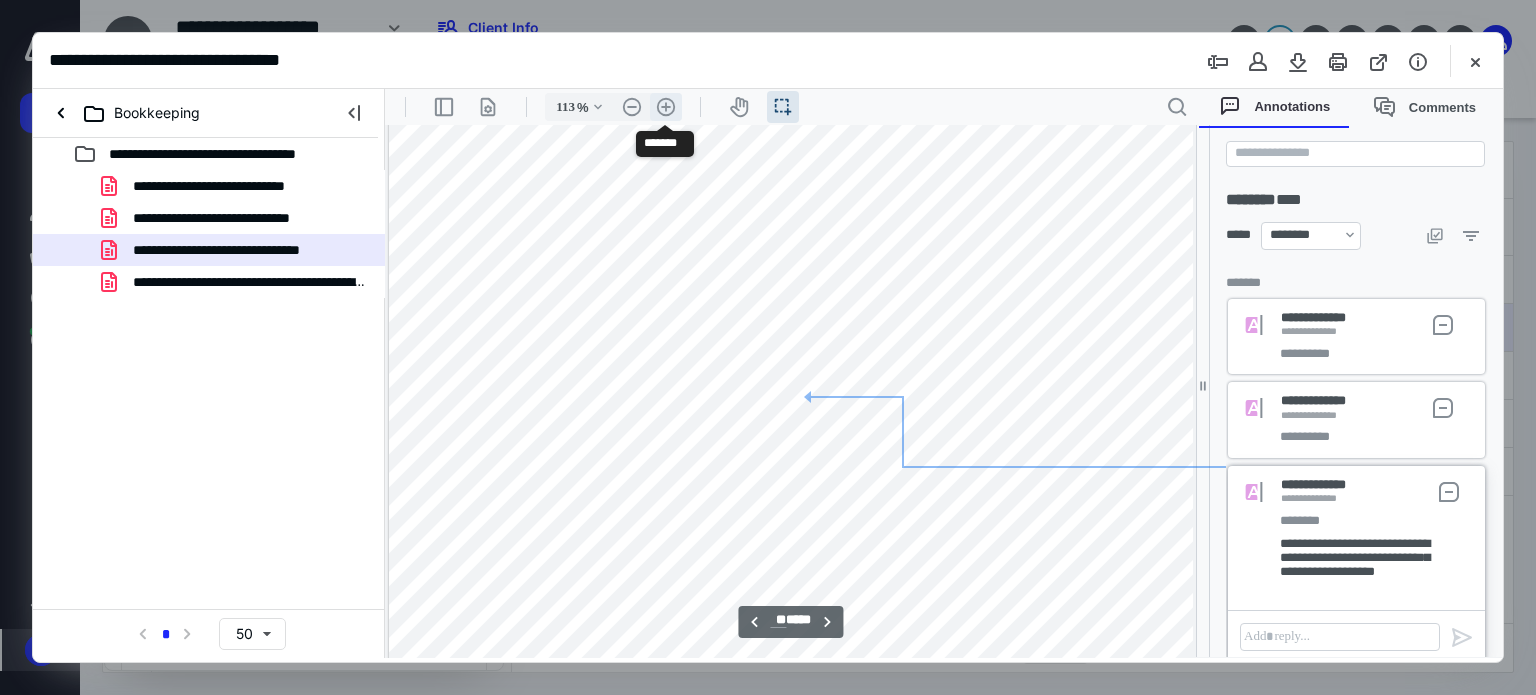 scroll, scrollTop: 6960, scrollLeft: 129, axis: both 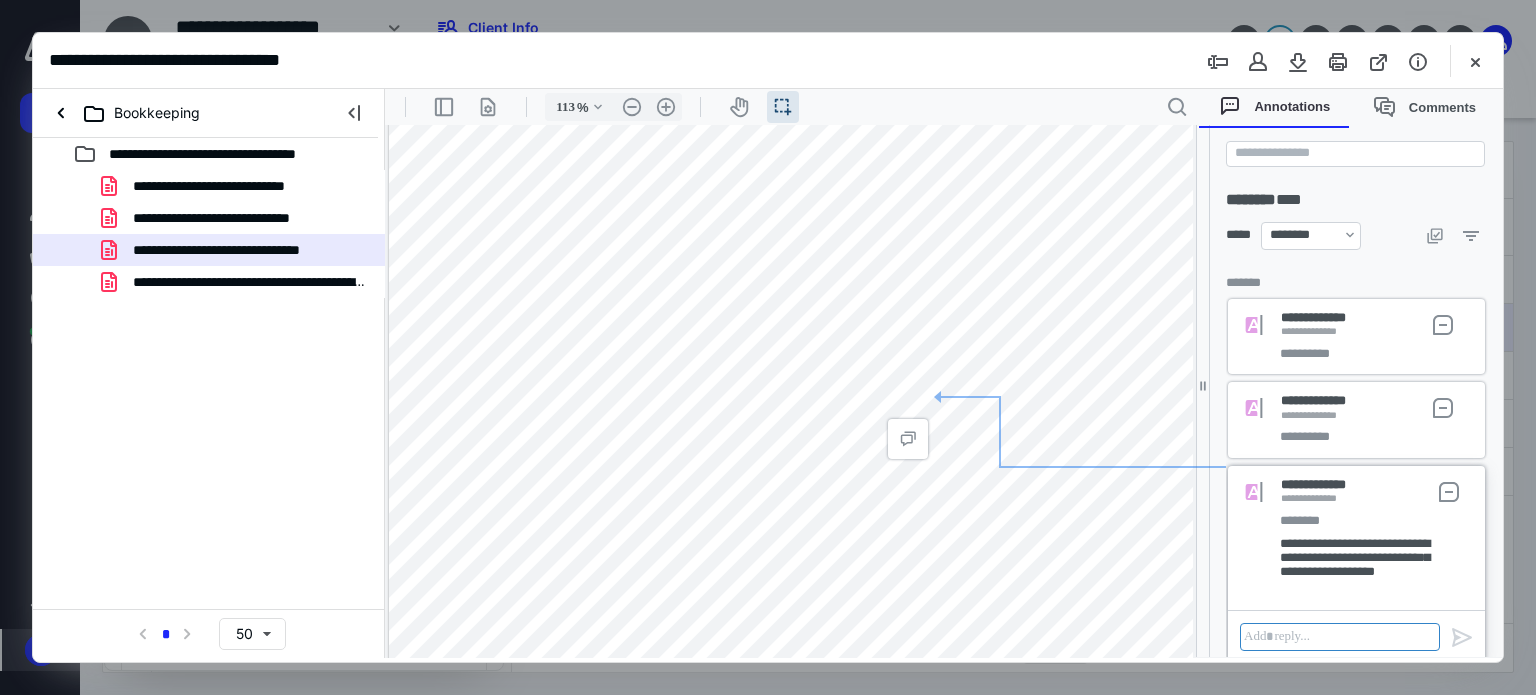 click at bounding box center [1340, 637] 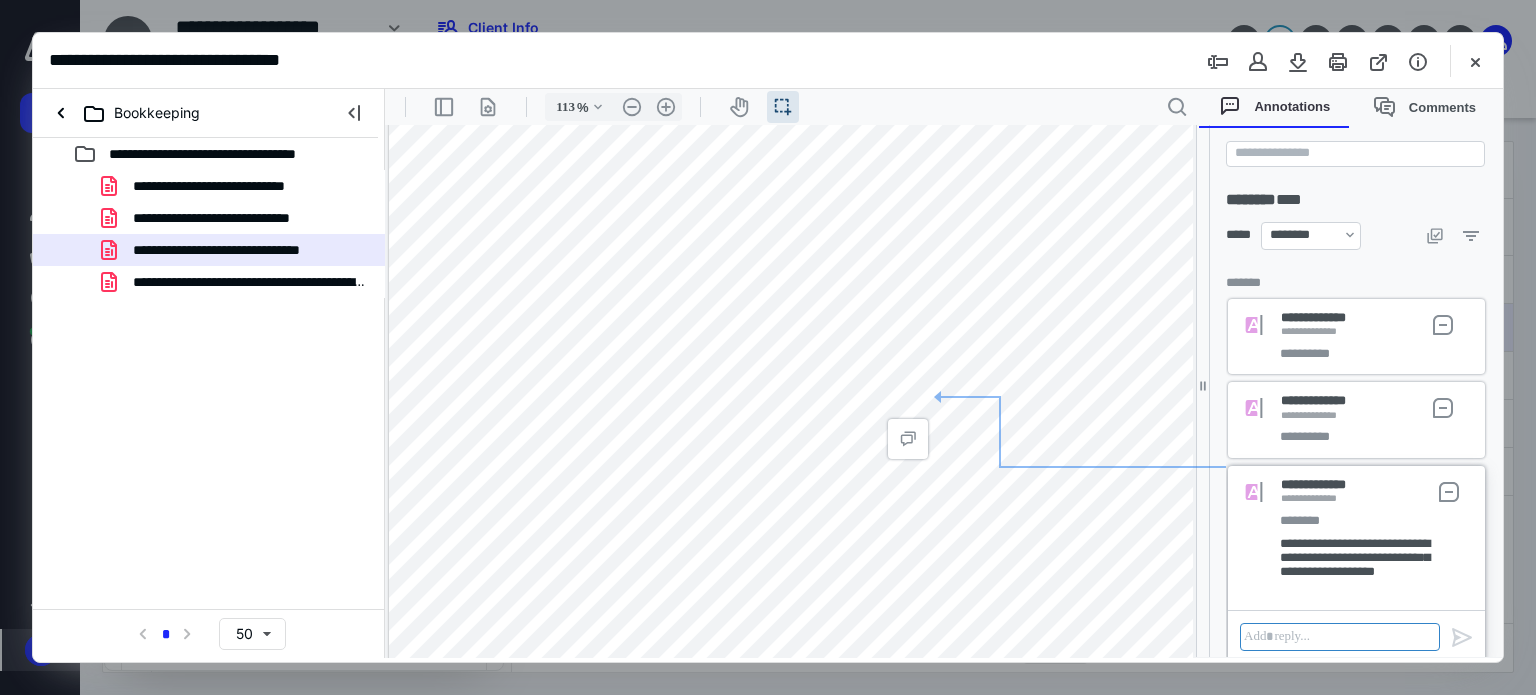 type 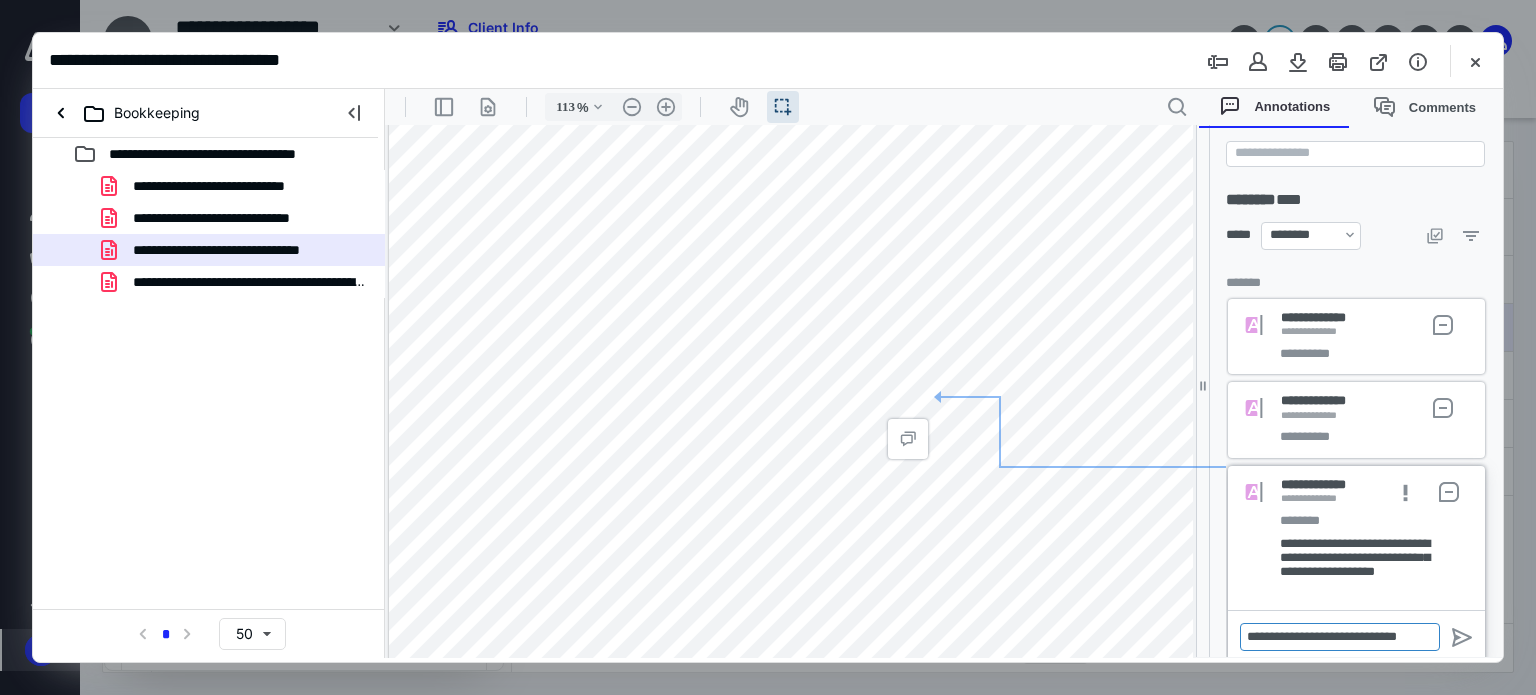 scroll, scrollTop: 4, scrollLeft: 0, axis: vertical 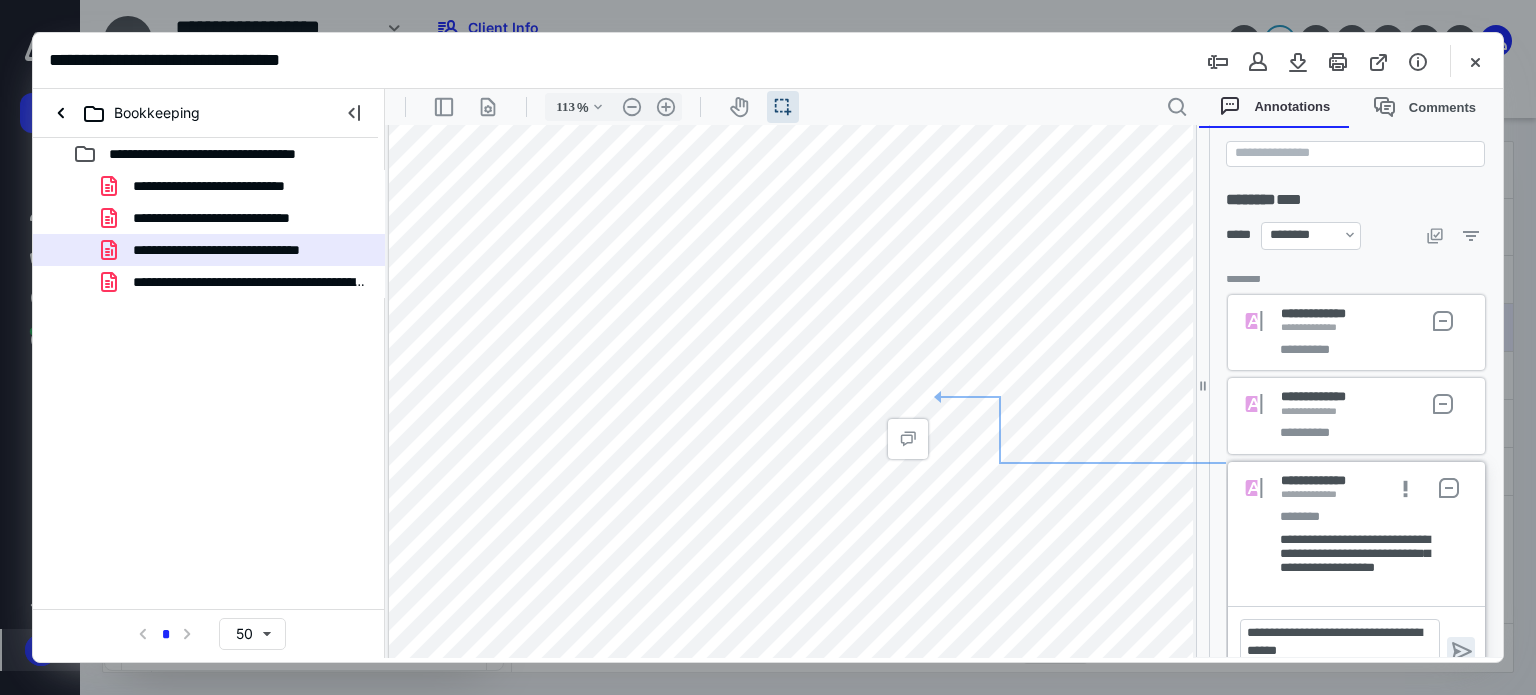 click at bounding box center [1461, 651] 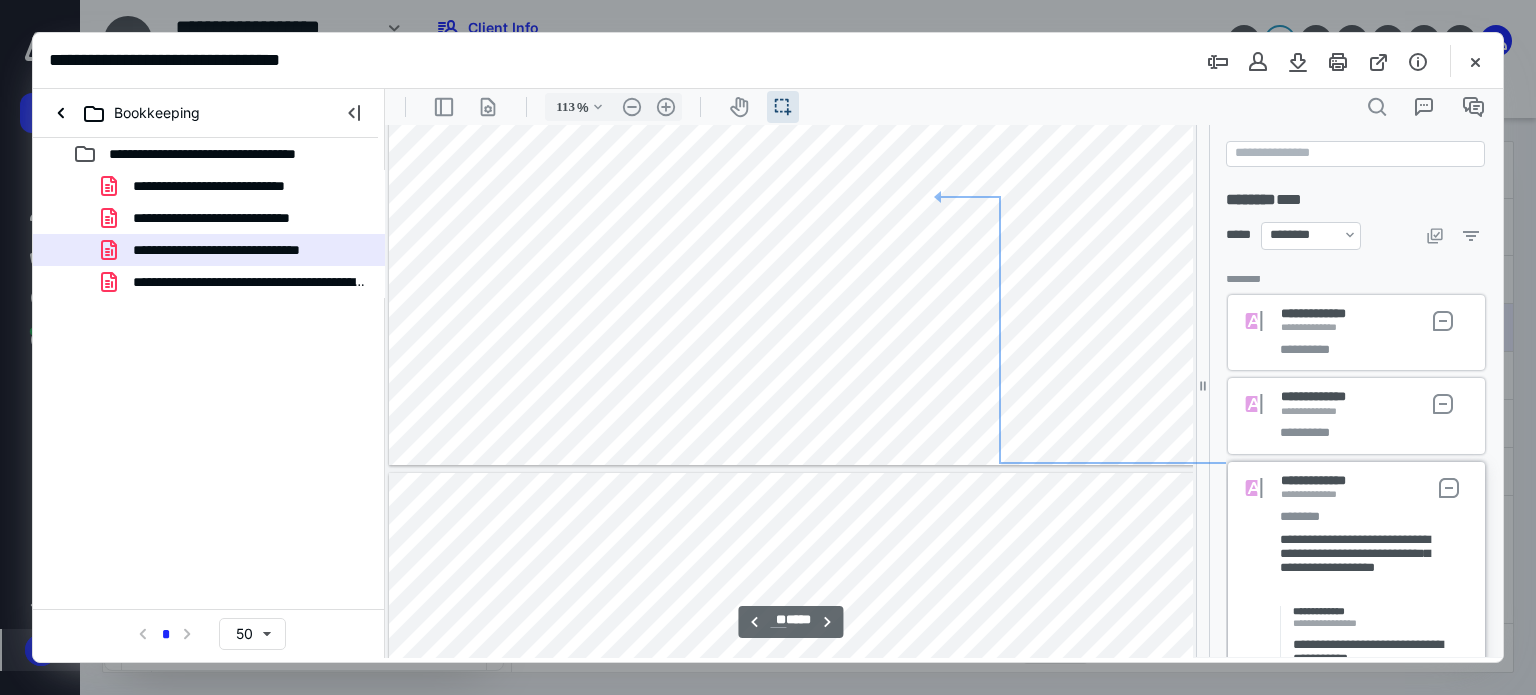 scroll, scrollTop: 7160, scrollLeft: 0, axis: vertical 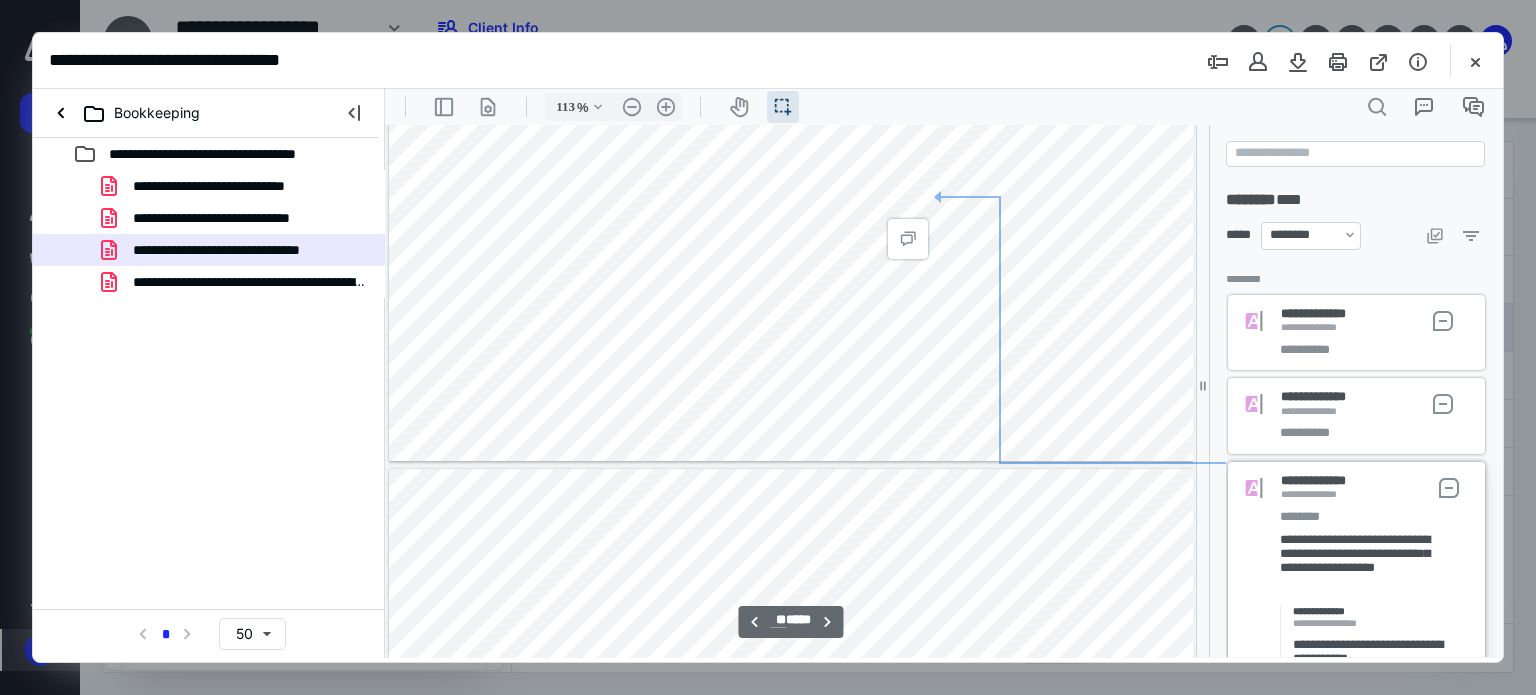 click on "**********" at bounding box center (908, 239) 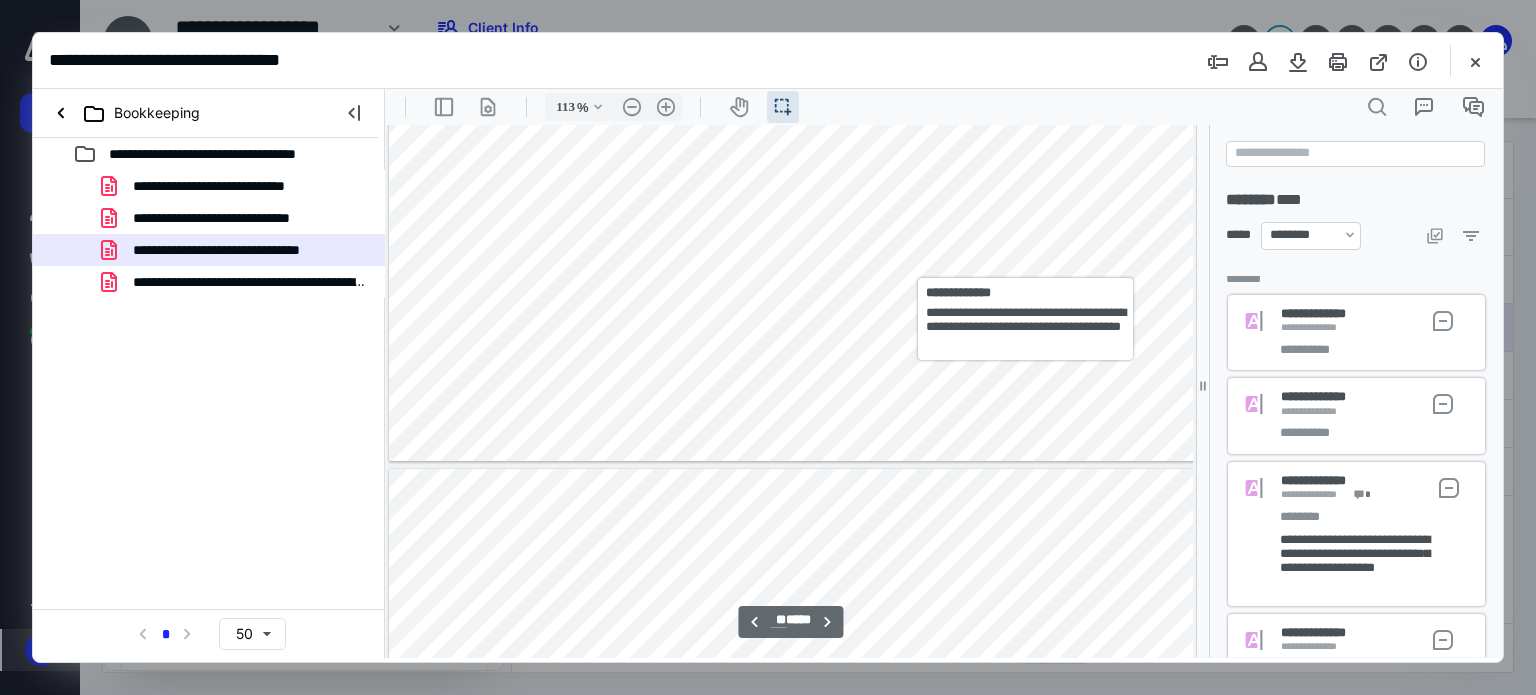 click at bounding box center [870, 90] 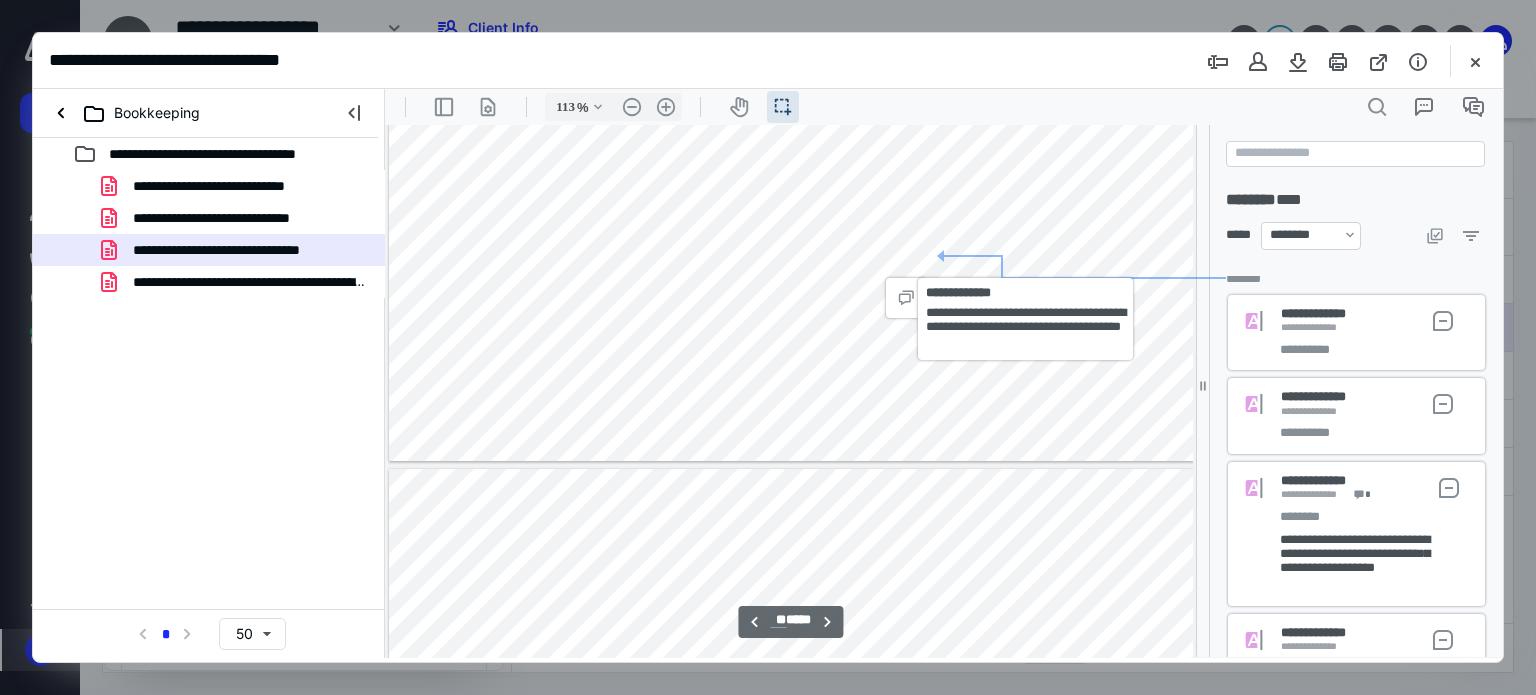 scroll, scrollTop: 424, scrollLeft: 0, axis: vertical 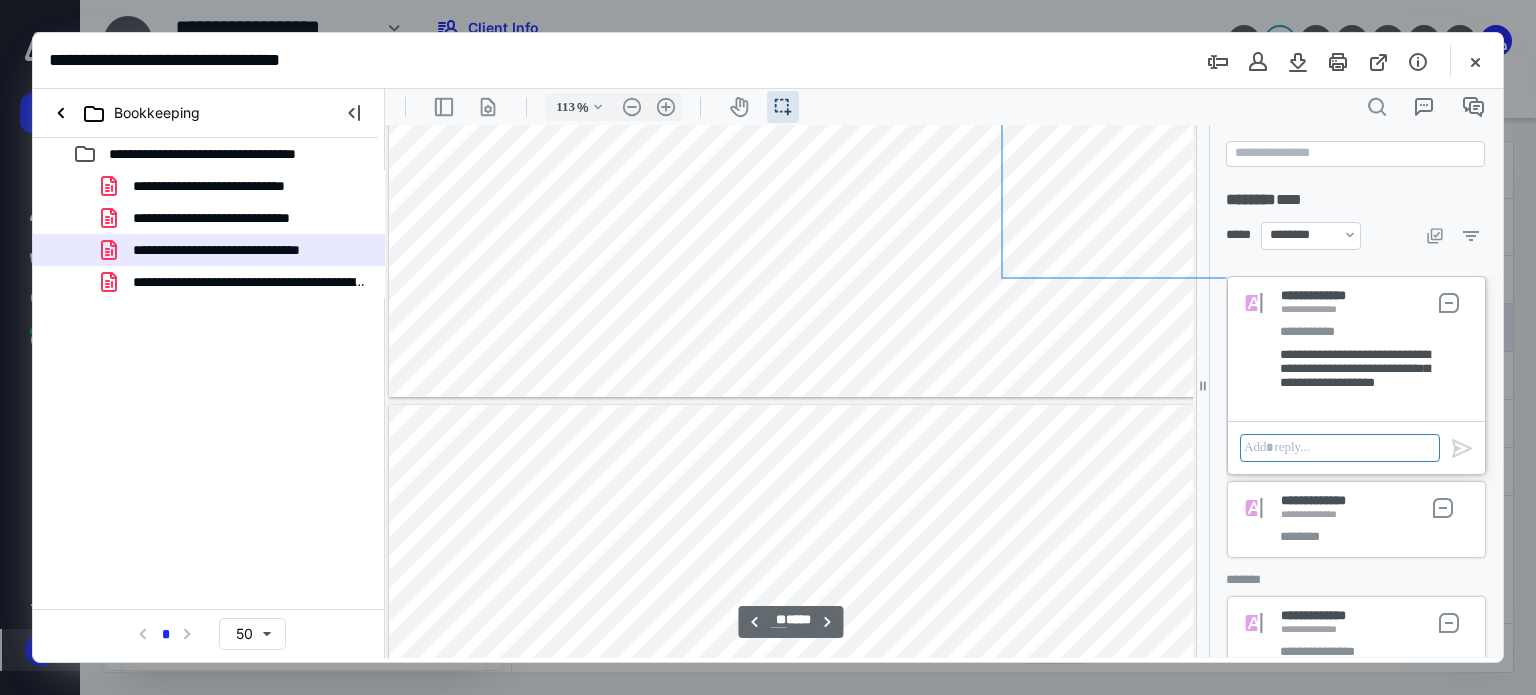 type on "**" 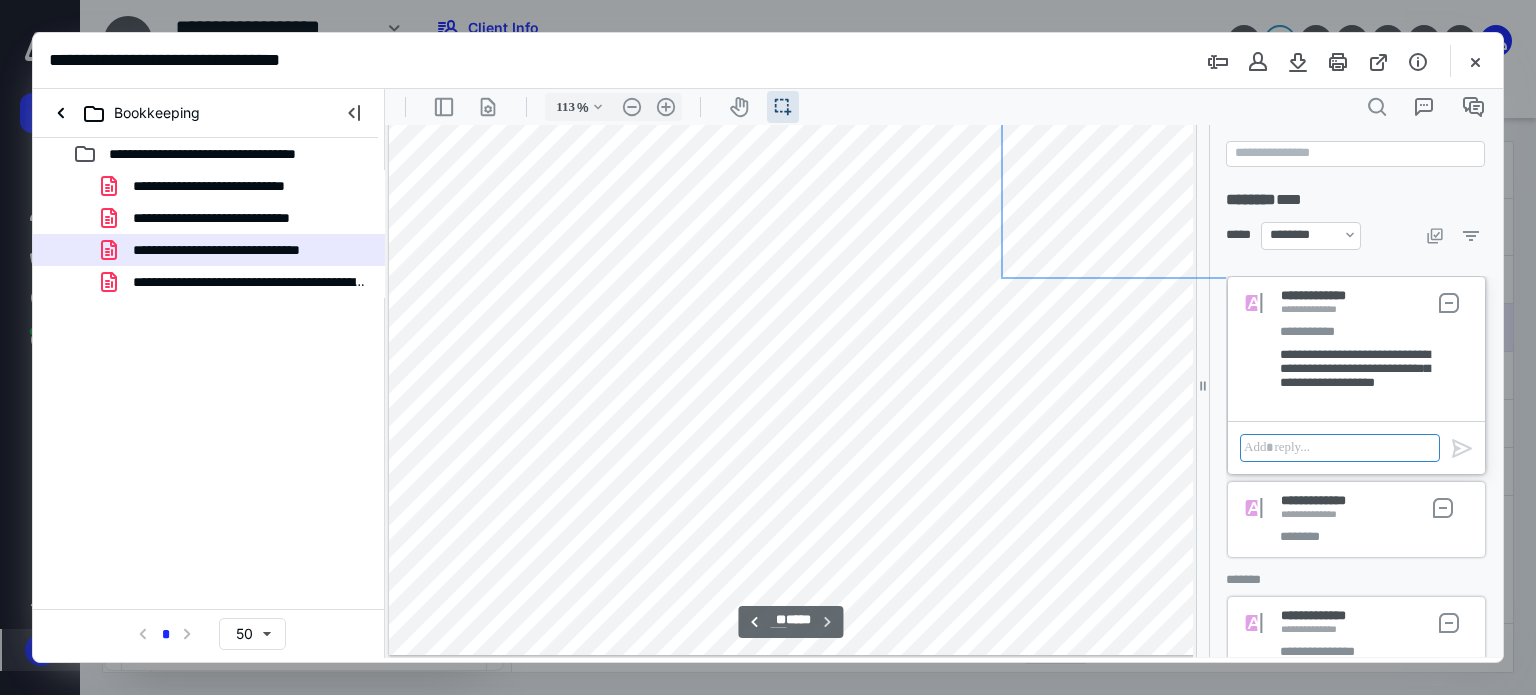 scroll, scrollTop: 9972, scrollLeft: 0, axis: vertical 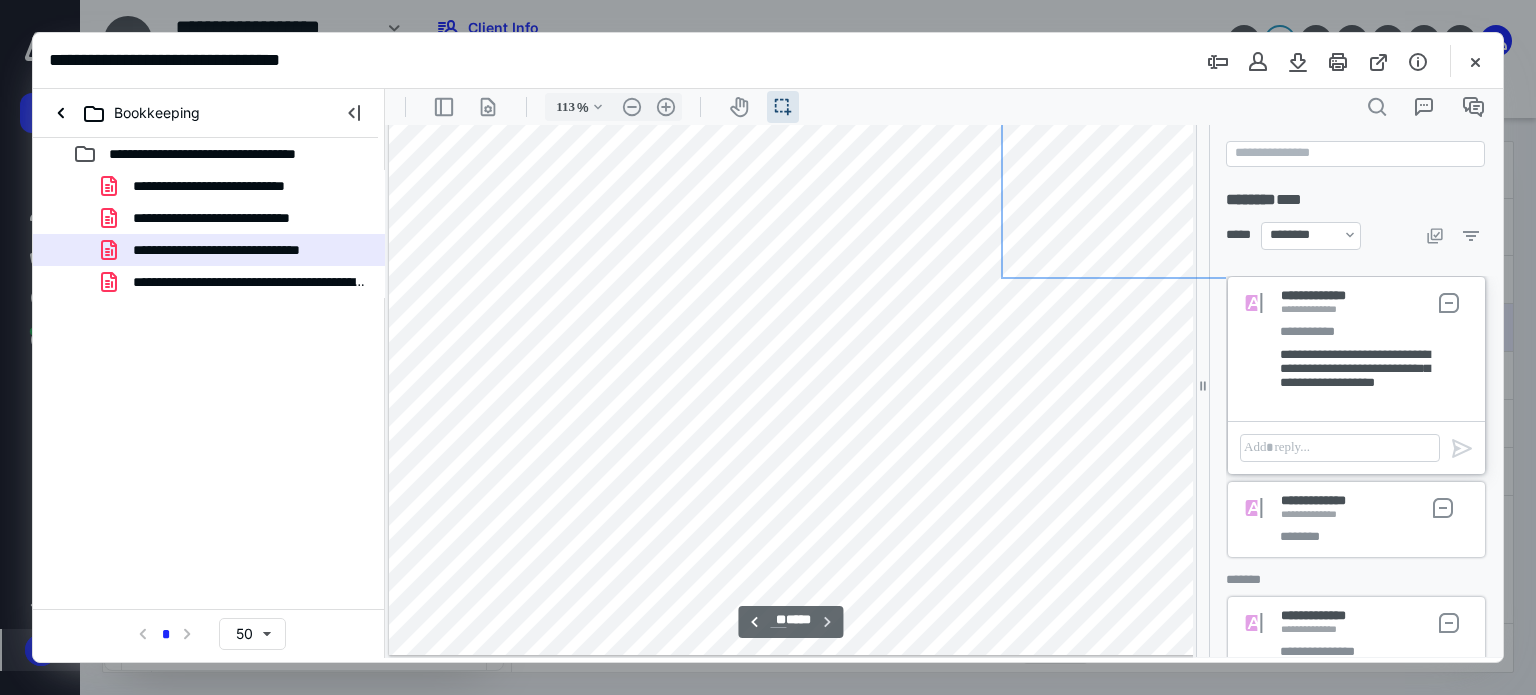 click on "**********" at bounding box center (249, 282) 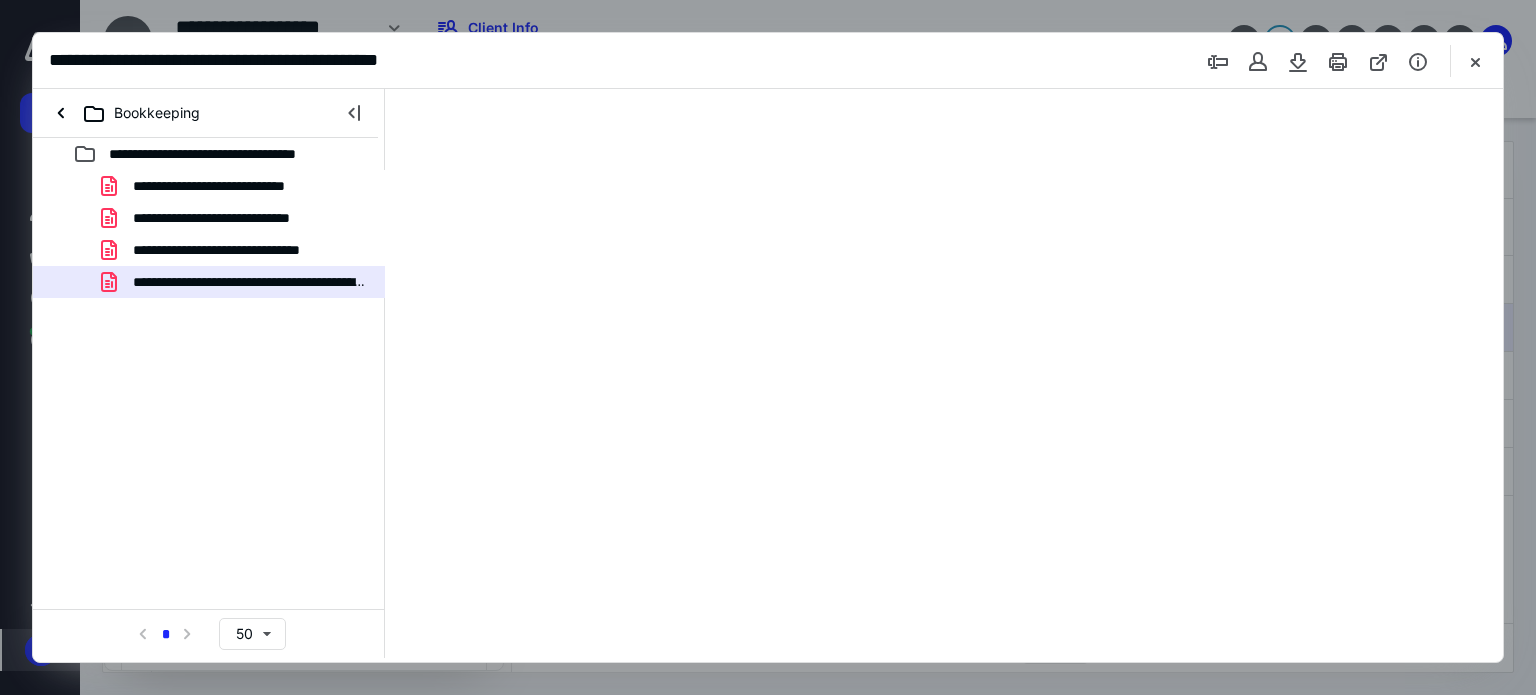 scroll, scrollTop: 0, scrollLeft: 0, axis: both 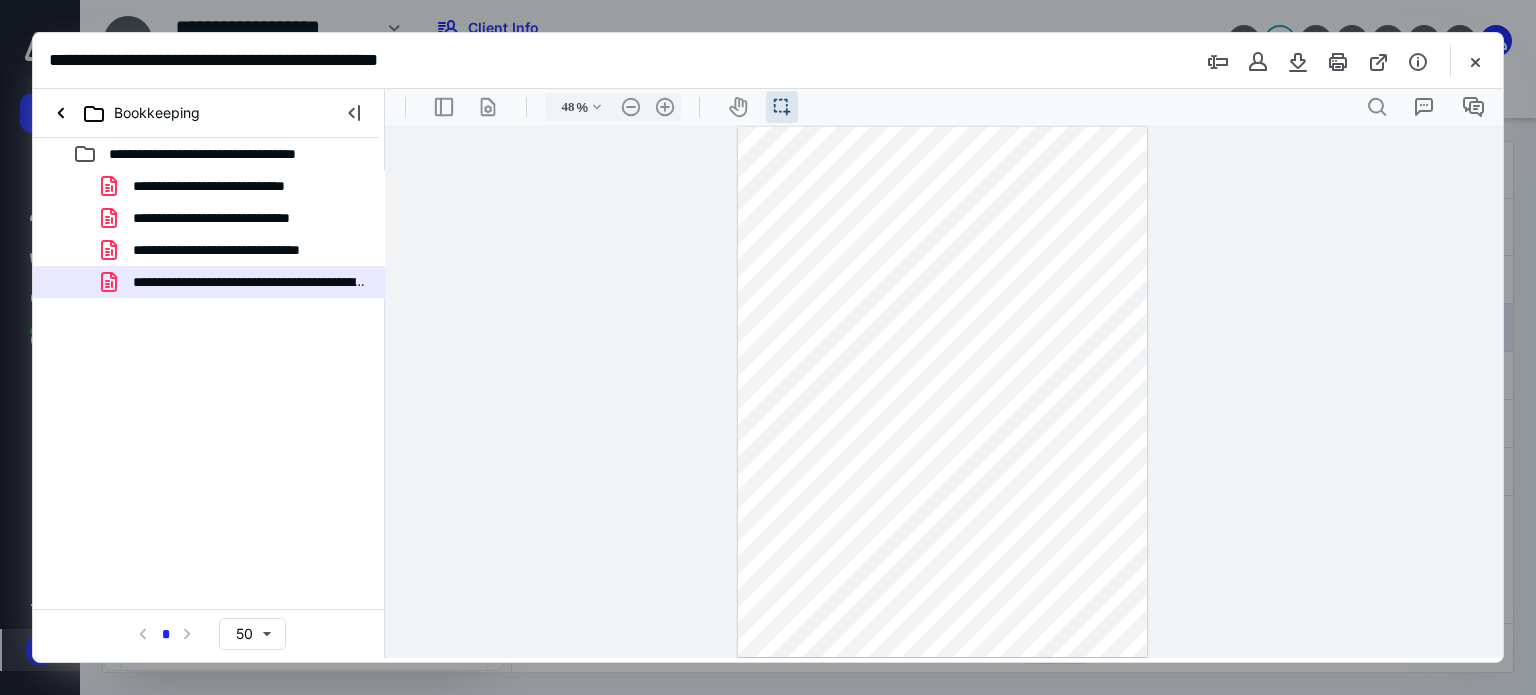 click at bounding box center (943, 392) 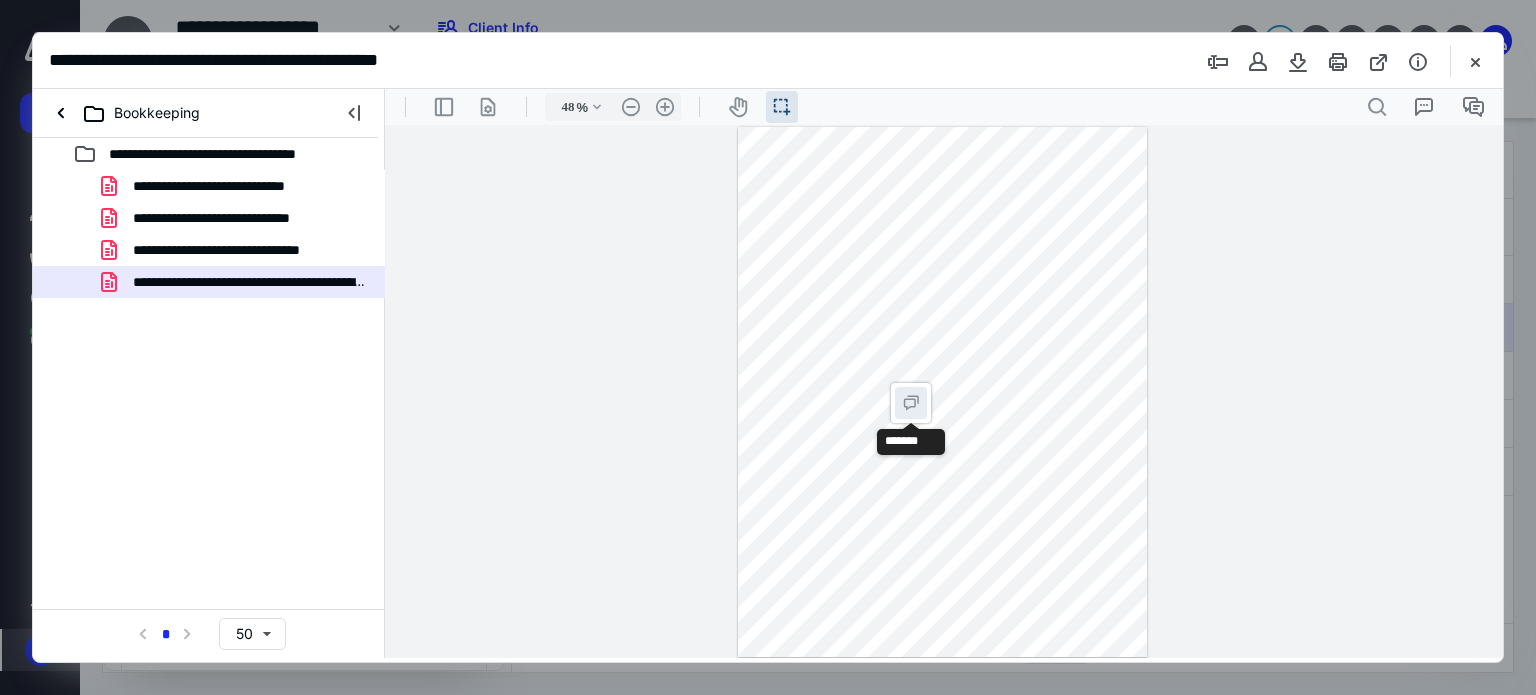 click on "**********" at bounding box center (911, 403) 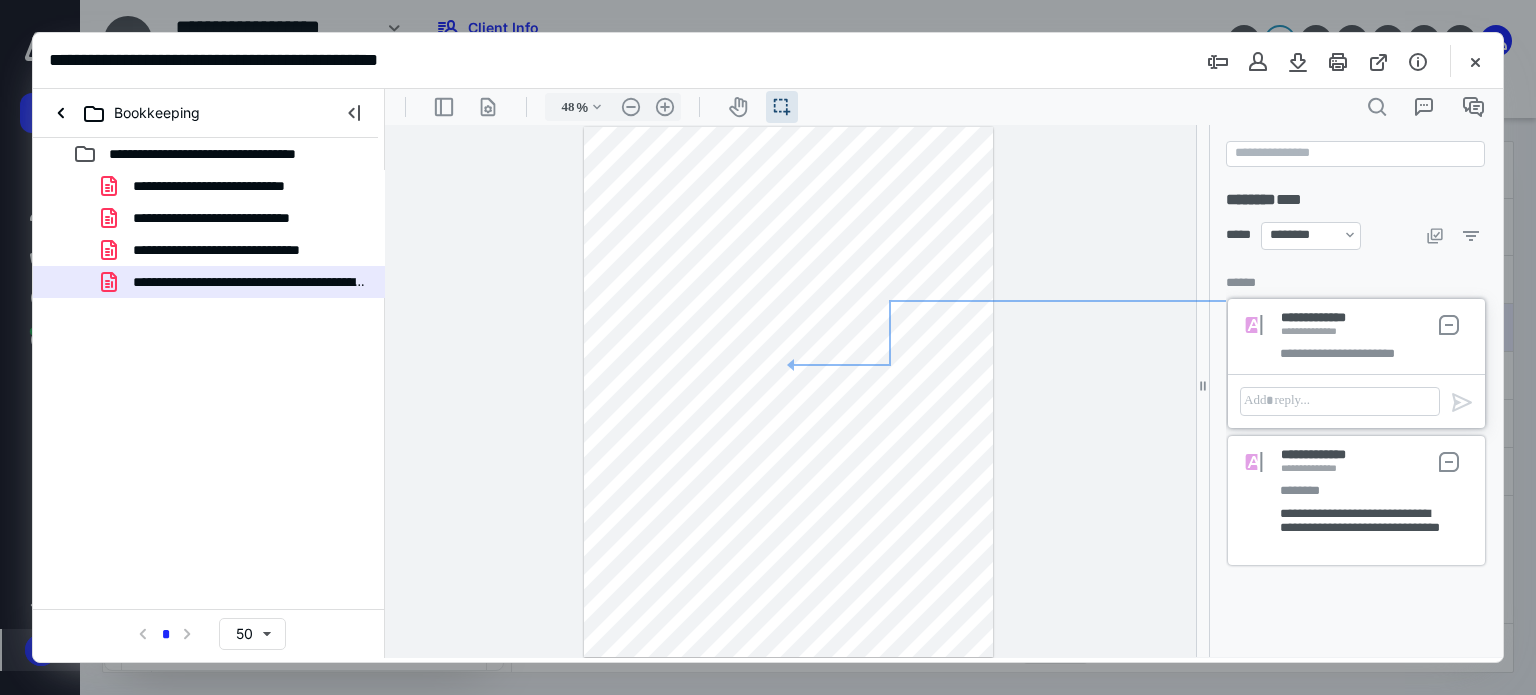 click at bounding box center [789, 392] 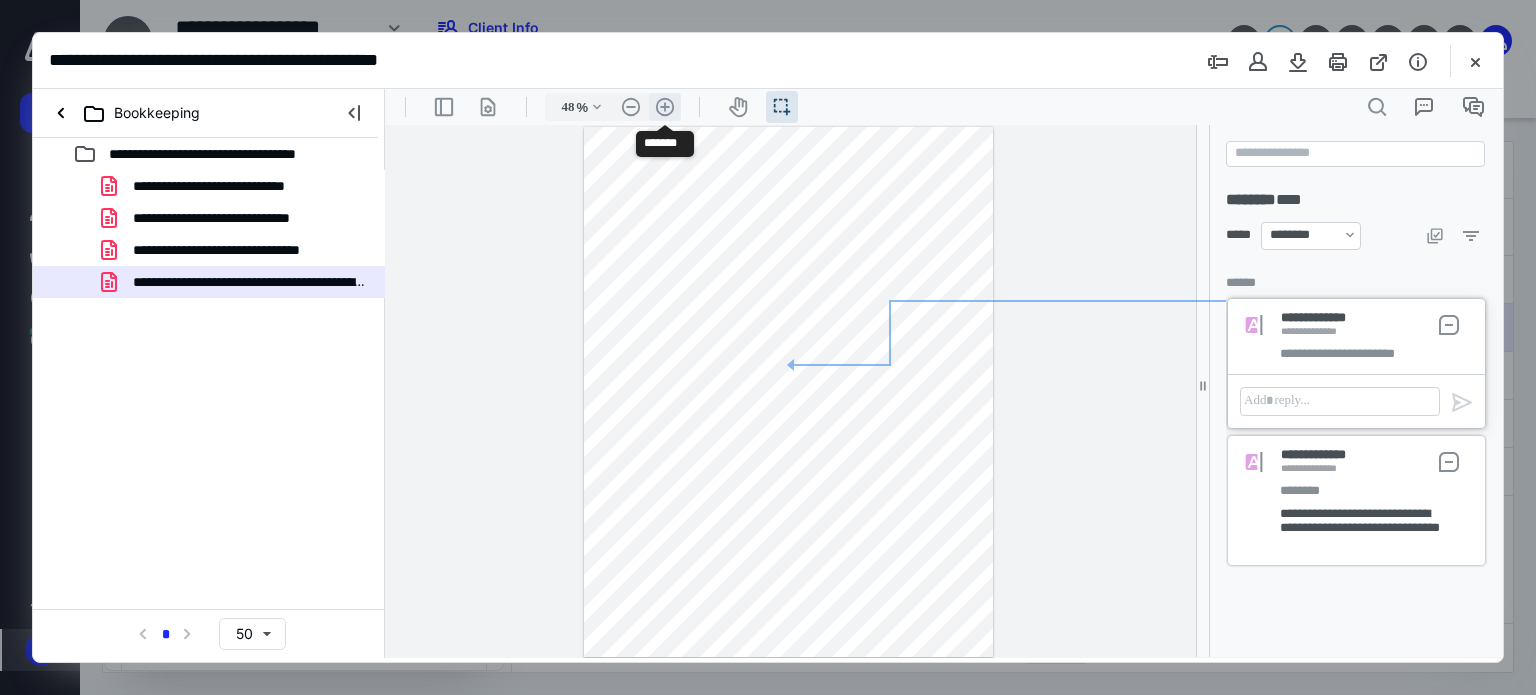 click on ".cls-1{fill:#abb0c4;} icon - header - zoom - in - line" at bounding box center [665, 107] 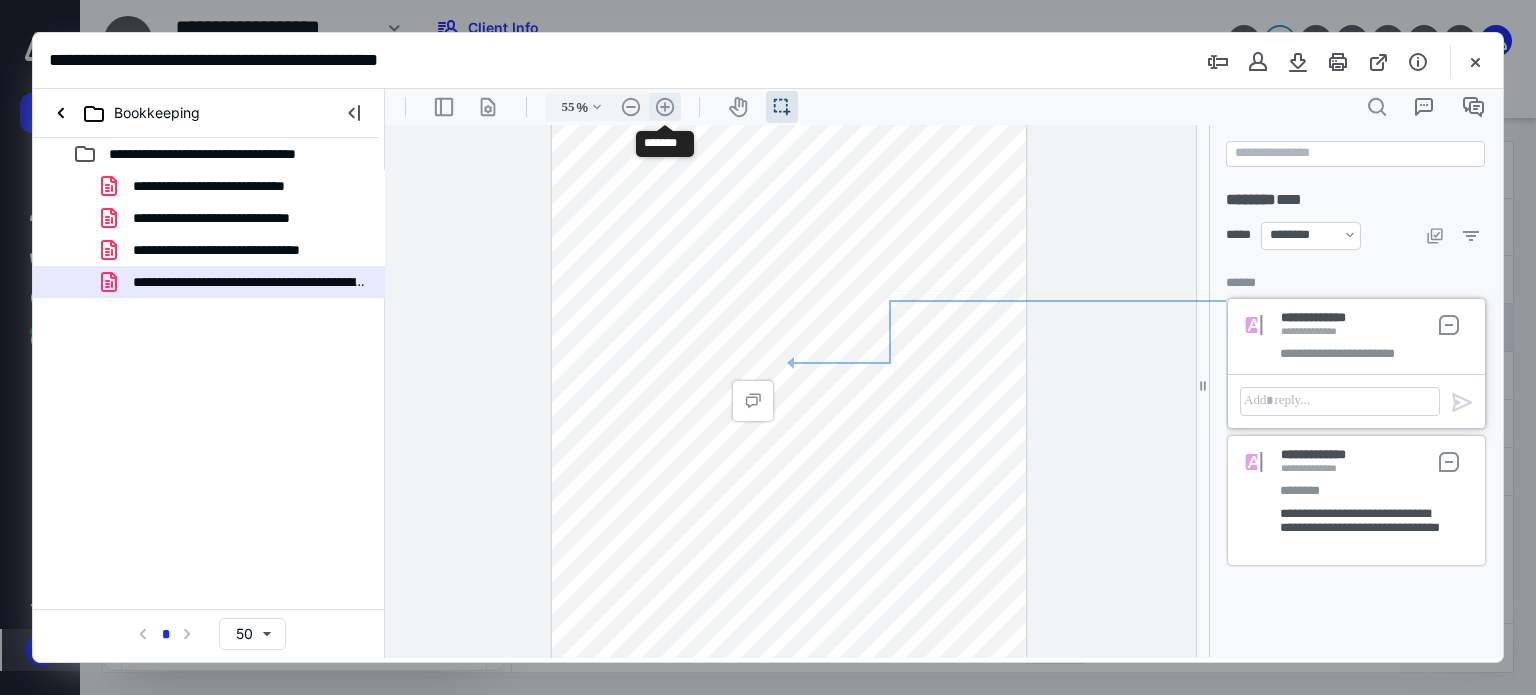 click on ".cls-1{fill:#abb0c4;} icon - header - zoom - in - line" at bounding box center (665, 107) 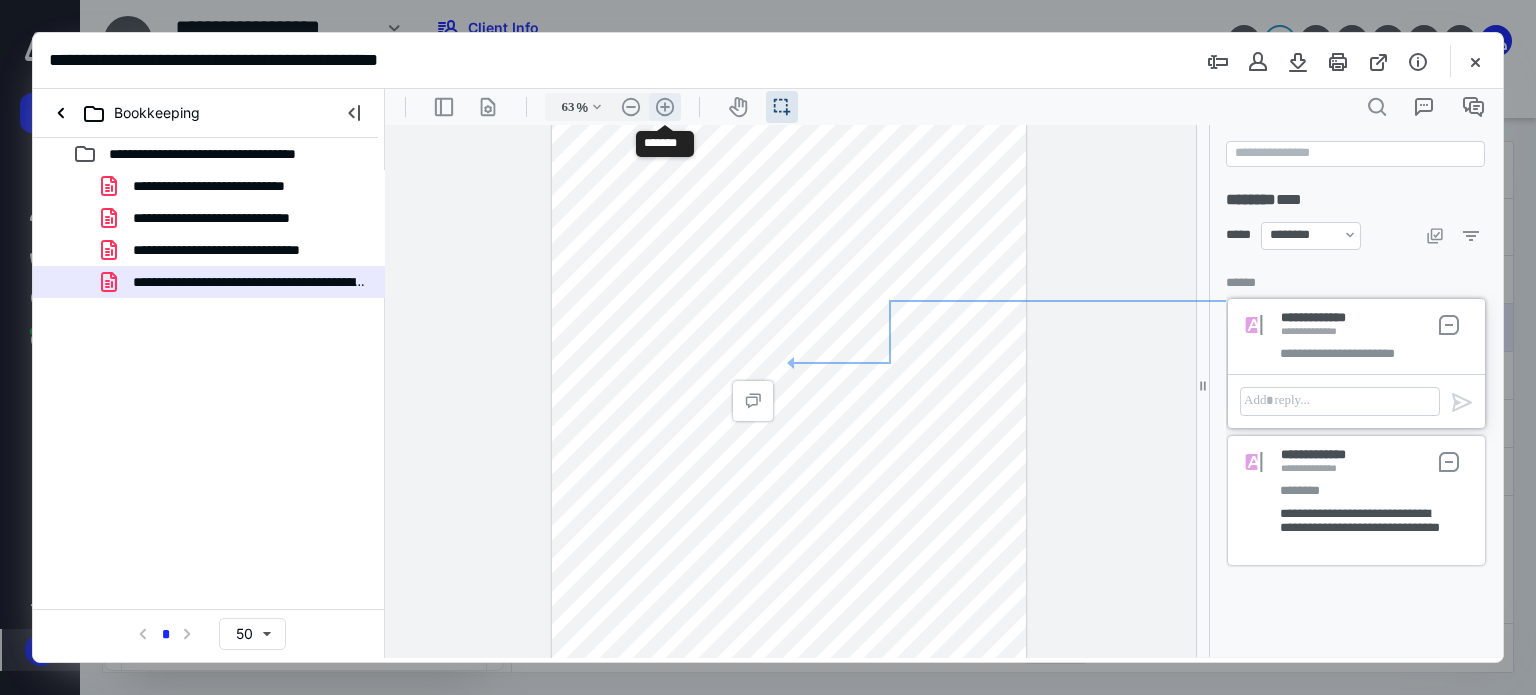 click on ".cls-1{fill:#abb0c4;} icon - header - zoom - in - line" at bounding box center [665, 107] 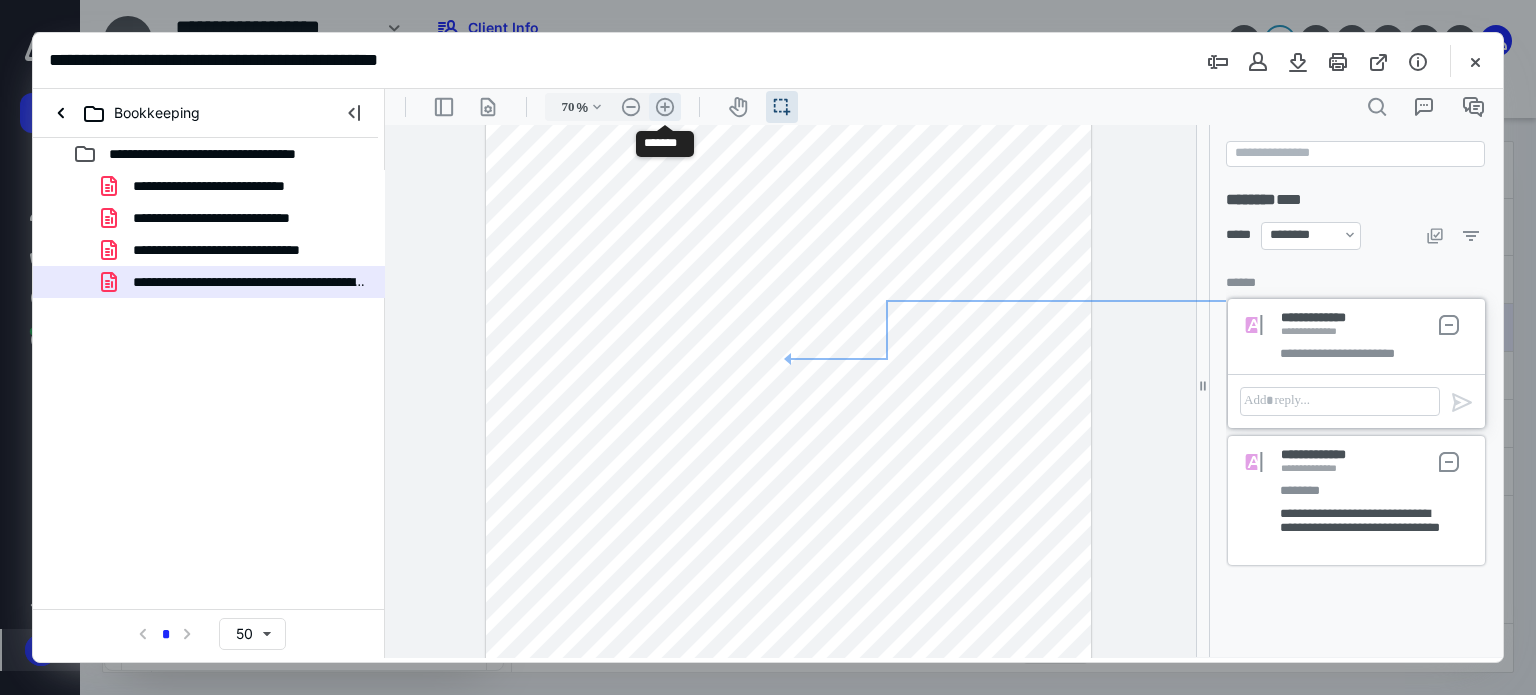 click on ".cls-1{fill:#abb0c4;} icon - header - zoom - in - line" at bounding box center (665, 107) 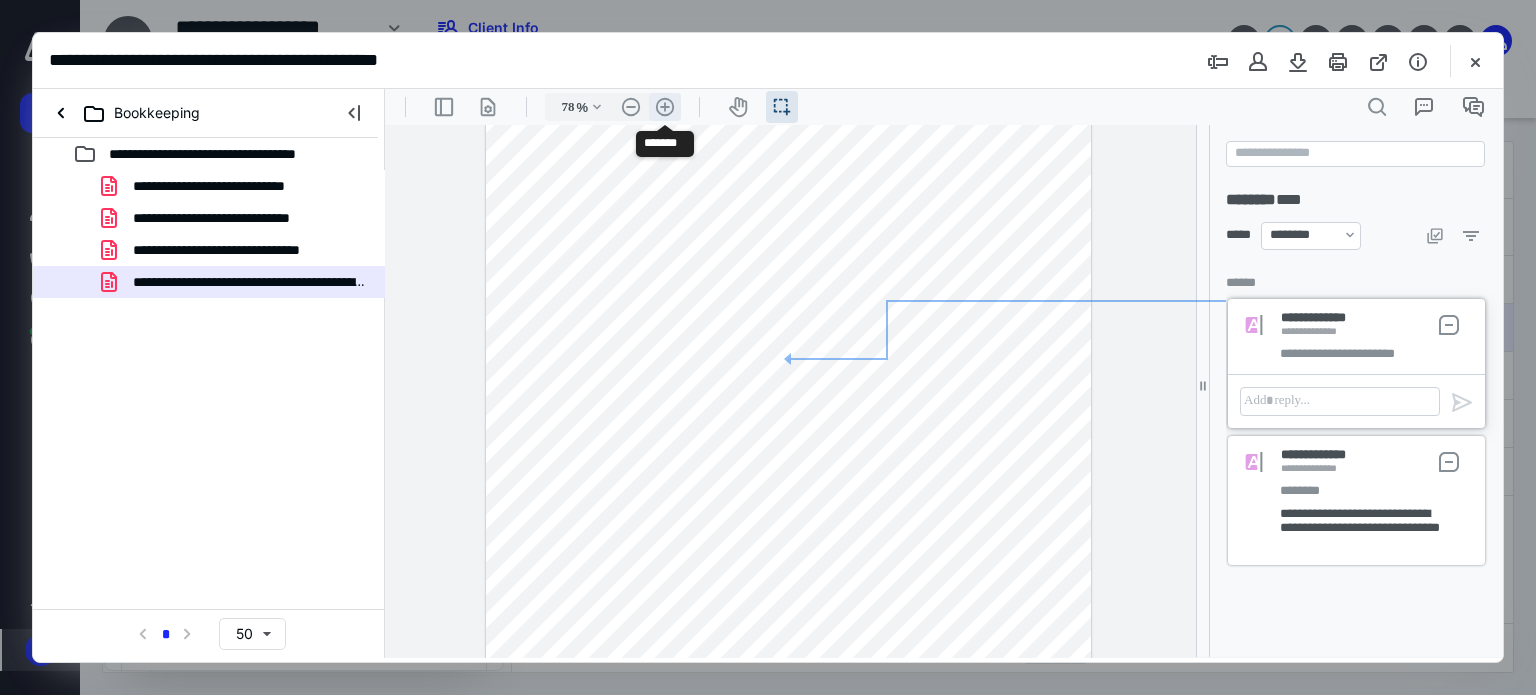 click on ".cls-1{fill:#abb0c4;} icon - header - zoom - in - line" at bounding box center [665, 107] 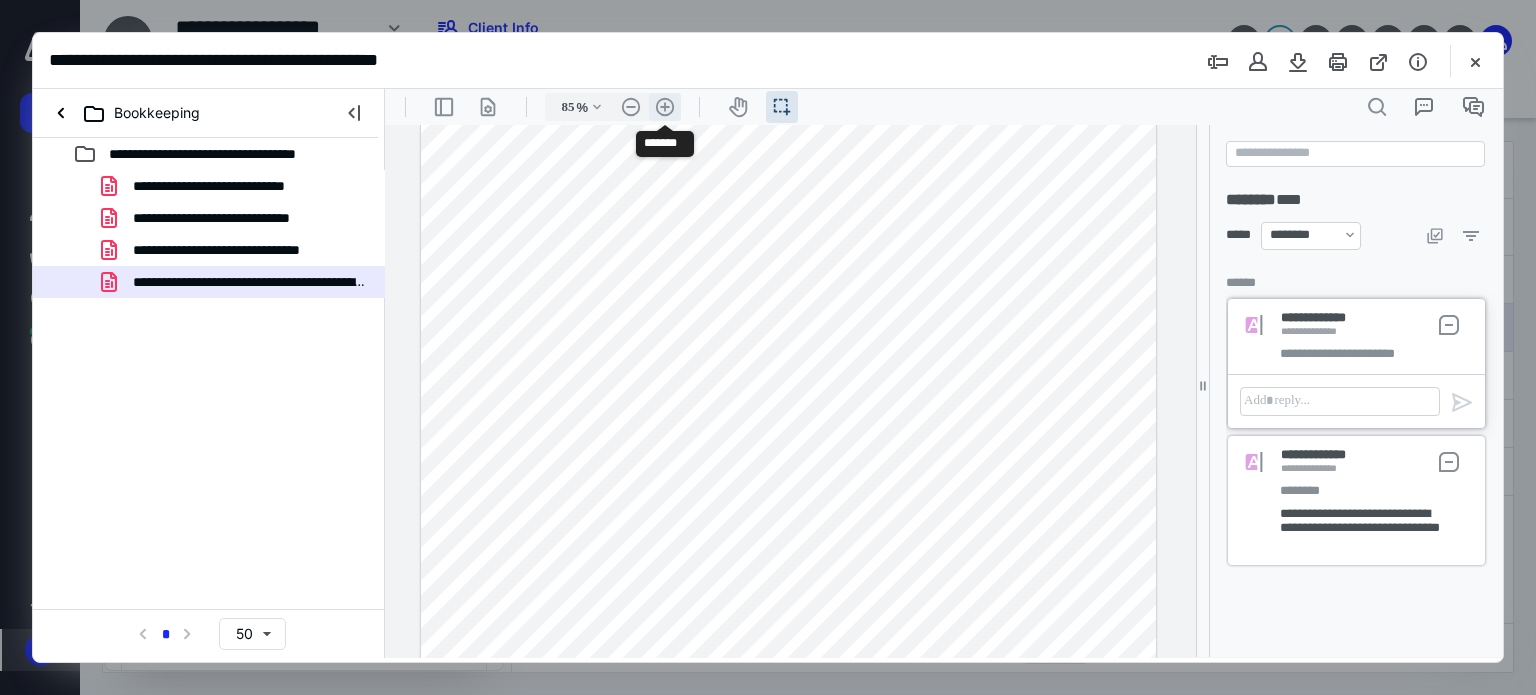 scroll, scrollTop: 200, scrollLeft: 0, axis: vertical 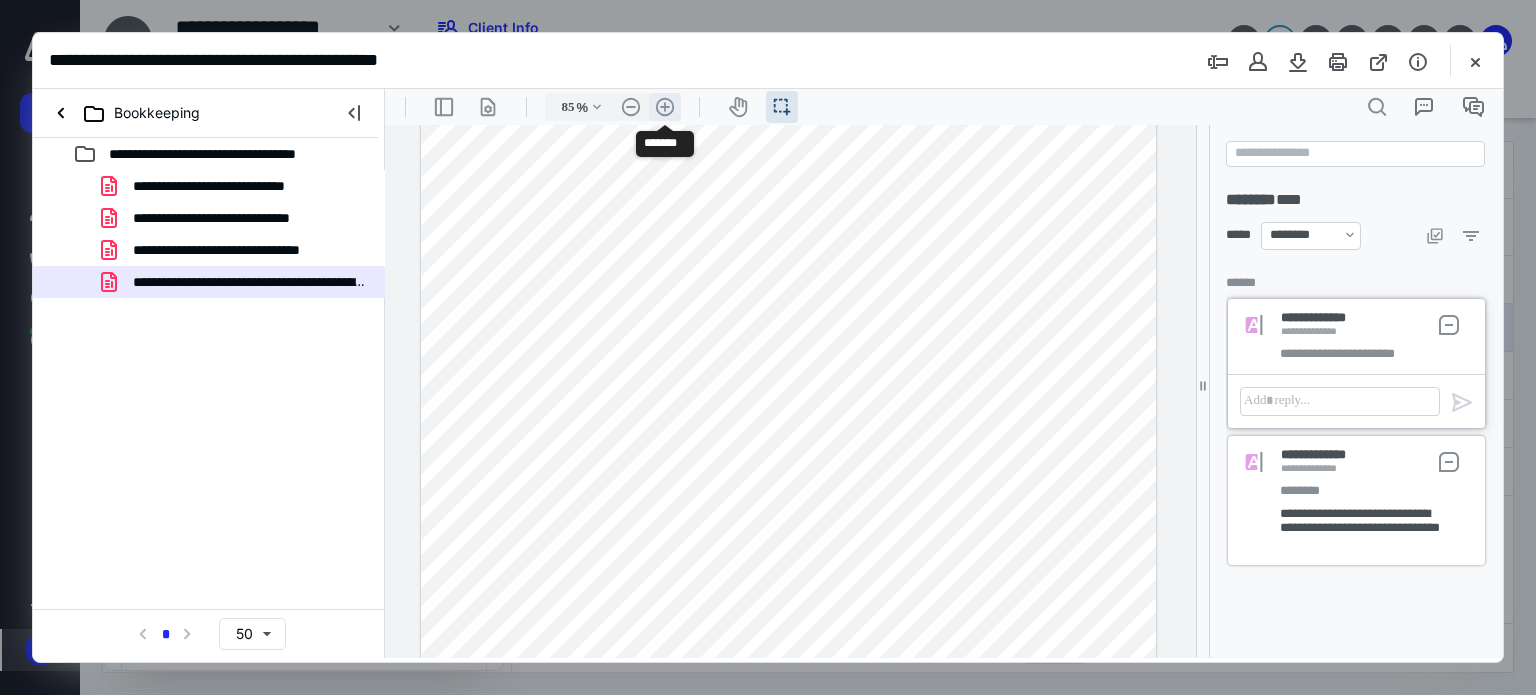 click on ".cls-1{fill:#abb0c4;} icon - header - zoom - in - line" at bounding box center [665, 107] 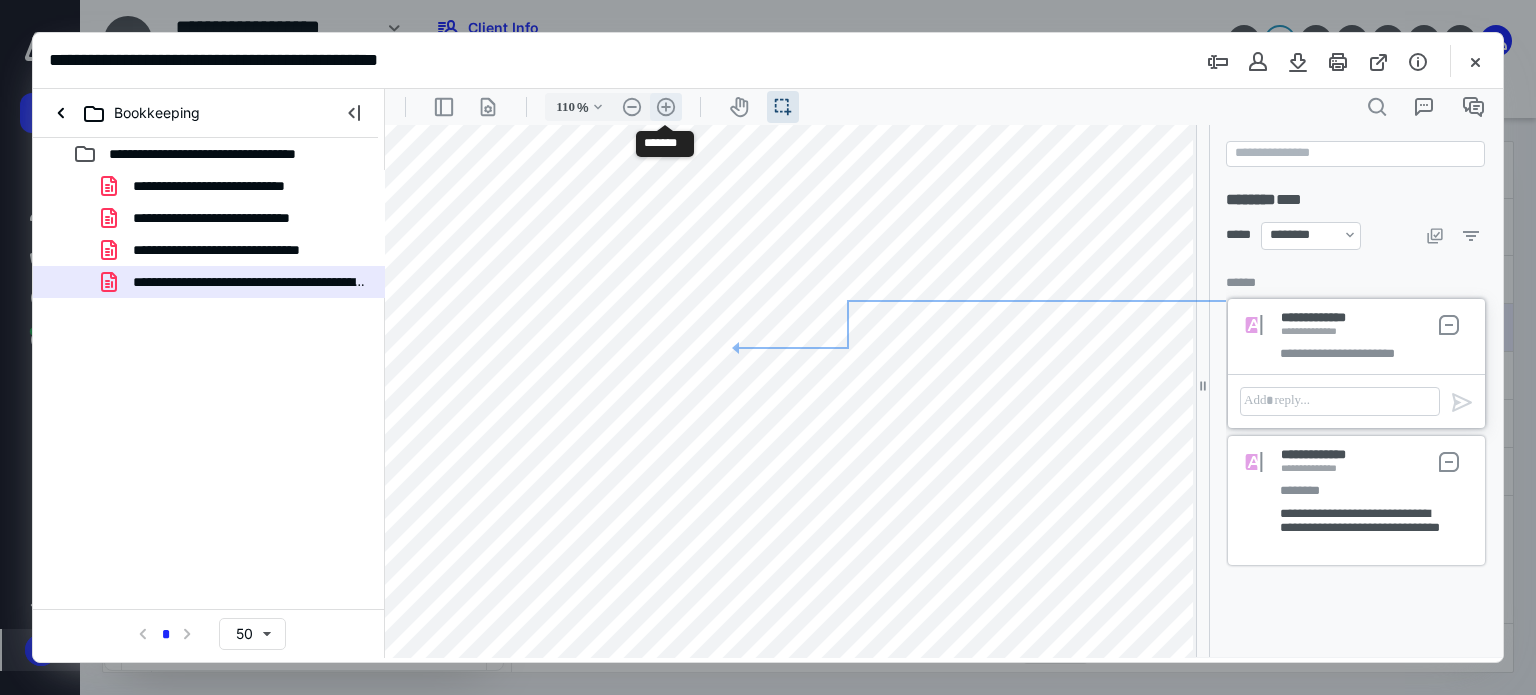 click on ".cls-1{fill:#abb0c4;} icon - header - zoom - in - line" at bounding box center (666, 107) 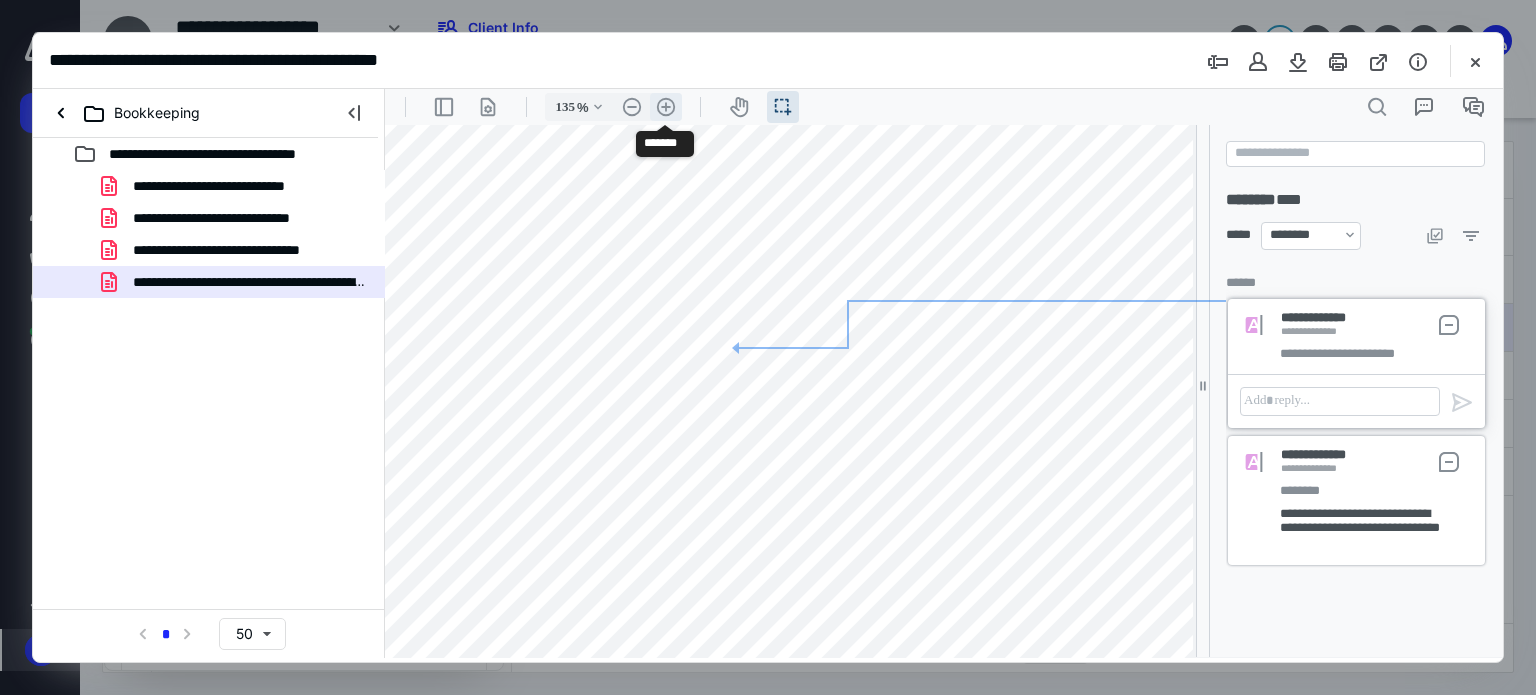 scroll, scrollTop: 465, scrollLeft: 282, axis: both 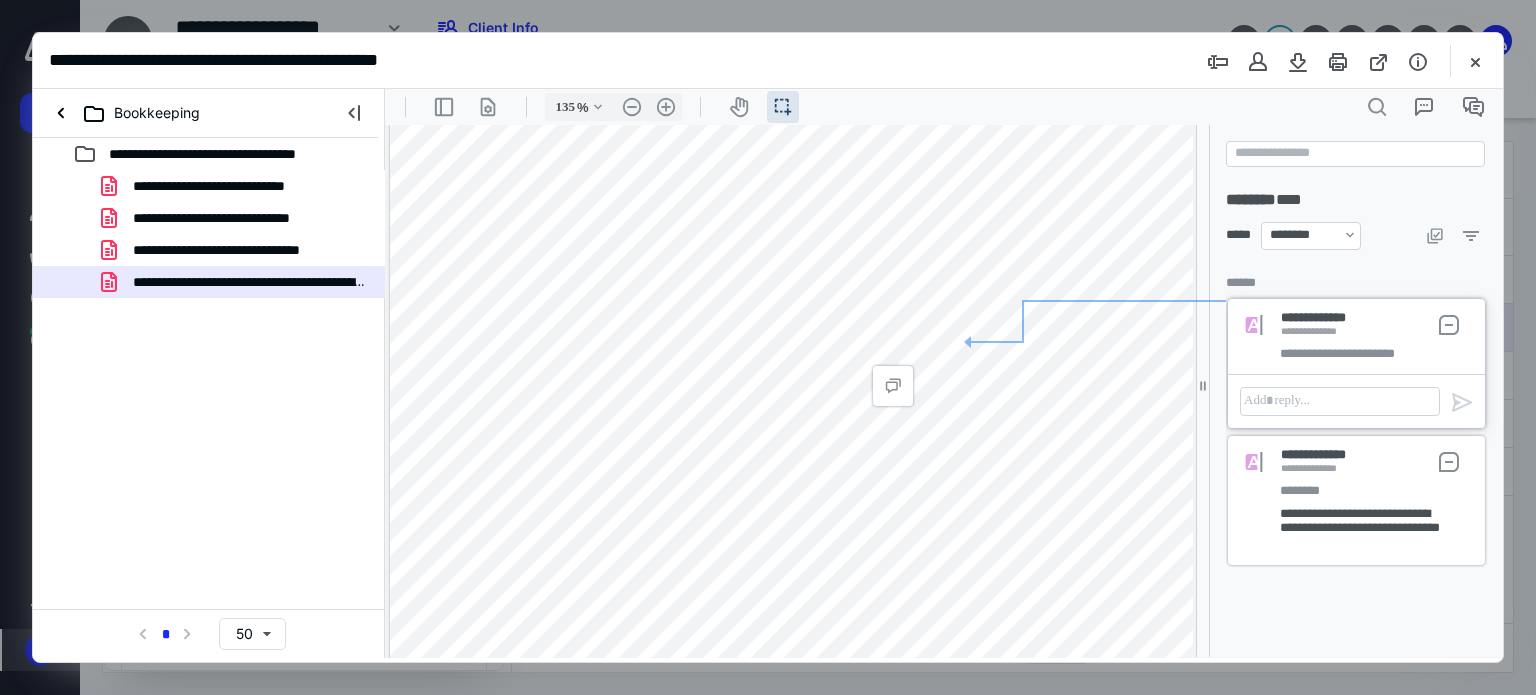 drag, startPoint x: 798, startPoint y: 654, endPoint x: 939, endPoint y: 752, distance: 171.71198 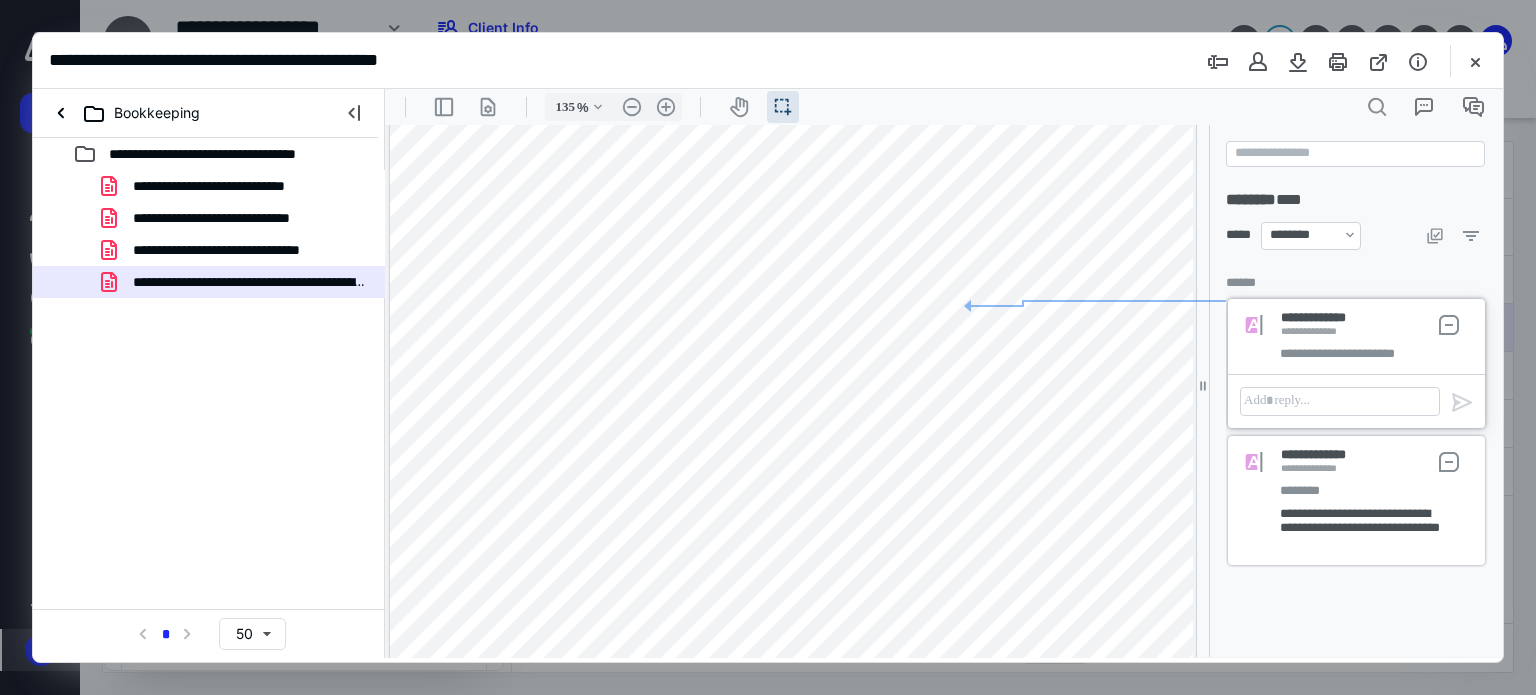 scroll, scrollTop: 365, scrollLeft: 0, axis: vertical 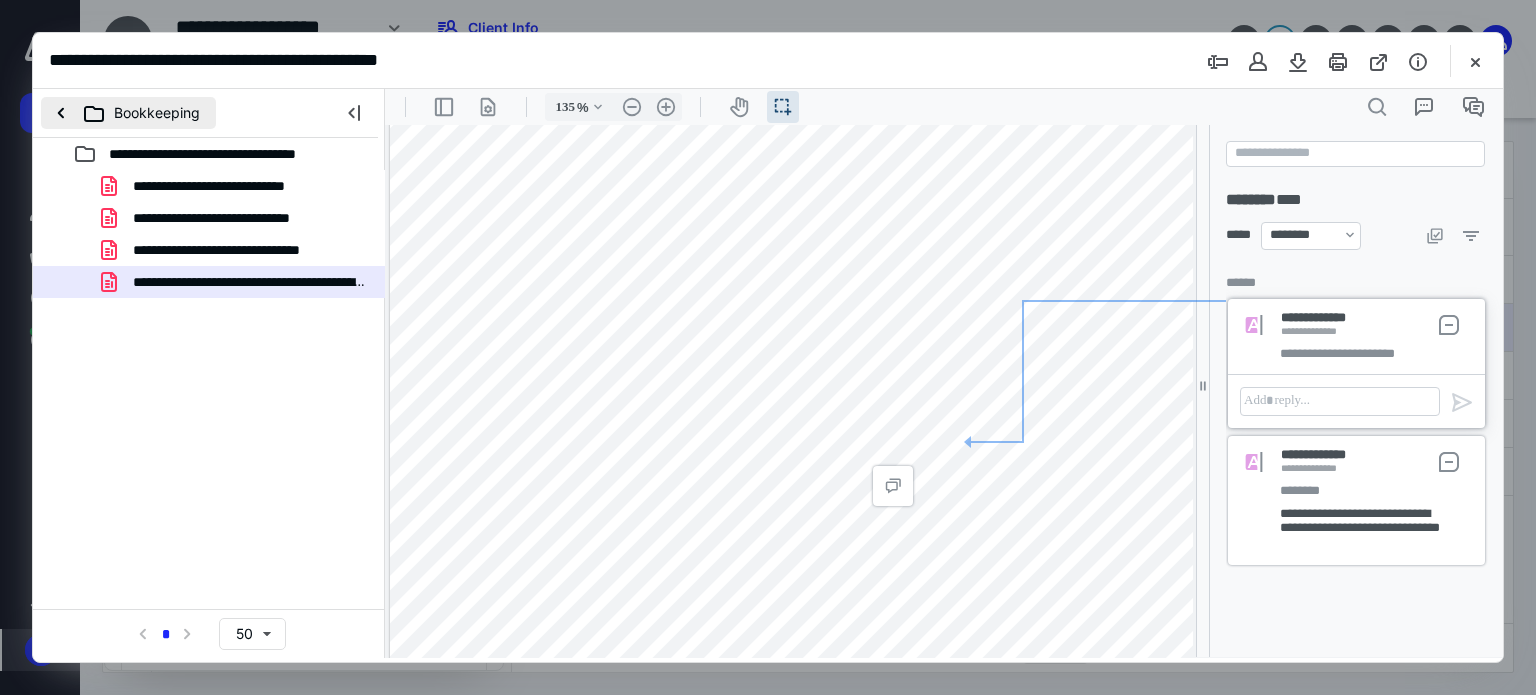 click on "Bookkeeping" at bounding box center [128, 113] 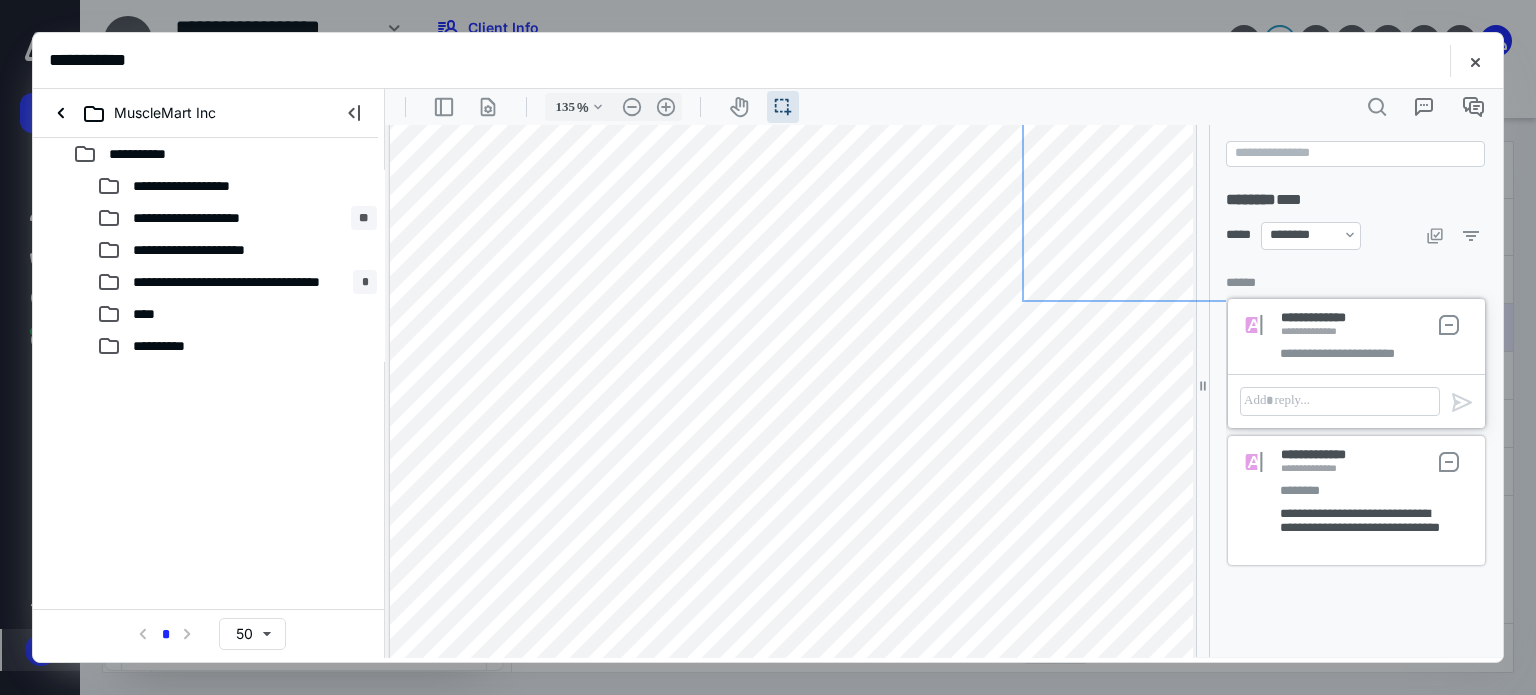 scroll, scrollTop: 965, scrollLeft: 0, axis: vertical 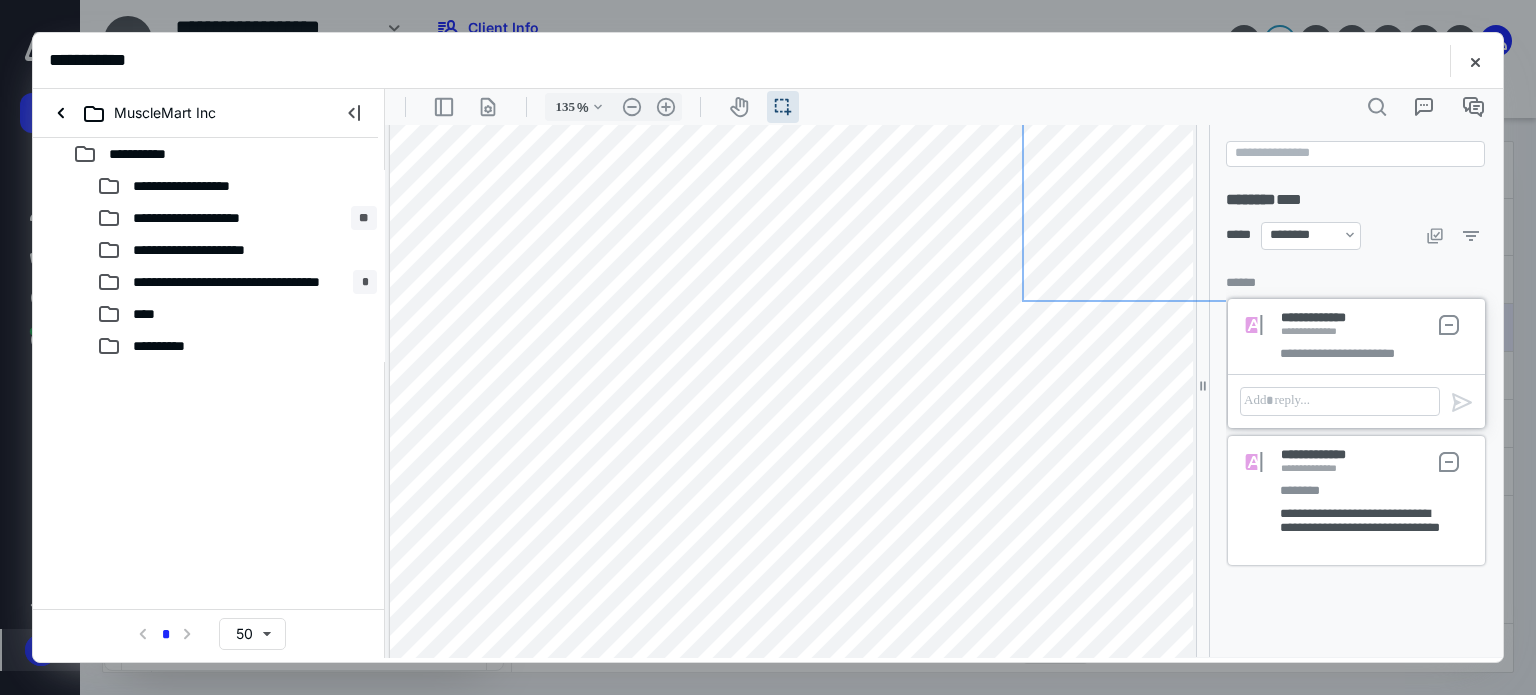 click on "**********" at bounding box center [1360, 520] 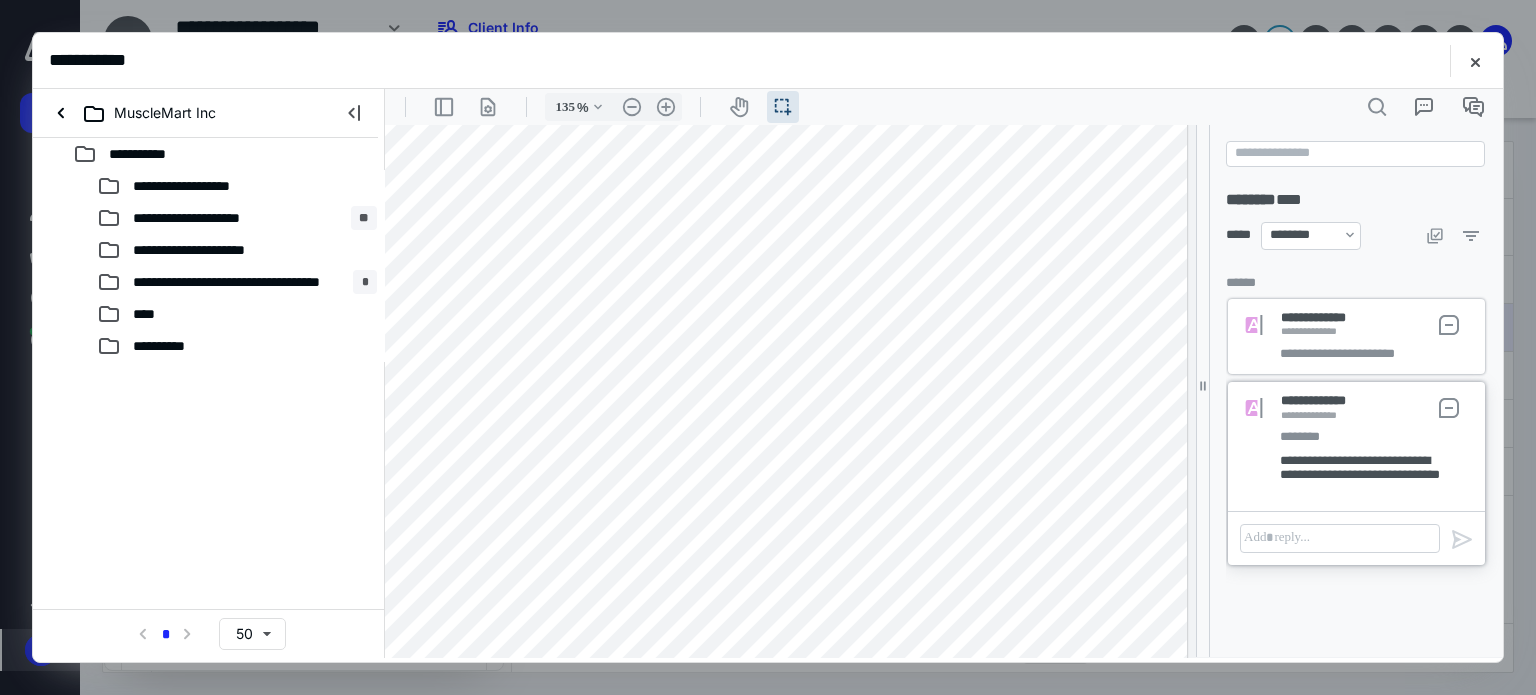 scroll, scrollTop: 0, scrollLeft: 378, axis: horizontal 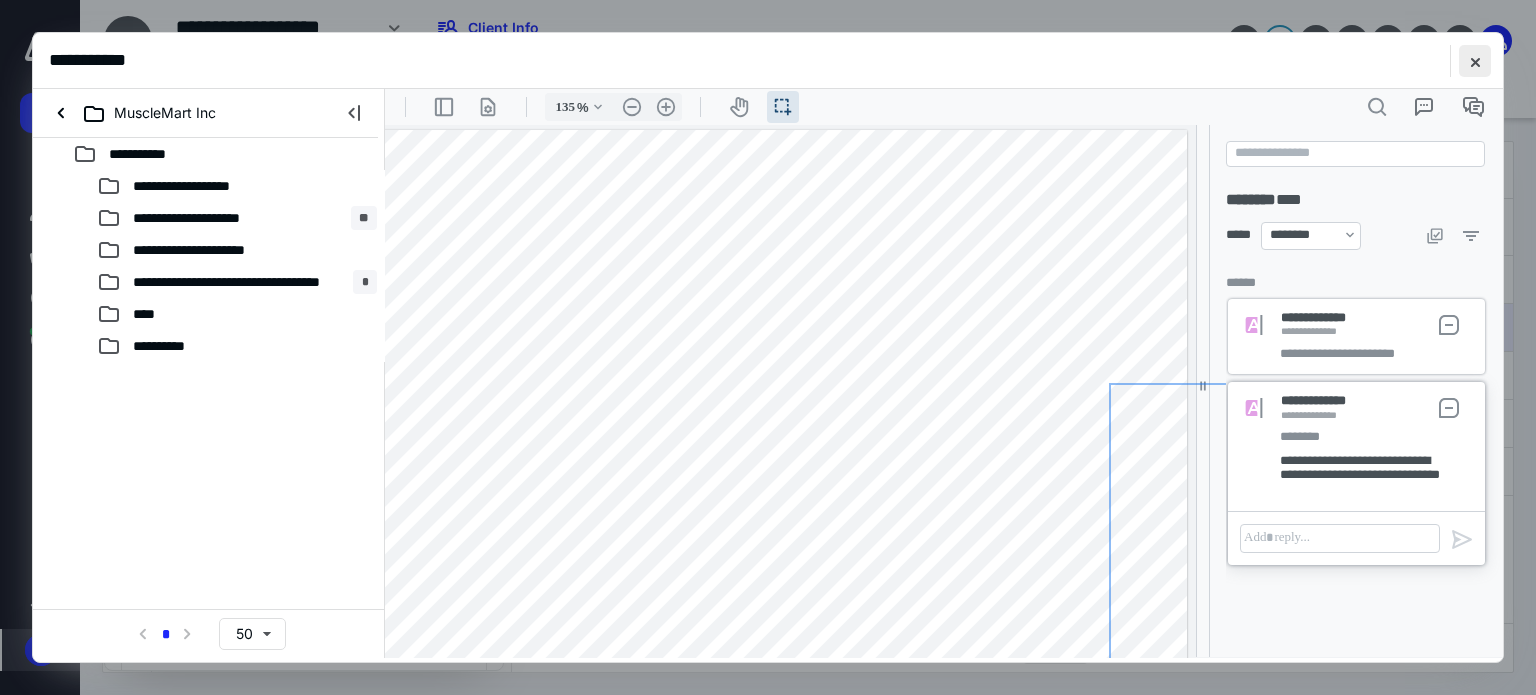 click at bounding box center [1475, 61] 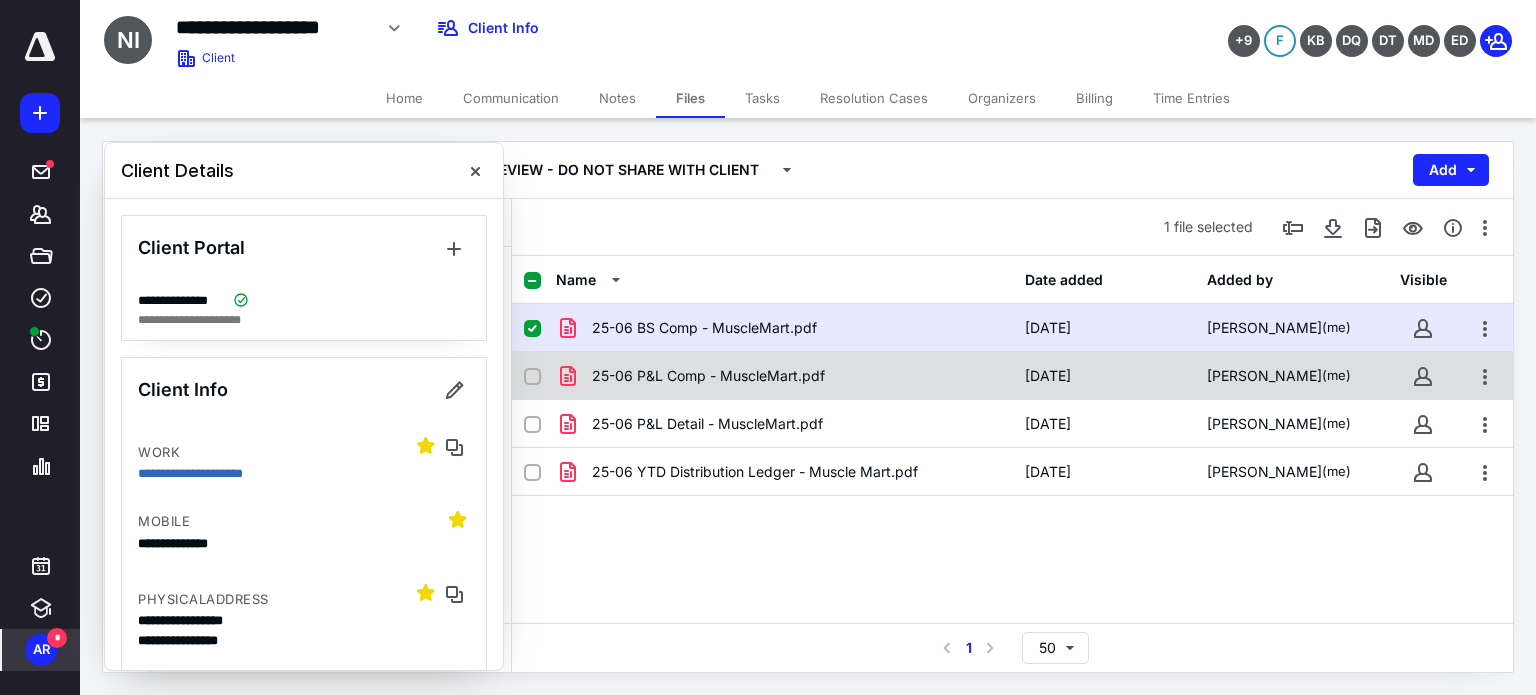 click 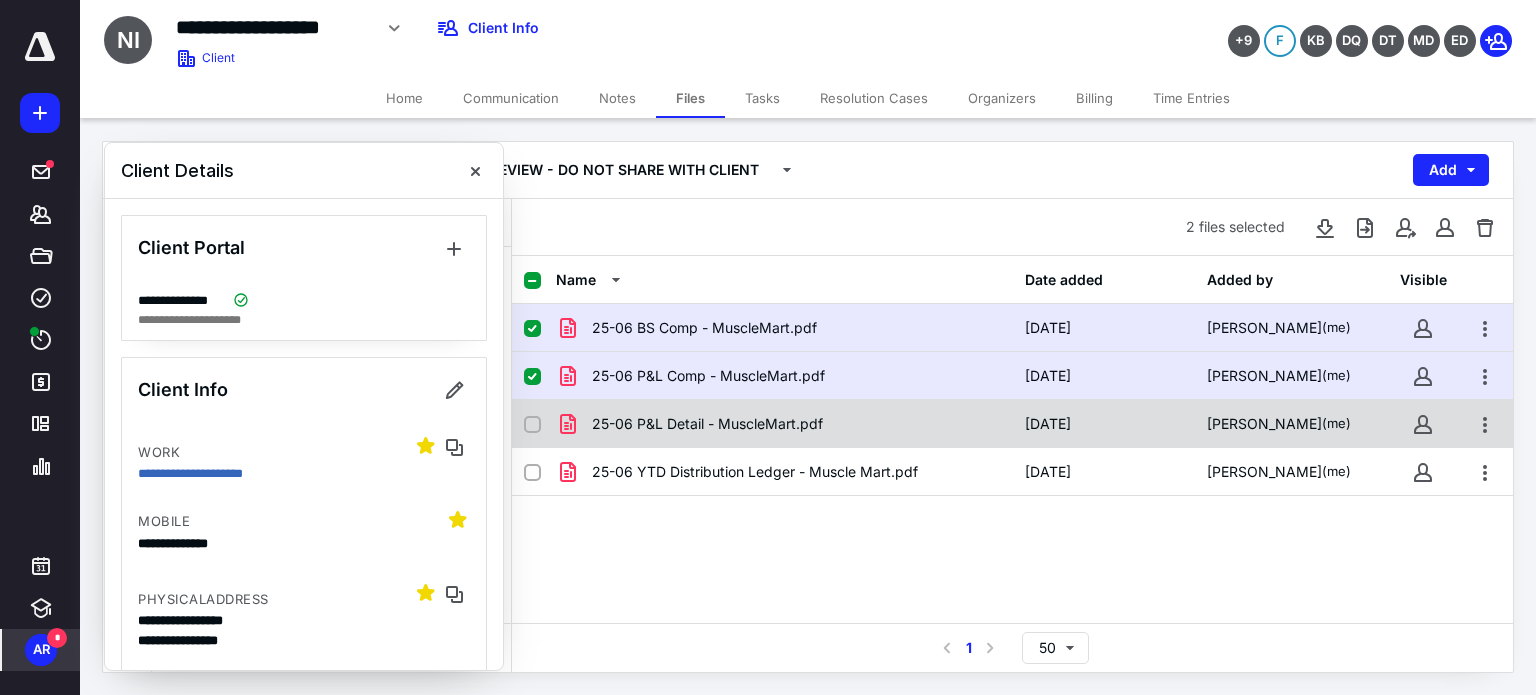 click at bounding box center [532, 425] 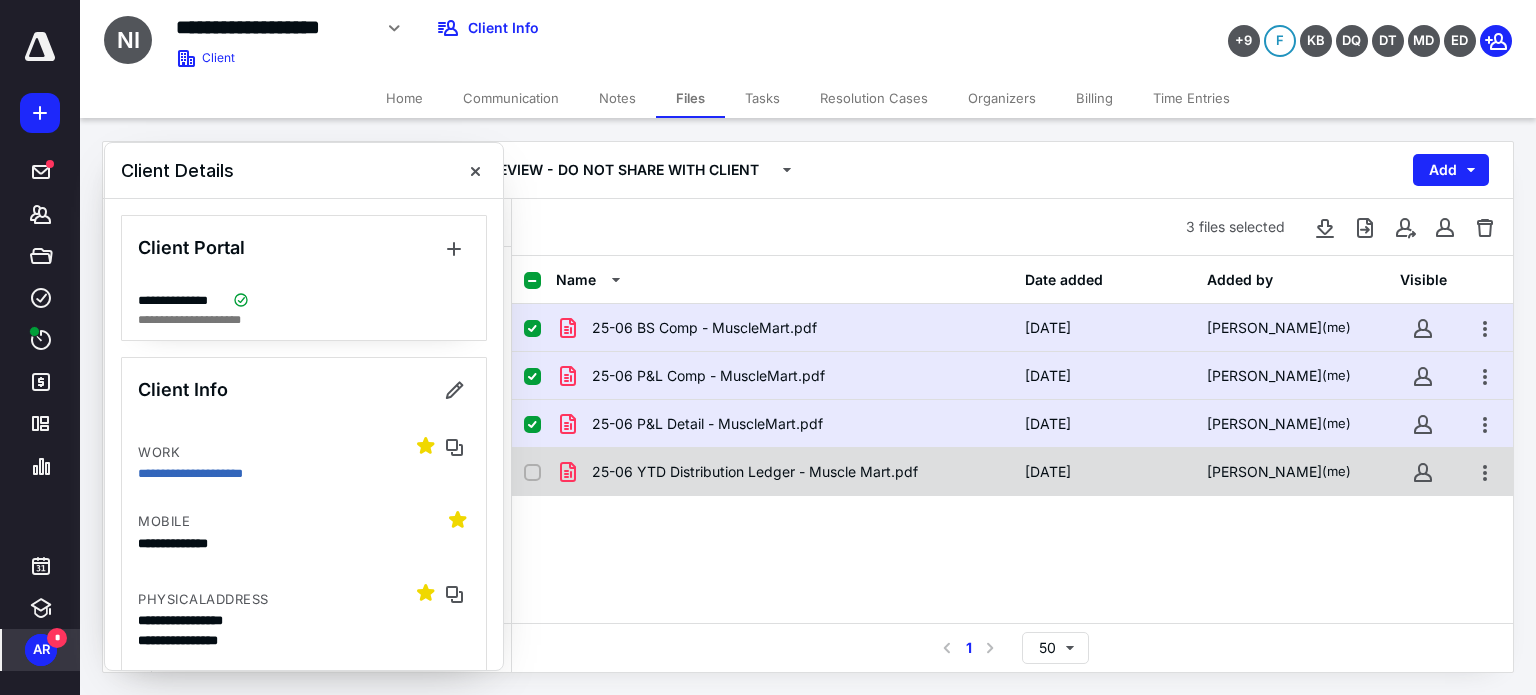 click on "25-06 YTD Distribution Ledger - Muscle Mart.pdf [DATE] [PERSON_NAME]  (me)" at bounding box center (1012, 472) 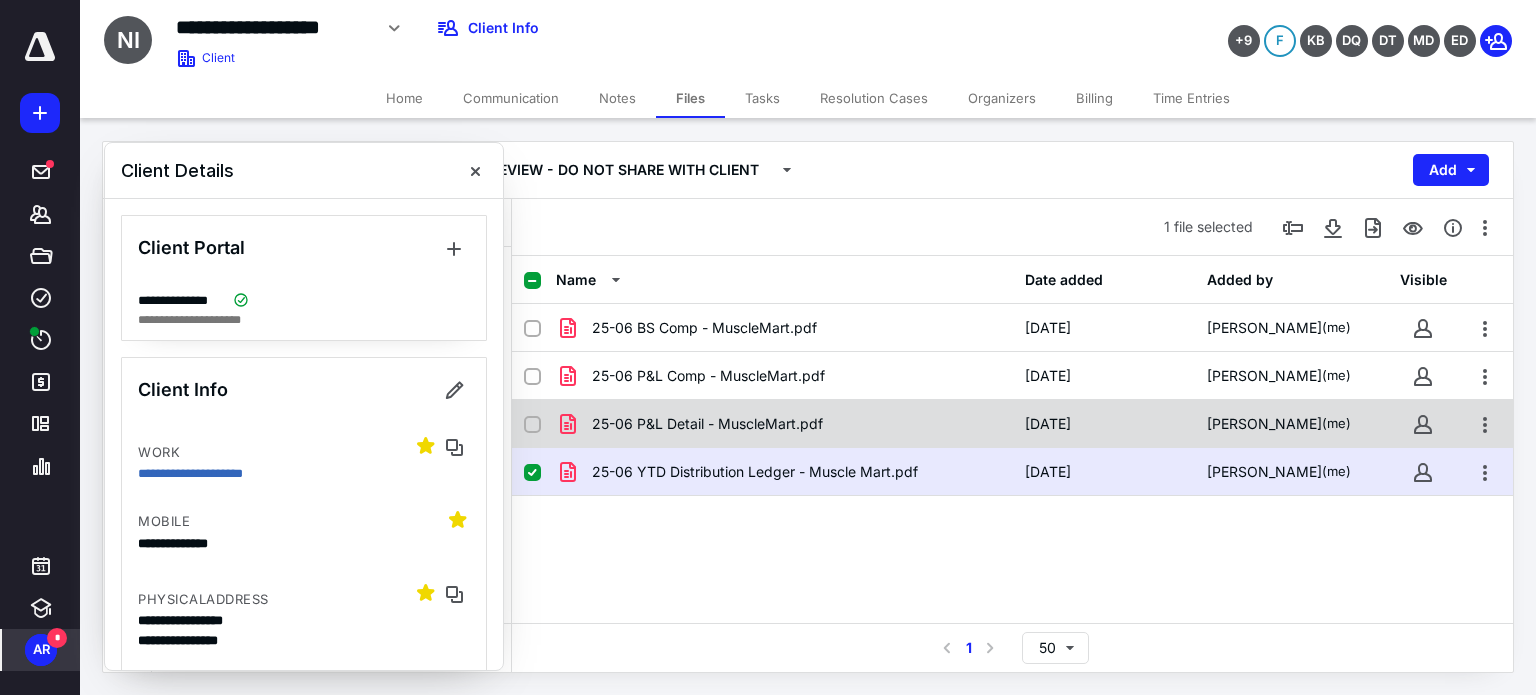 click at bounding box center [532, 425] 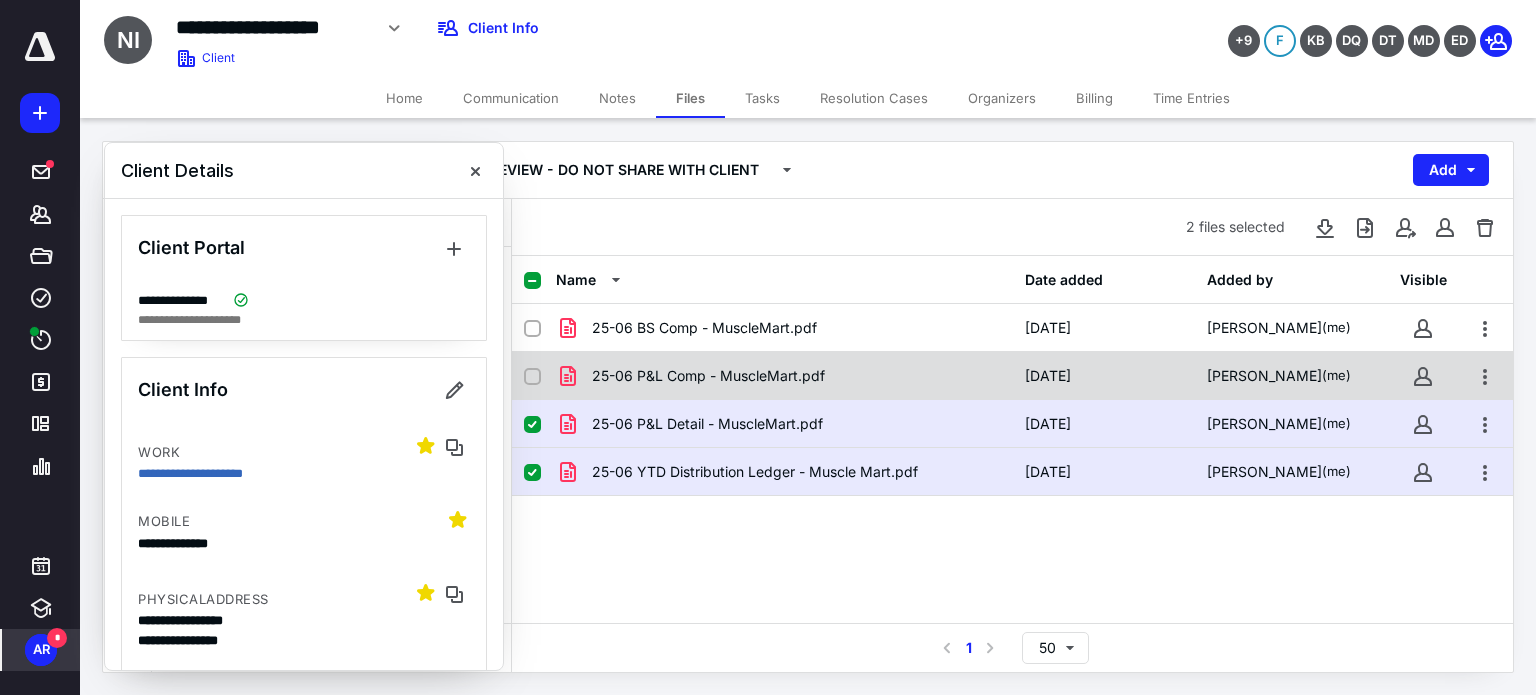 click on "25-06 P&L Comp - MuscleMart.pdf [DATE] [PERSON_NAME]  (me)" at bounding box center [1012, 376] 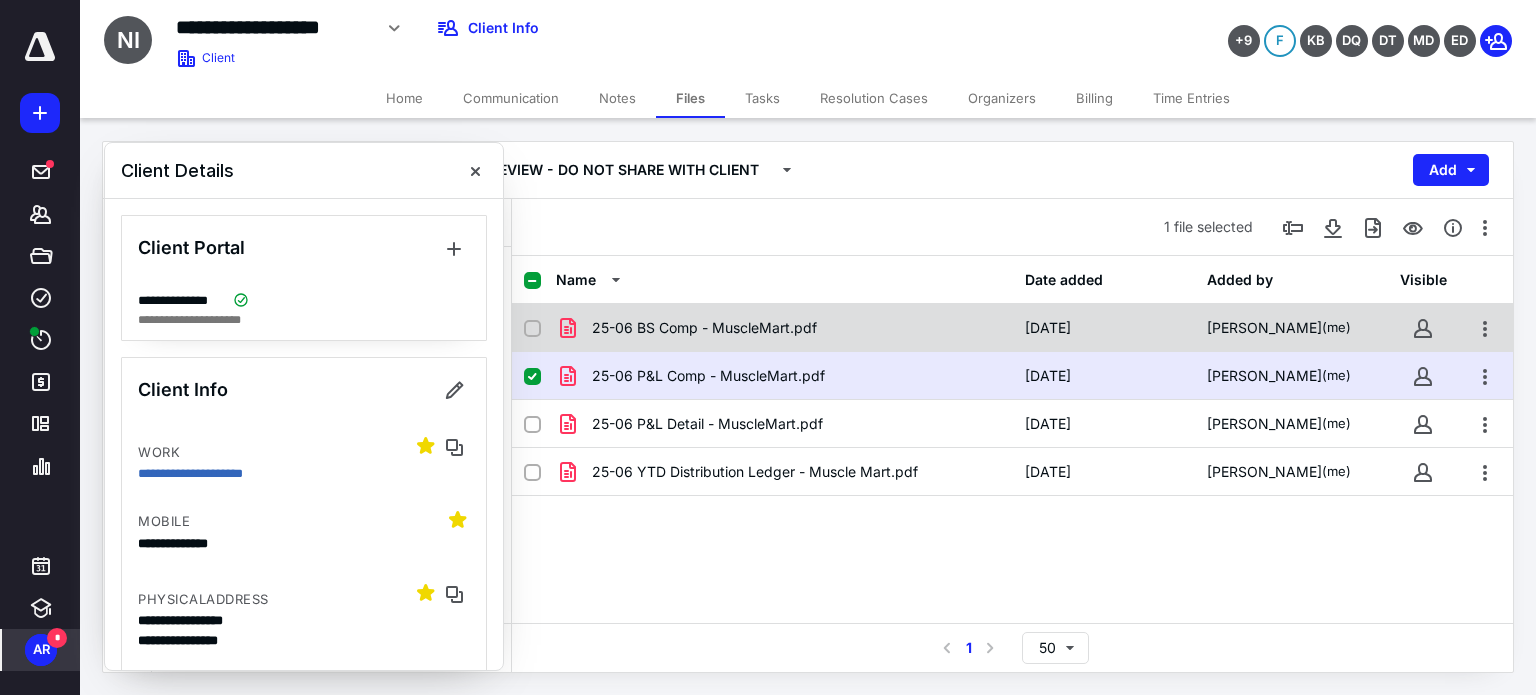 click 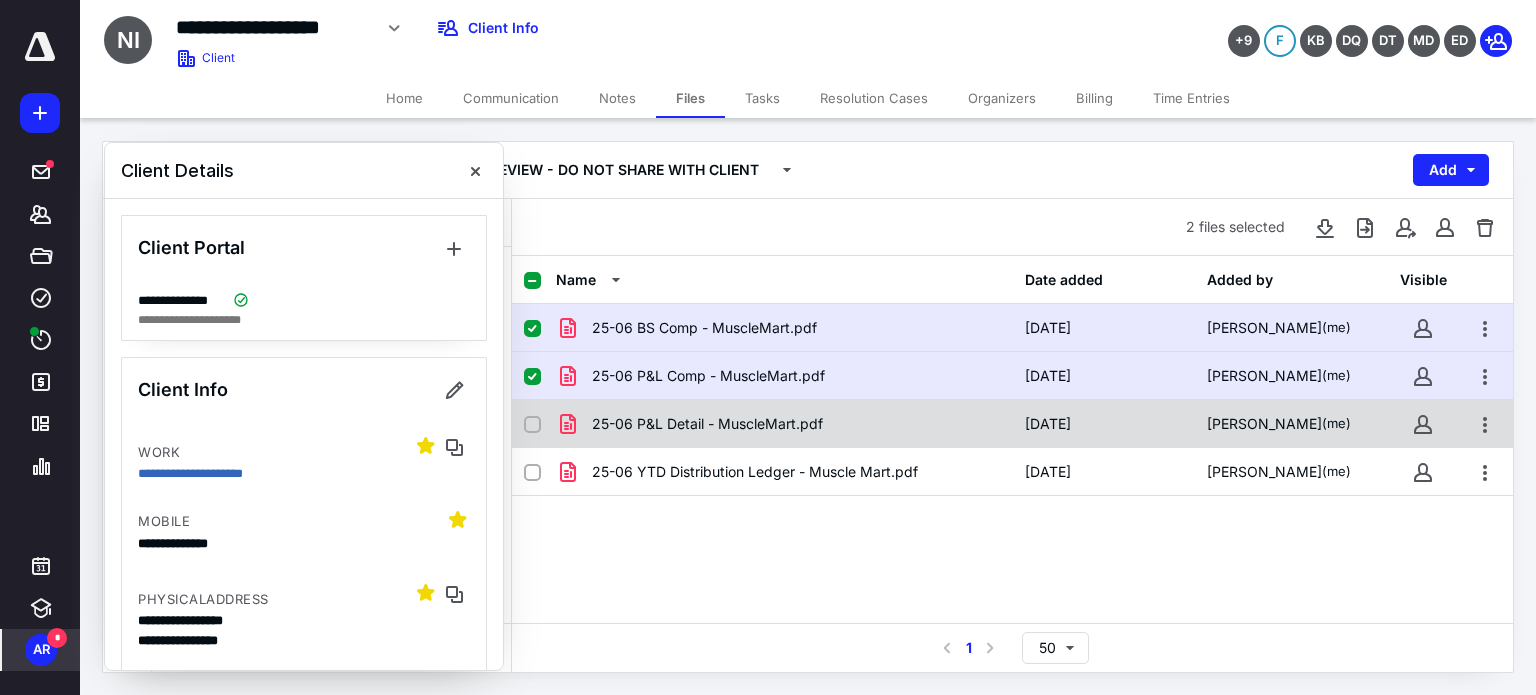 click 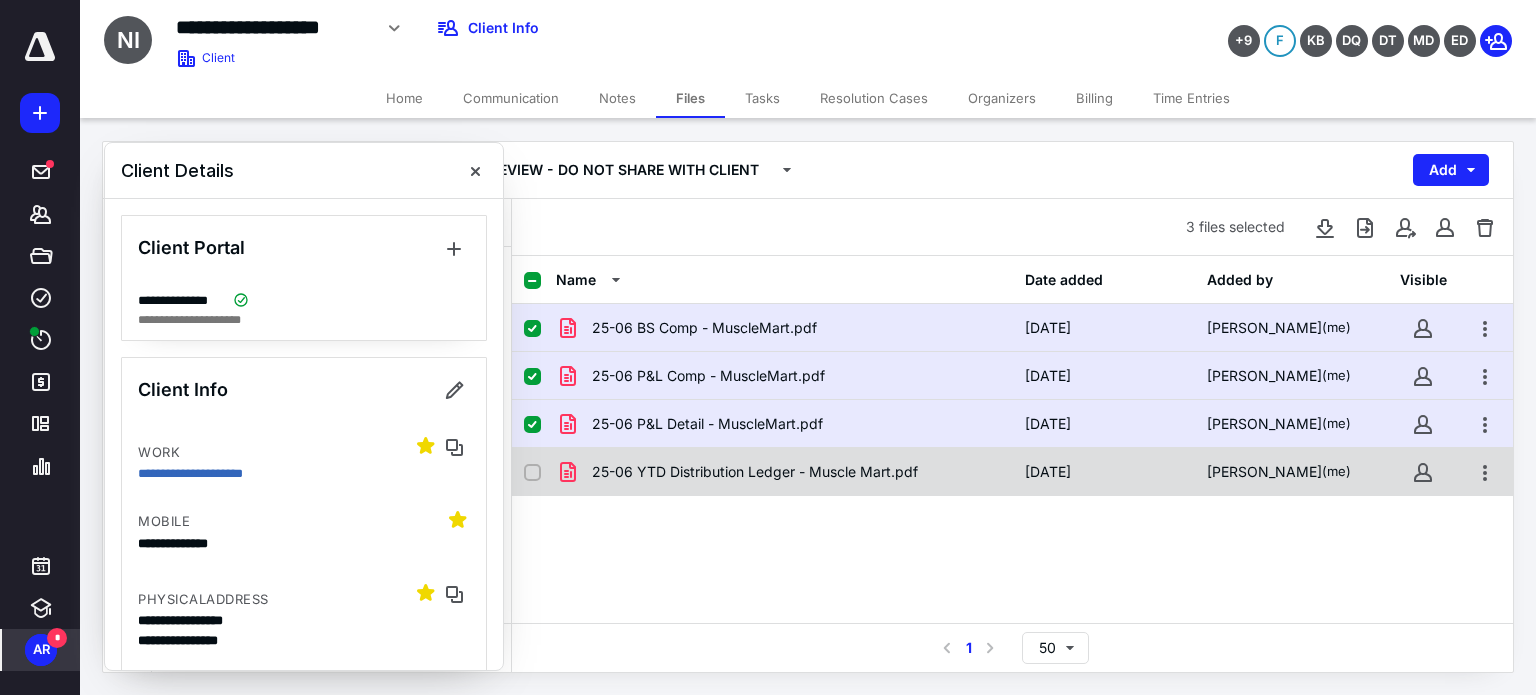 click at bounding box center [532, 473] 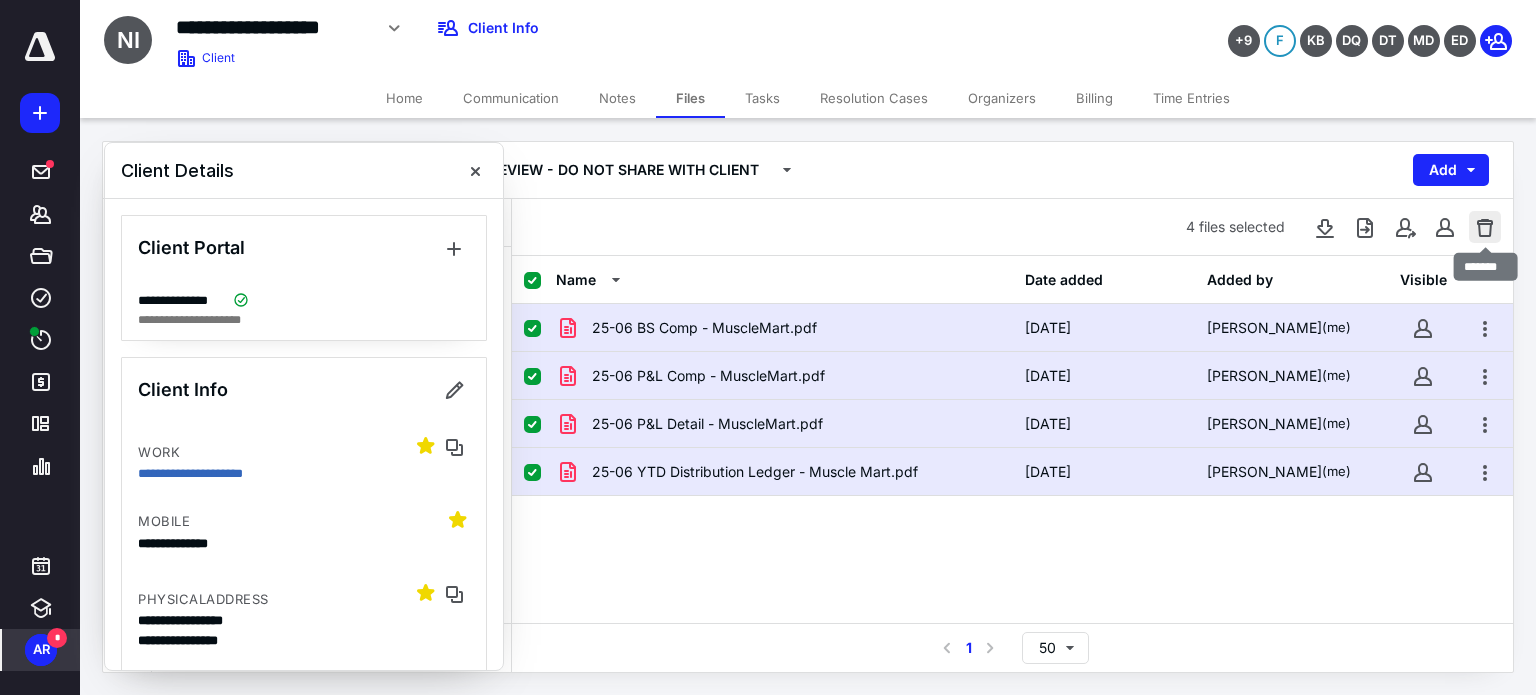 click at bounding box center (1485, 227) 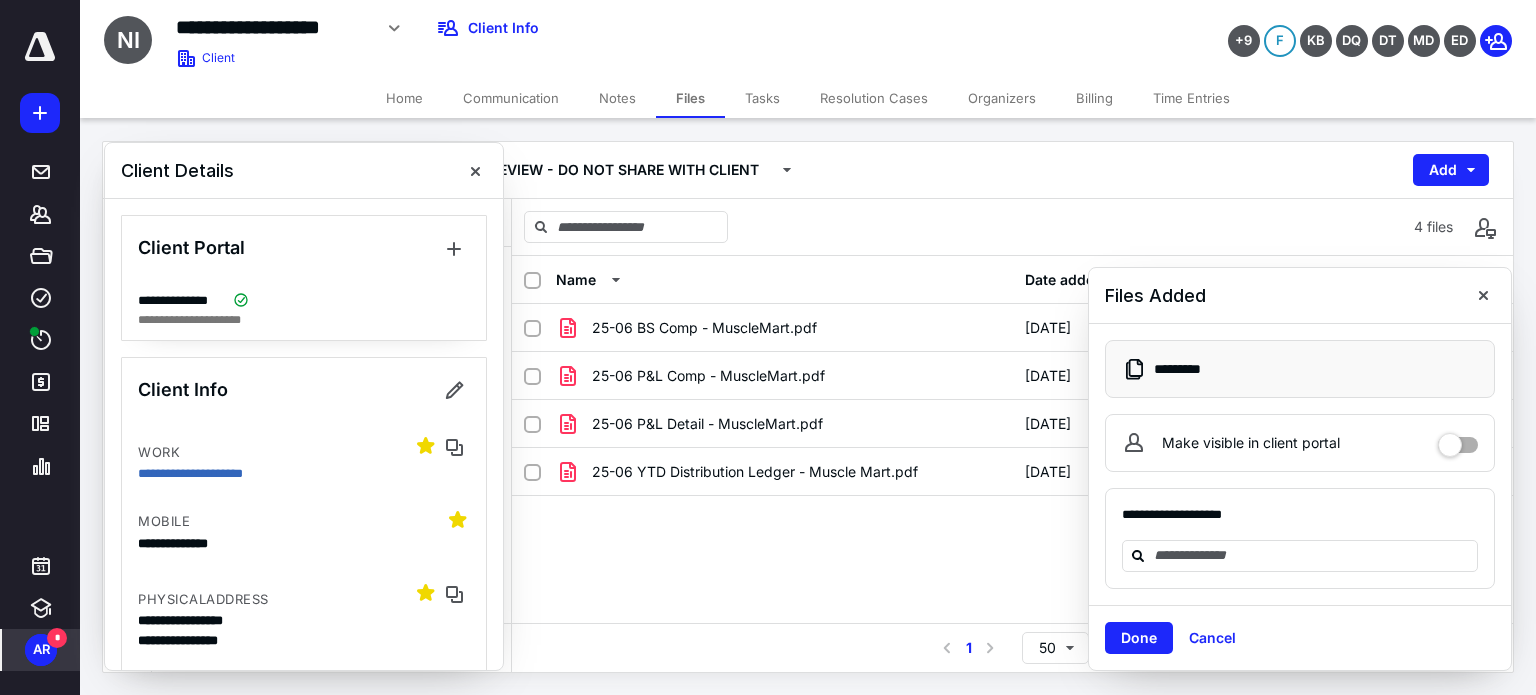 click on "Done" at bounding box center (1139, 638) 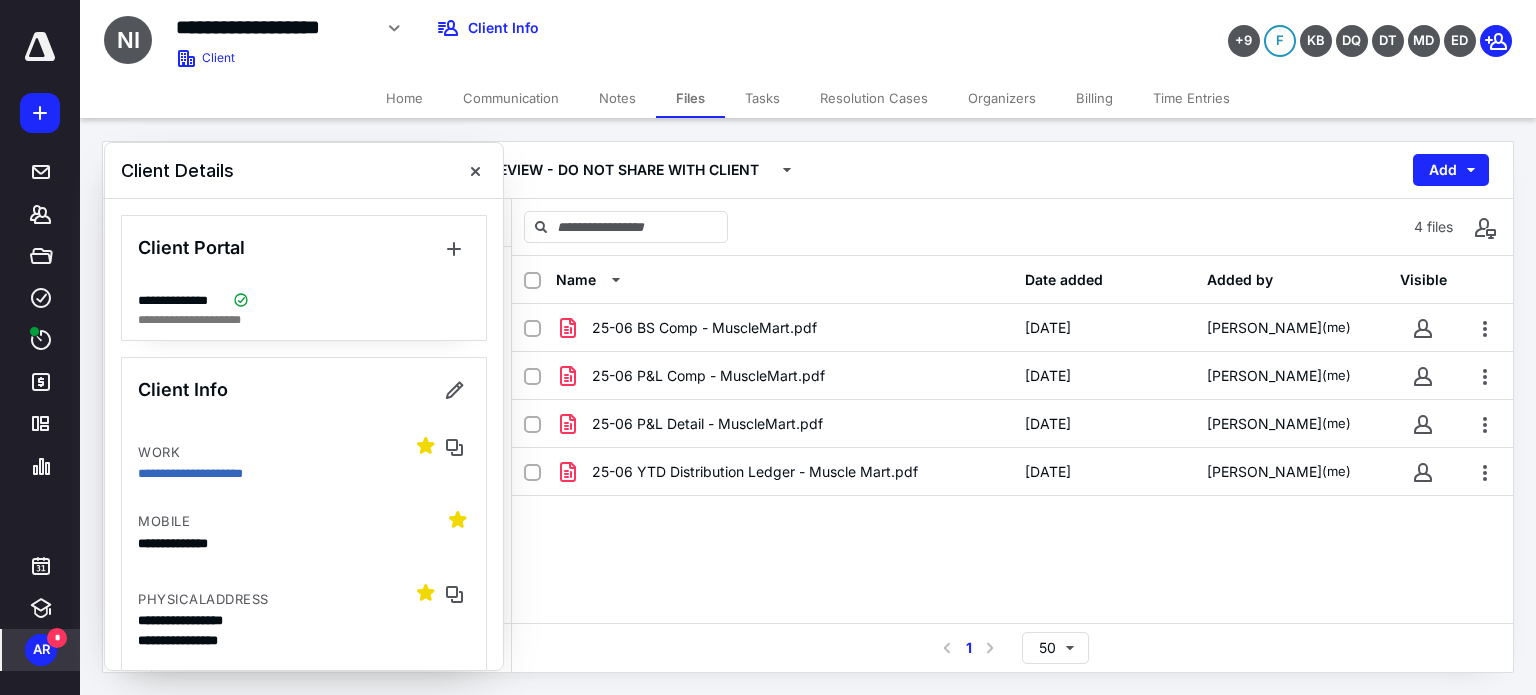click on "*" at bounding box center (57, 638) 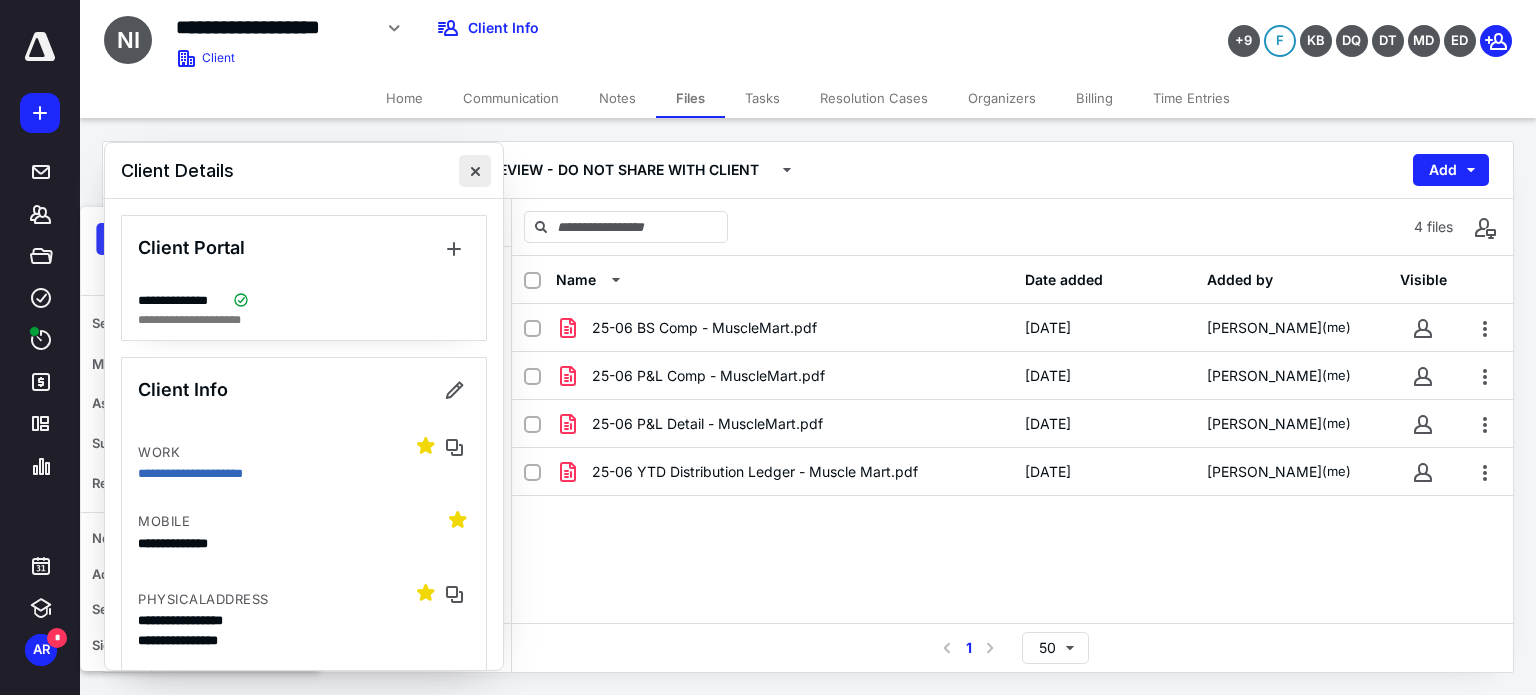 click at bounding box center (475, 171) 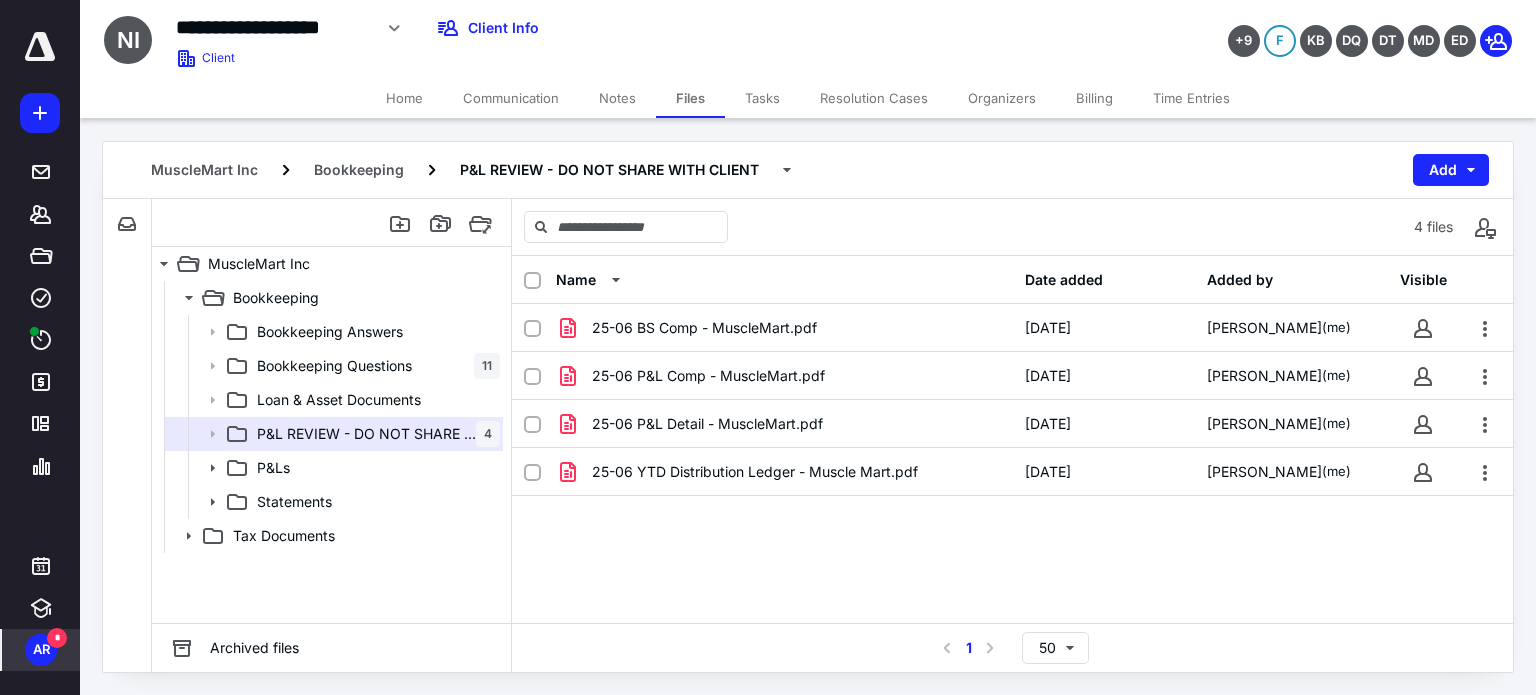click on "AR" at bounding box center (41, 650) 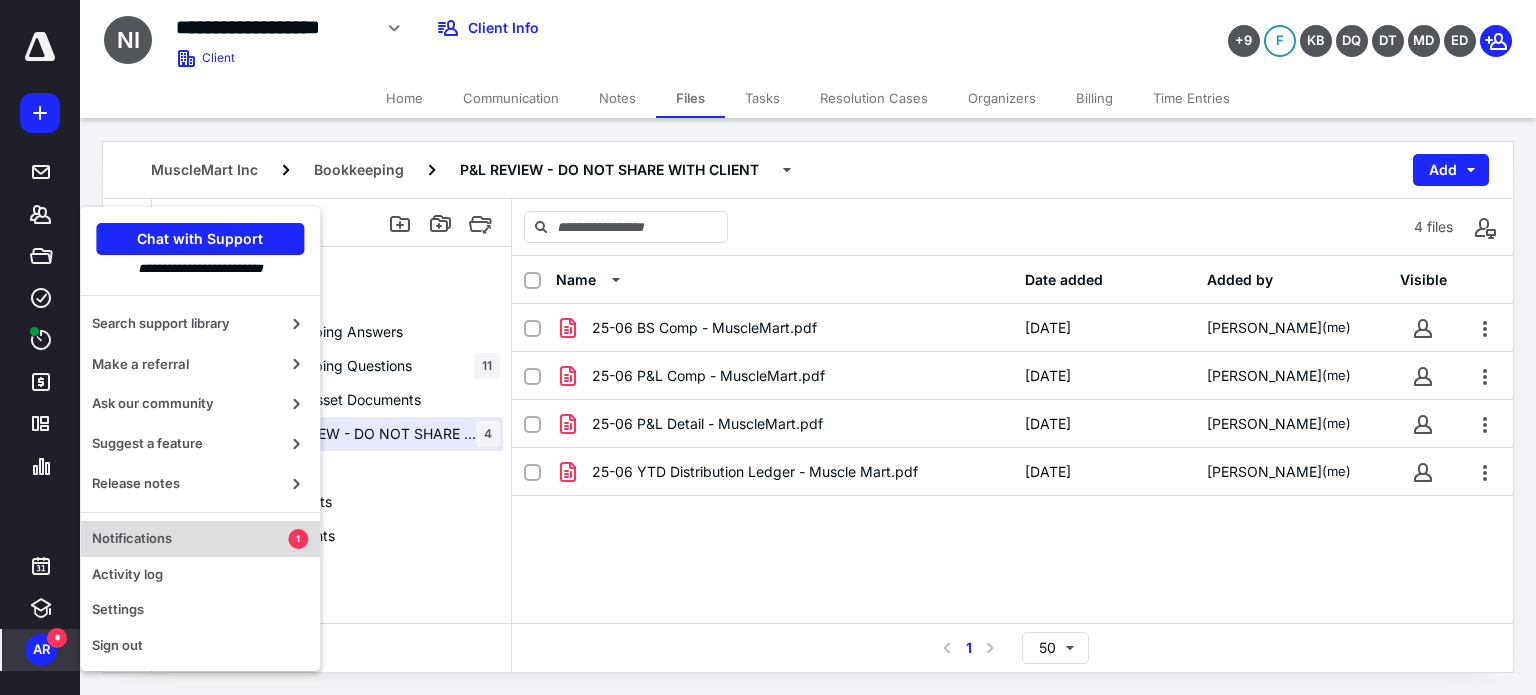 click on "Notifications" at bounding box center (190, 539) 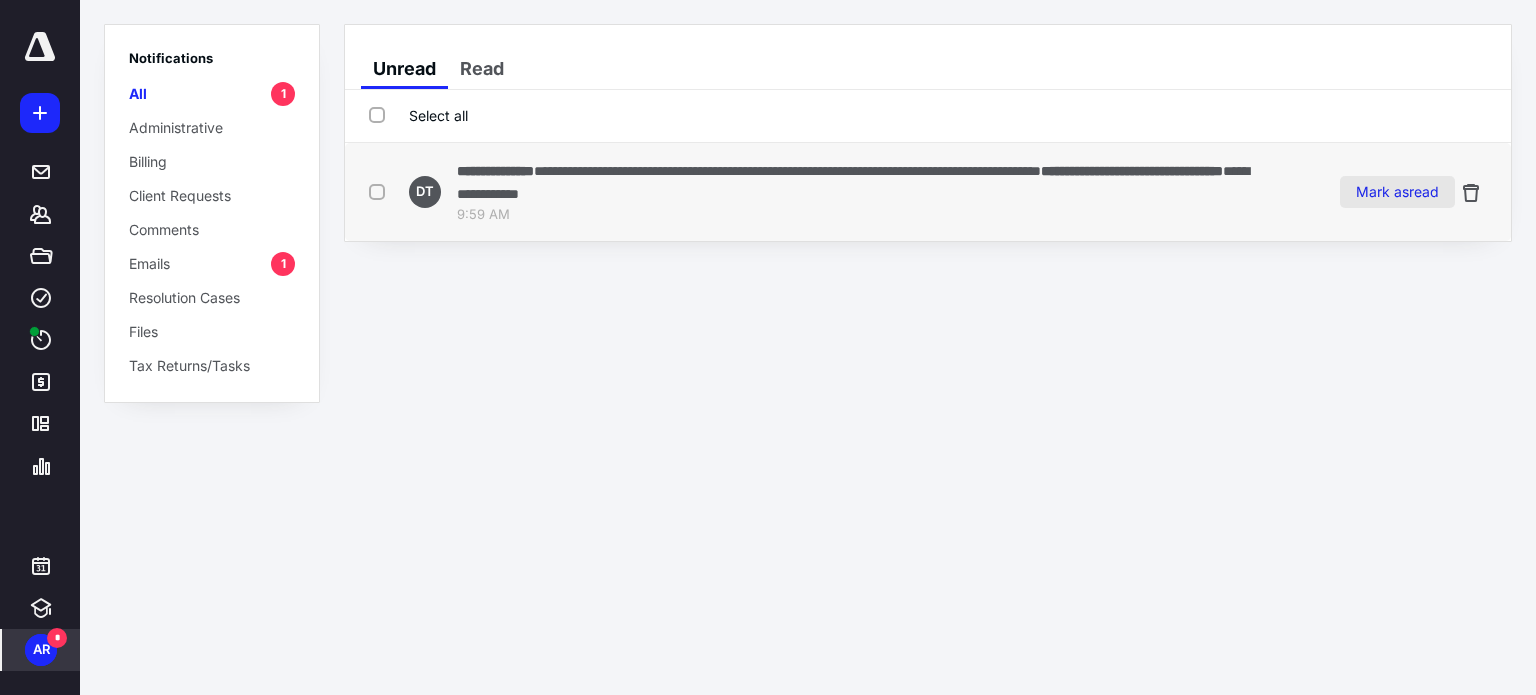 click on "Mark as  read" at bounding box center [1397, 192] 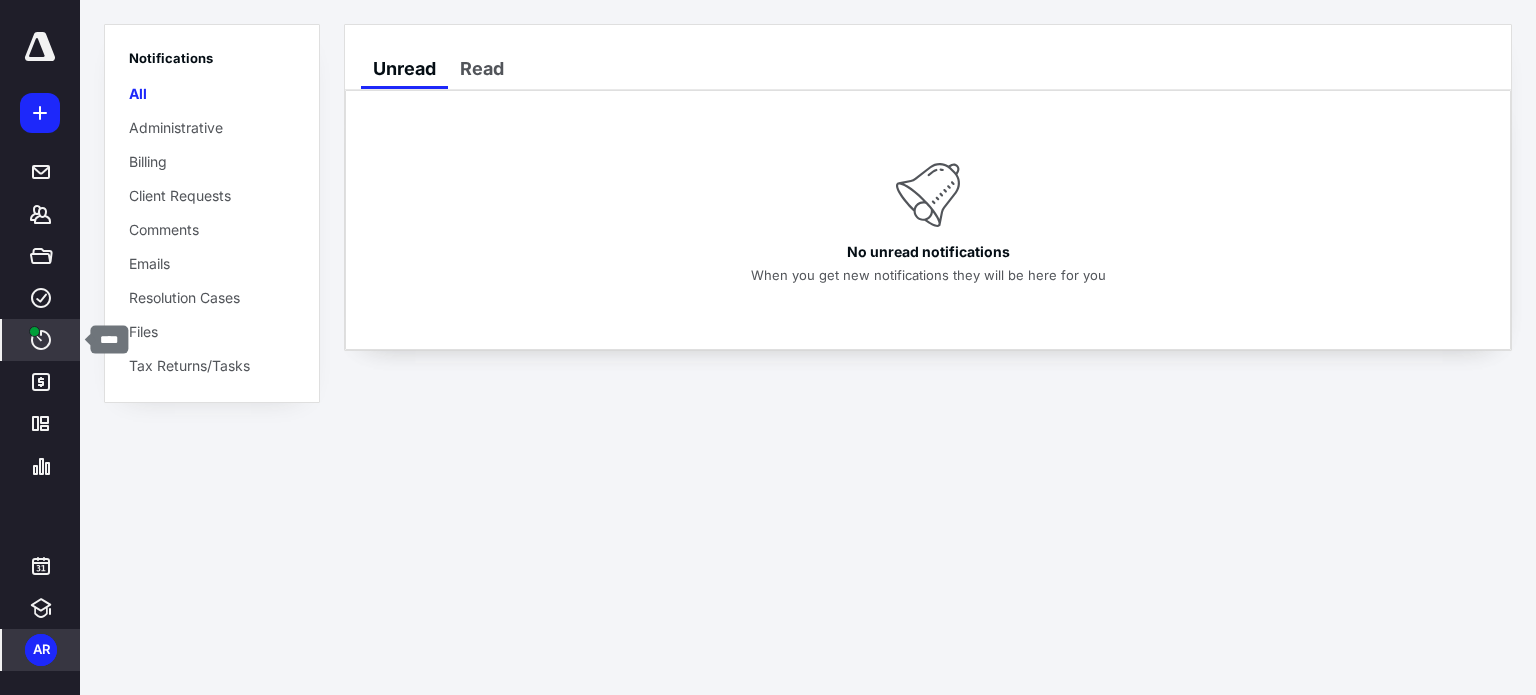 click 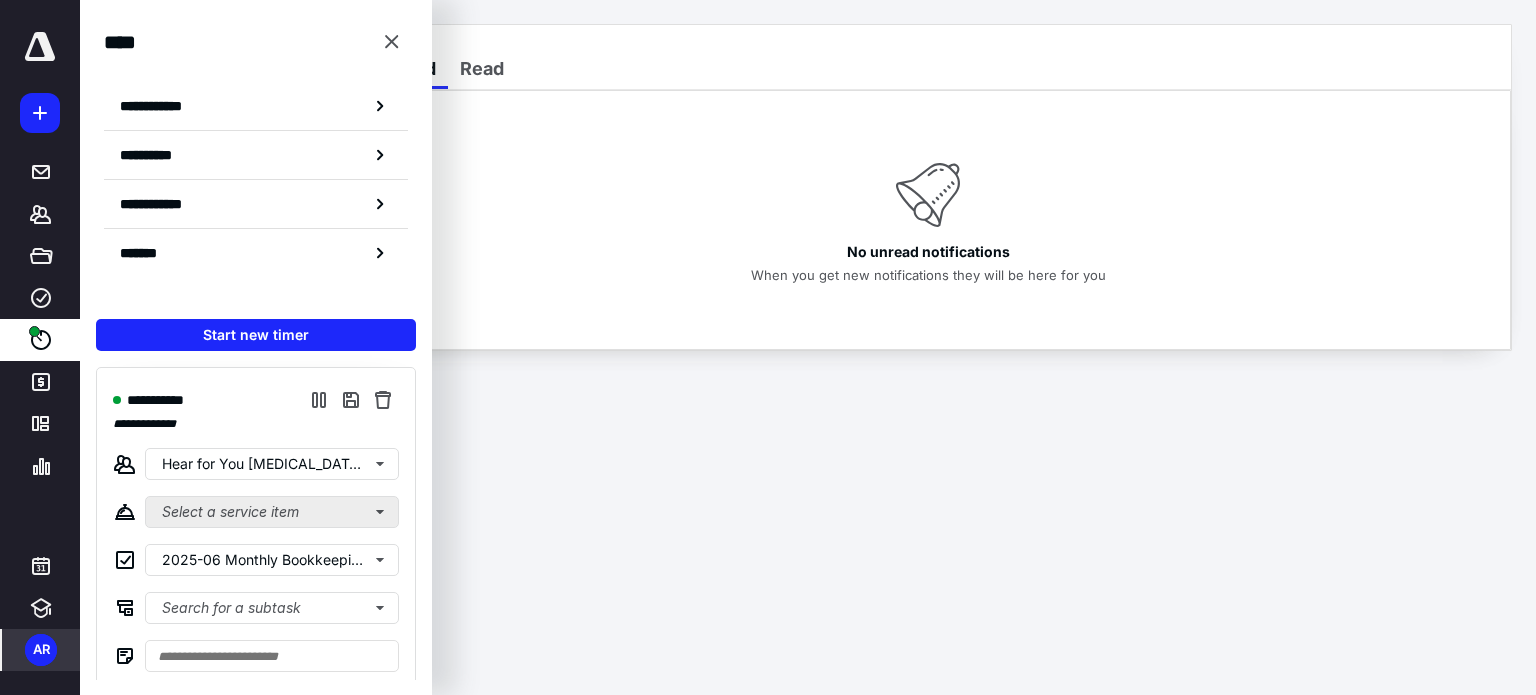 scroll, scrollTop: 8, scrollLeft: 0, axis: vertical 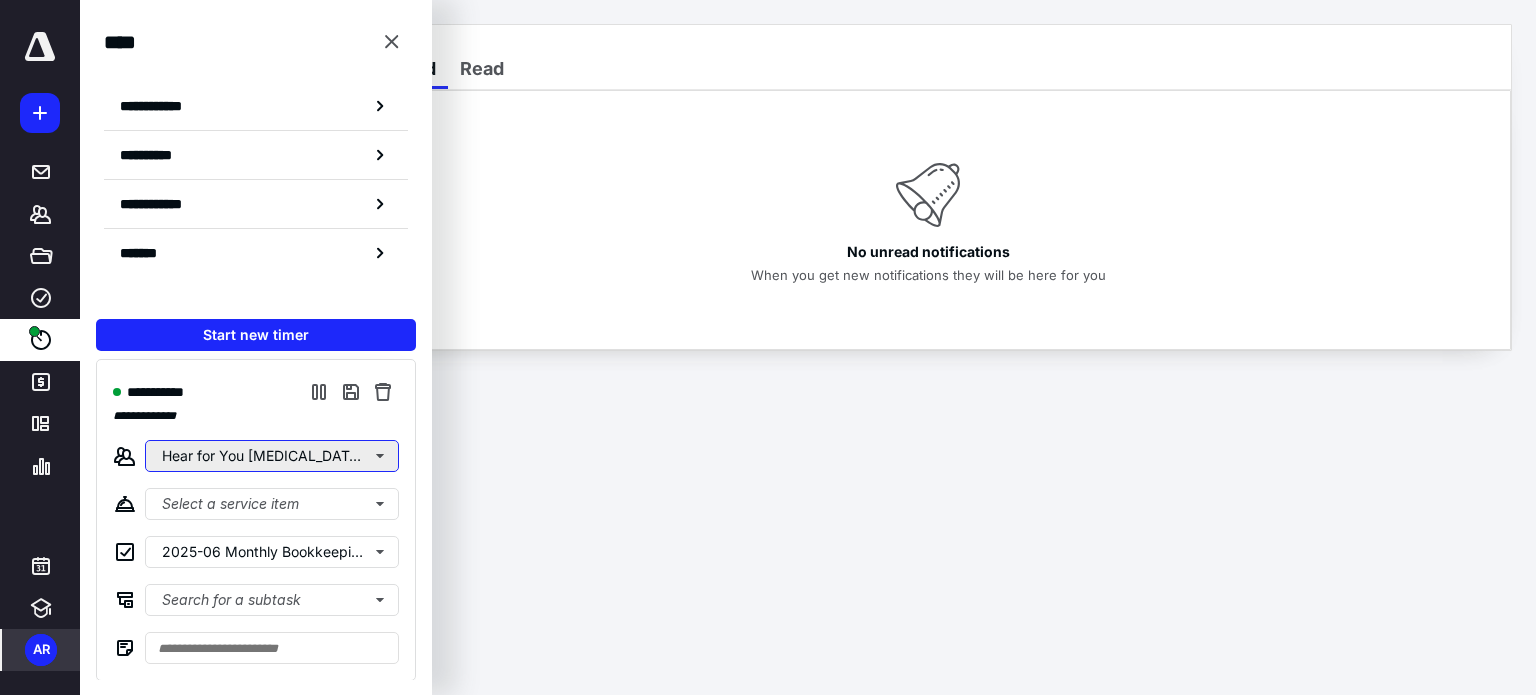 click on "Hear for You [MEDICAL_DATA] Center, LLC" at bounding box center (272, 456) 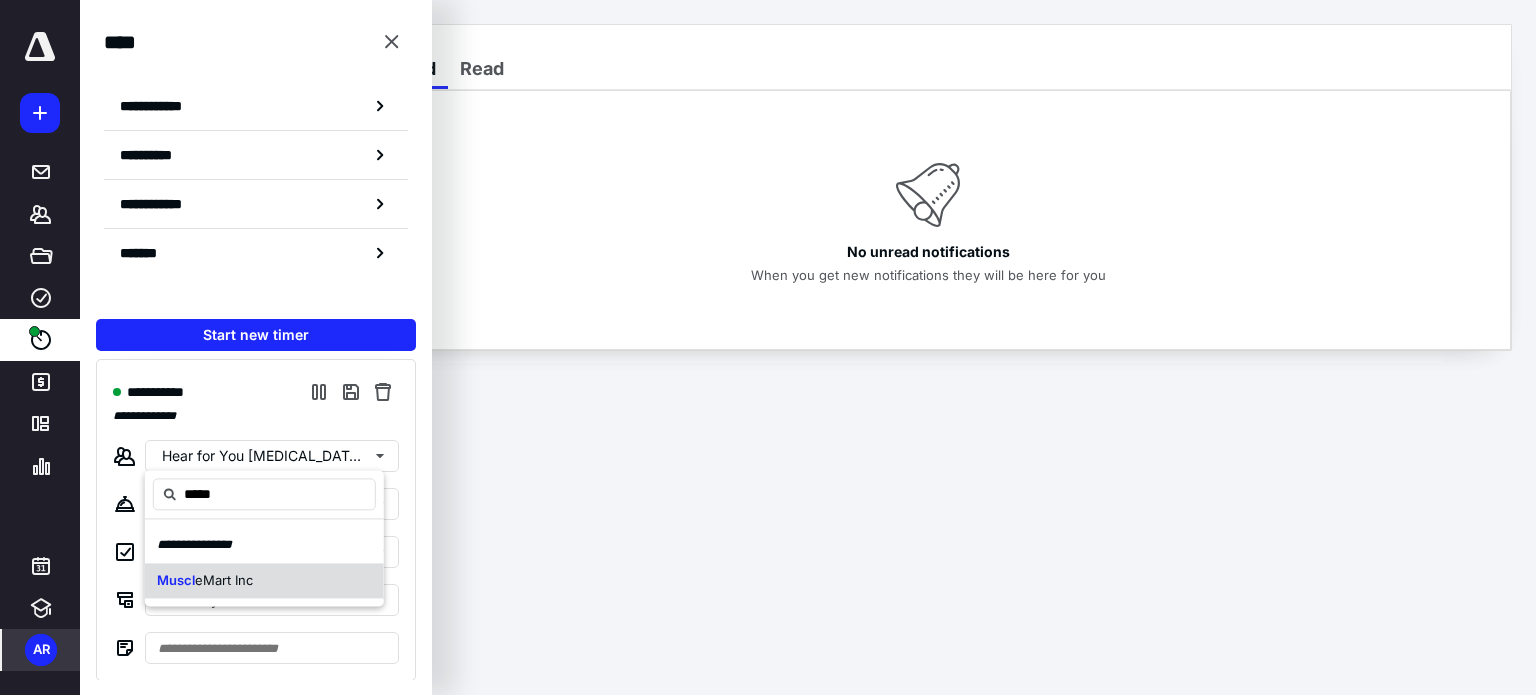 click on "eMart Inc" at bounding box center (224, 580) 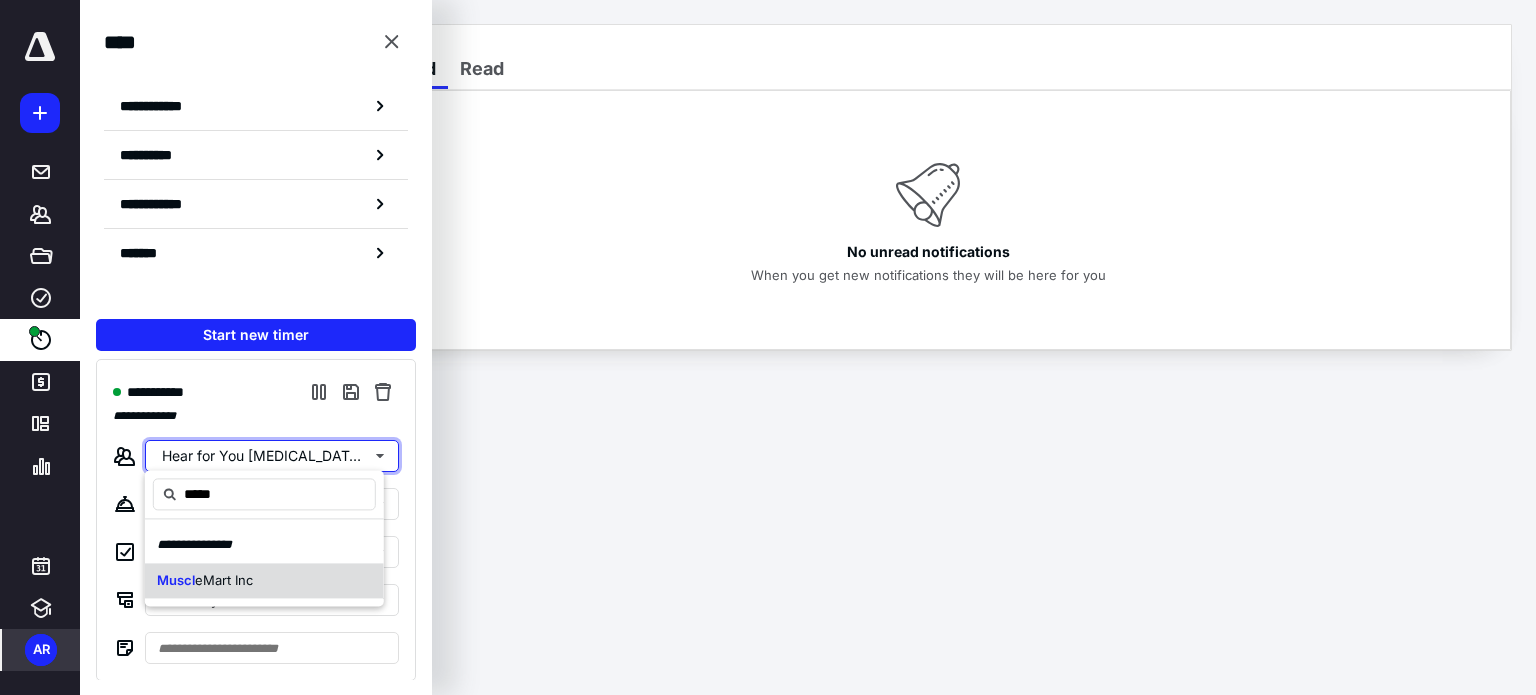 type 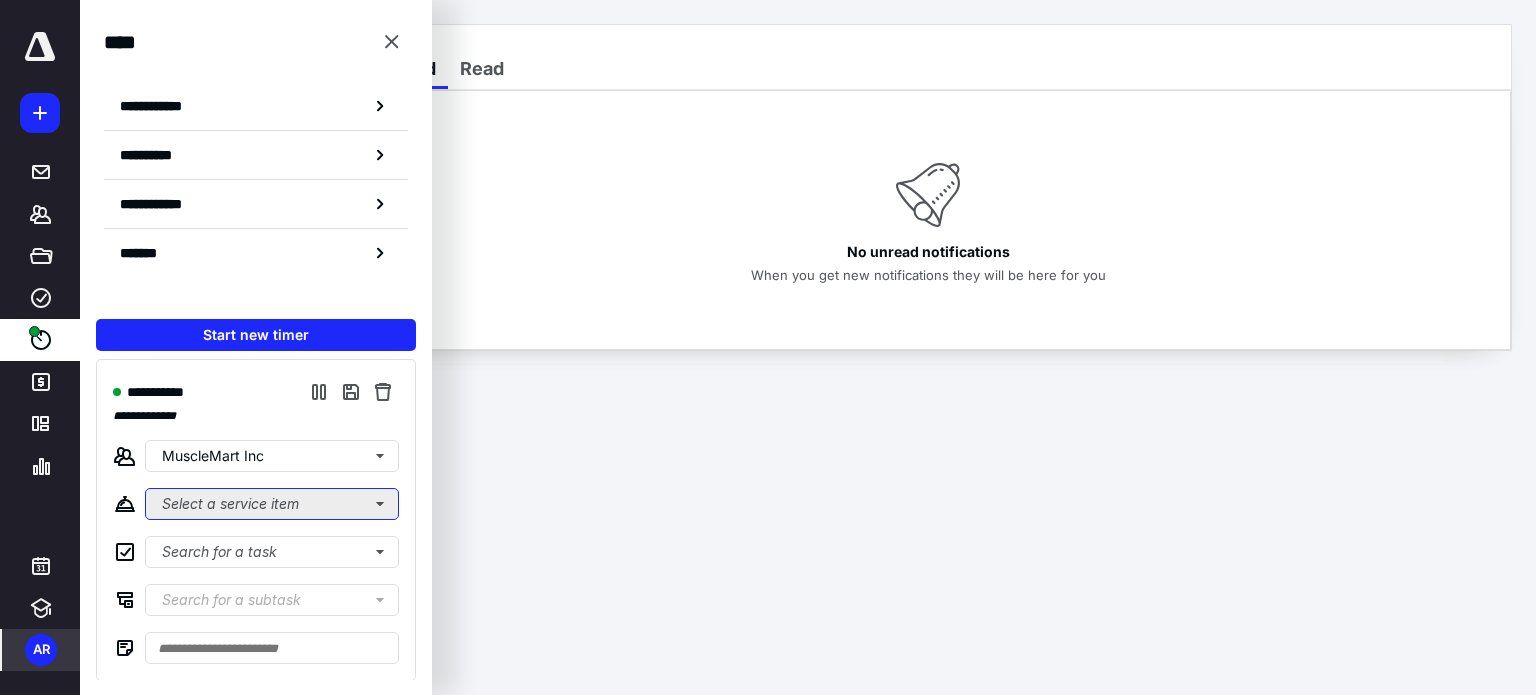 click on "Select a service item" at bounding box center [272, 504] 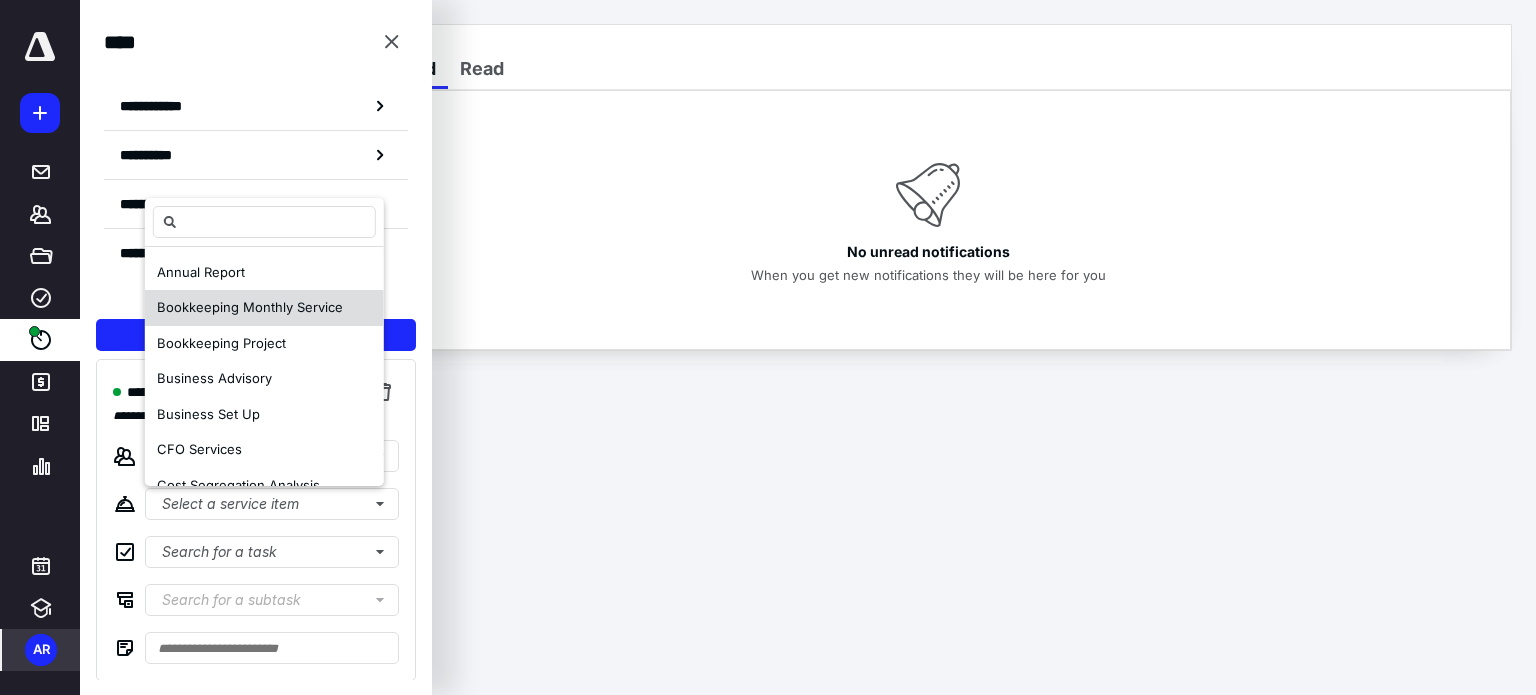 click on "Bookkeeping Monthly Service" at bounding box center (250, 307) 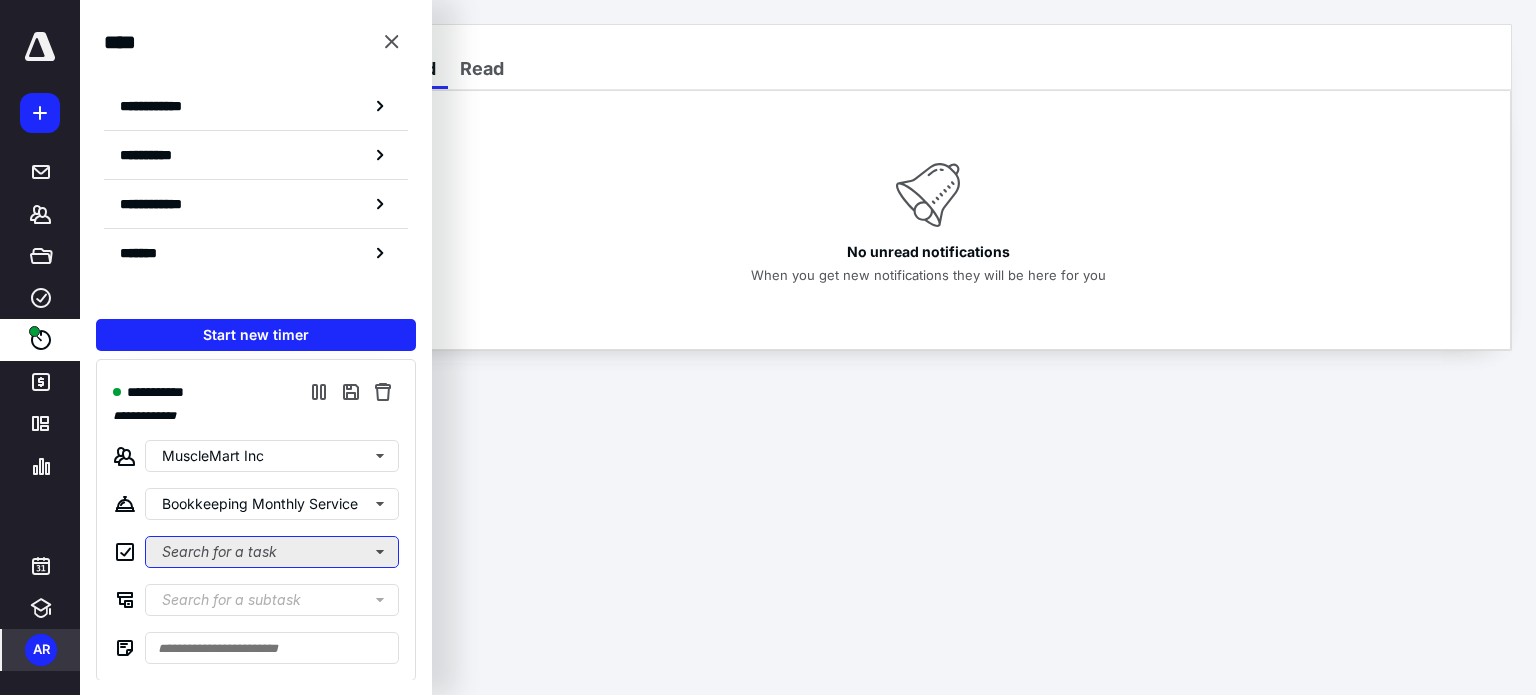 click on "Search for a task" at bounding box center (272, 552) 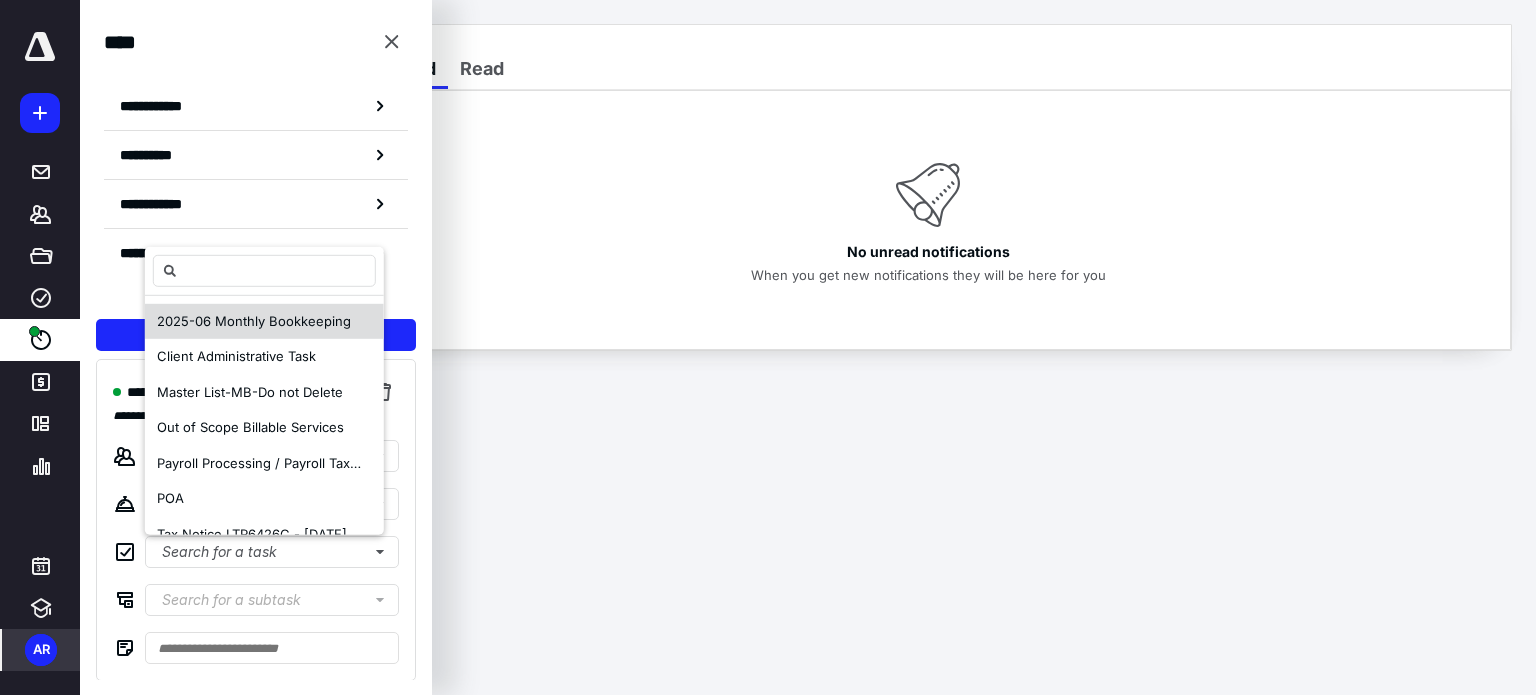 click on "2025-06 Monthly Bookkeeping" at bounding box center [254, 320] 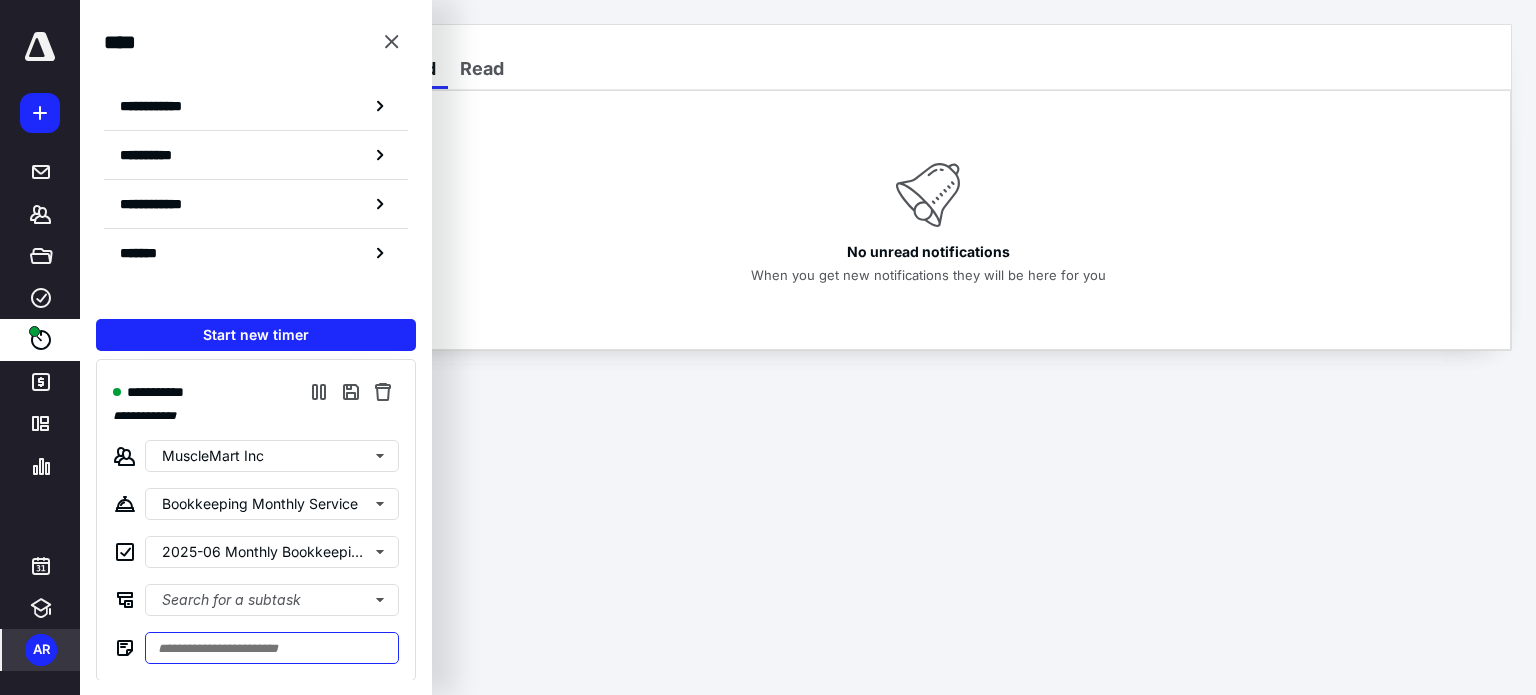 click at bounding box center [272, 648] 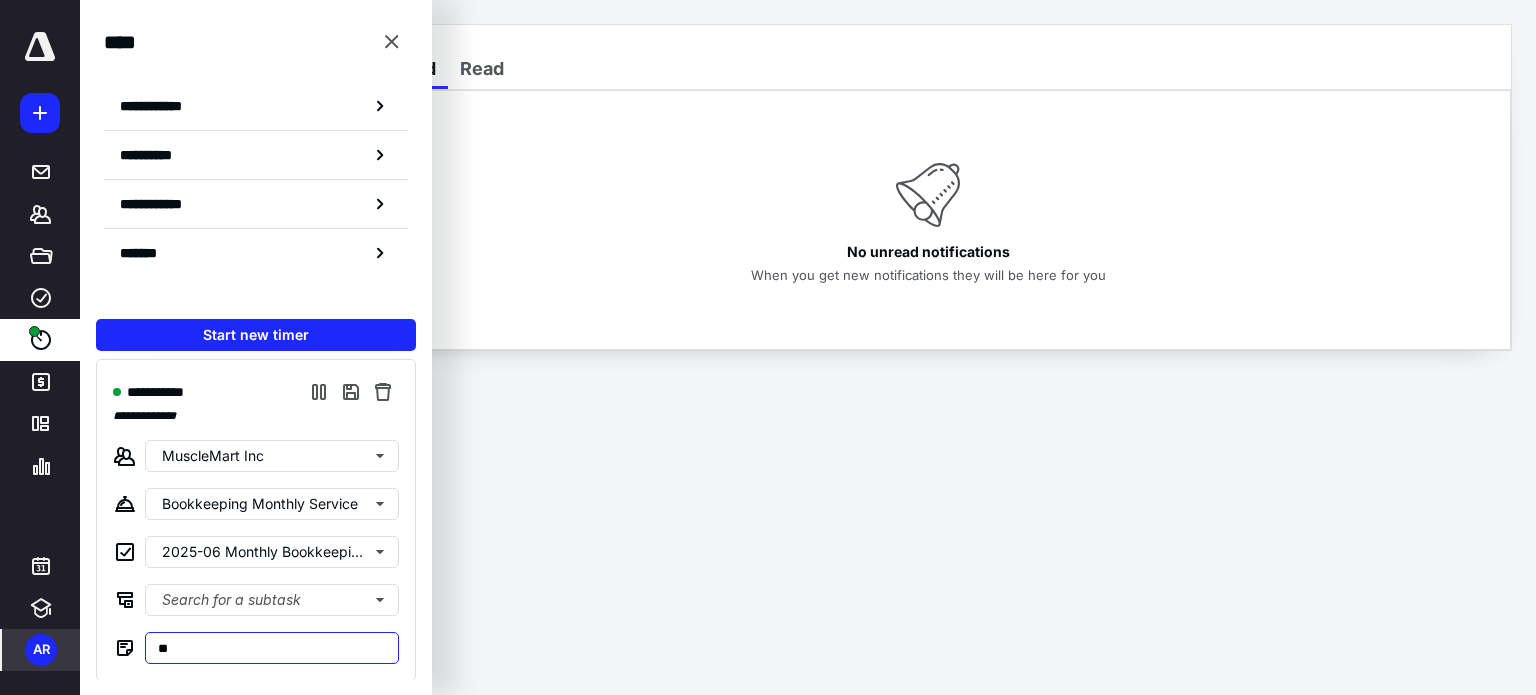 type on "*" 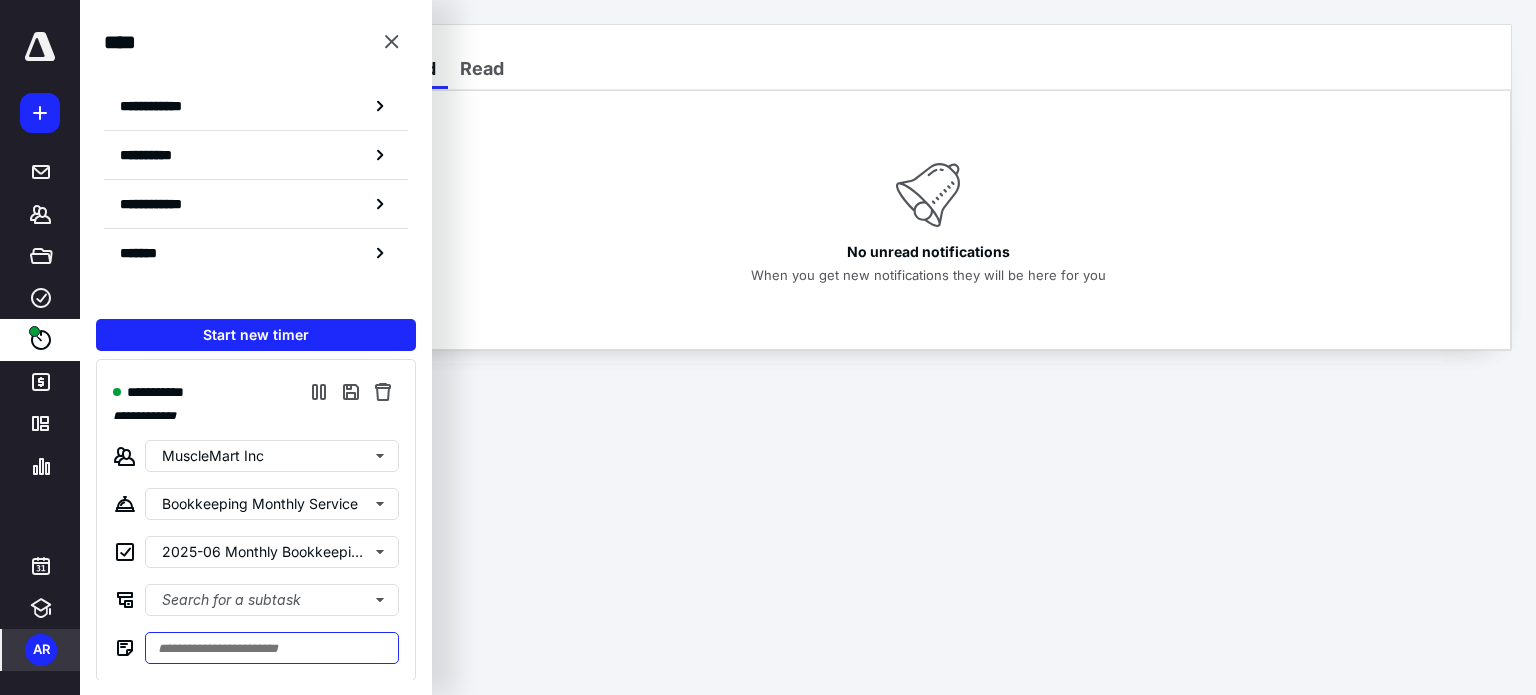 paste on "**********" 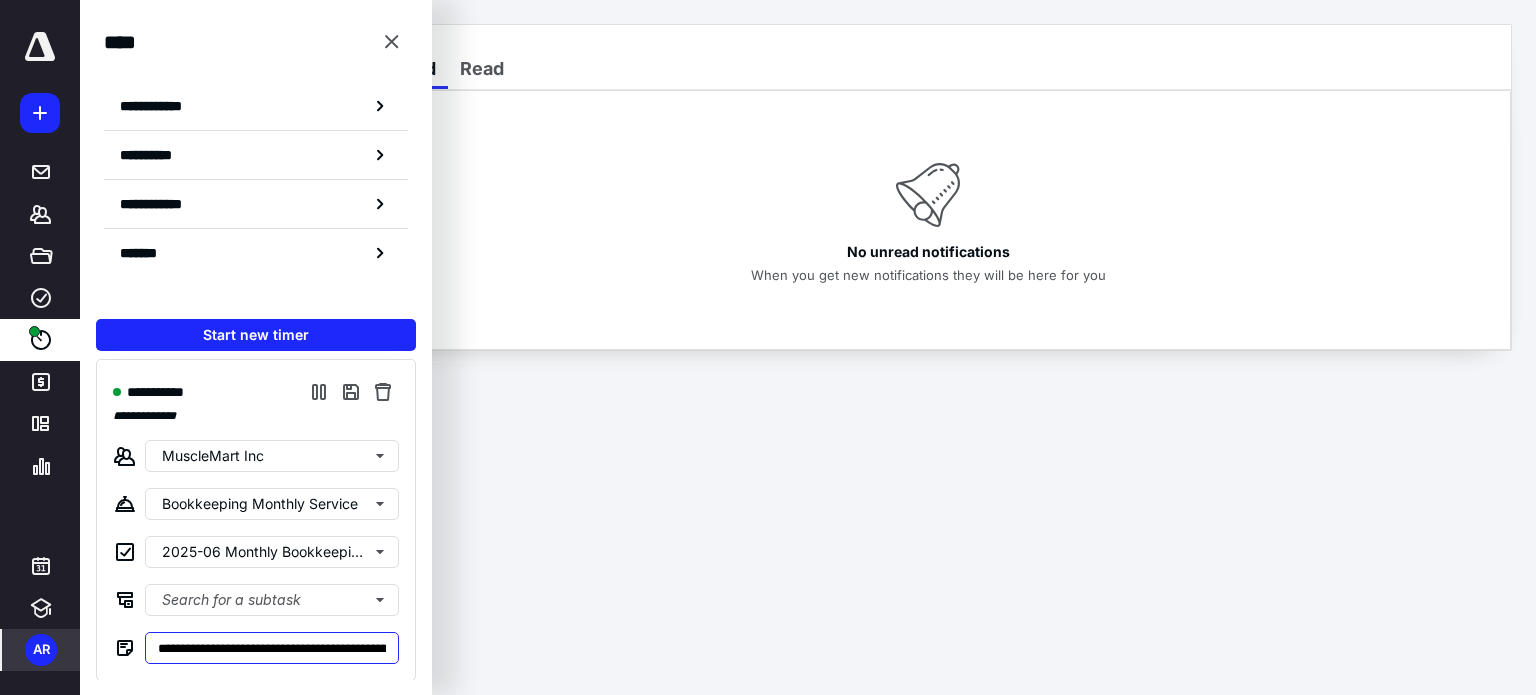 scroll, scrollTop: 0, scrollLeft: 2718, axis: horizontal 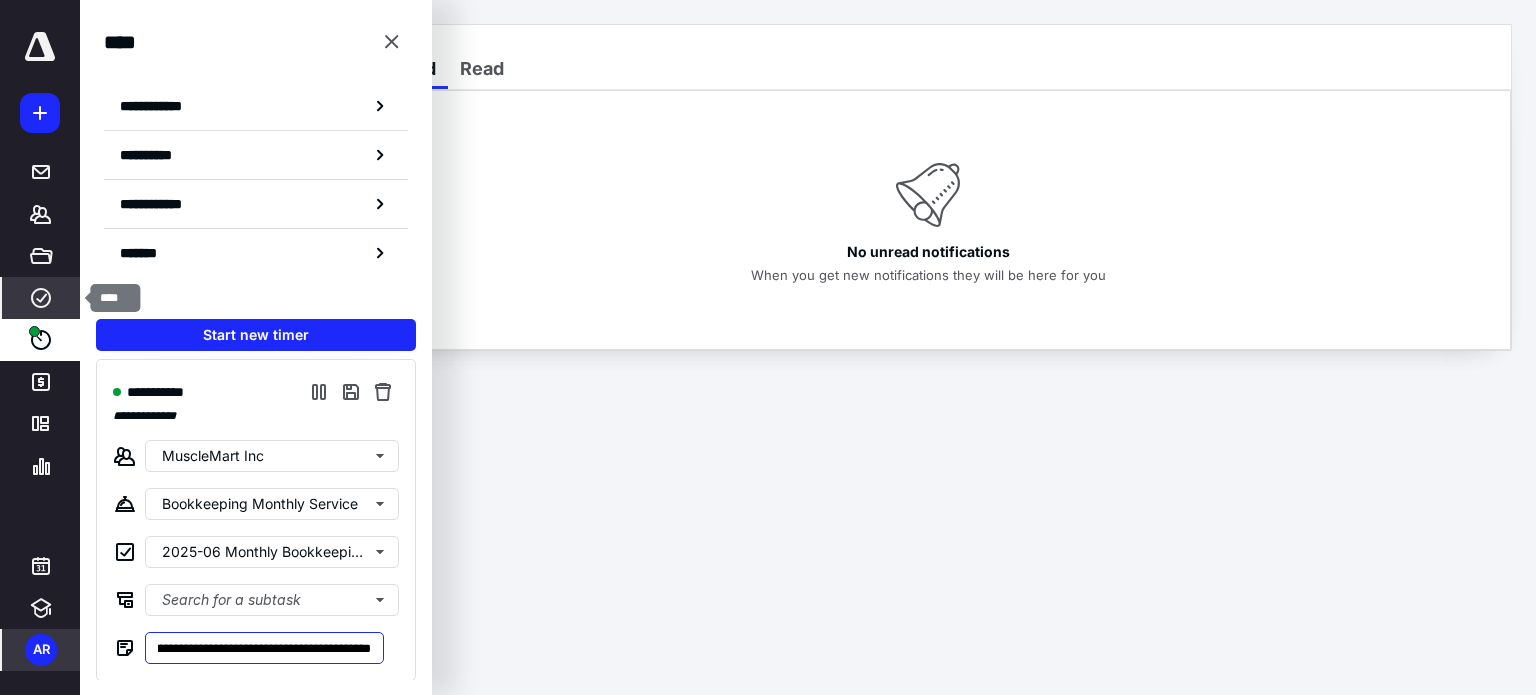 type on "**********" 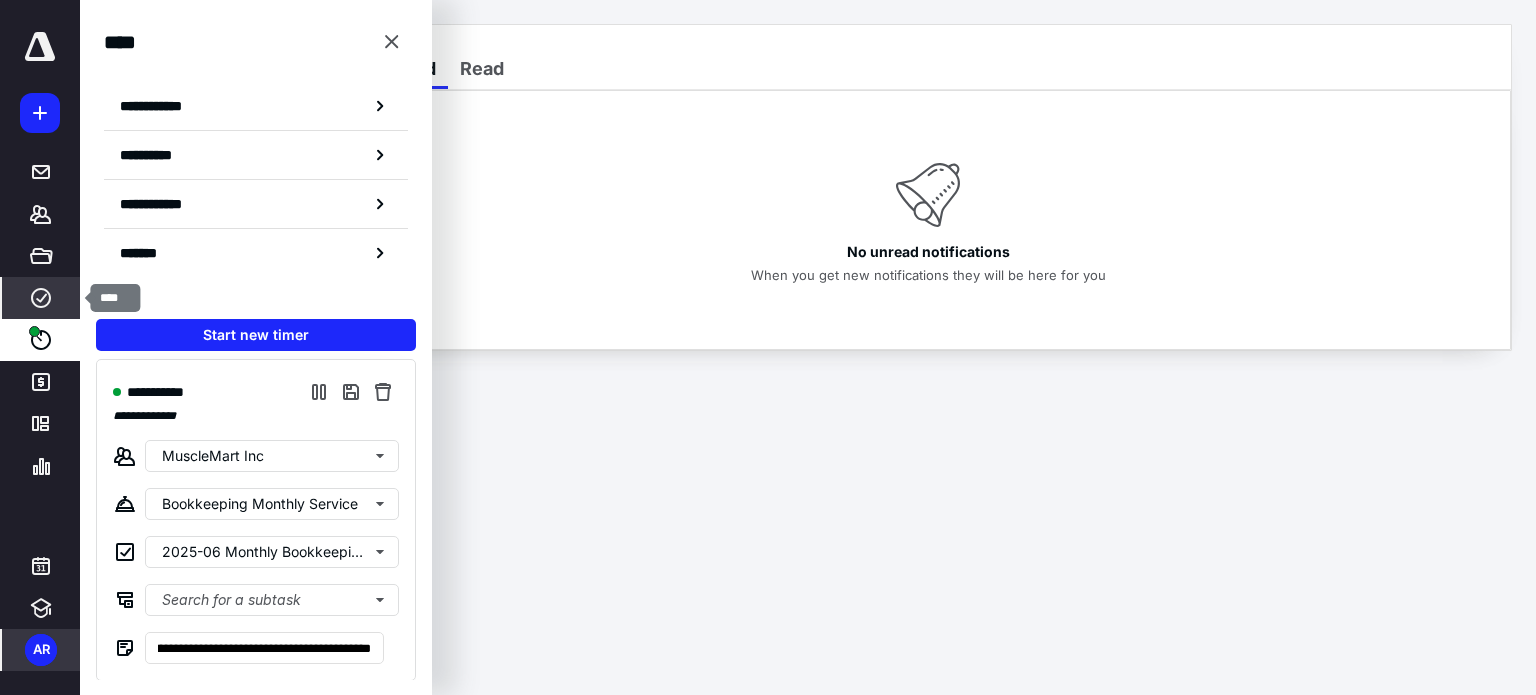 click 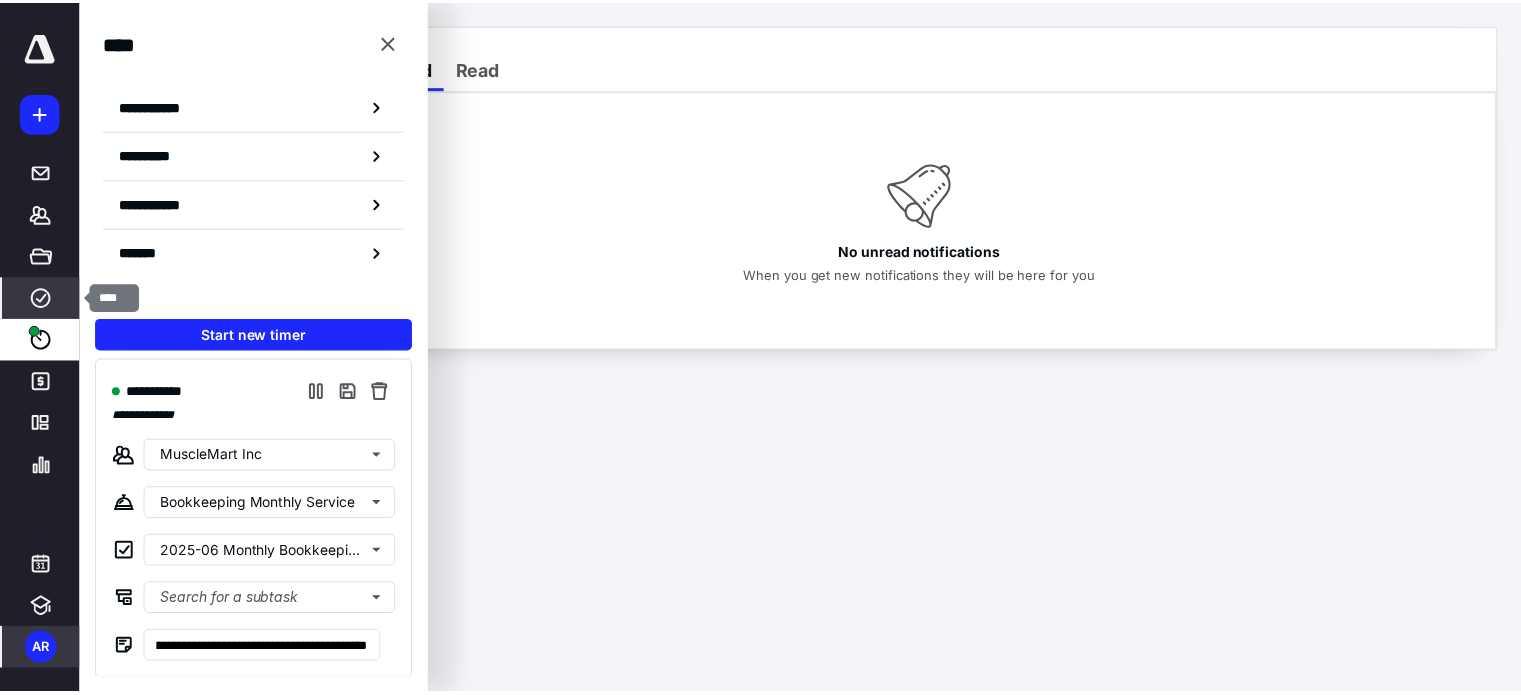 scroll, scrollTop: 0, scrollLeft: 0, axis: both 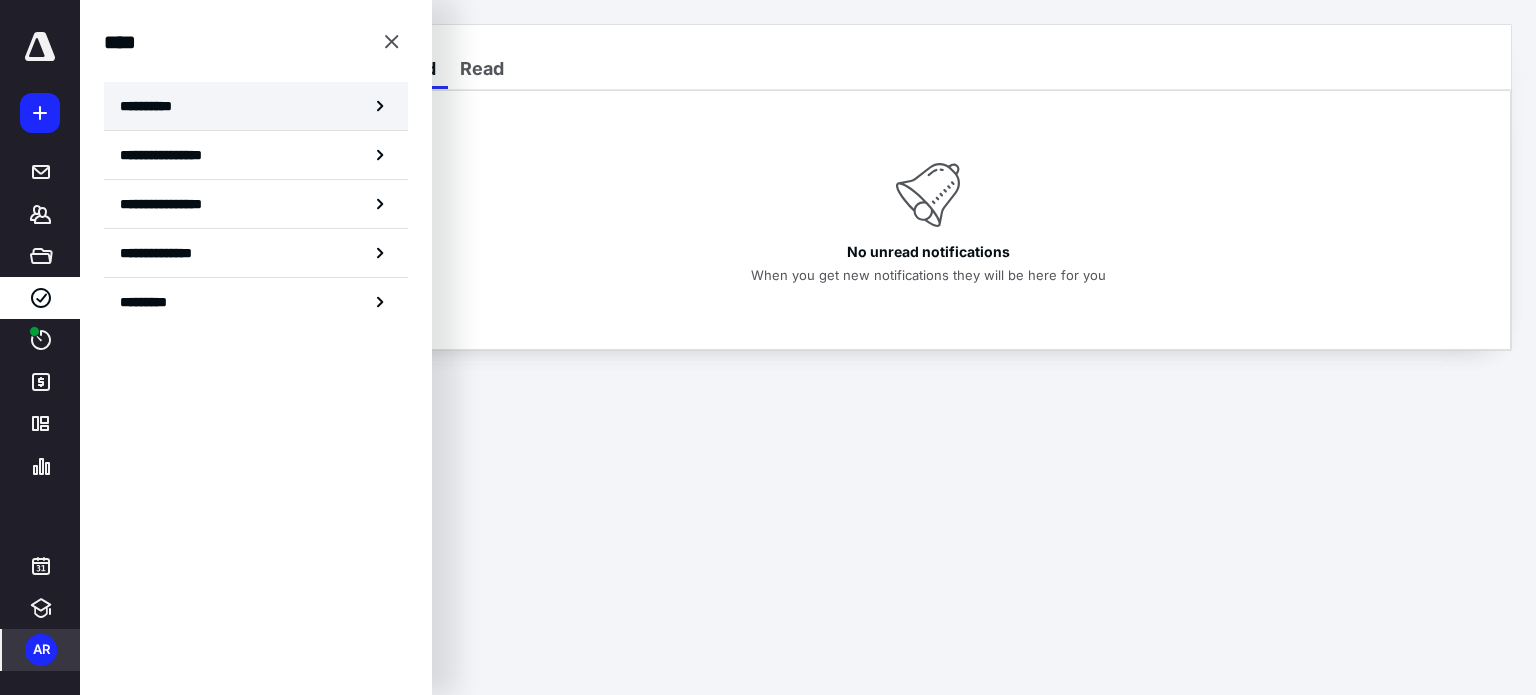 click on "**********" at bounding box center [153, 106] 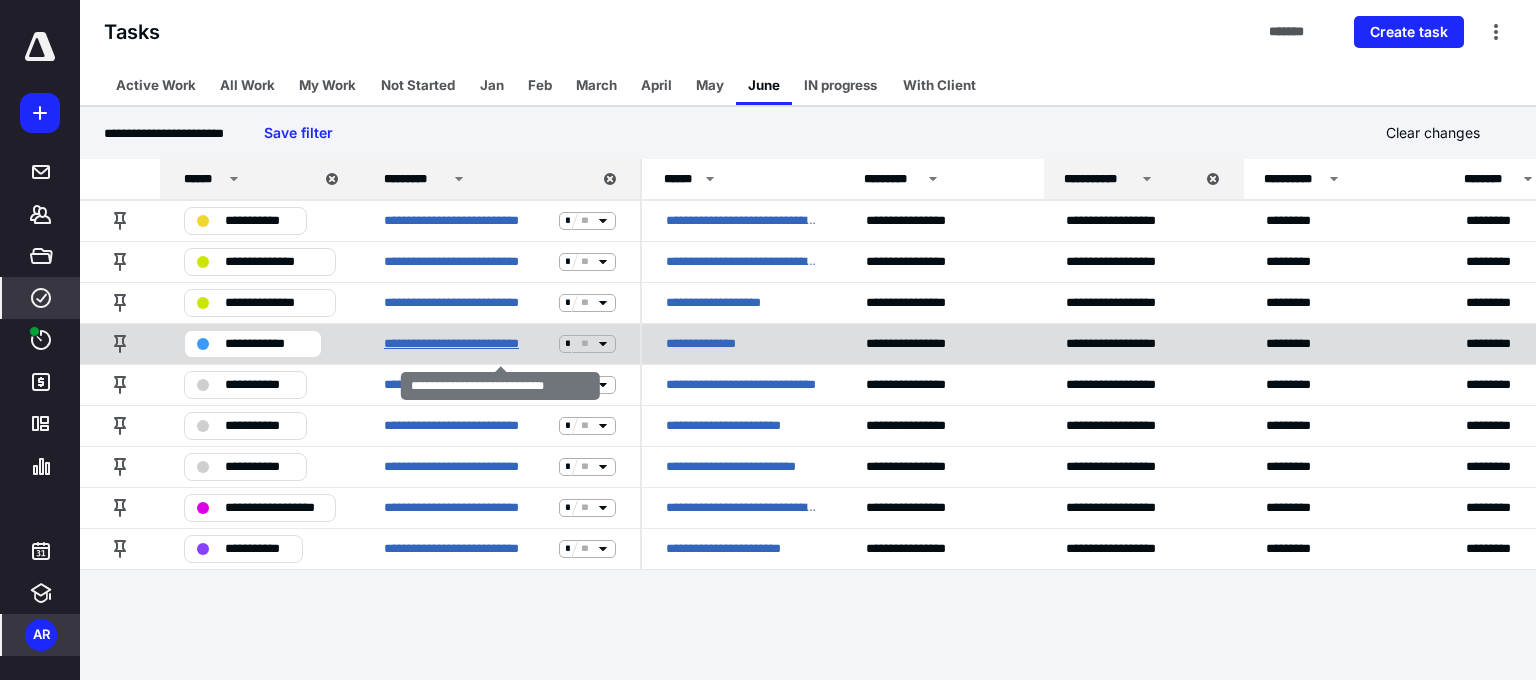 click on "**********" at bounding box center (467, 344) 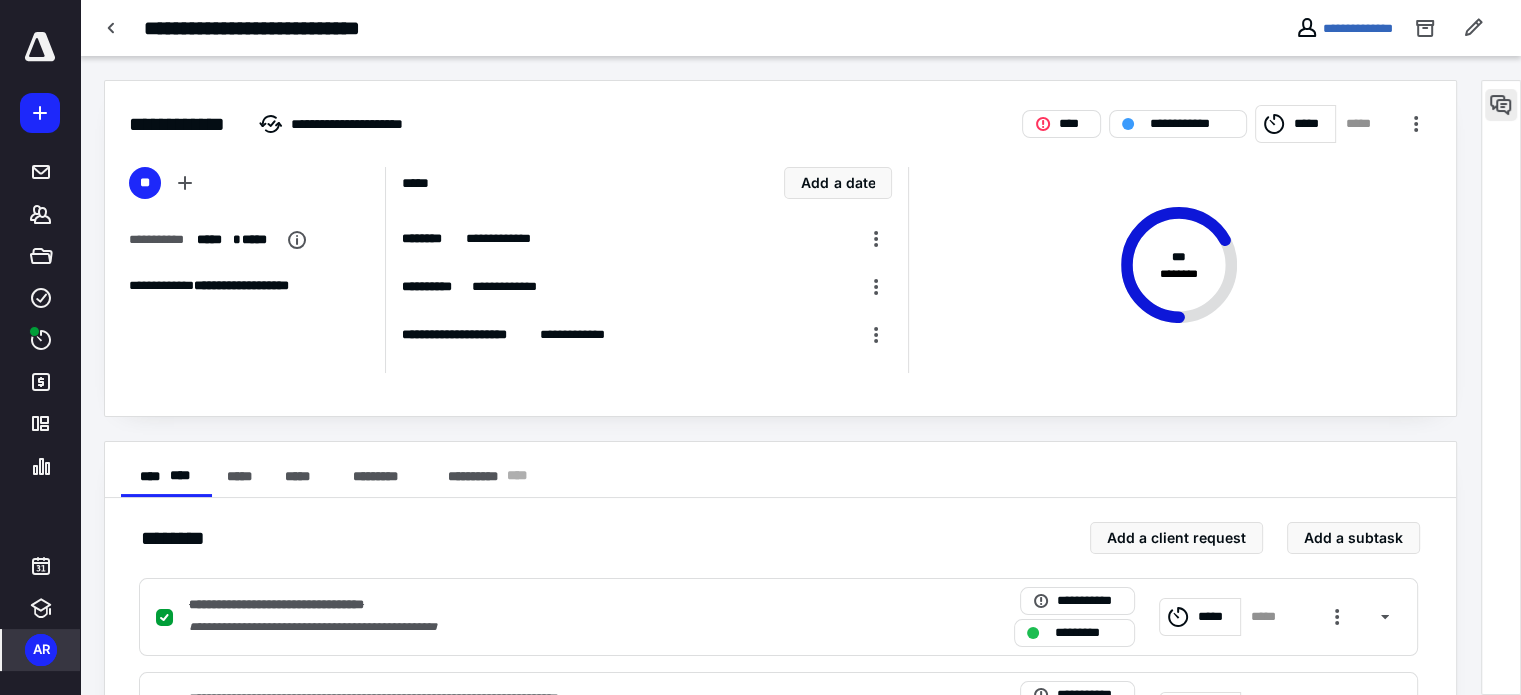 click at bounding box center [1501, 105] 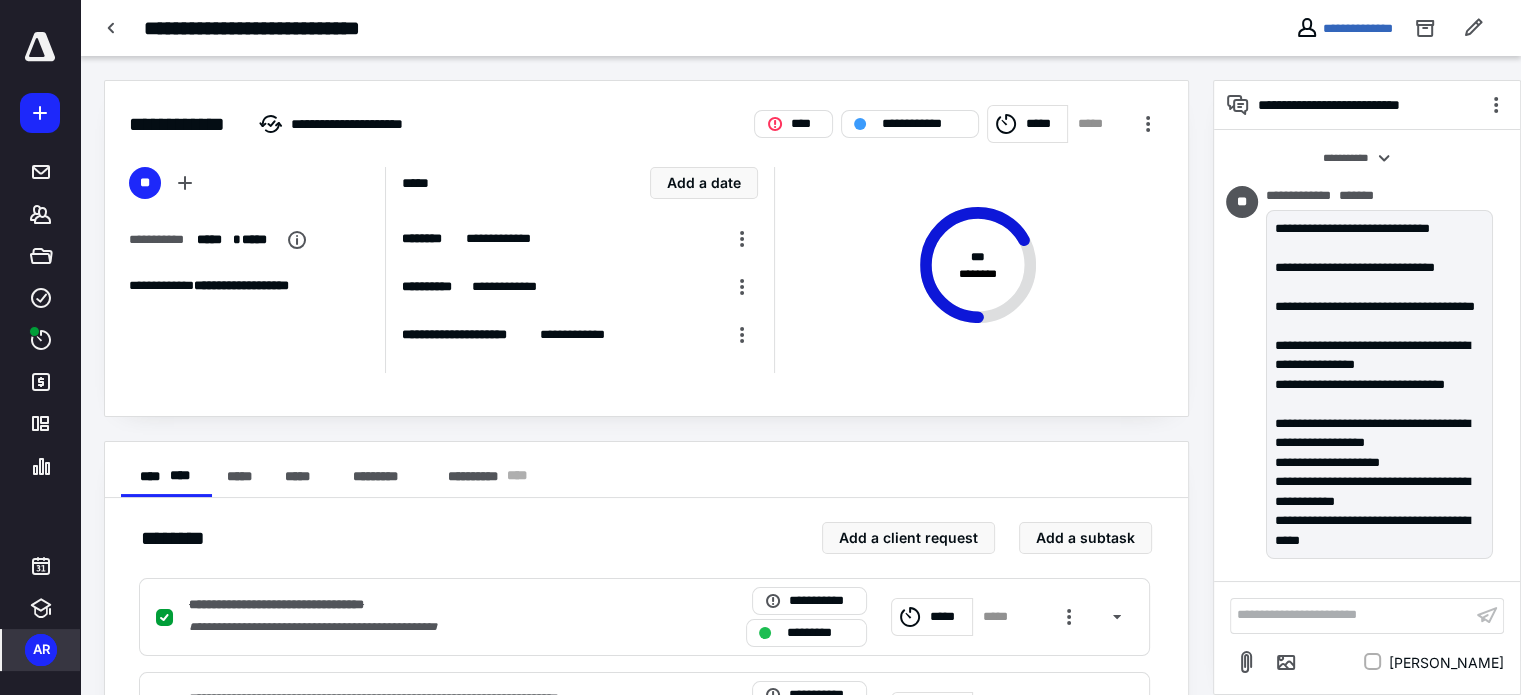 scroll, scrollTop: 1521, scrollLeft: 0, axis: vertical 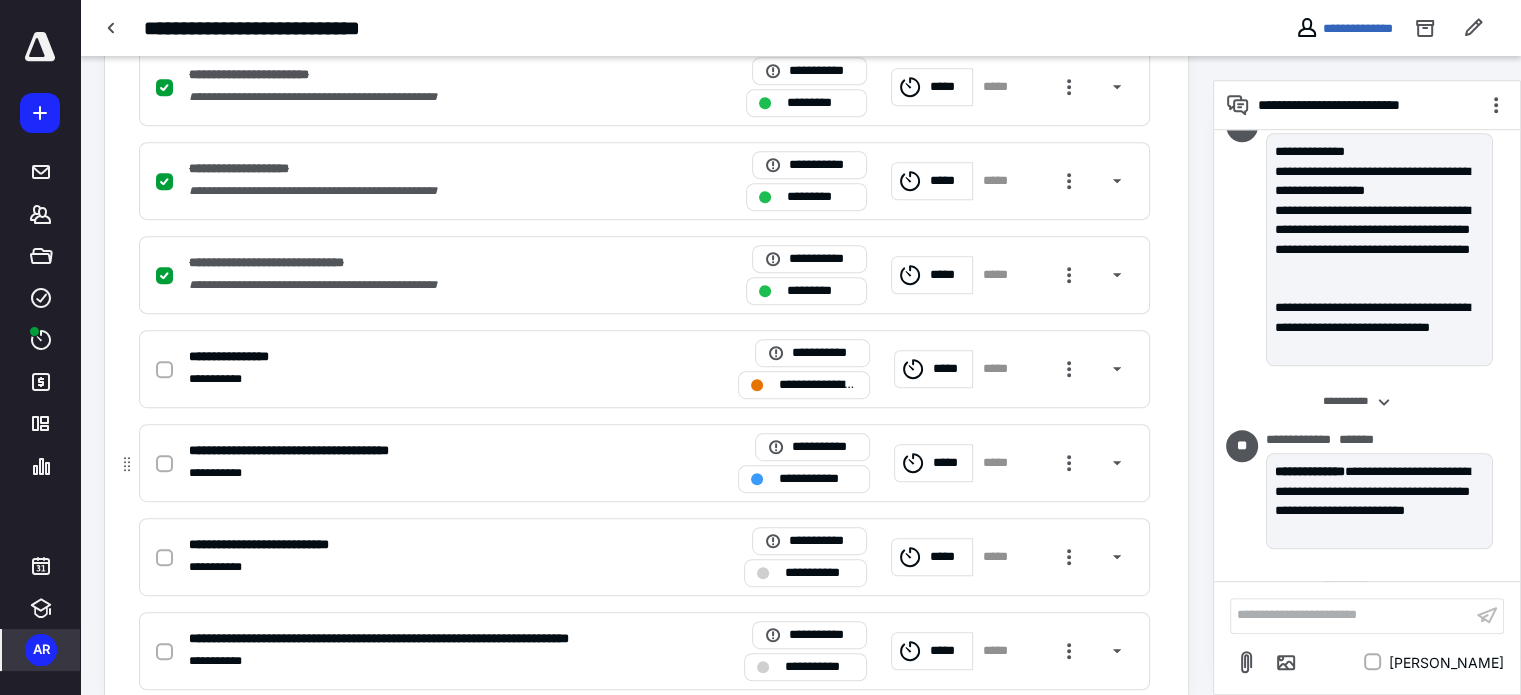 click on "**********" at bounding box center (804, 479) 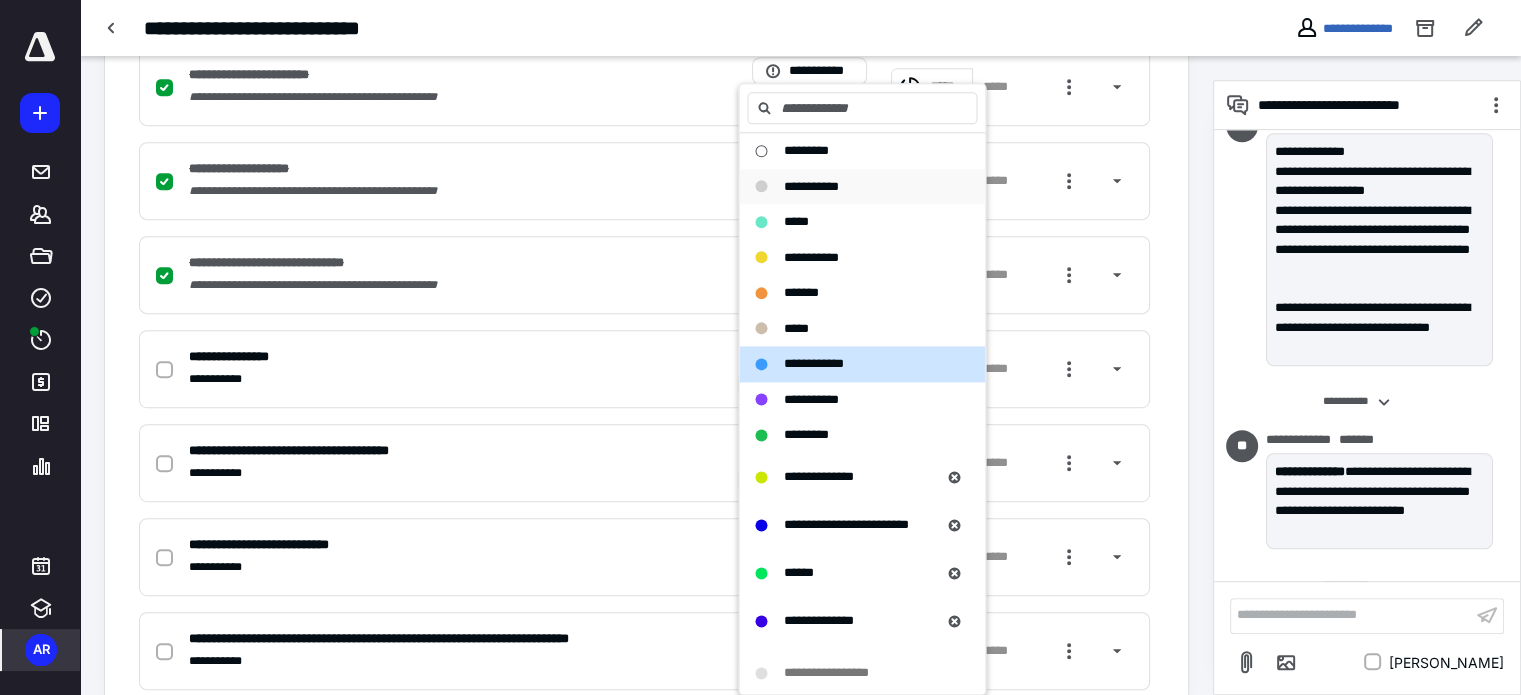 click on "**********" at bounding box center (810, 186) 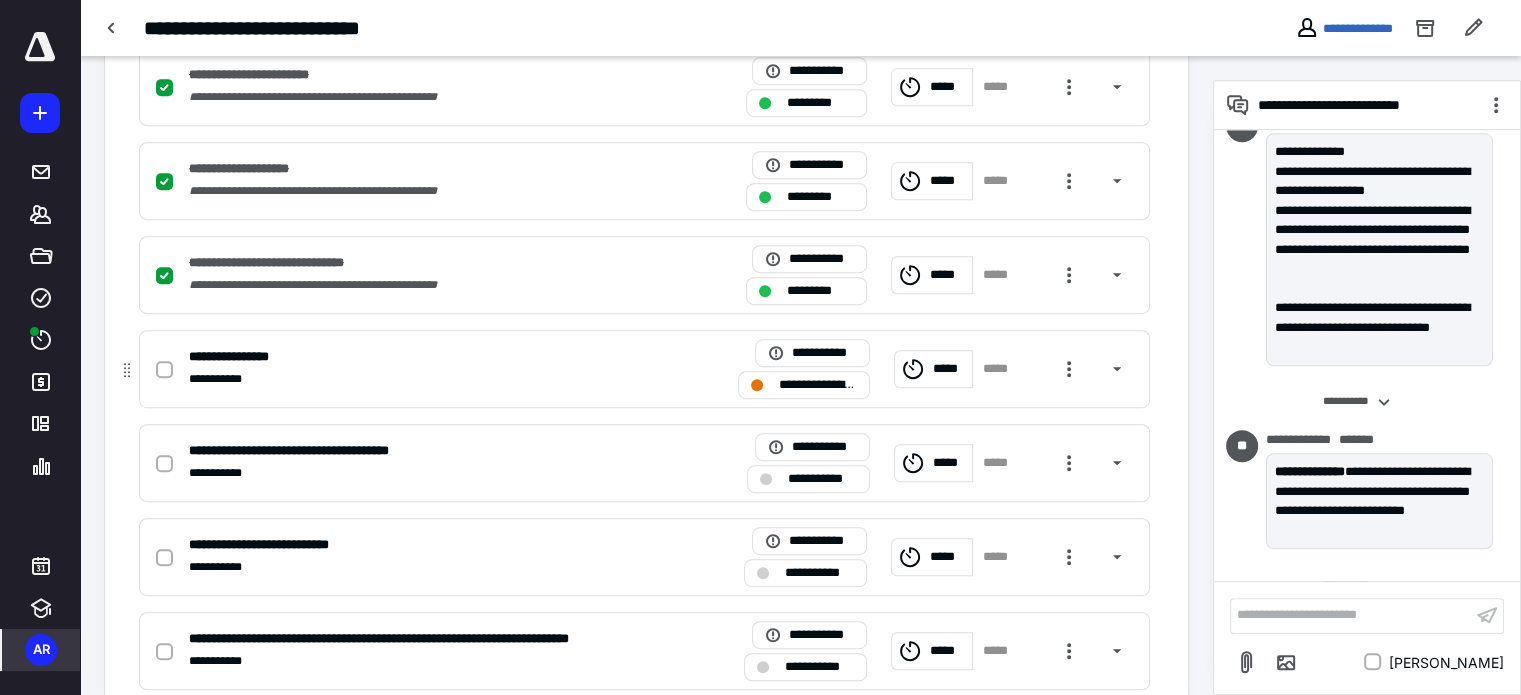 click on "**********" at bounding box center (818, 385) 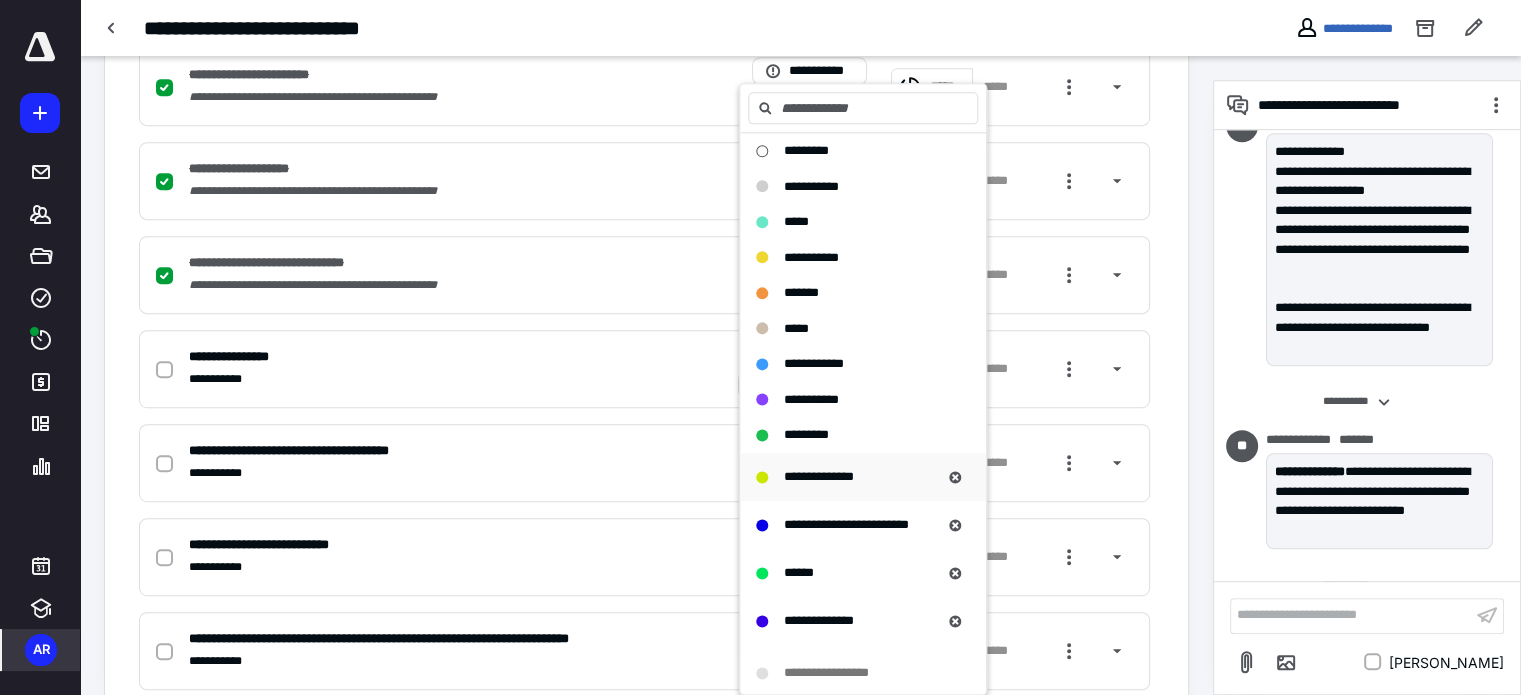 click on "**********" at bounding box center [819, 476] 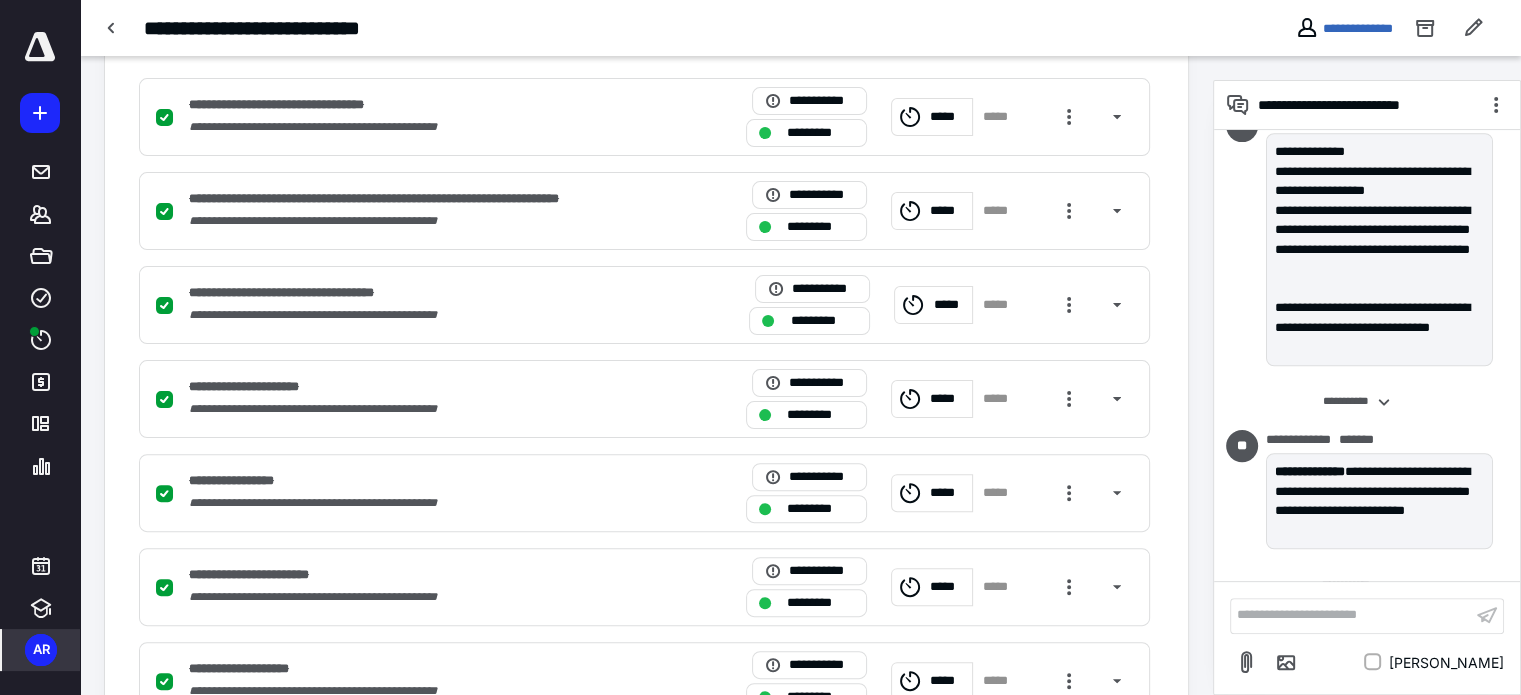 scroll, scrollTop: 0, scrollLeft: 0, axis: both 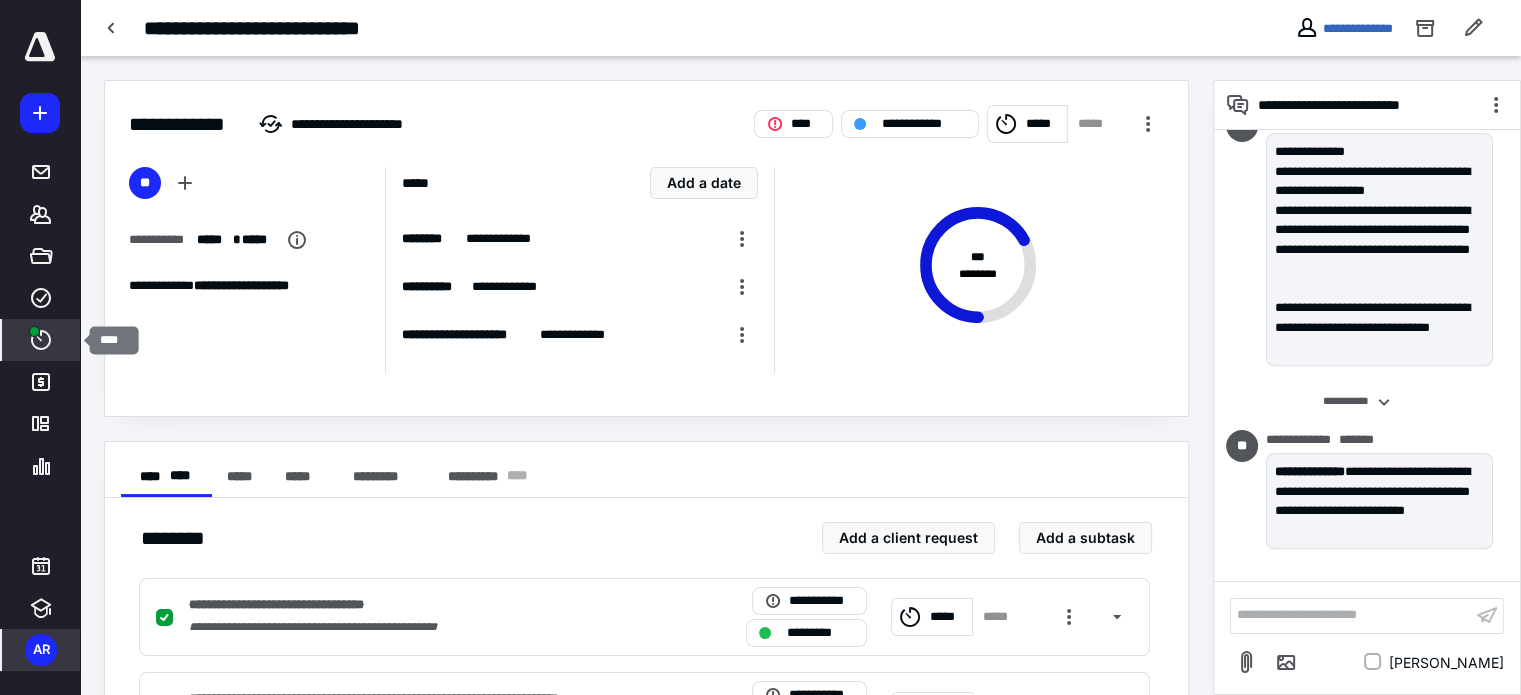 click 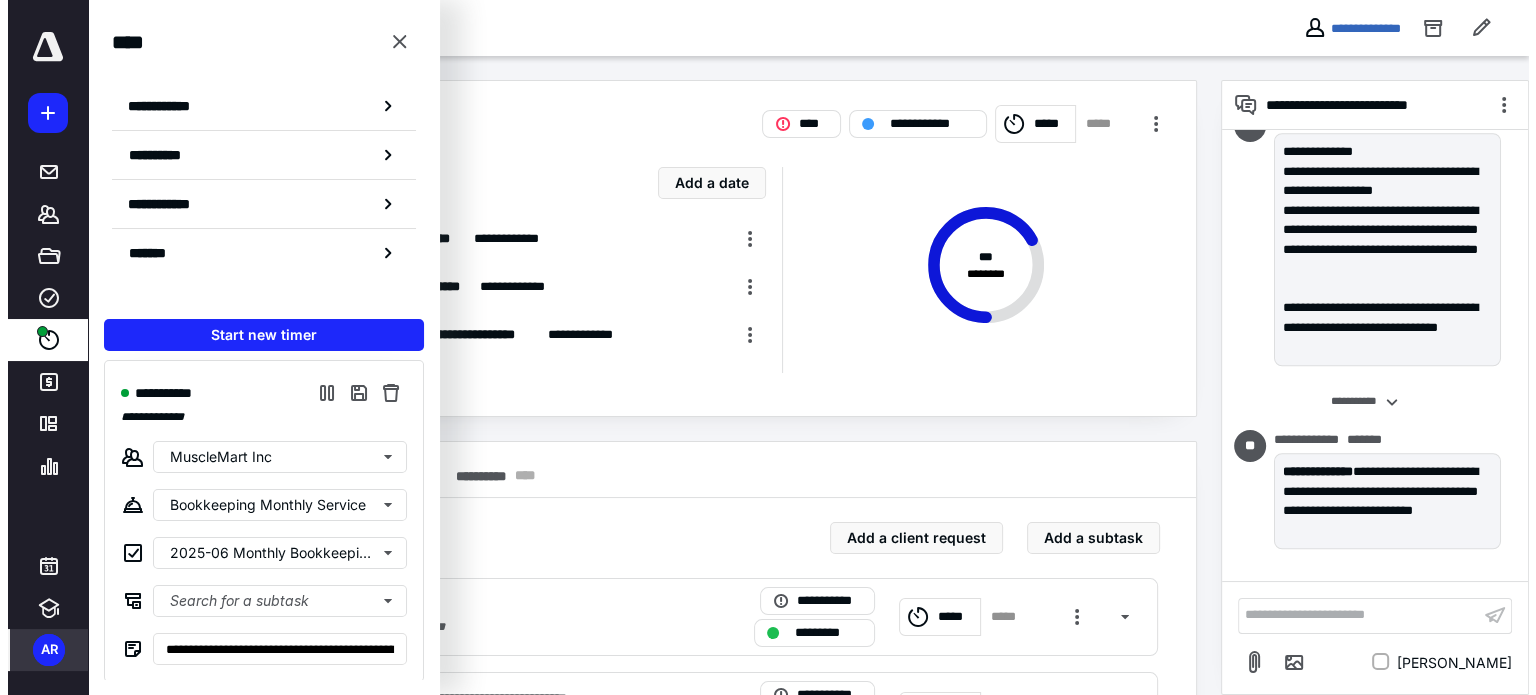 scroll, scrollTop: 8, scrollLeft: 0, axis: vertical 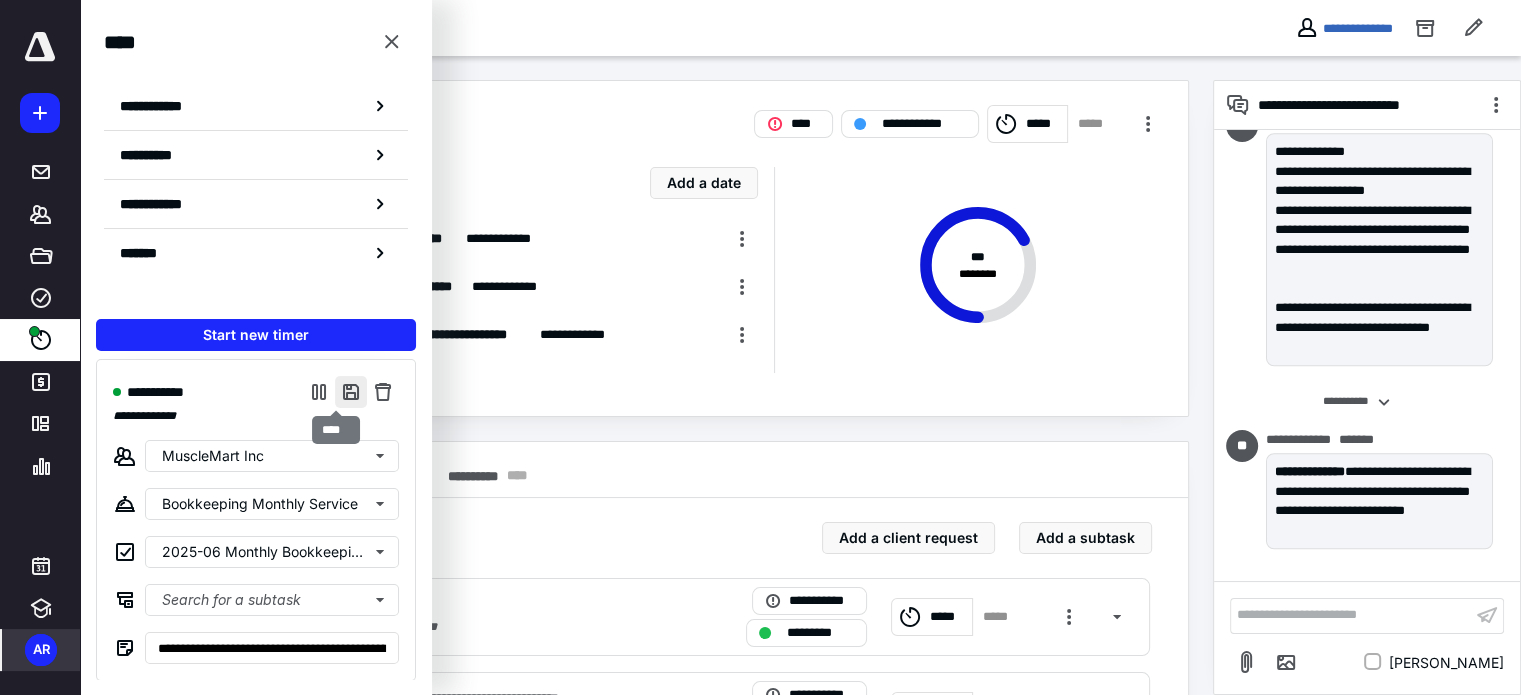 click at bounding box center [351, 392] 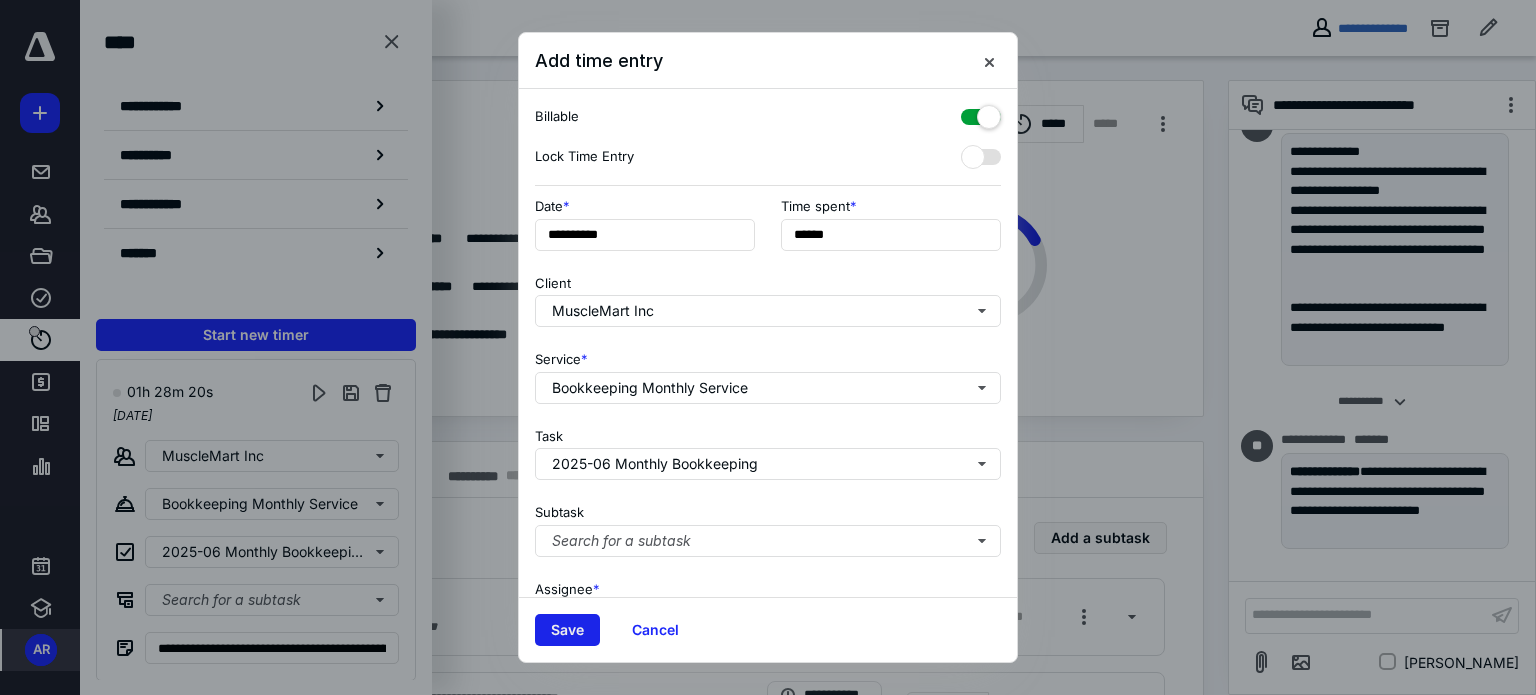 click on "Save" at bounding box center (567, 630) 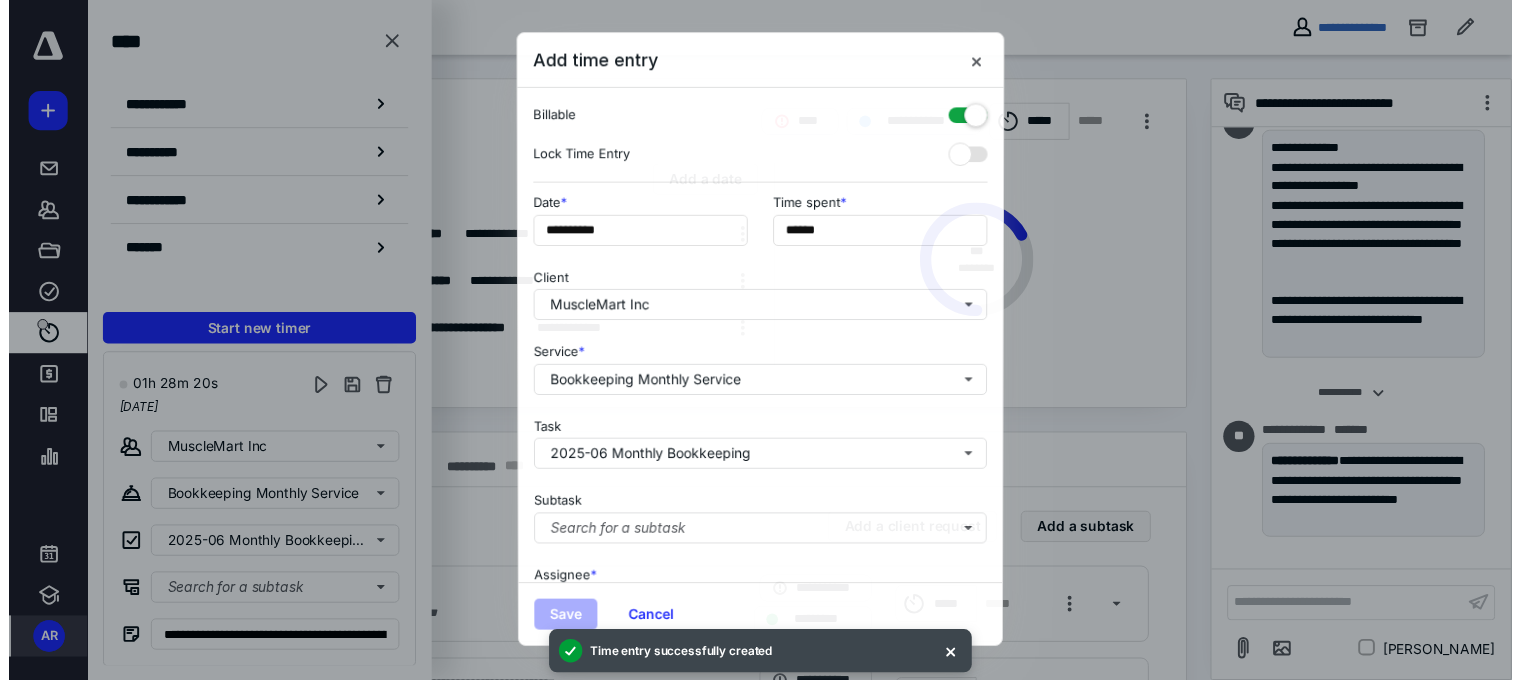 scroll, scrollTop: 0, scrollLeft: 0, axis: both 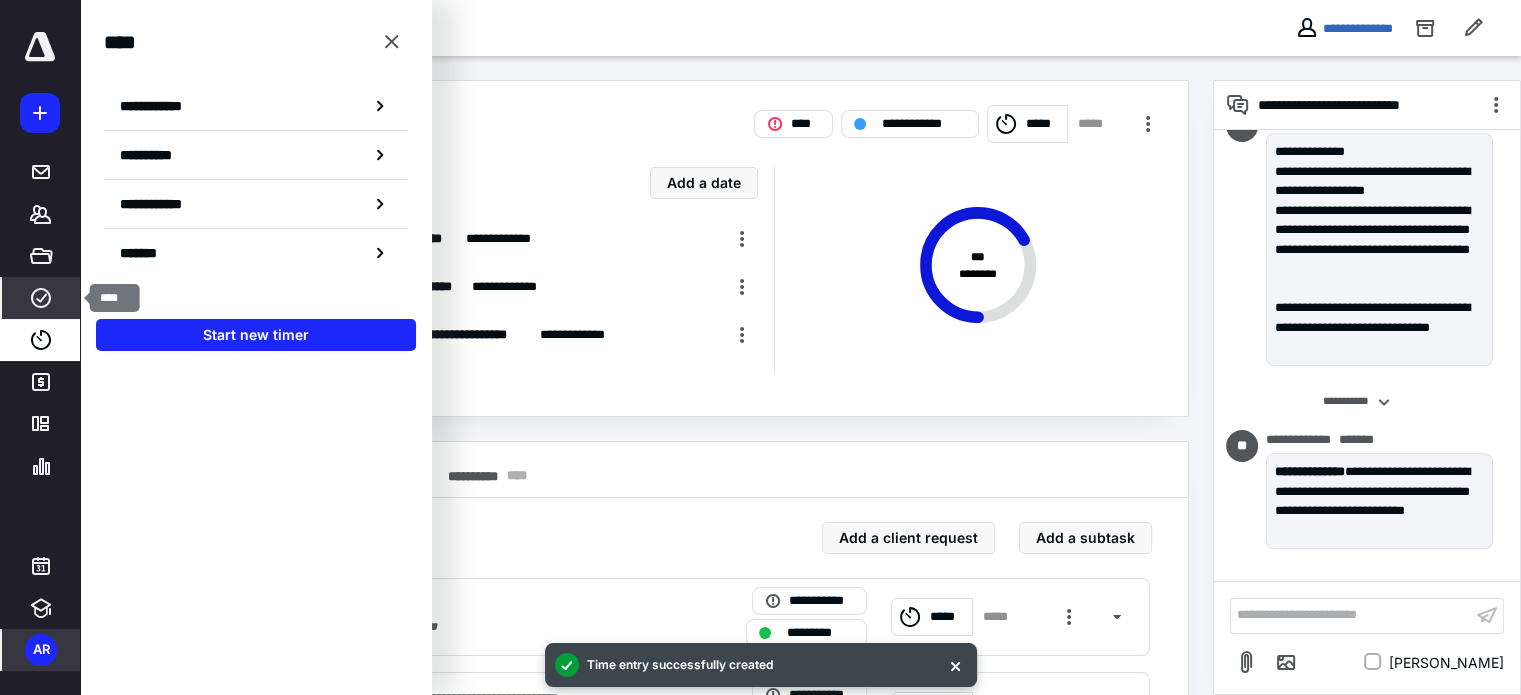 click 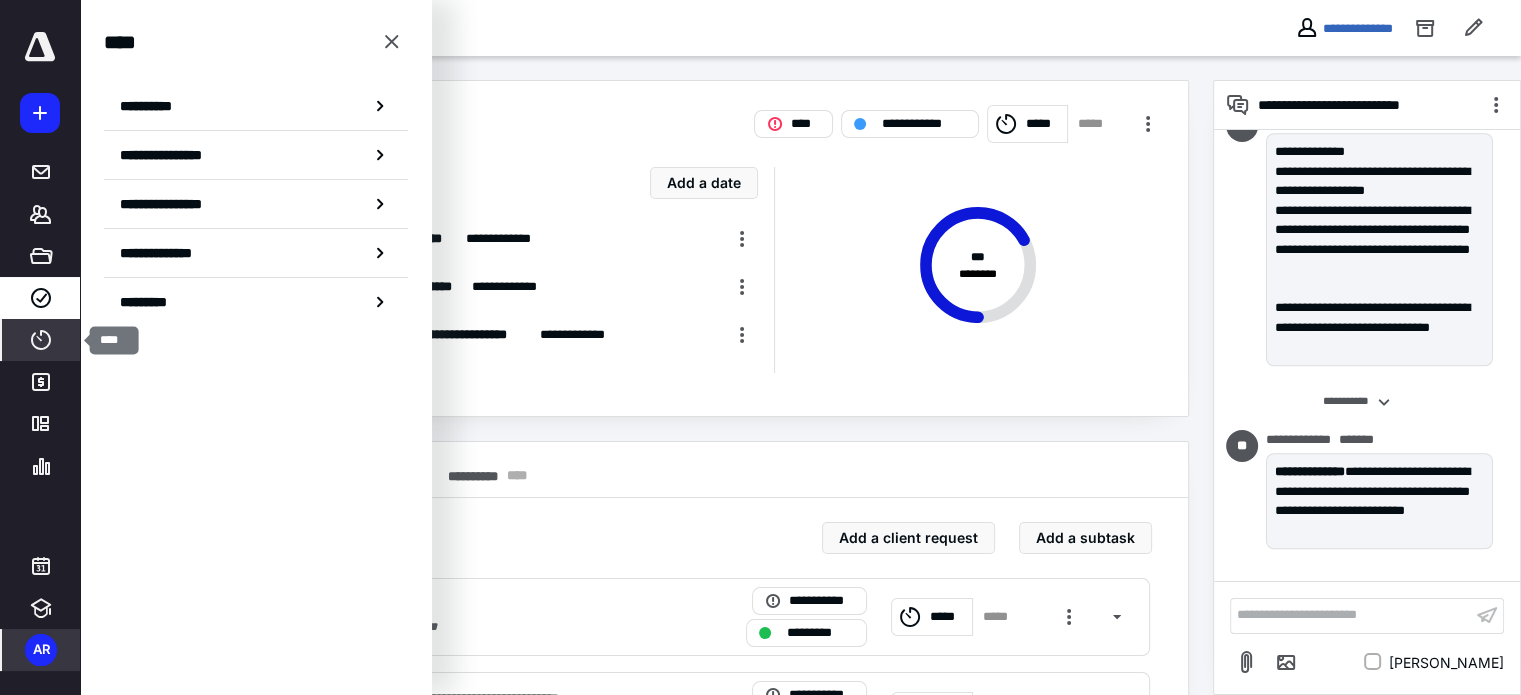click 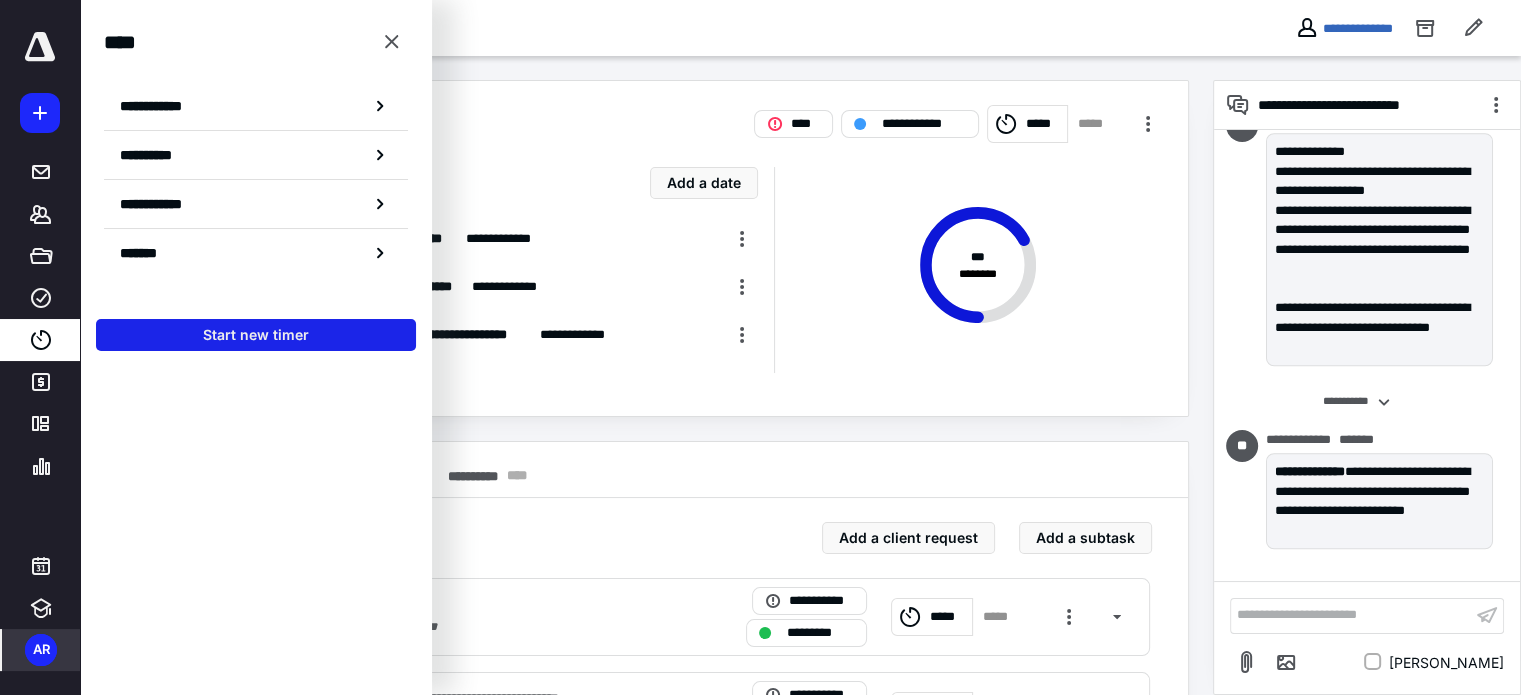 click on "Start new timer" at bounding box center (256, 335) 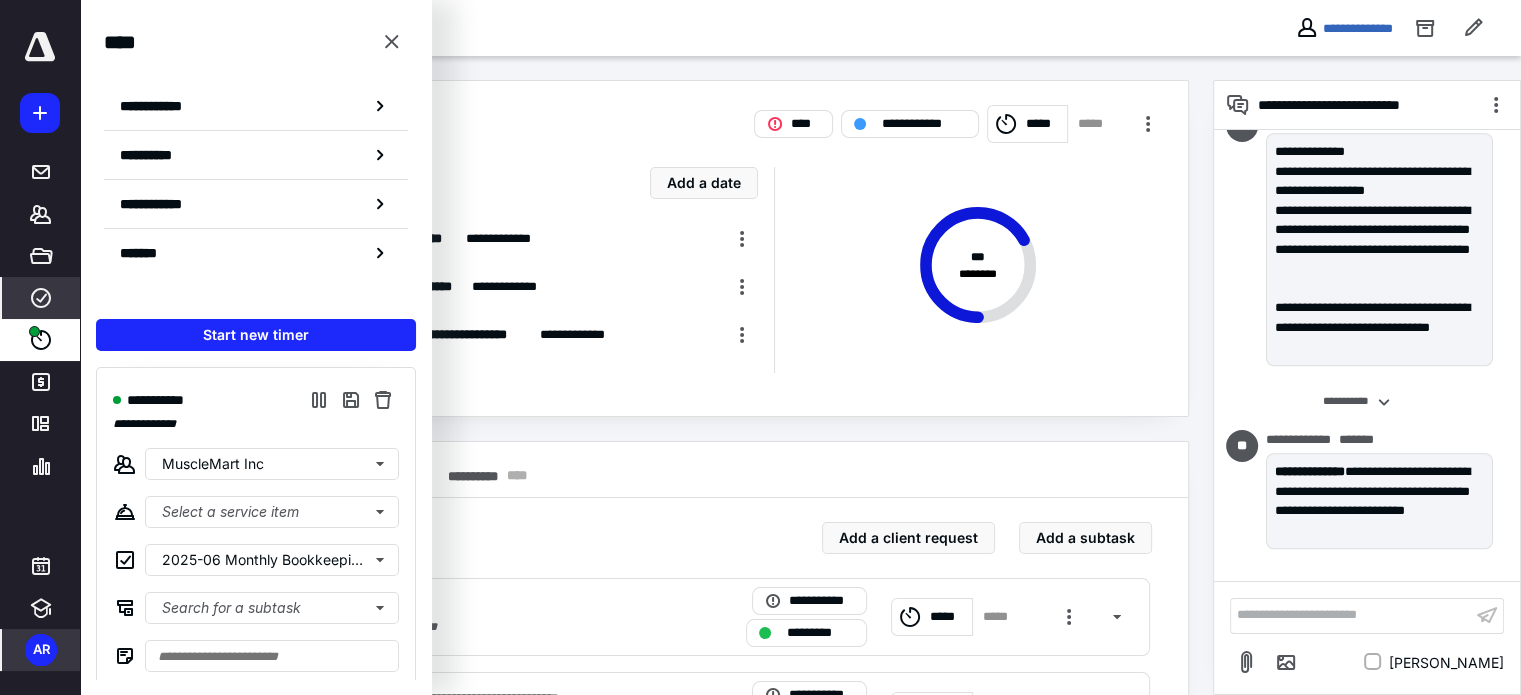 click on "****" at bounding box center (41, 298) 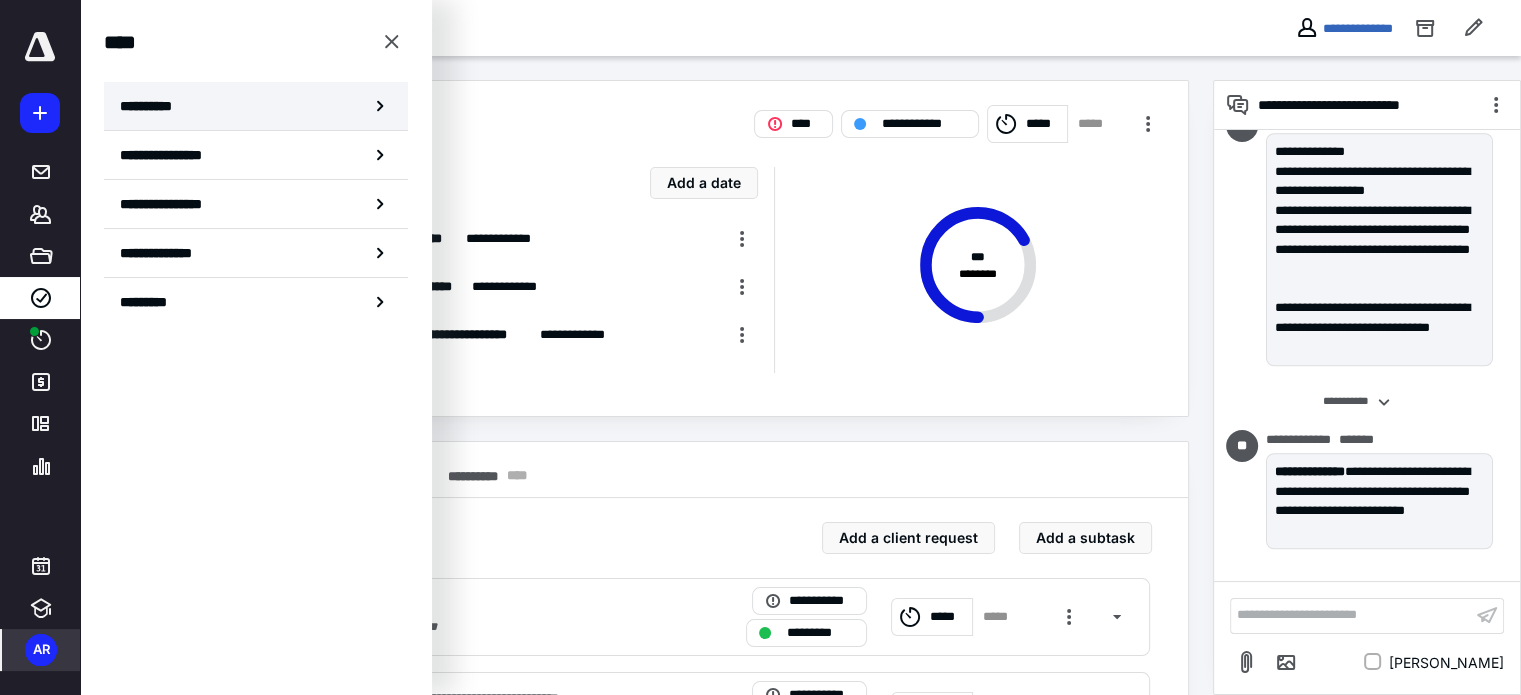 click on "**********" at bounding box center (256, 106) 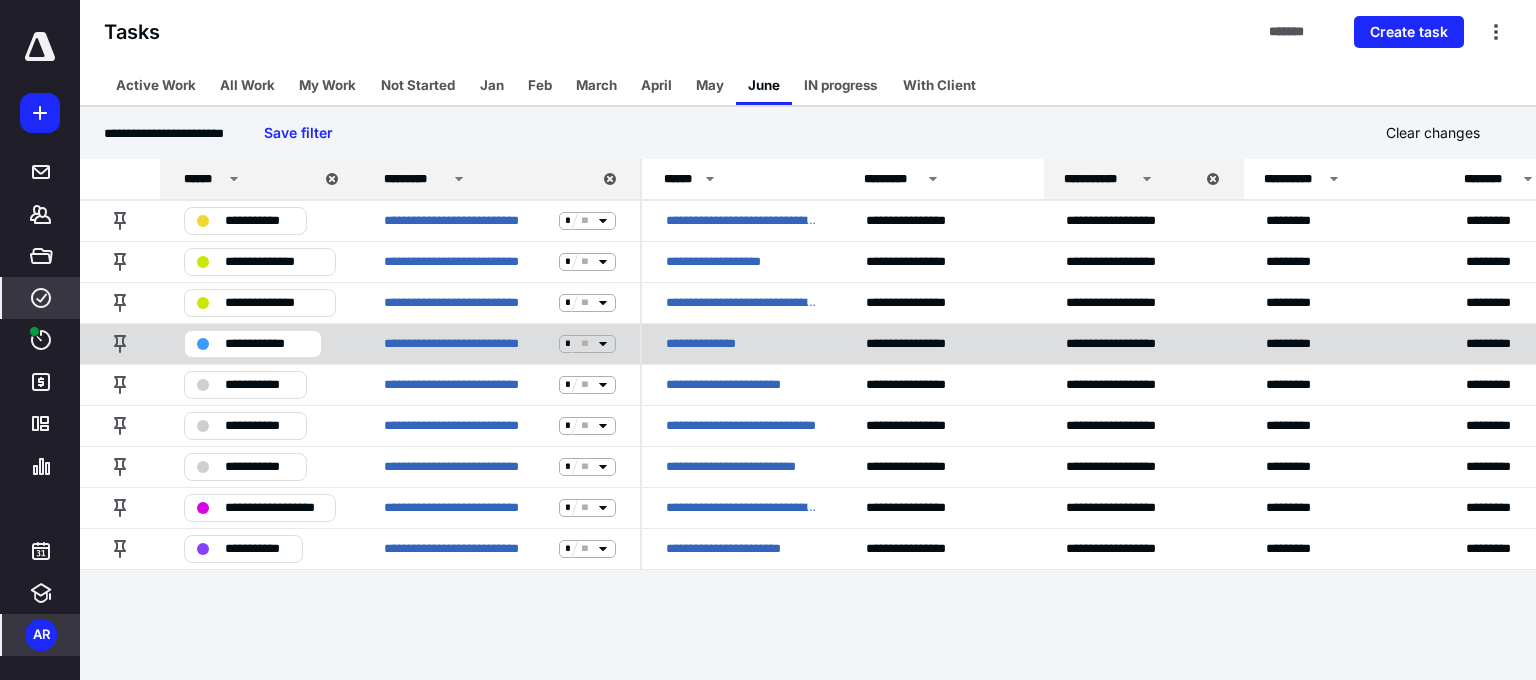 click on "**********" at bounding box center (267, 344) 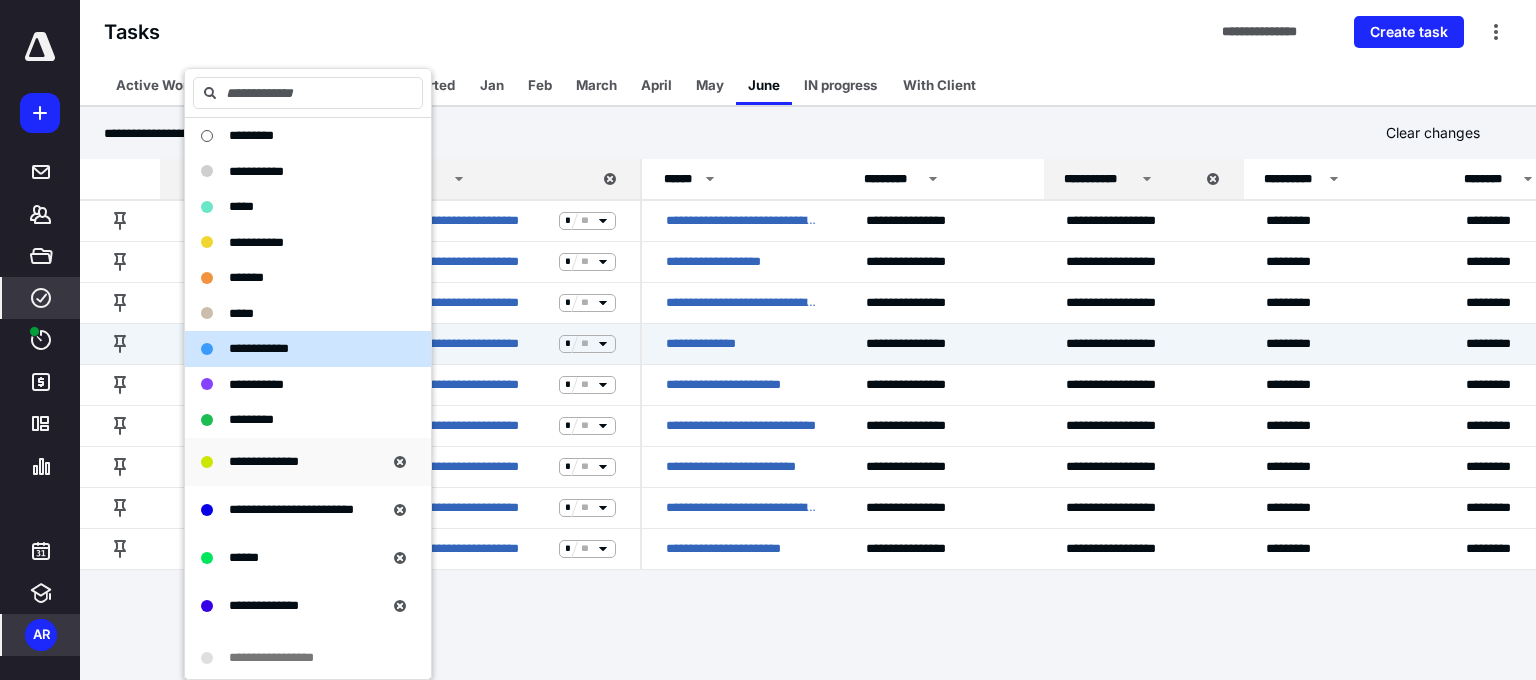 click on "**********" at bounding box center (264, 461) 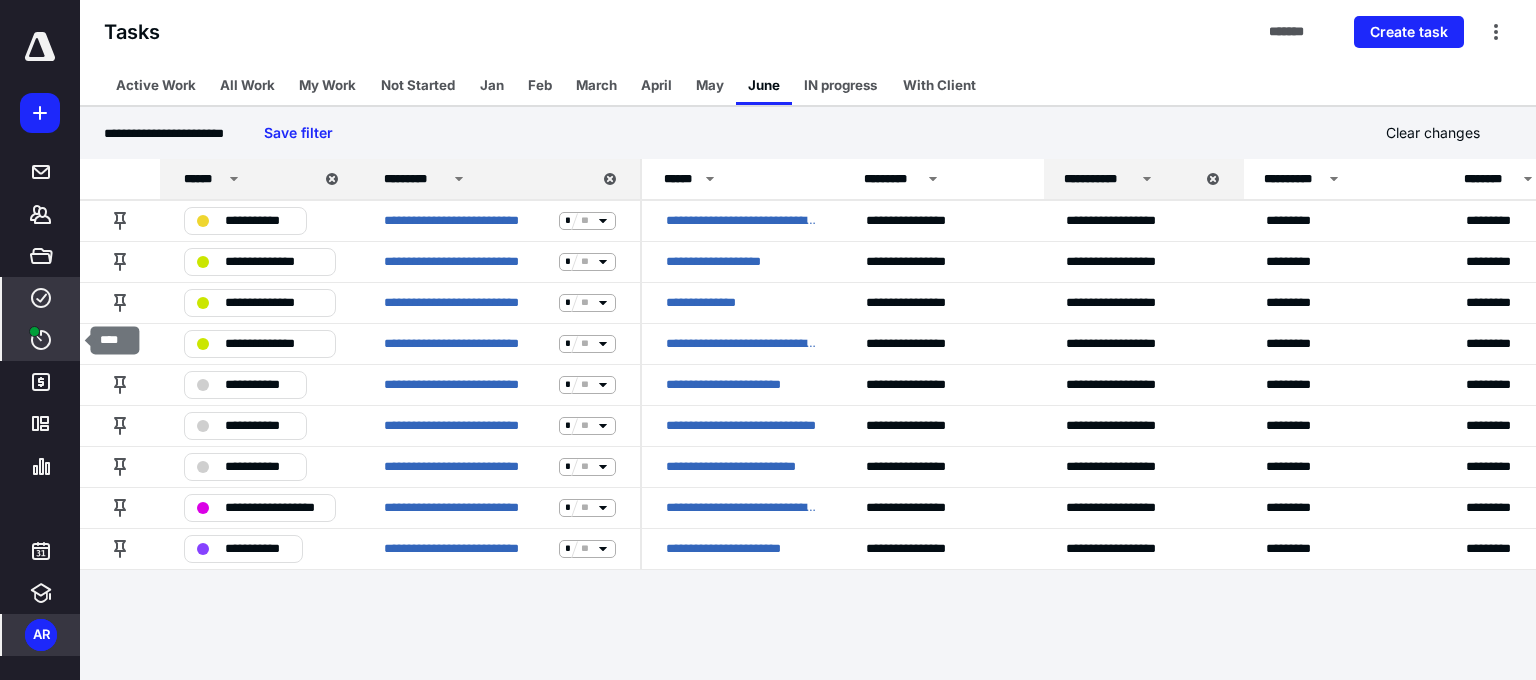 click on "****" at bounding box center [41, 340] 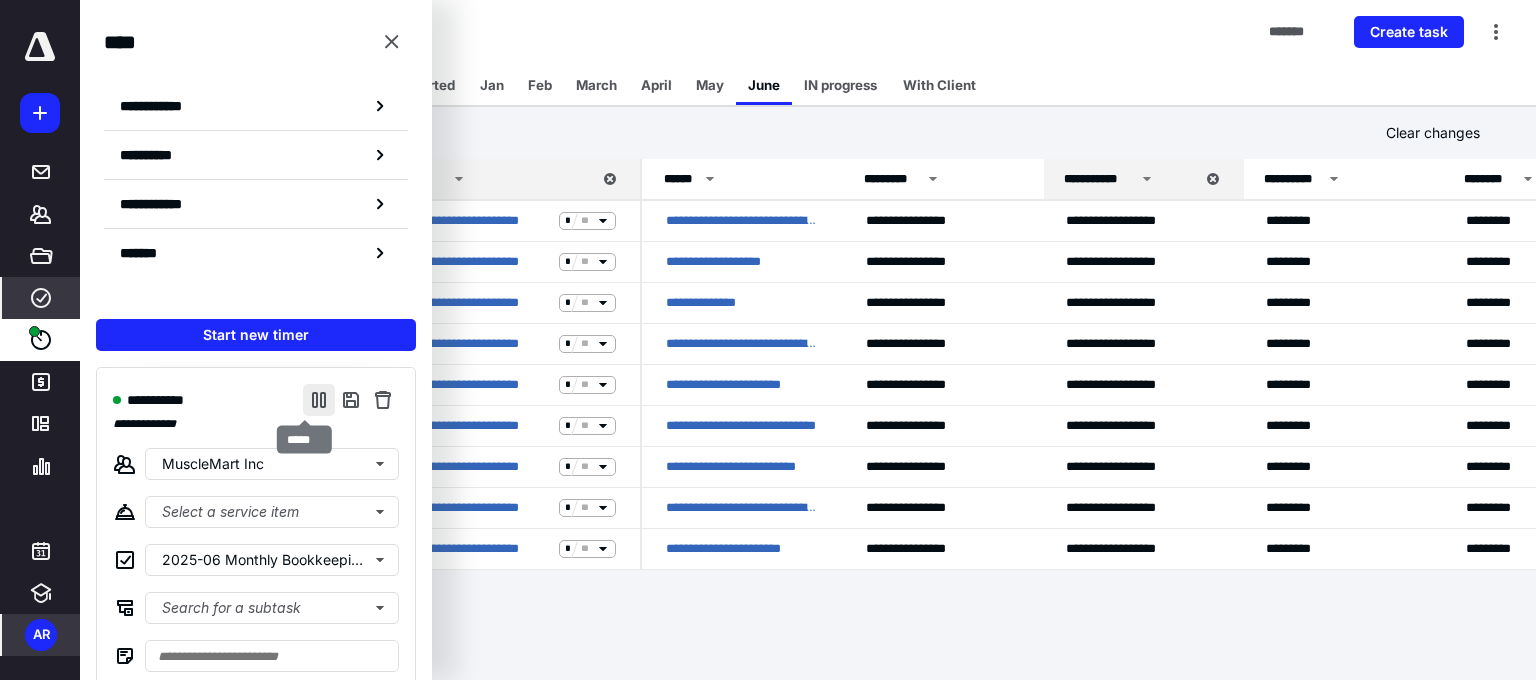 click at bounding box center (319, 400) 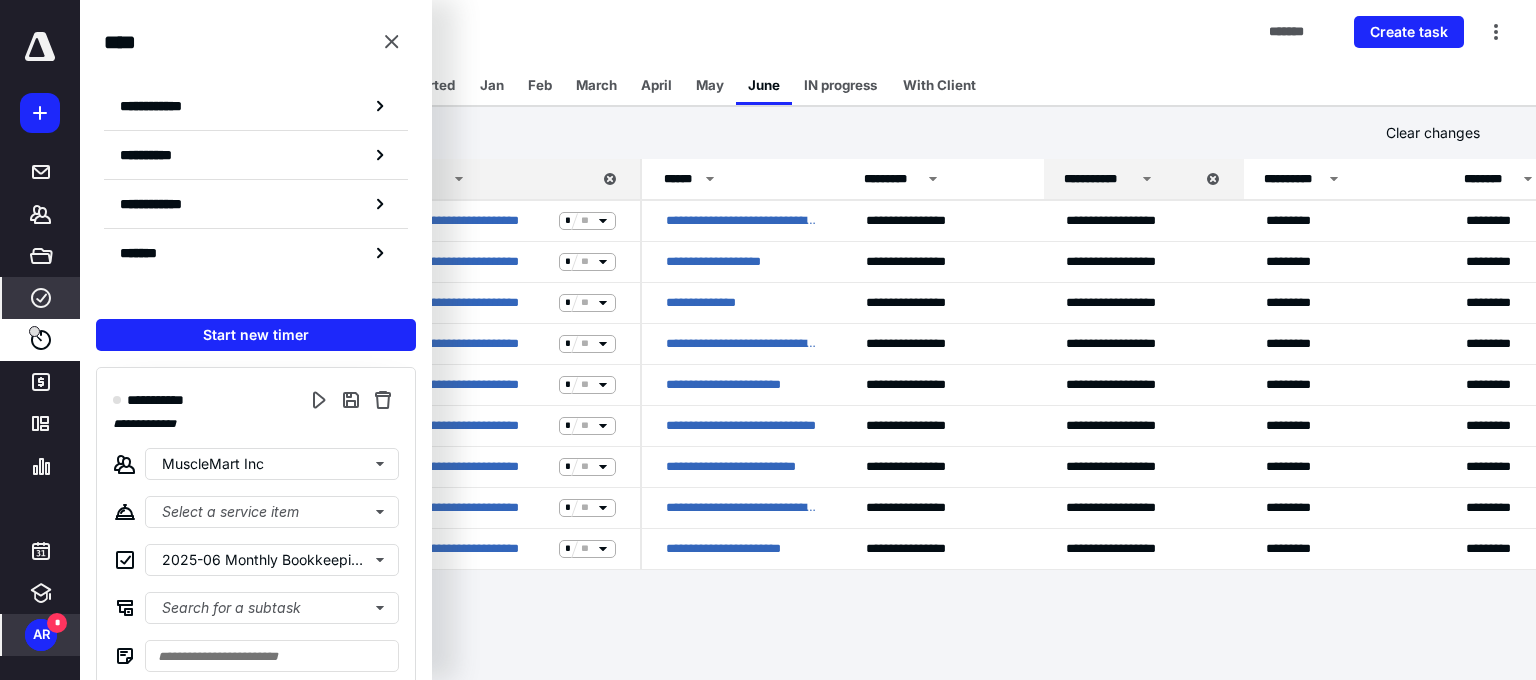 click on "AR" at bounding box center [41, 635] 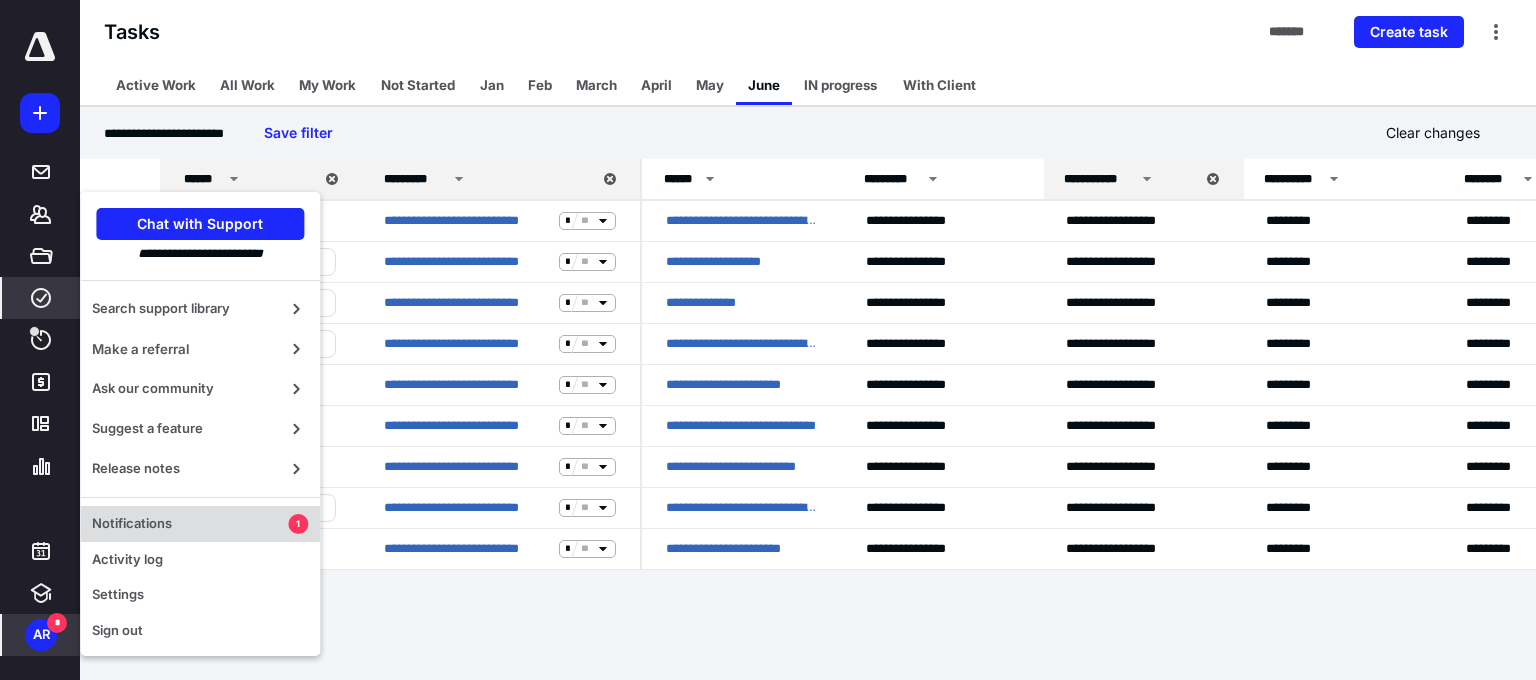 click on "Notifications" at bounding box center (190, 524) 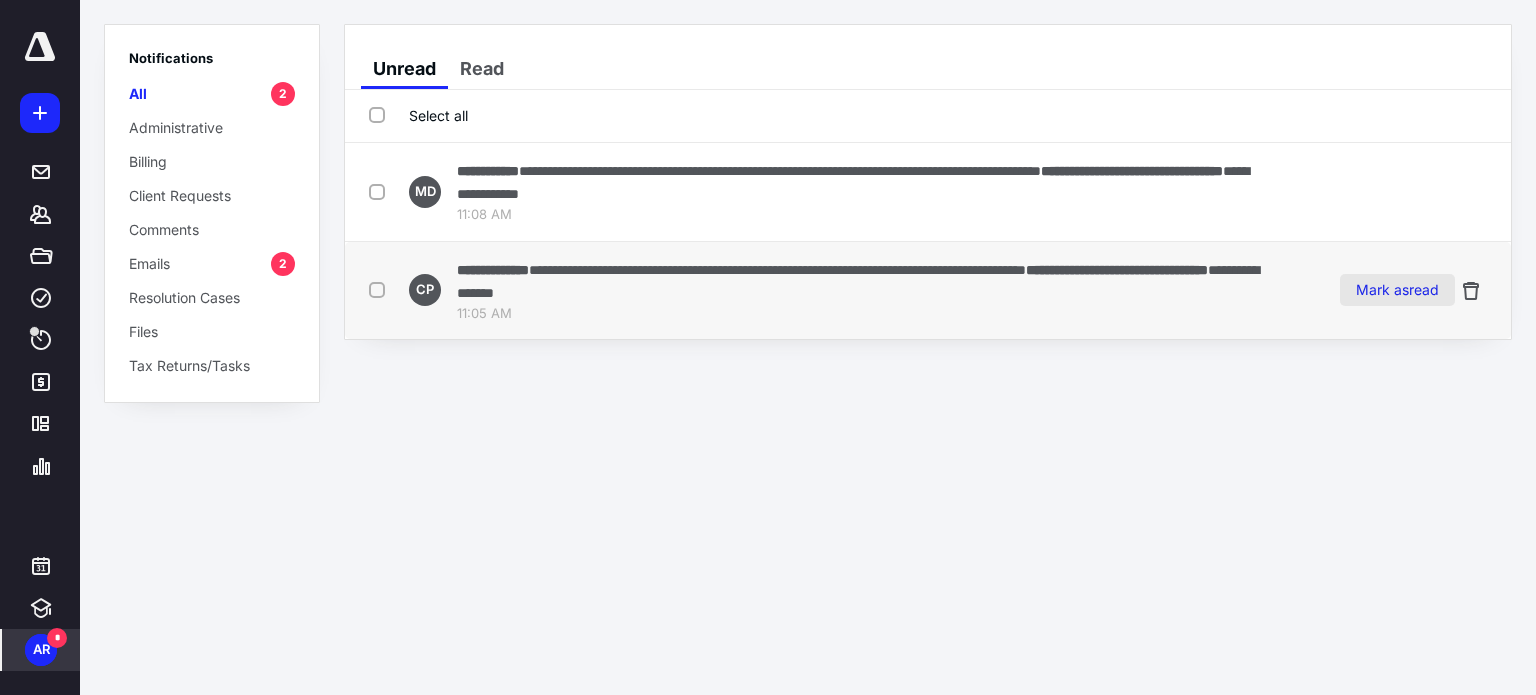 click on "Mark as  read" at bounding box center (1397, 290) 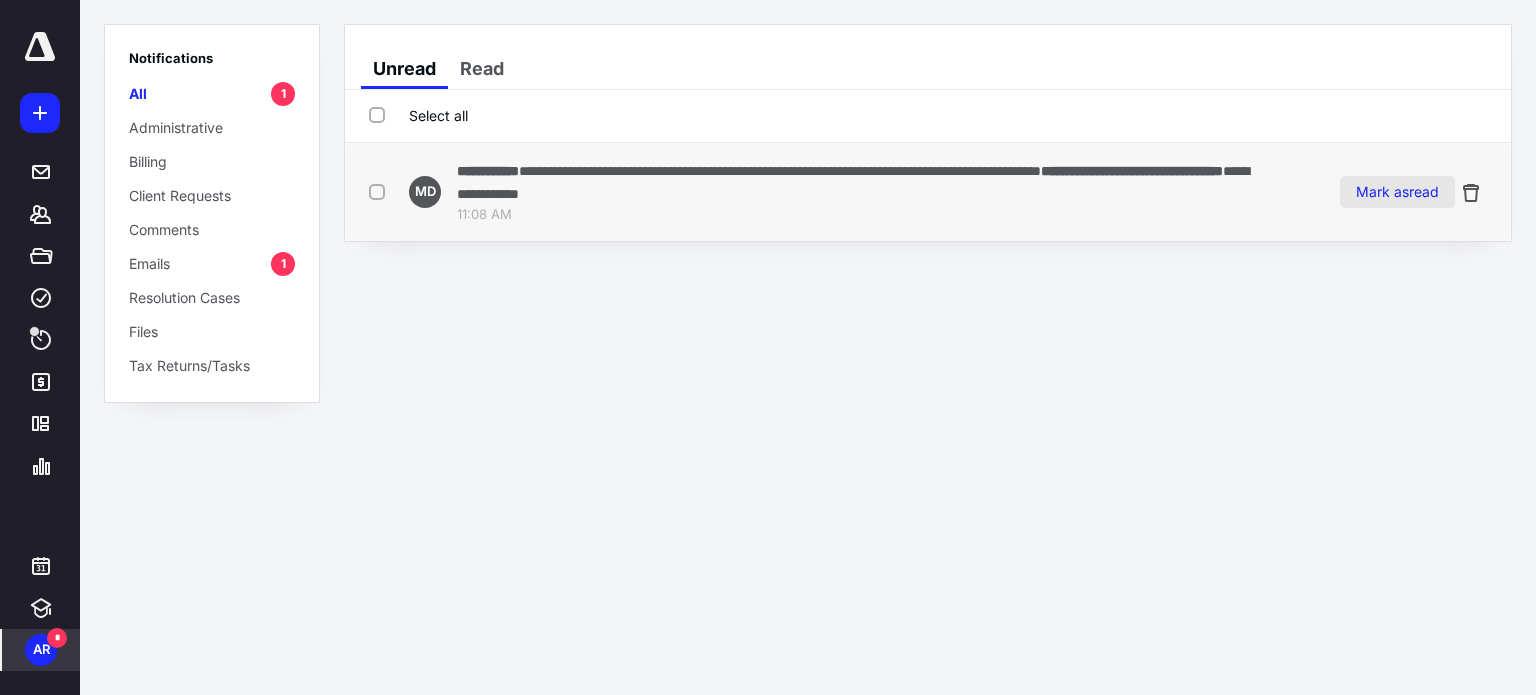 click on "Mark as  read" at bounding box center [1397, 192] 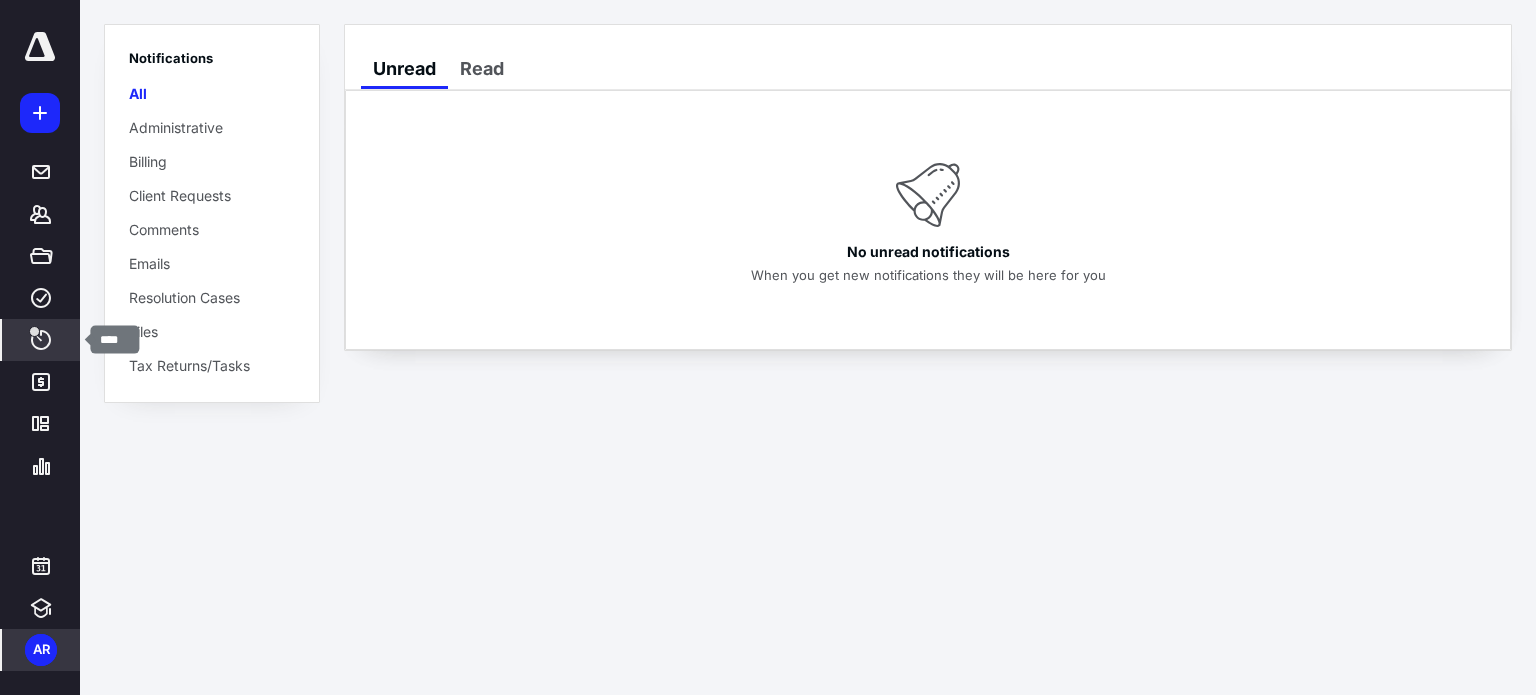 click 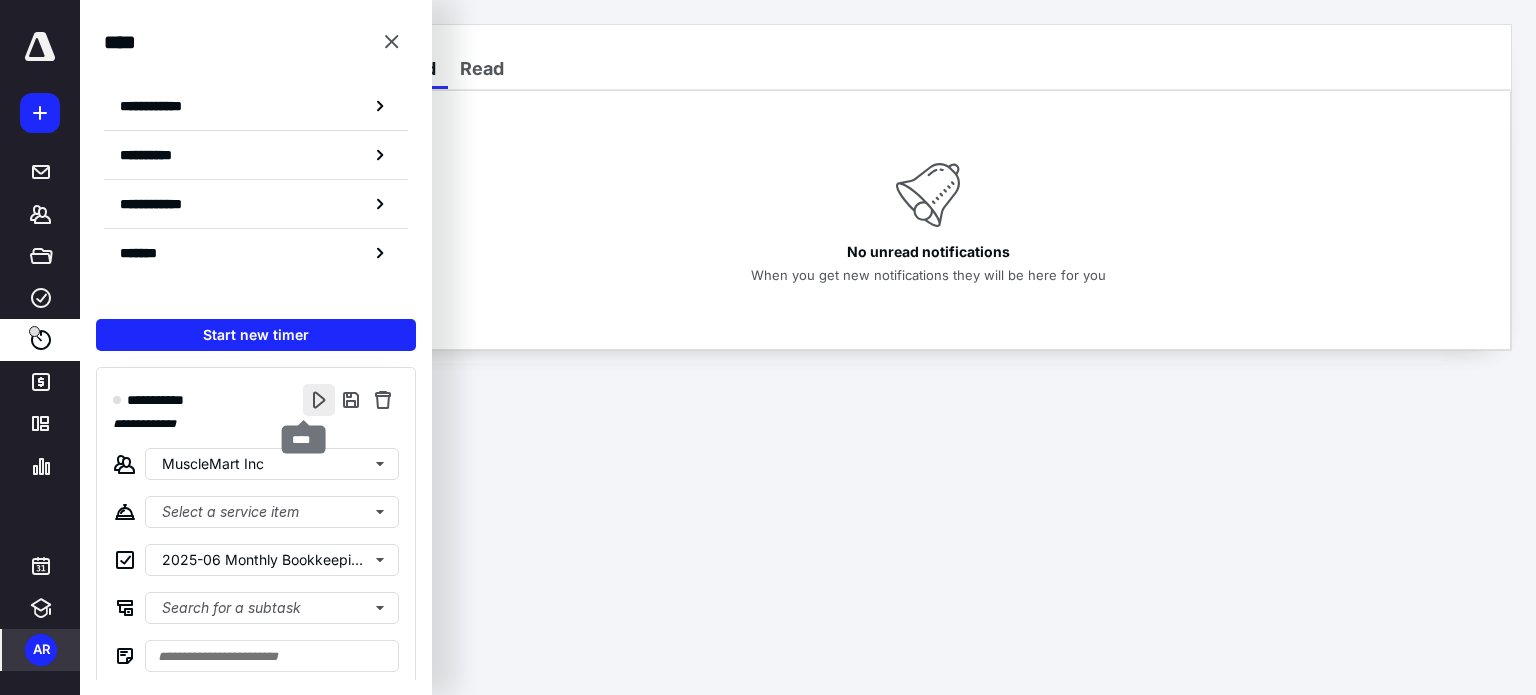 click at bounding box center [319, 400] 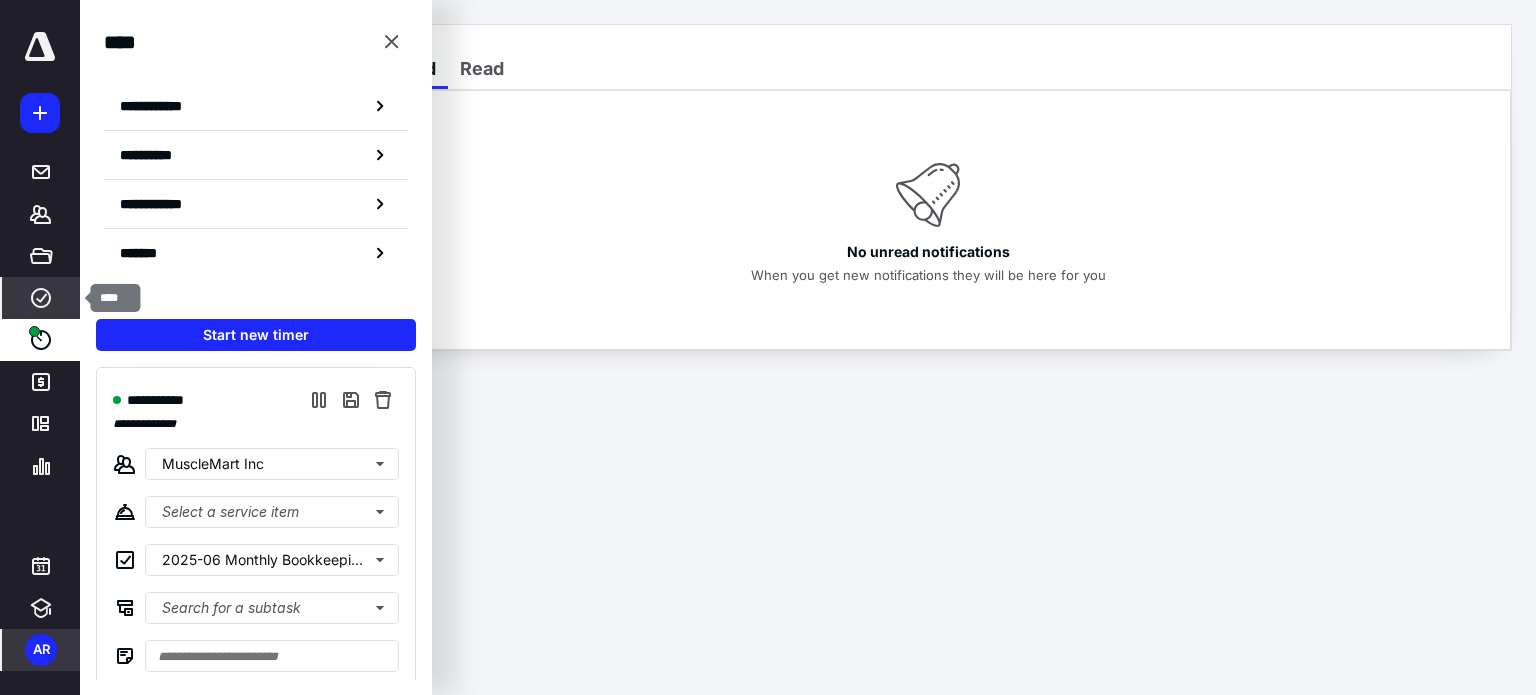 click 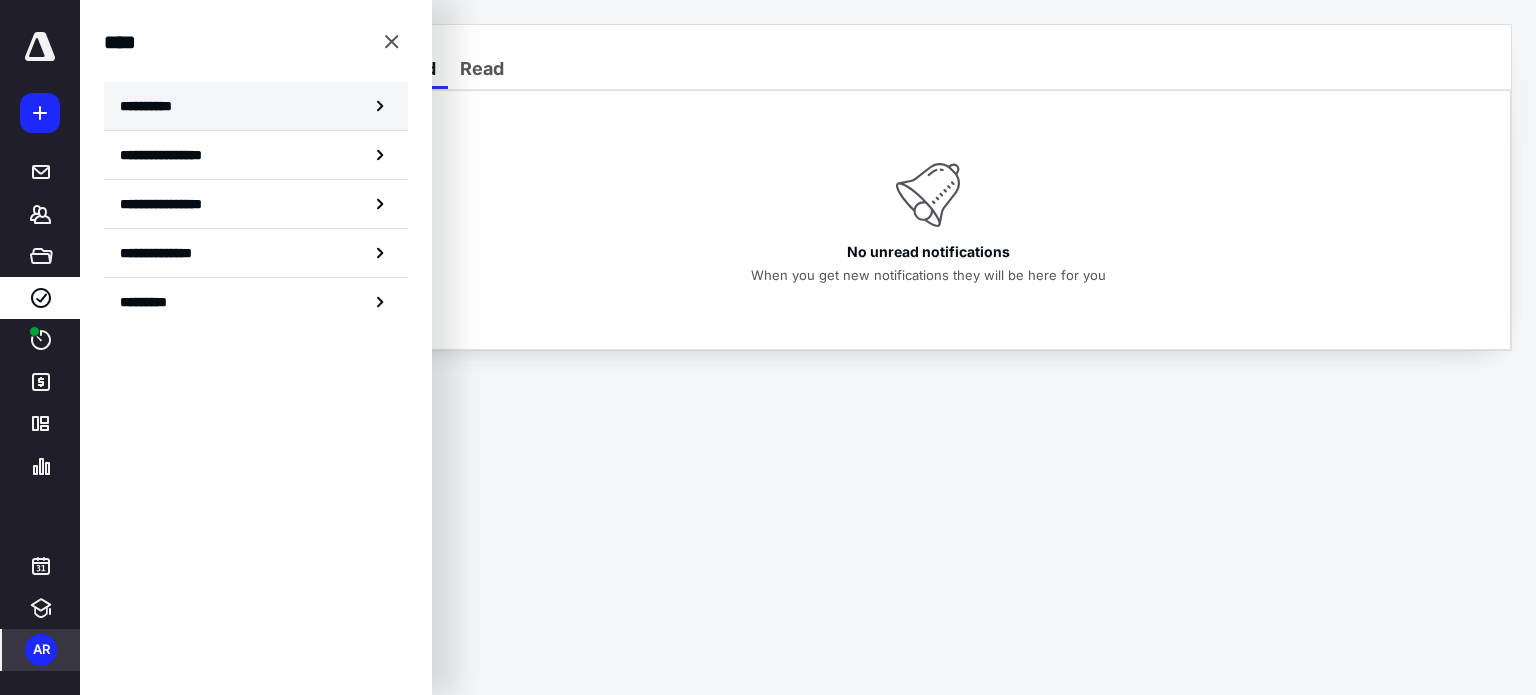 click on "**********" at bounding box center [256, 106] 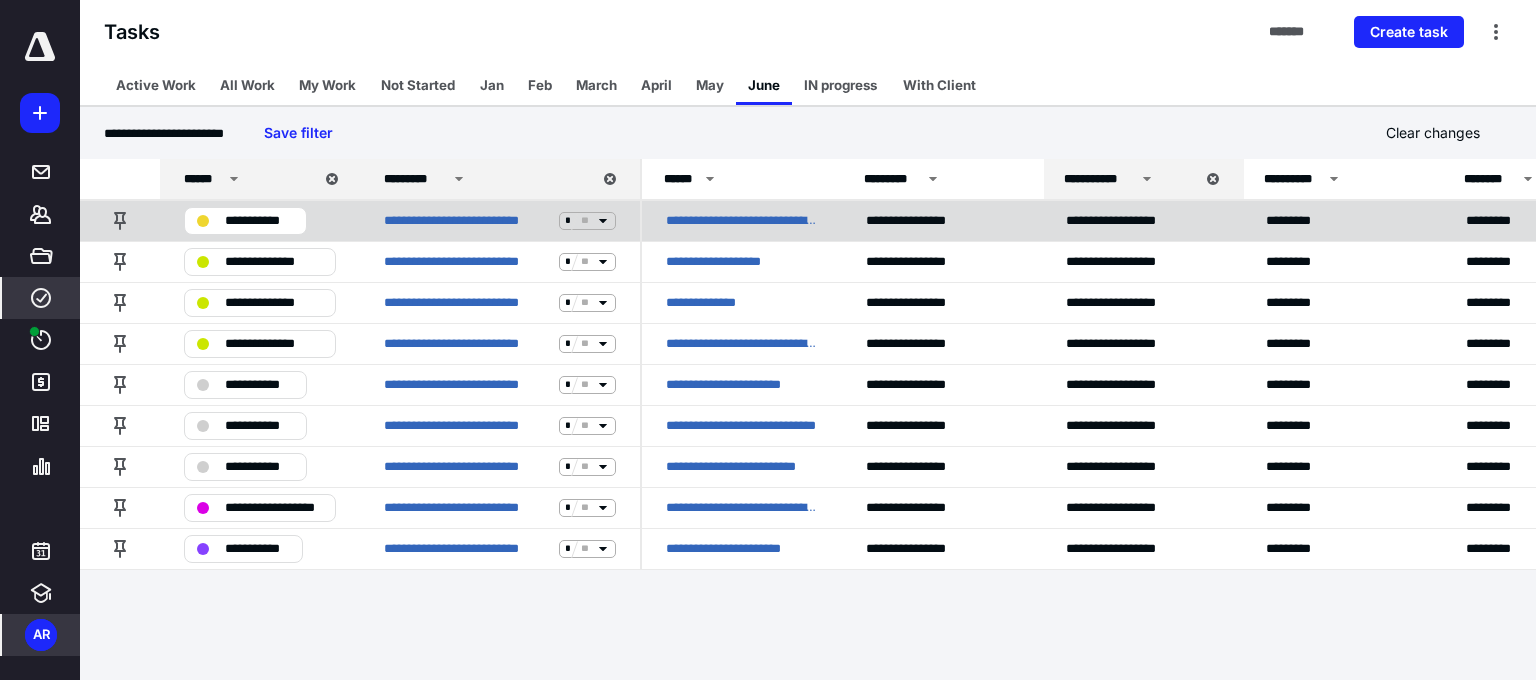 click on "**********" at bounding box center [742, 221] 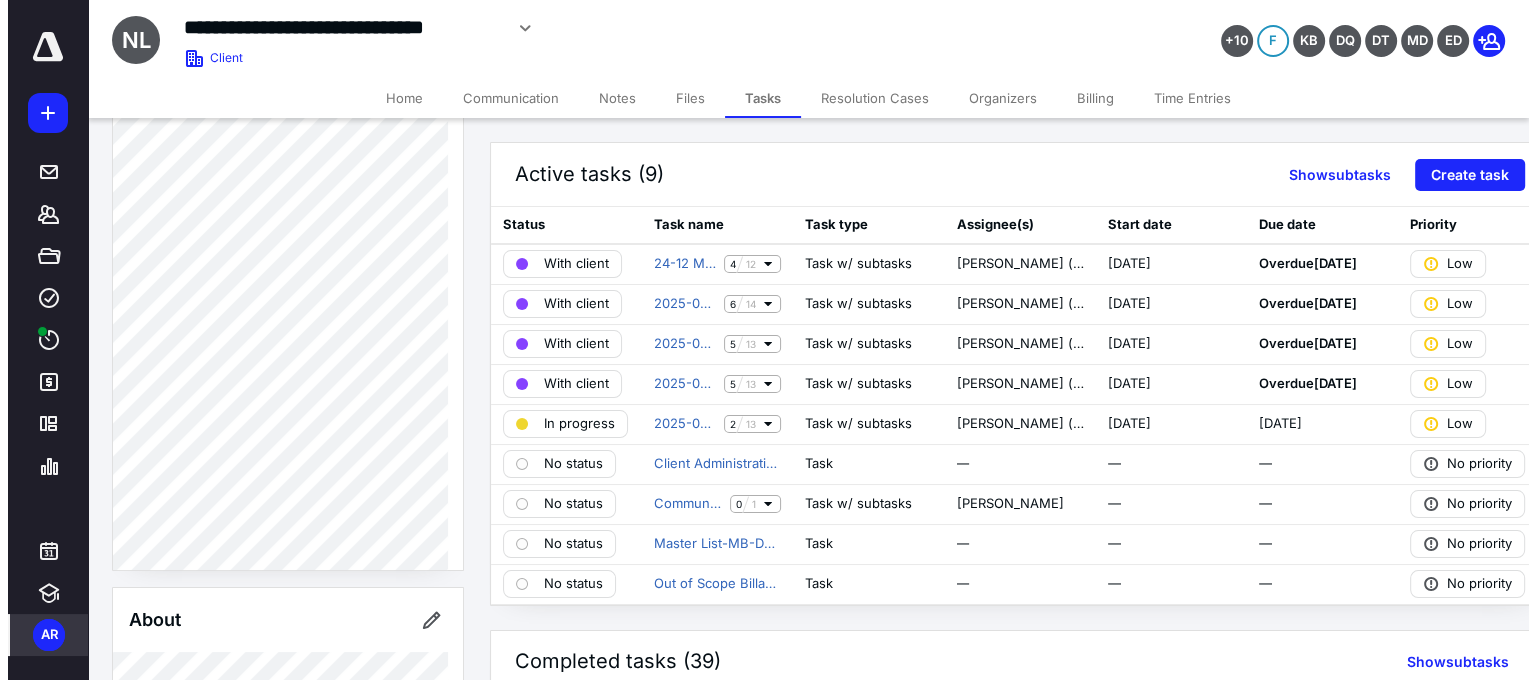 scroll, scrollTop: 0, scrollLeft: 0, axis: both 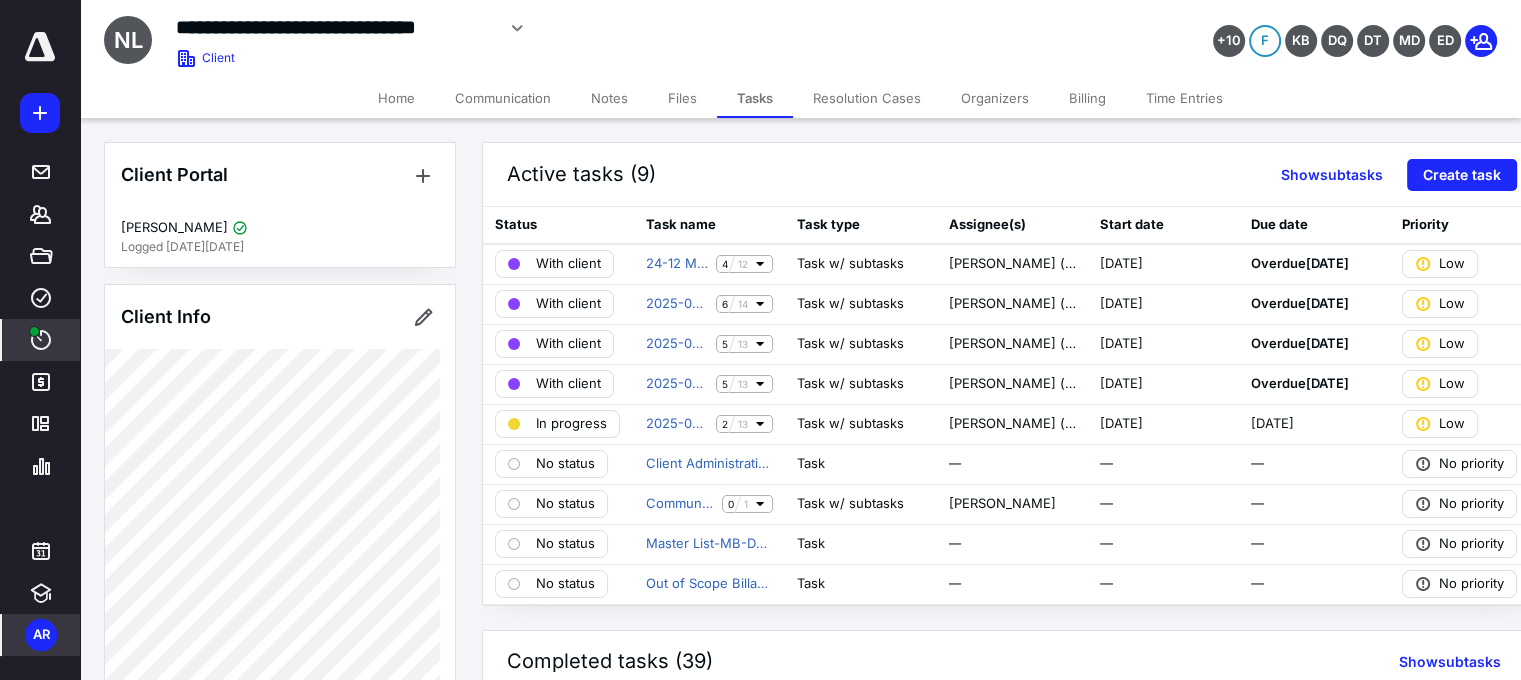 click 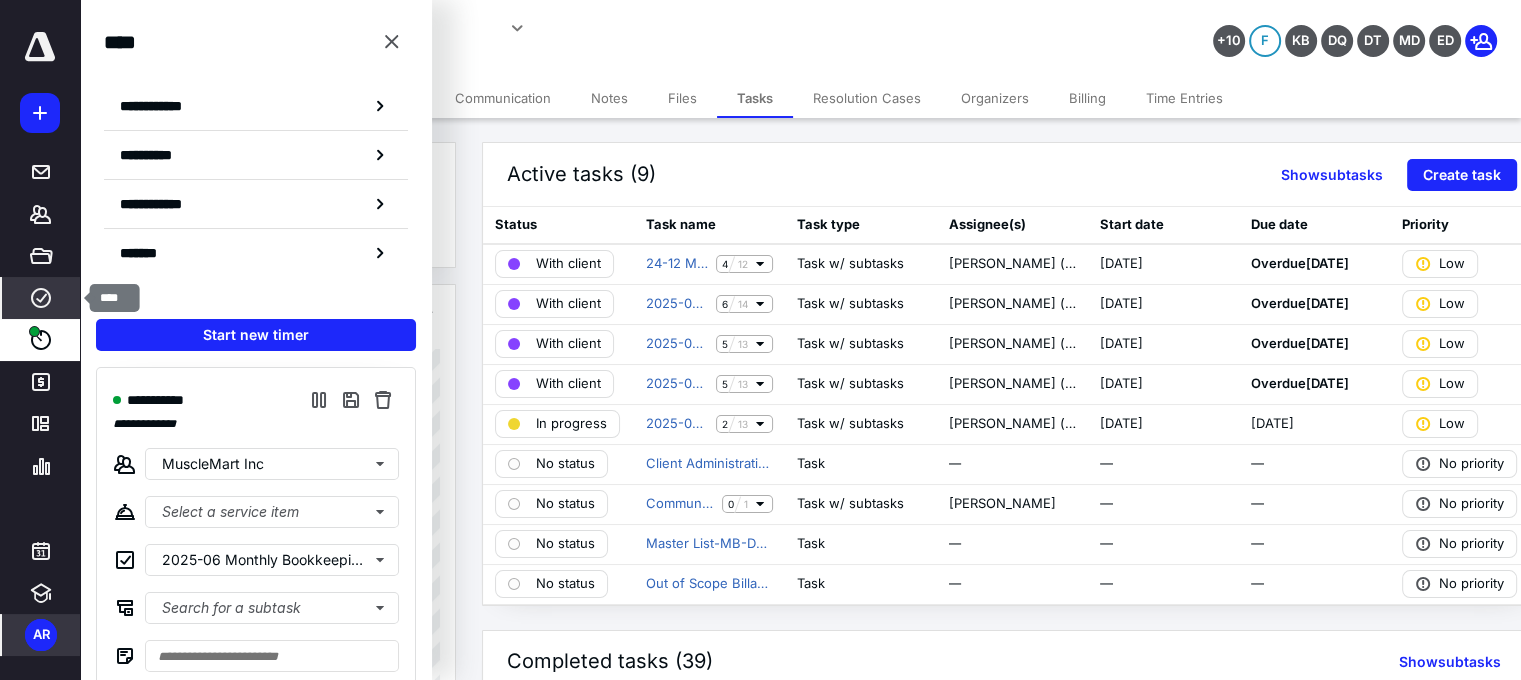 click on "****" at bounding box center [41, 298] 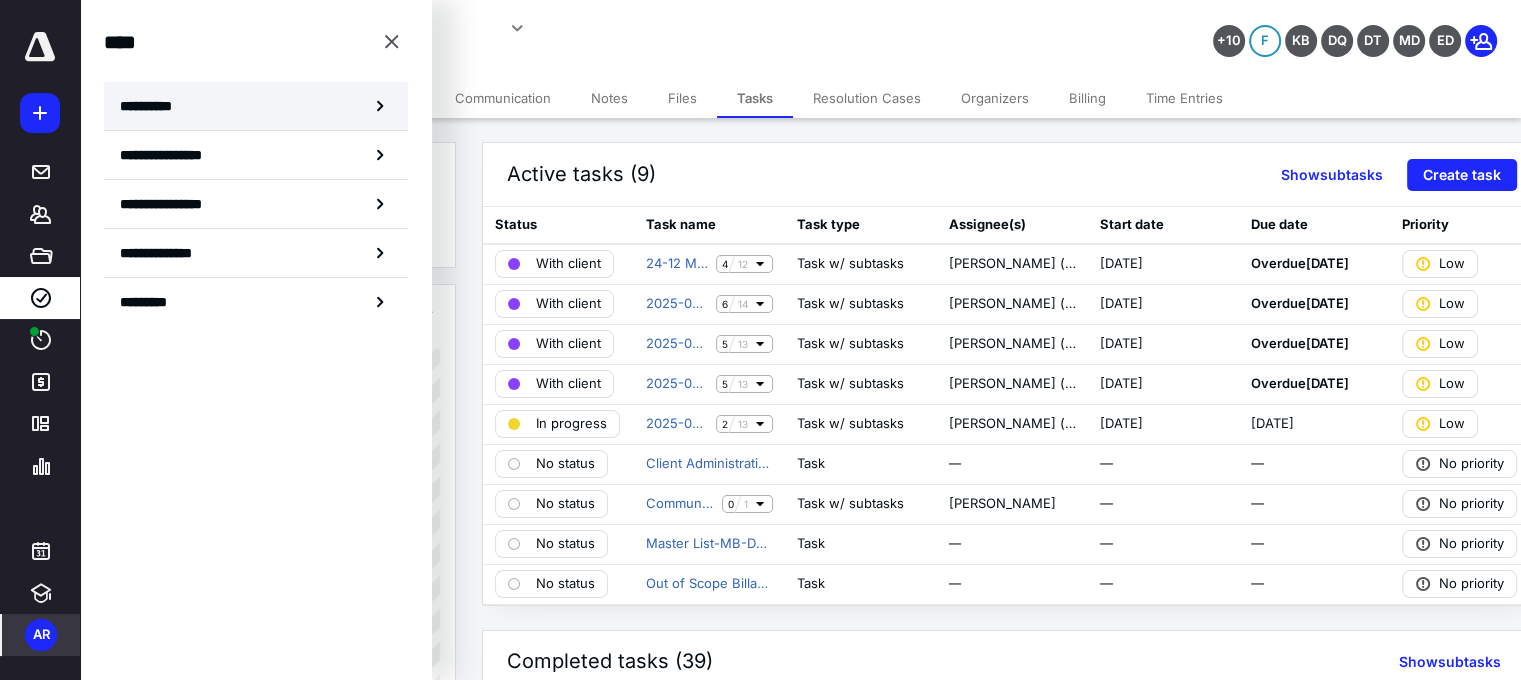 click on "**********" at bounding box center [153, 106] 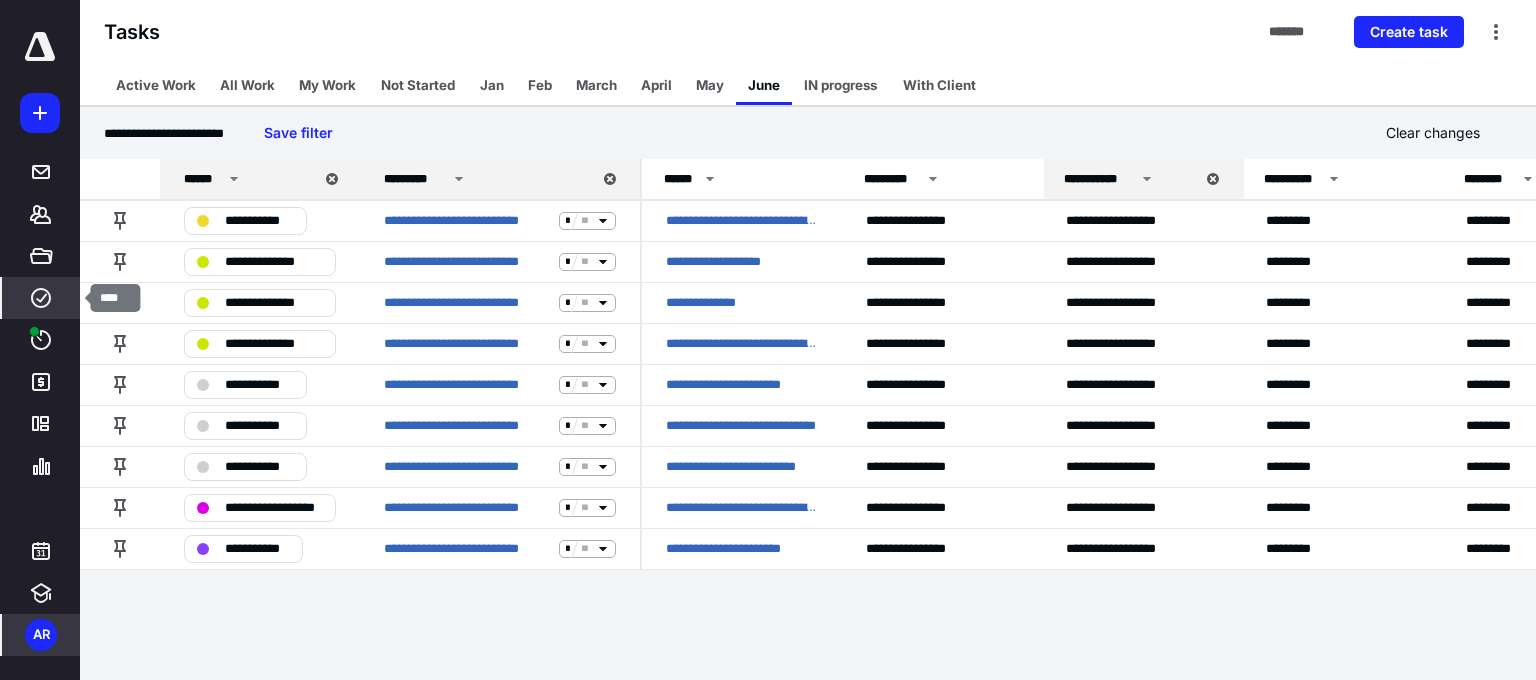 click on "****" at bounding box center [41, 298] 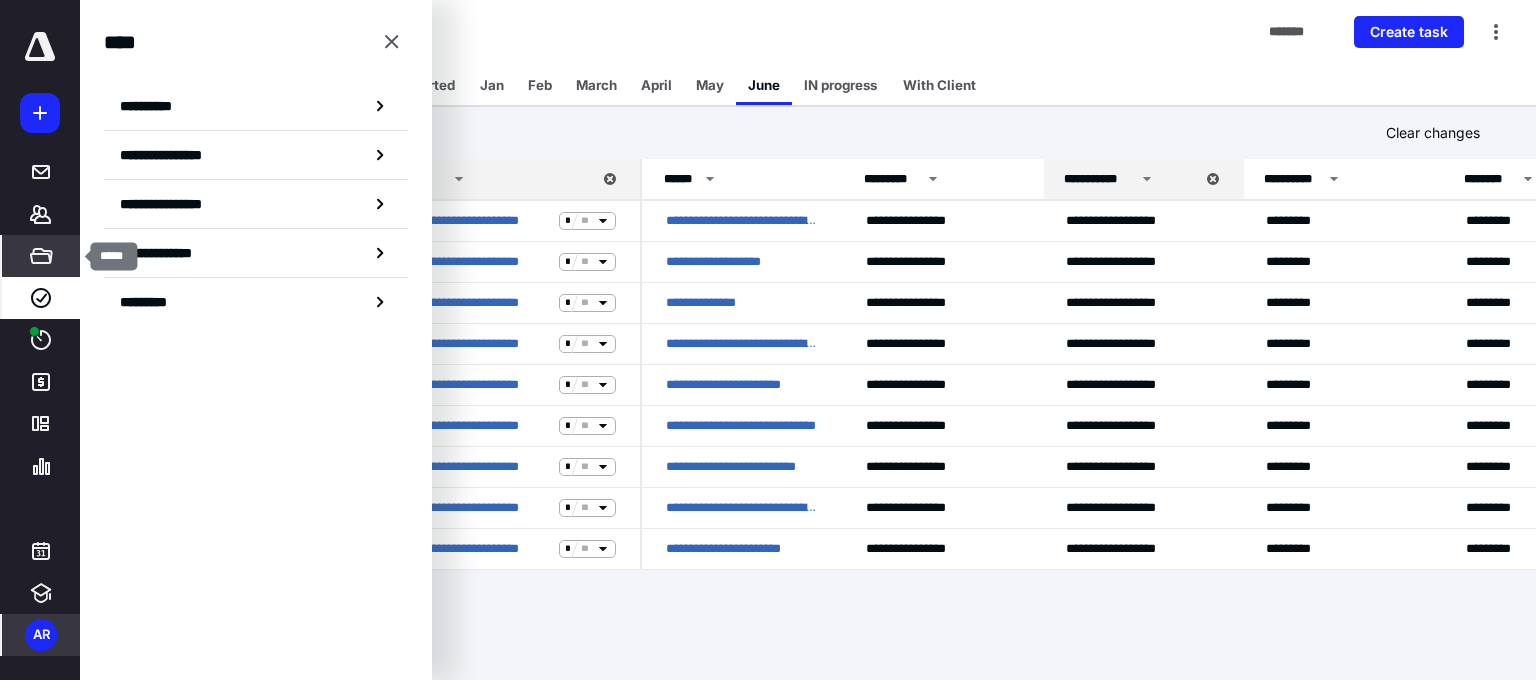 click 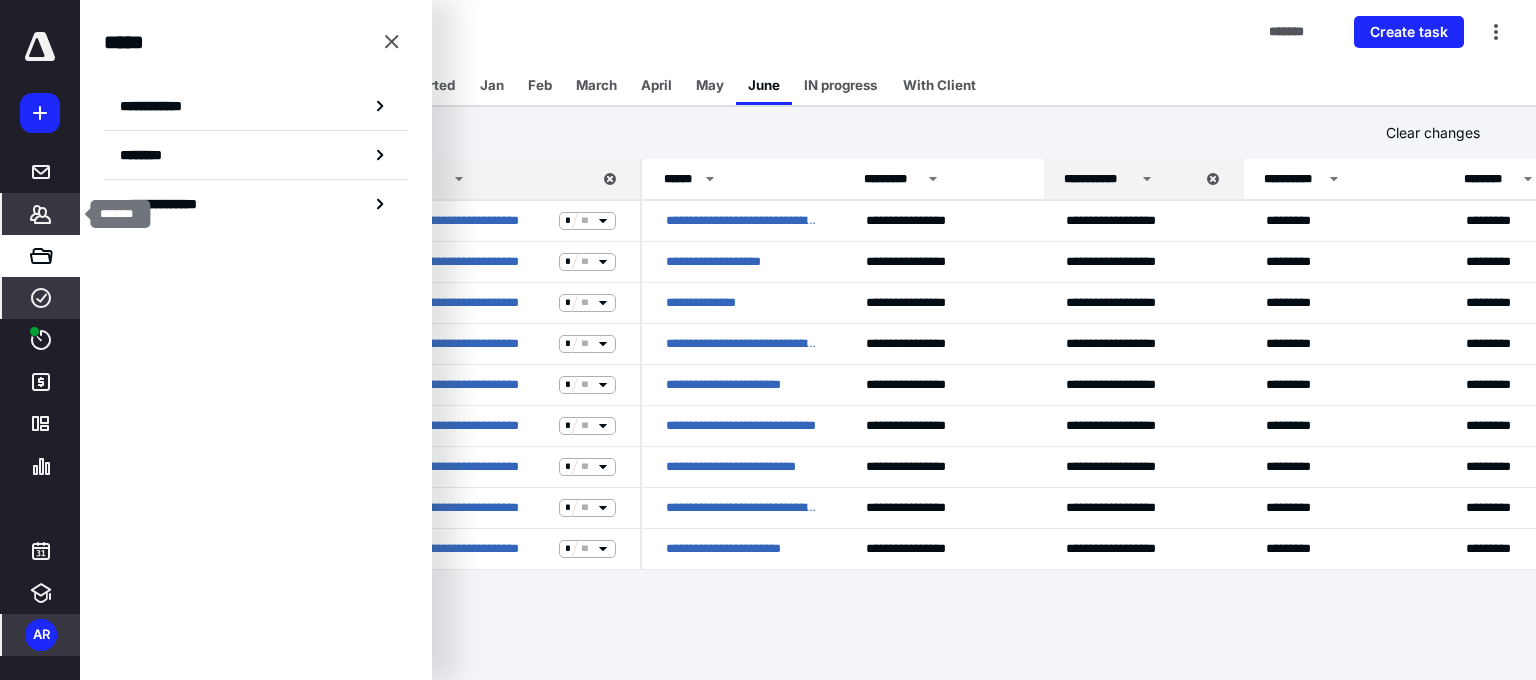click 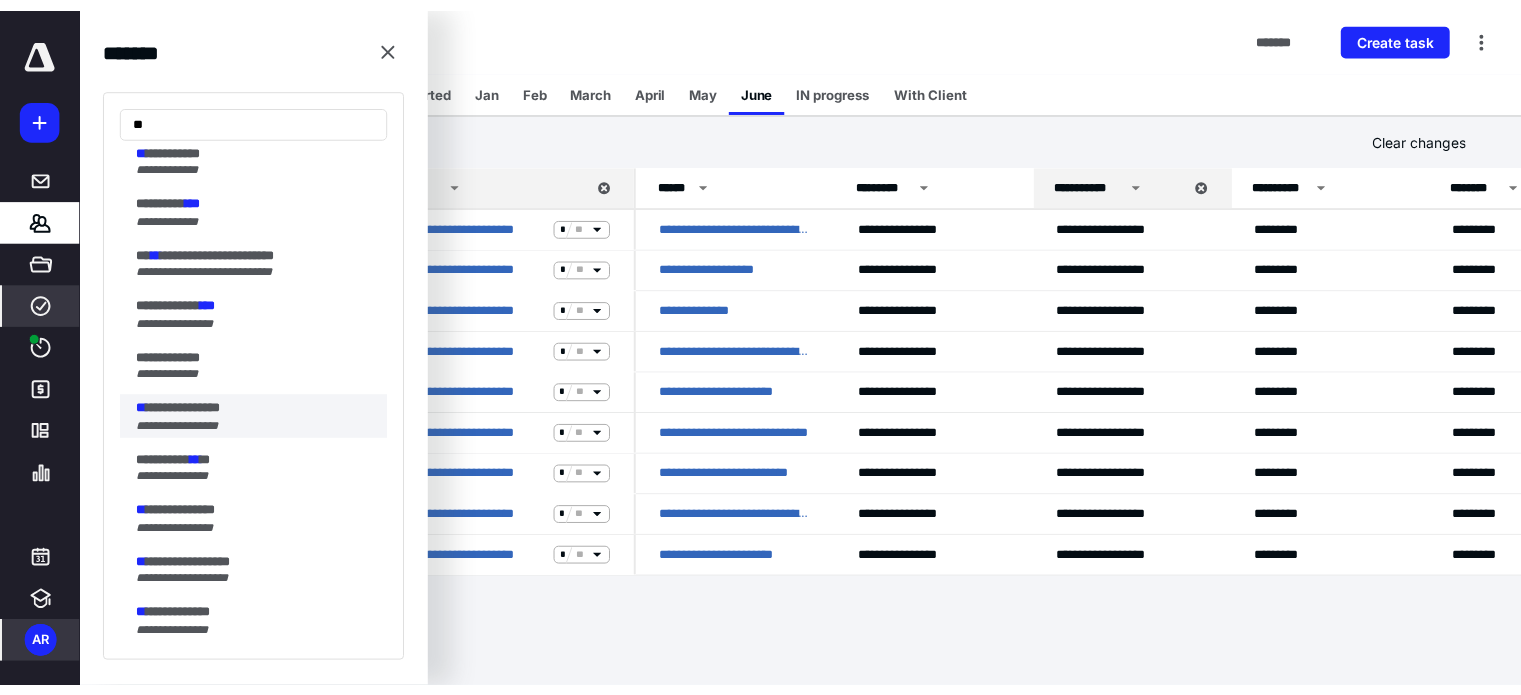 scroll, scrollTop: 1800, scrollLeft: 0, axis: vertical 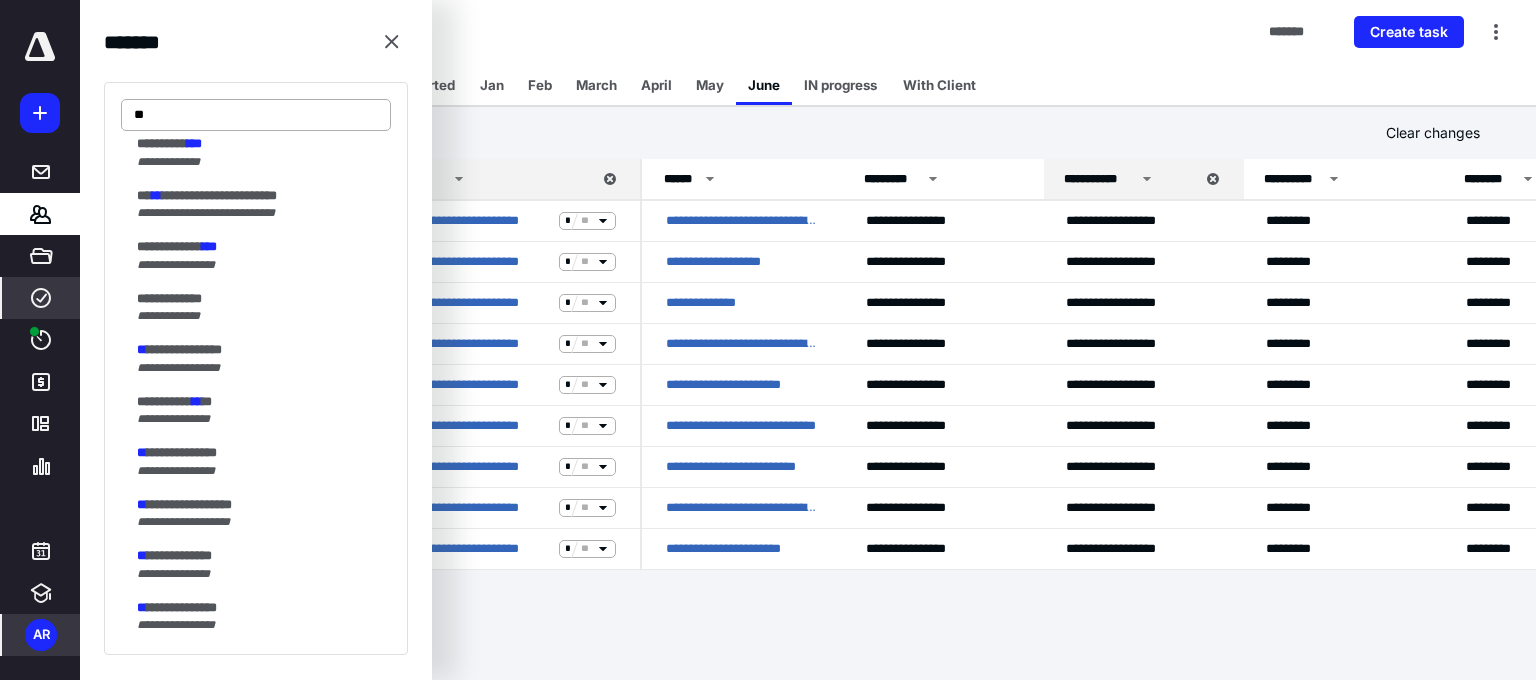 click on "**" at bounding box center (256, 115) 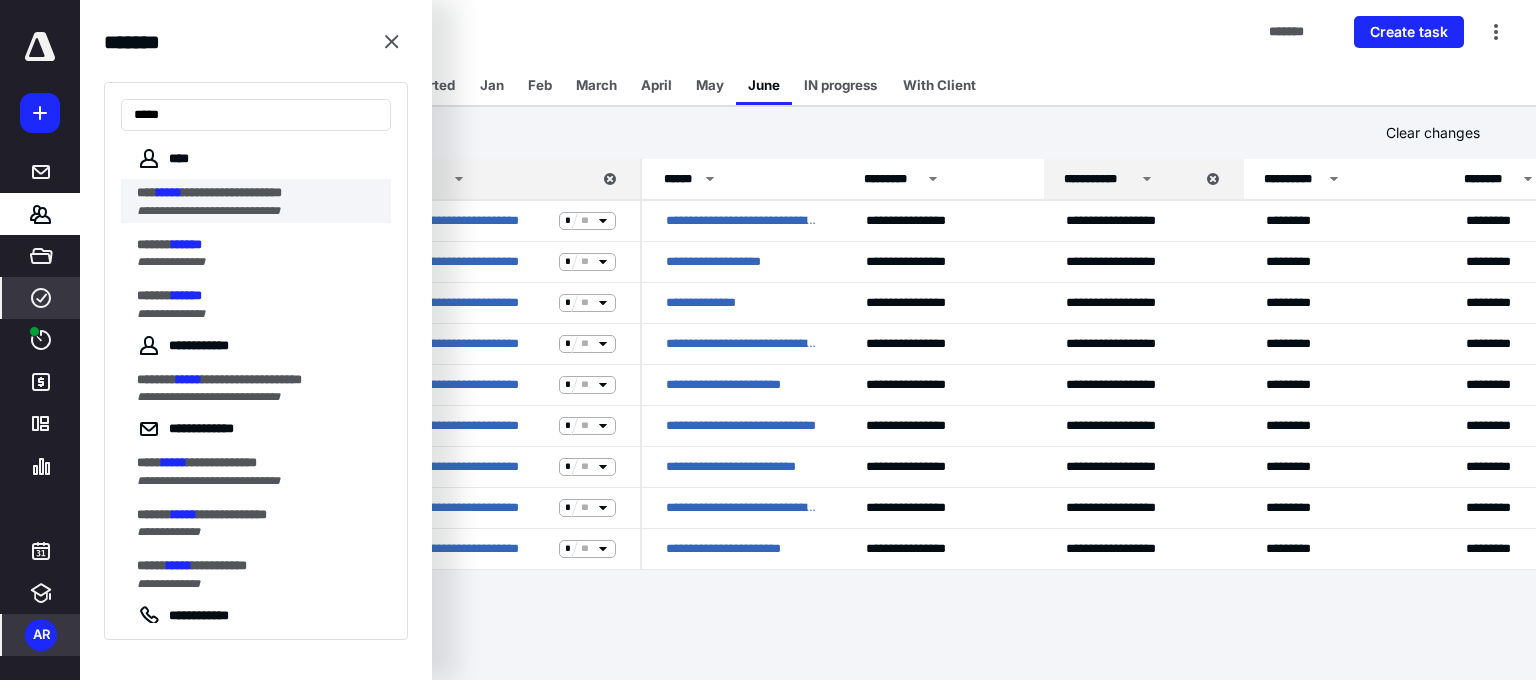 type on "*****" 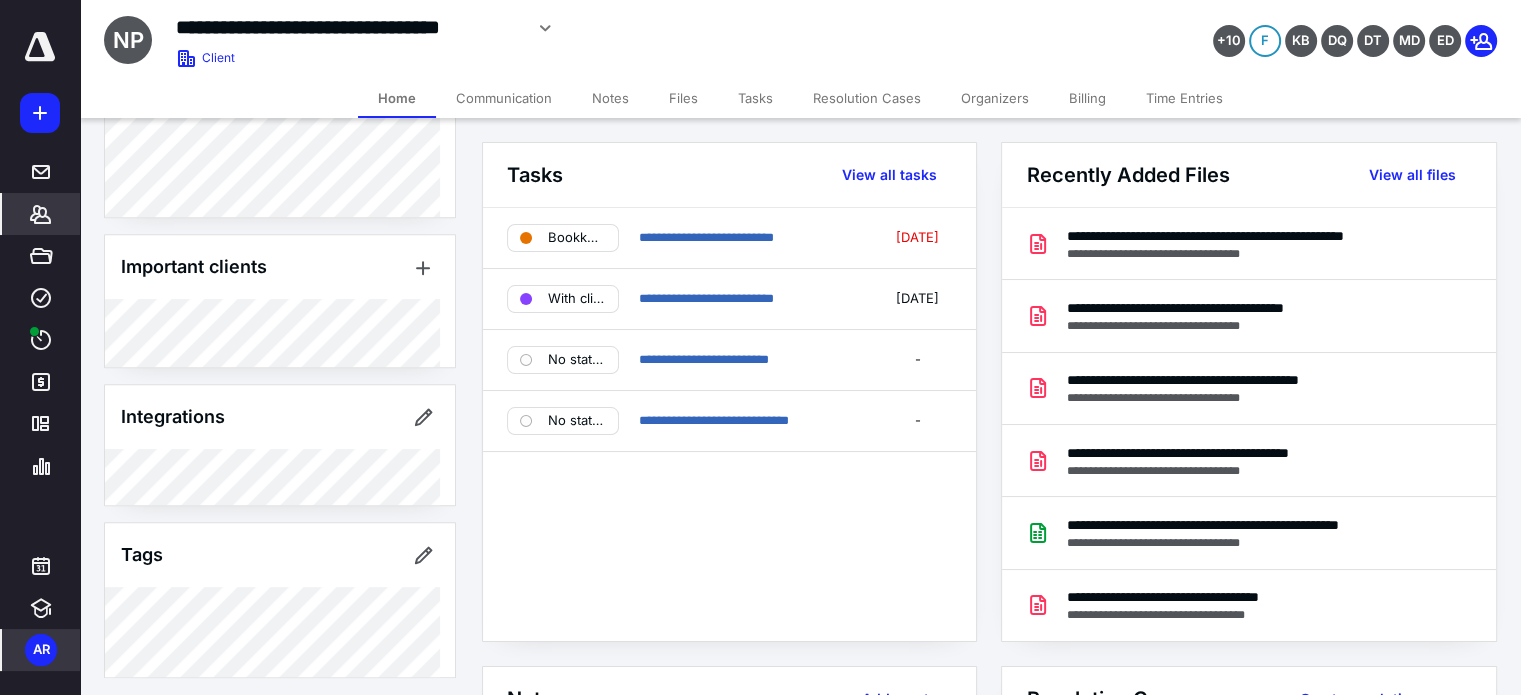 scroll, scrollTop: 868, scrollLeft: 0, axis: vertical 